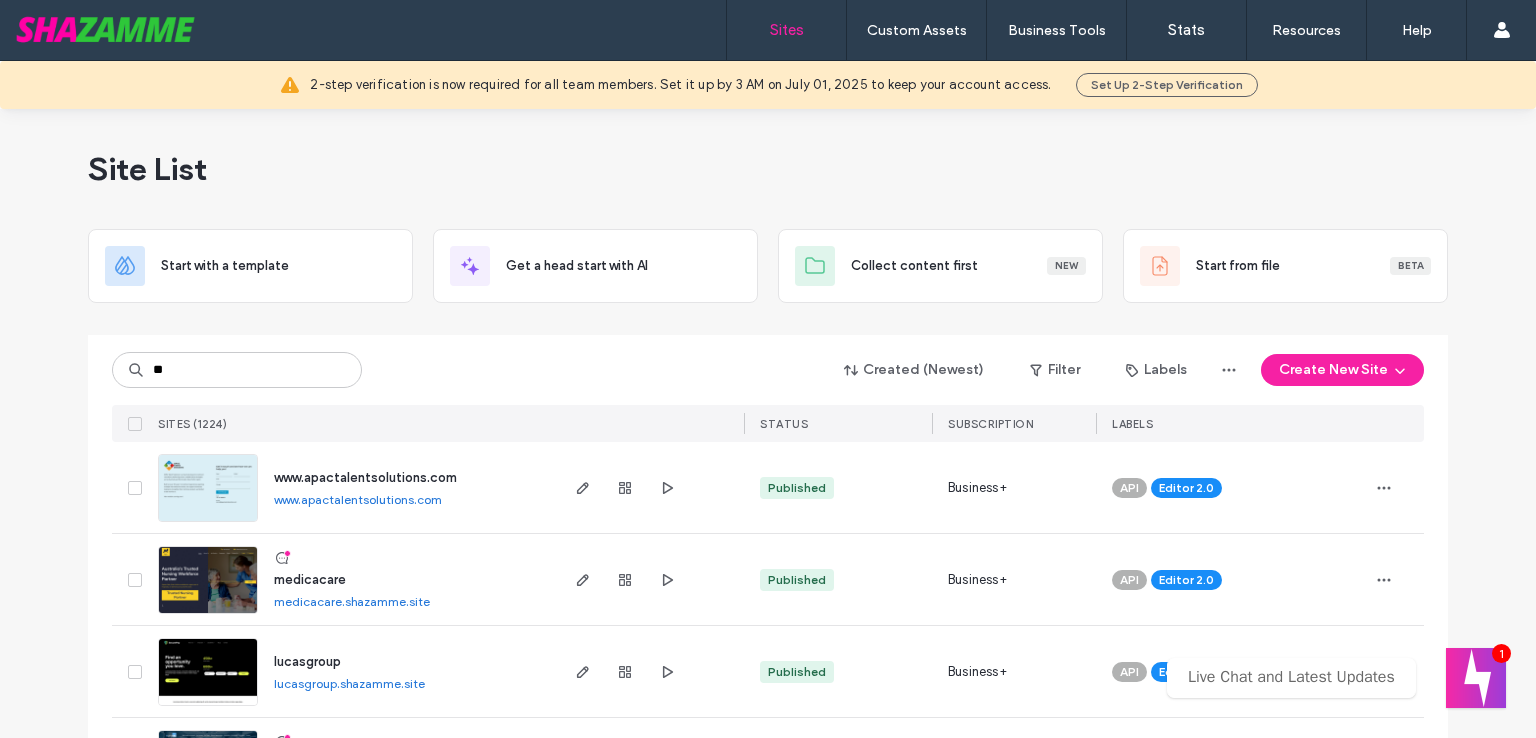 scroll, scrollTop: 0, scrollLeft: 0, axis: both 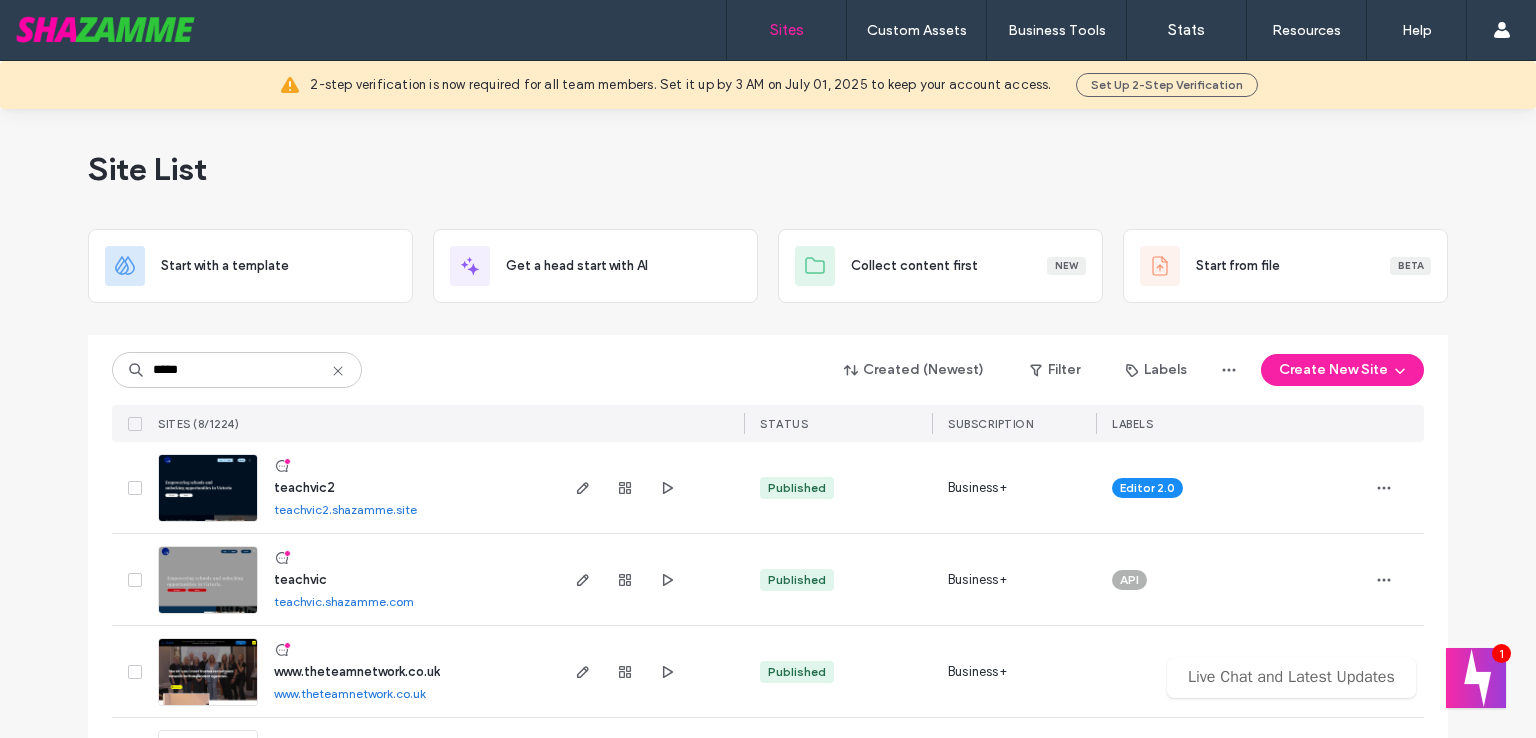 type on "*****" 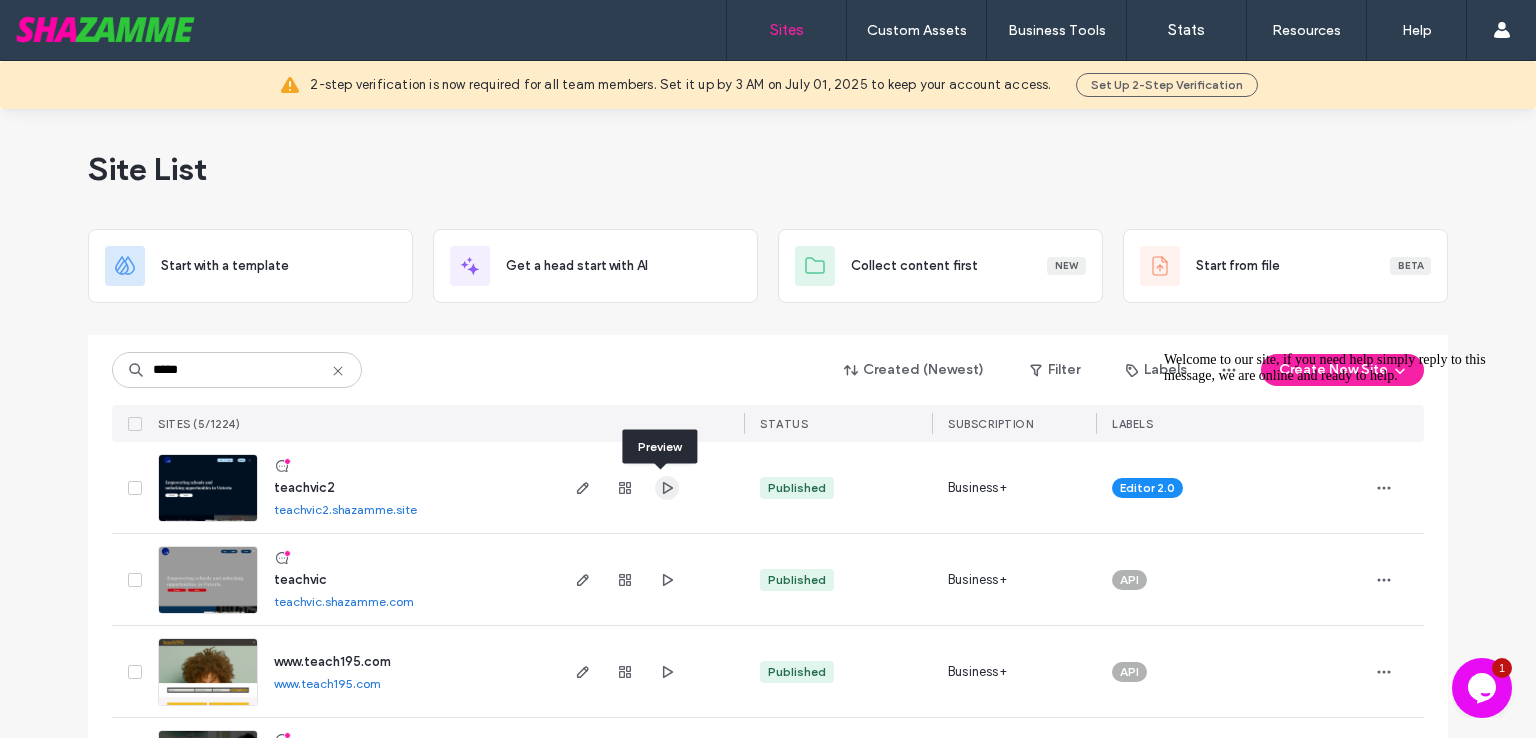 click 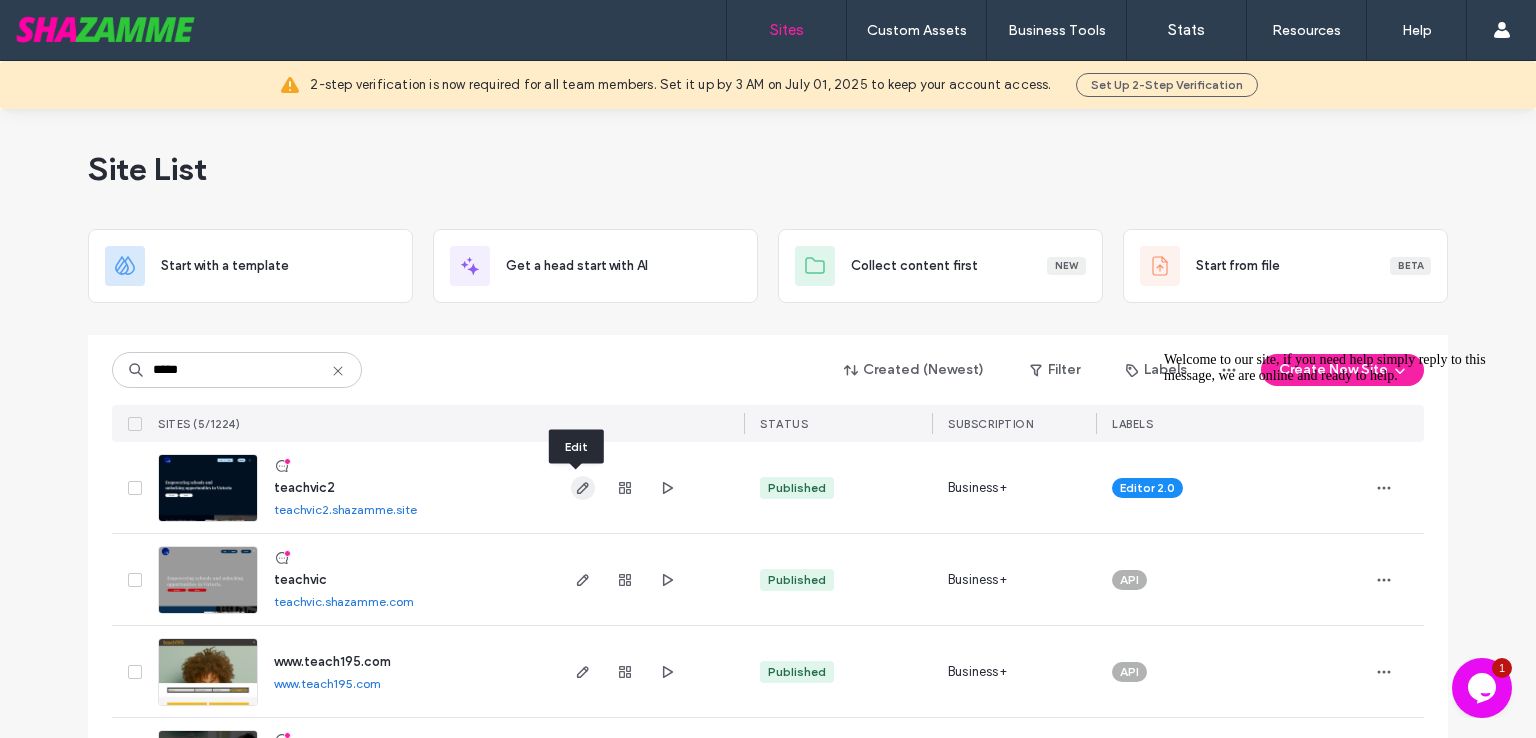 click 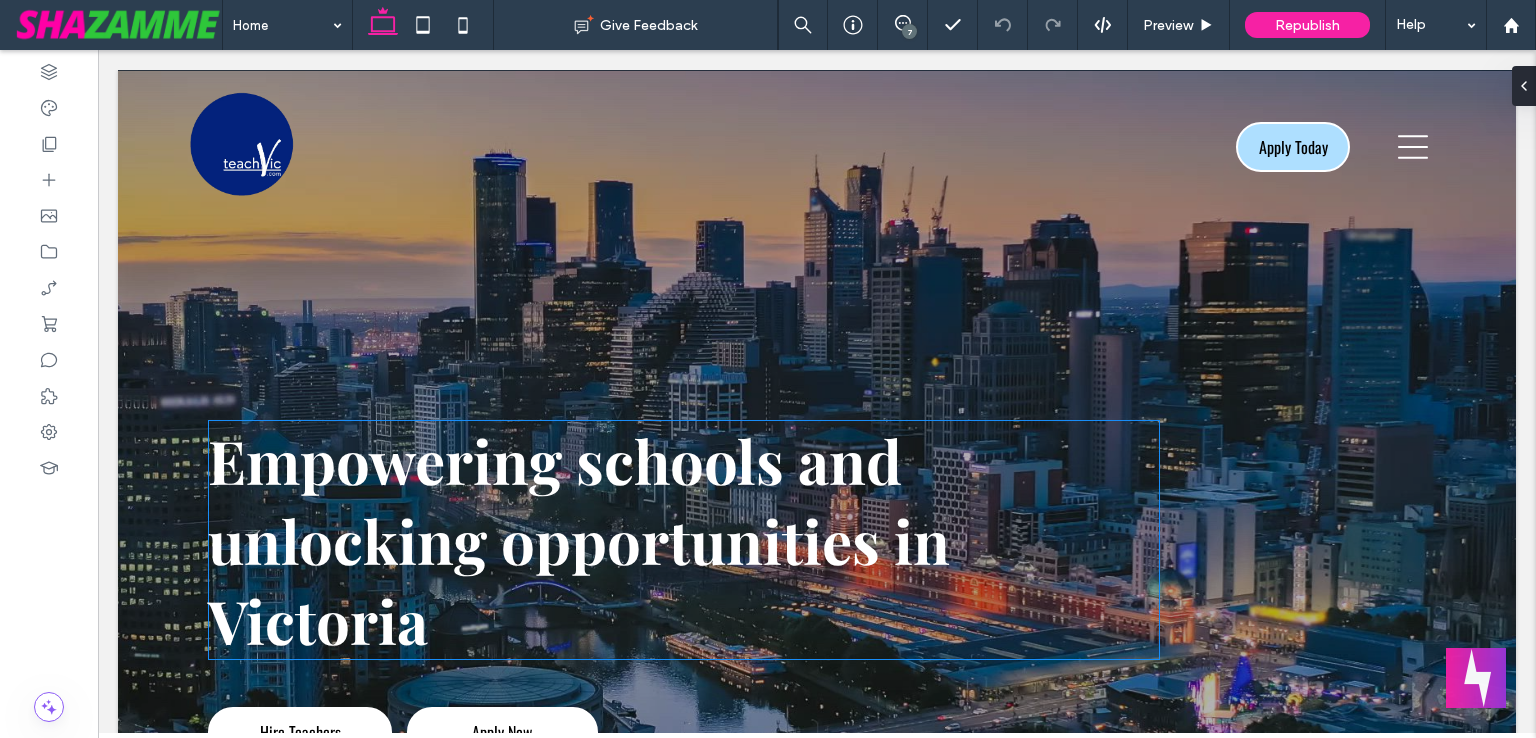 scroll, scrollTop: 0, scrollLeft: 0, axis: both 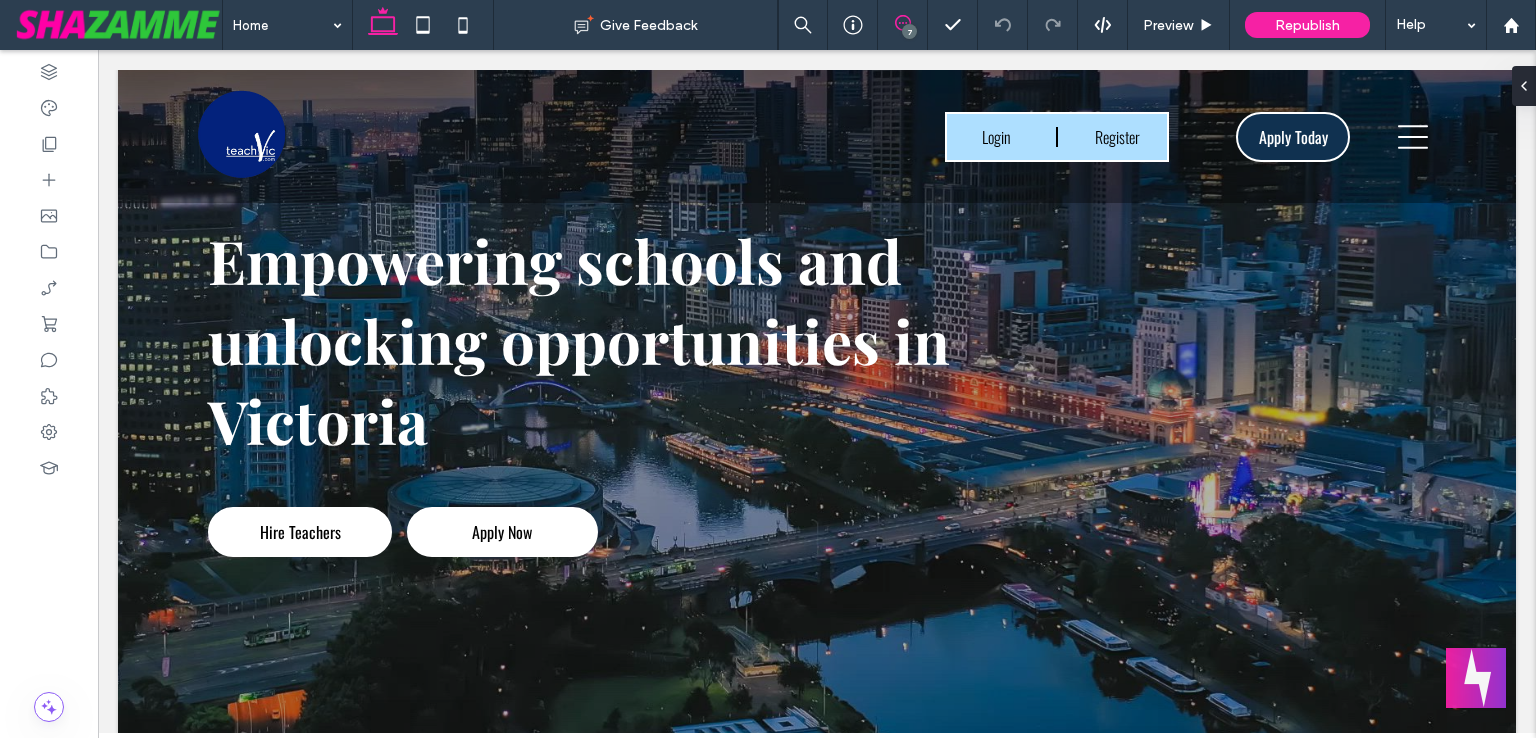 click 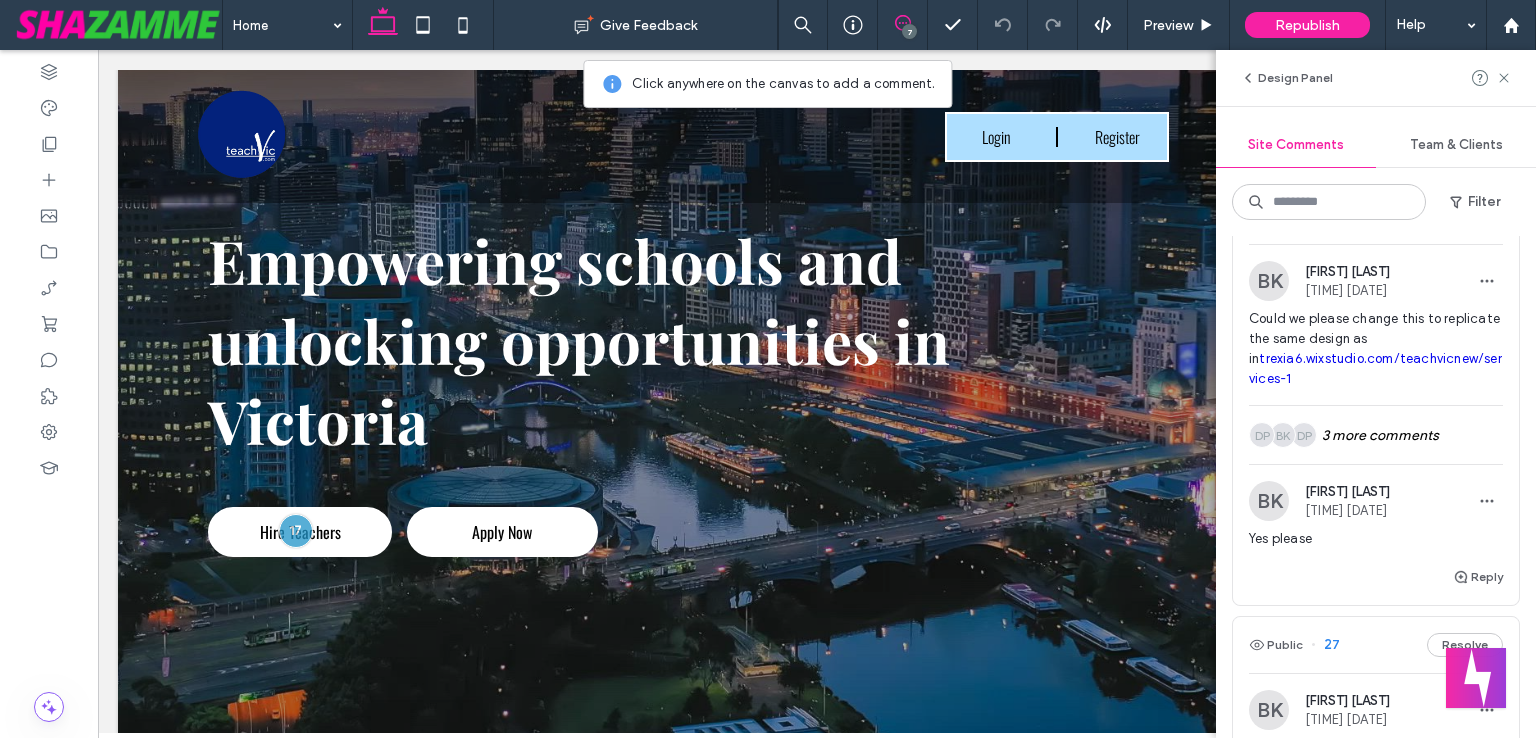 scroll, scrollTop: 0, scrollLeft: 0, axis: both 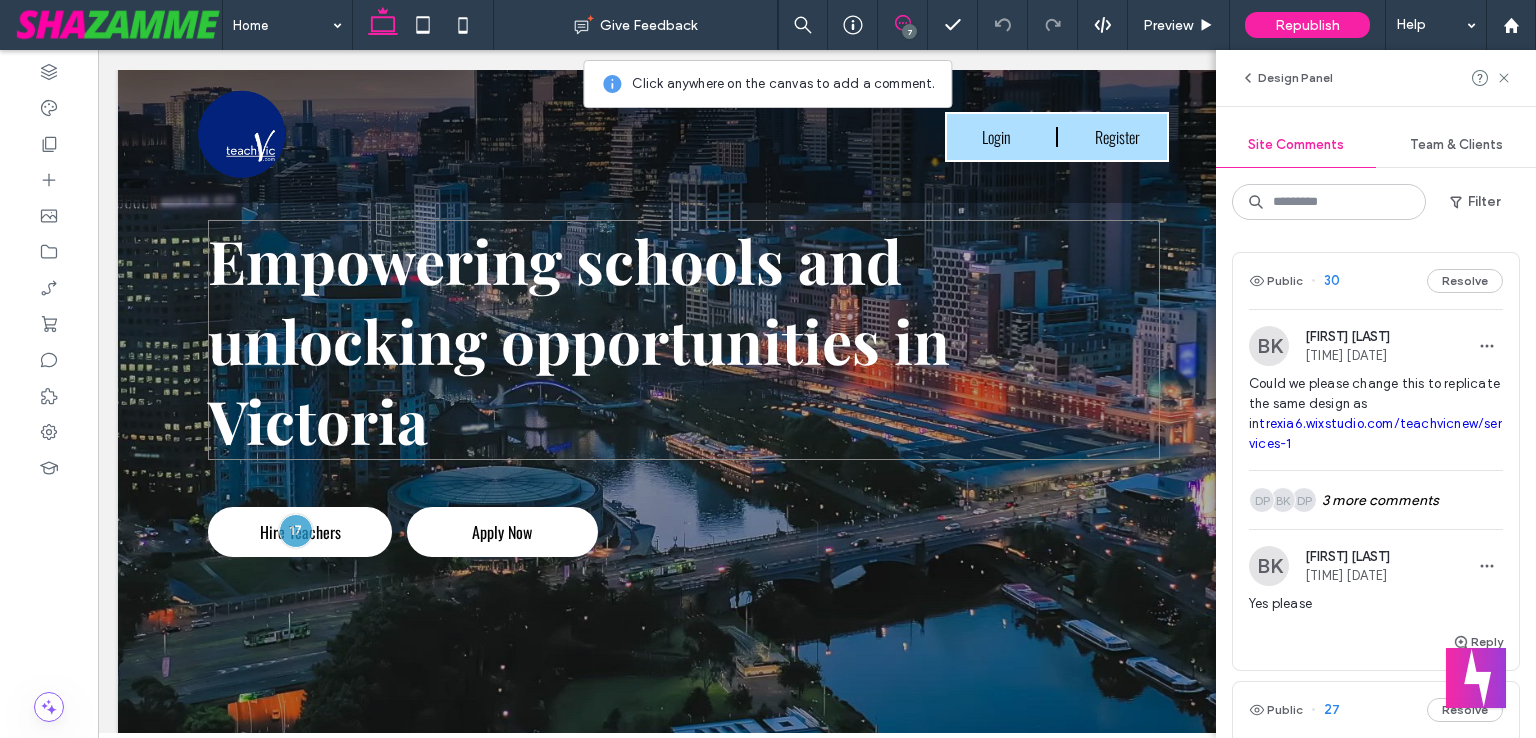 click on "Empowering schools and
unlocking opportunities in Victoria" at bounding box center [684, 340] 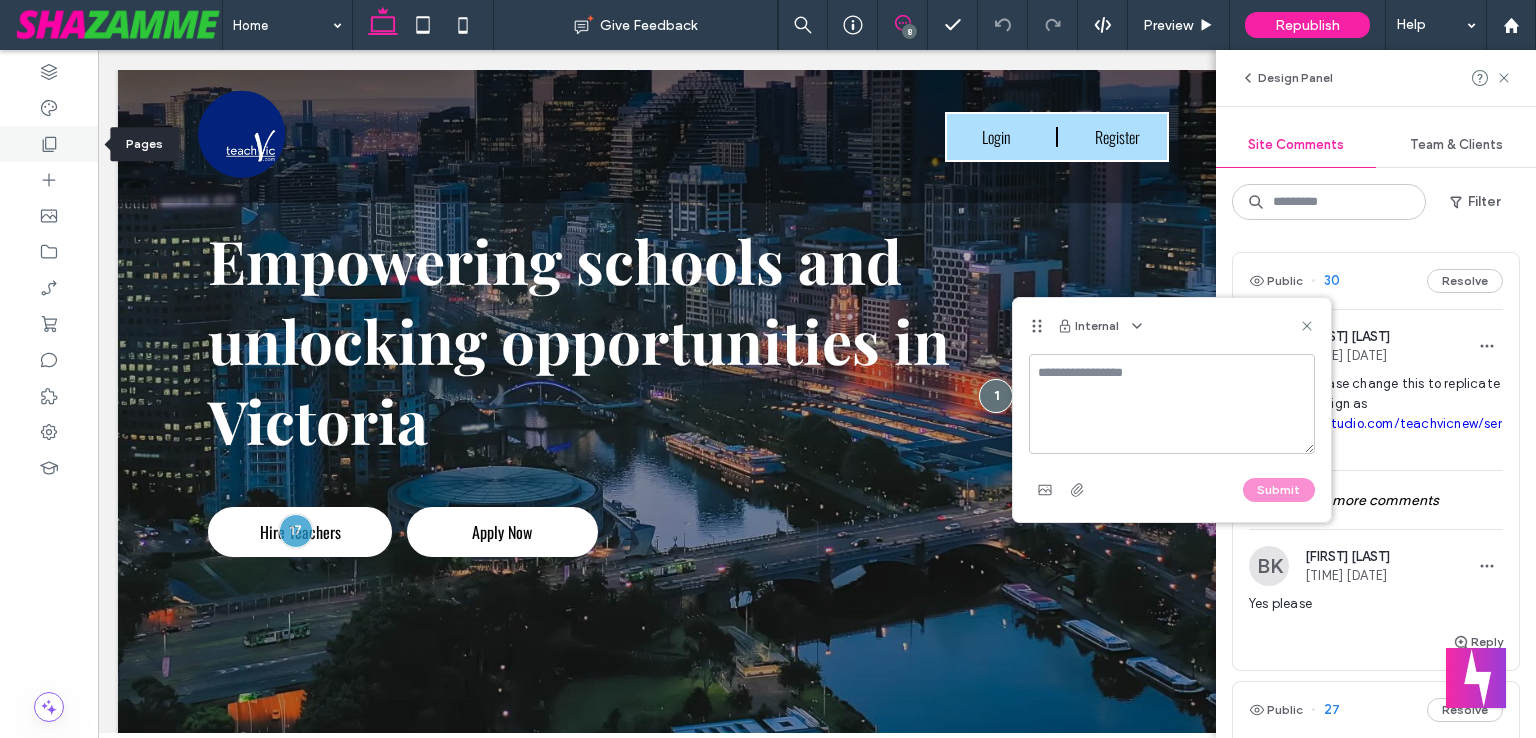 click 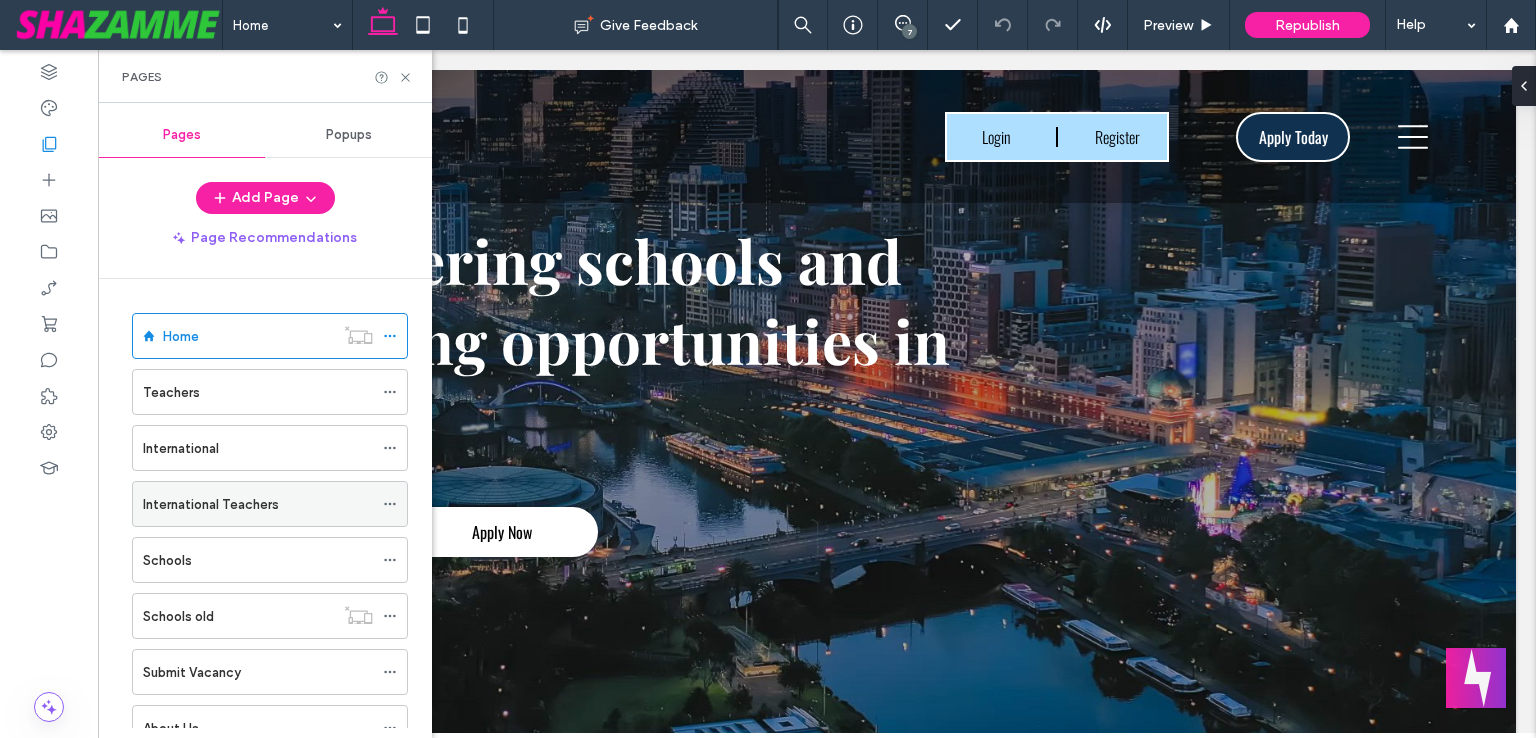 click on "International Teachers" at bounding box center (258, 504) 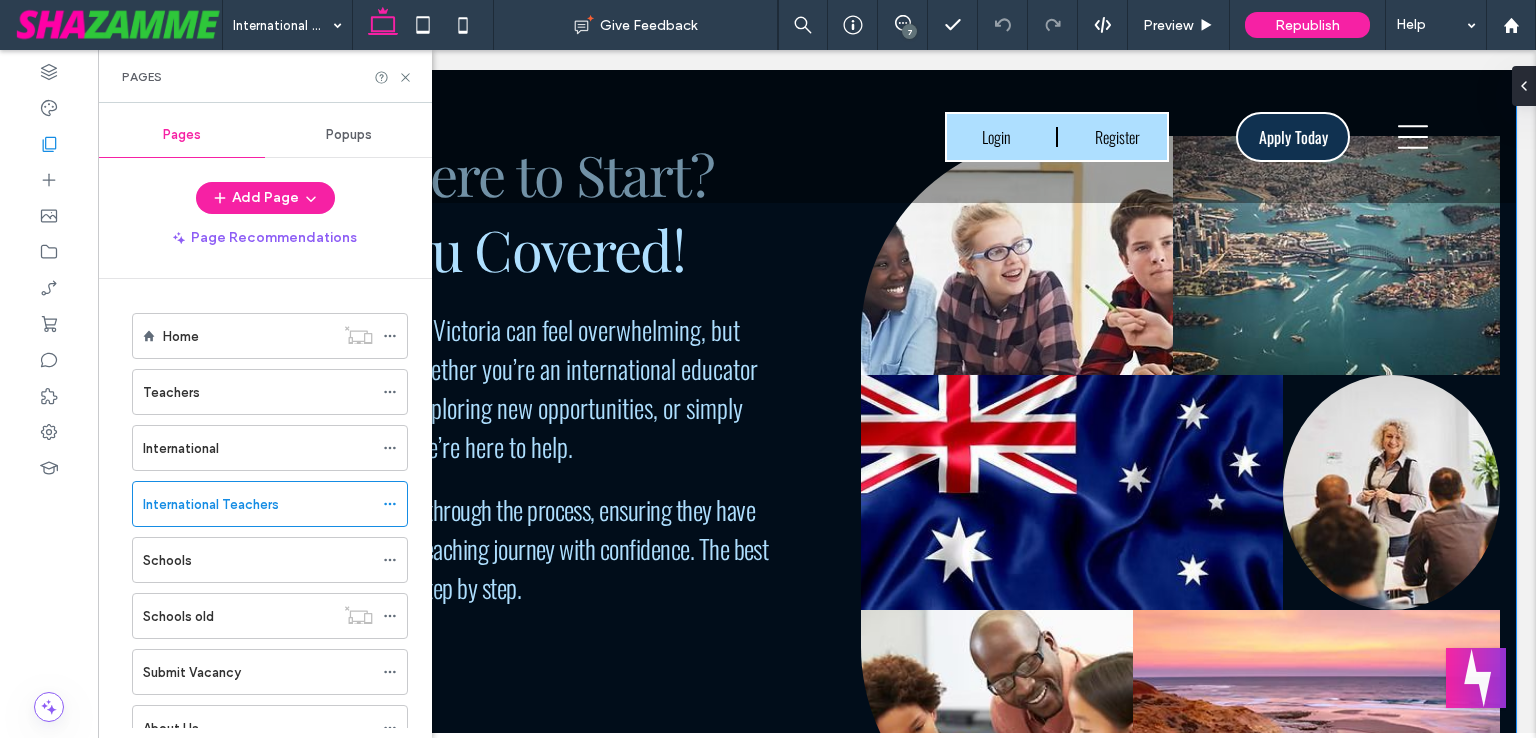 scroll, scrollTop: 800, scrollLeft: 0, axis: vertical 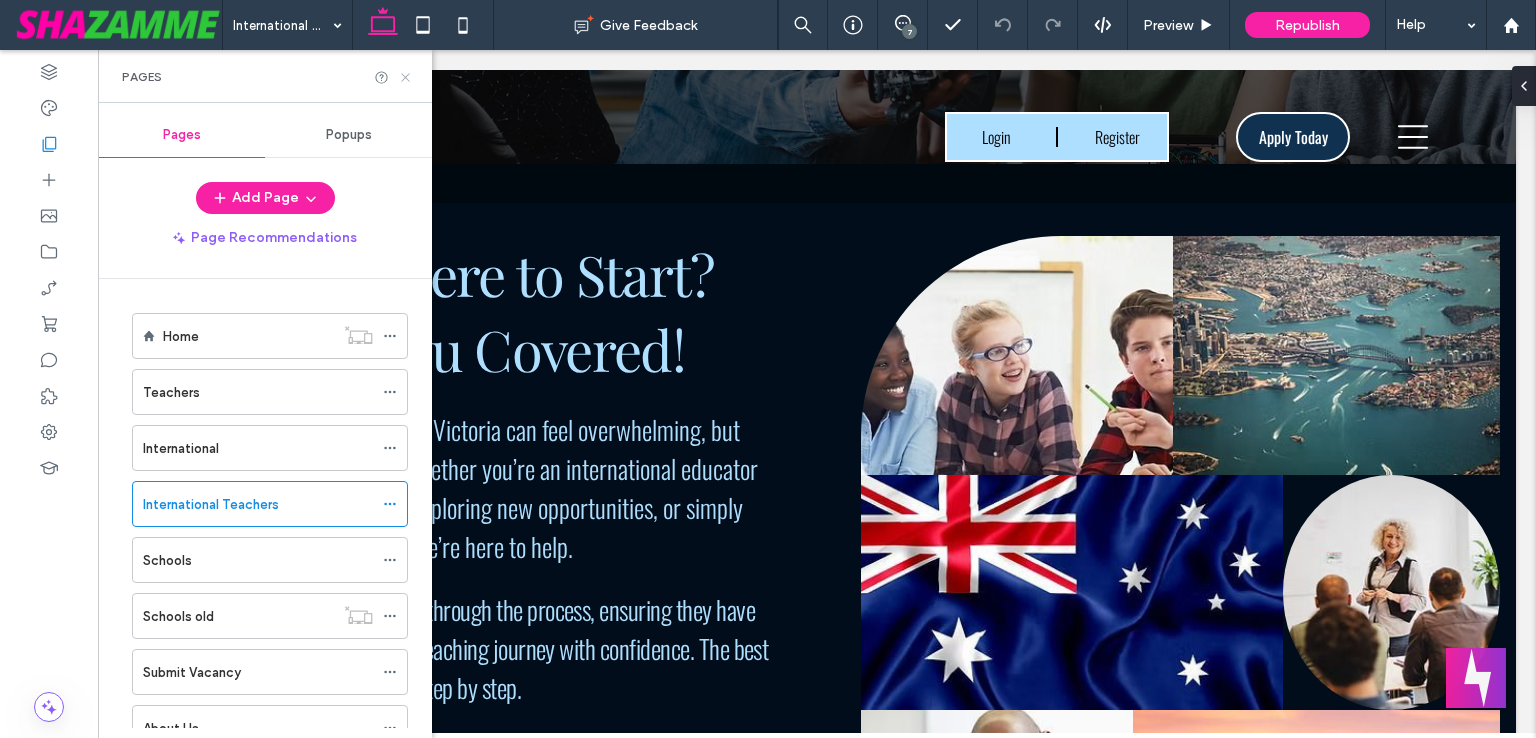click 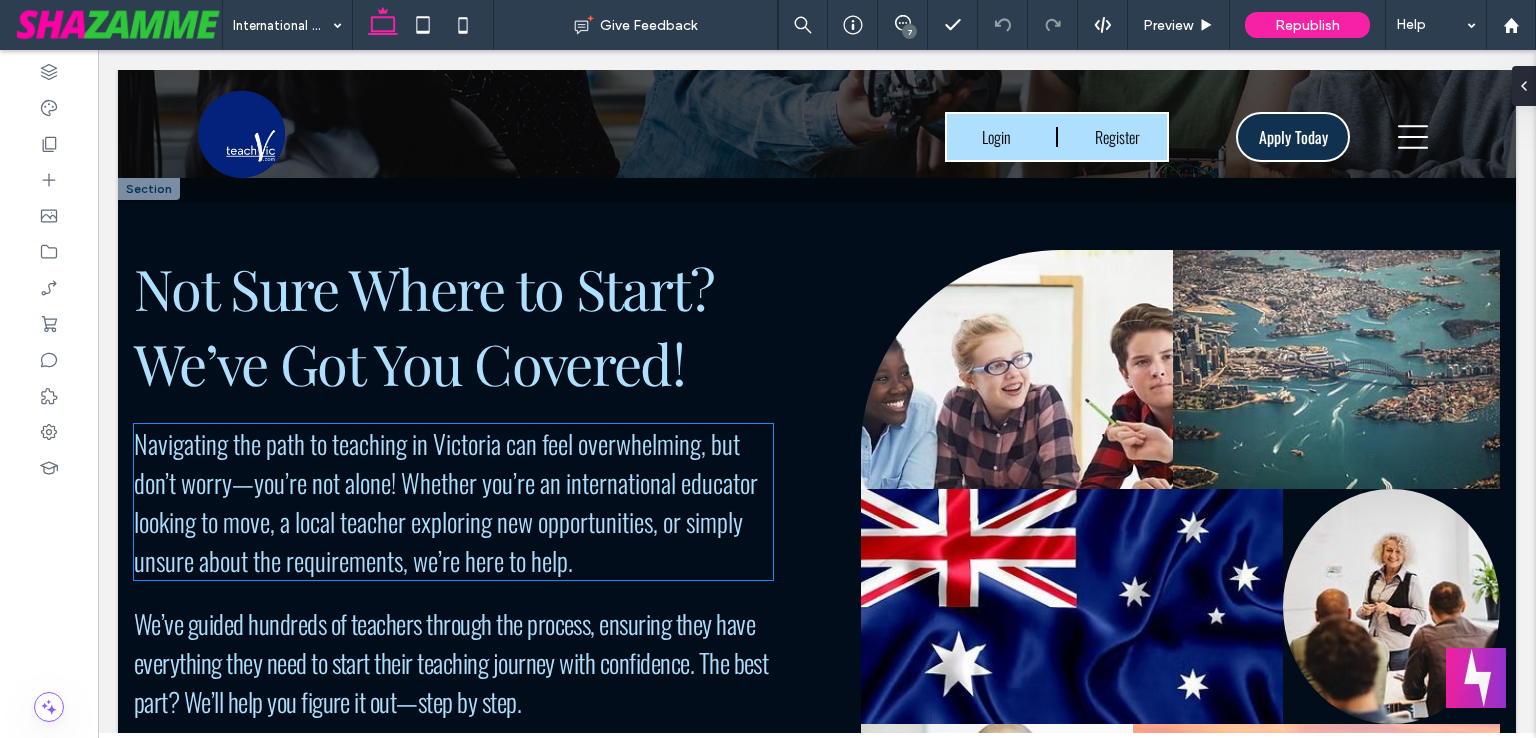 scroll, scrollTop: 700, scrollLeft: 0, axis: vertical 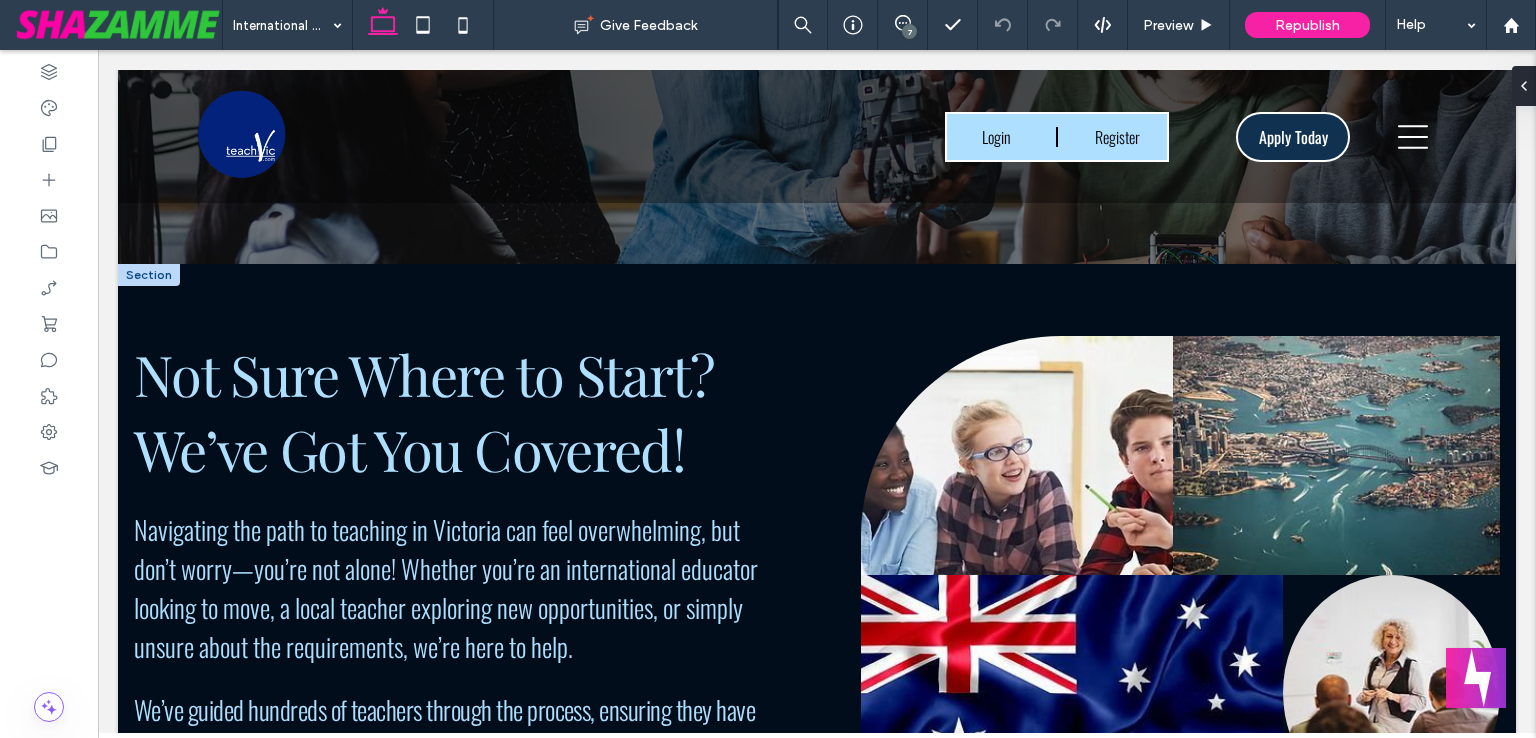 click at bounding box center (149, 275) 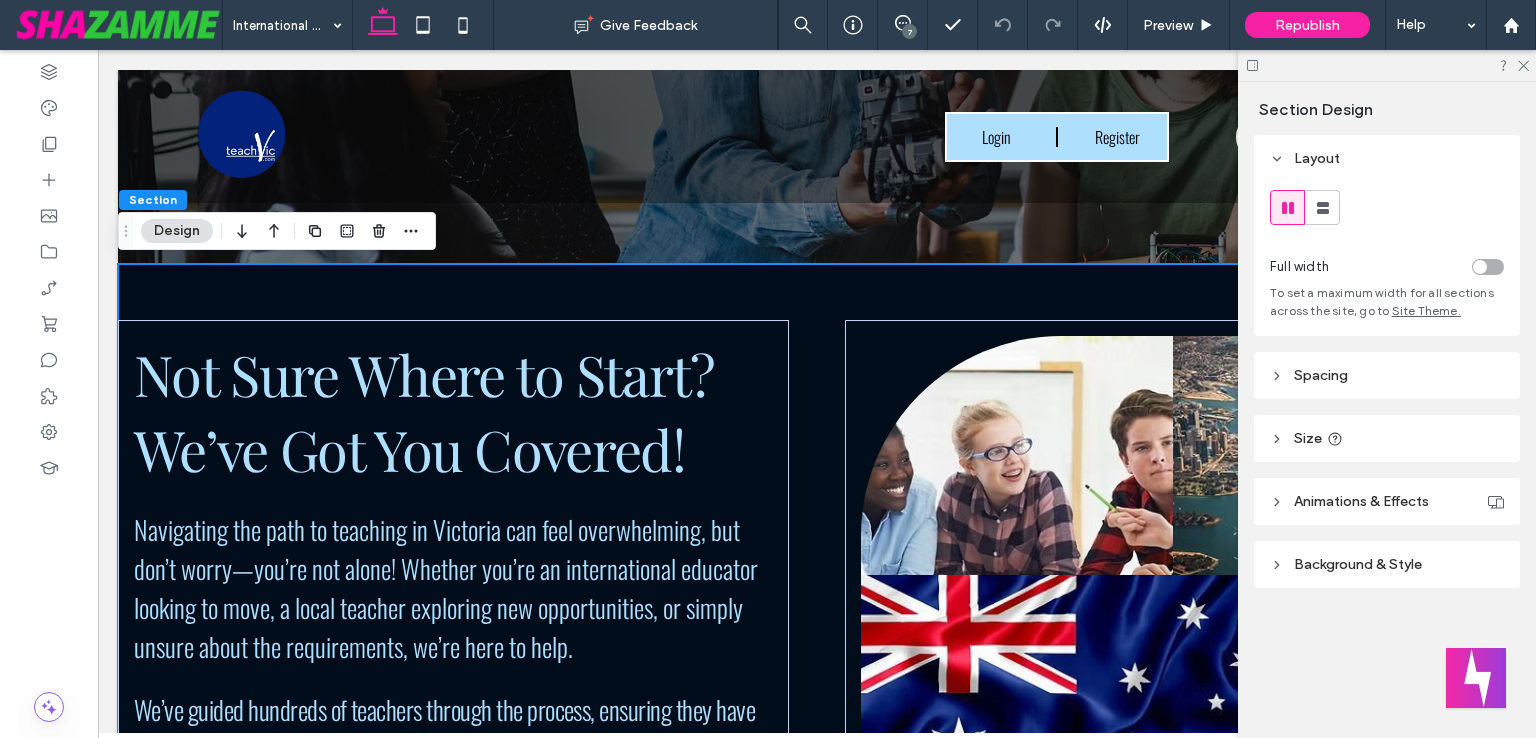 click on "Spacing" at bounding box center (1321, 375) 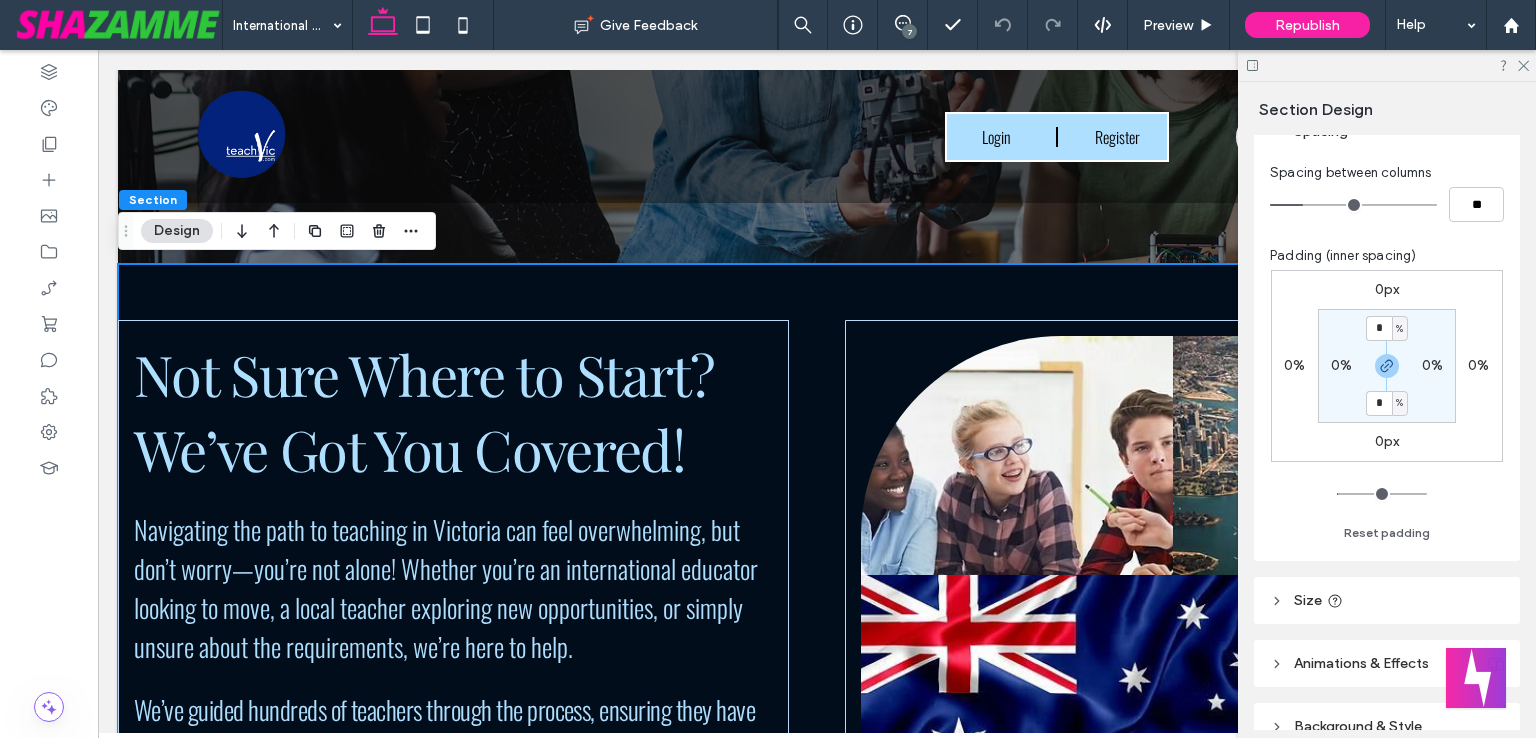 scroll, scrollTop: 300, scrollLeft: 0, axis: vertical 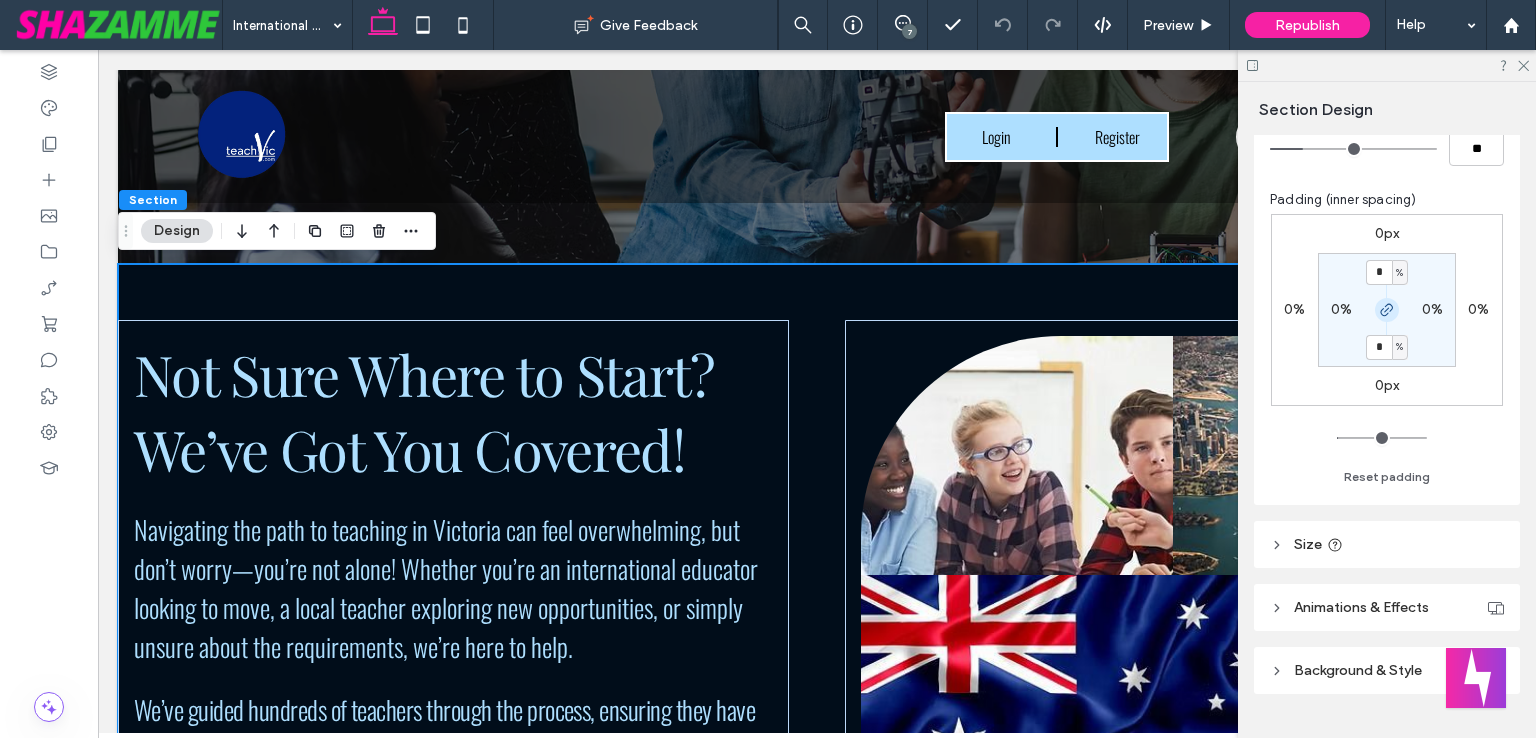click 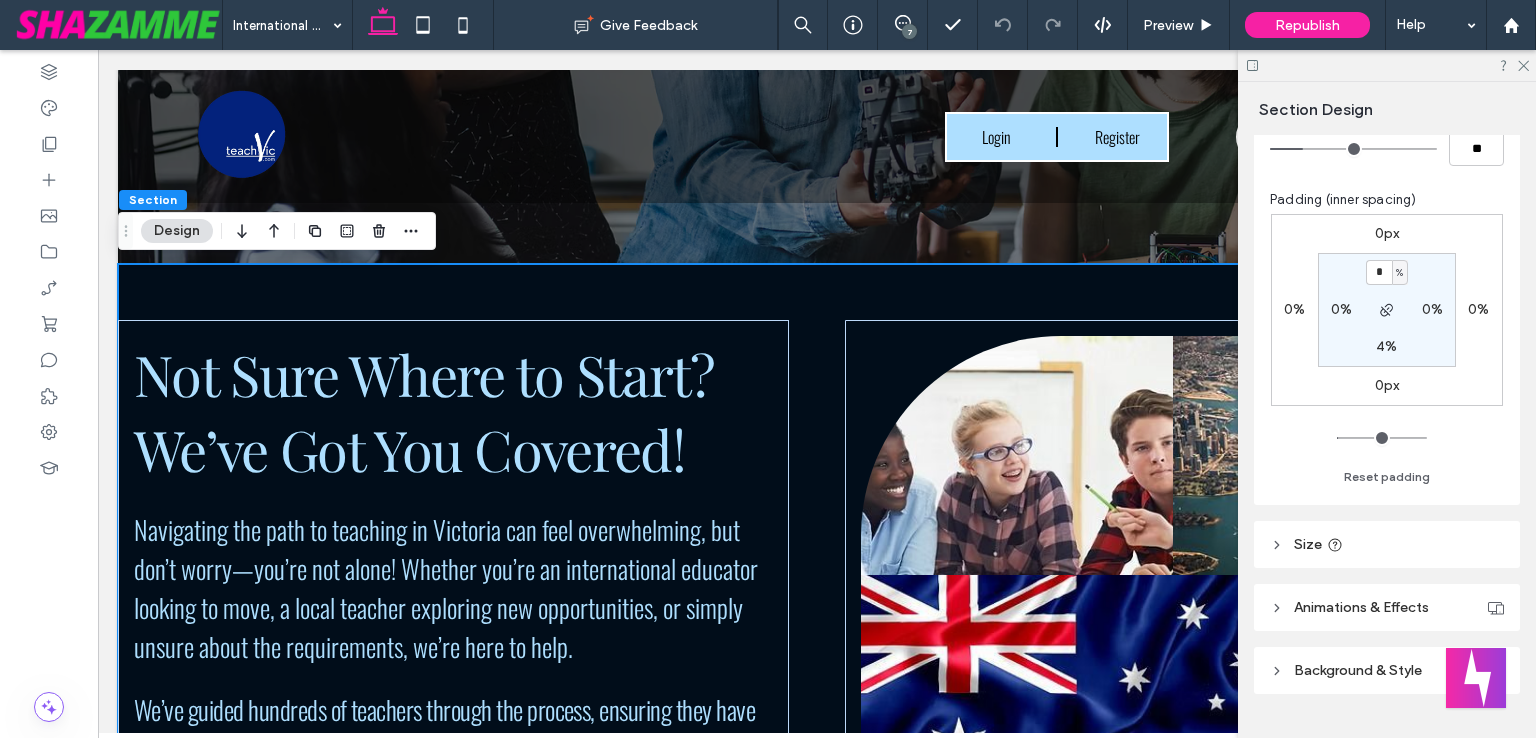 click on "0%" at bounding box center [1341, 309] 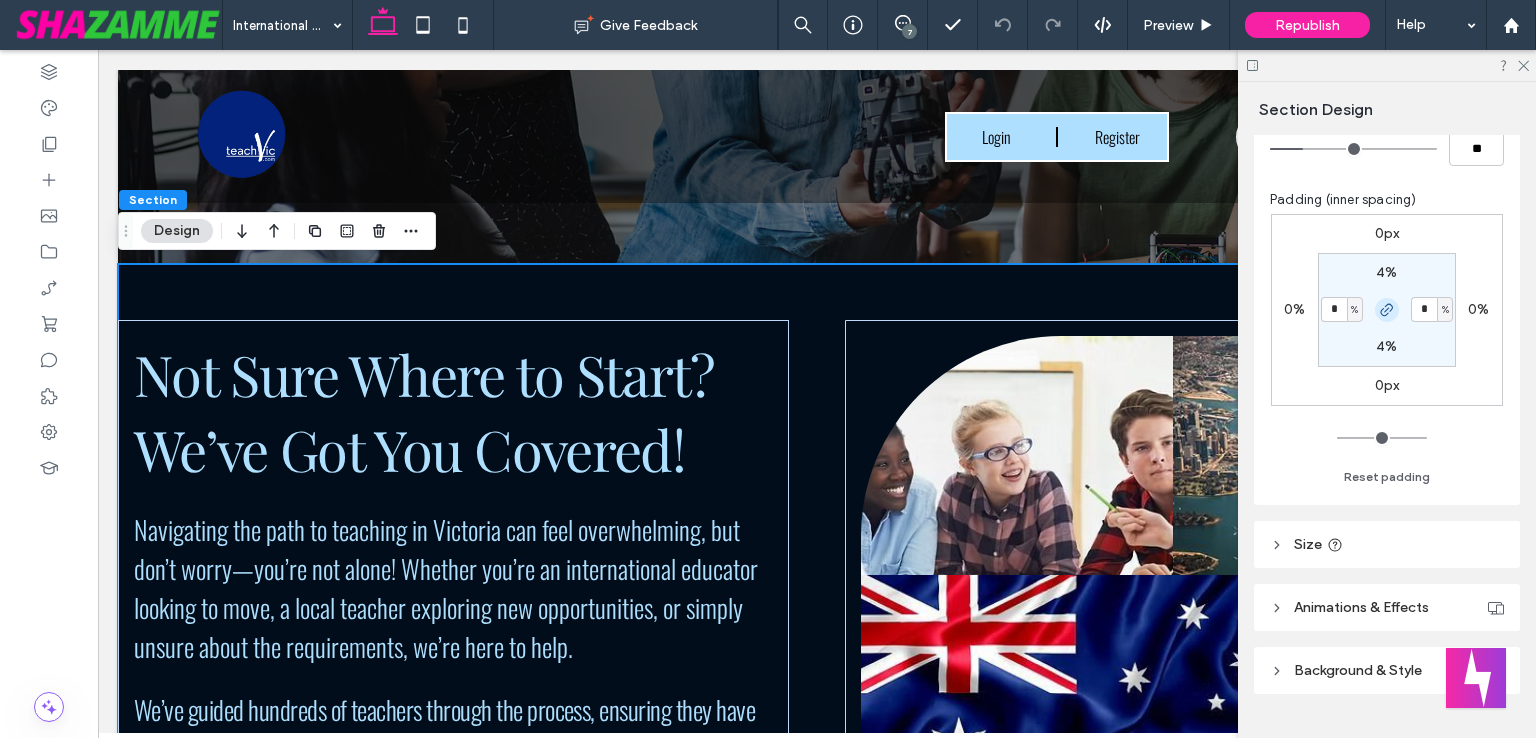 click 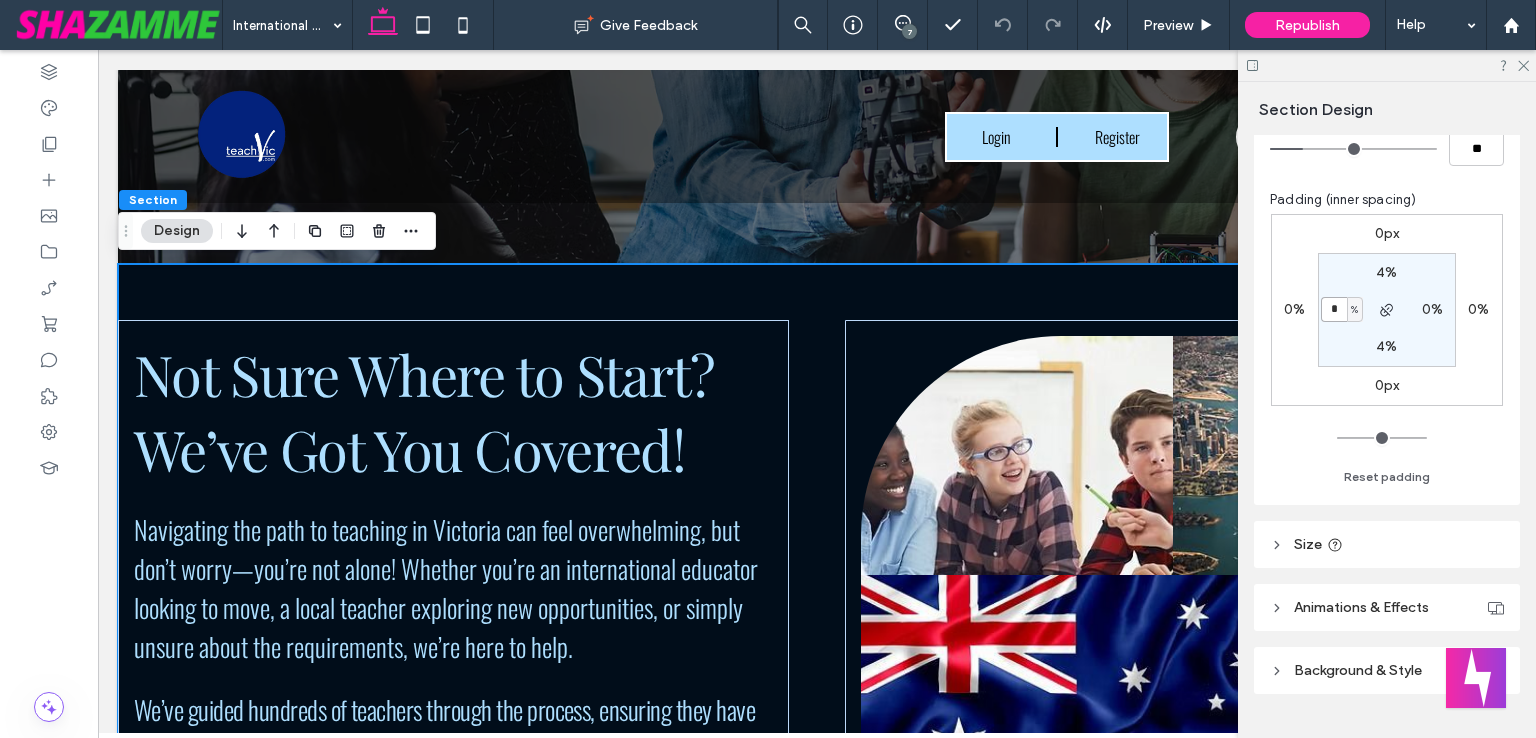 click on "*" at bounding box center (1334, 309) 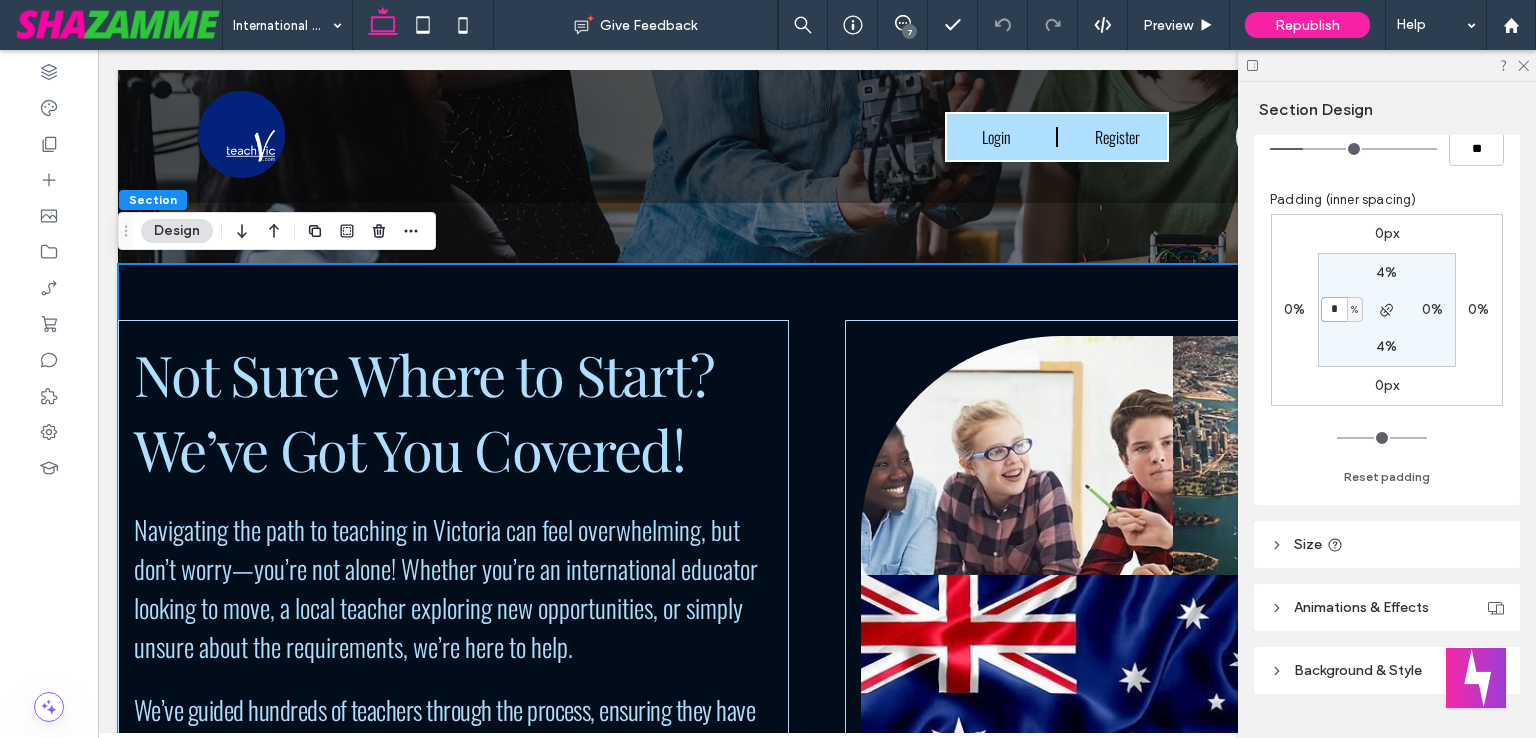 type on "*" 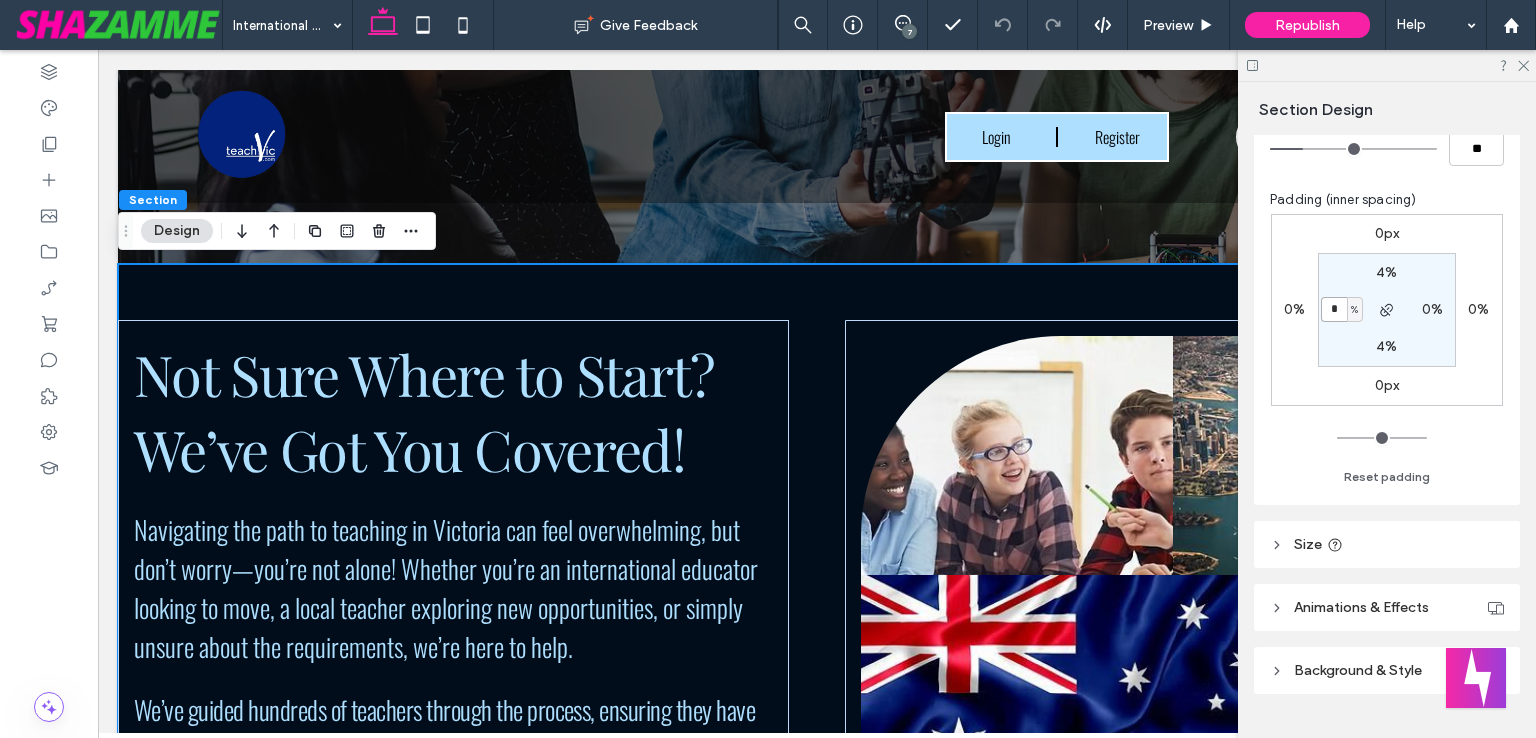 type on "*" 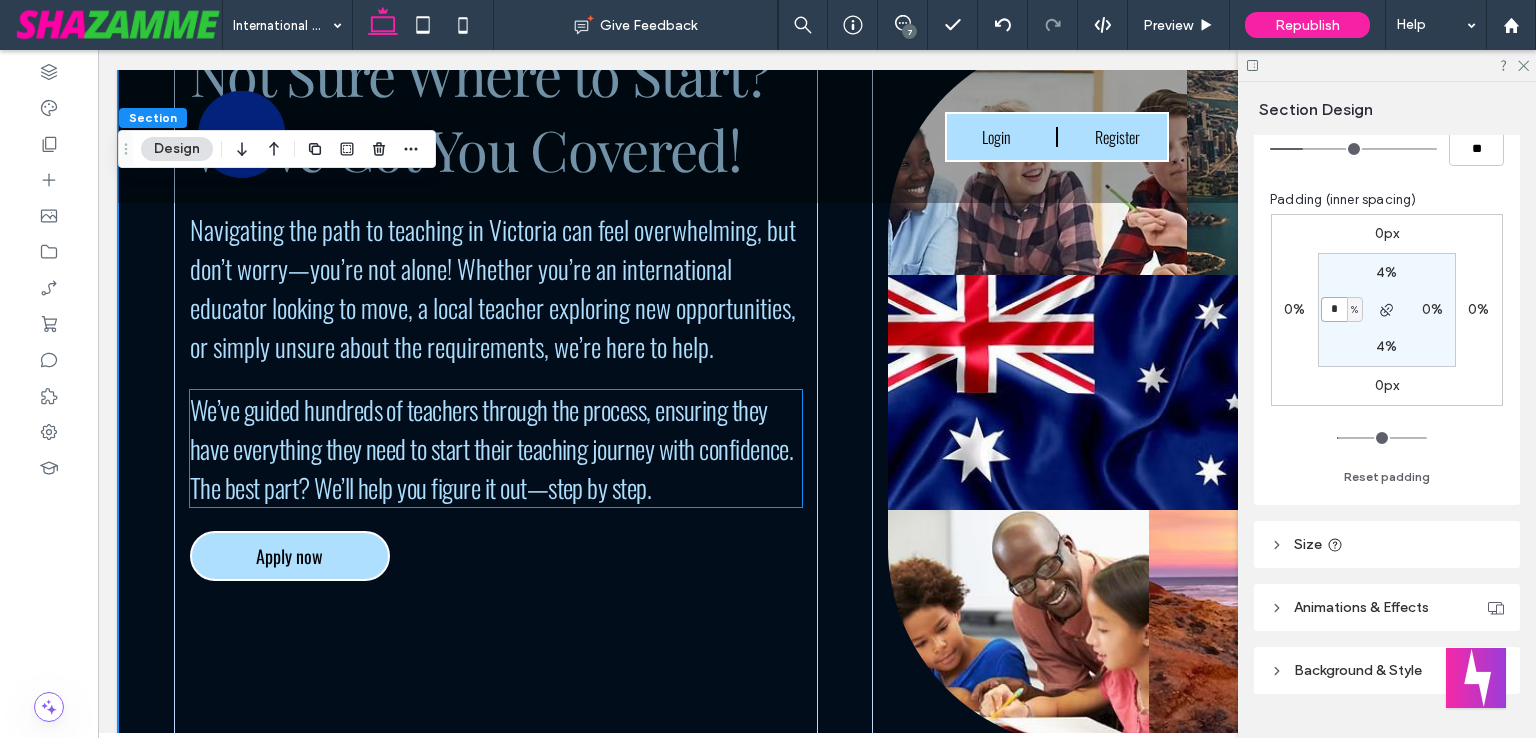 scroll, scrollTop: 1200, scrollLeft: 0, axis: vertical 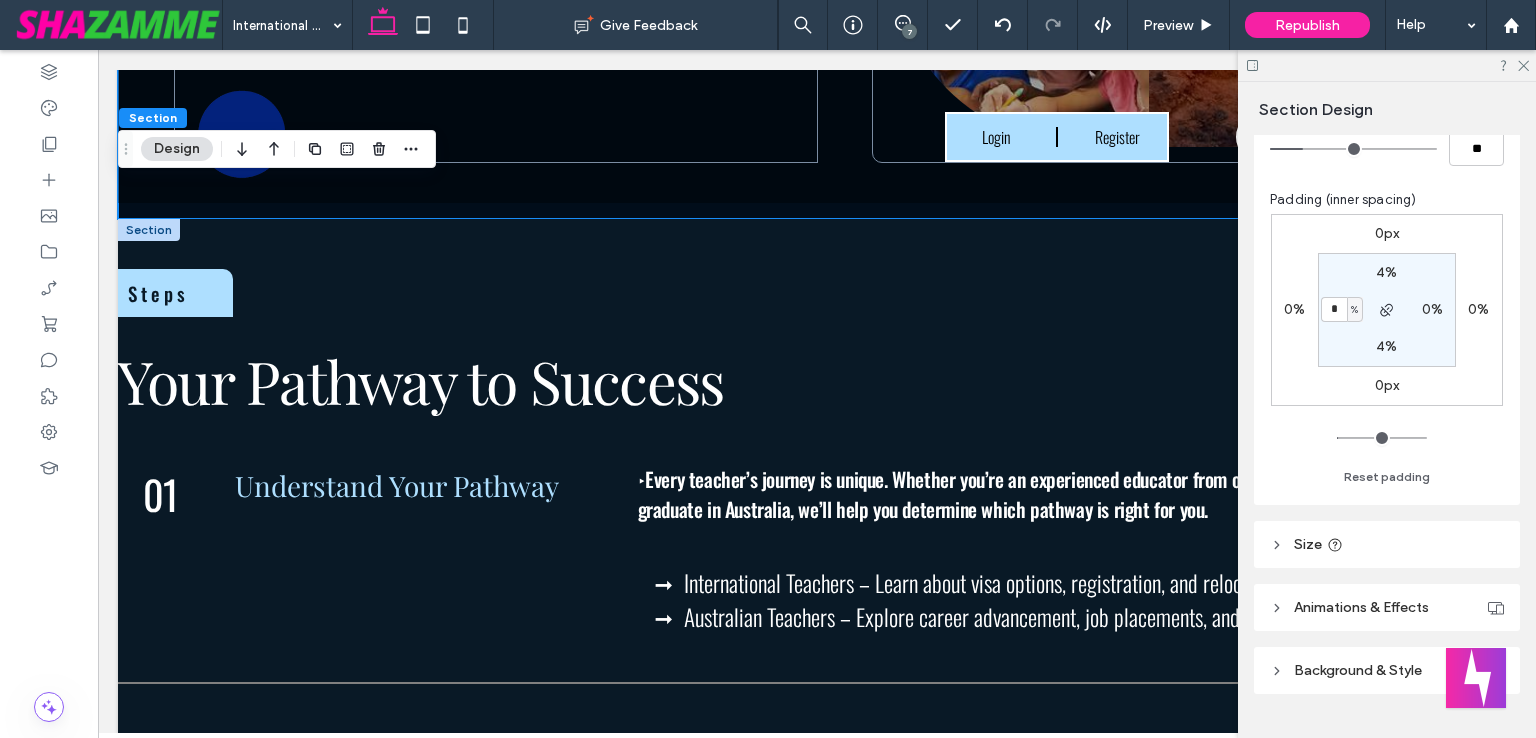 click at bounding box center [149, 230] 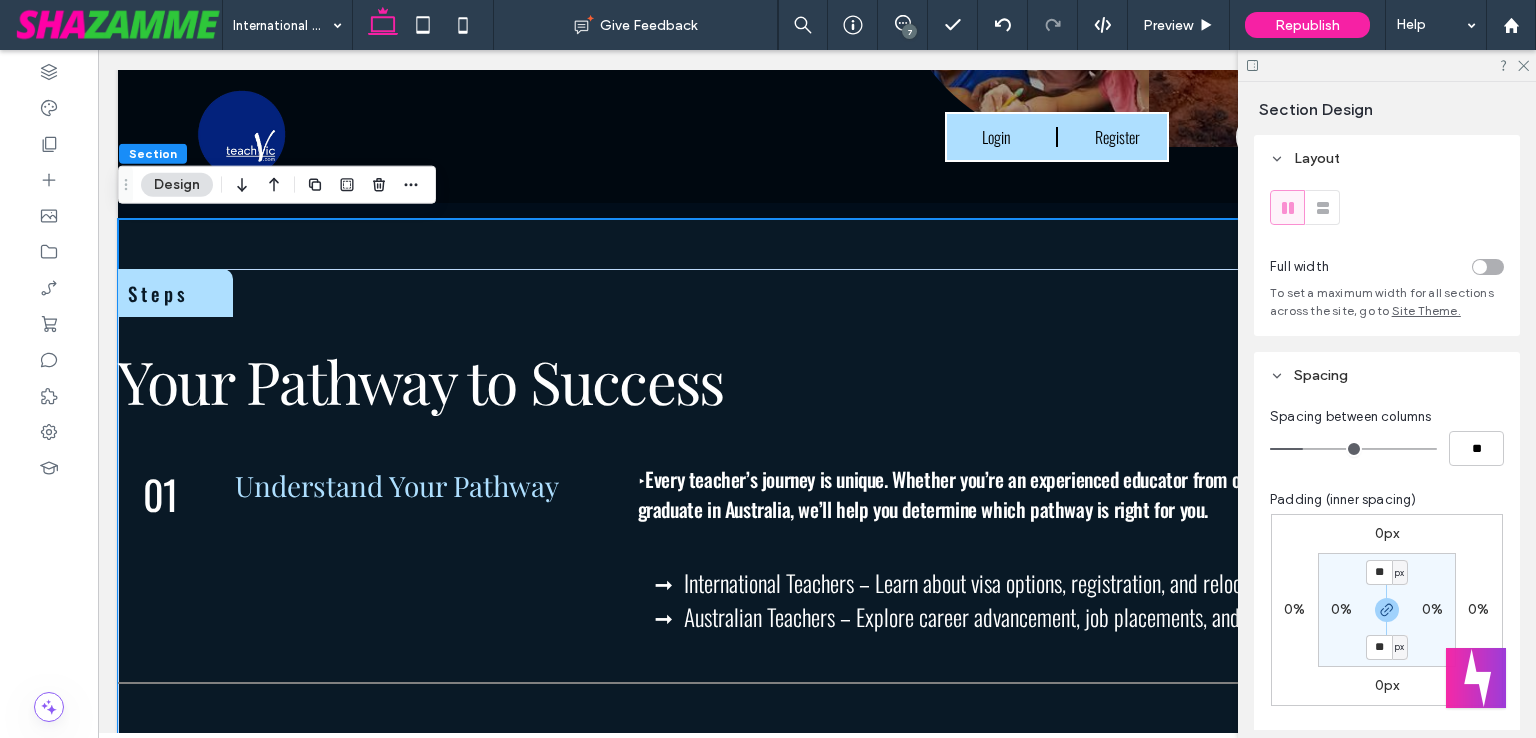 click on "0%" at bounding box center (1341, 609) 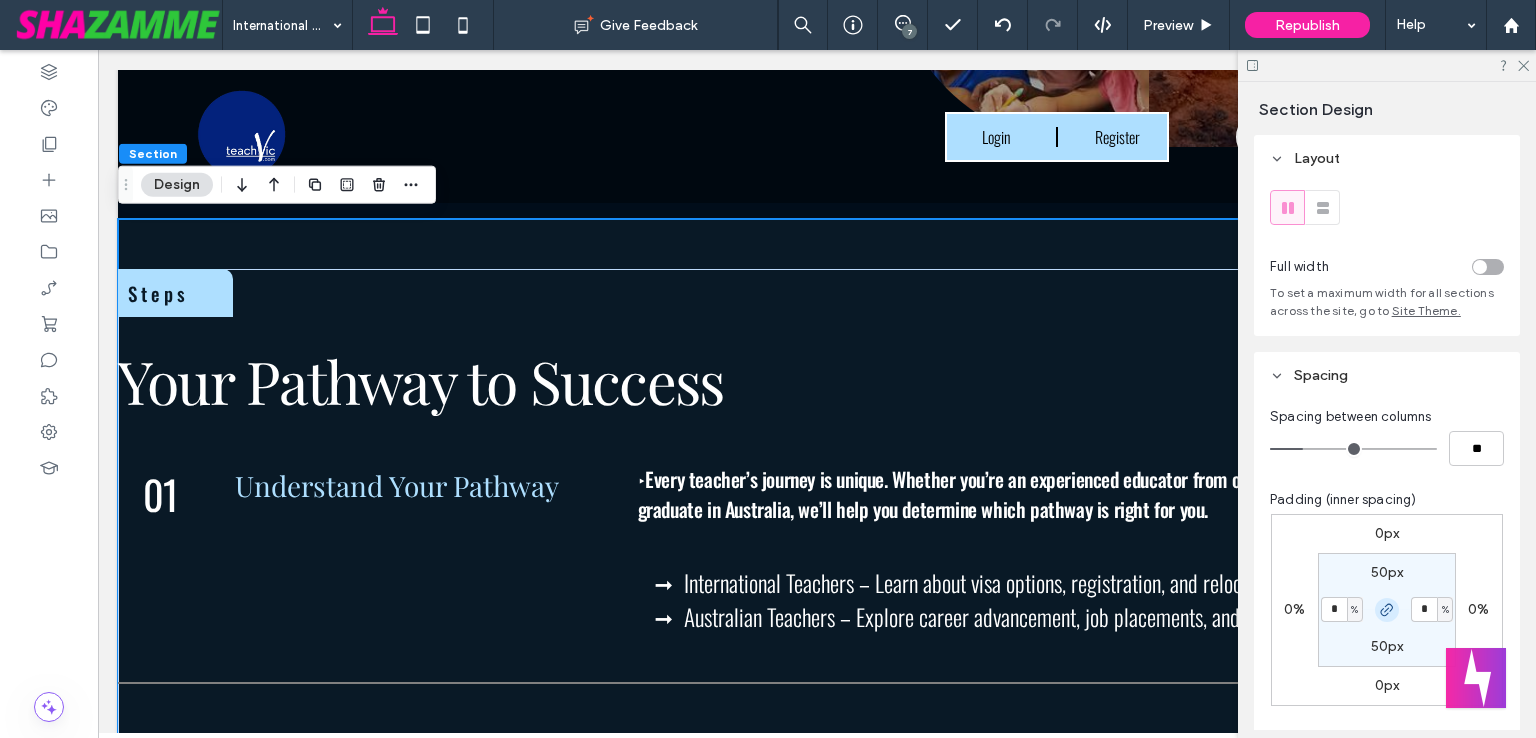 click 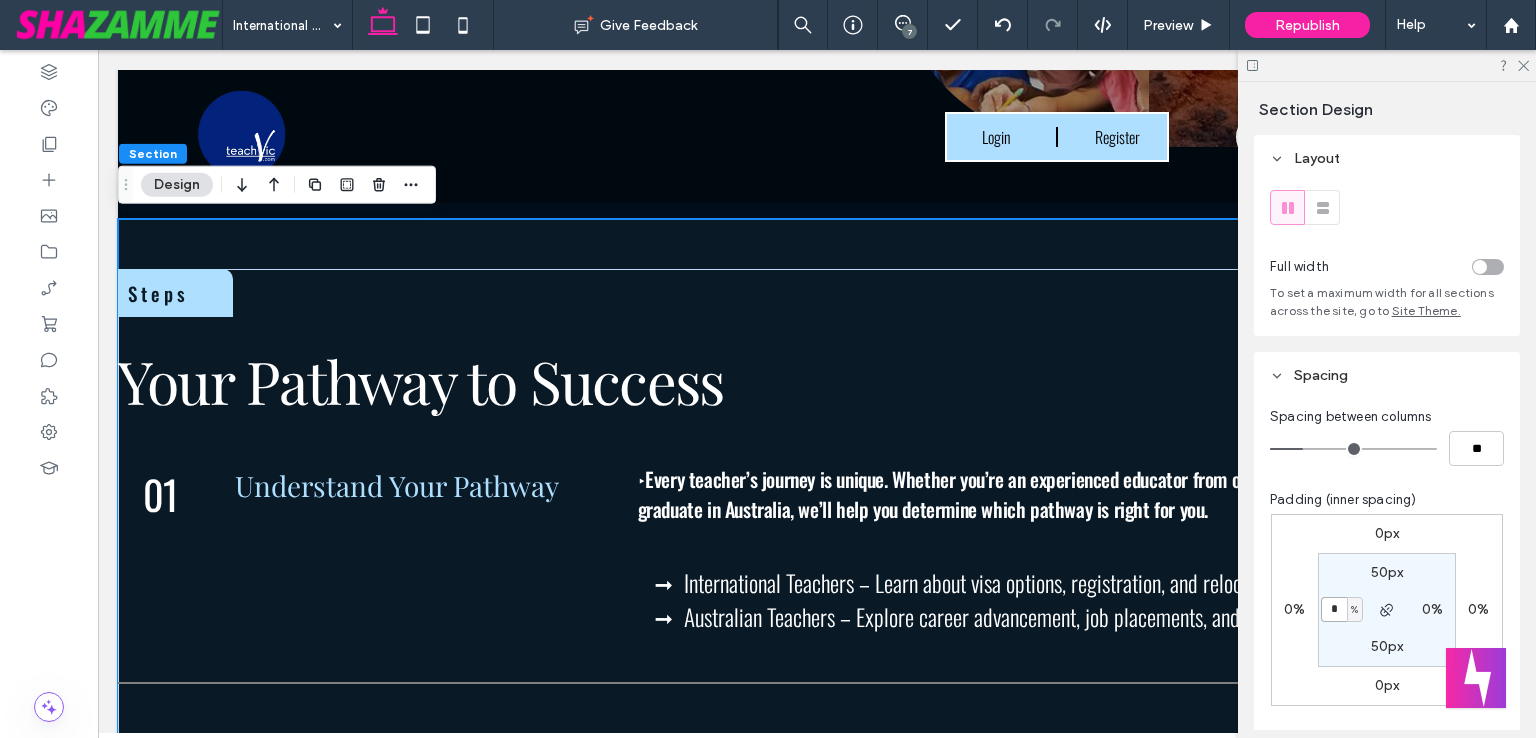 click on "*" at bounding box center [1334, 609] 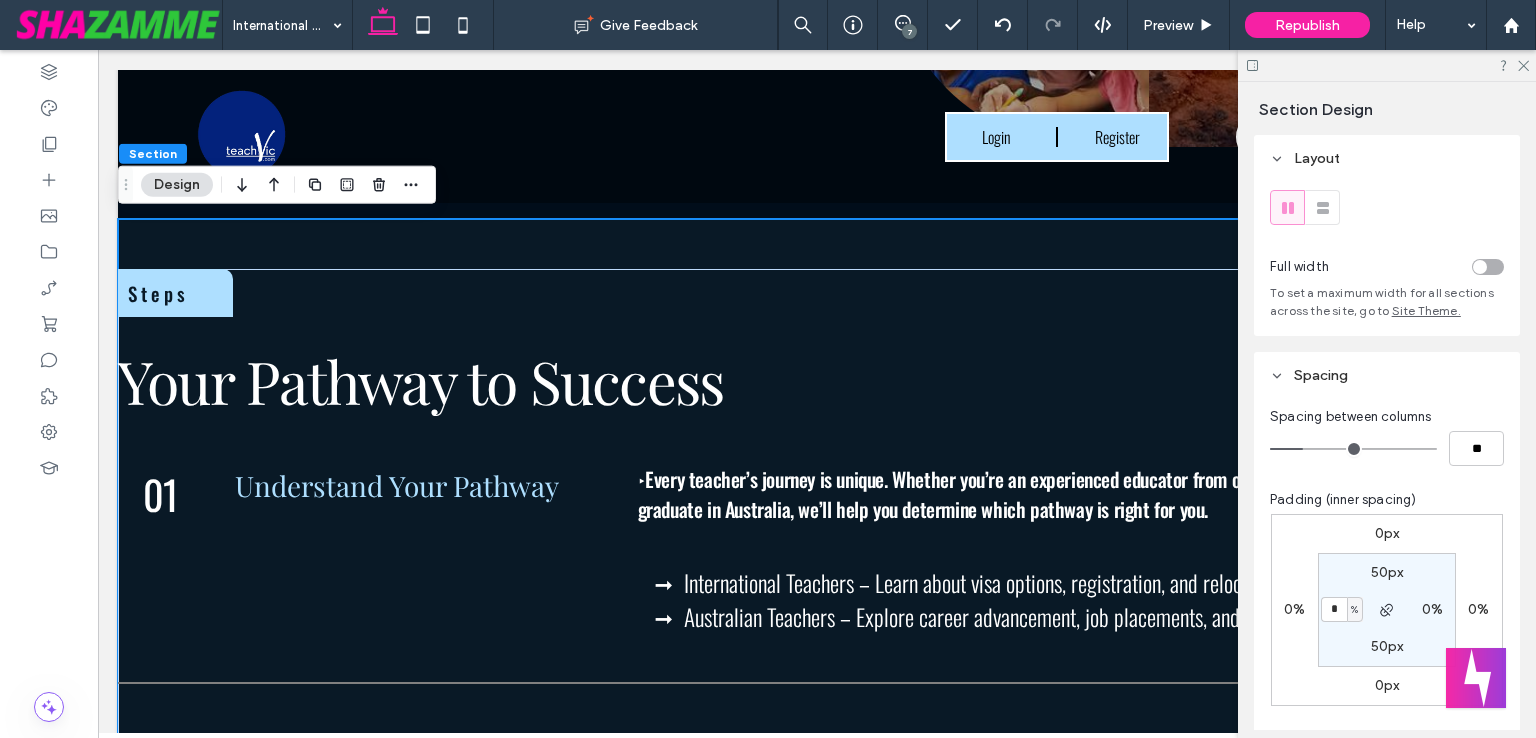 click on "%" at bounding box center [1354, 610] 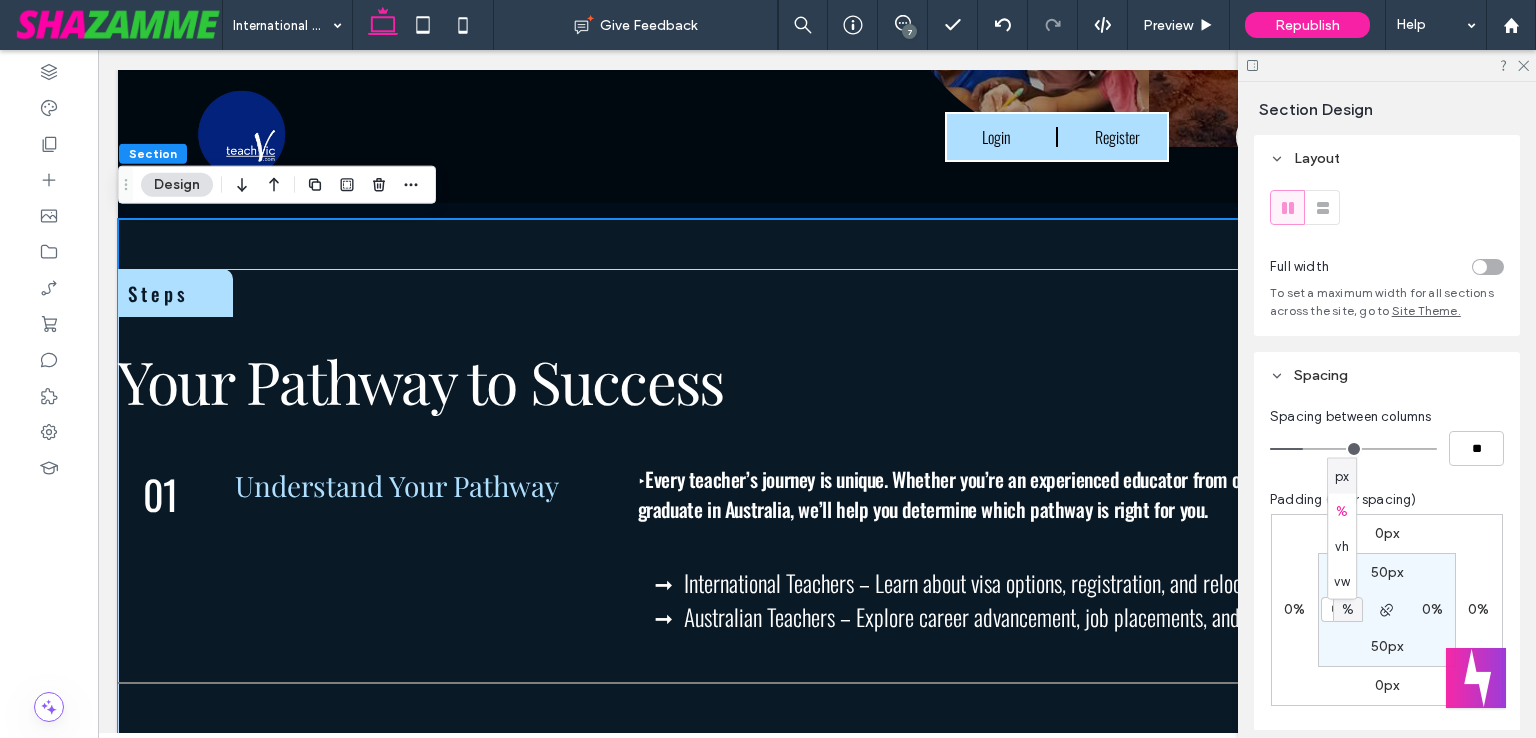 click on "px" at bounding box center [1342, 476] 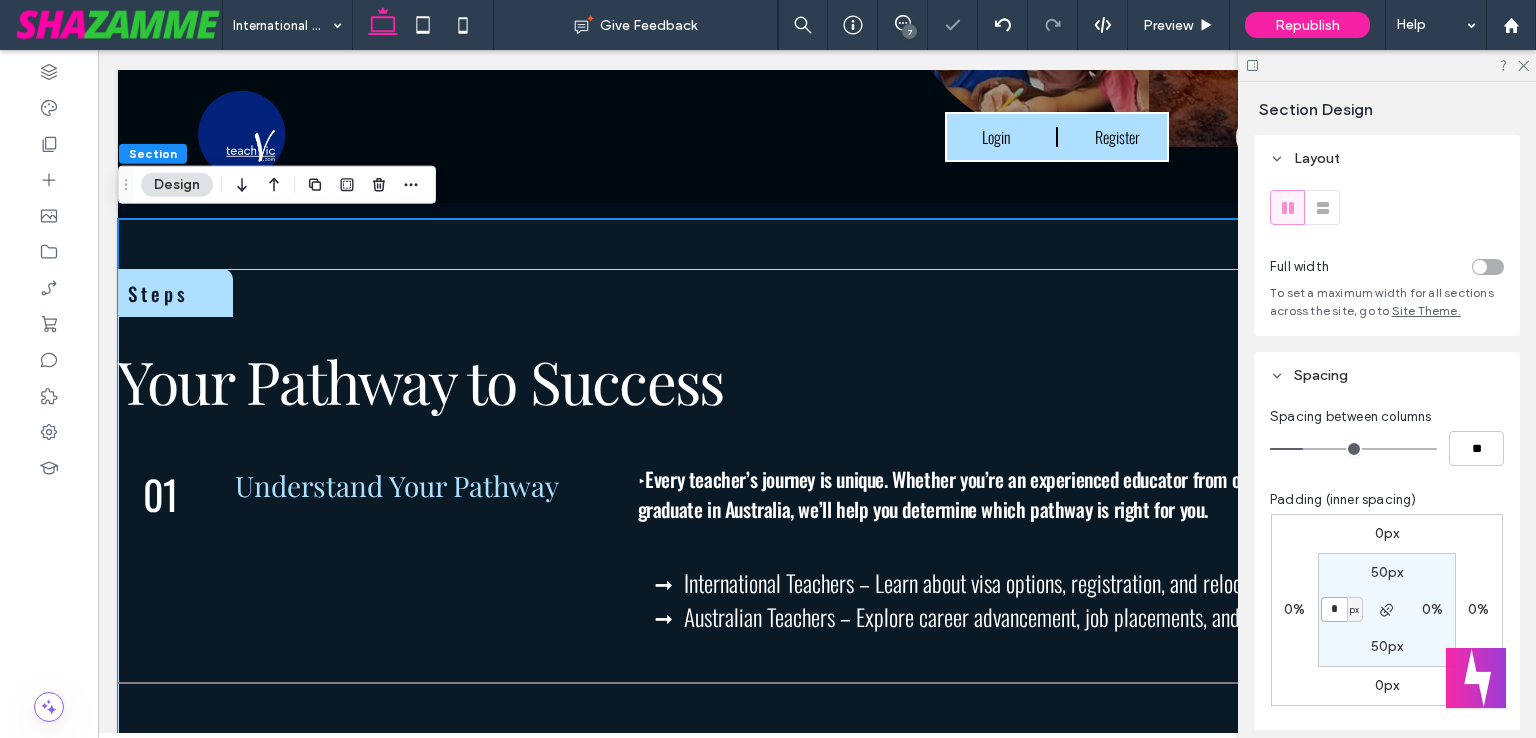 click on "*" at bounding box center [1334, 609] 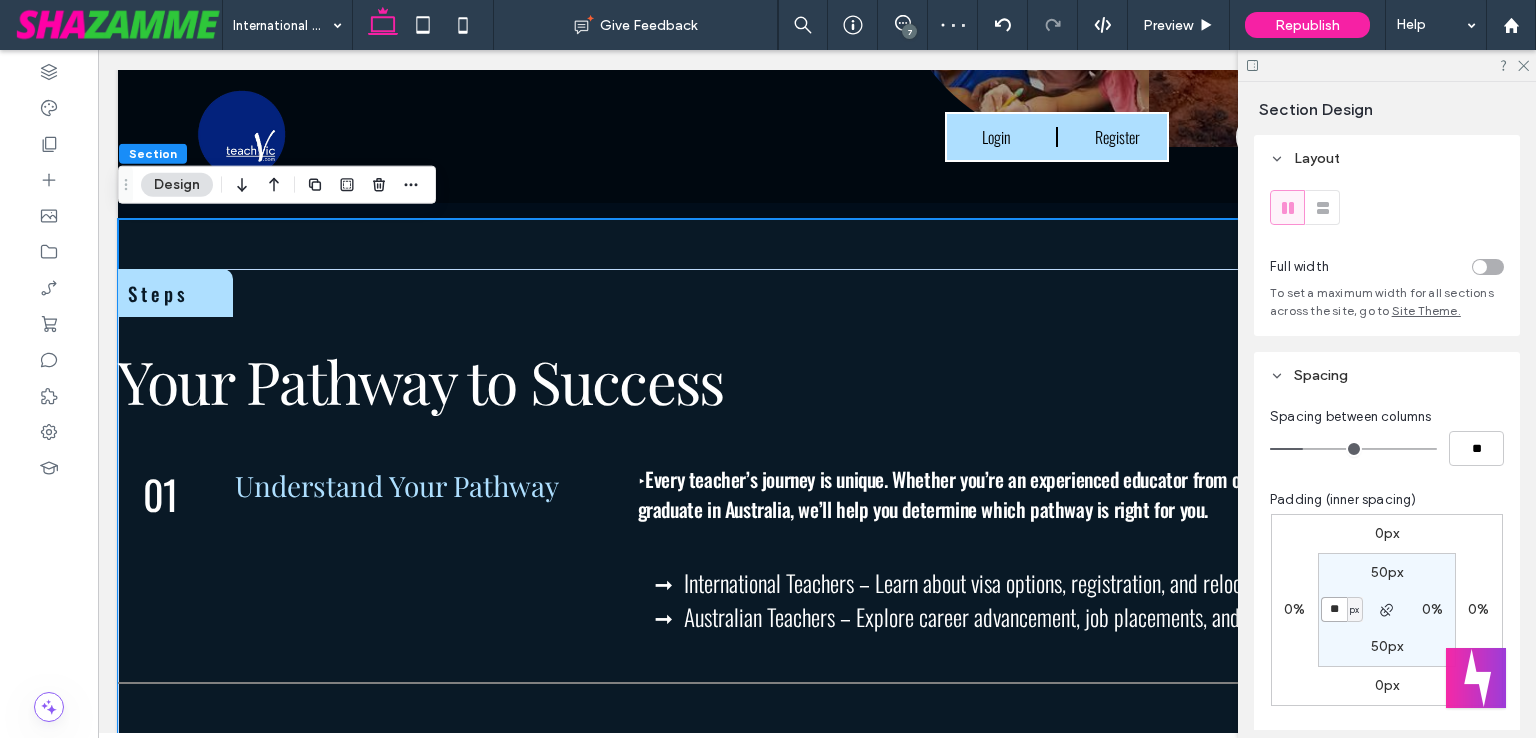 type on "**" 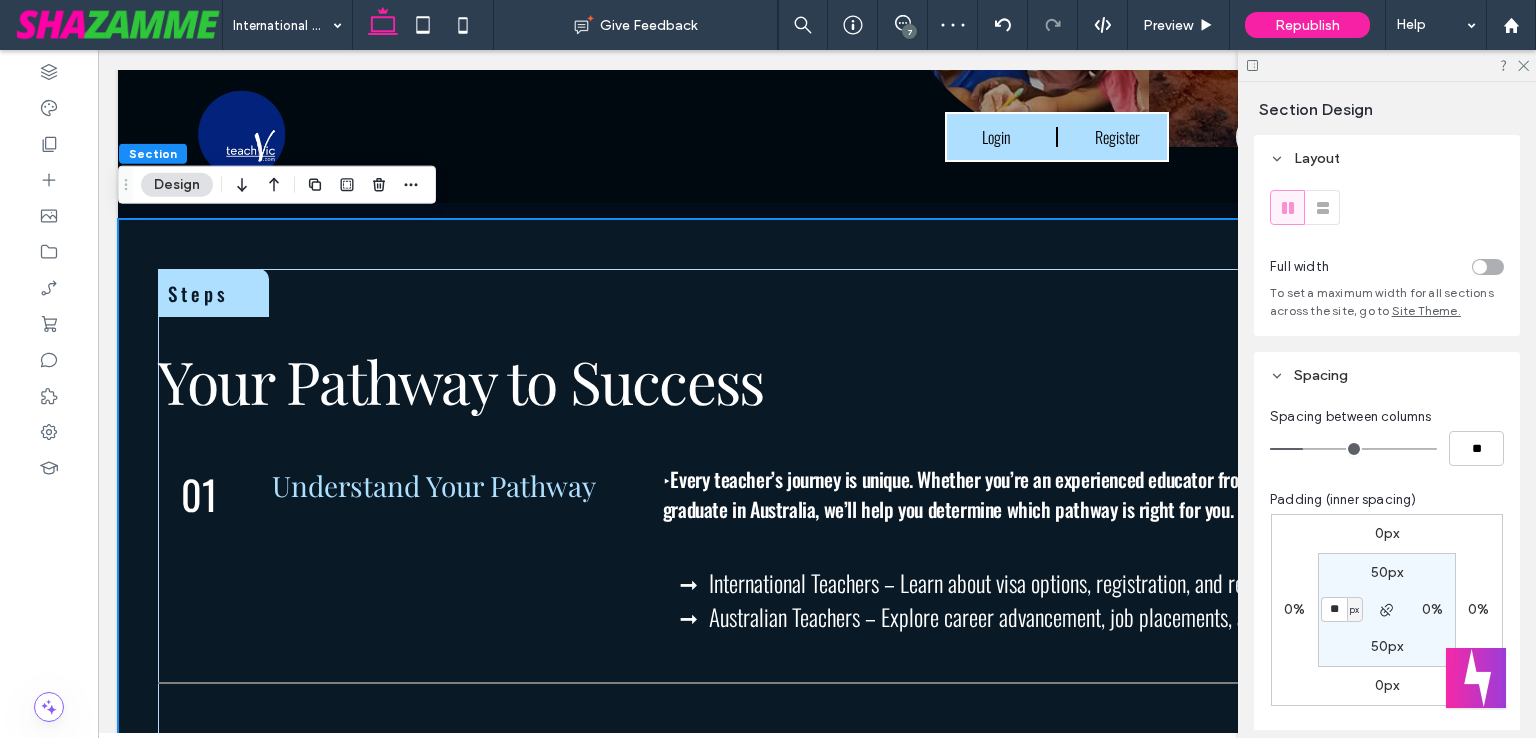 click on "0%" at bounding box center [1432, 609] 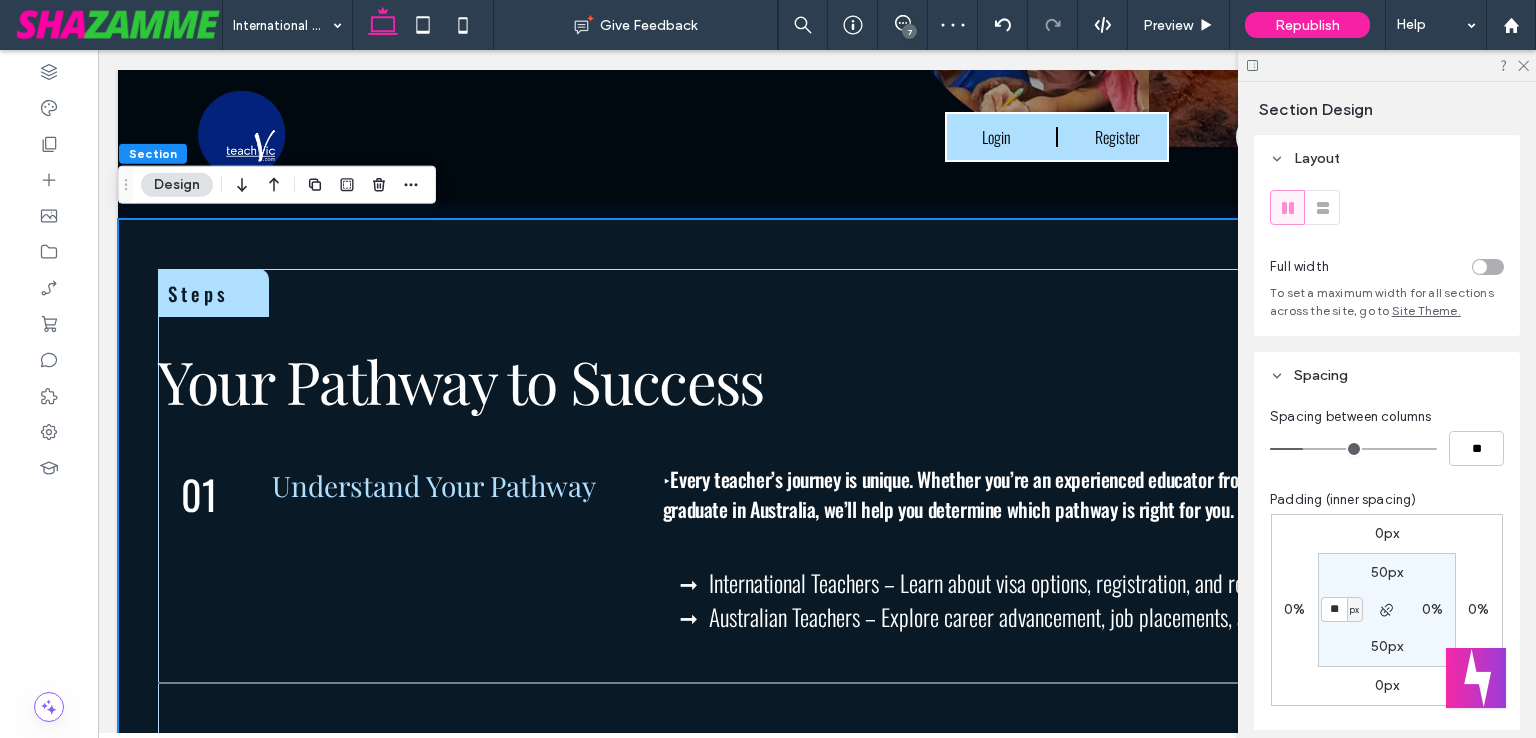 type on "*" 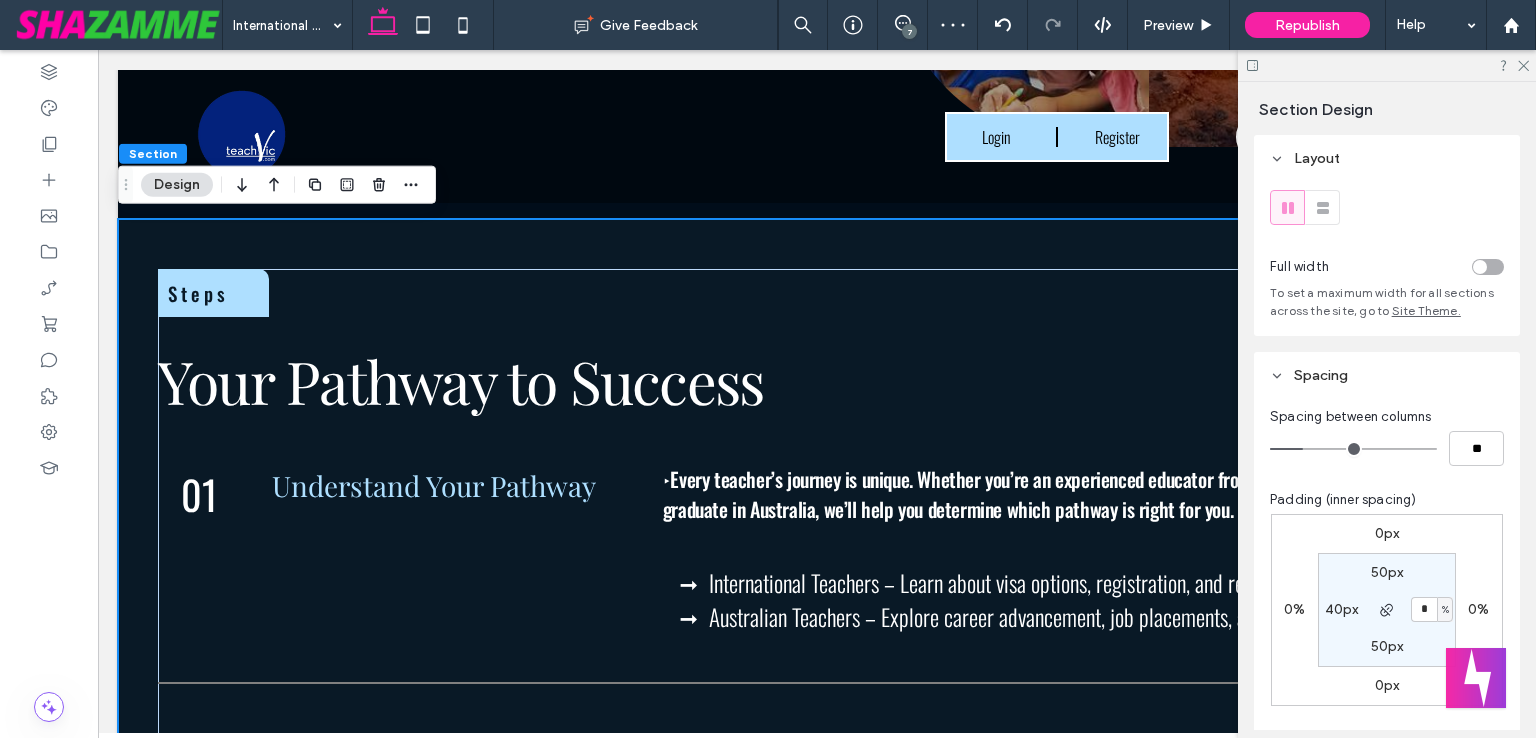 click on "%" at bounding box center [1445, 610] 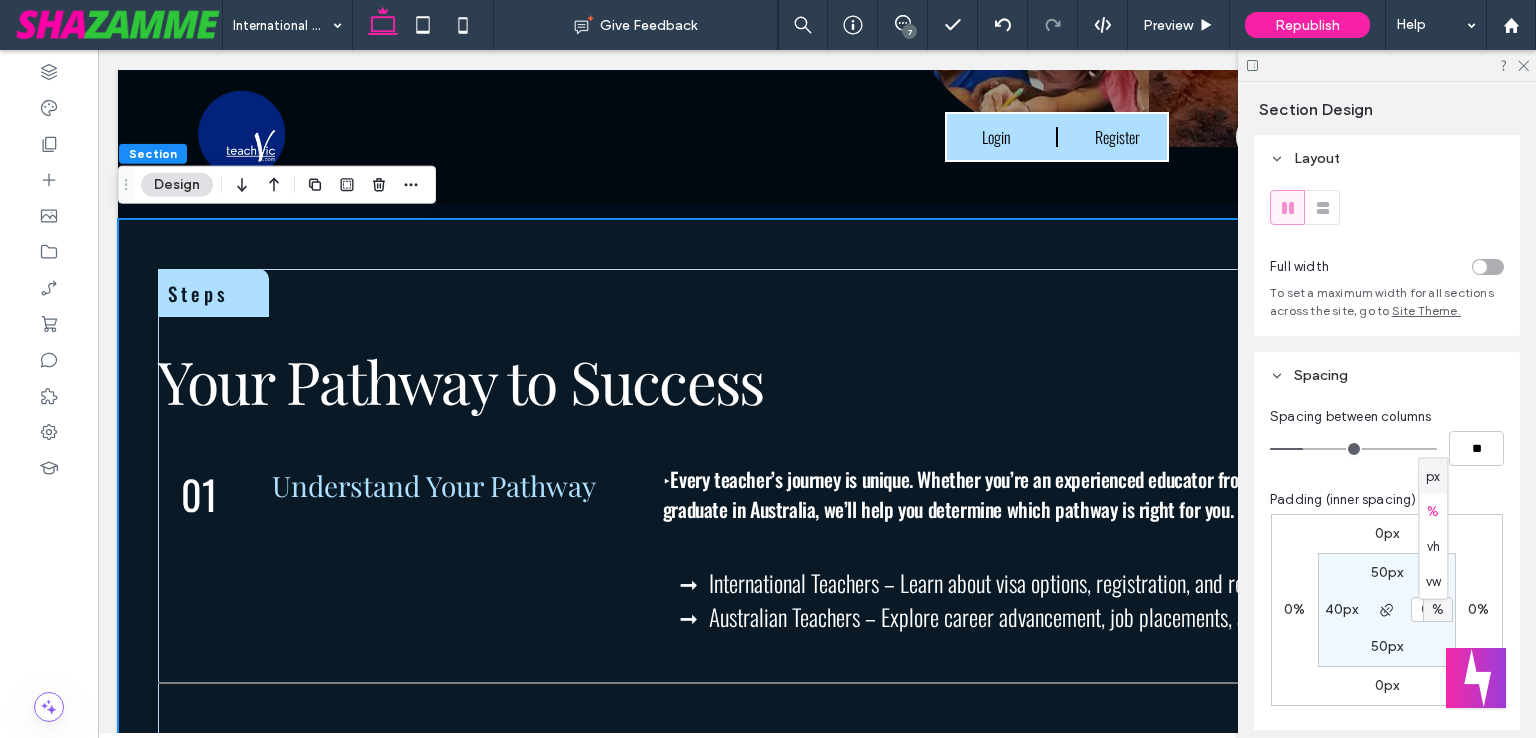 click on "px" at bounding box center (1433, 476) 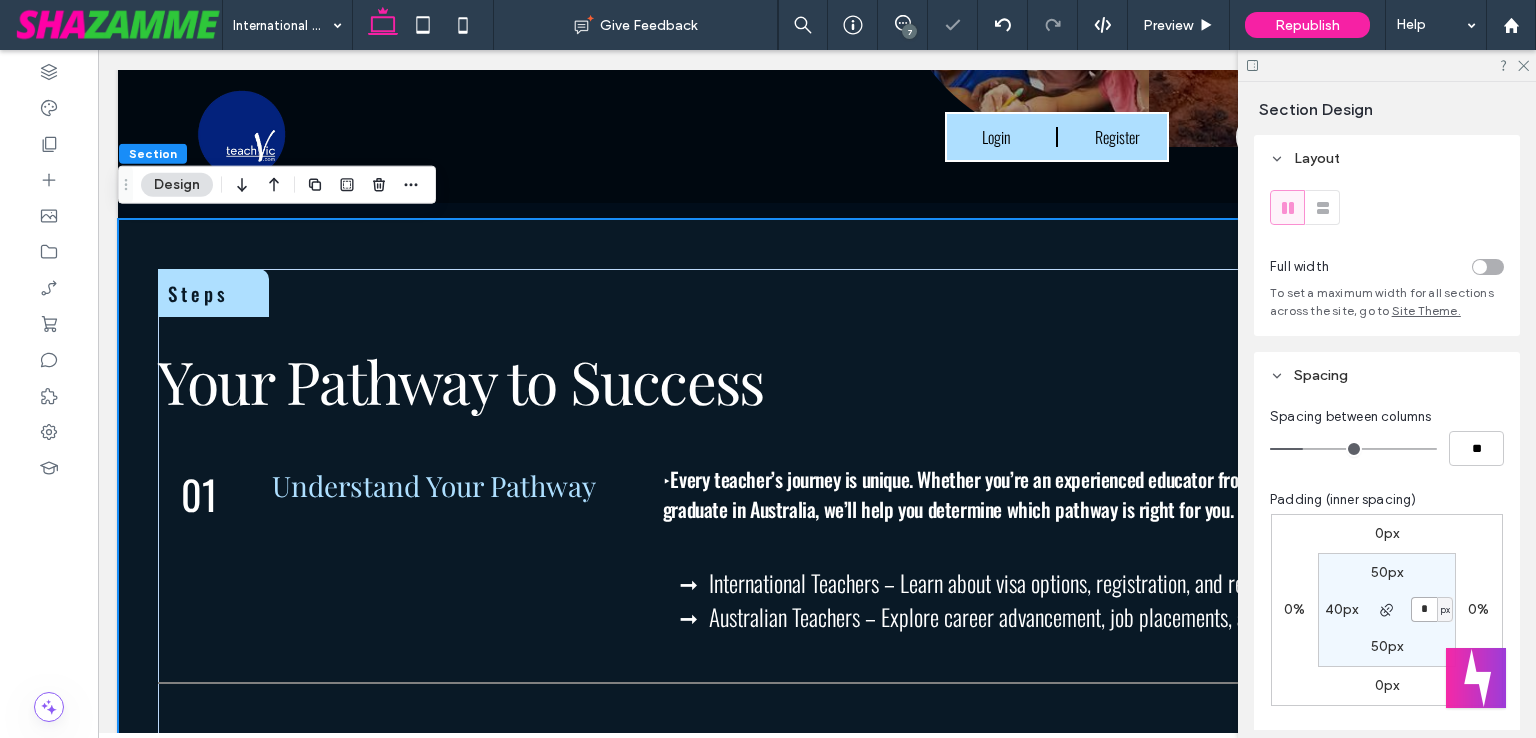 click on "*" at bounding box center (1424, 609) 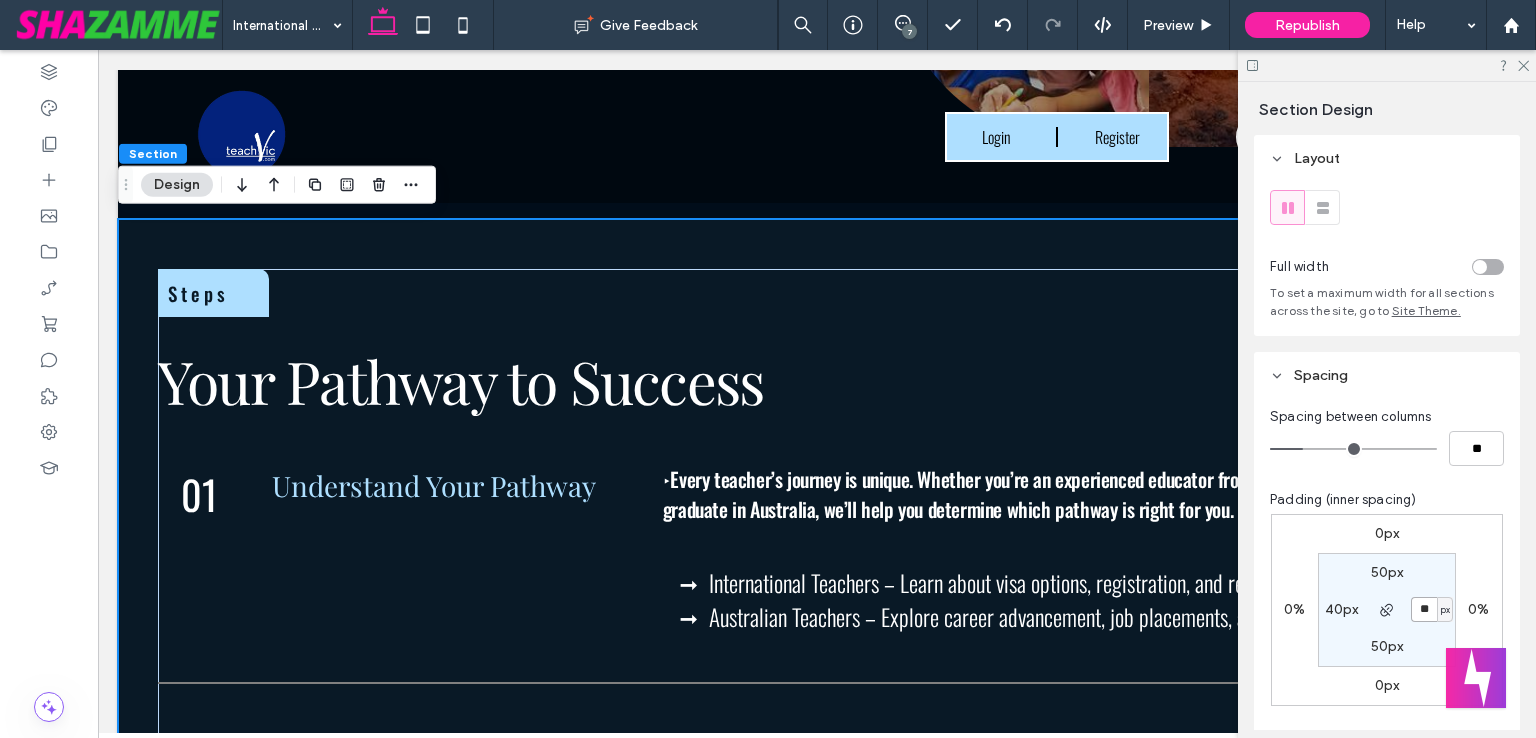 type on "**" 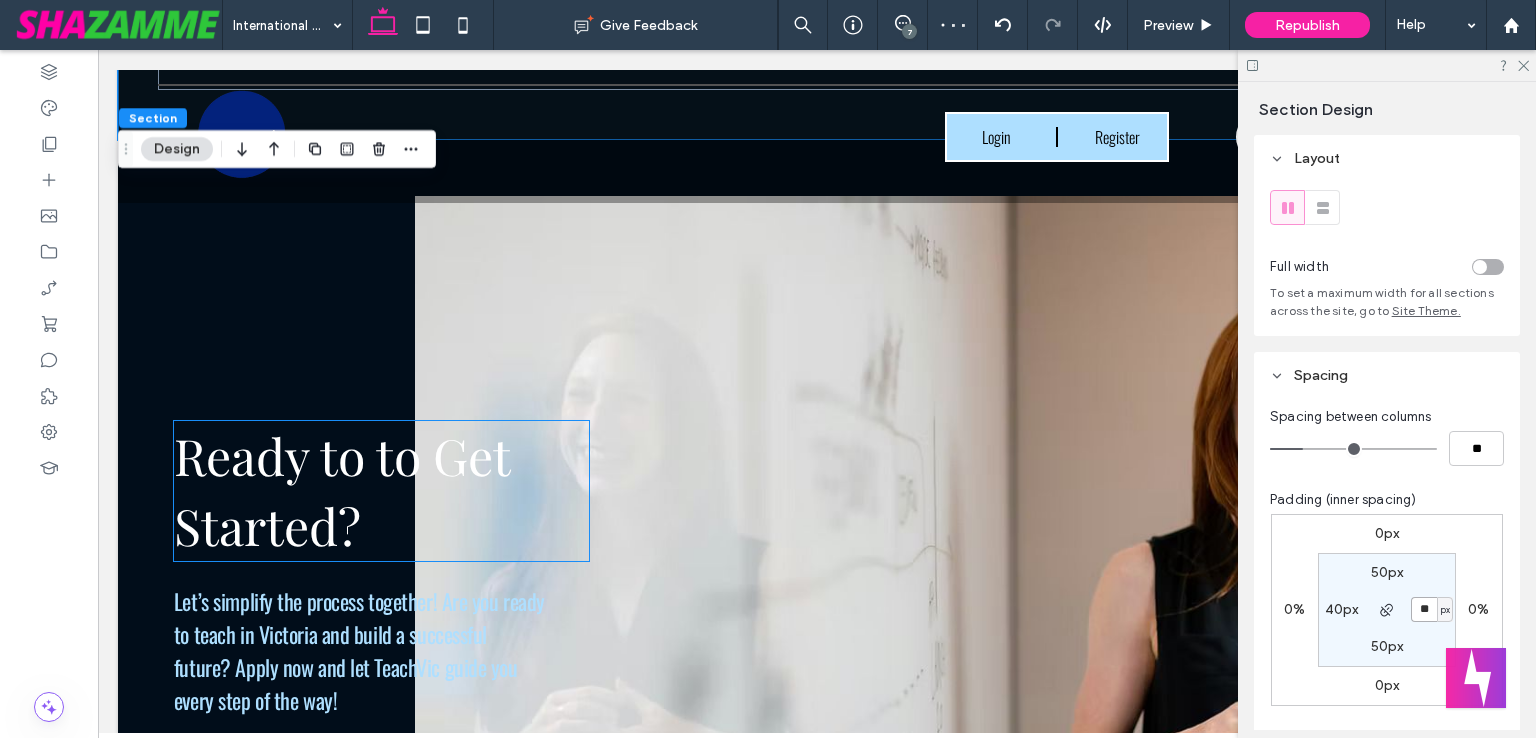 scroll, scrollTop: 3200, scrollLeft: 0, axis: vertical 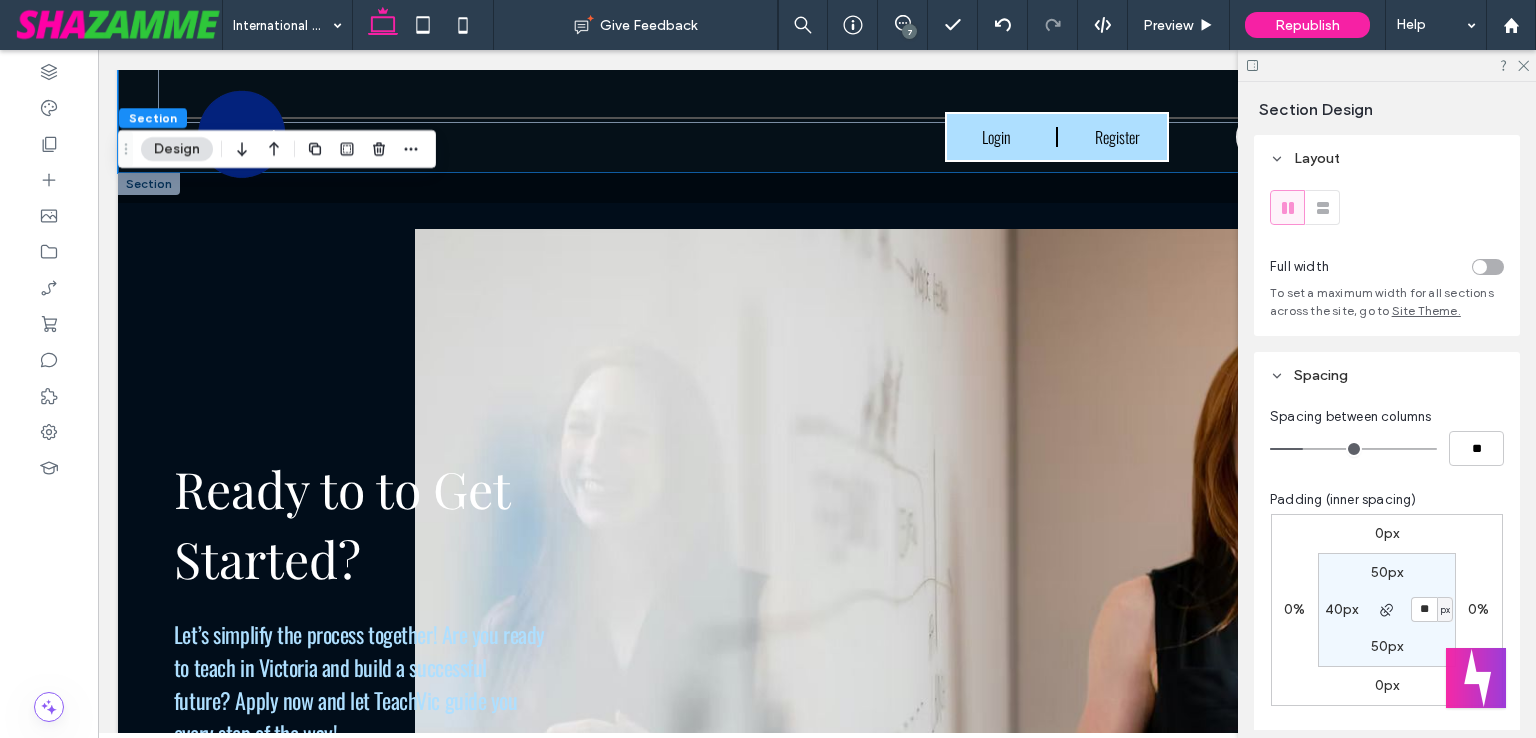 click at bounding box center (149, 184) 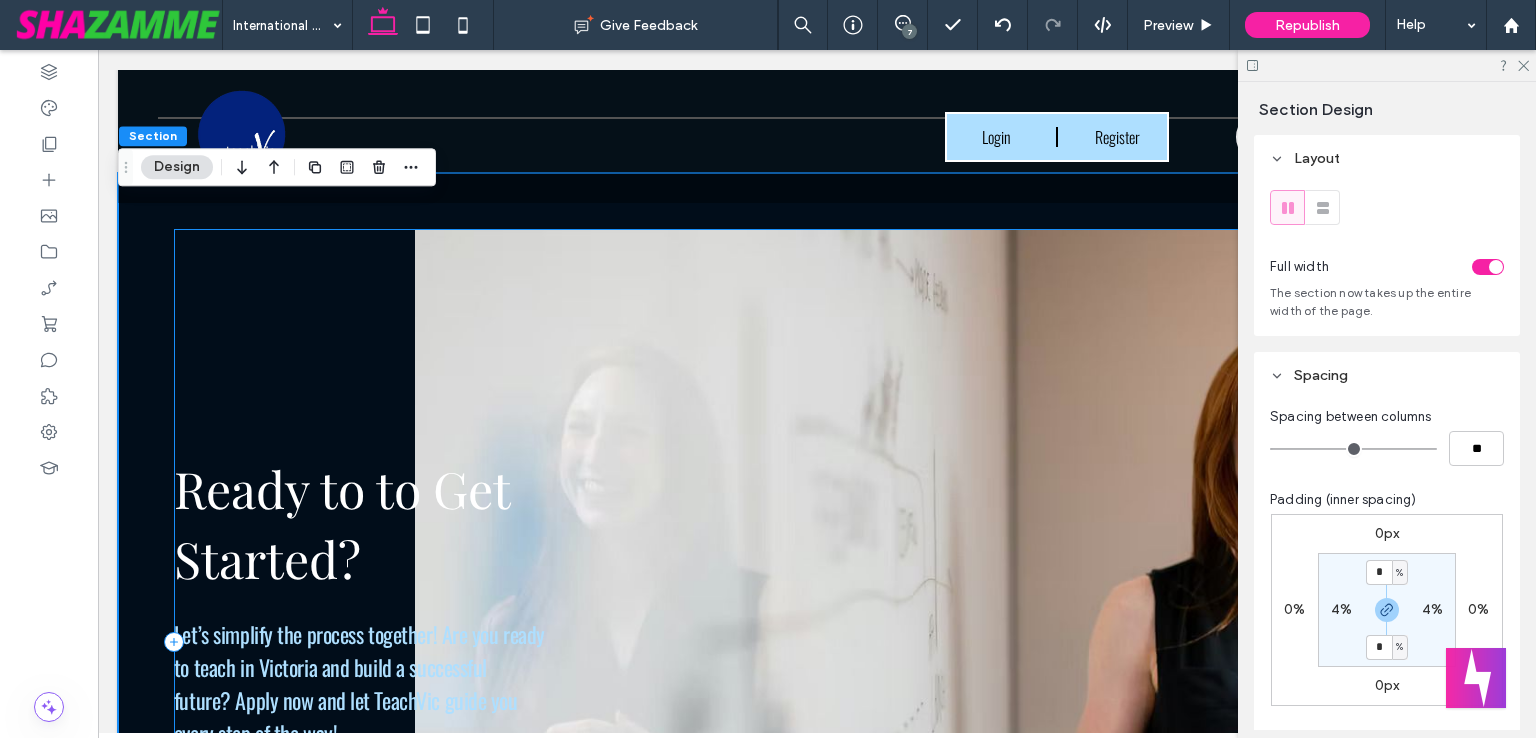 click on "Ready to to Get Started?
Let’s simplify the process together! Are you ready to teach in Victoria and build a successful future? Apply now and let TeachVic guide you every step of the way!
Apply Now" at bounding box center [817, 638] 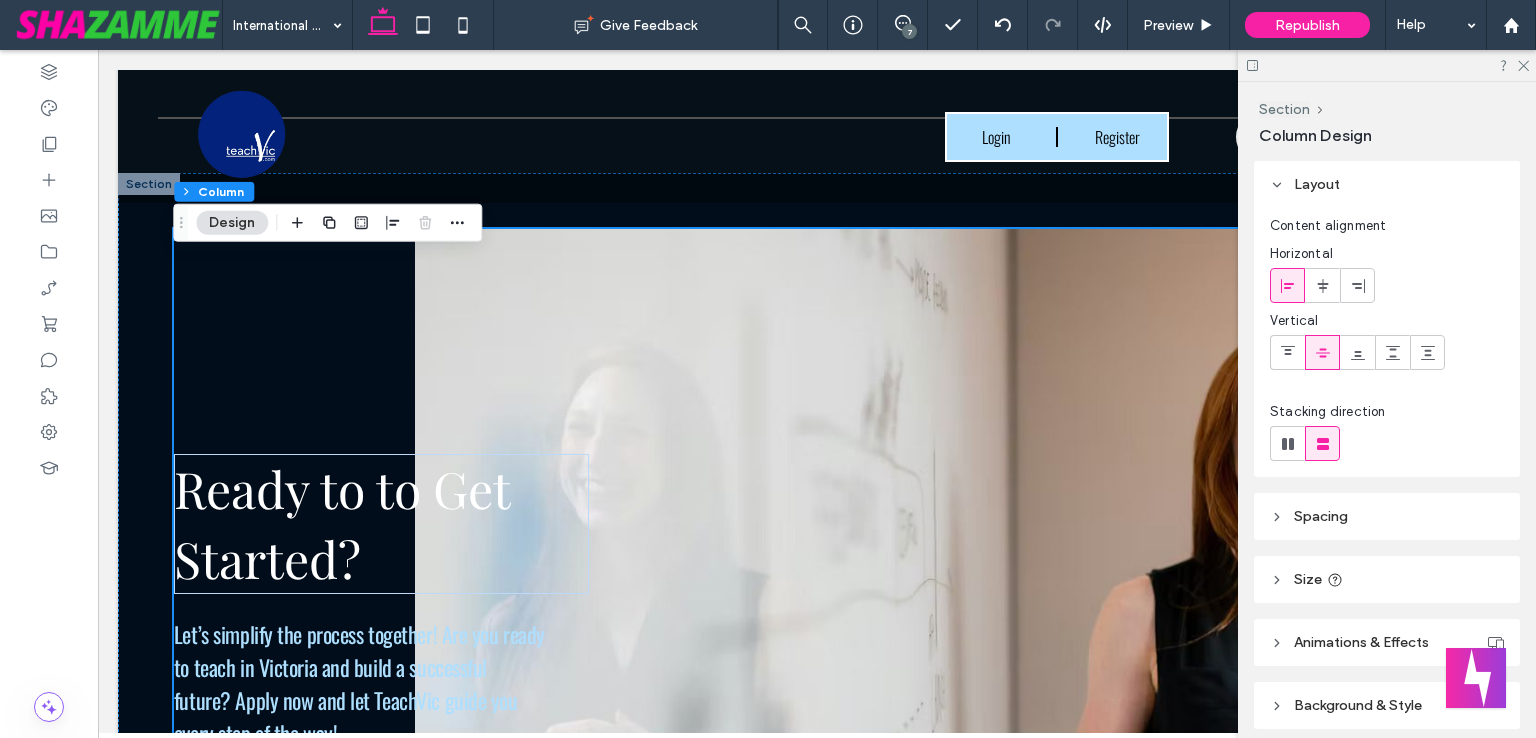 scroll, scrollTop: 78, scrollLeft: 0, axis: vertical 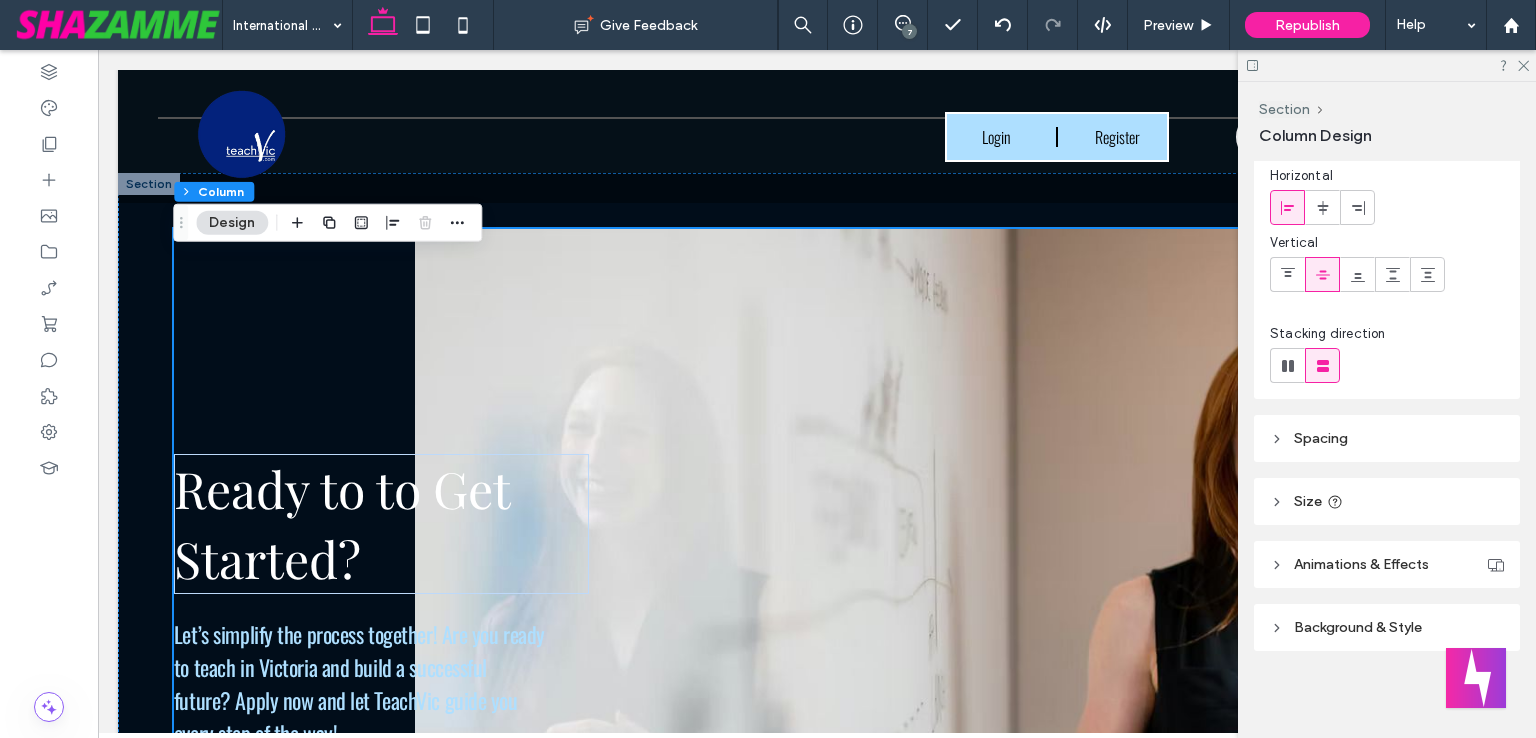 click on "Background & Style" at bounding box center (1358, 627) 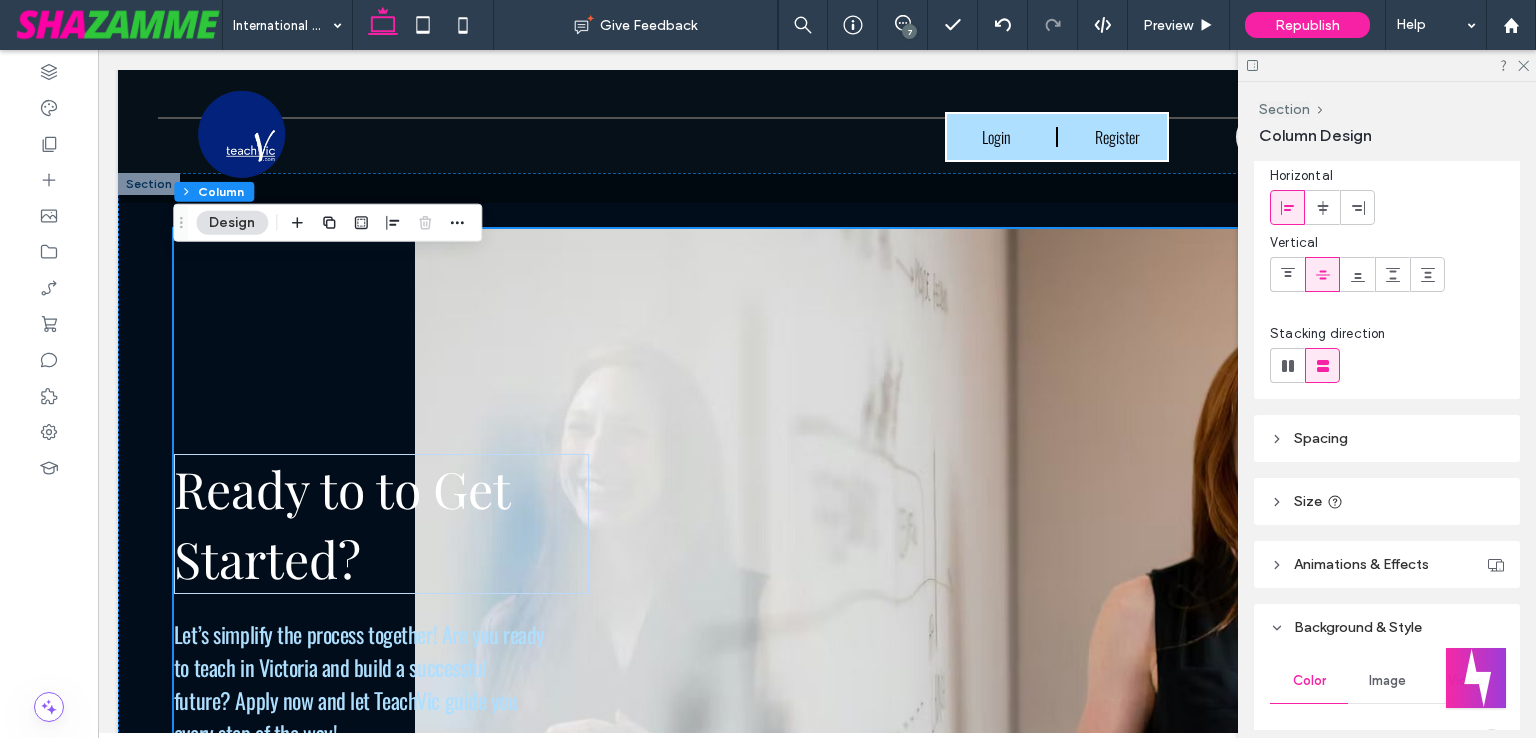 scroll, scrollTop: 585, scrollLeft: 0, axis: vertical 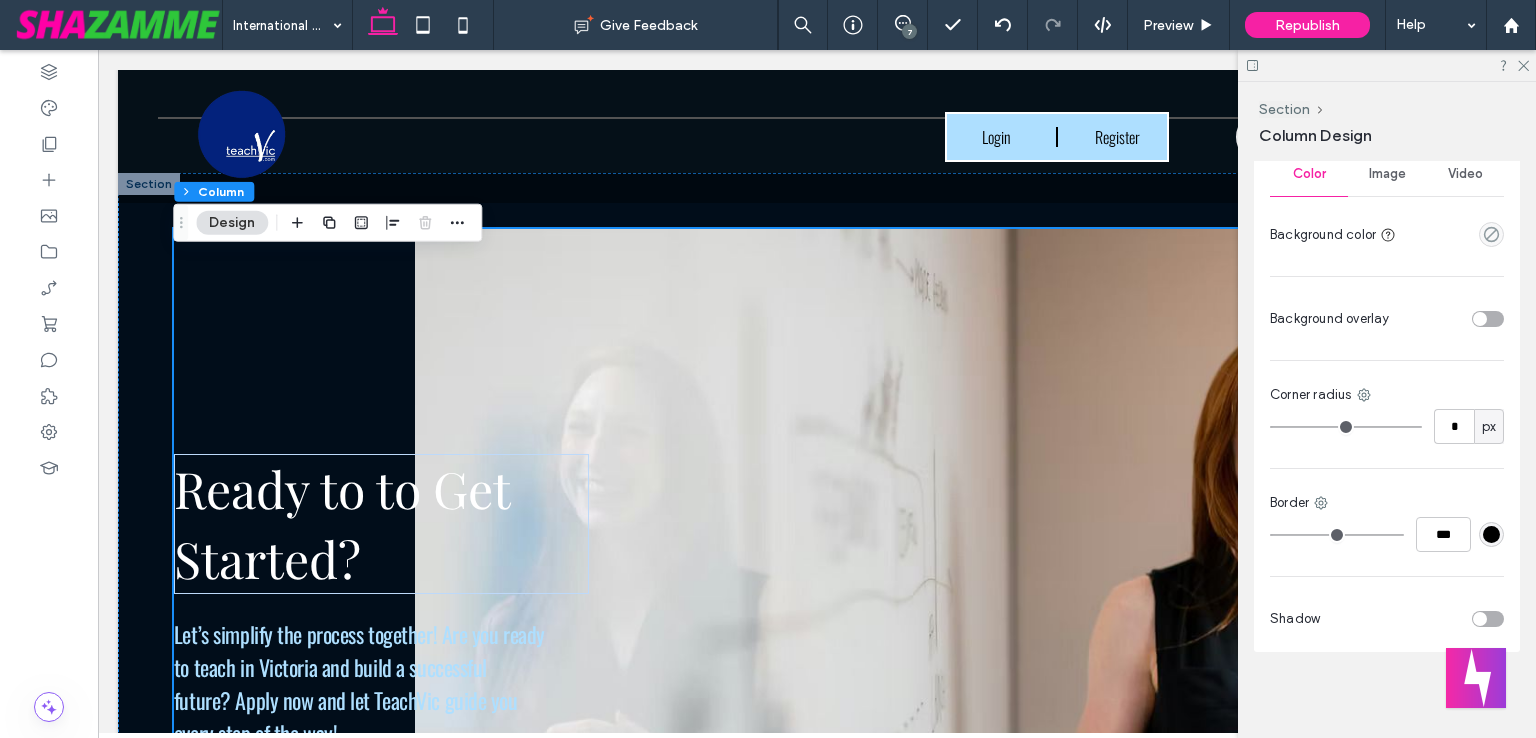 click on "Image" at bounding box center (1387, 174) 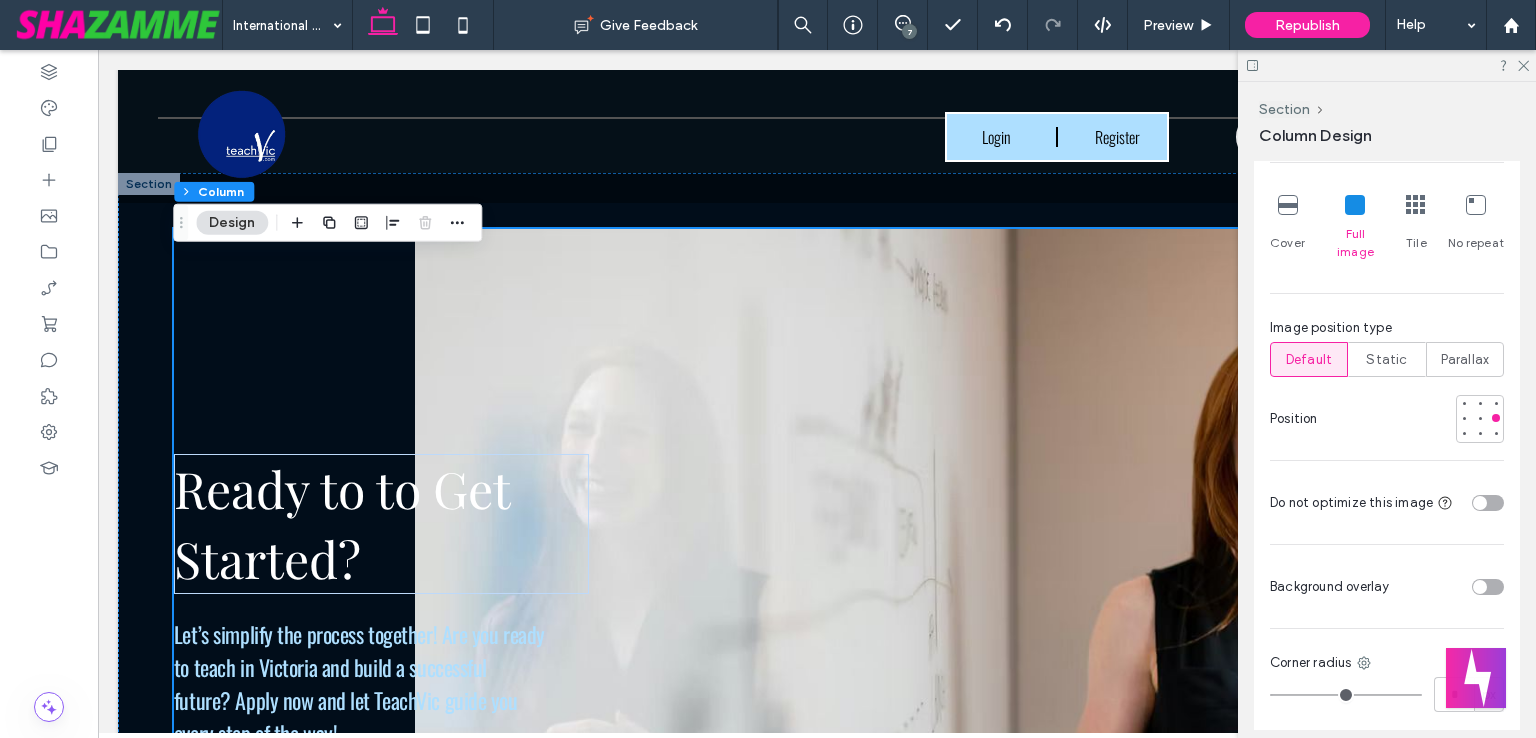 scroll, scrollTop: 985, scrollLeft: 0, axis: vertical 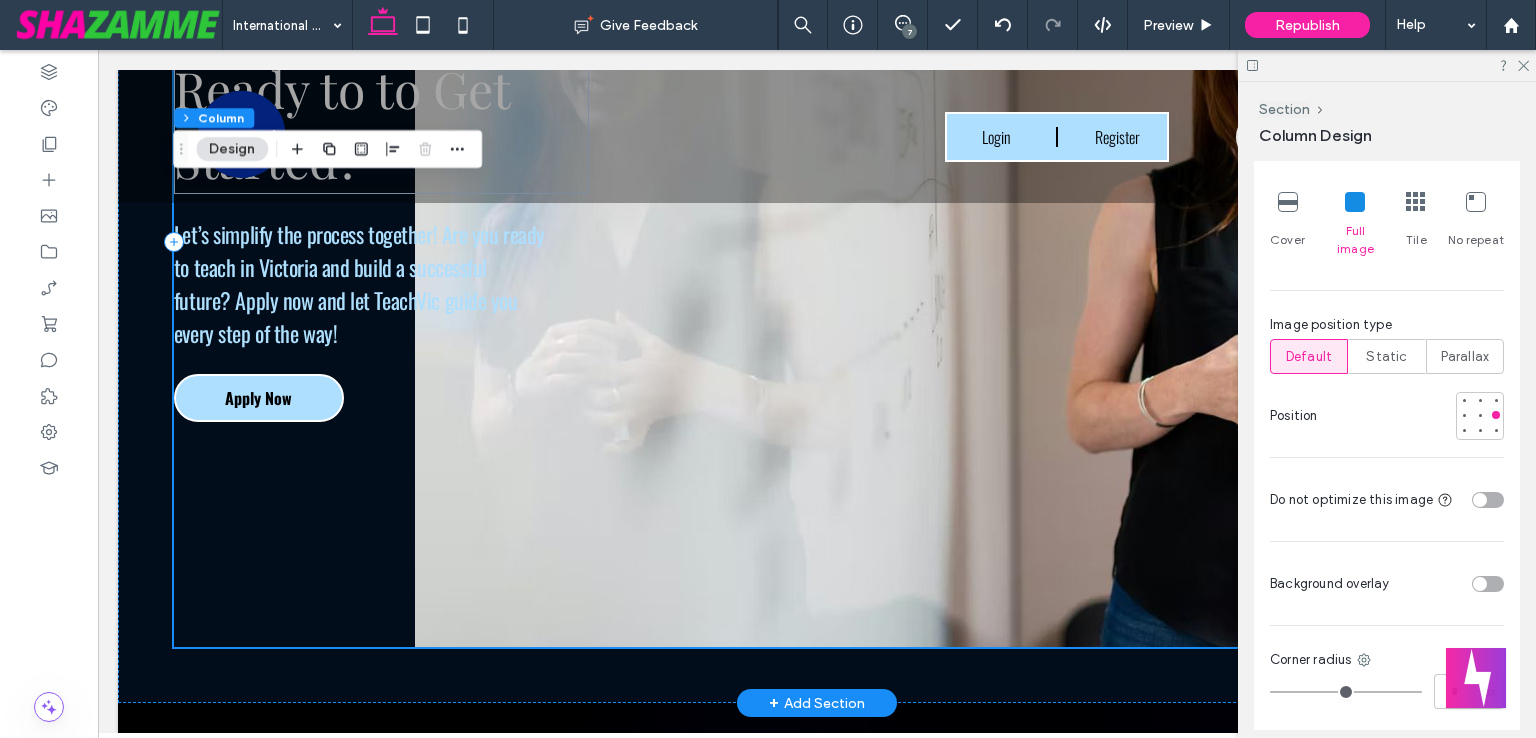 click on "Ready to to Get Started?
Let’s simplify the process together! Are you ready to teach in Victoria and build a successful future? Apply now and let TeachVic guide you every step of the way!
Apply Now" at bounding box center (817, 238) 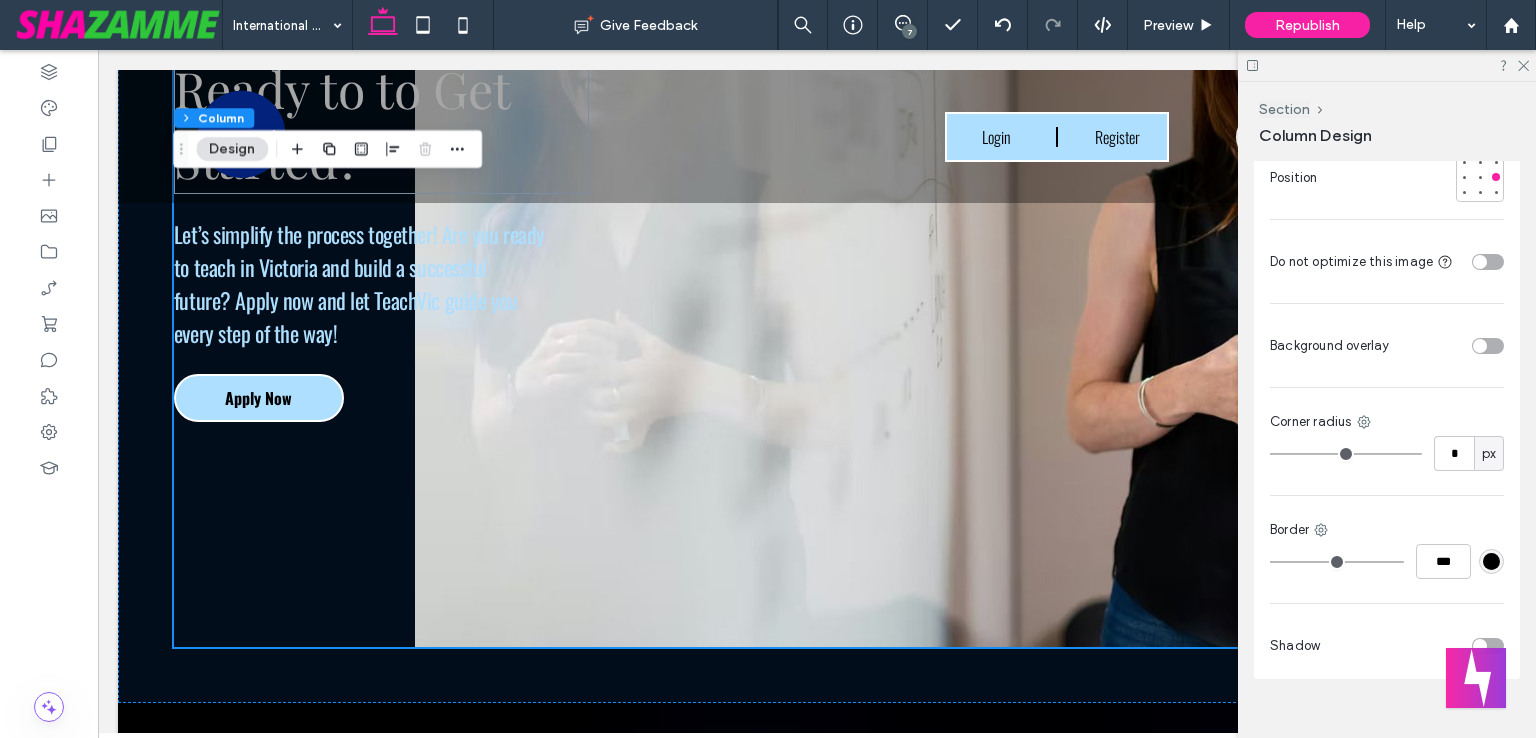scroll, scrollTop: 1231, scrollLeft: 0, axis: vertical 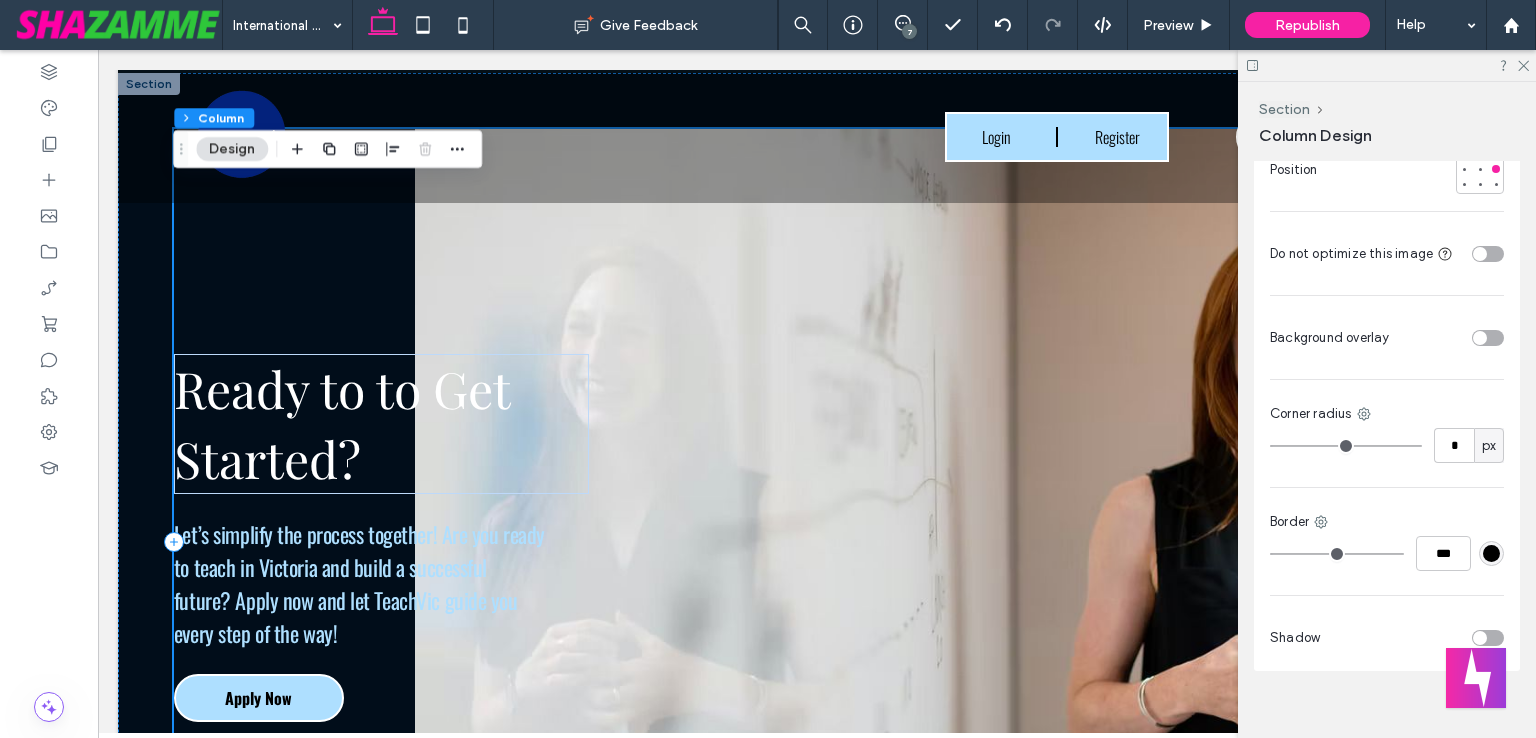 click on "Ready to to Get Started?
Let’s simplify the process together! Are you ready to teach in Victoria and build a successful future? Apply now and let TeachVic guide you every step of the way!
Apply Now" at bounding box center (817, 538) 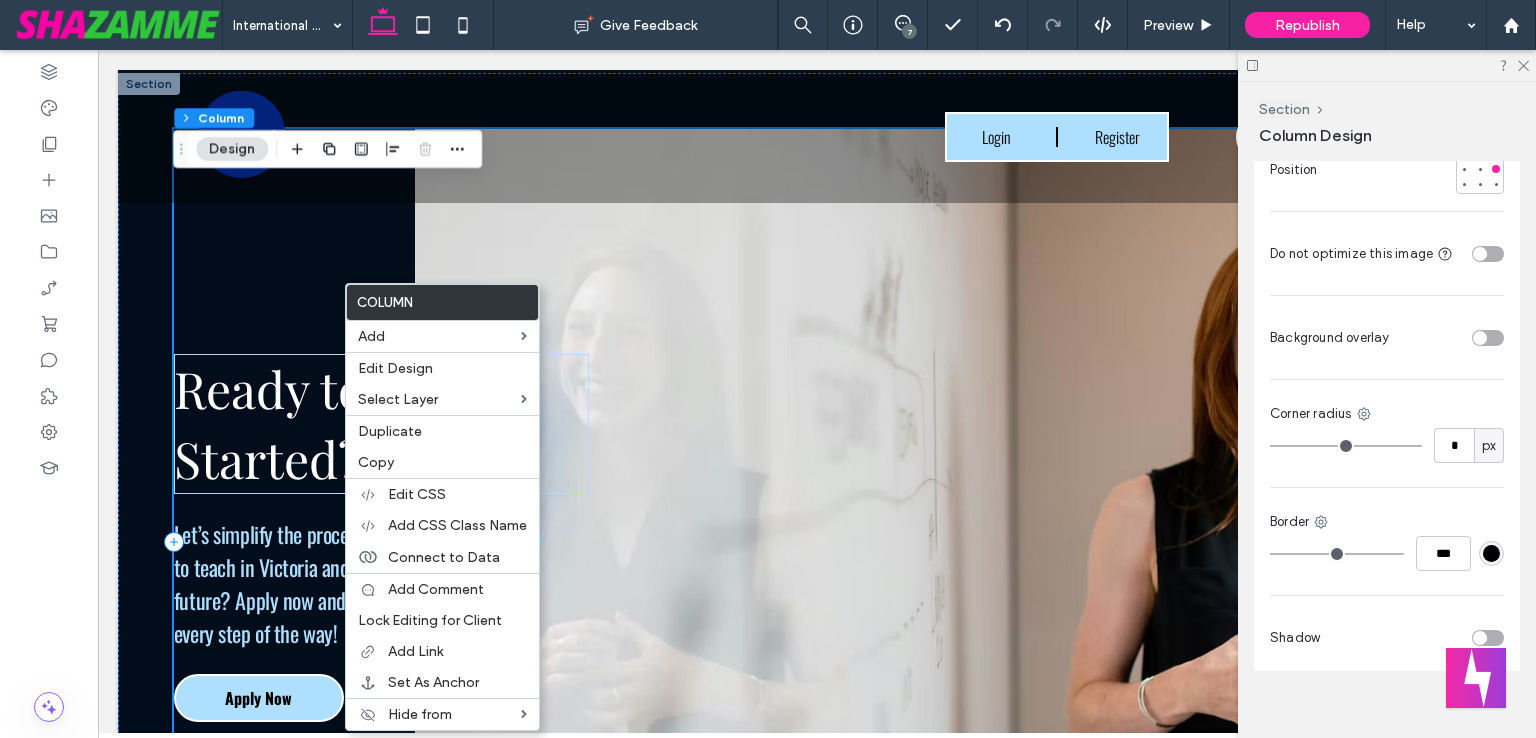 click on "Ready to to Get Started?
Let’s simplify the process together! Are you ready to teach in Victoria and build a successful future? Apply now and let TeachVic guide you every step of the way!
Apply Now" at bounding box center [817, 538] 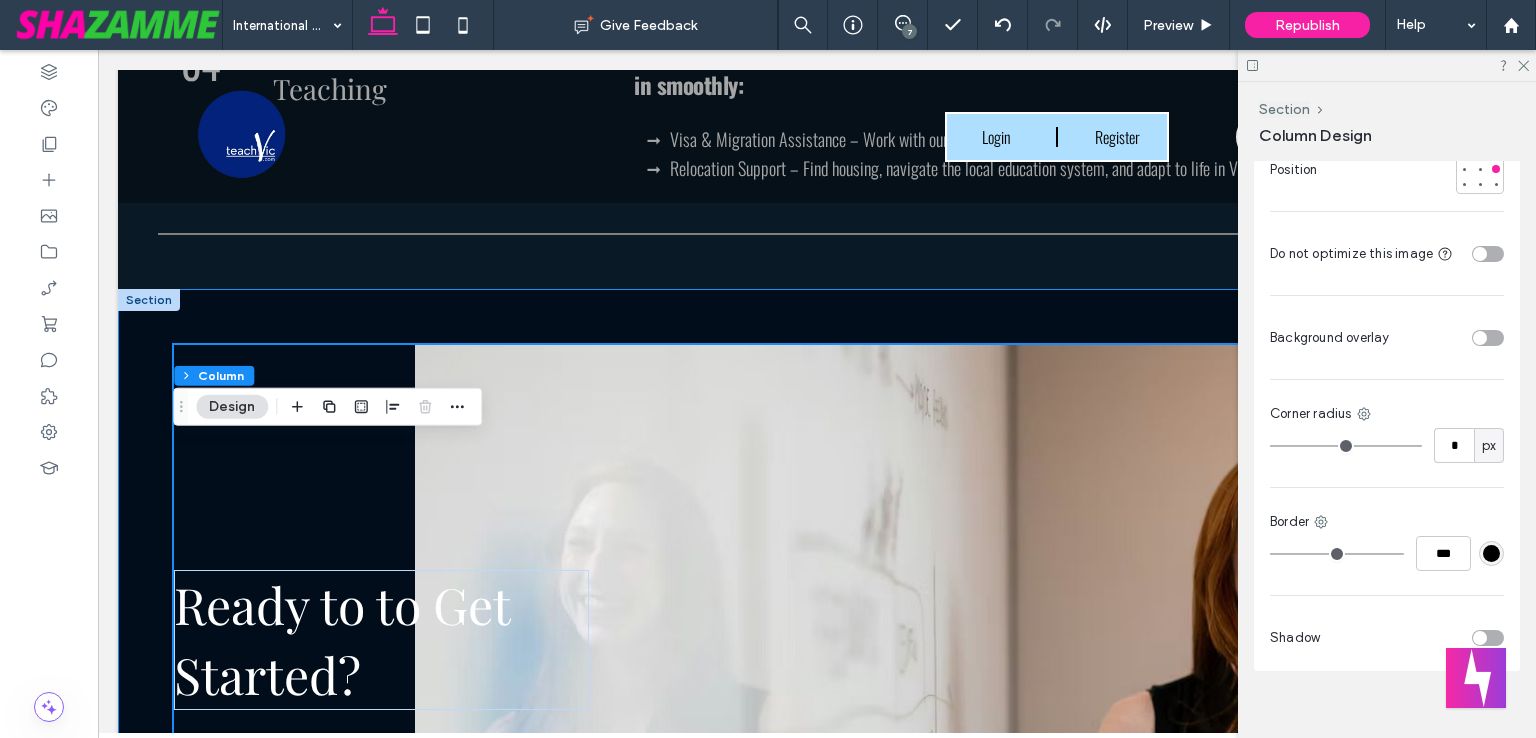 scroll, scrollTop: 3000, scrollLeft: 0, axis: vertical 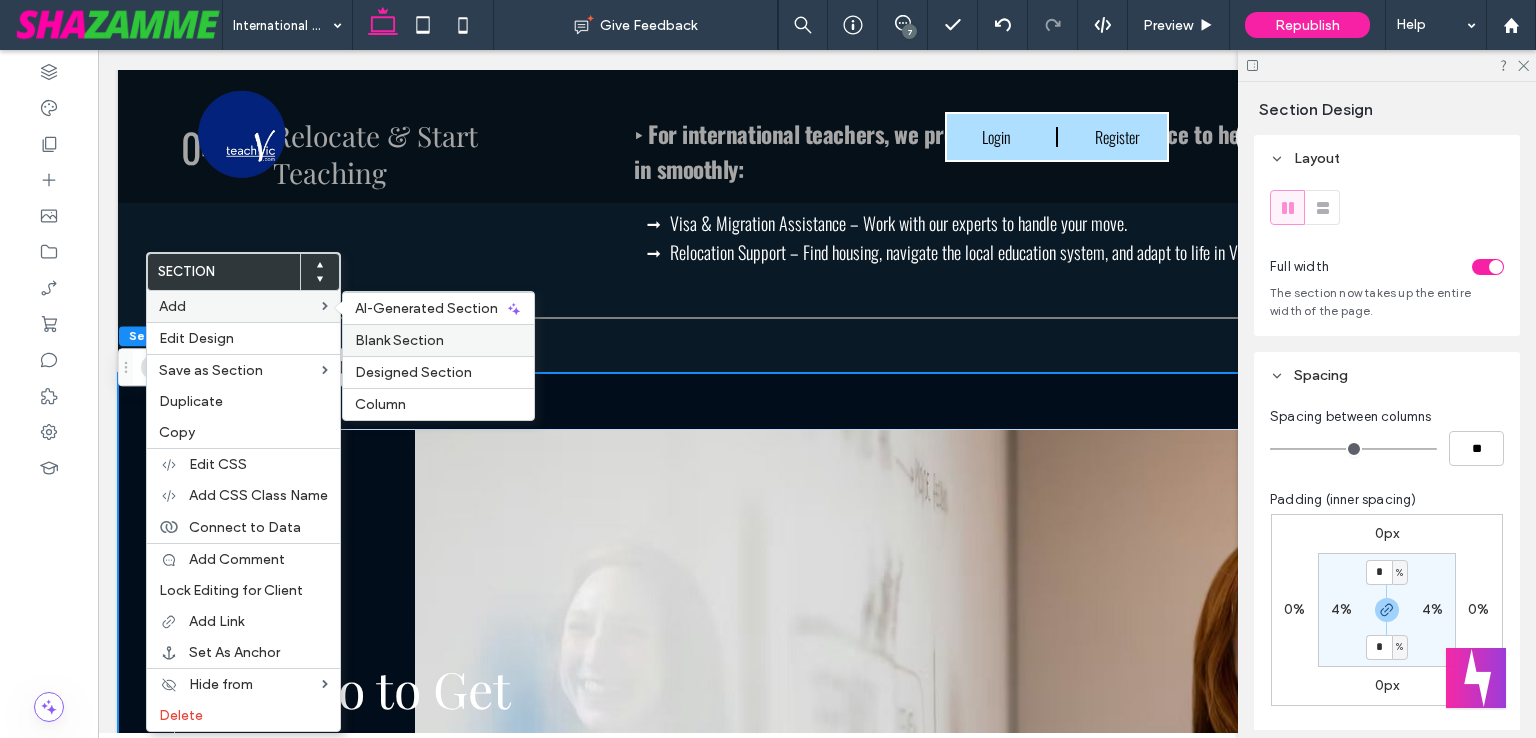 click on "Blank Section" at bounding box center (399, 340) 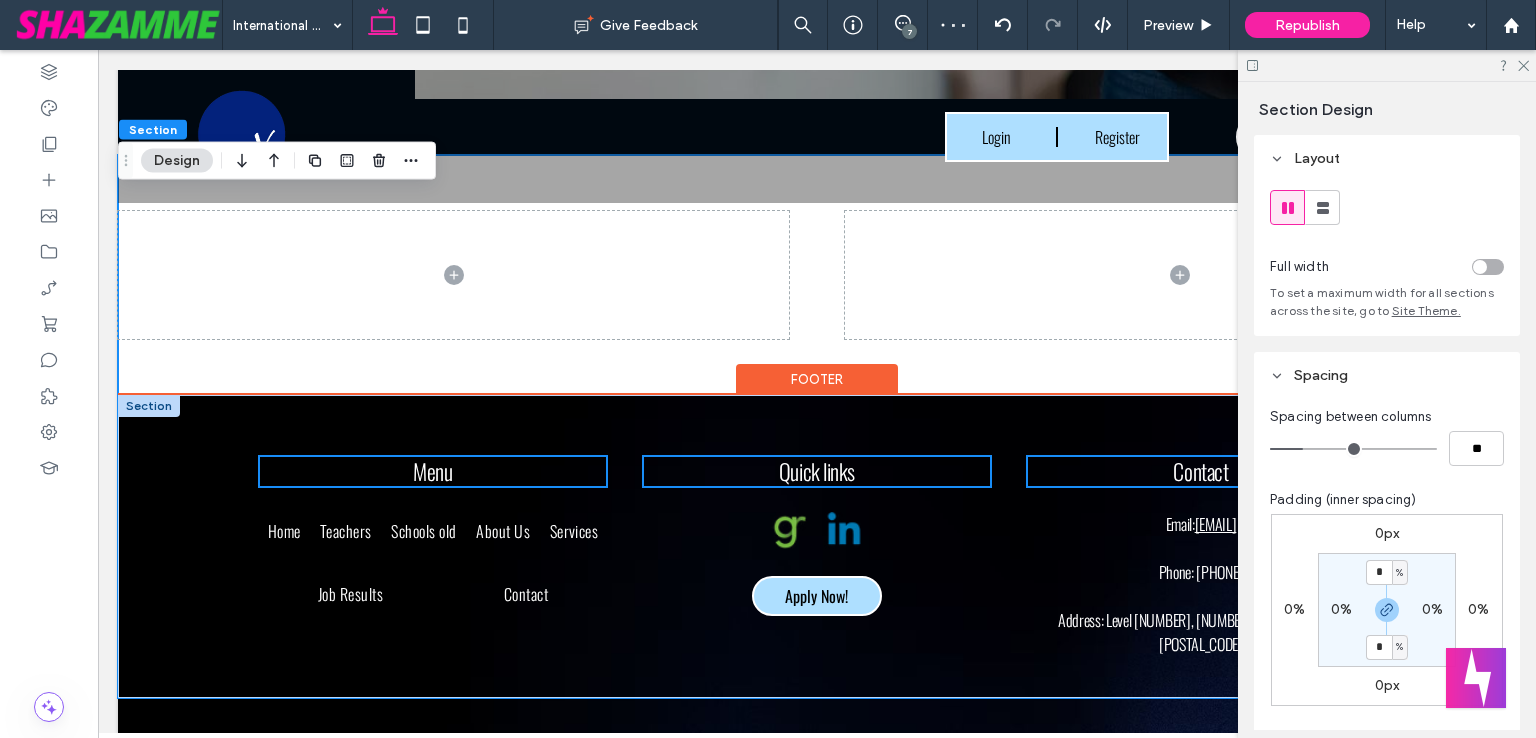 scroll, scrollTop: 4116, scrollLeft: 0, axis: vertical 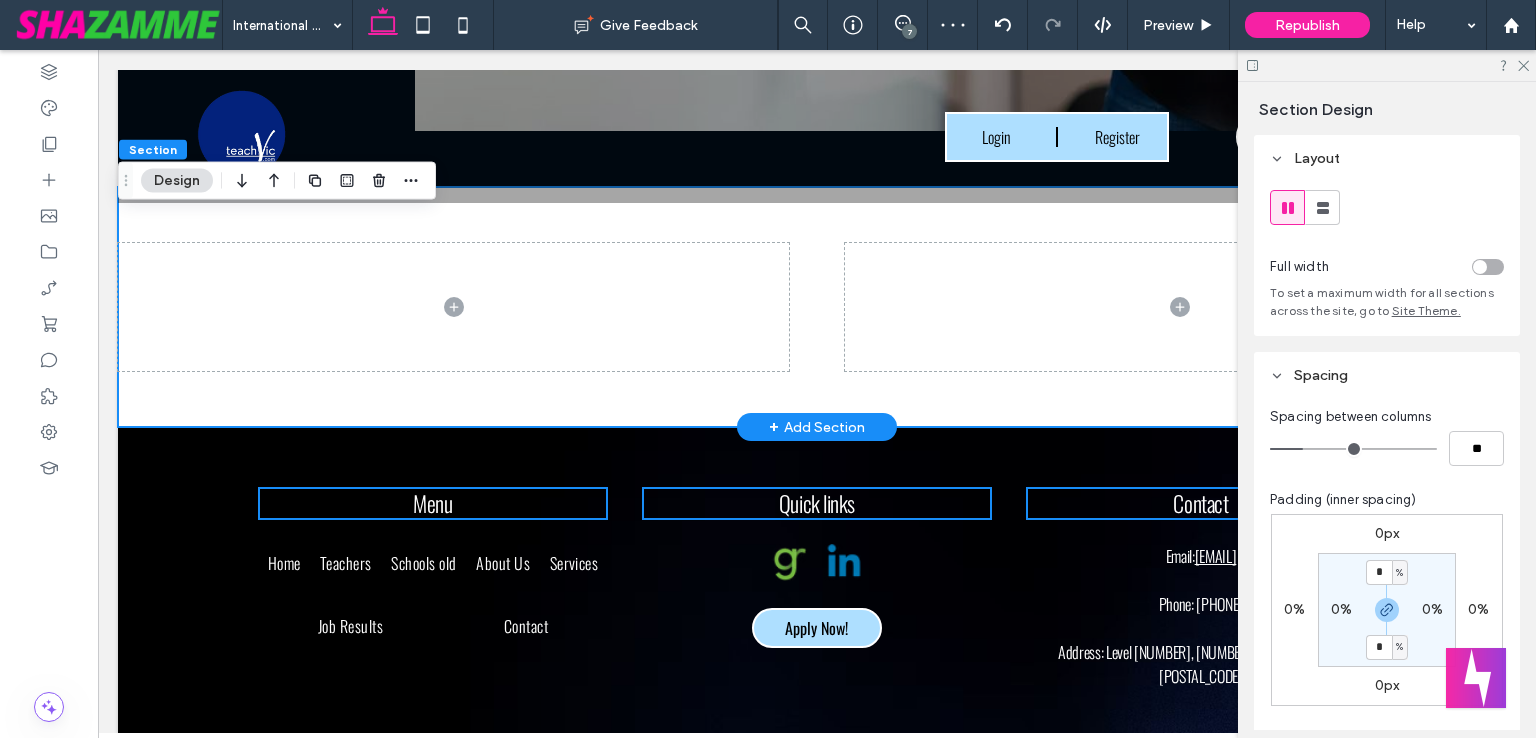 click at bounding box center (817, 307) 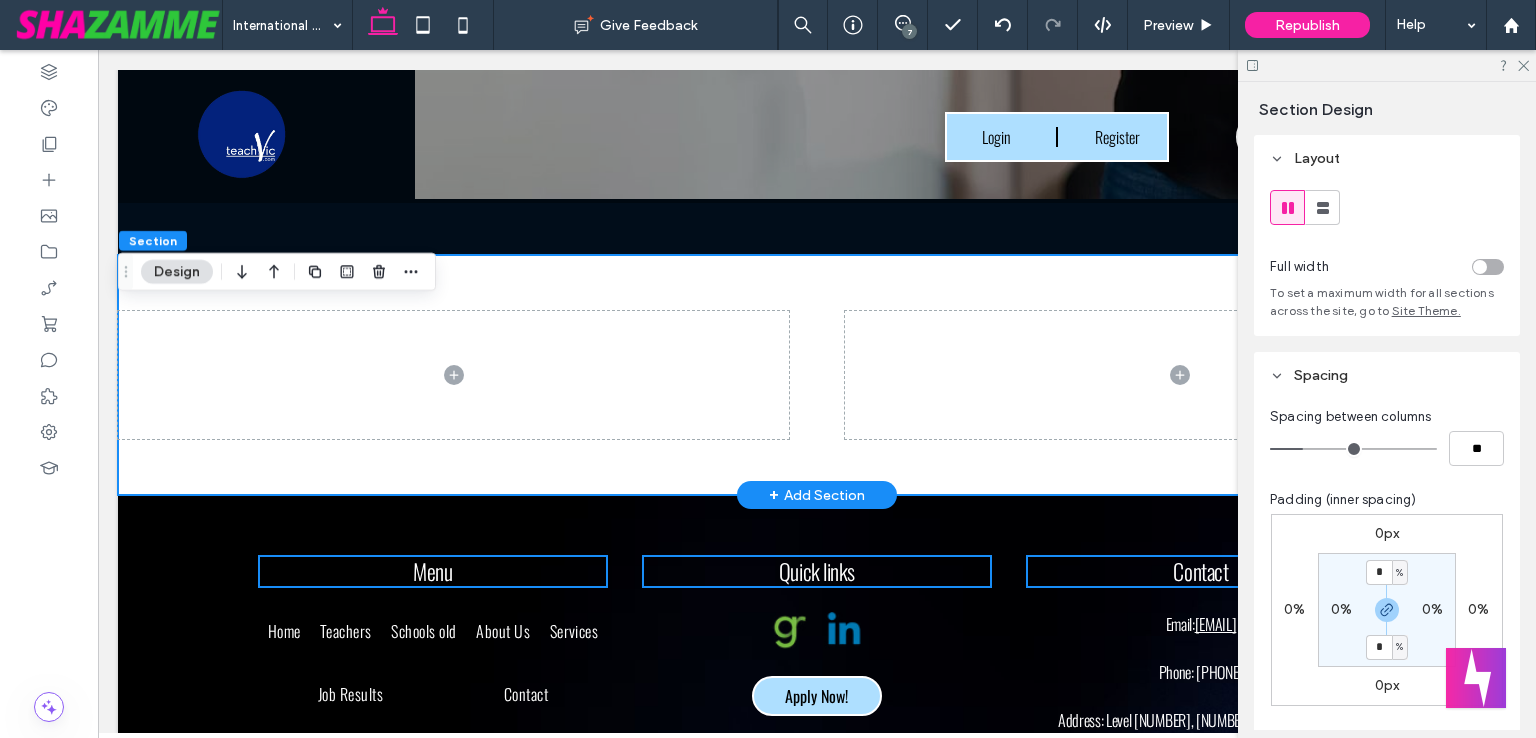 scroll, scrollTop: 4016, scrollLeft: 0, axis: vertical 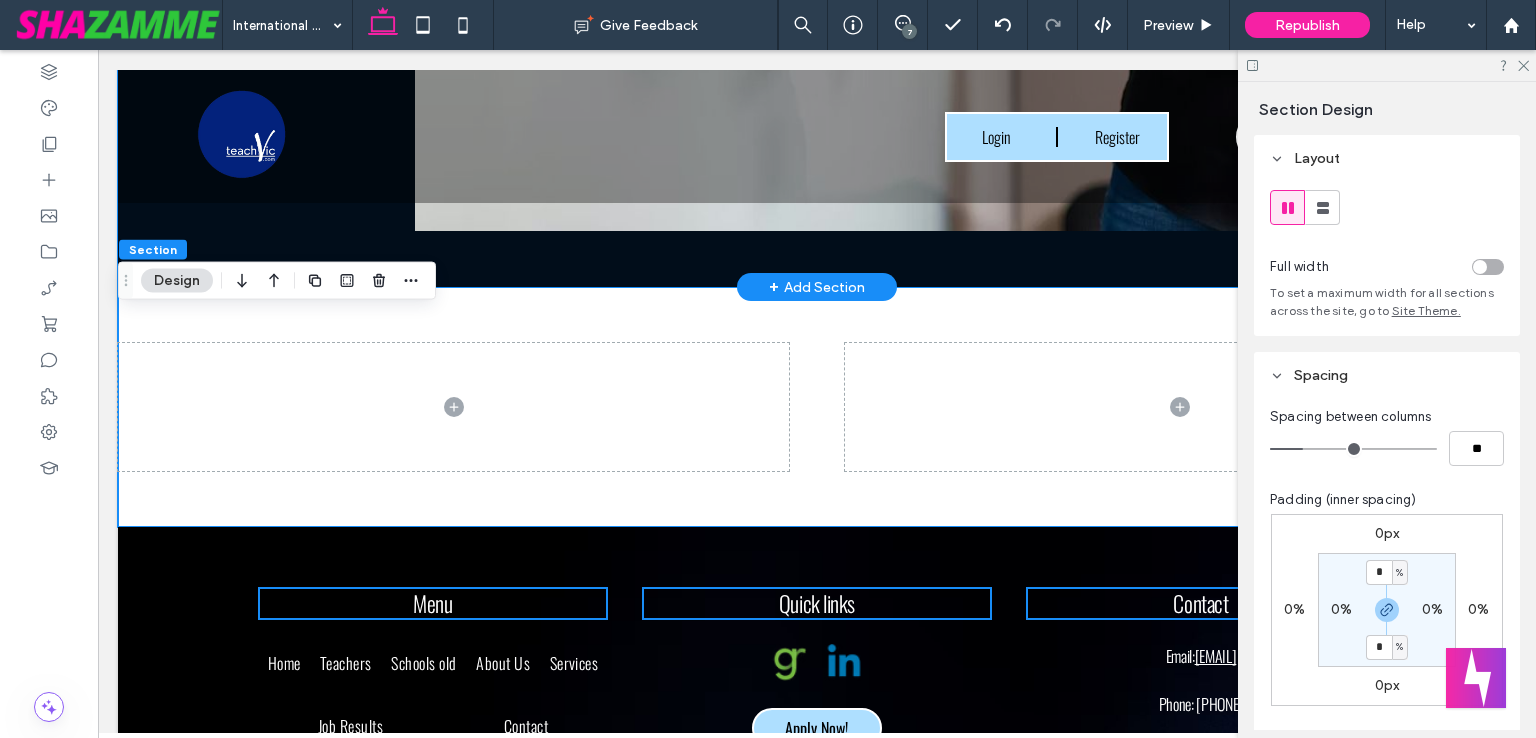 click on "Ready to to Get Started?
Let’s simplify the process together! Are you ready to teach in Victoria and build a successful future? Apply now and let TeachVic guide you every step of the way!
Apply Now" at bounding box center [817, -178] 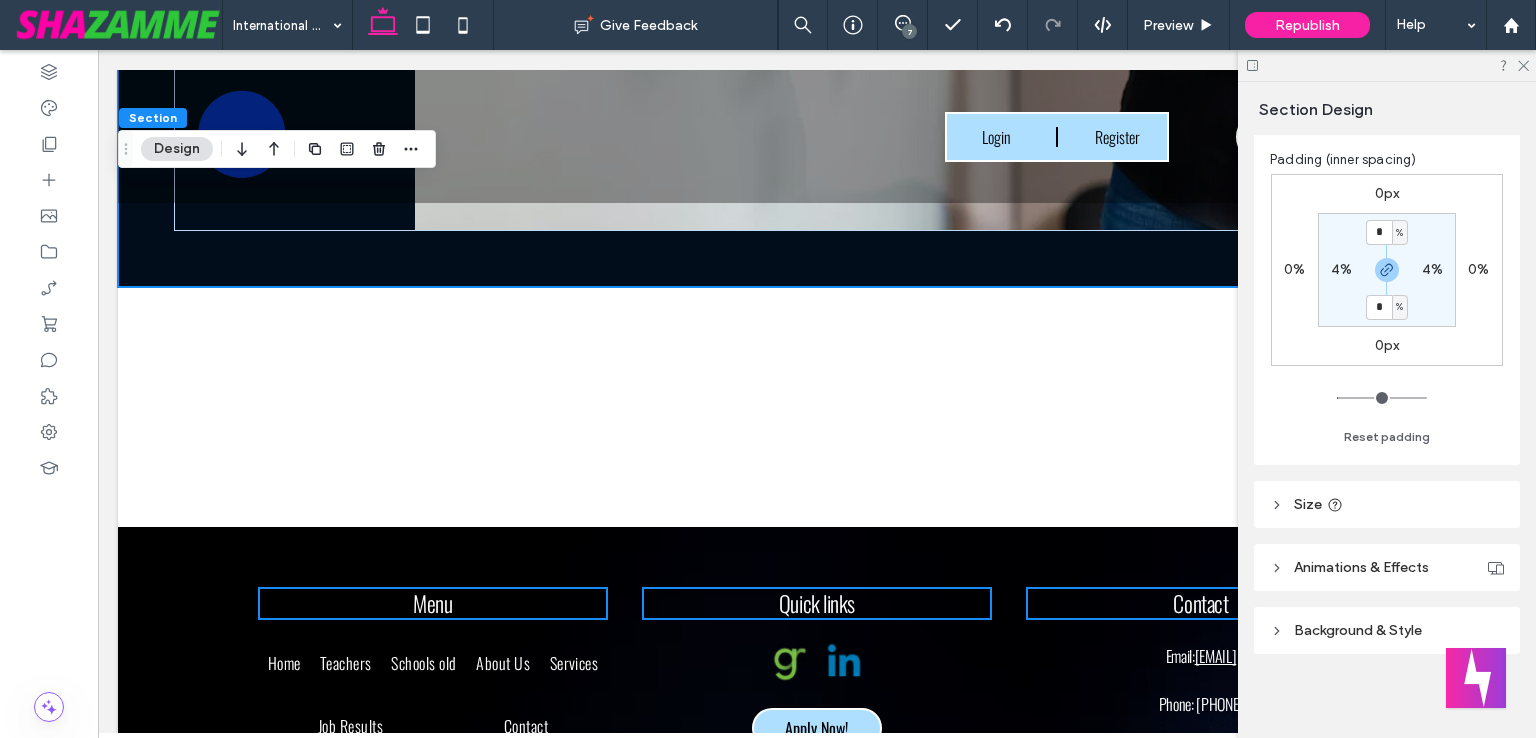scroll, scrollTop: 344, scrollLeft: 0, axis: vertical 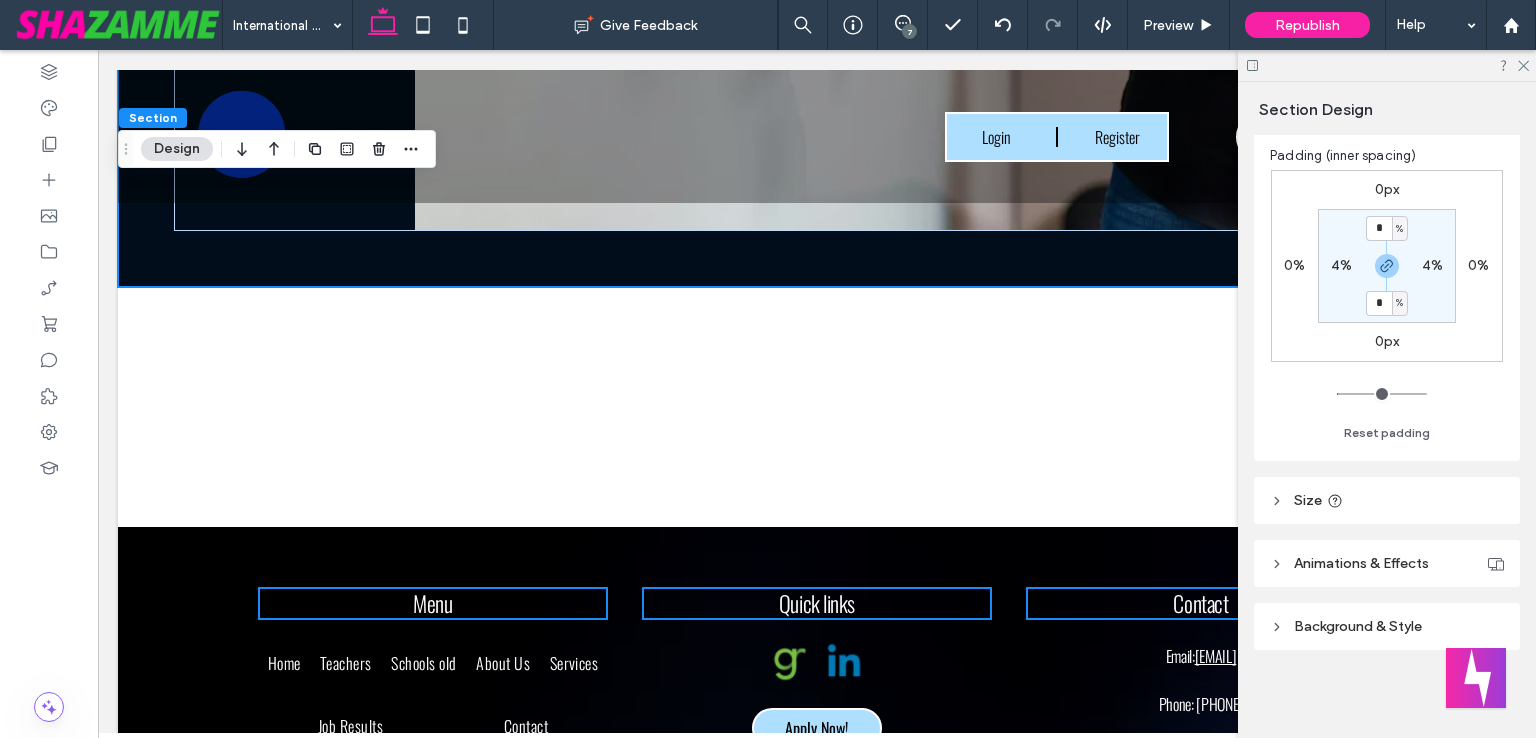click on "Background & Style" at bounding box center (1387, 626) 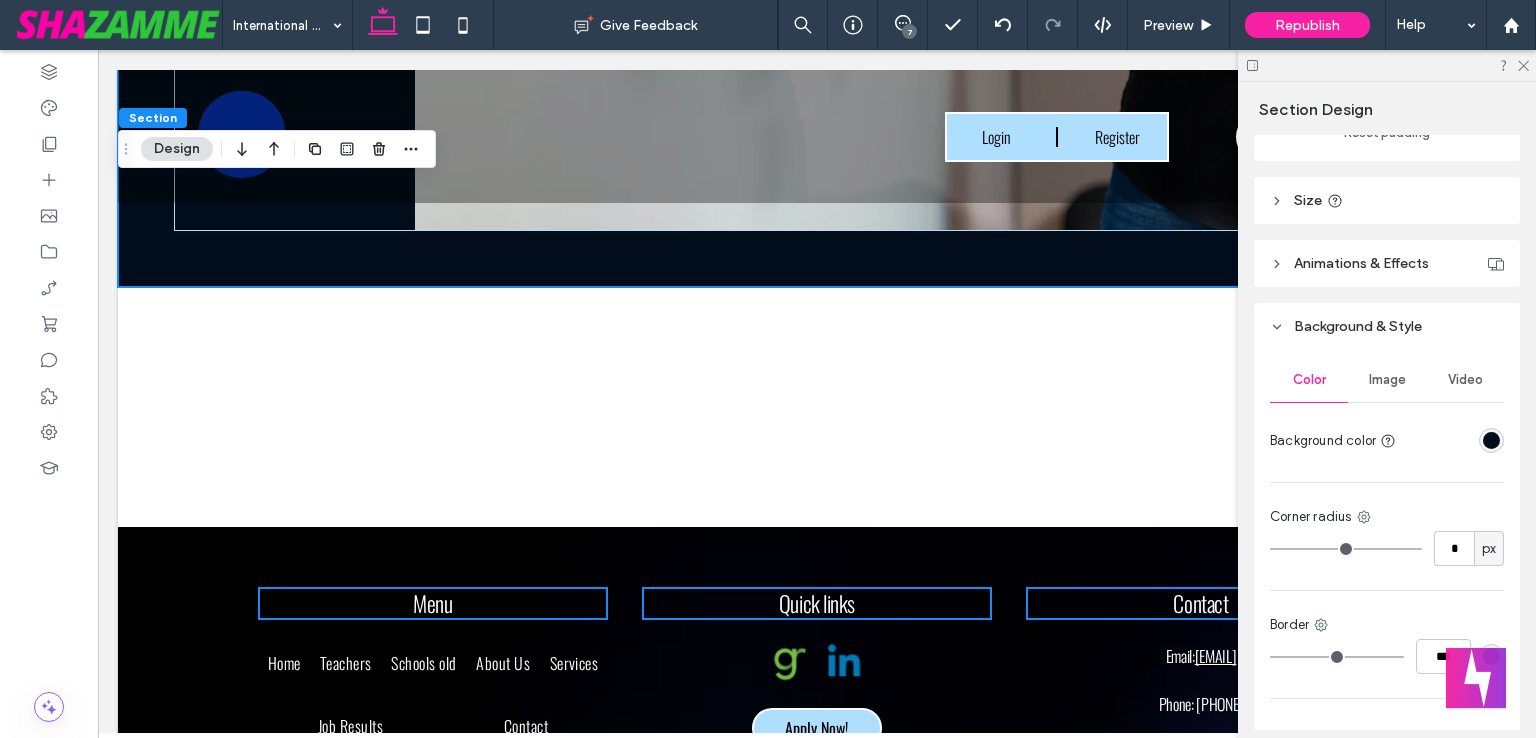scroll, scrollTop: 644, scrollLeft: 0, axis: vertical 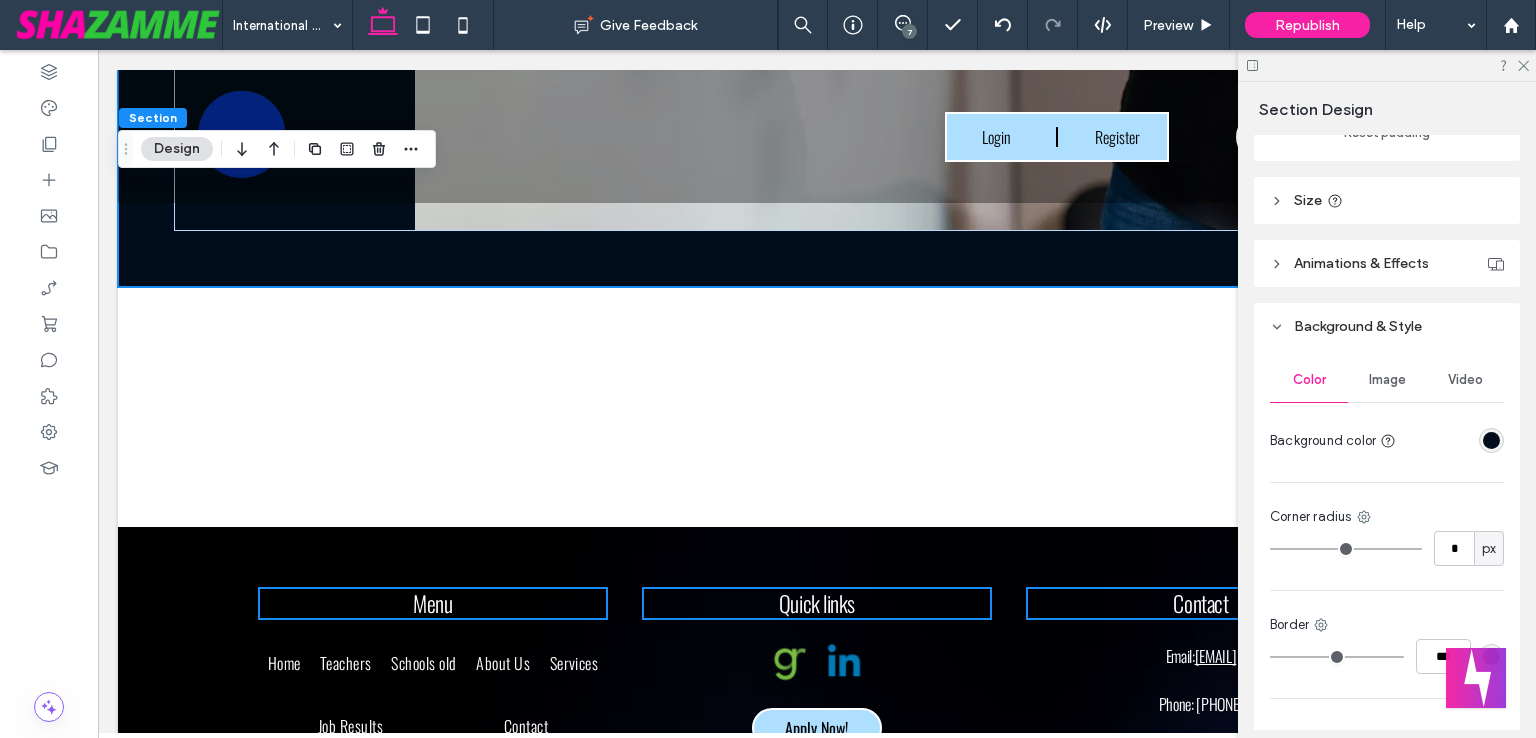 click at bounding box center [1491, 440] 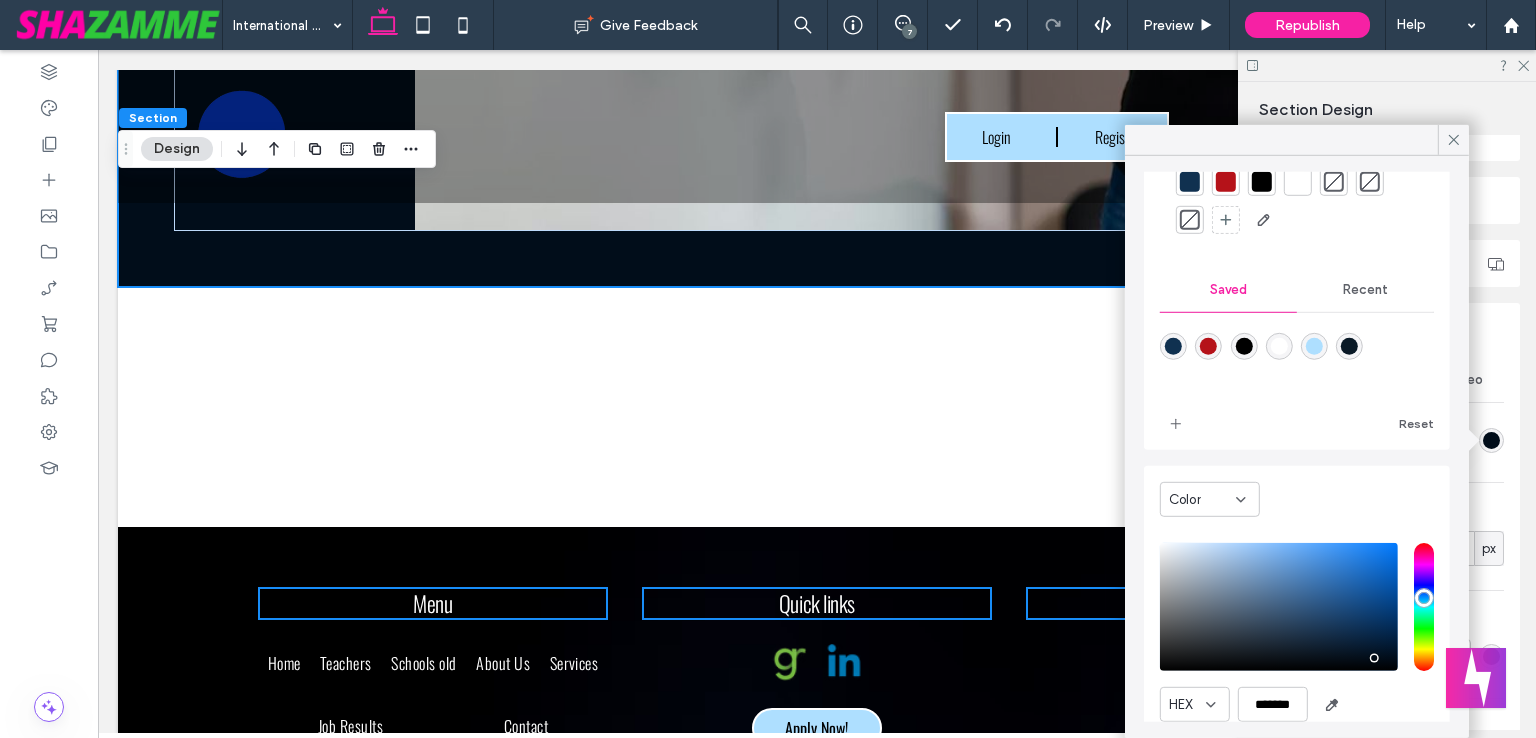 scroll, scrollTop: 160, scrollLeft: 0, axis: vertical 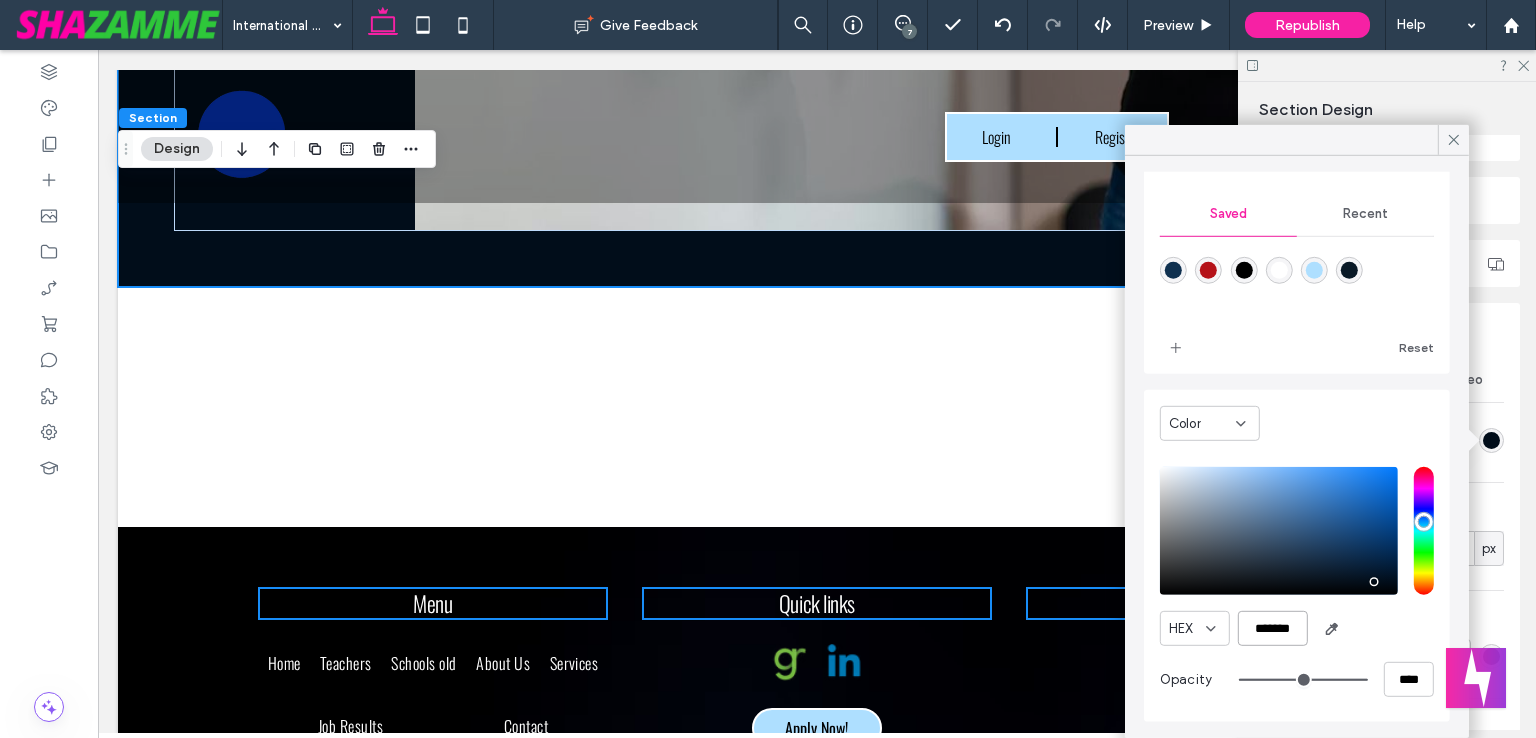 click on "*******" at bounding box center [1273, 628] 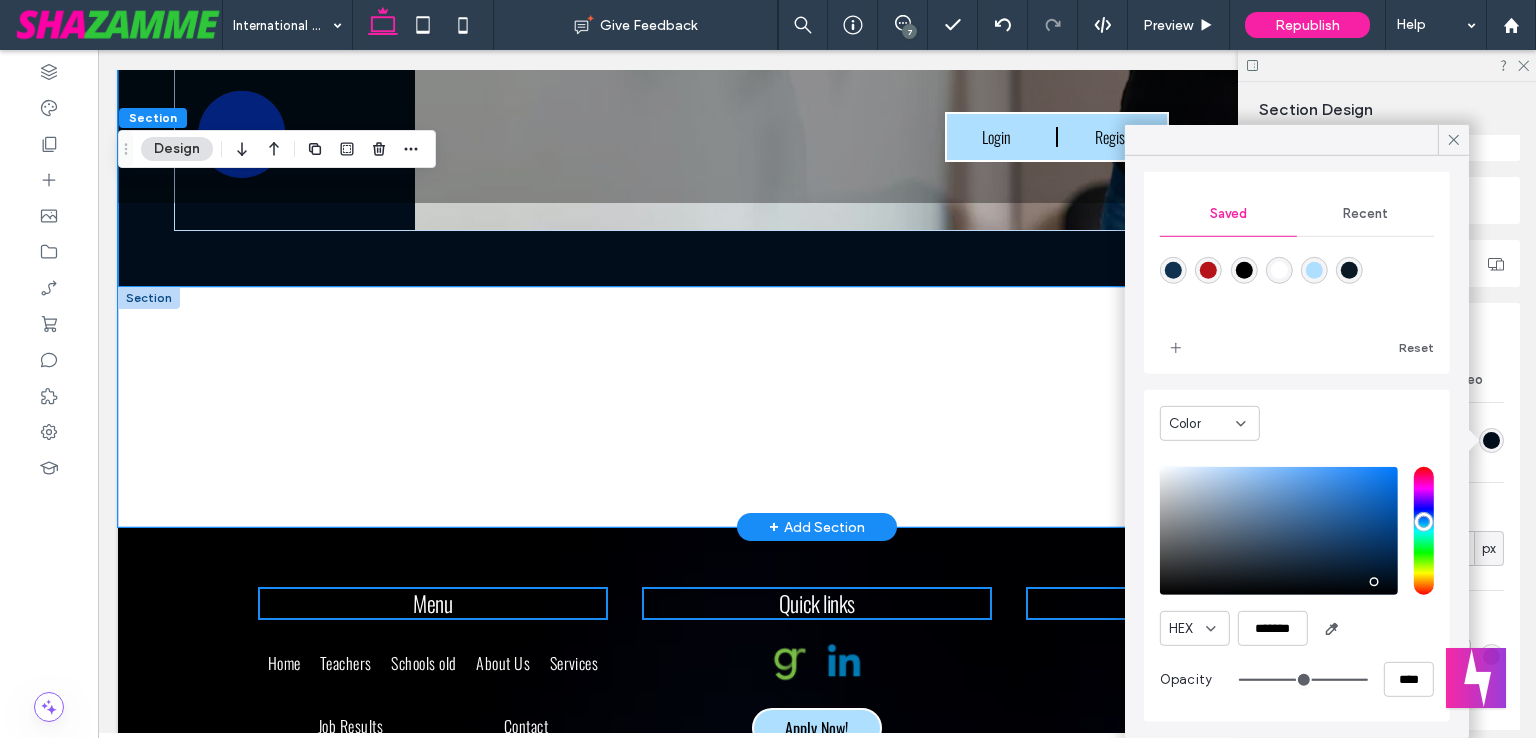 click at bounding box center [817, 407] 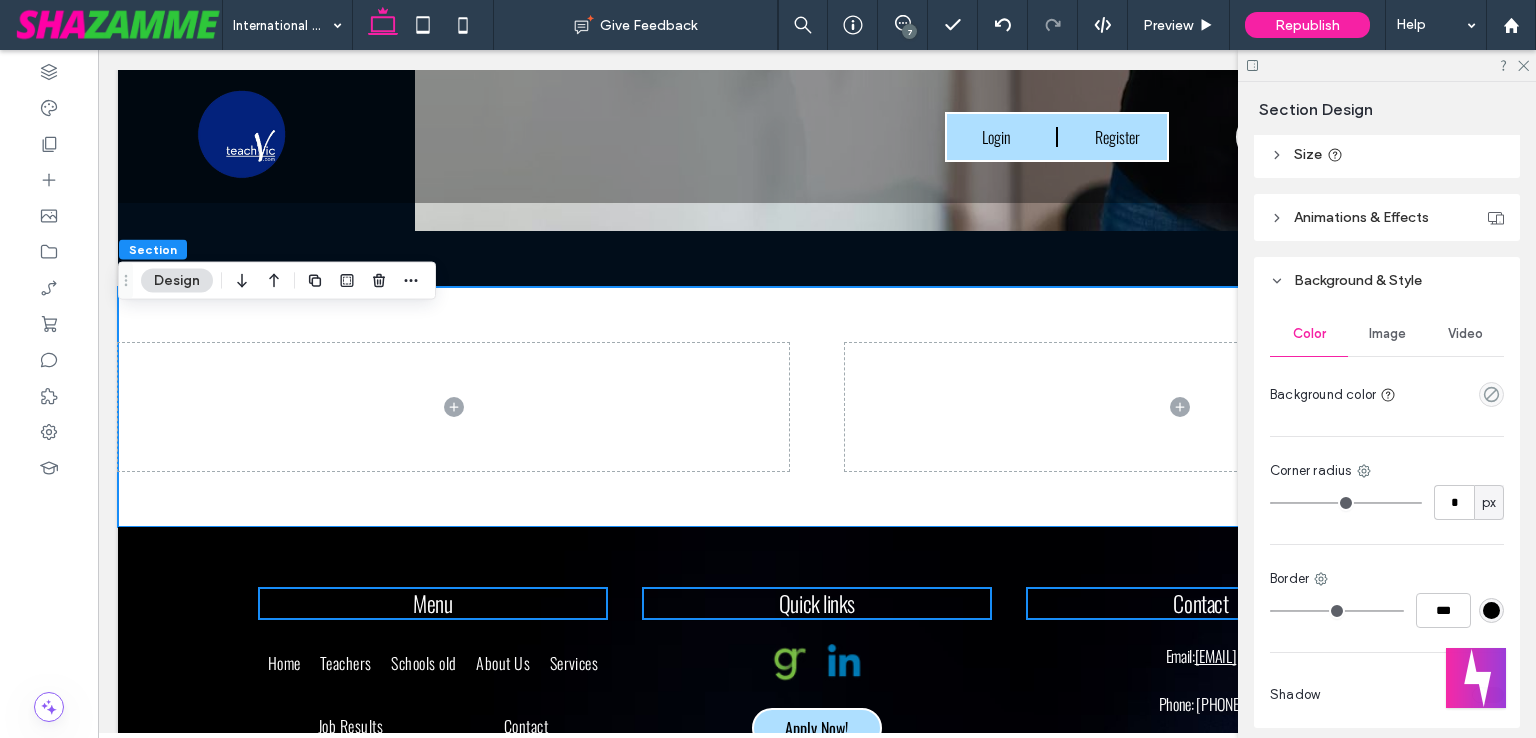 scroll, scrollTop: 768, scrollLeft: 0, axis: vertical 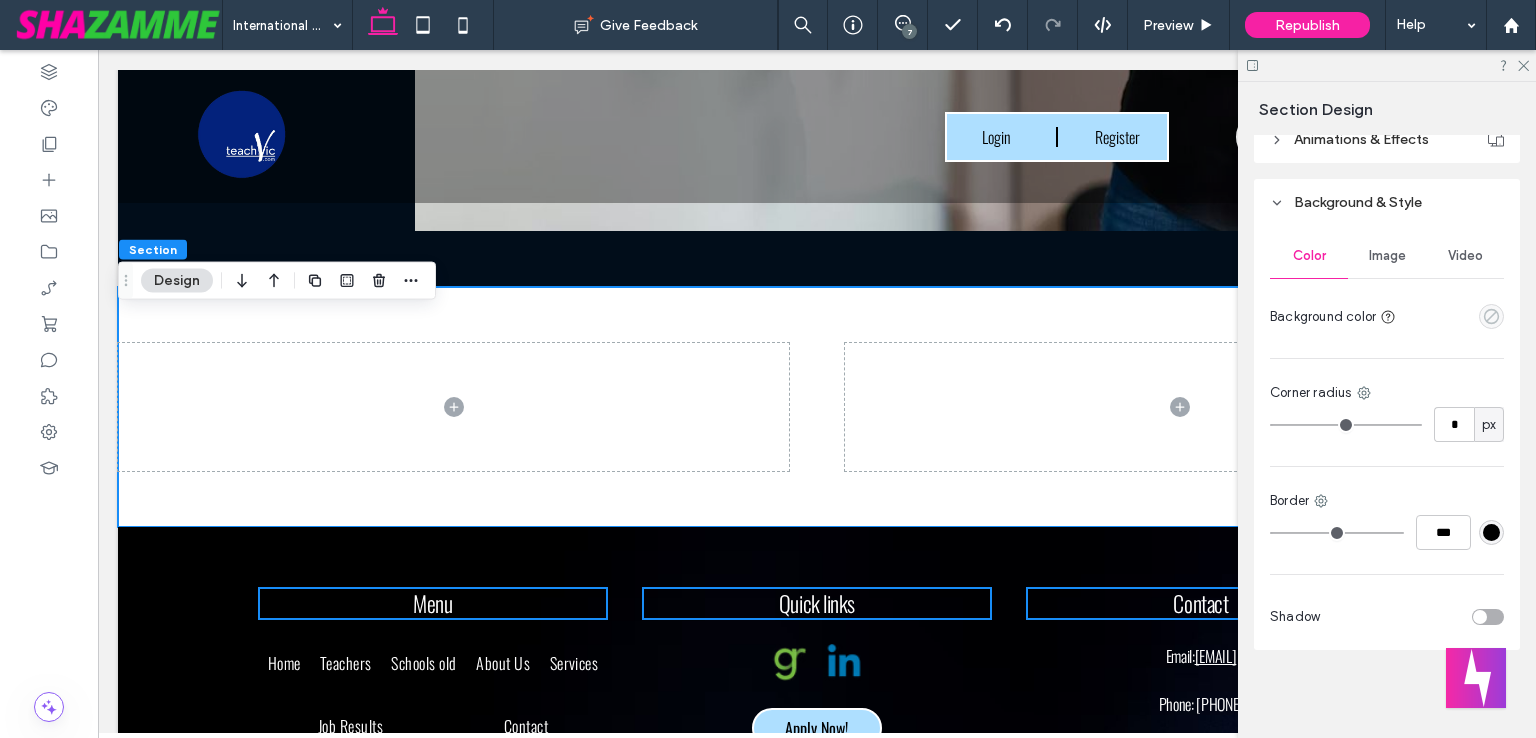 click 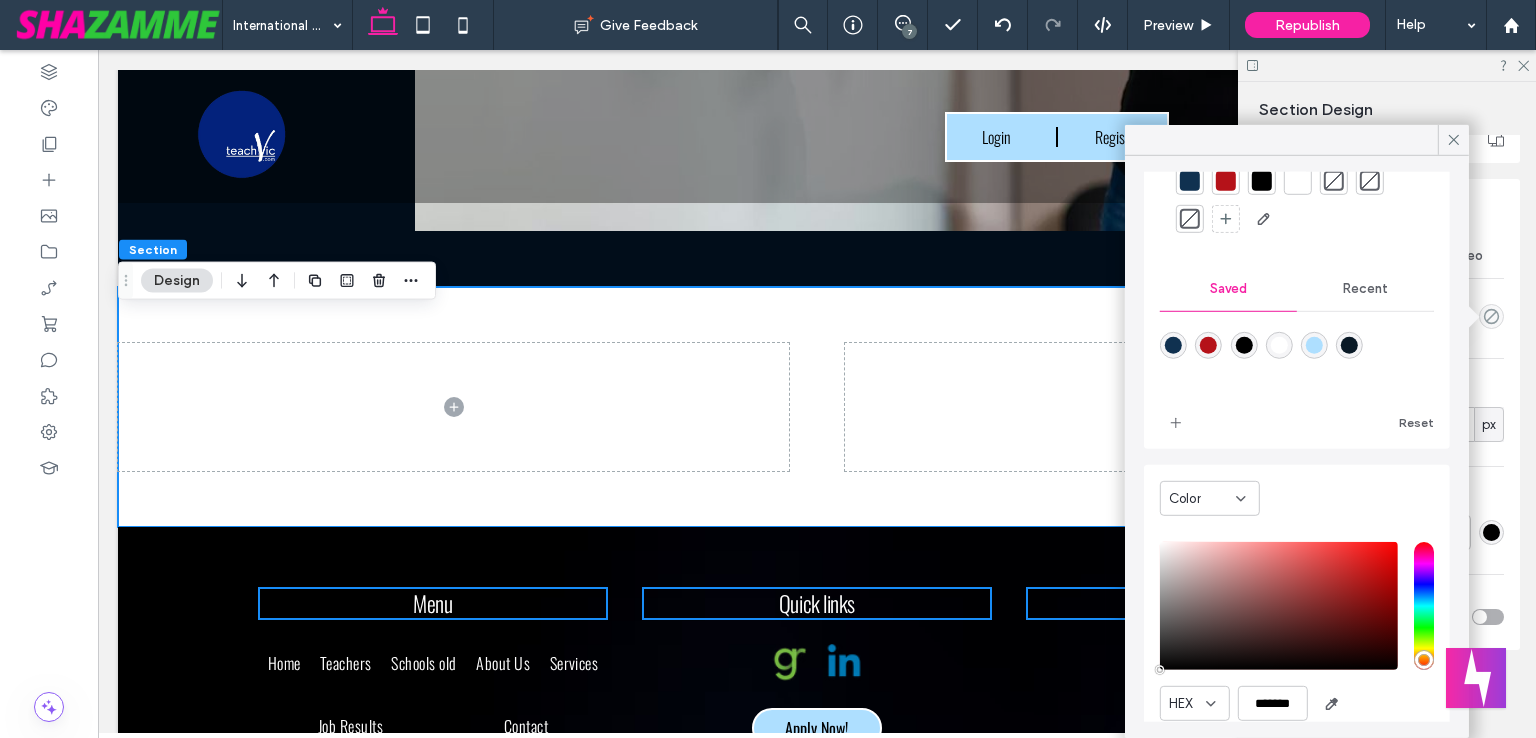 scroll, scrollTop: 160, scrollLeft: 0, axis: vertical 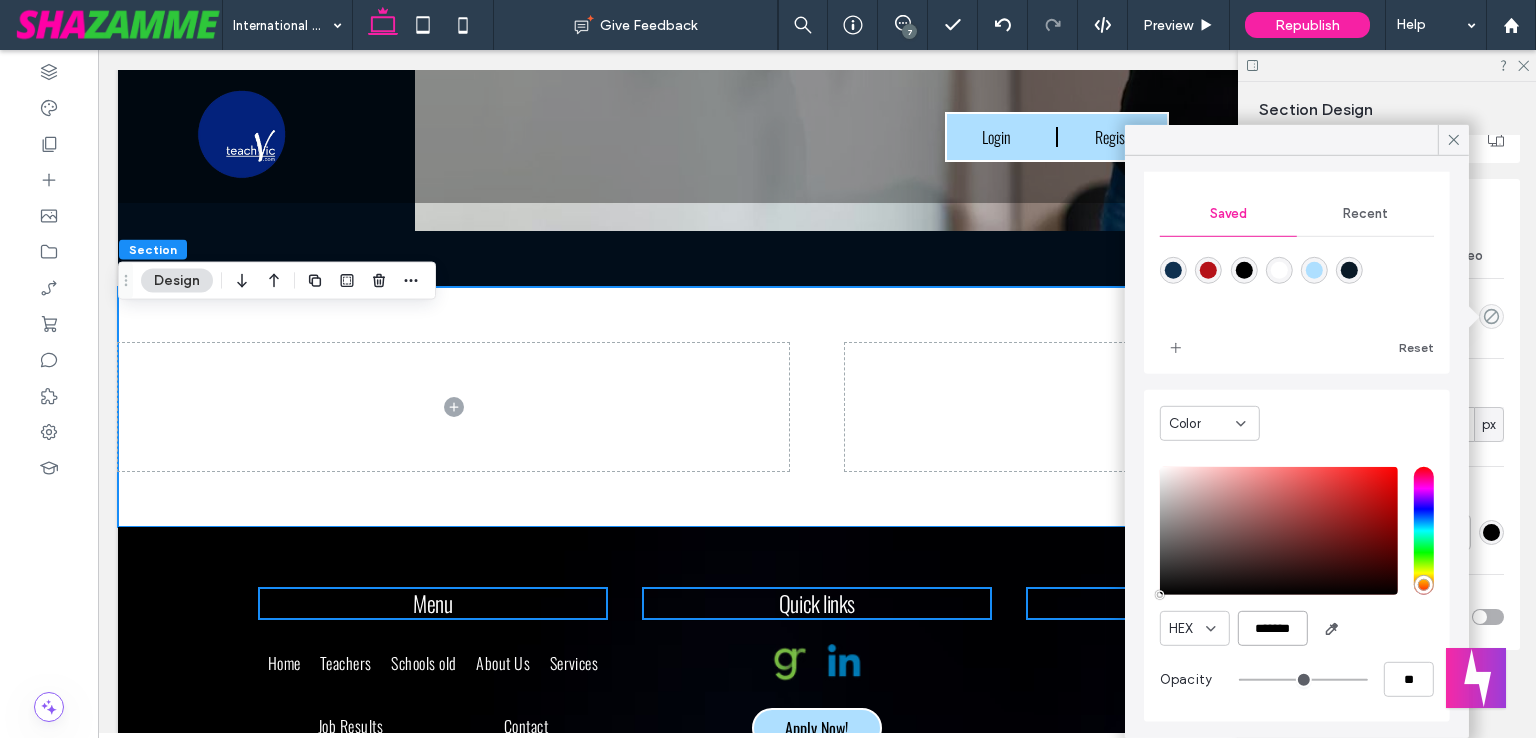click on "*******" at bounding box center [1273, 628] 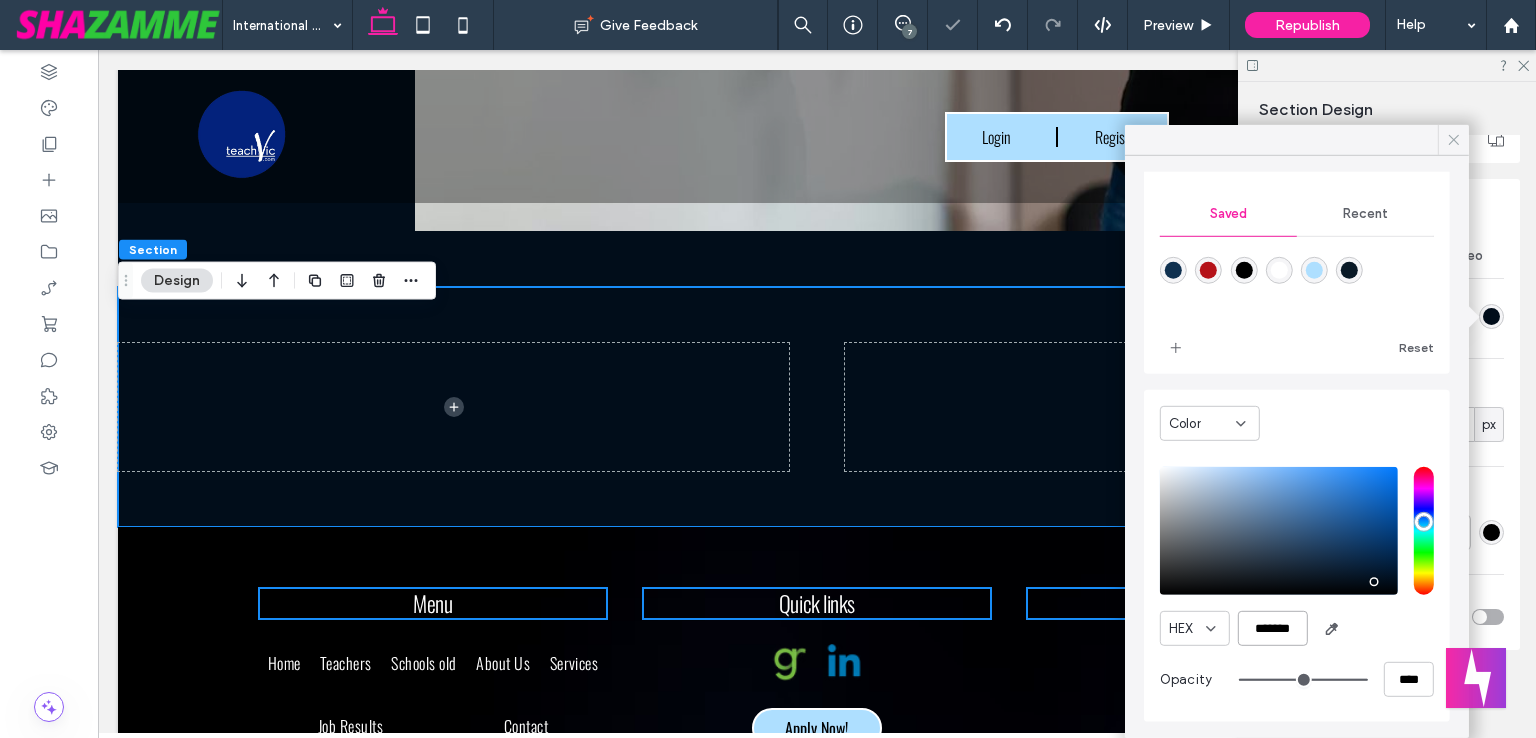 type on "*******" 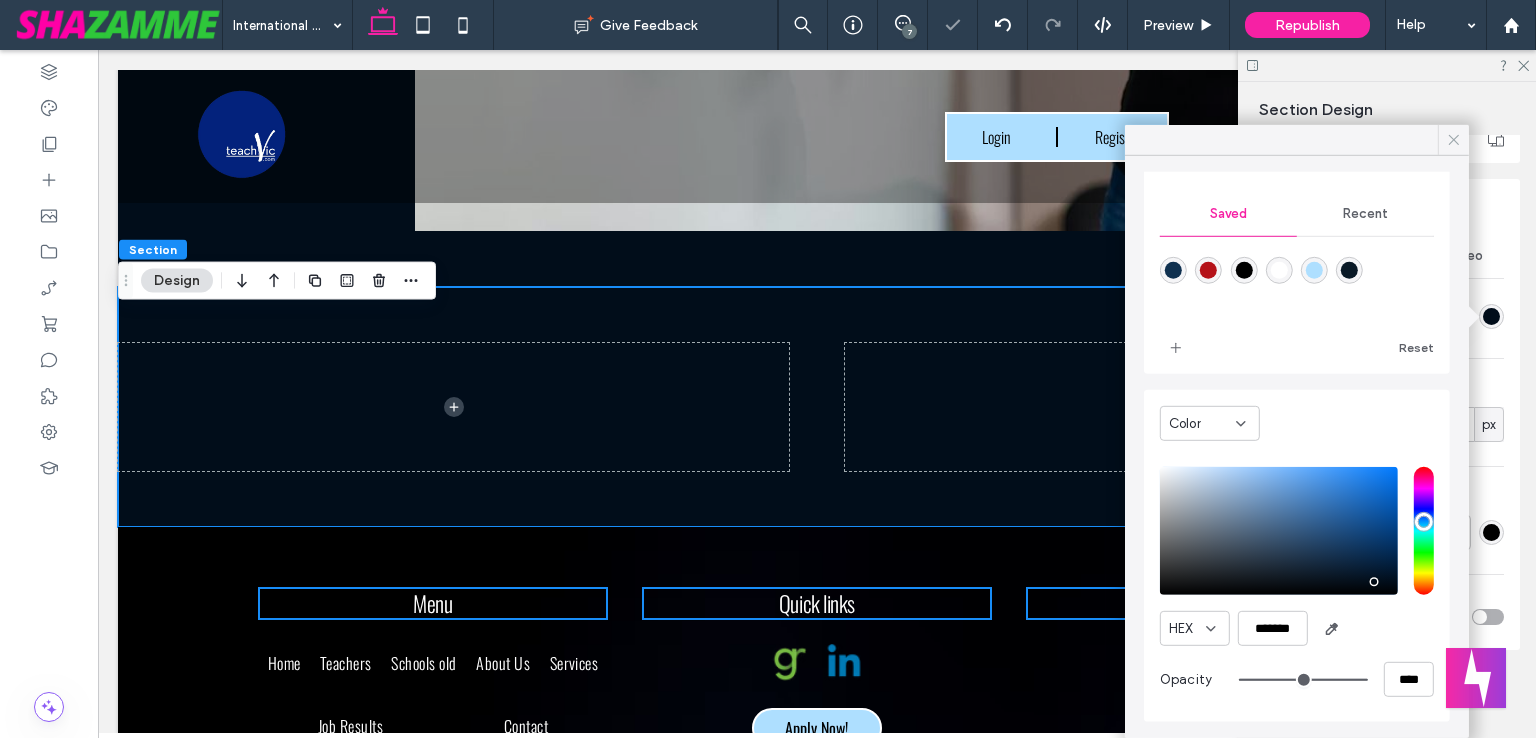 click 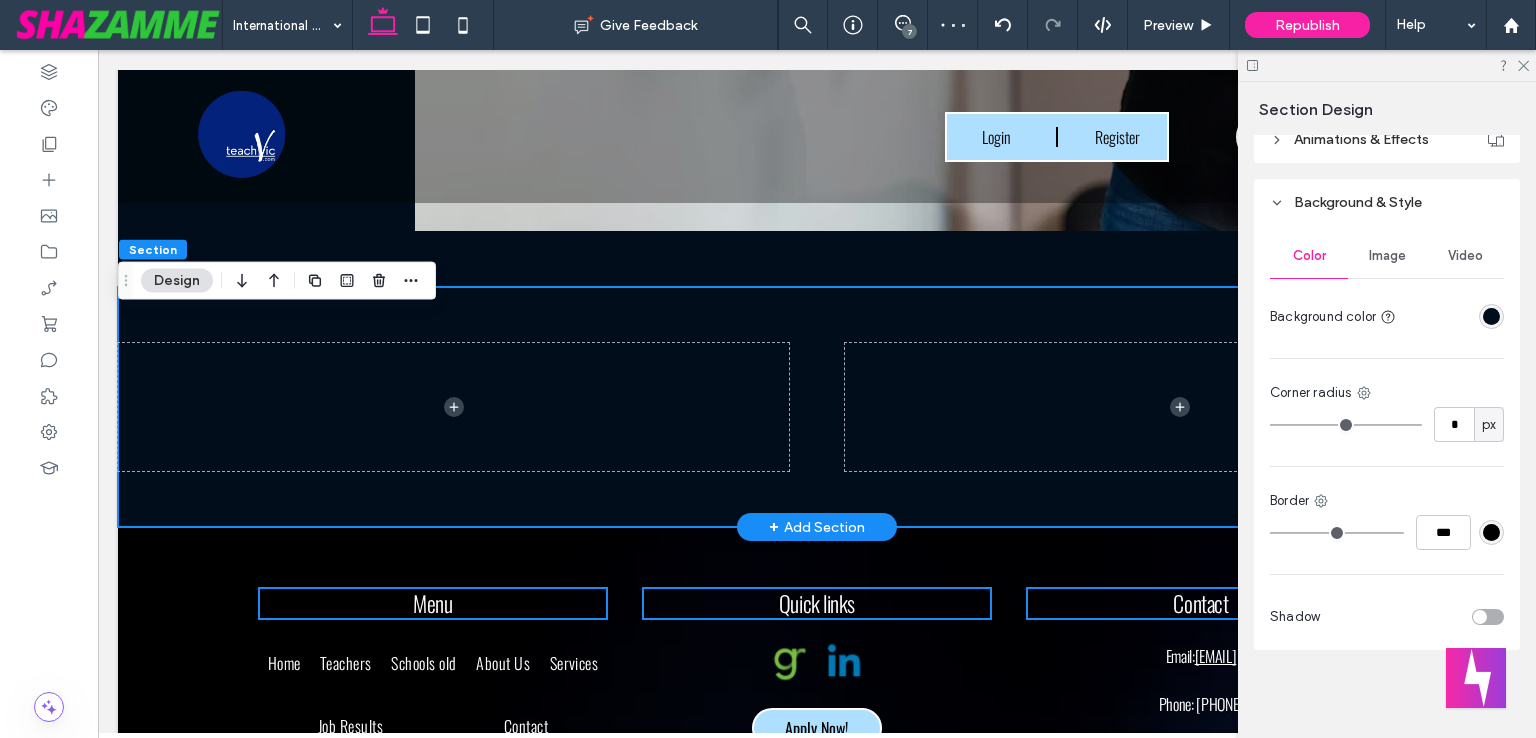 click at bounding box center [817, 407] 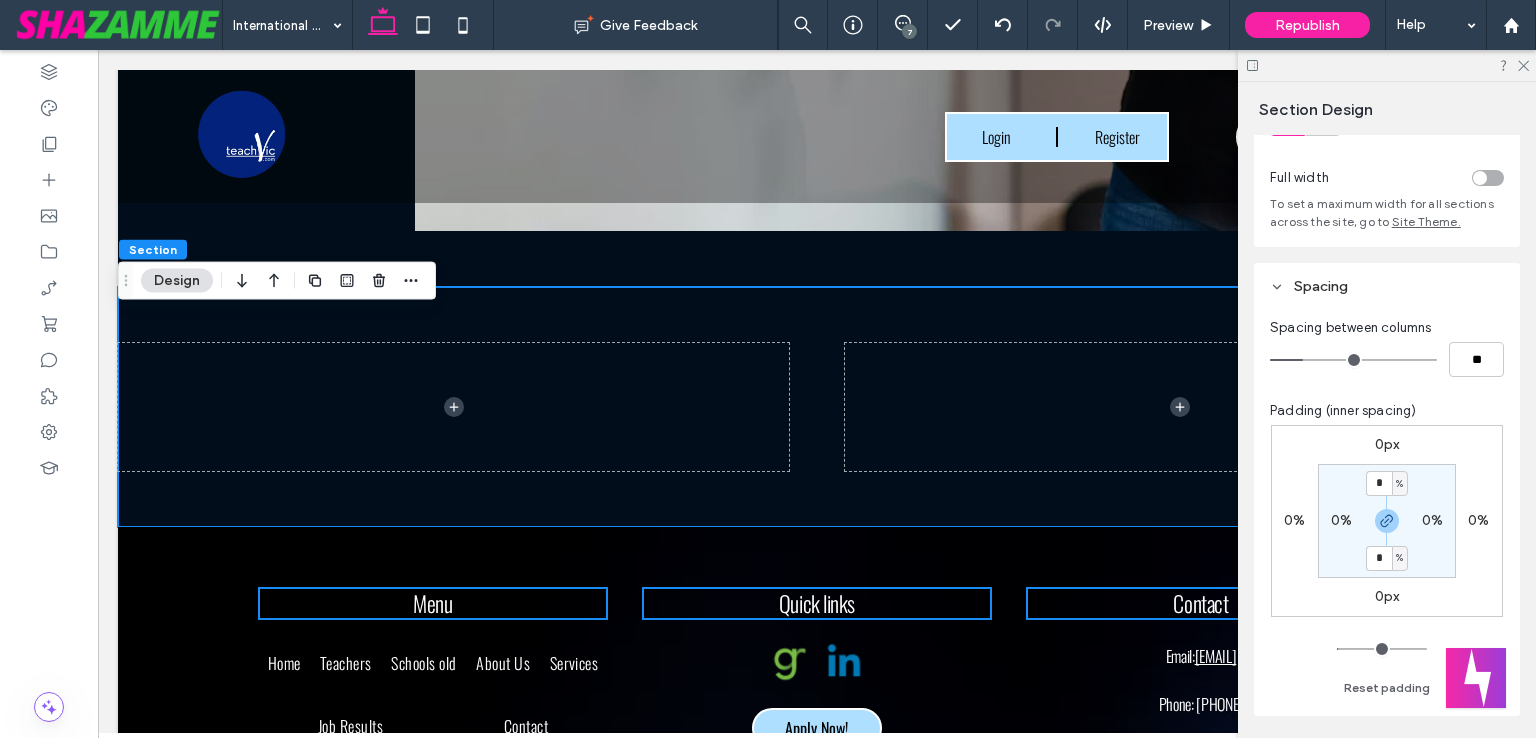 scroll, scrollTop: 68, scrollLeft: 0, axis: vertical 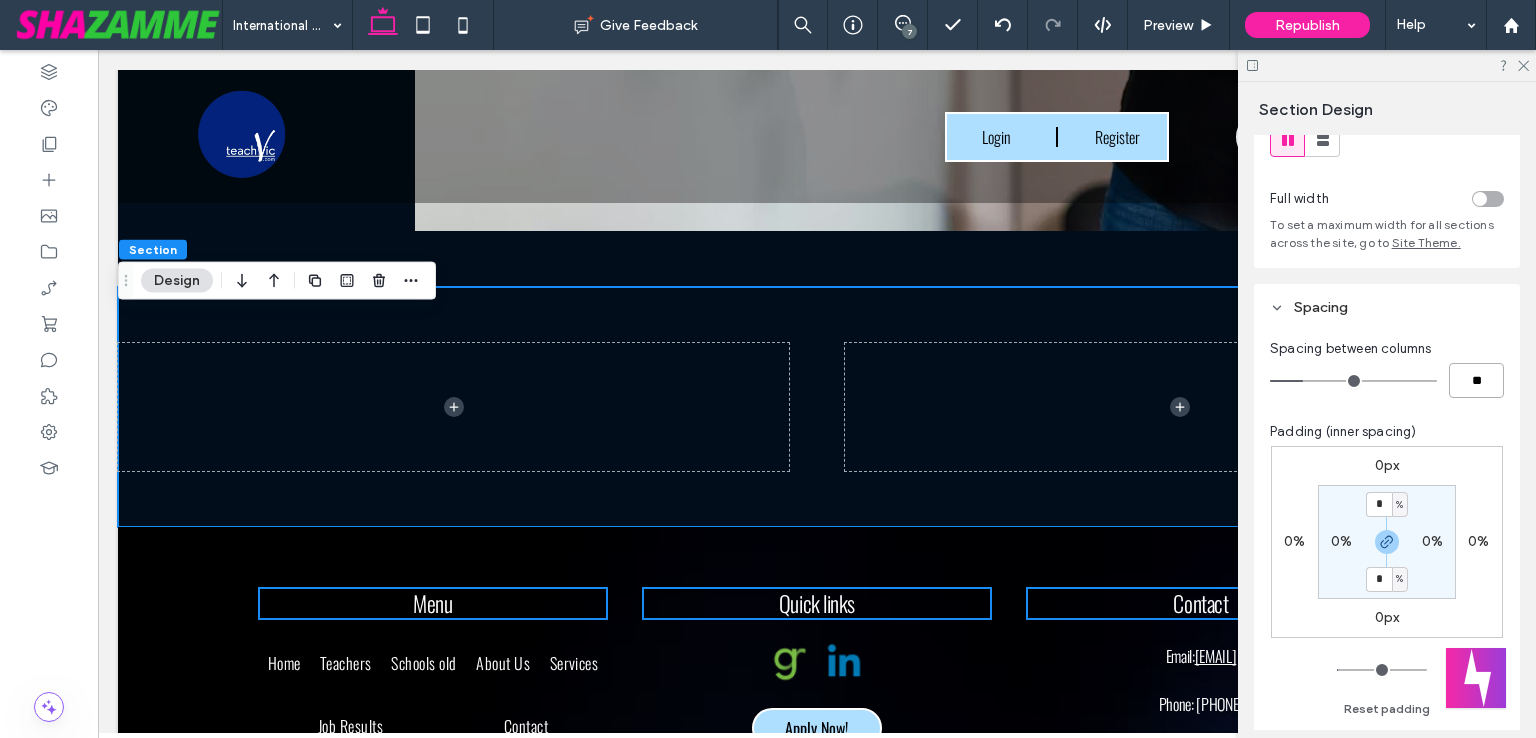 click on "**" at bounding box center [1476, 380] 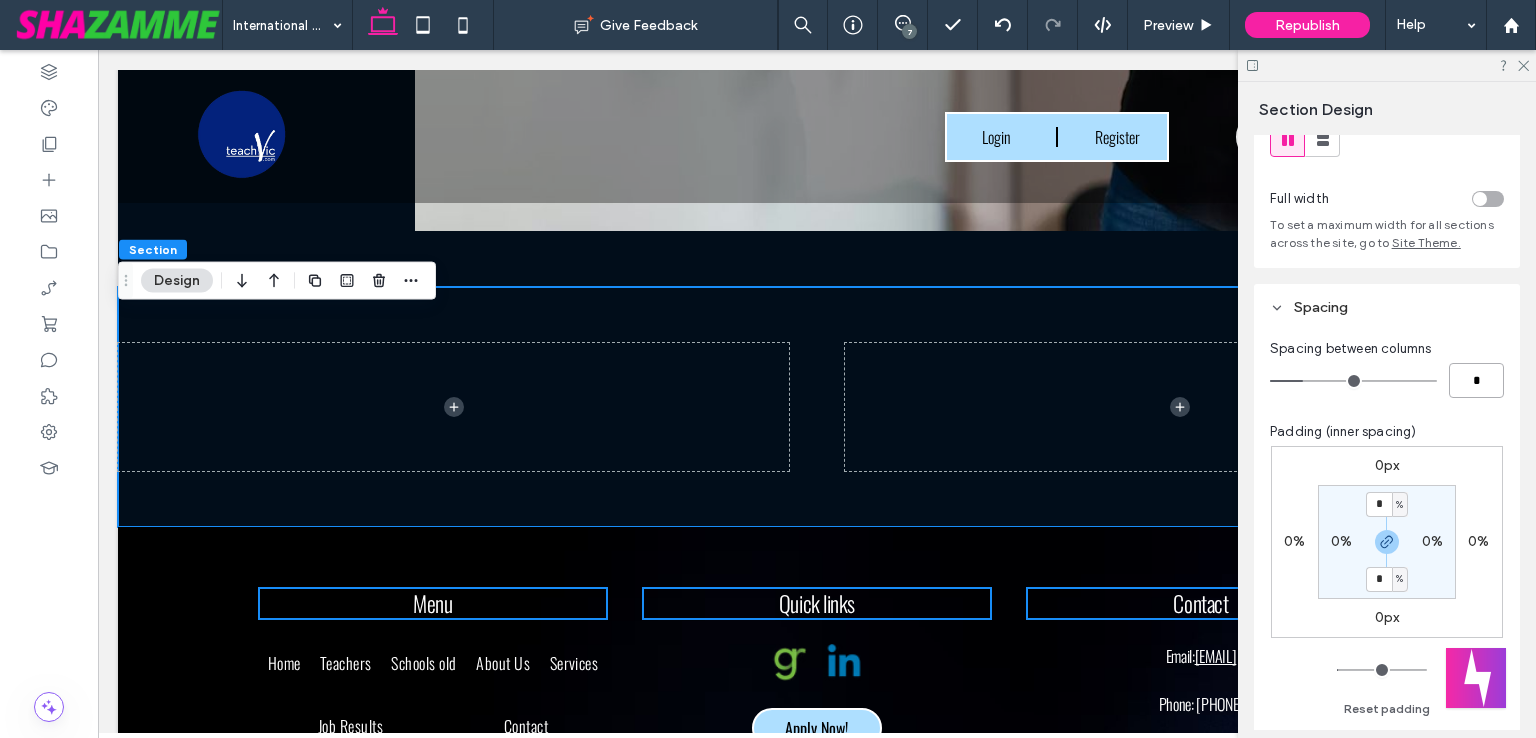 type on "*" 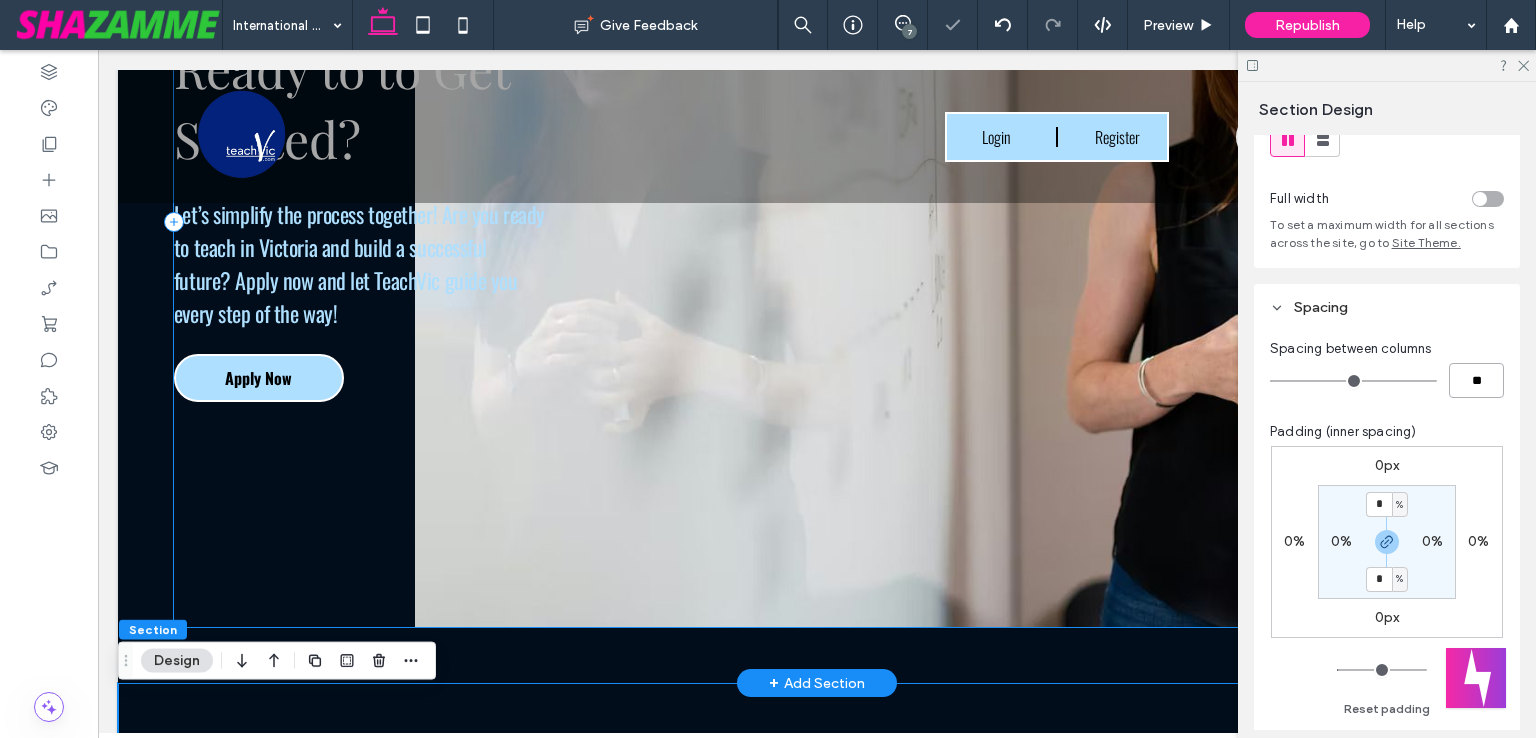 scroll, scrollTop: 3616, scrollLeft: 0, axis: vertical 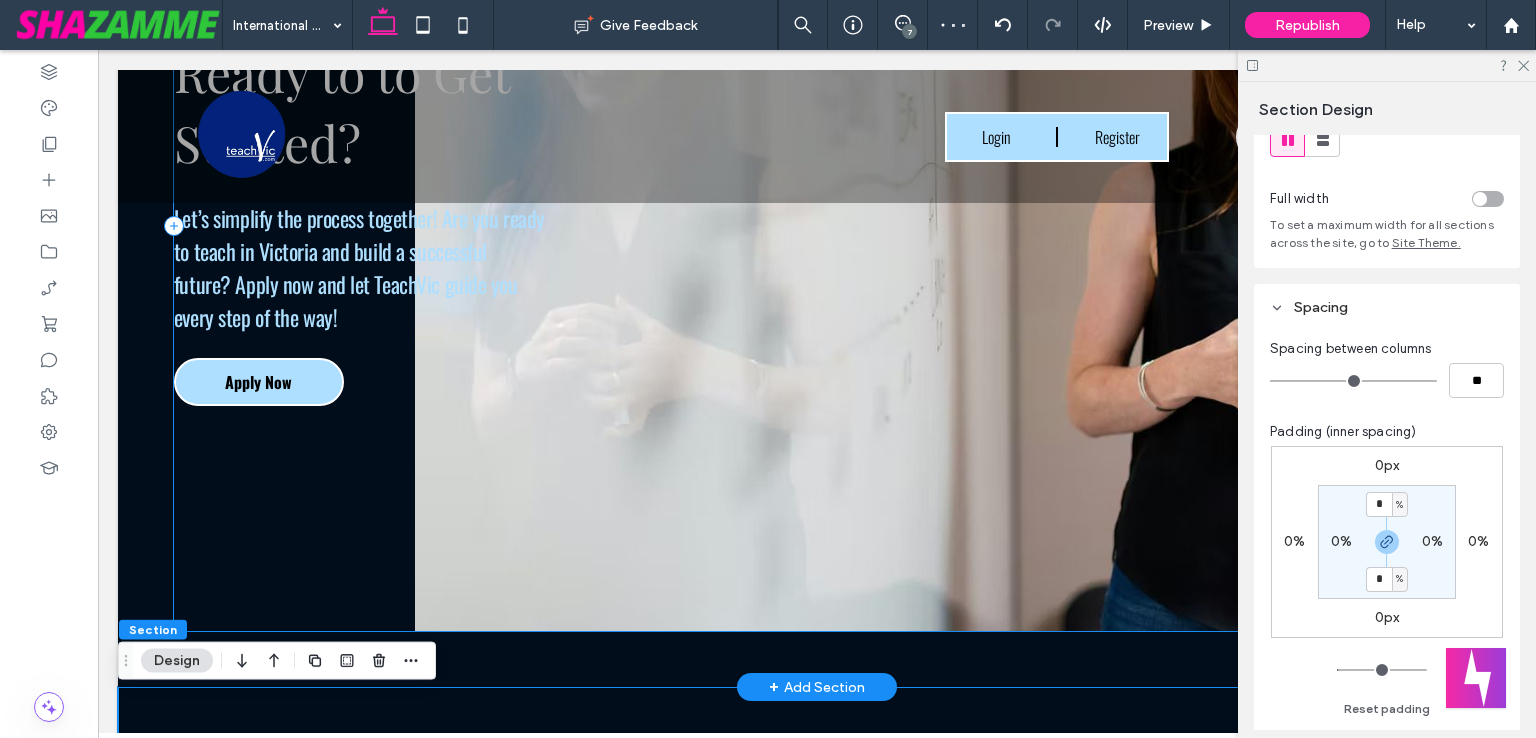 click on "Ready to to Get Started?
Let’s simplify the process together! Are you ready to teach in Victoria and build a successful future? Apply now and let TeachVic guide you every step of the way!
Apply Now" at bounding box center (817, 222) 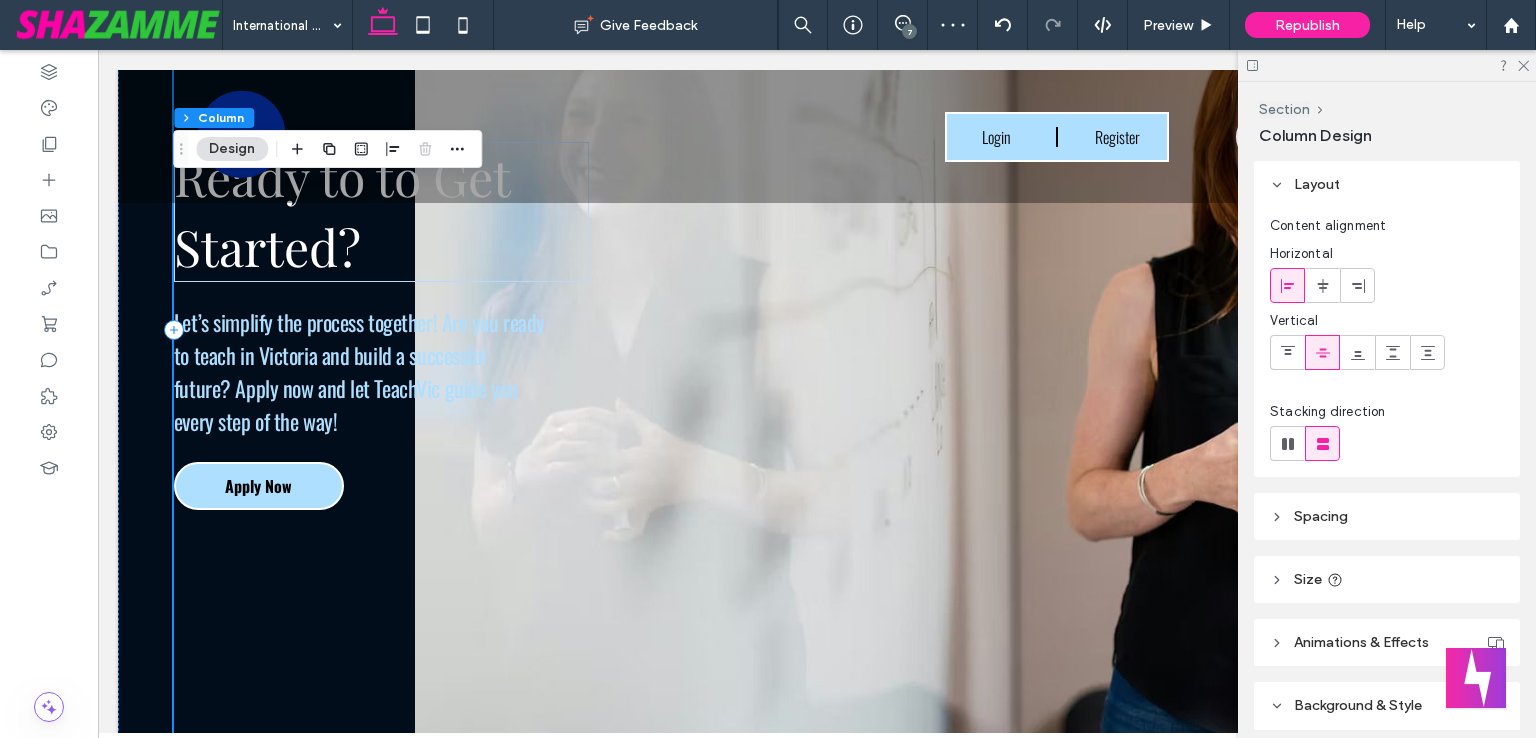 scroll, scrollTop: 3416, scrollLeft: 0, axis: vertical 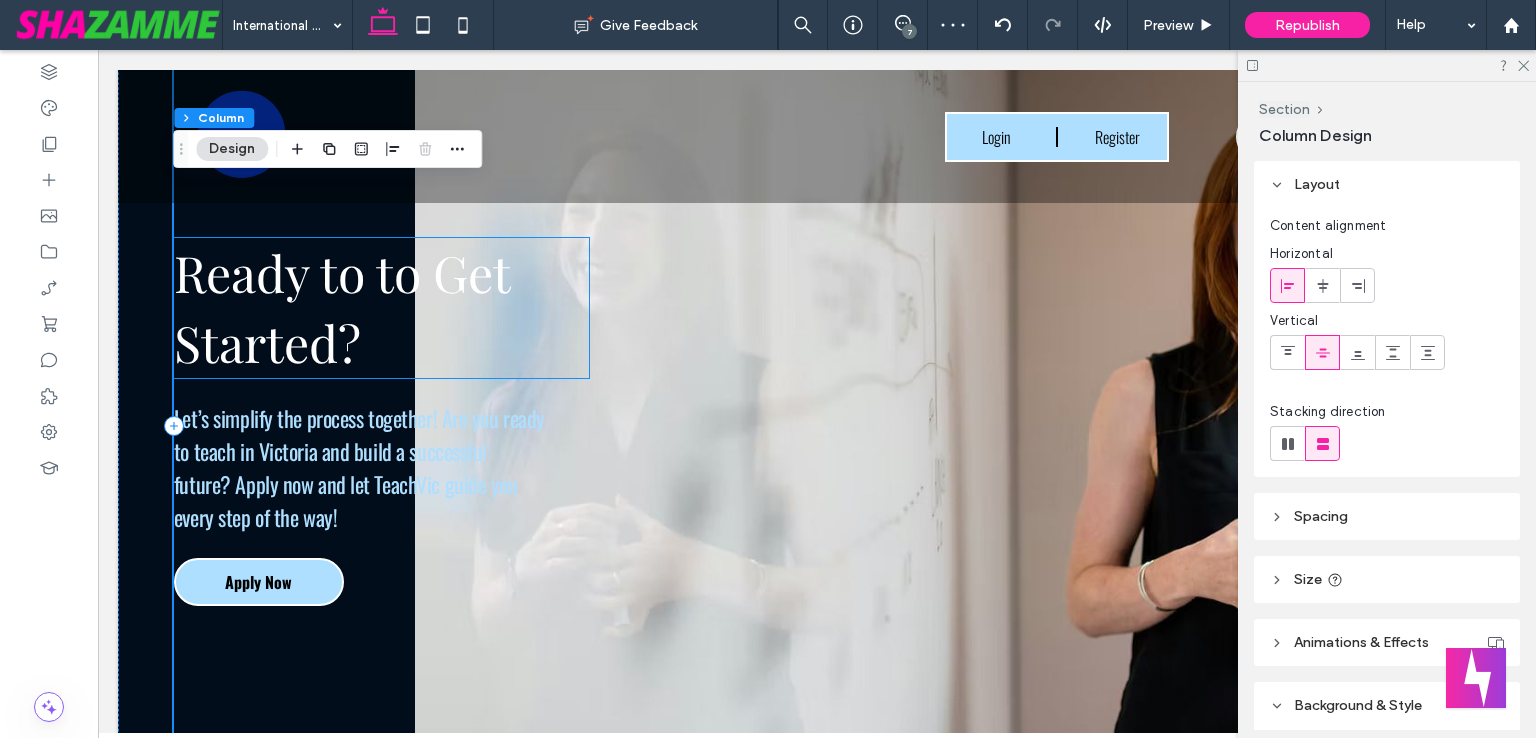 click on "Ready to to Get Started?" at bounding box center [381, 308] 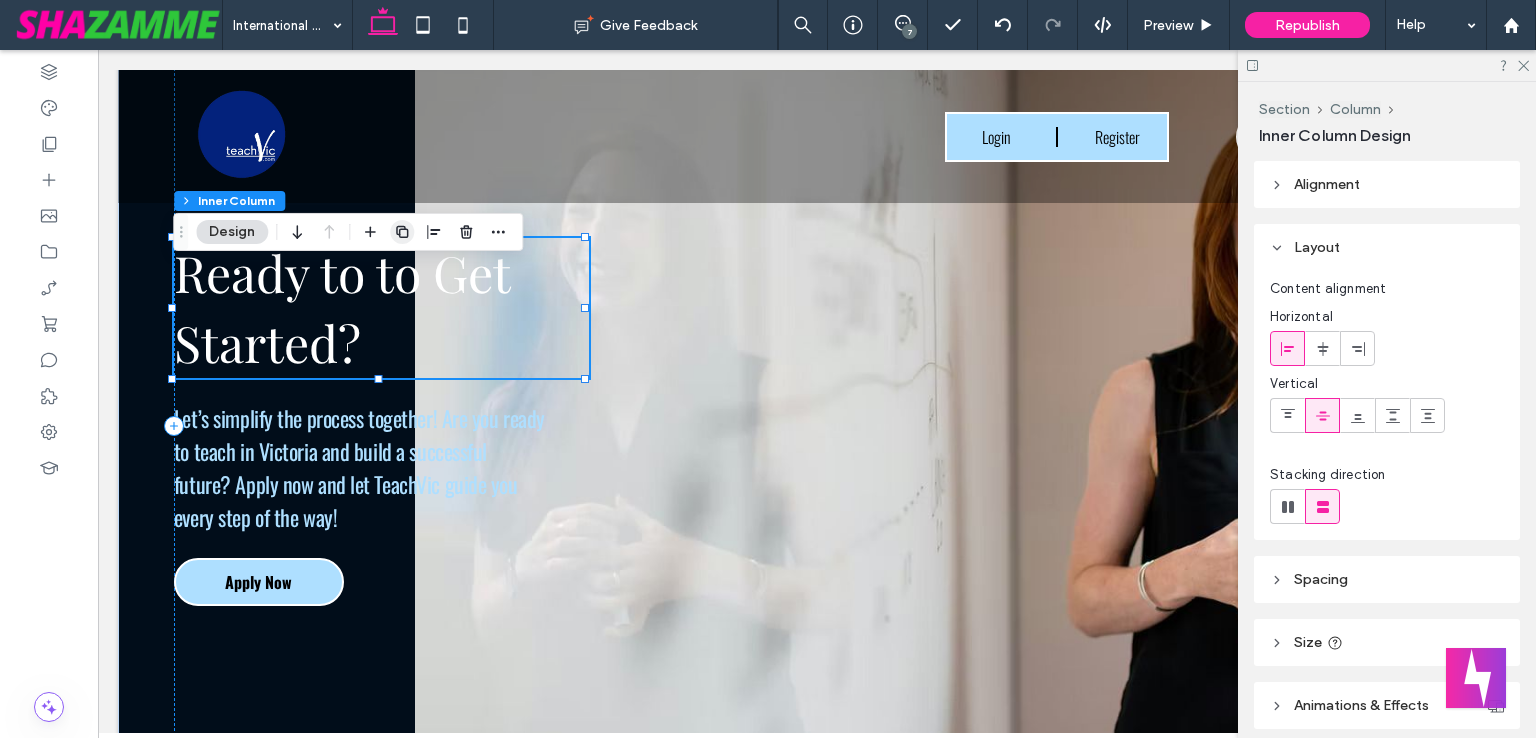 click 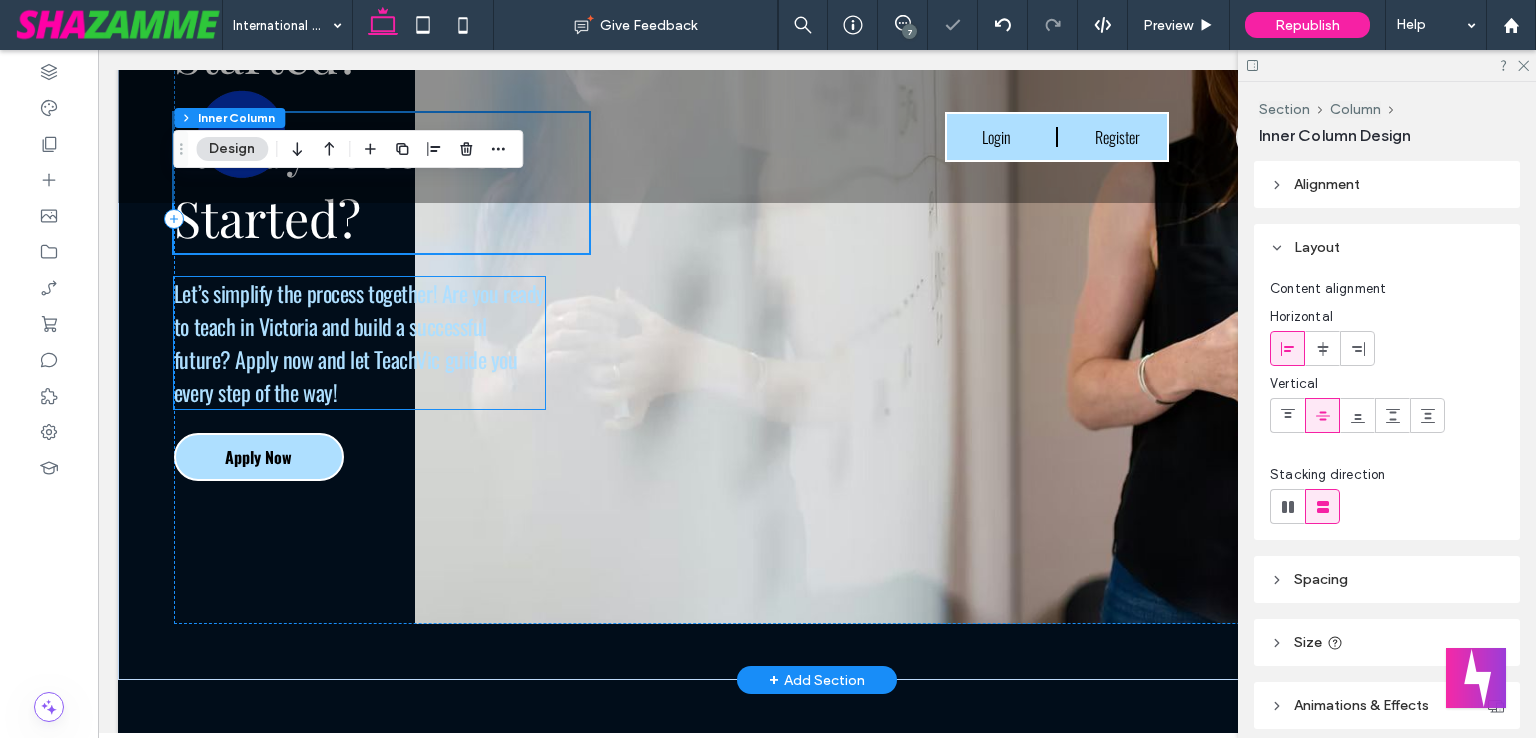 scroll, scrollTop: 3634, scrollLeft: 0, axis: vertical 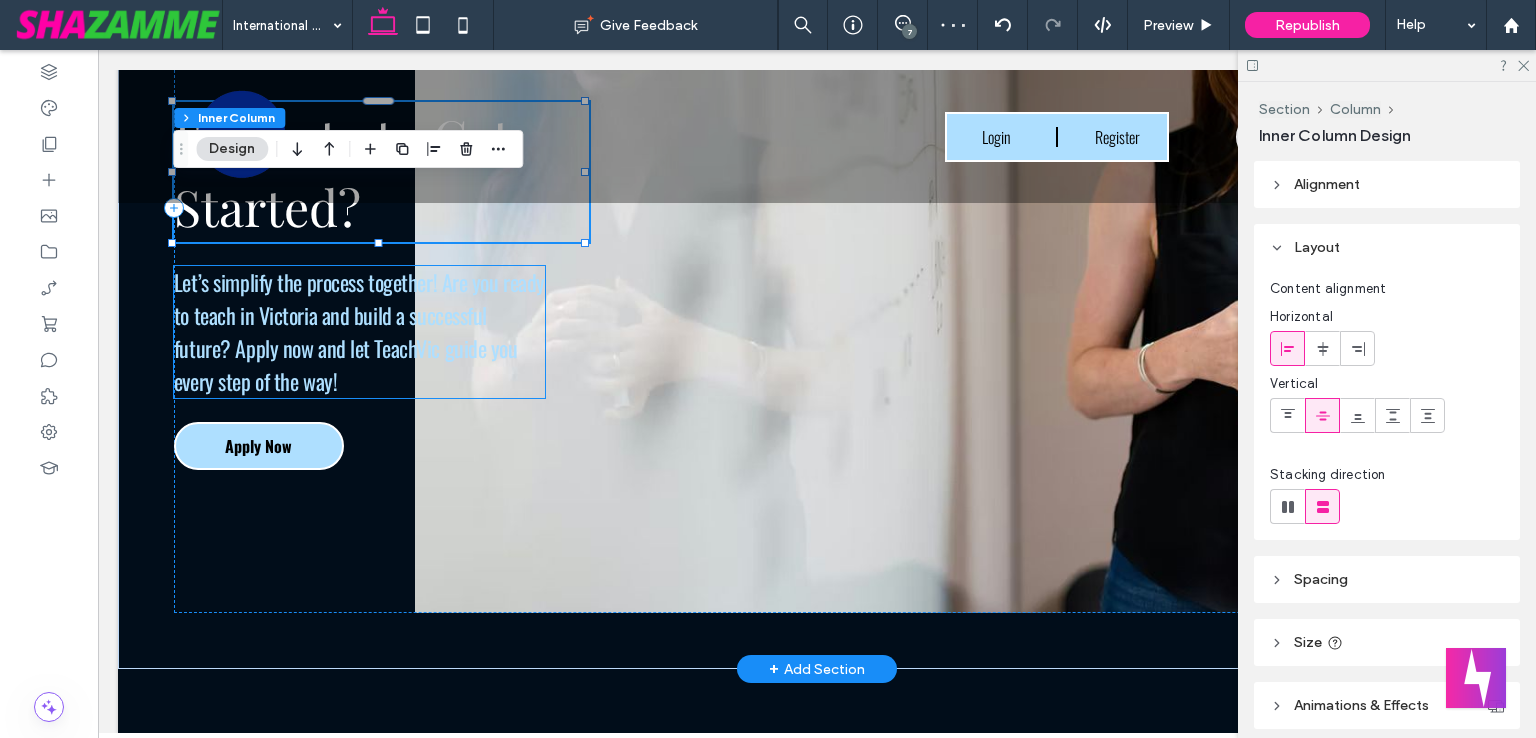 click on "Let’s simplify the process together! Are you ready to teach in Victoria and build a successful future? Apply now and let TeachVic guide you every step of the way!" at bounding box center (359, 332) 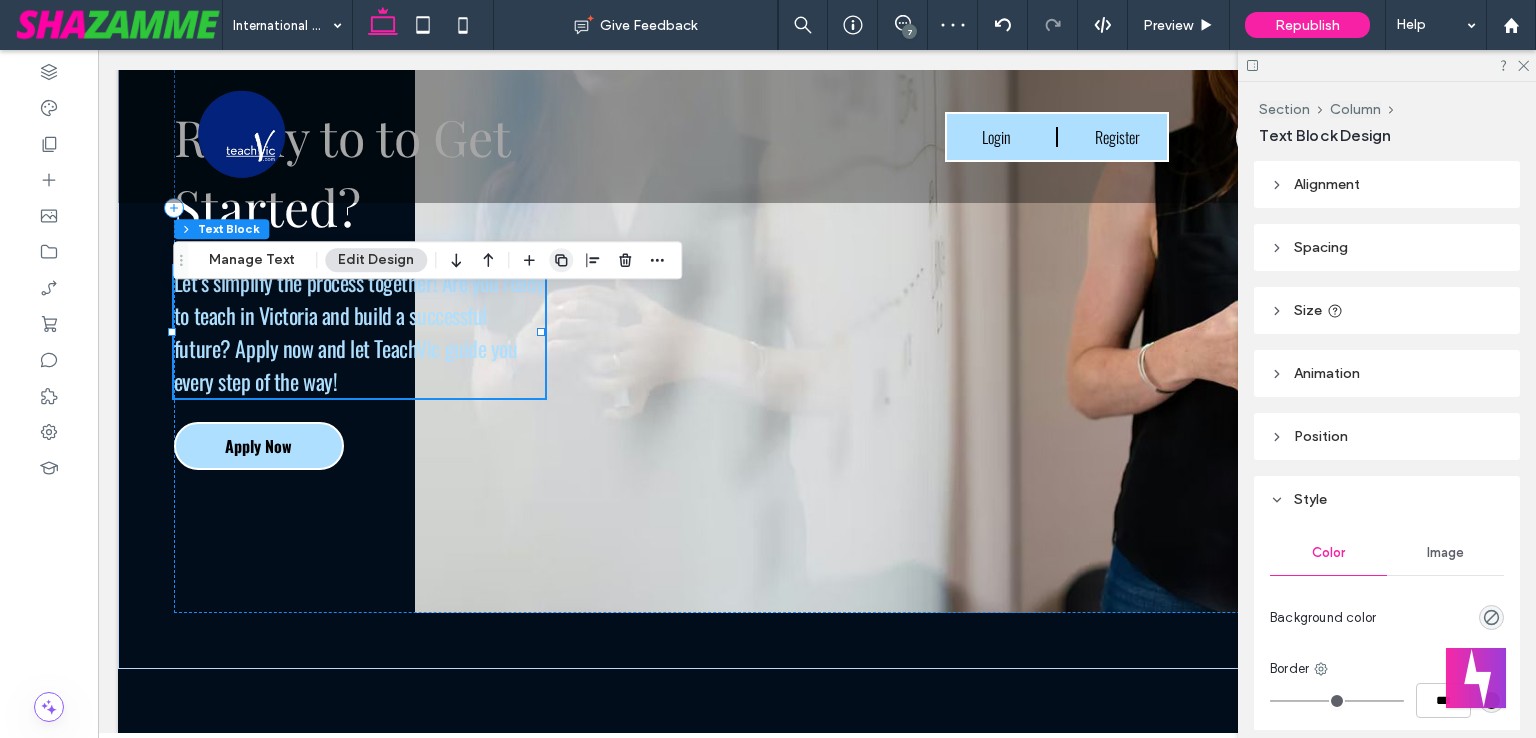 click 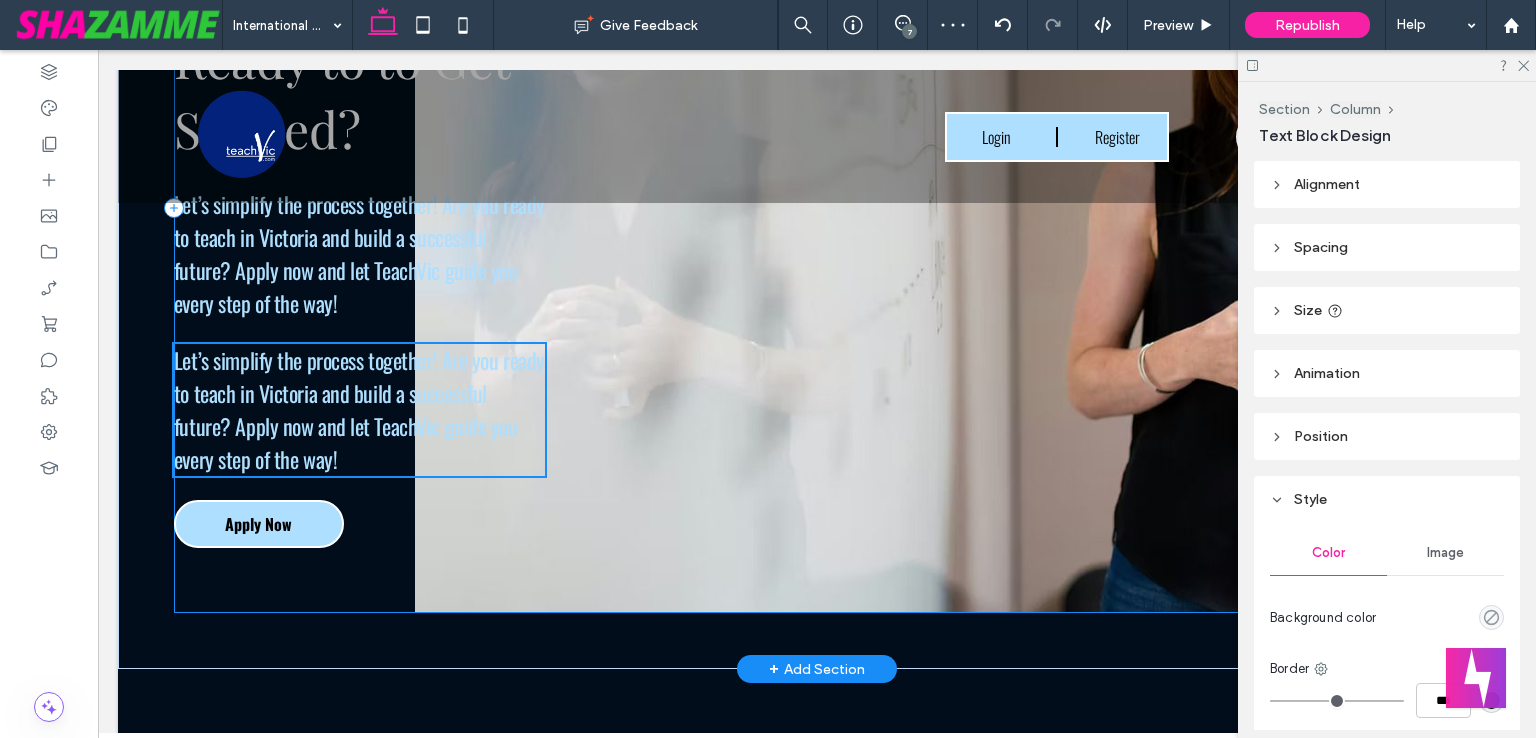 scroll, scrollTop: 3556, scrollLeft: 0, axis: vertical 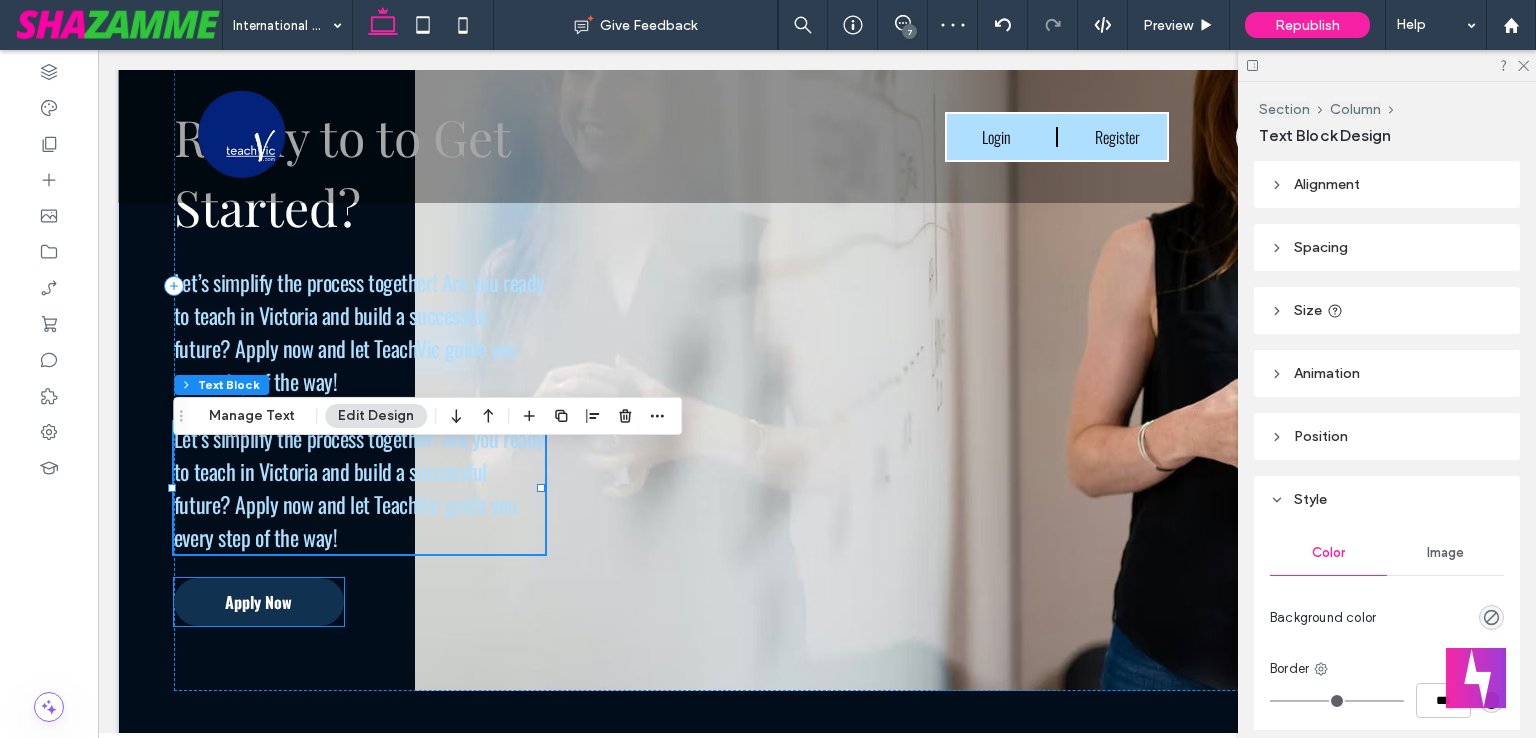 click on "Apply Now" at bounding box center [259, 602] 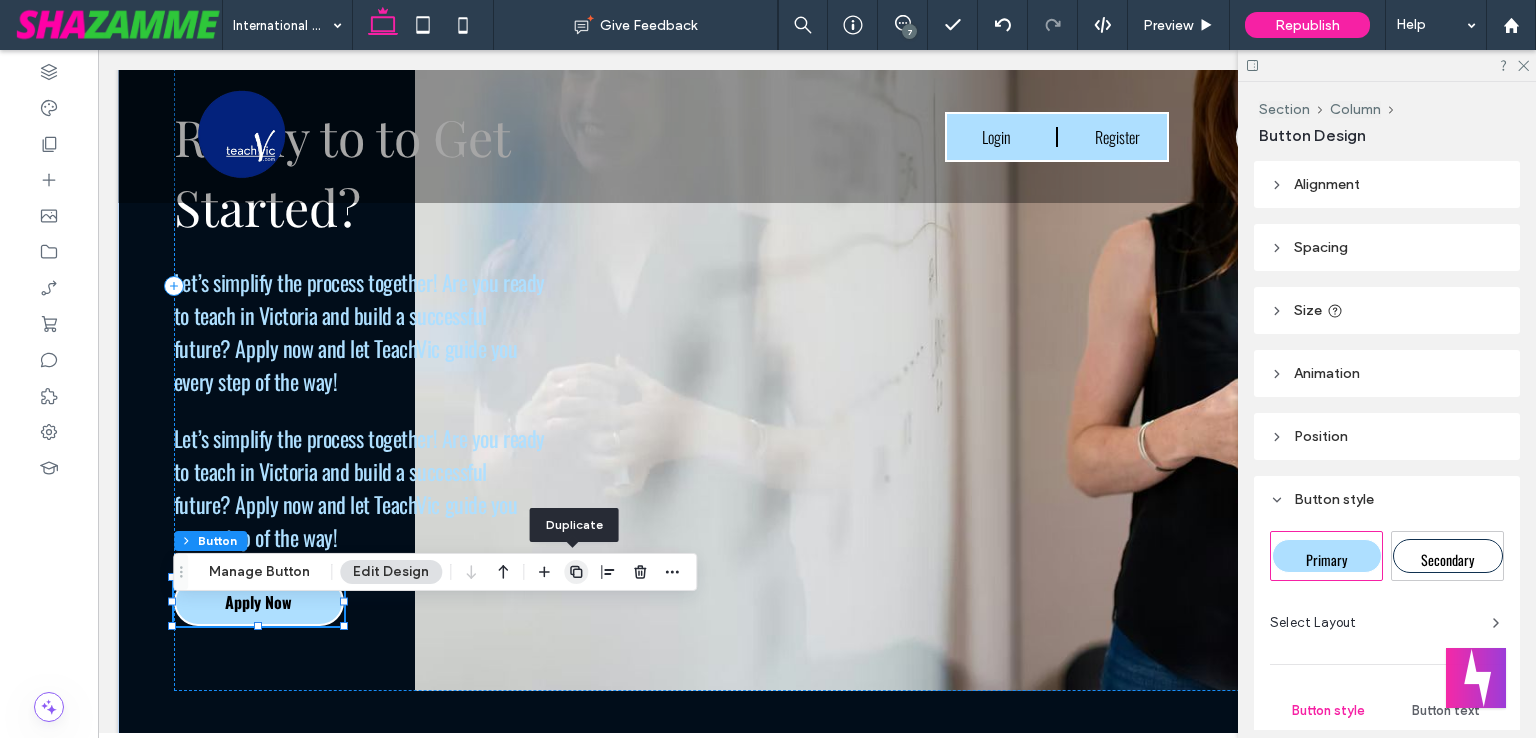 click 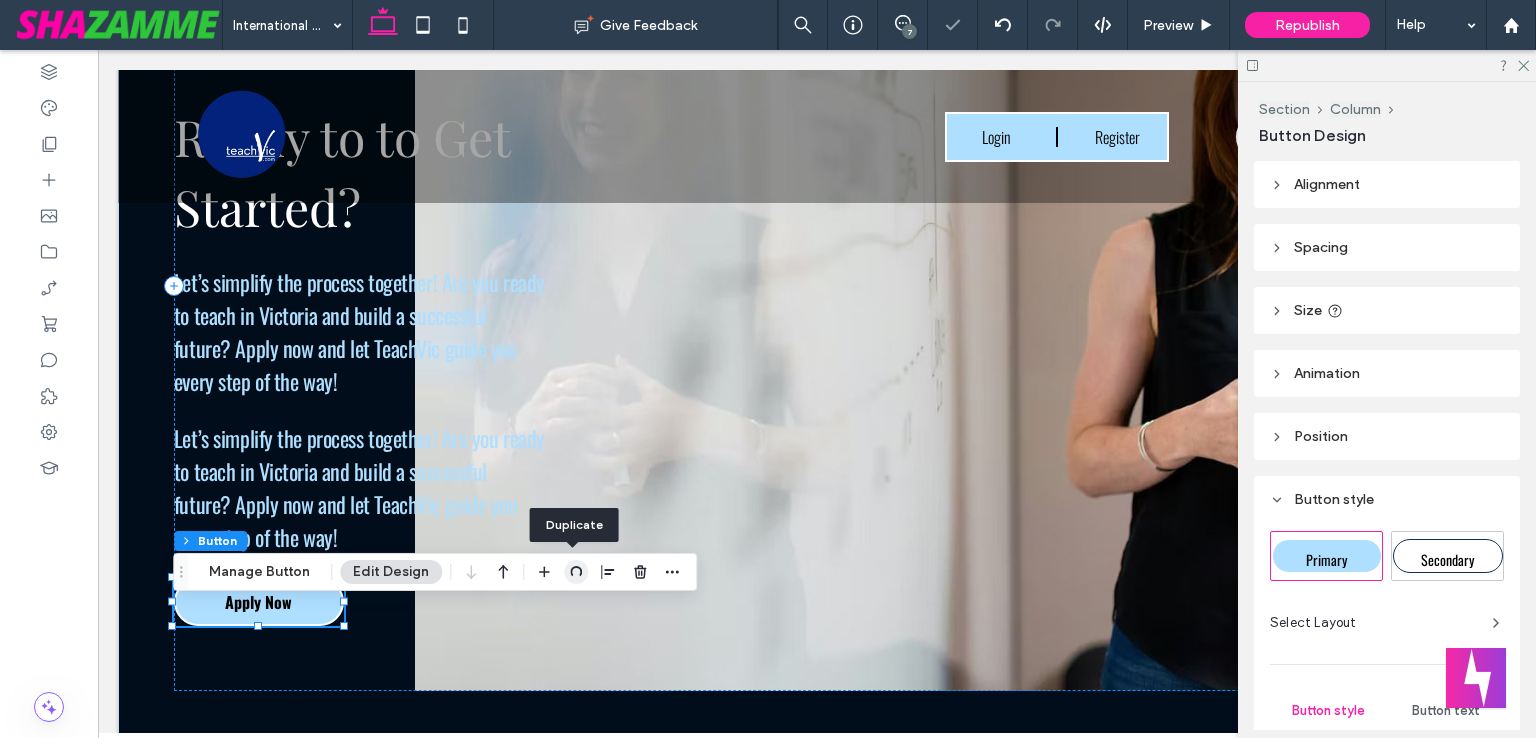 type on "*" 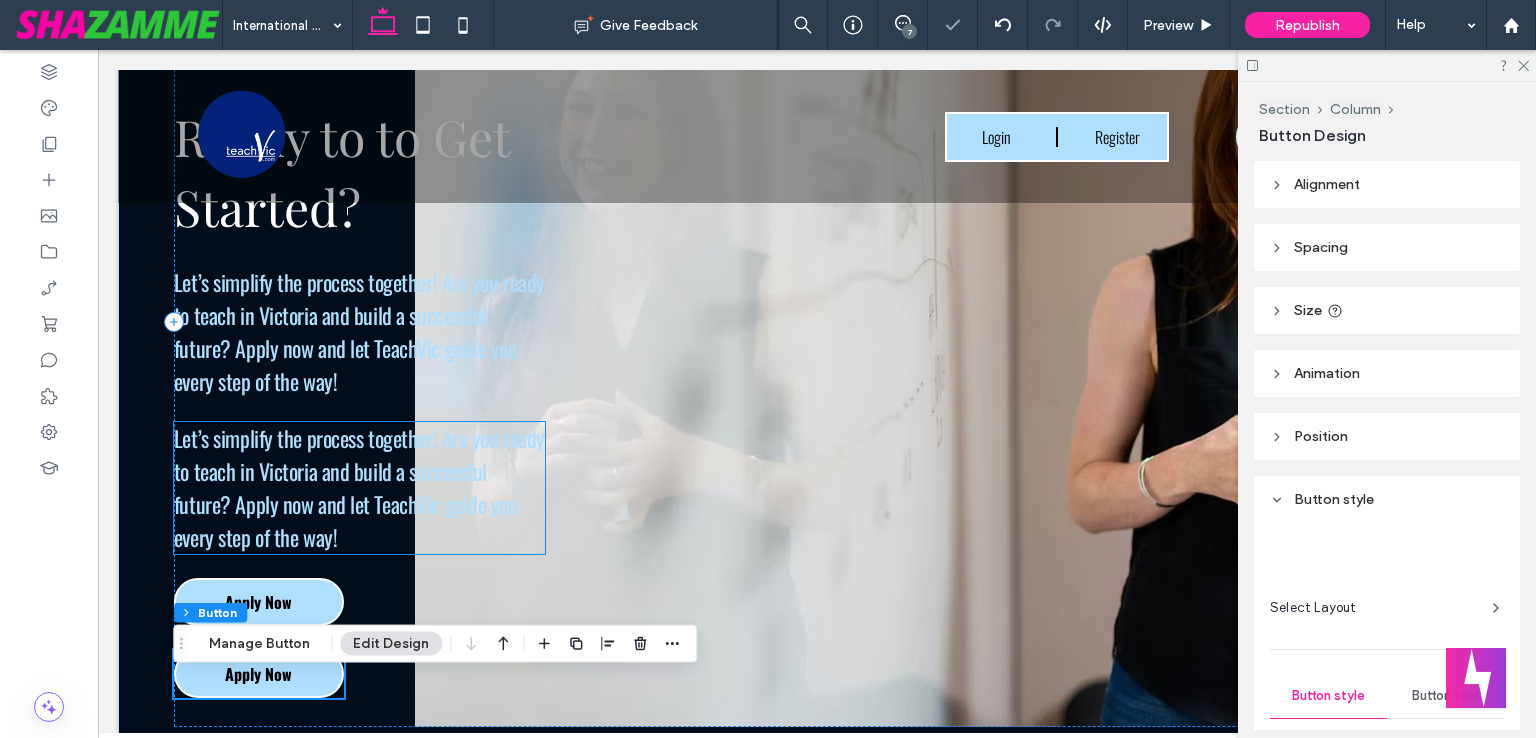 type on "**" 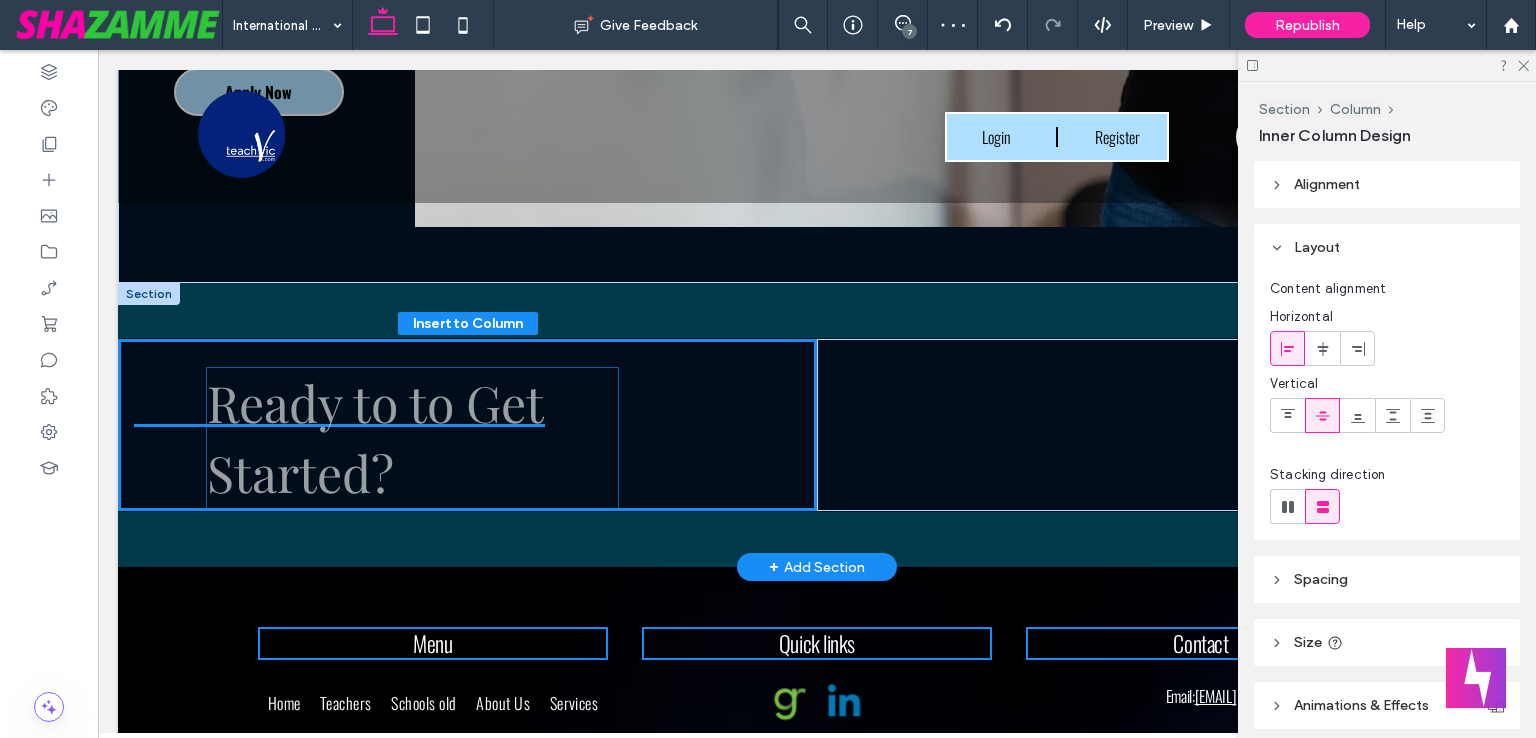 scroll, scrollTop: 3939, scrollLeft: 0, axis: vertical 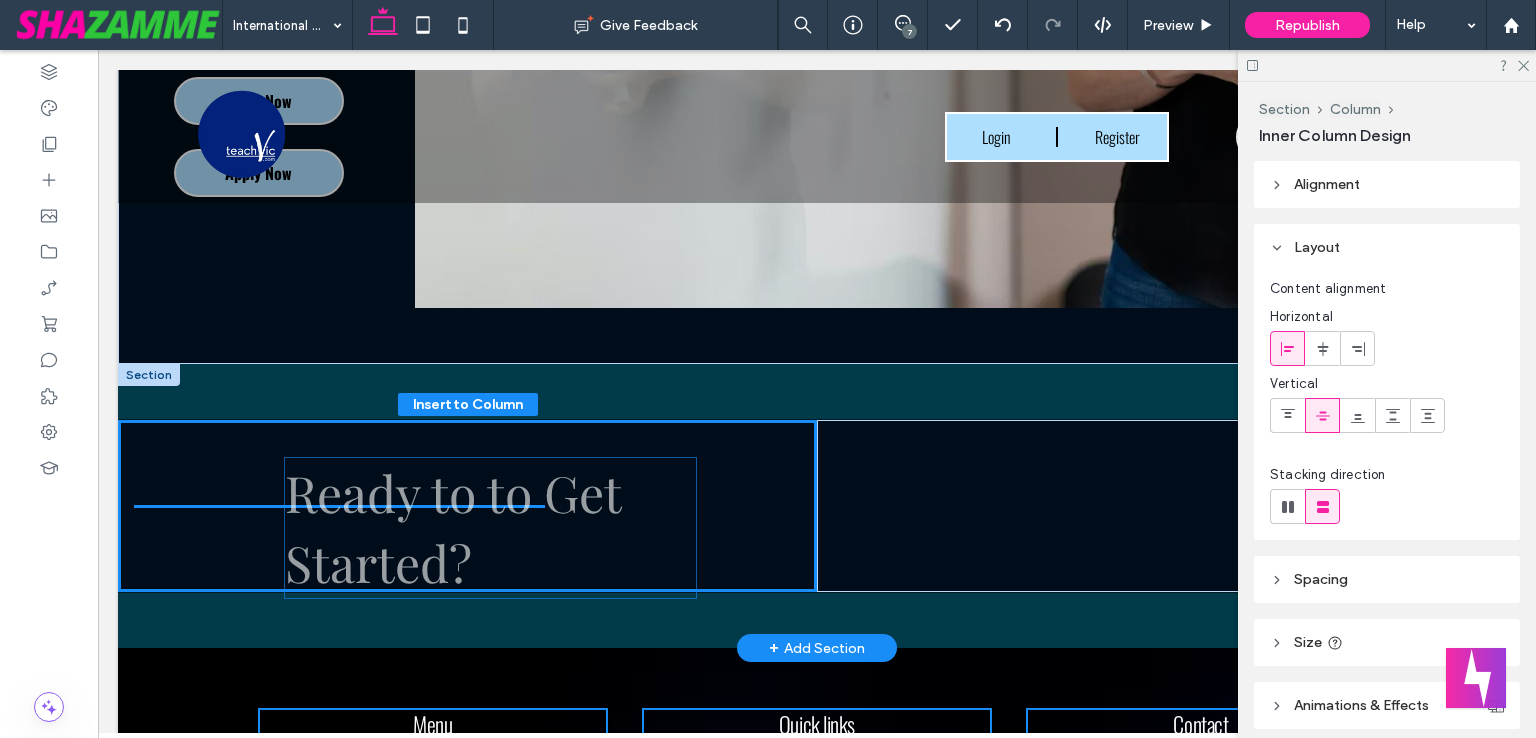 drag, startPoint x: 340, startPoint y: 336, endPoint x: 550, endPoint y: 615, distance: 349.2005 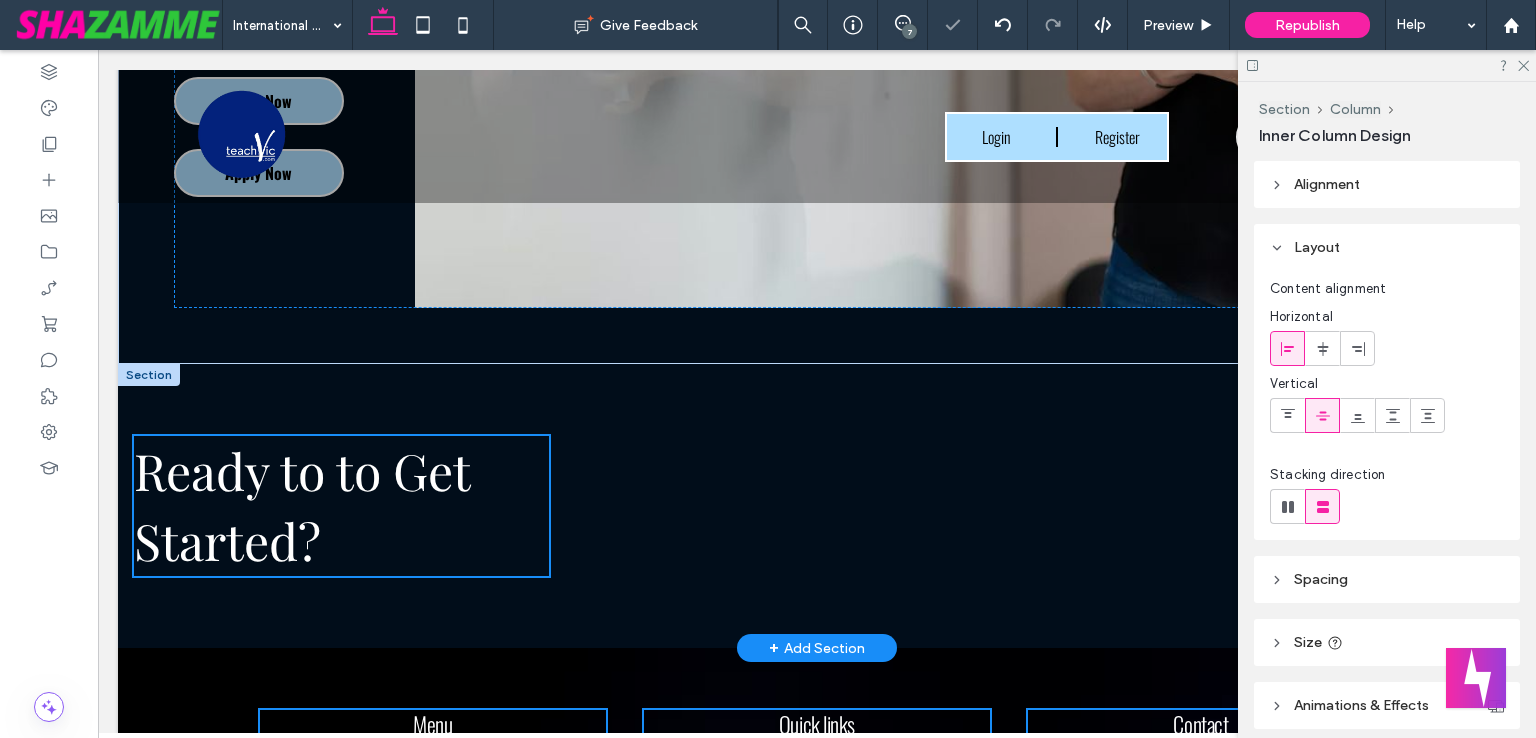 type on "**" 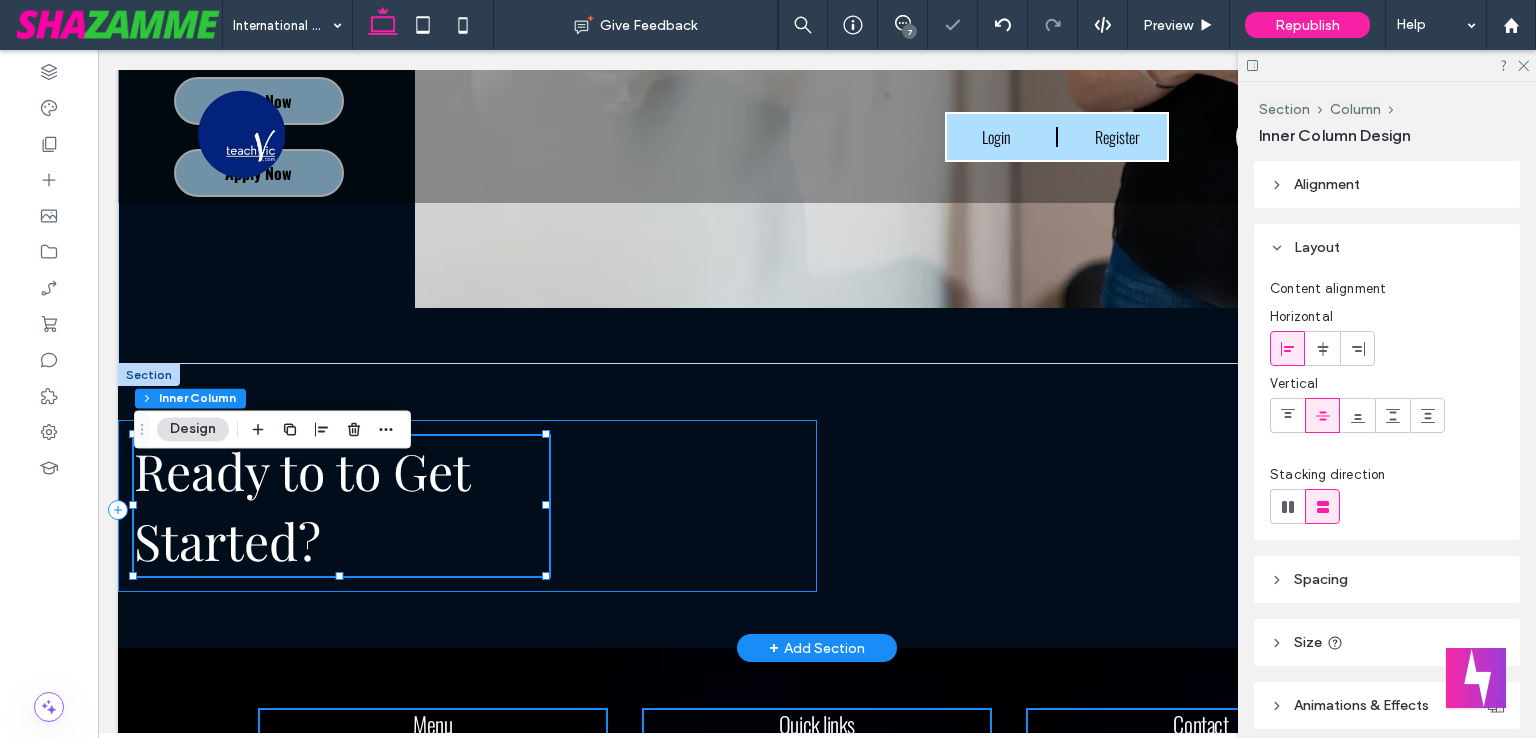 click on "Ready to to Get Started?" at bounding box center [467, 506] 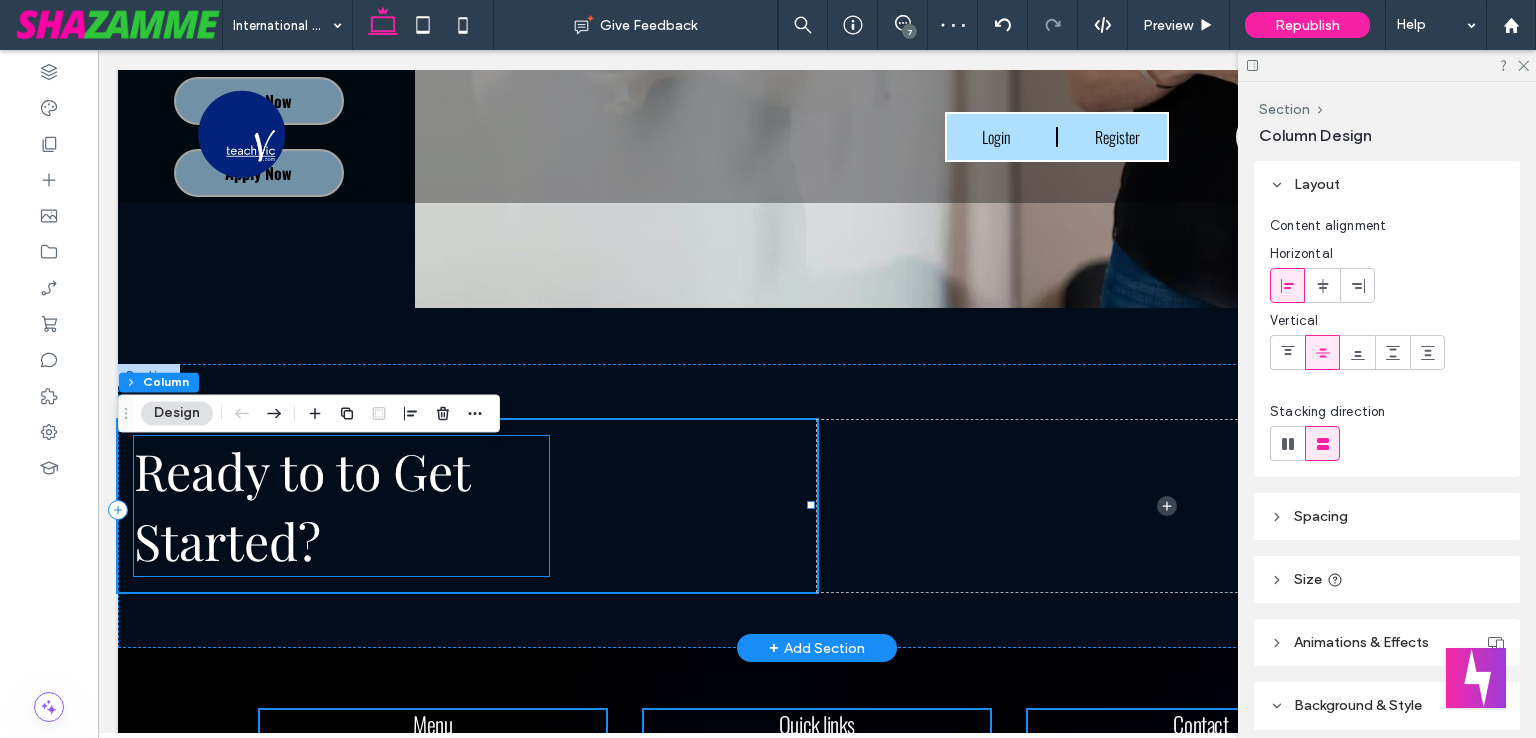 click on "Ready to to Get Started?" at bounding box center [341, 506] 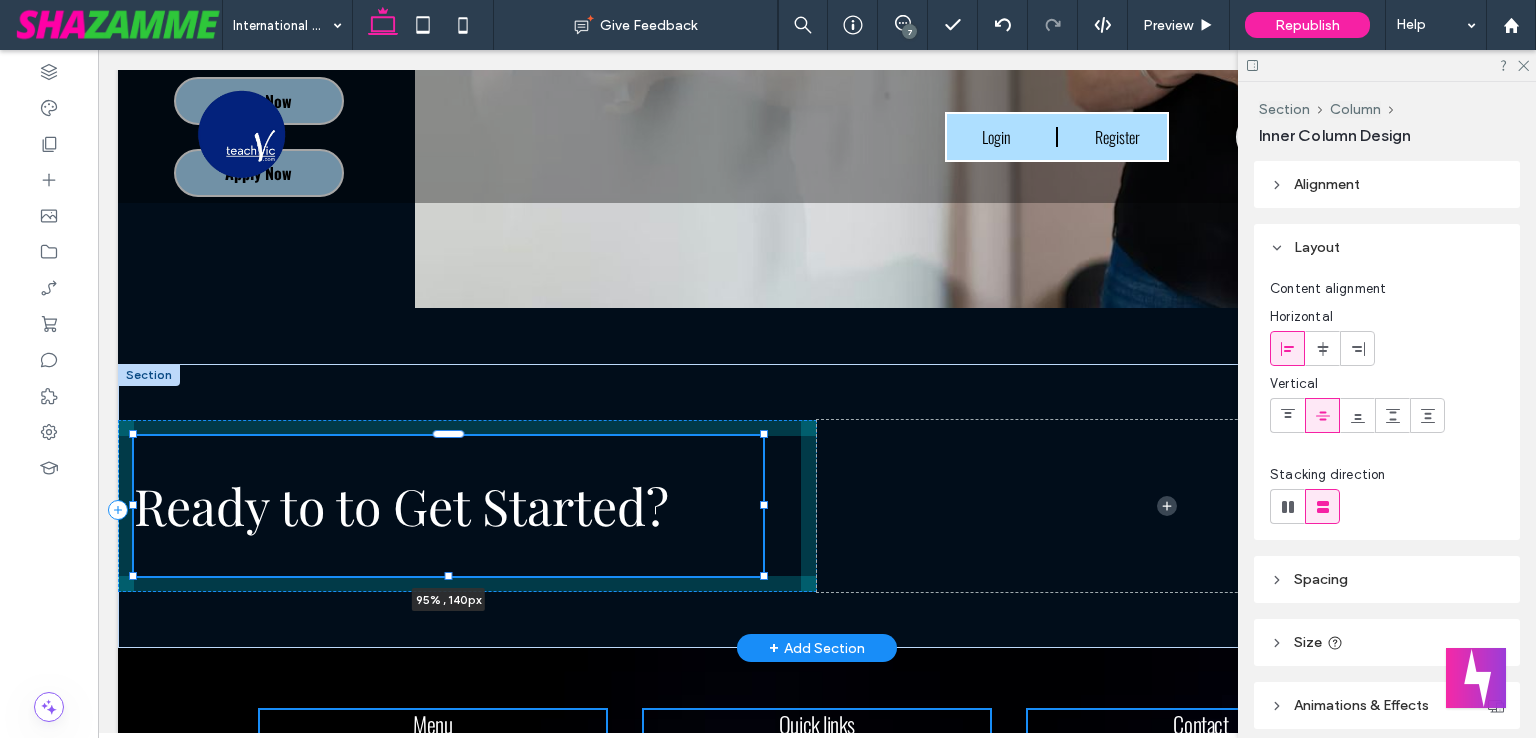 drag, startPoint x: 546, startPoint y: 530, endPoint x: 764, endPoint y: 509, distance: 219.00912 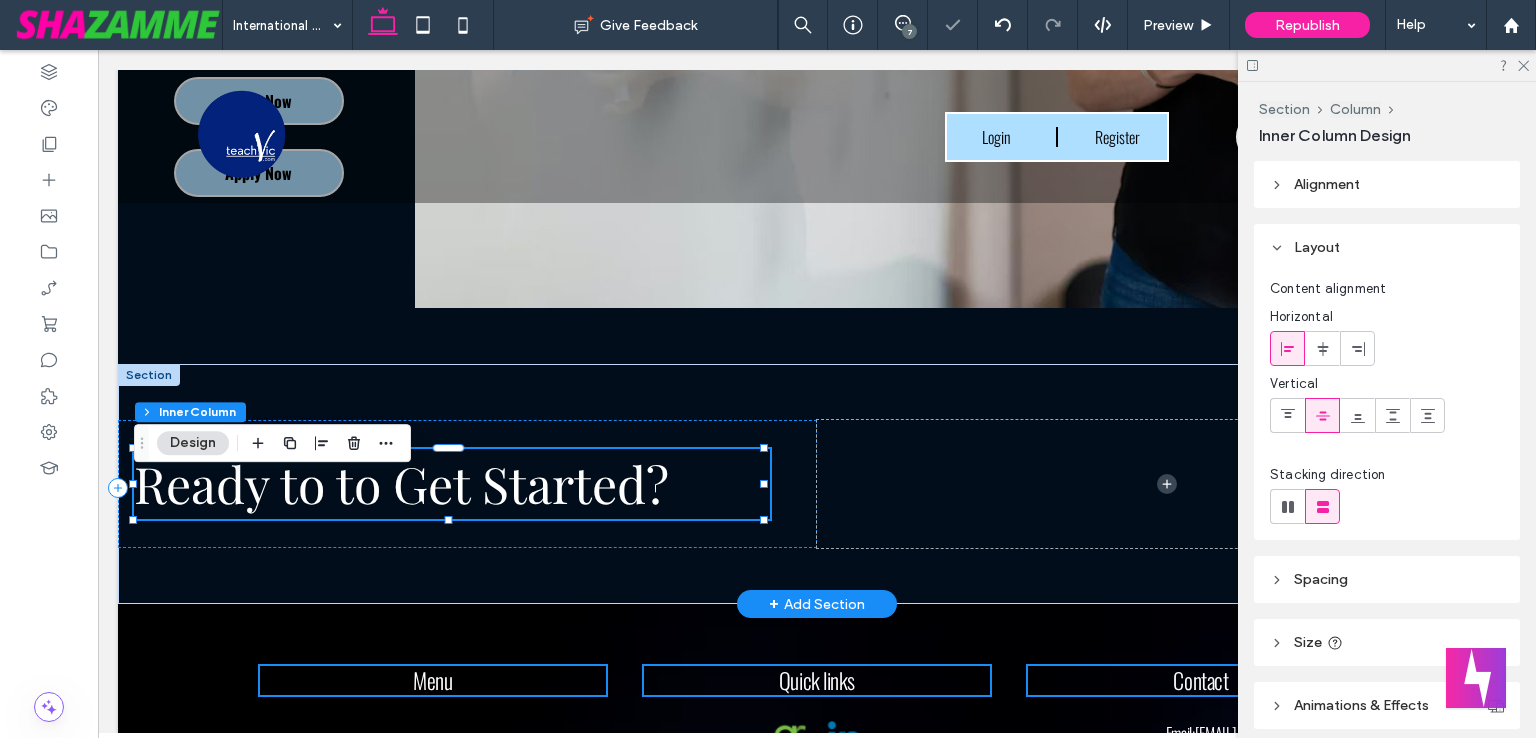 click on "Ready to to Get Started?
95% , 140px" at bounding box center [467, 484] 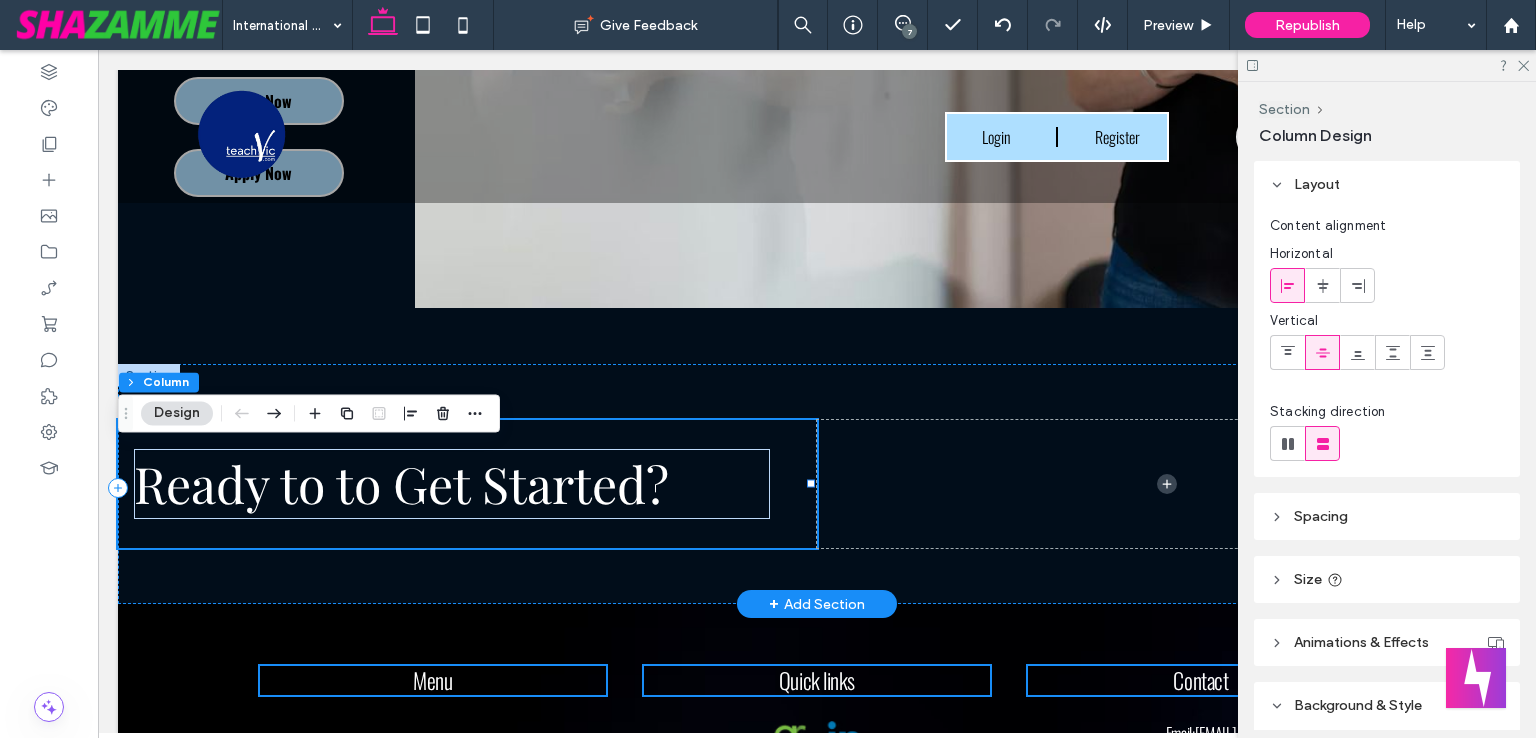 click on "Ready to to Get Started?" at bounding box center (467, 484) 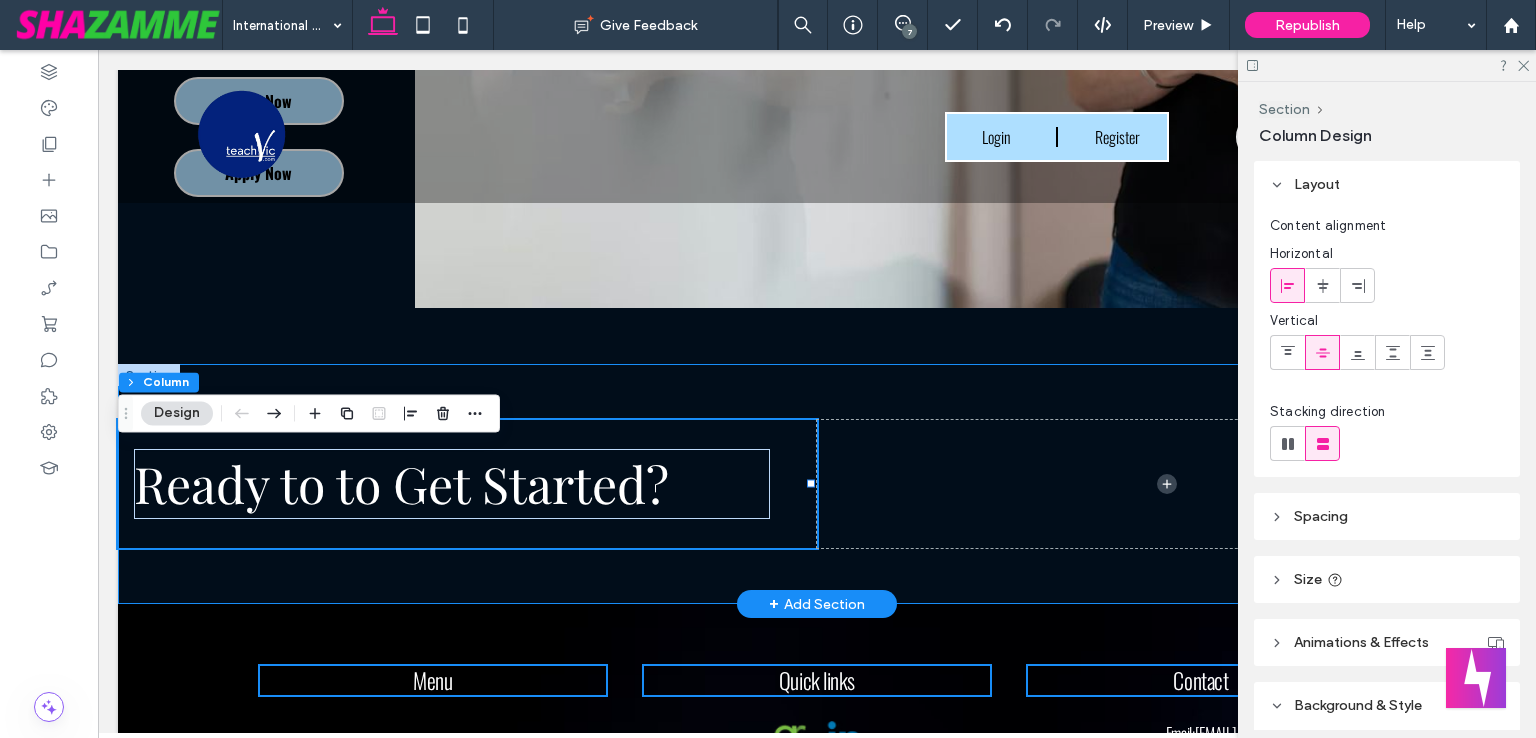click on "Ready to to Get Started?" at bounding box center (817, 484) 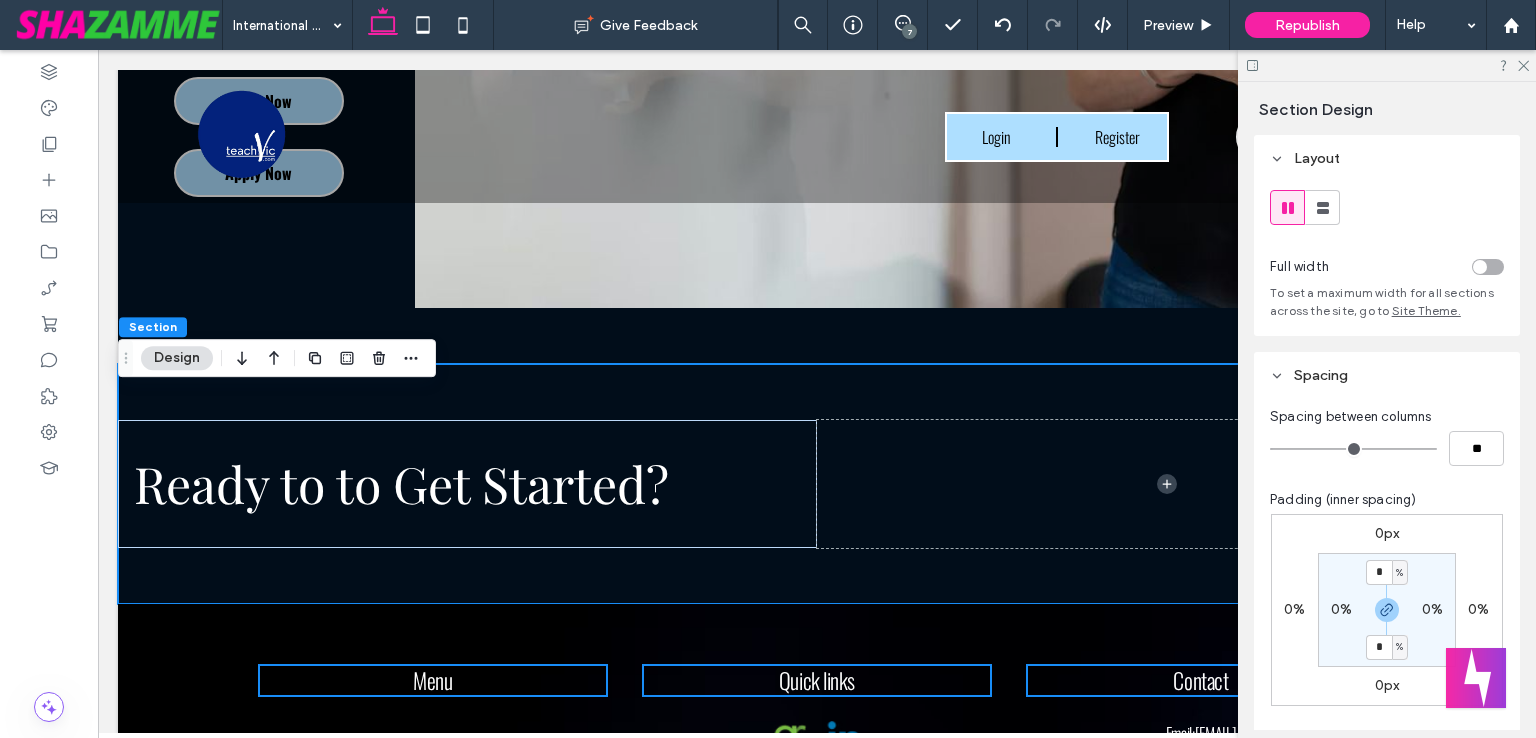 click on "0%" at bounding box center [1341, 609] 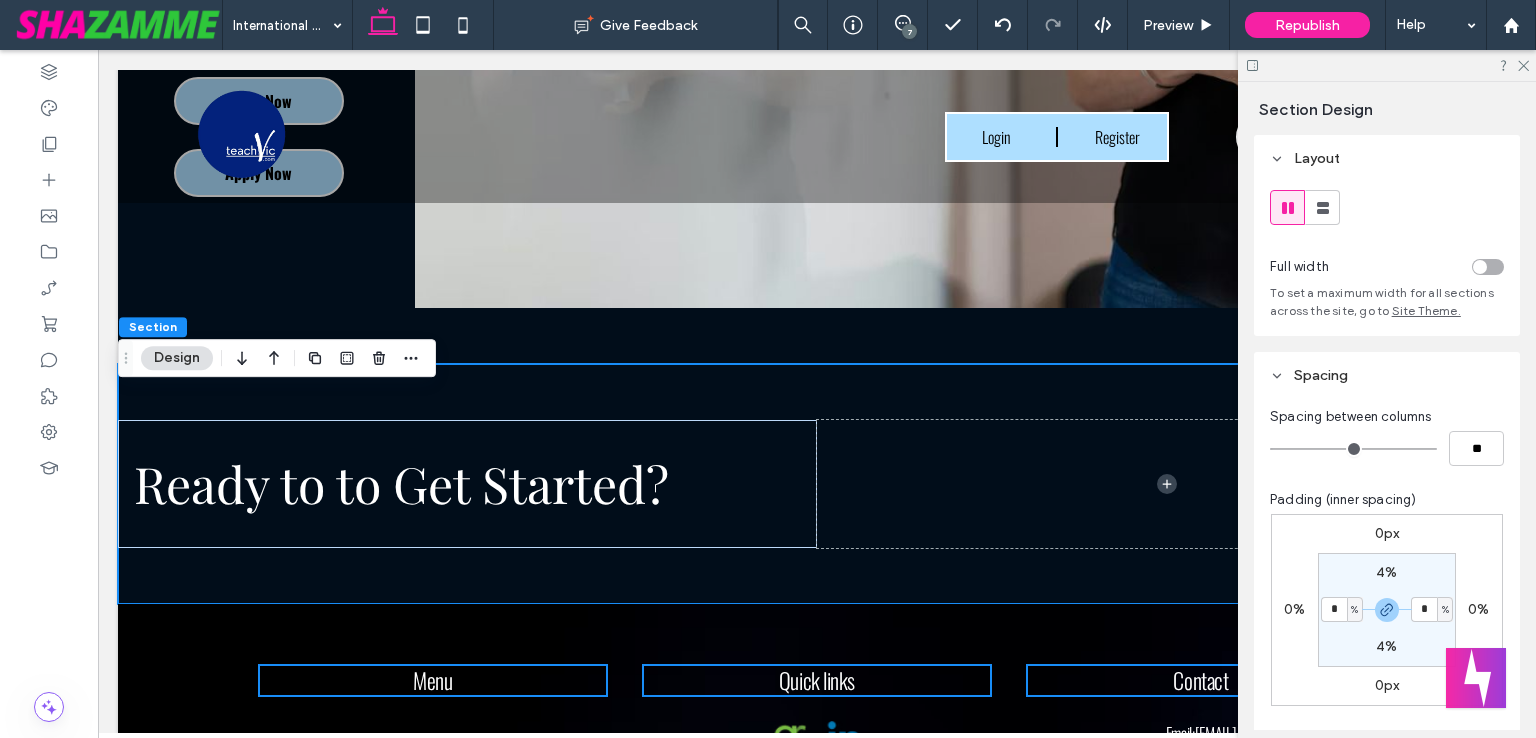 click on "%" at bounding box center (1355, 609) 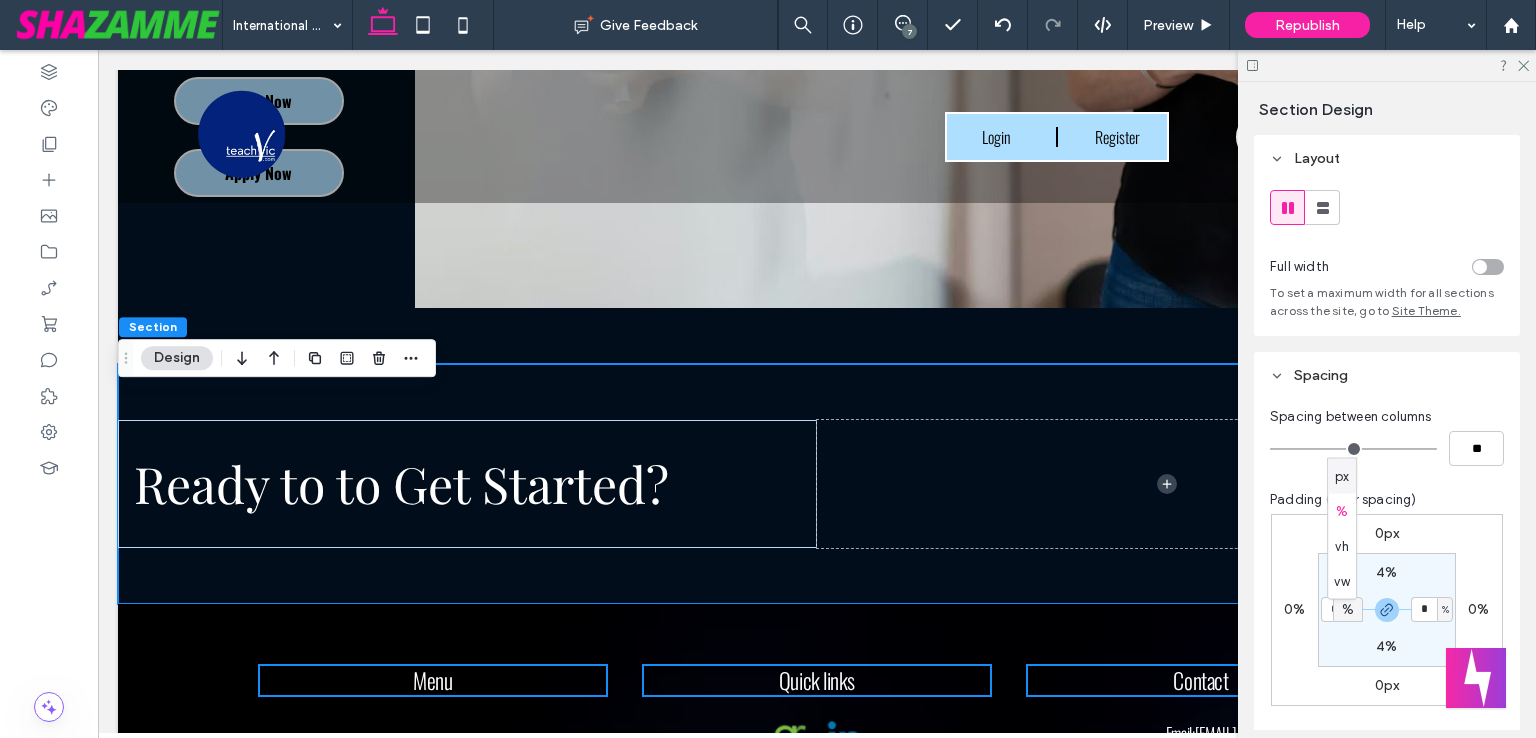 click on "px" at bounding box center [1342, 476] 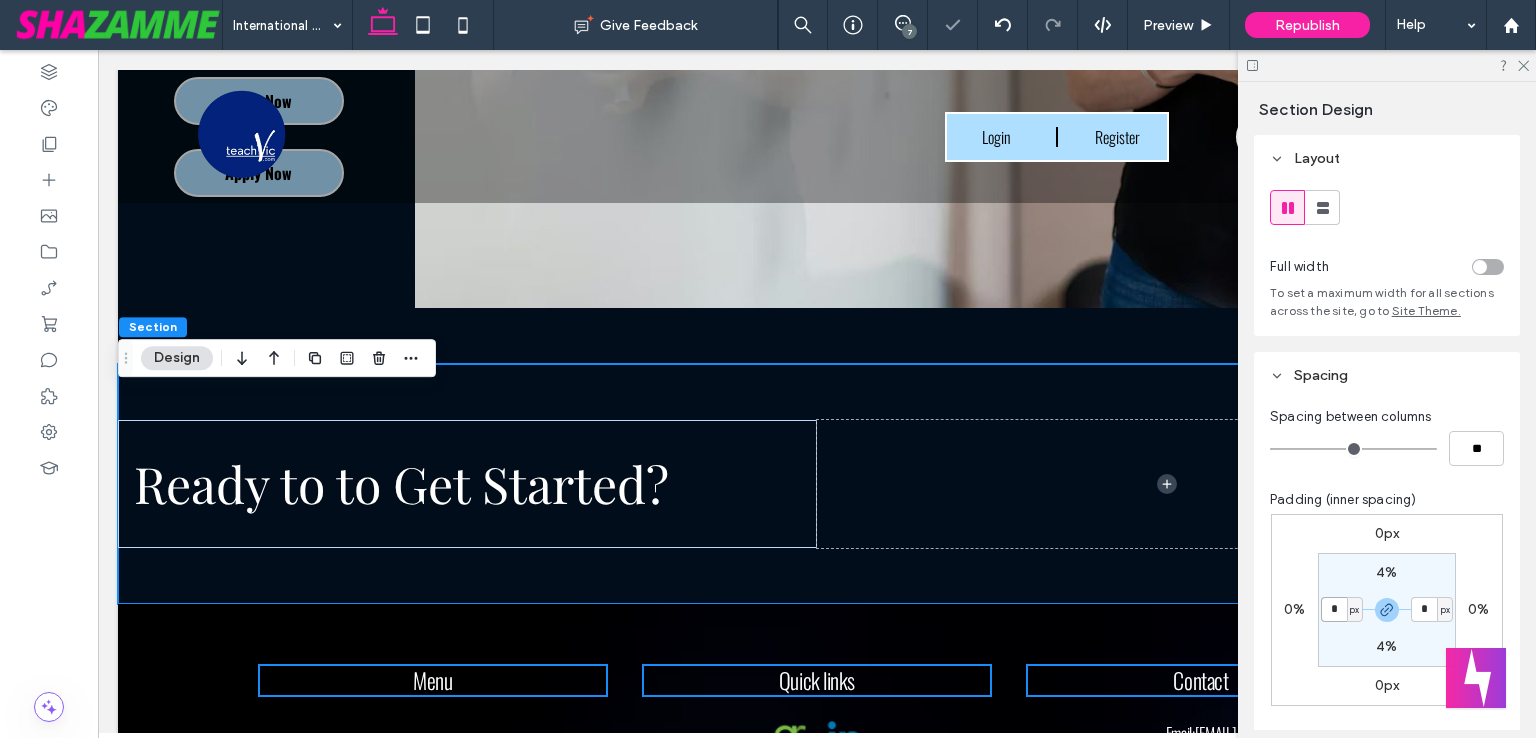 click on "*" at bounding box center [1334, 609] 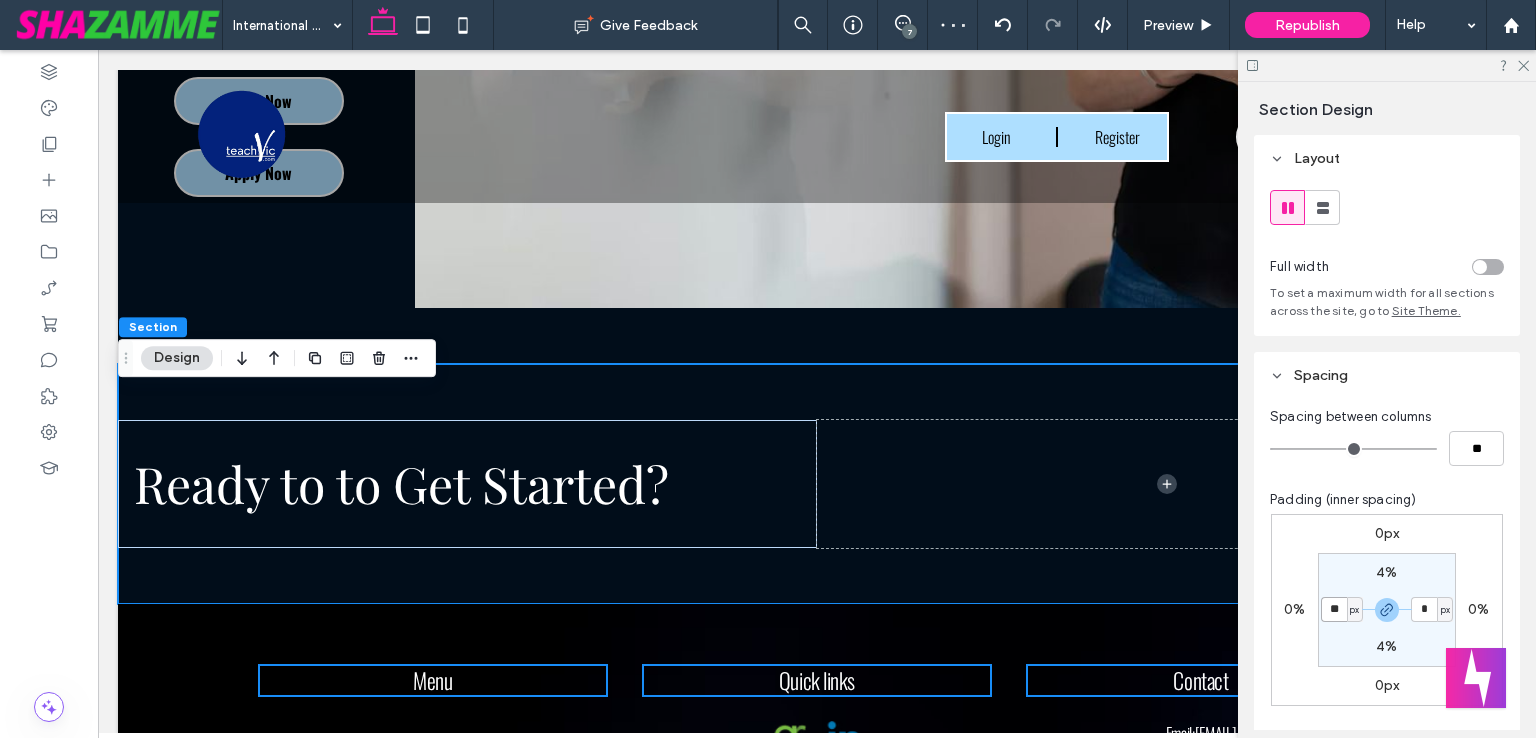 type on "**" 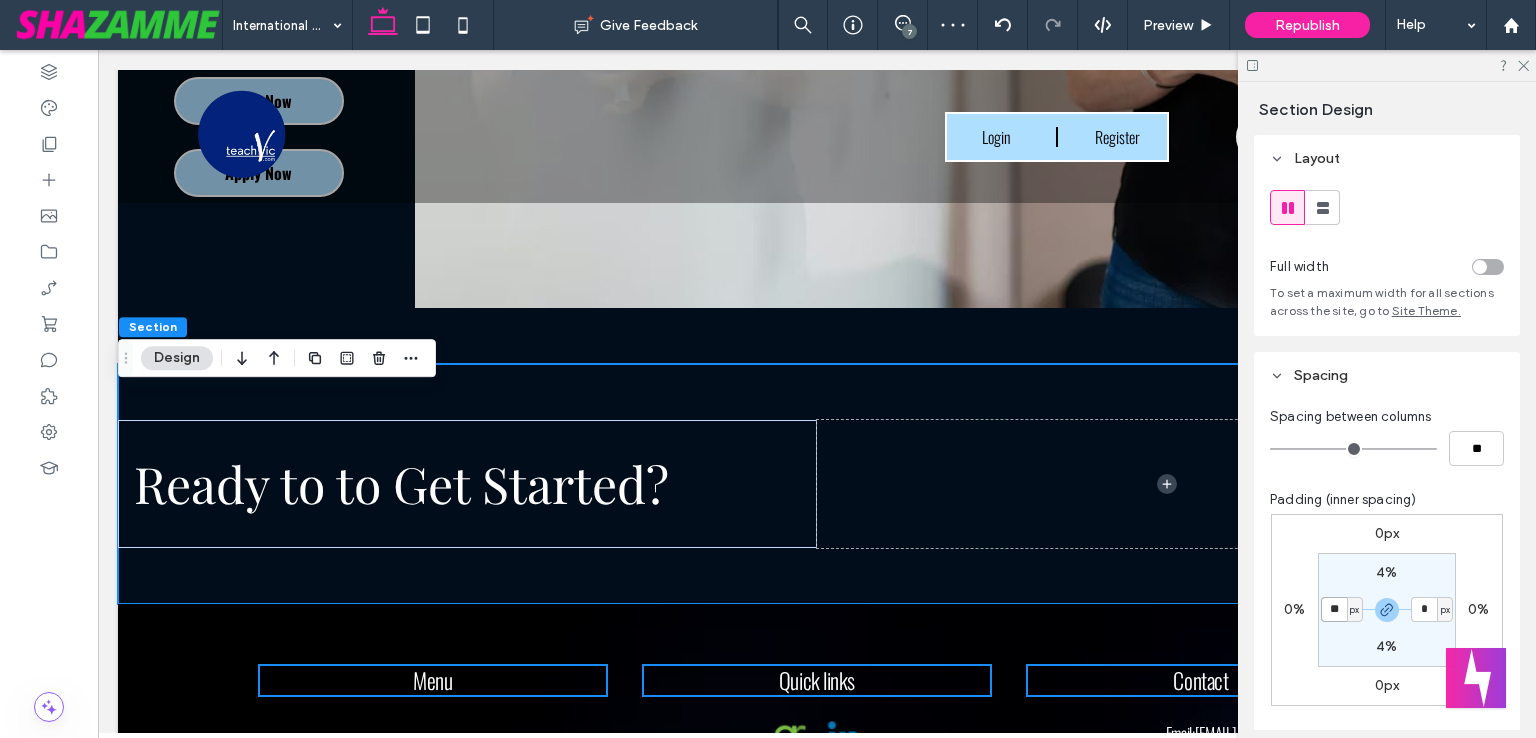 type on "**" 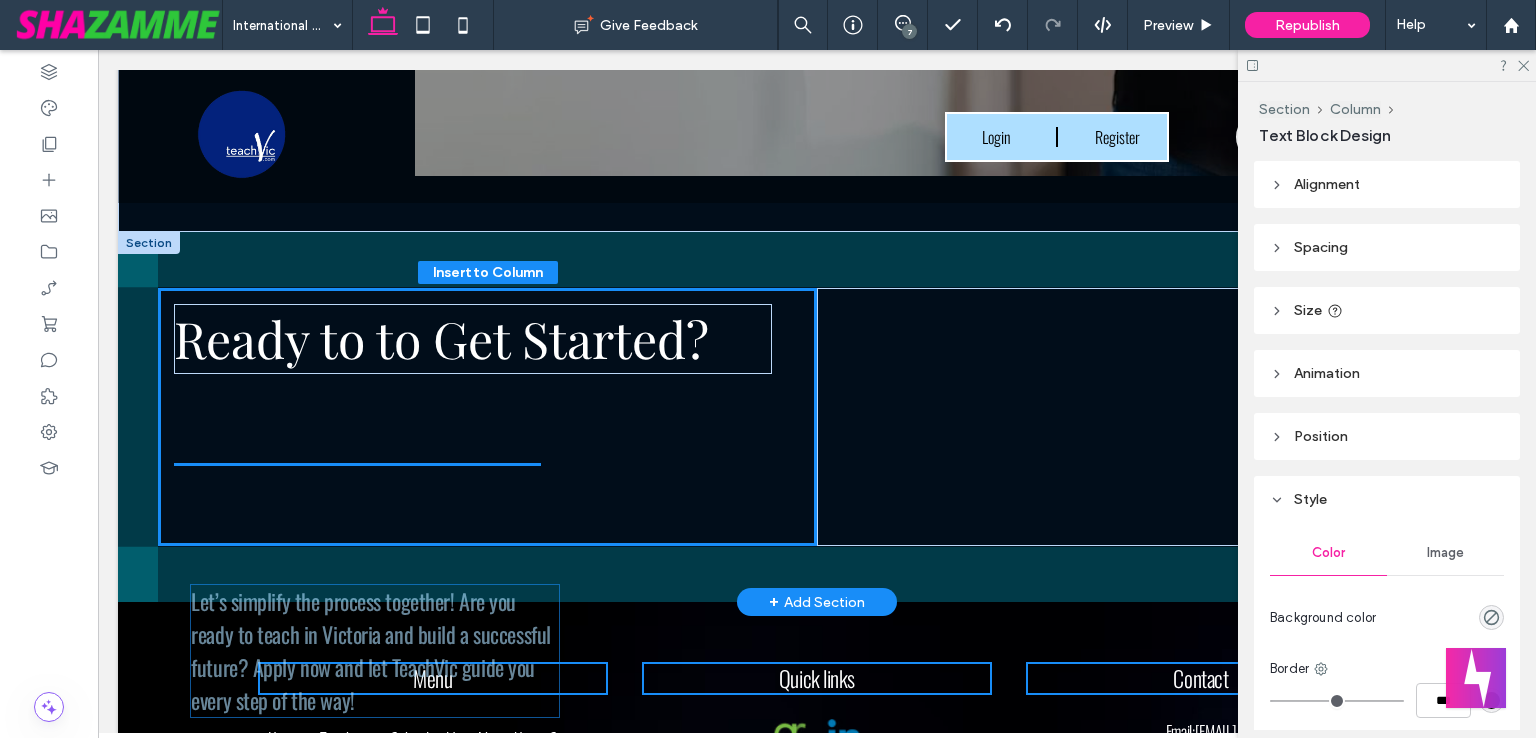 scroll, scrollTop: 4080, scrollLeft: 0, axis: vertical 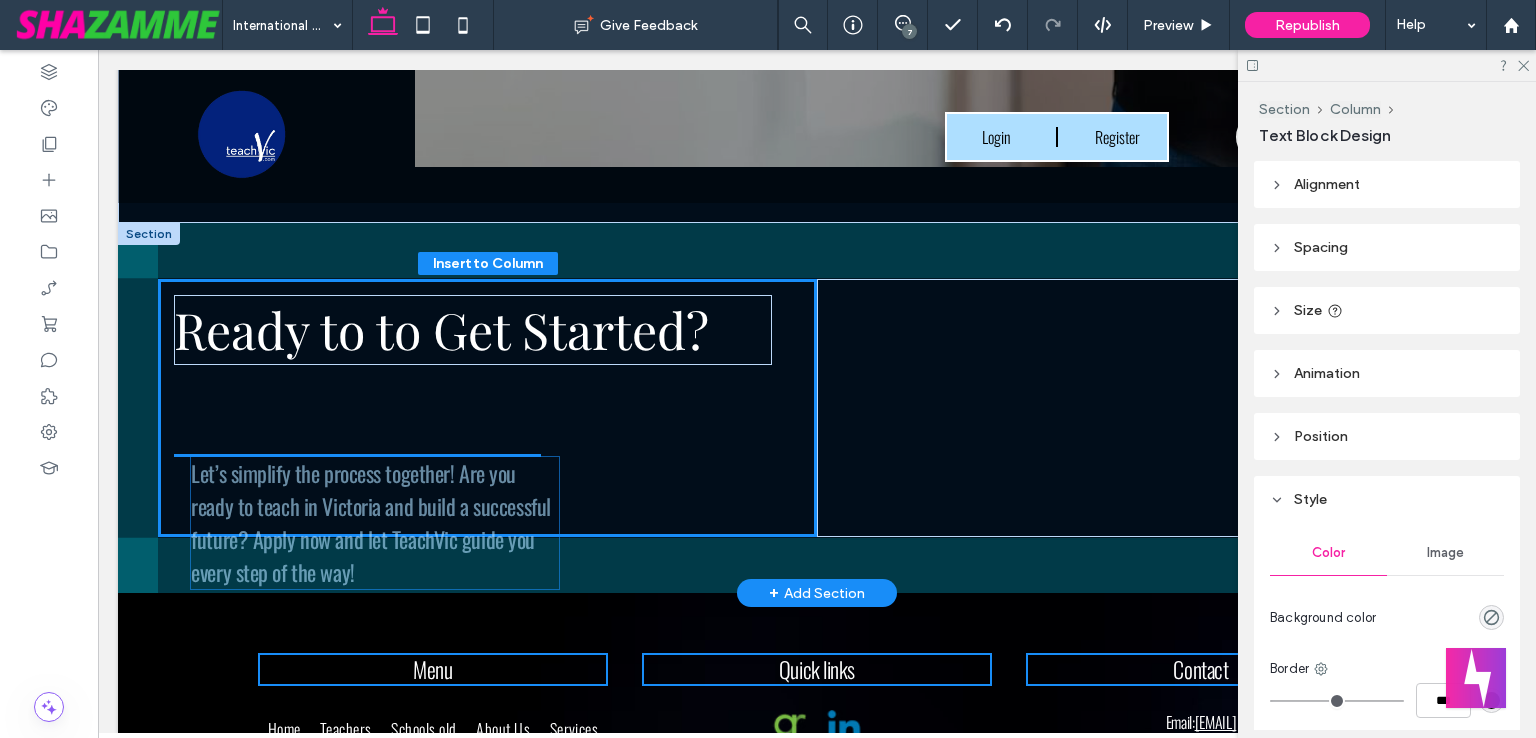 drag, startPoint x: 320, startPoint y: 389, endPoint x: 436, endPoint y: 546, distance: 195.20502 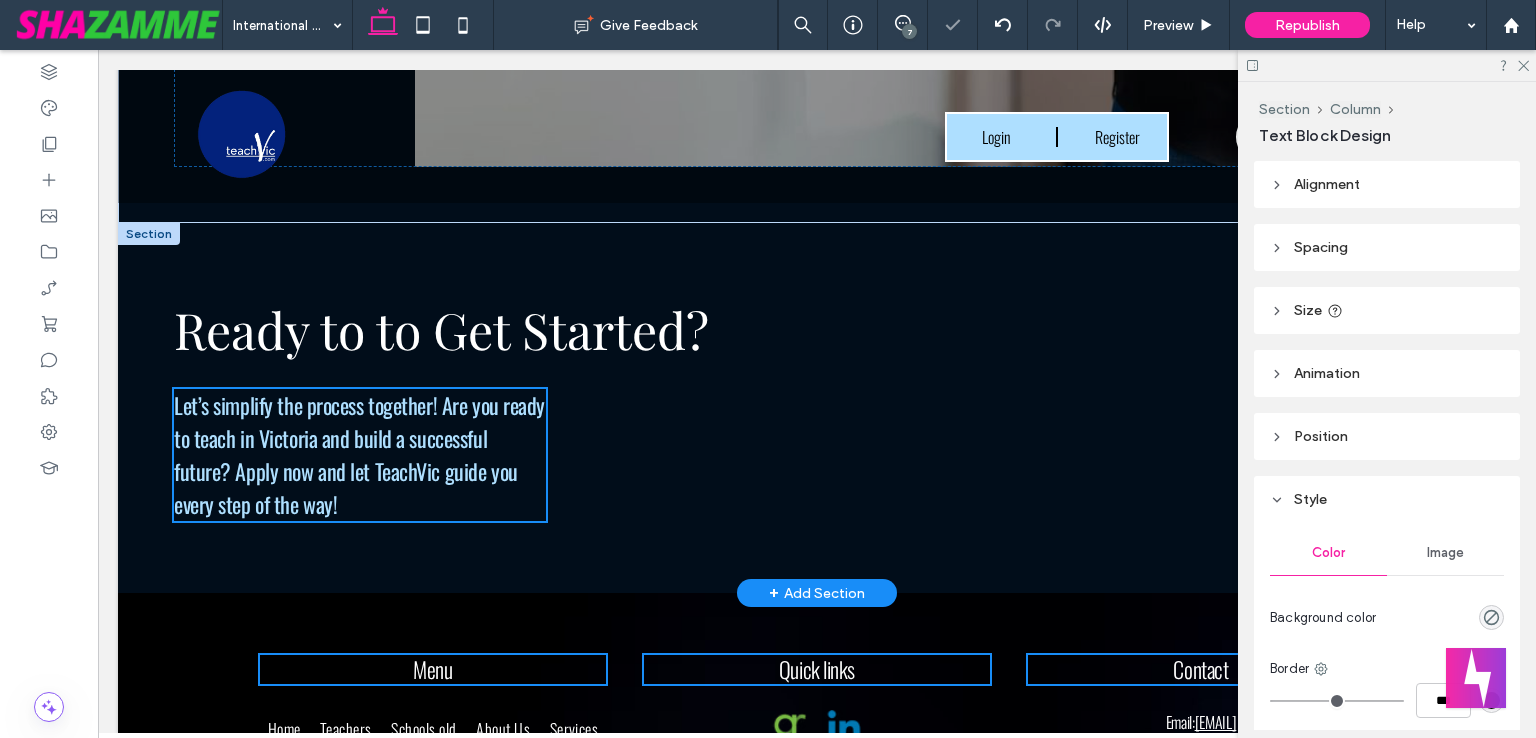 type on "**" 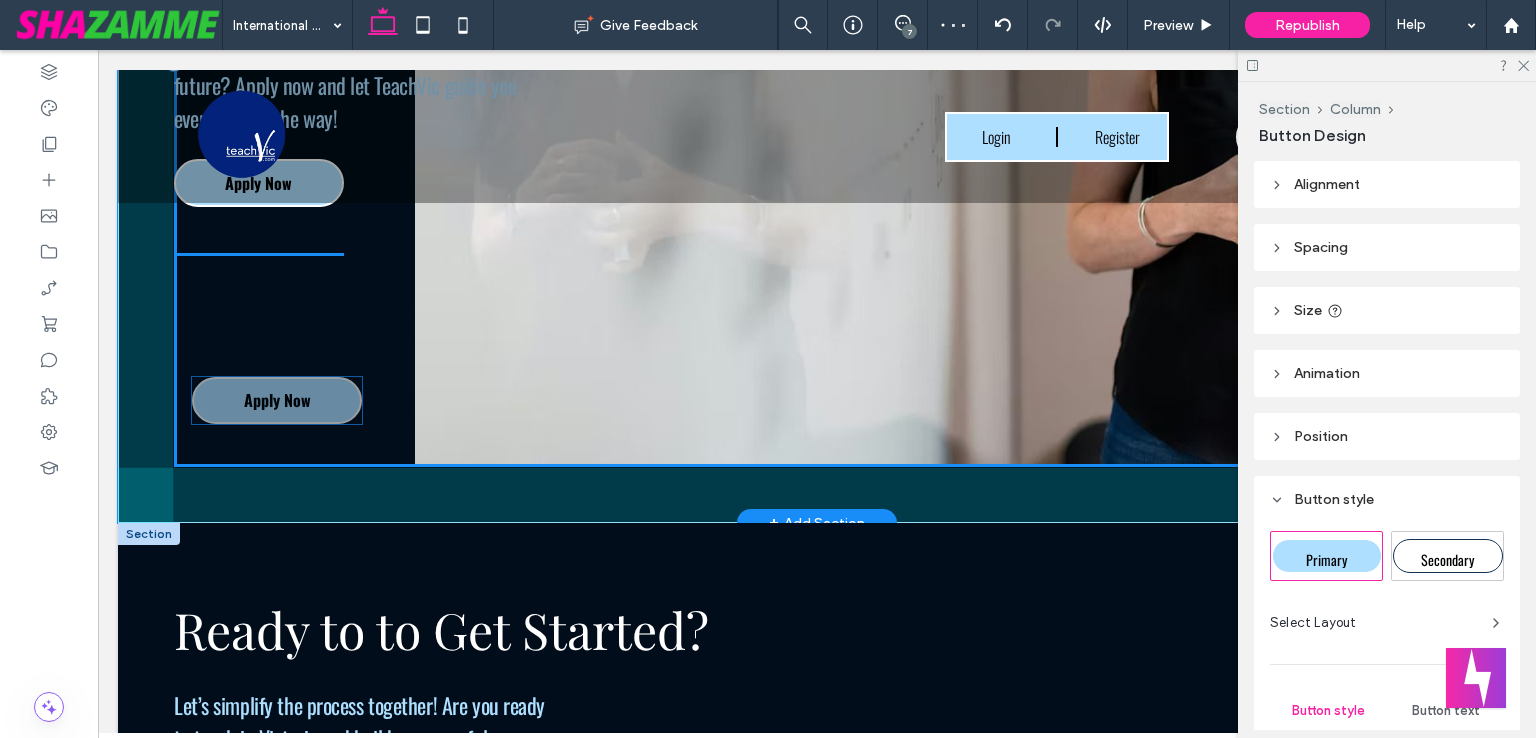 scroll, scrollTop: 4280, scrollLeft: 0, axis: vertical 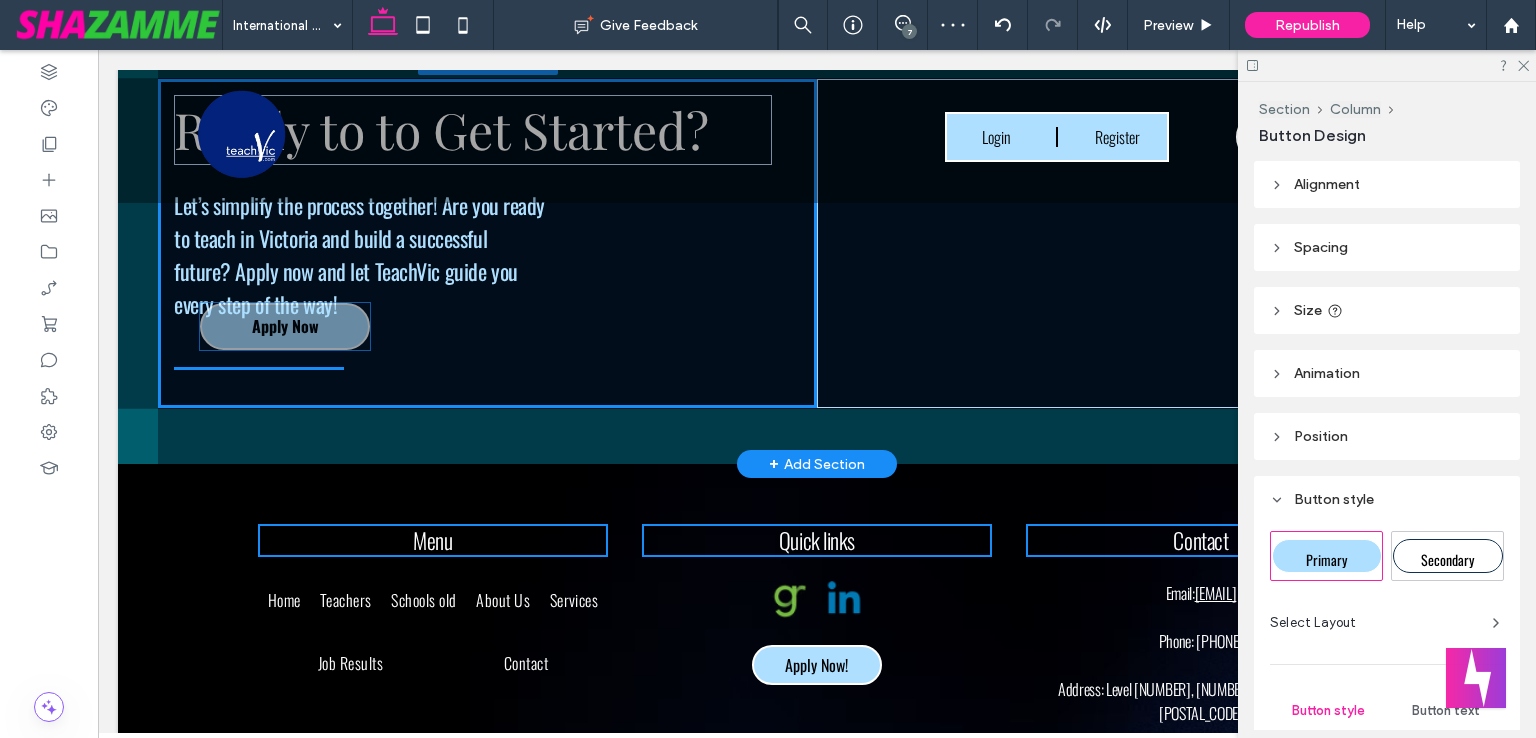 drag, startPoint x: 257, startPoint y: 293, endPoint x: 382, endPoint y: 389, distance: 157.61028 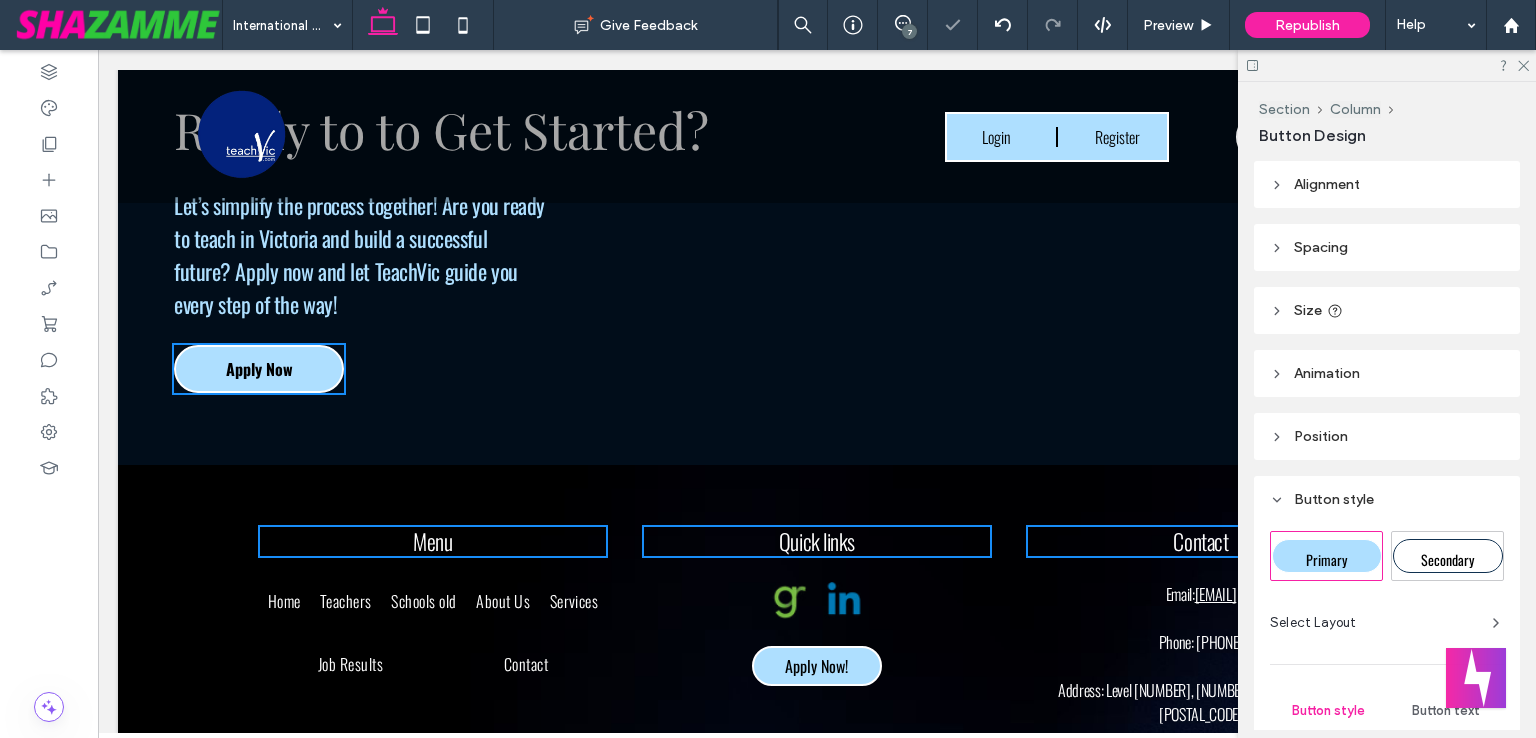 type on "*" 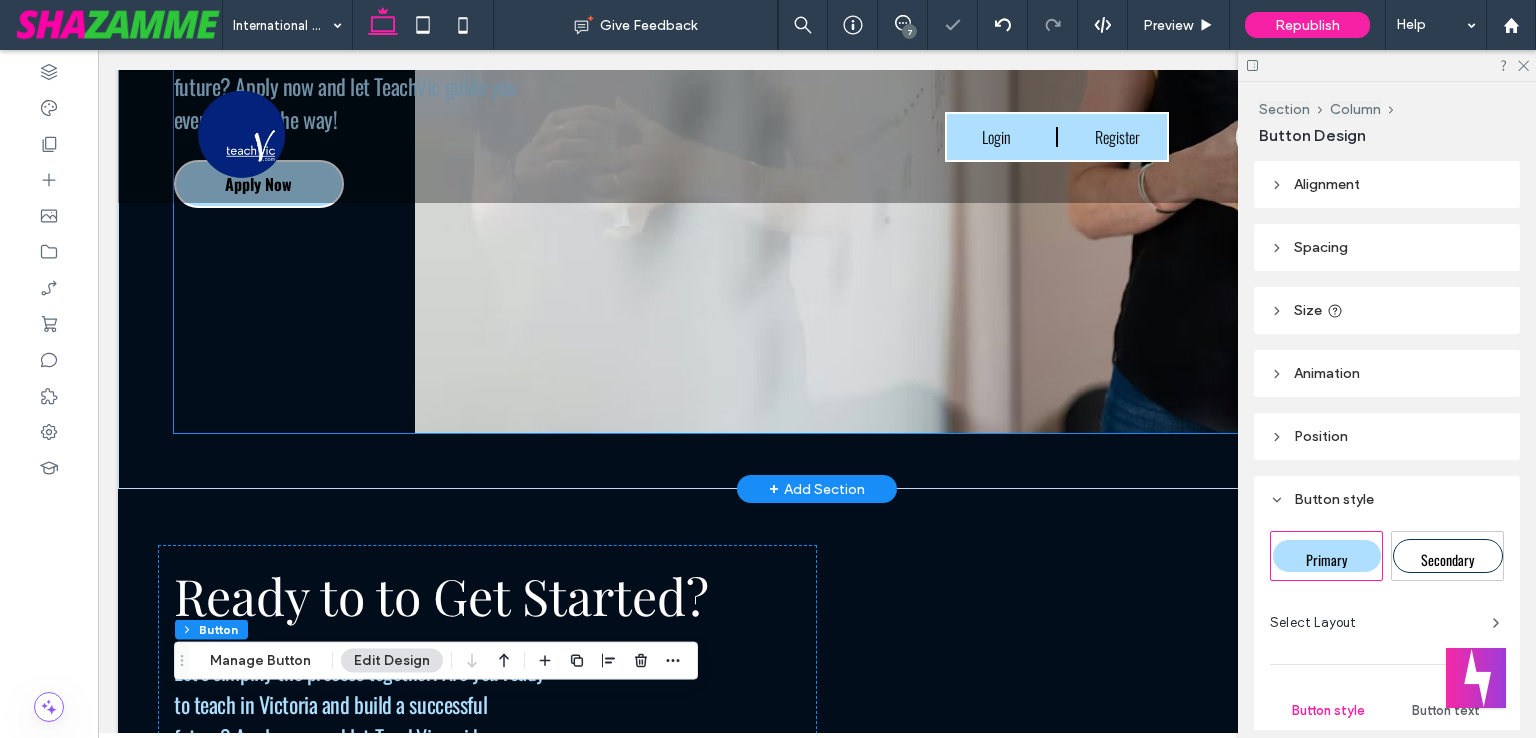 scroll, scrollTop: 3780, scrollLeft: 0, axis: vertical 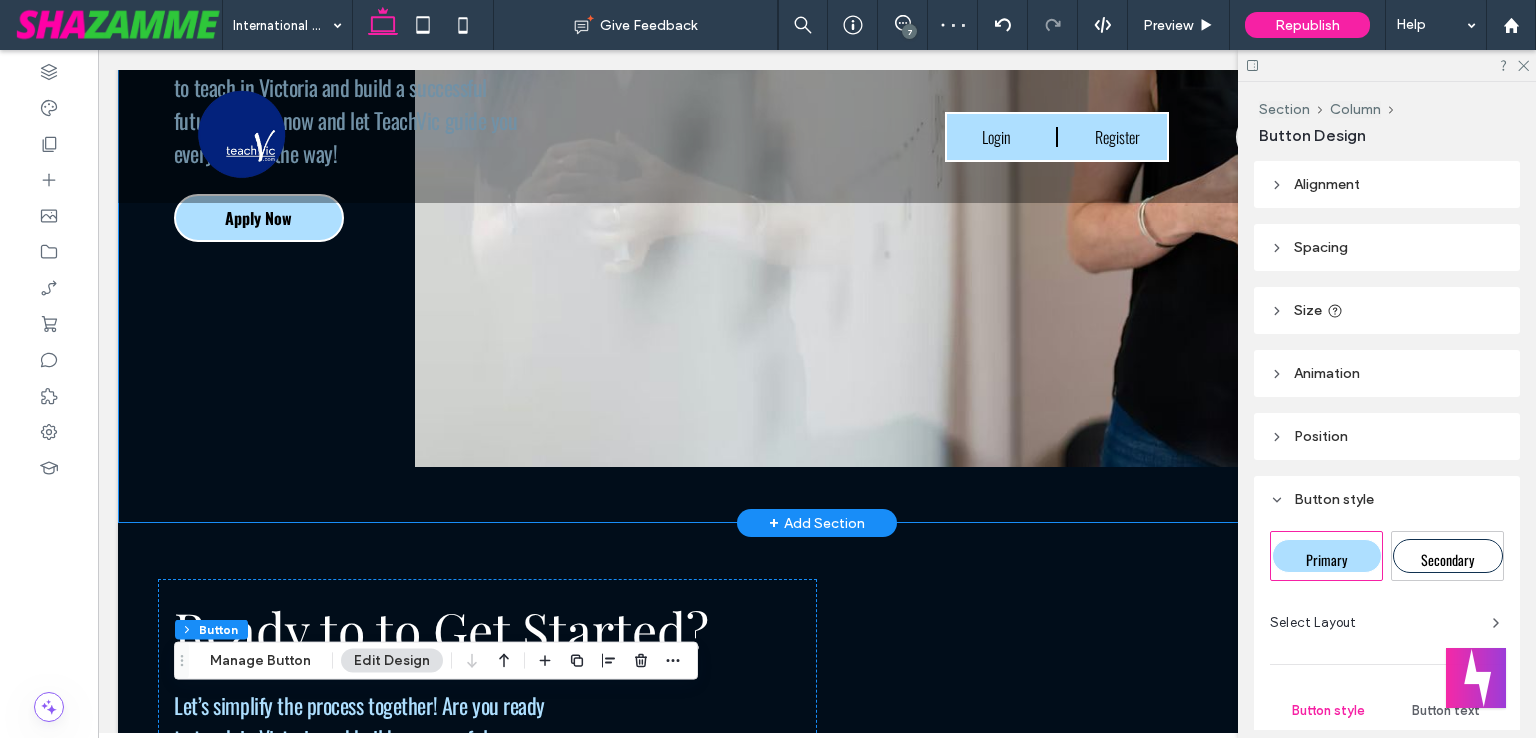 click on "Ready to to Get Started?
Let’s simplify the process together! Are you ready to teach in Victoria and build a successful future? Apply now and let TeachVic guide you every step of the way!
Apply Now" at bounding box center (817, 58) 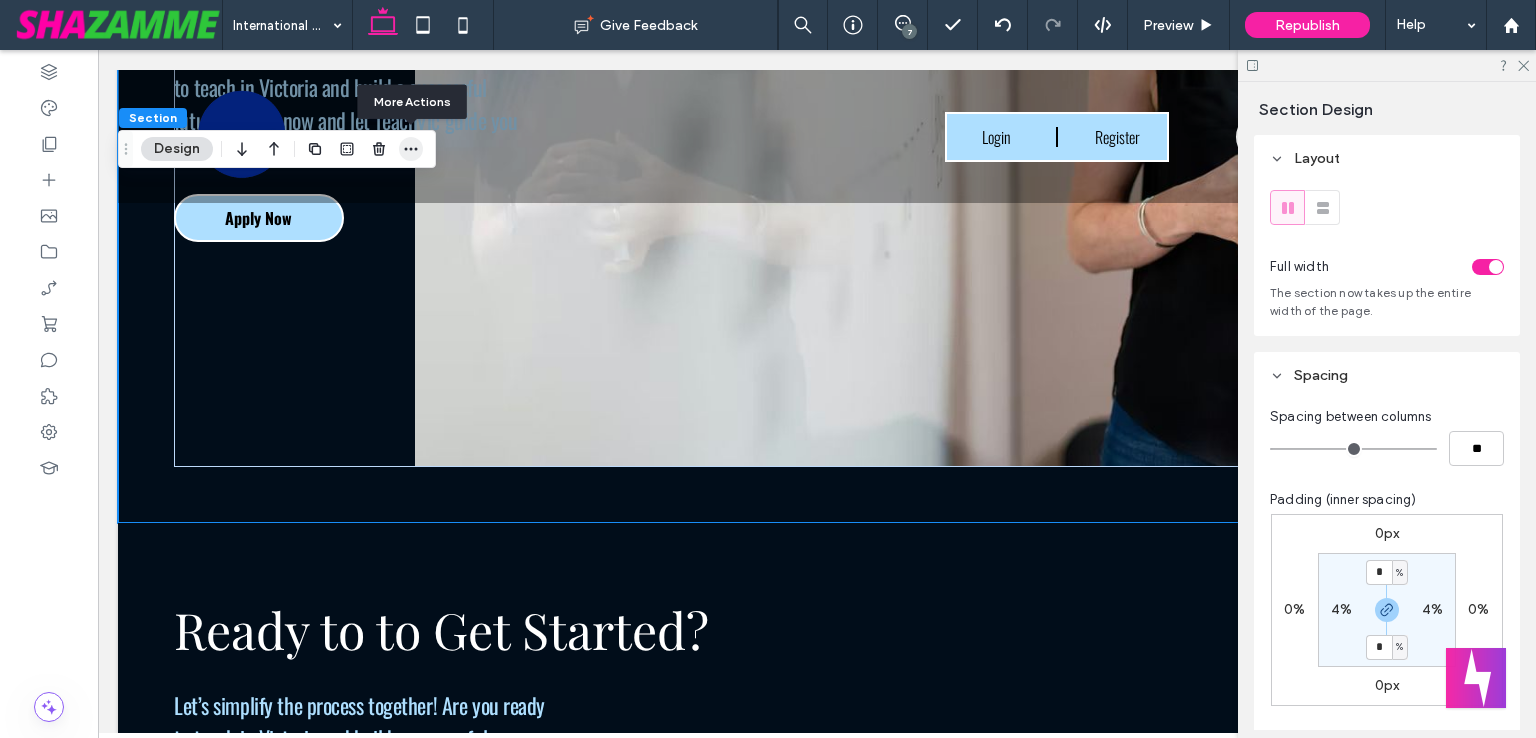 click 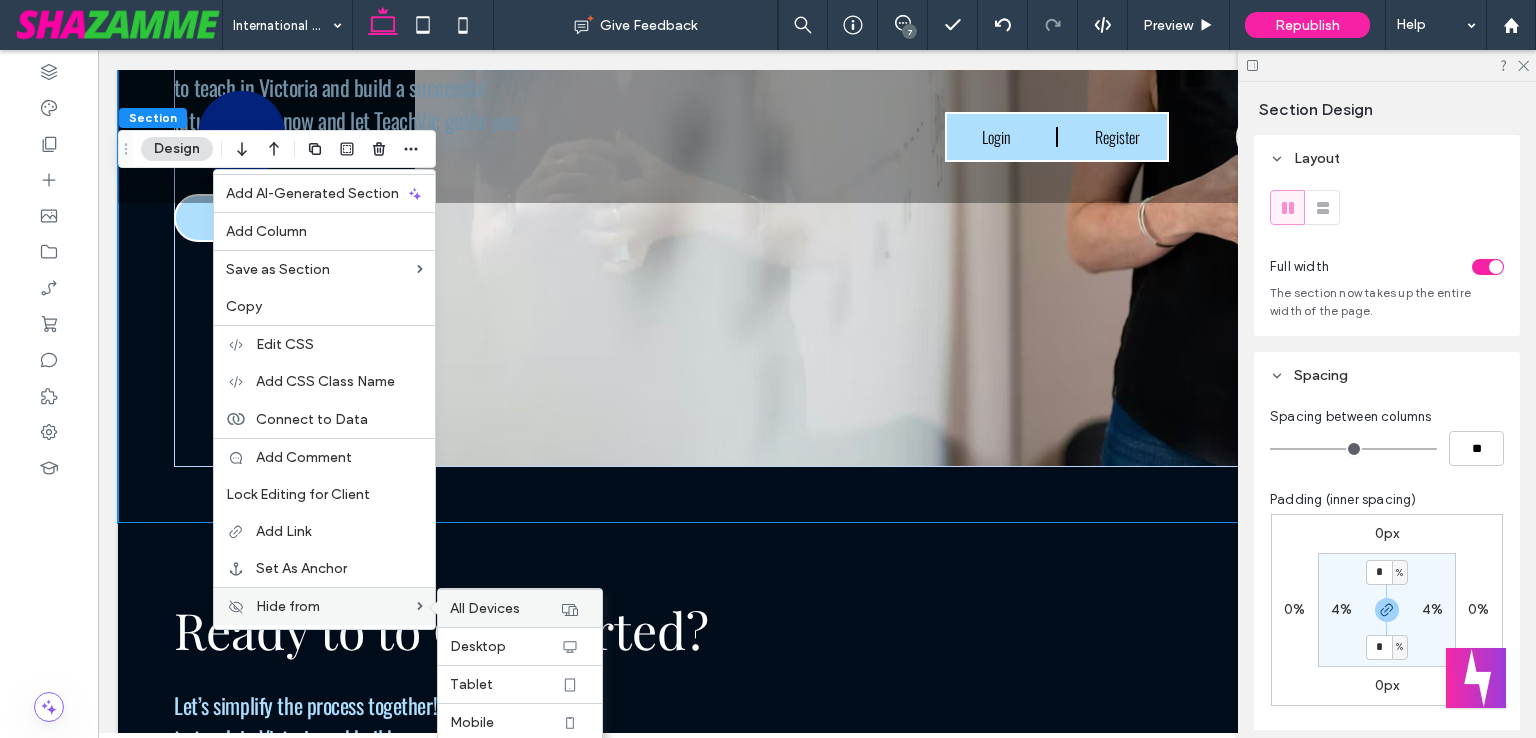 click on "All Devices" at bounding box center (485, 608) 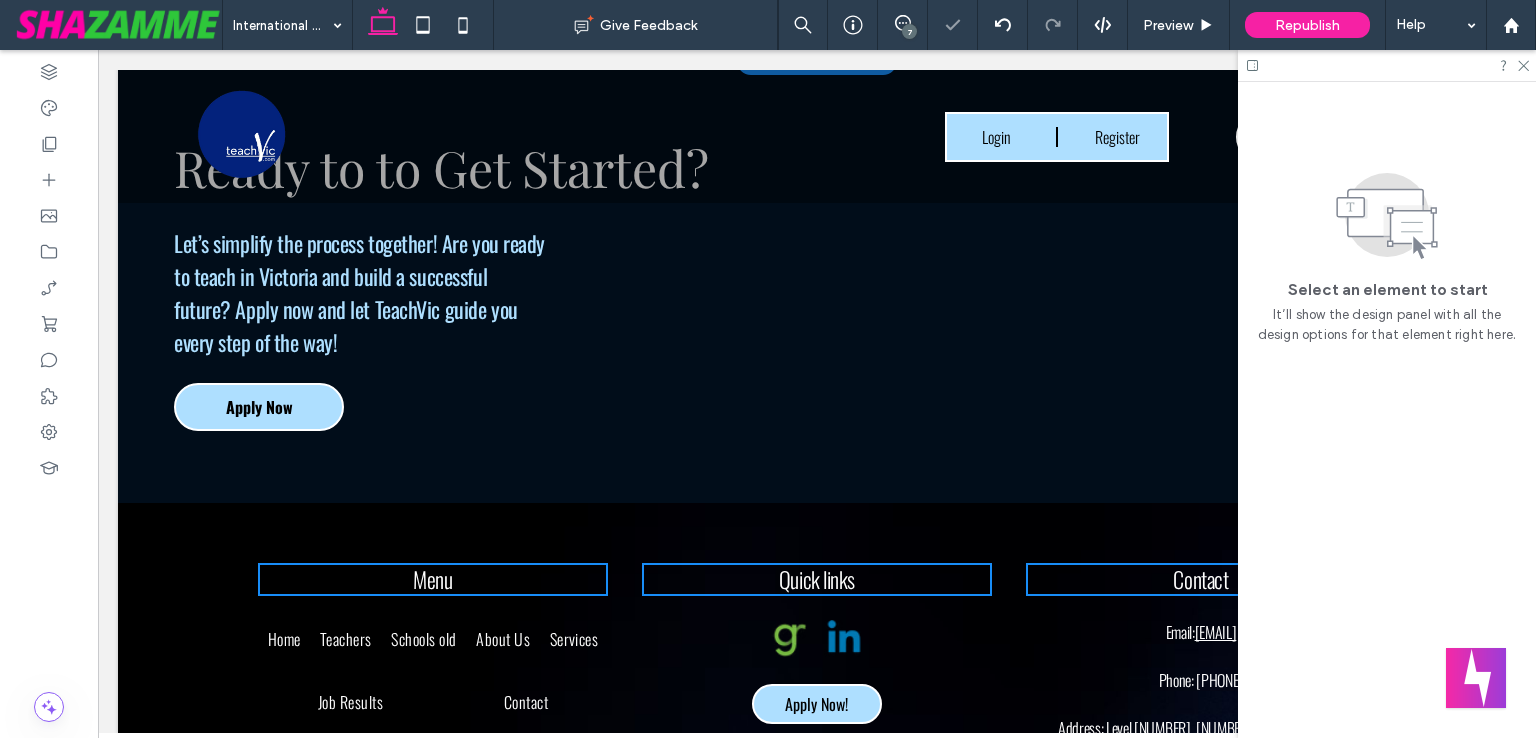 scroll, scrollTop: 3350, scrollLeft: 0, axis: vertical 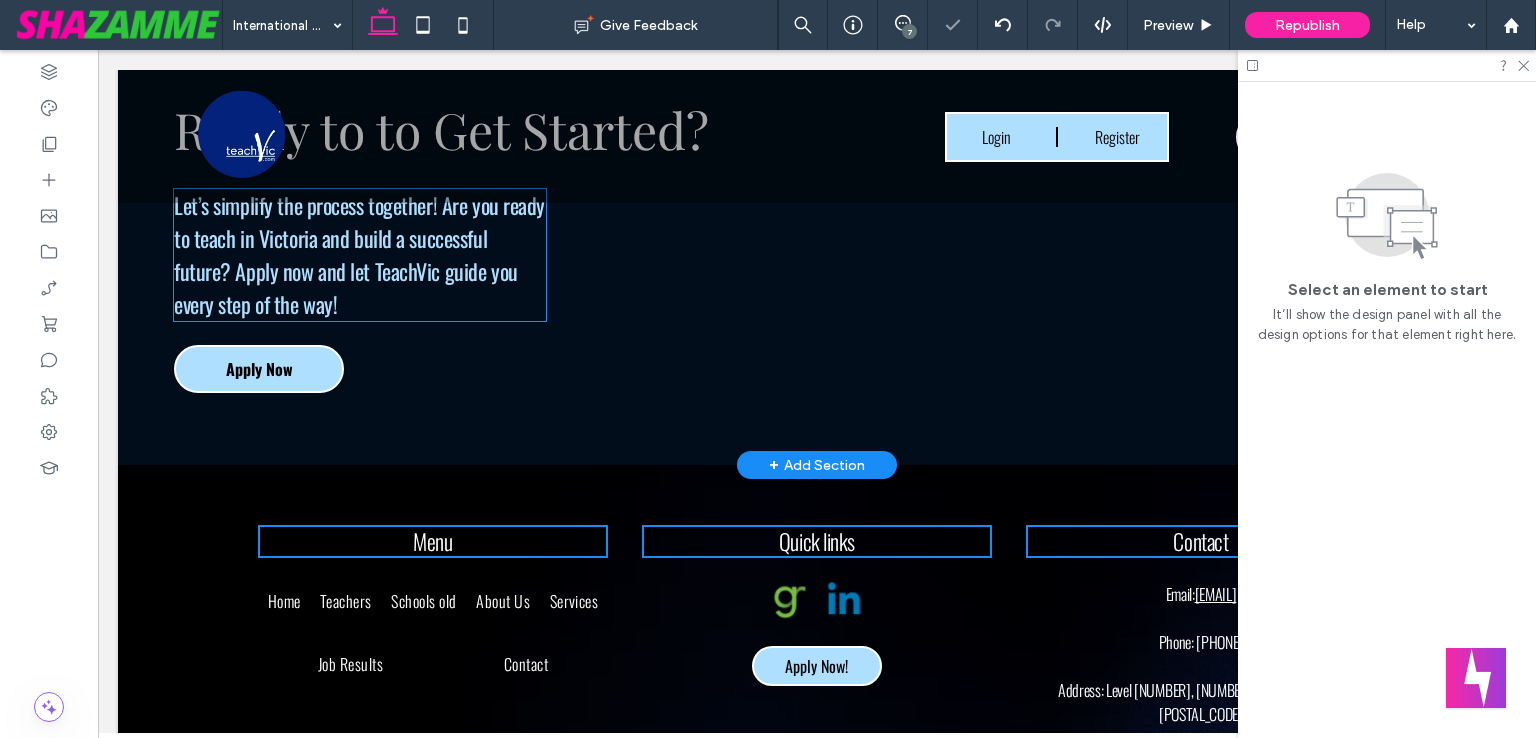 click on "Let’s simplify the process together! Are you ready to teach in Victoria and build a successful future? Apply now and let TeachVic guide you every step of the way!" at bounding box center [359, 254] 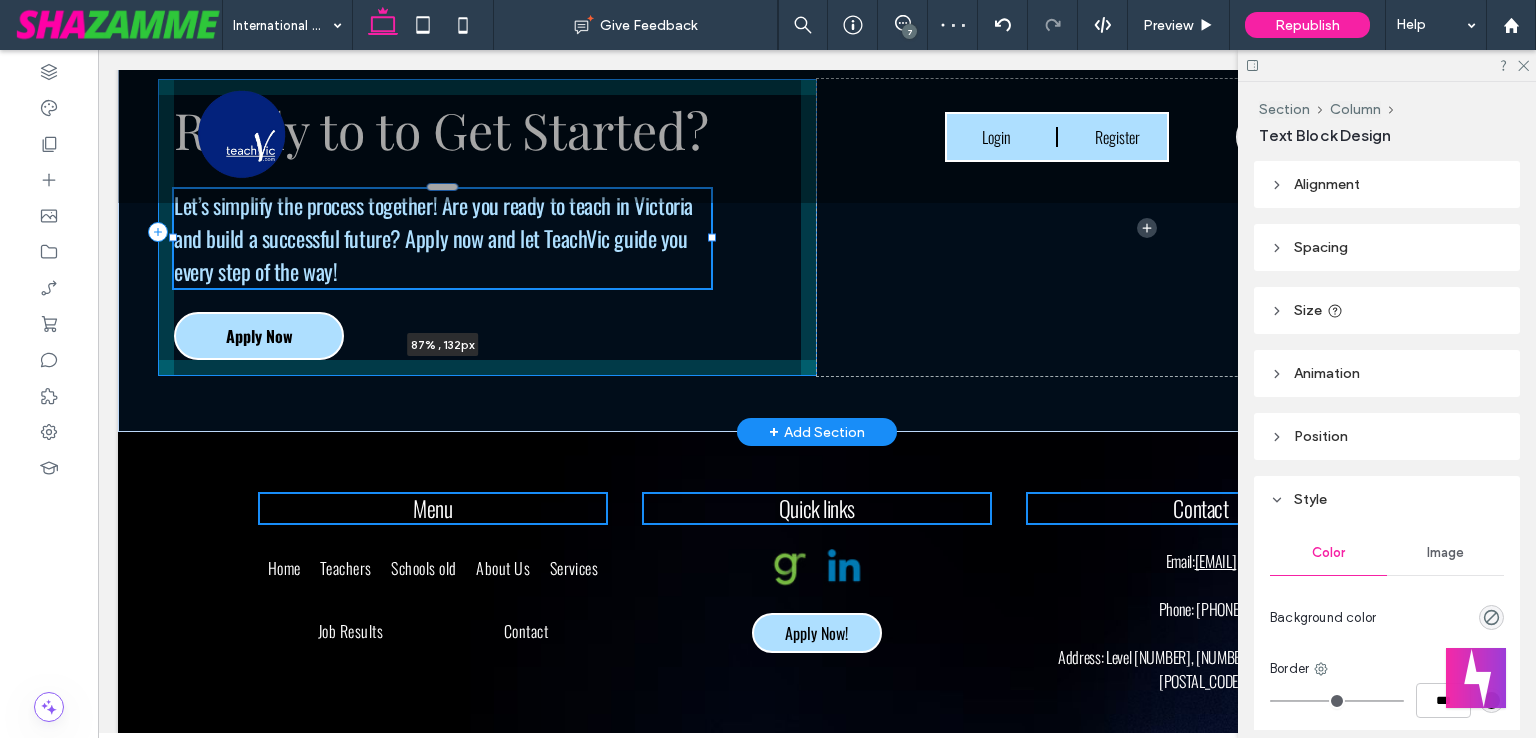 drag, startPoint x: 540, startPoint y: 282, endPoint x: 710, endPoint y: 281, distance: 170.00294 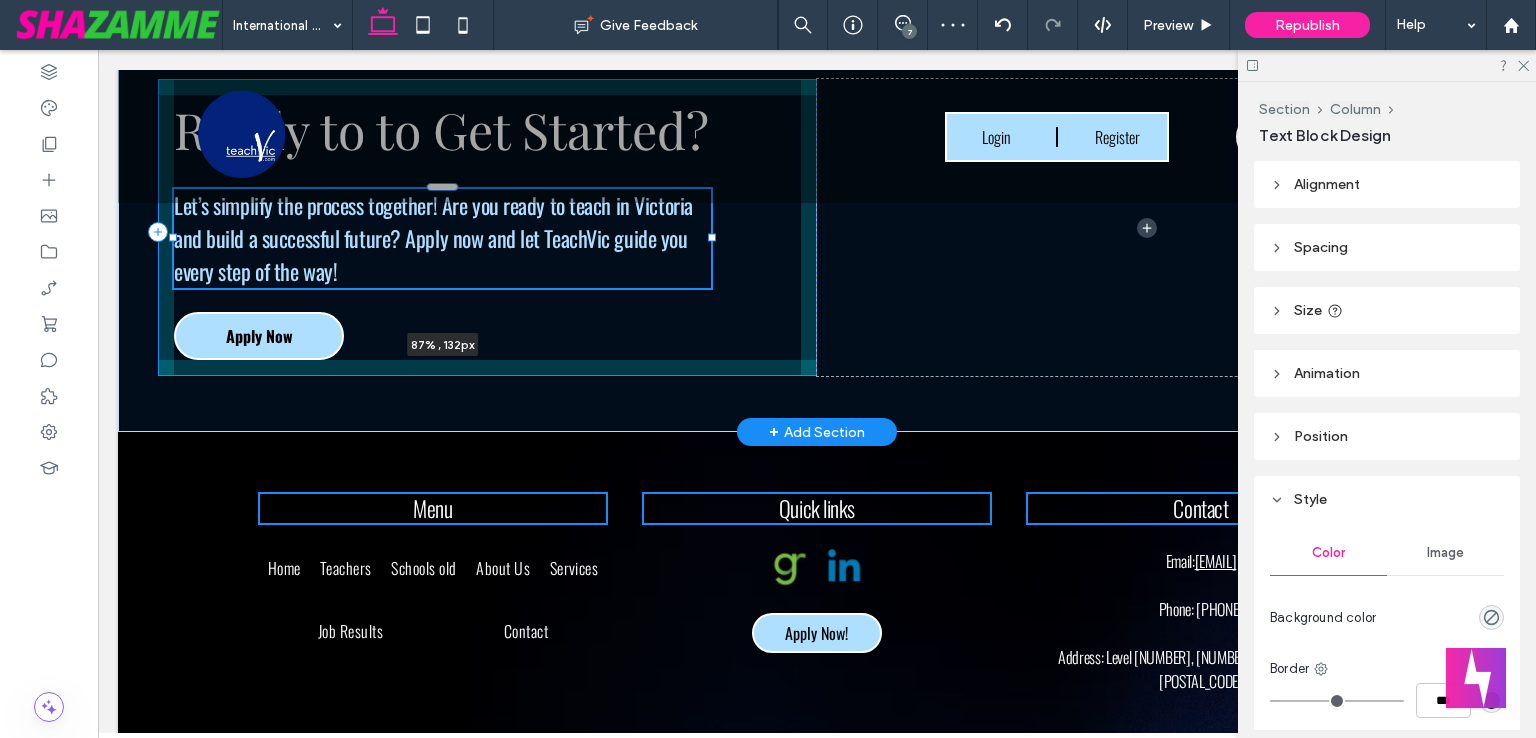 click at bounding box center (174, 188) 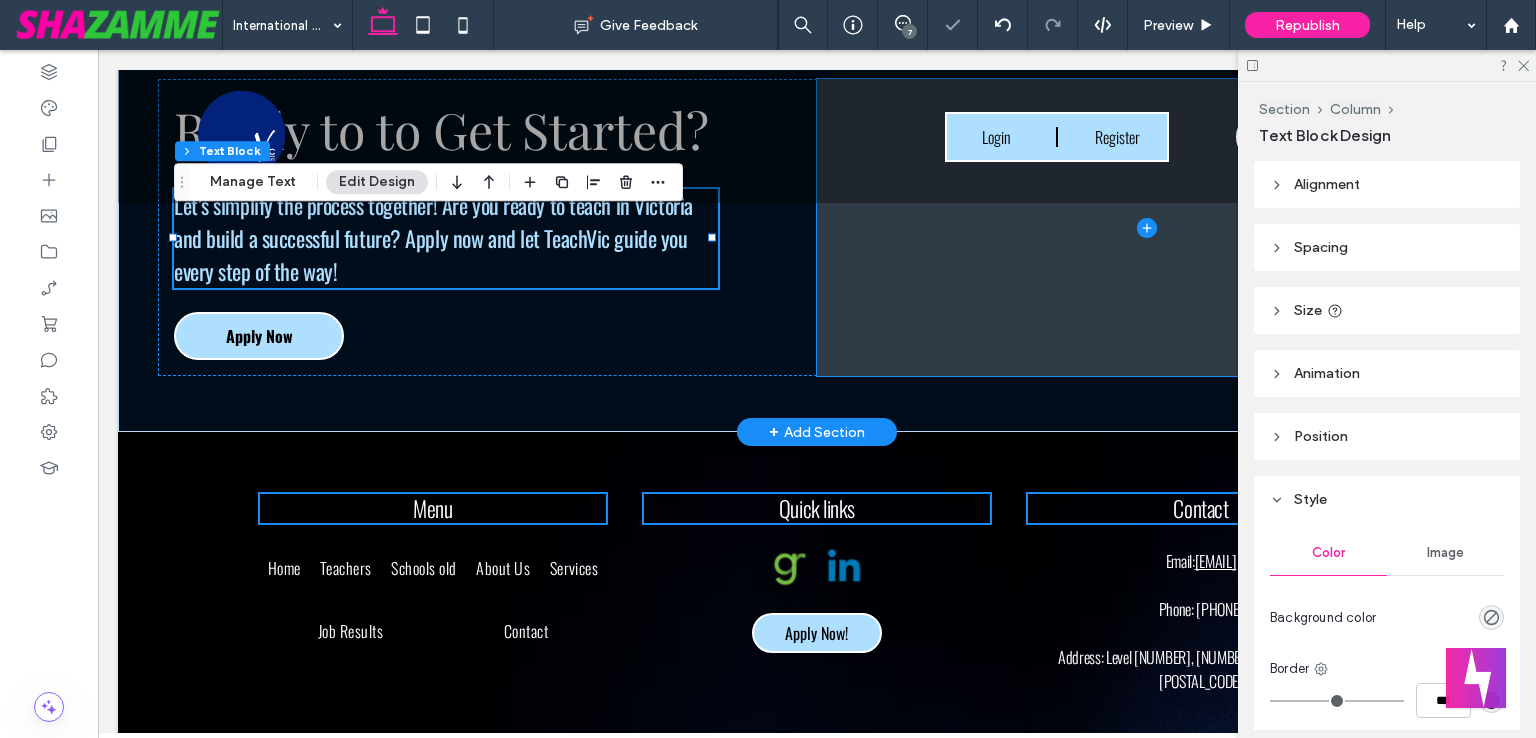 click at bounding box center [1146, 227] 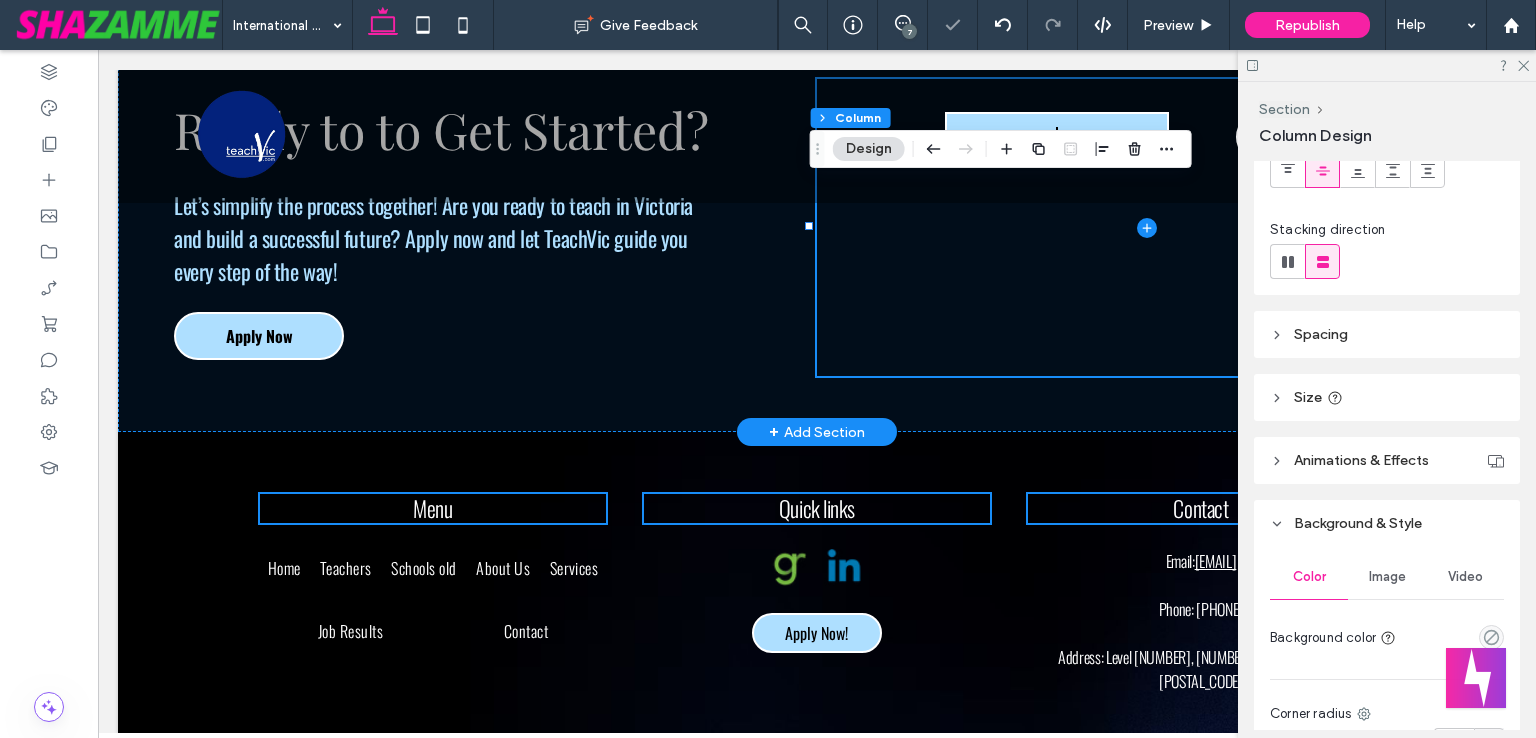 scroll, scrollTop: 400, scrollLeft: 0, axis: vertical 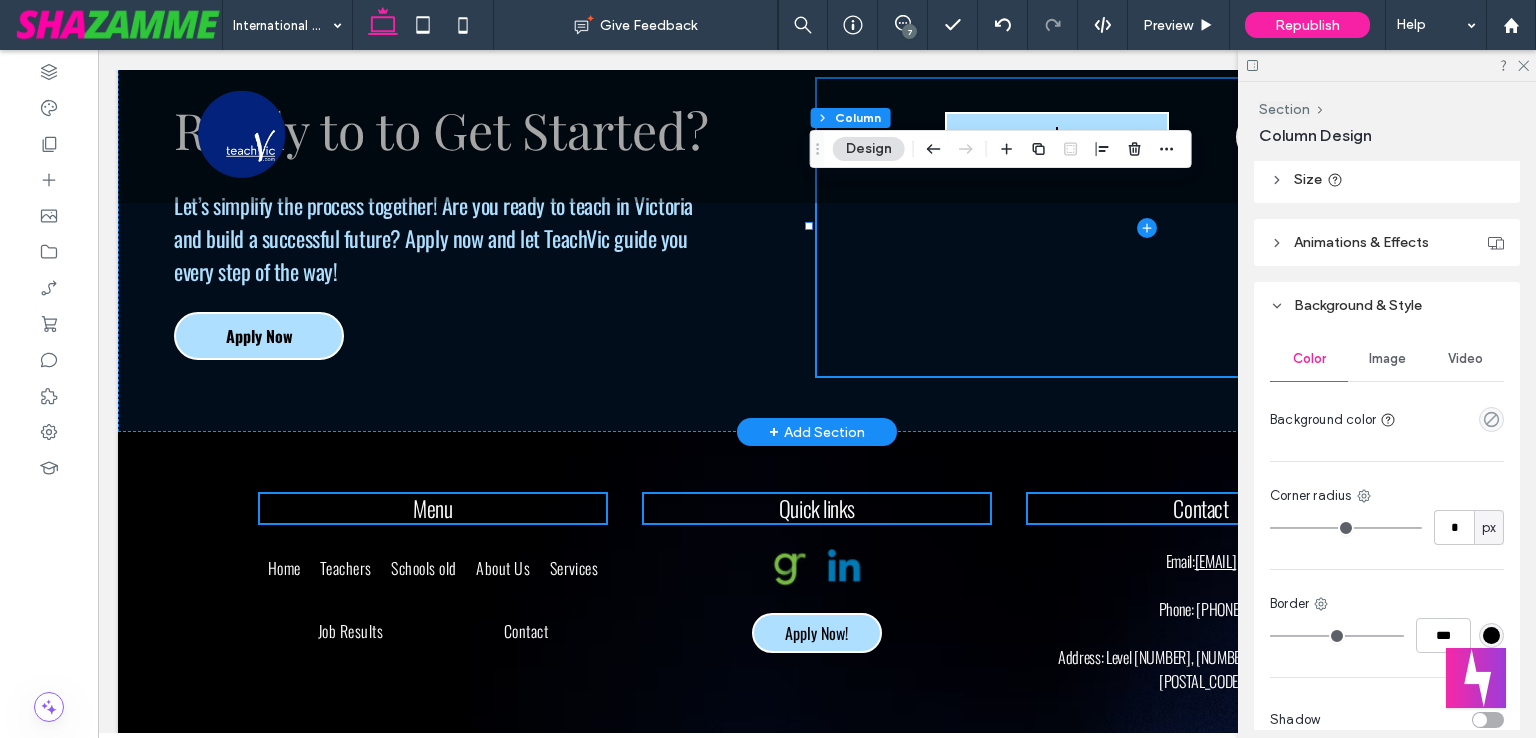 click on "Image" at bounding box center [1387, 359] 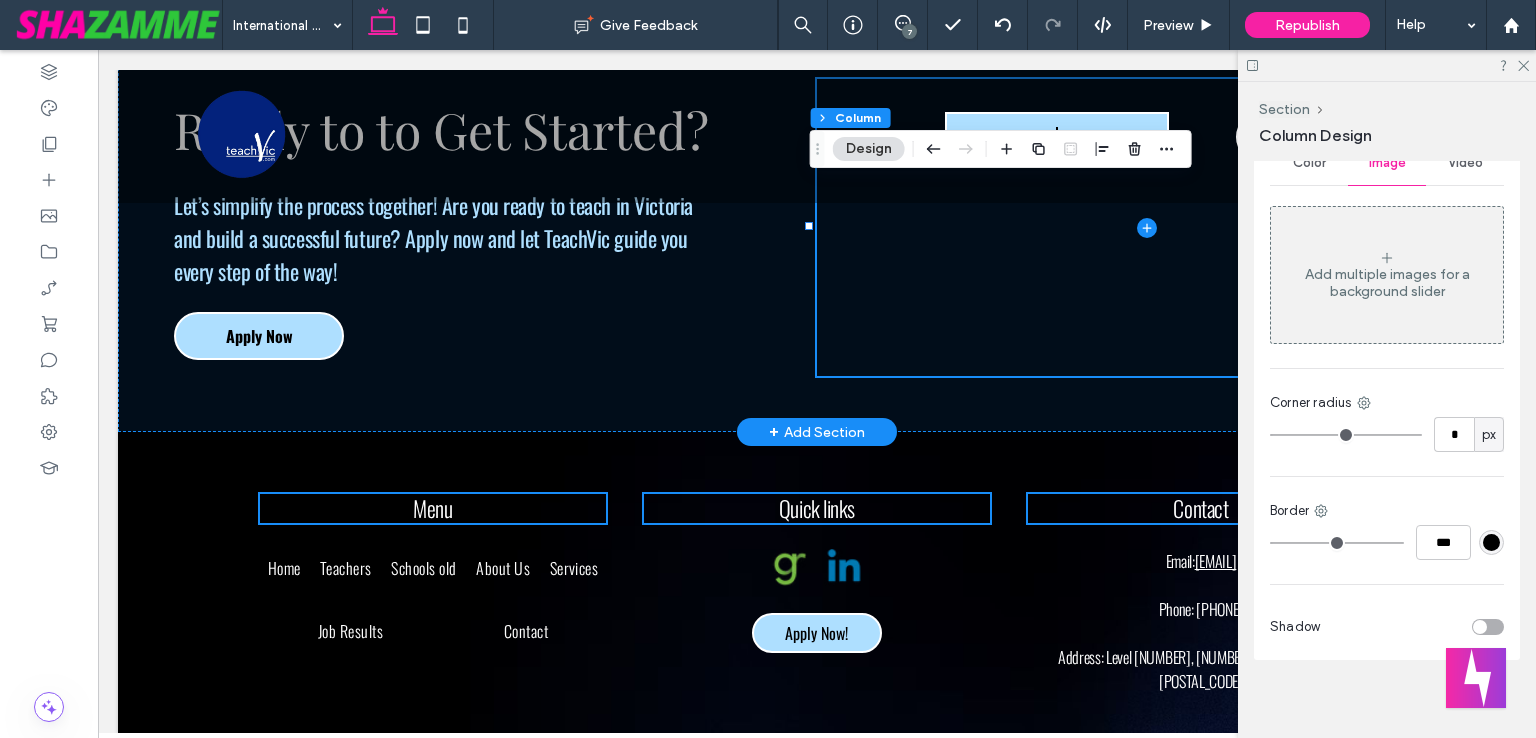 scroll, scrollTop: 600, scrollLeft: 0, axis: vertical 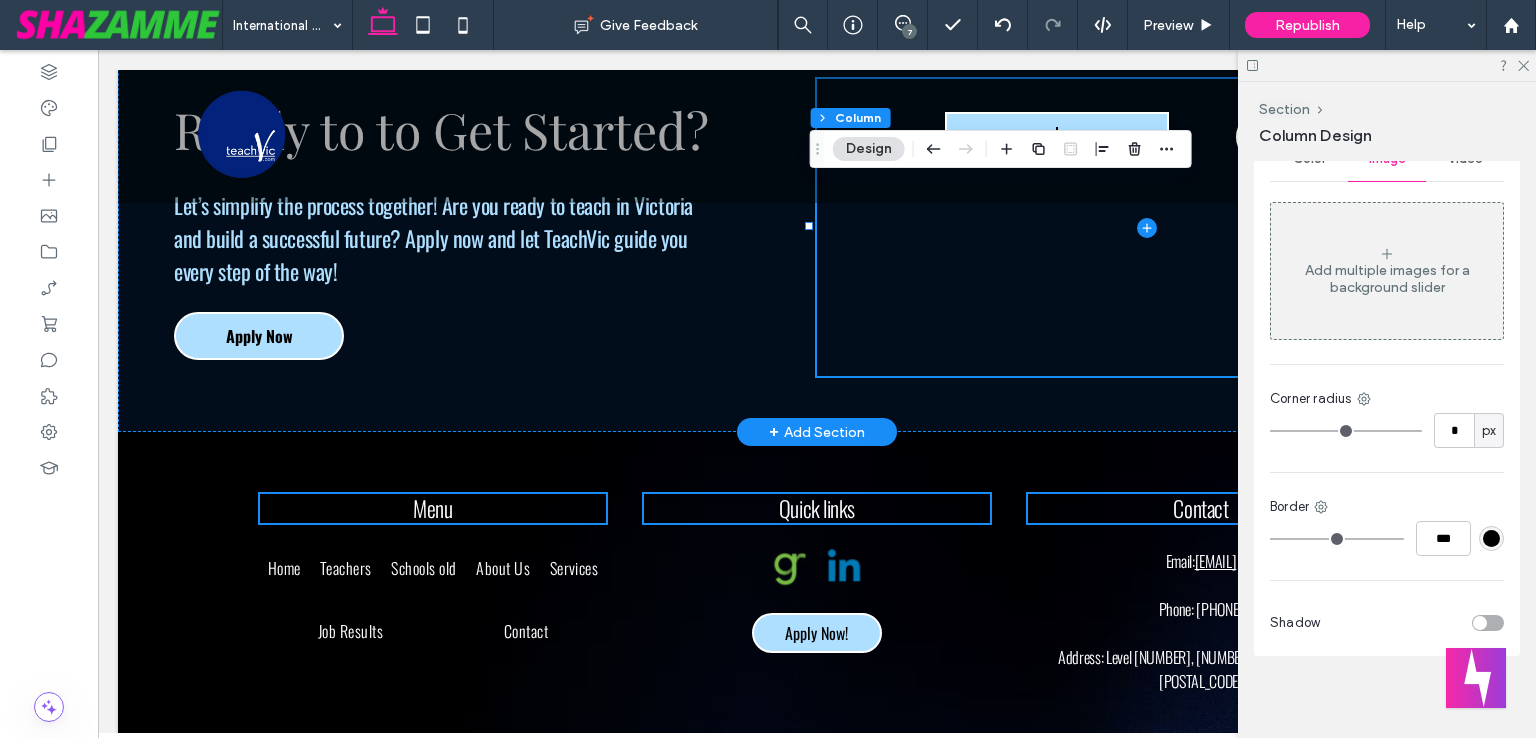 click on "Add multiple images for a background slider" at bounding box center [1387, 279] 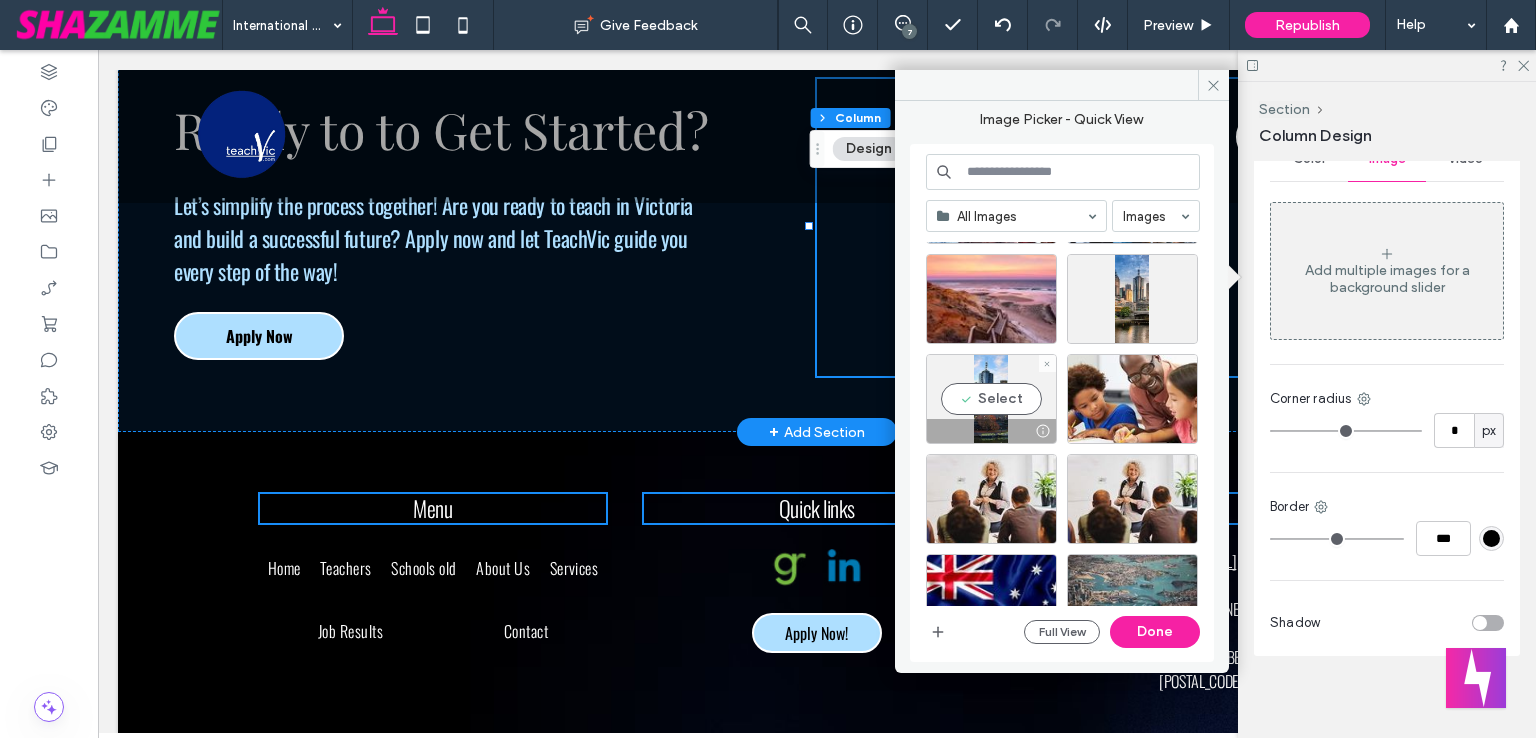 scroll, scrollTop: 400, scrollLeft: 0, axis: vertical 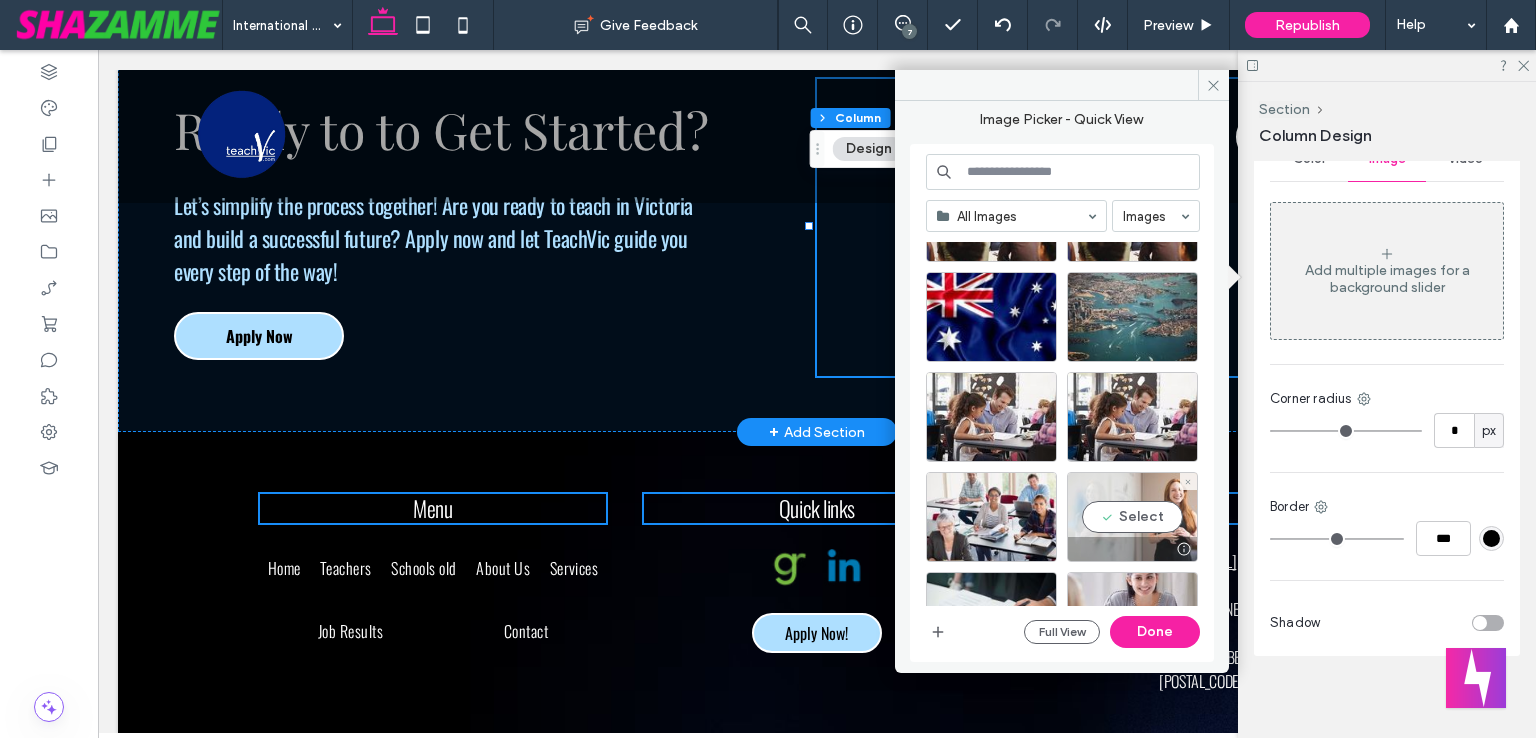 click on "Select" at bounding box center (1132, 517) 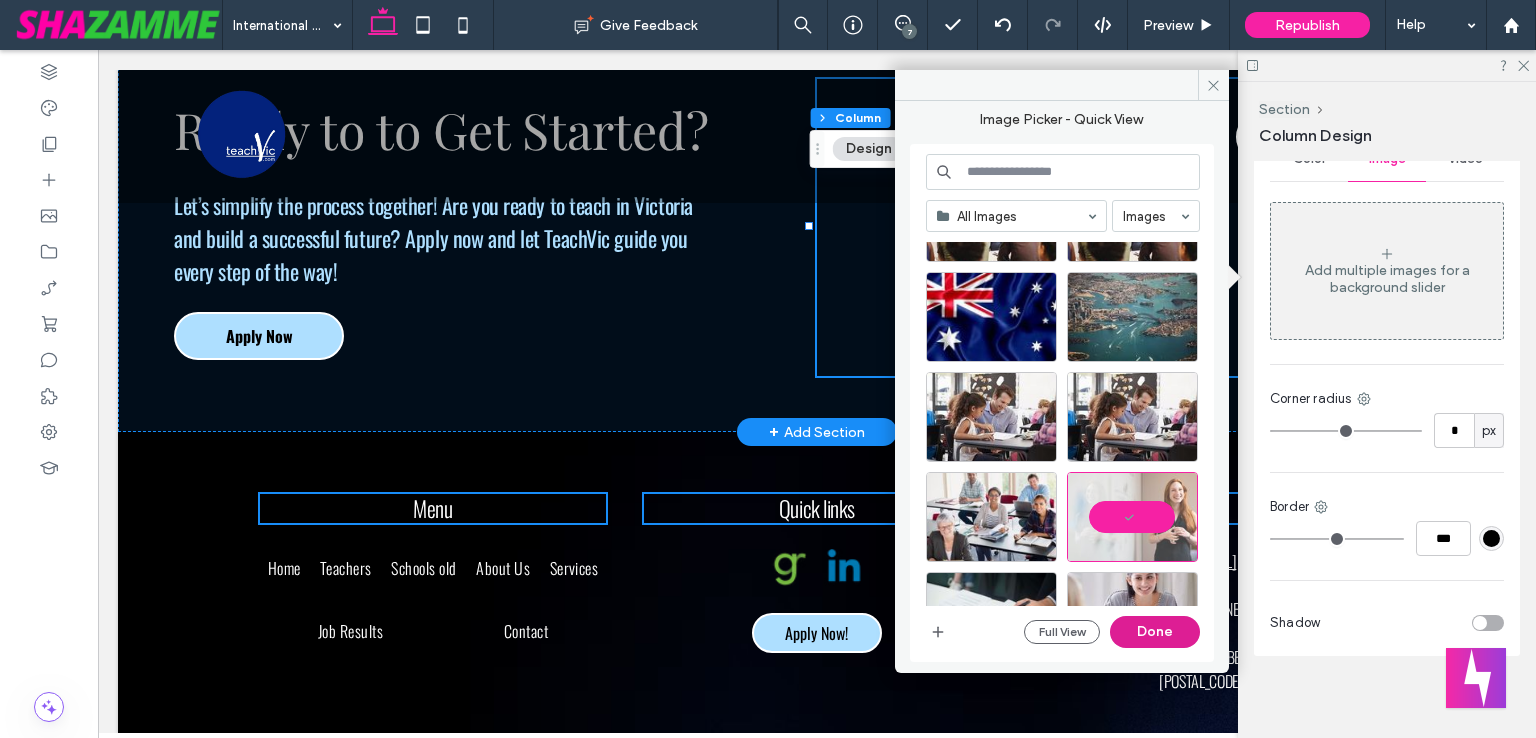 click on "Done" at bounding box center (1155, 632) 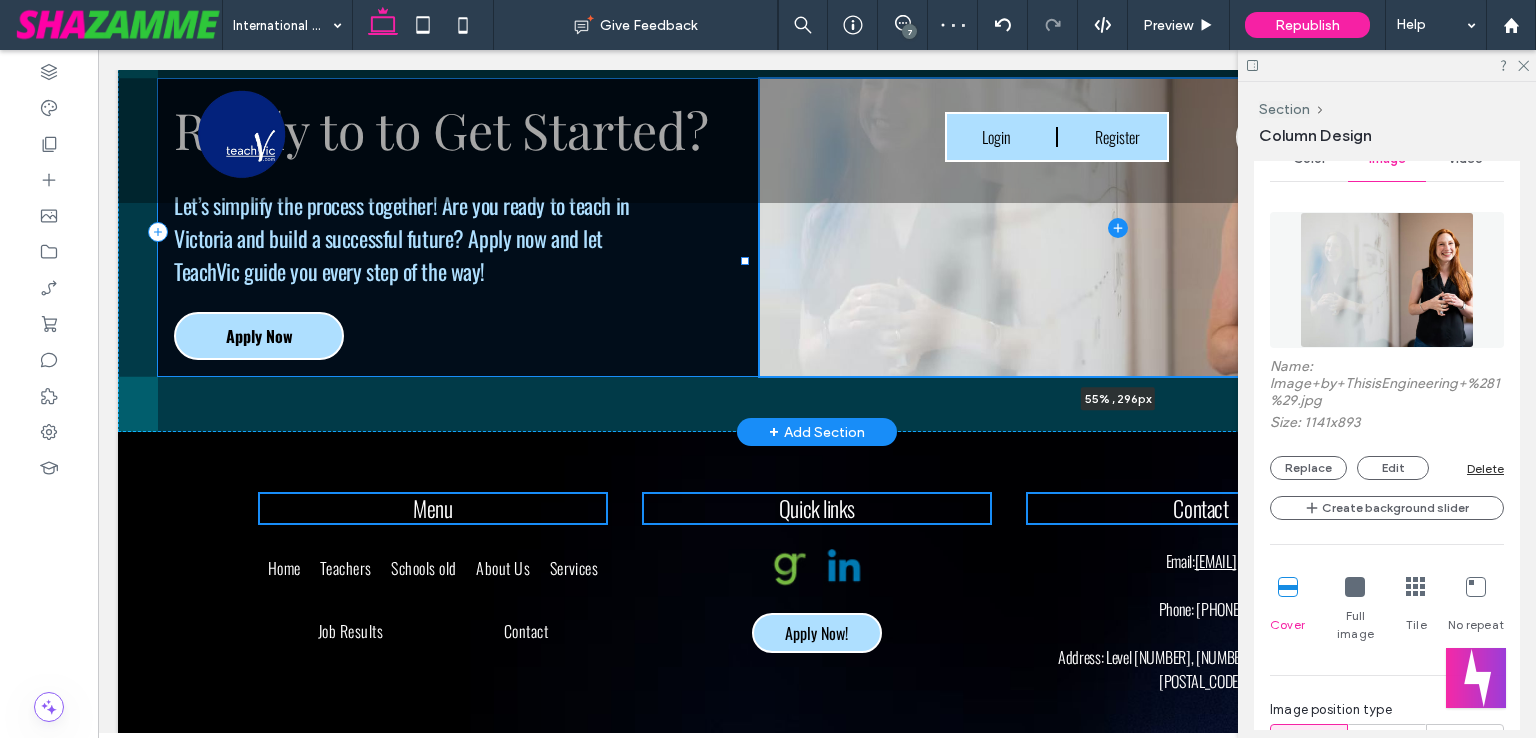 drag, startPoint x: 812, startPoint y: 249, endPoint x: 748, endPoint y: 249, distance: 64 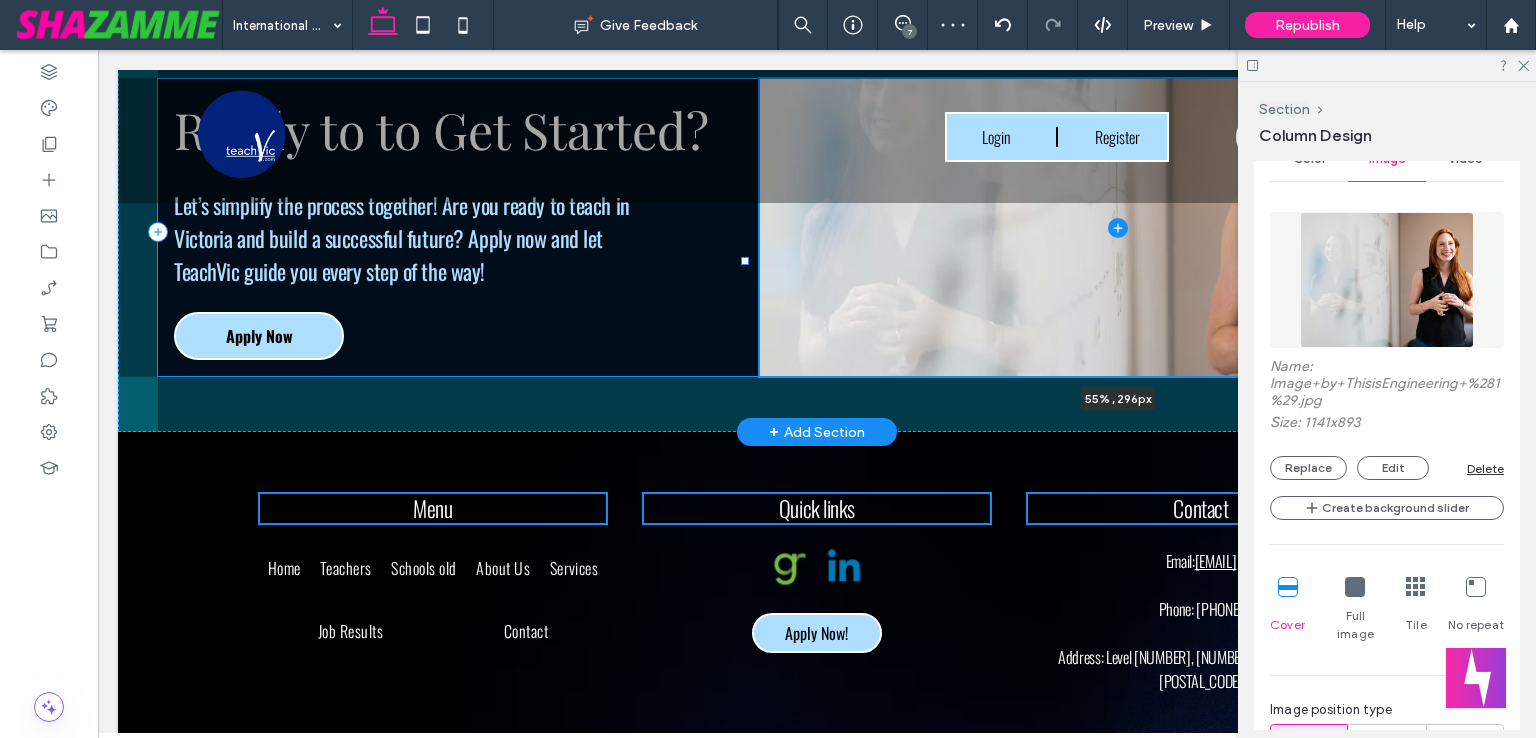 click on "Ready to to Get Started?
Let’s simplify the process together! Are you ready to teach in Victoria and build a successful future? Apply now and let TeachVic guide you every step of the way!
Apply Now
55% , 296px" at bounding box center (817, 227) 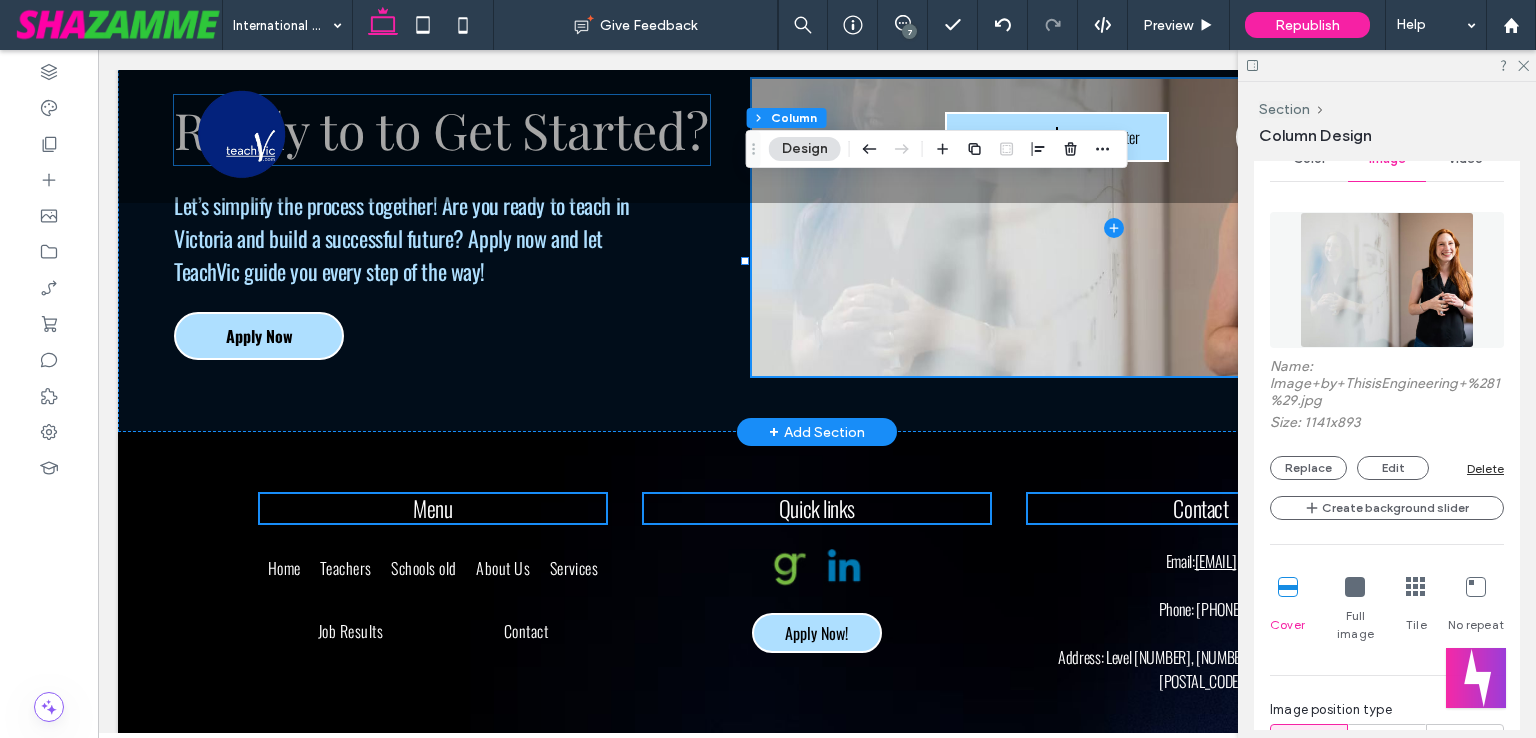 click on "Ready to to Get Started?" at bounding box center (442, 130) 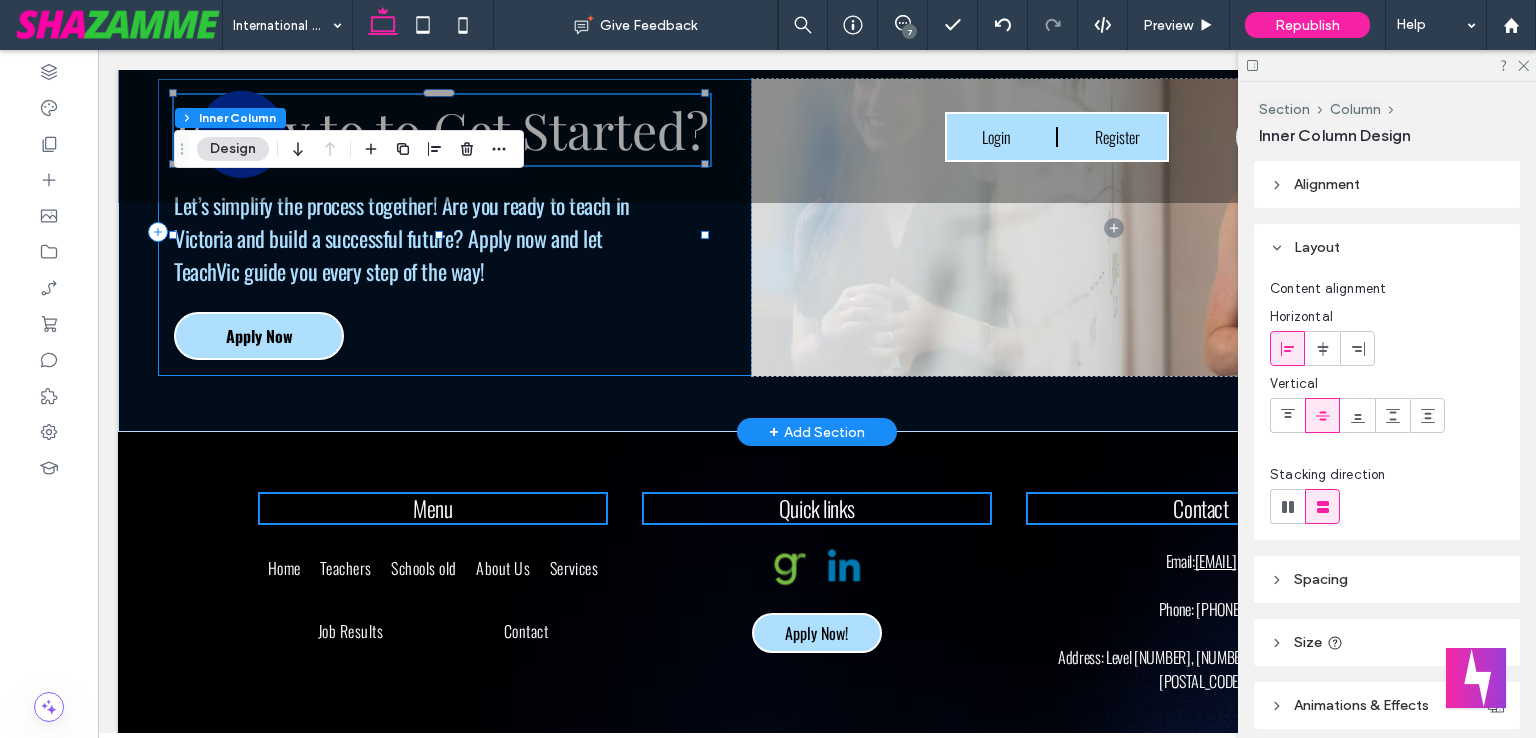 click on "Ready to to Get Started?
Let’s simplify the process together! Are you ready to teach in Victoria and build a successful future? Apply now and let TeachVic guide you every step of the way!
Apply Now" at bounding box center (455, 227) 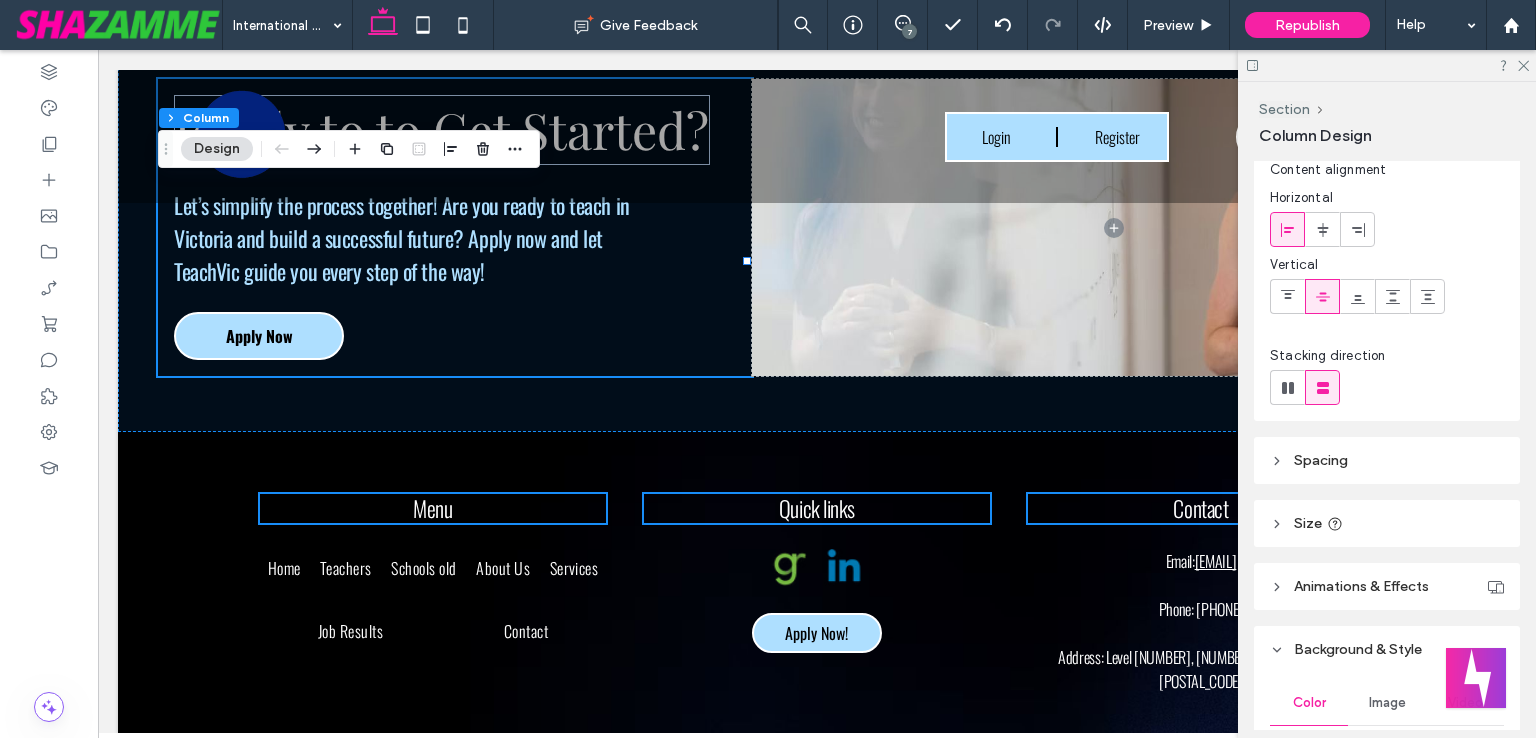 scroll, scrollTop: 100, scrollLeft: 0, axis: vertical 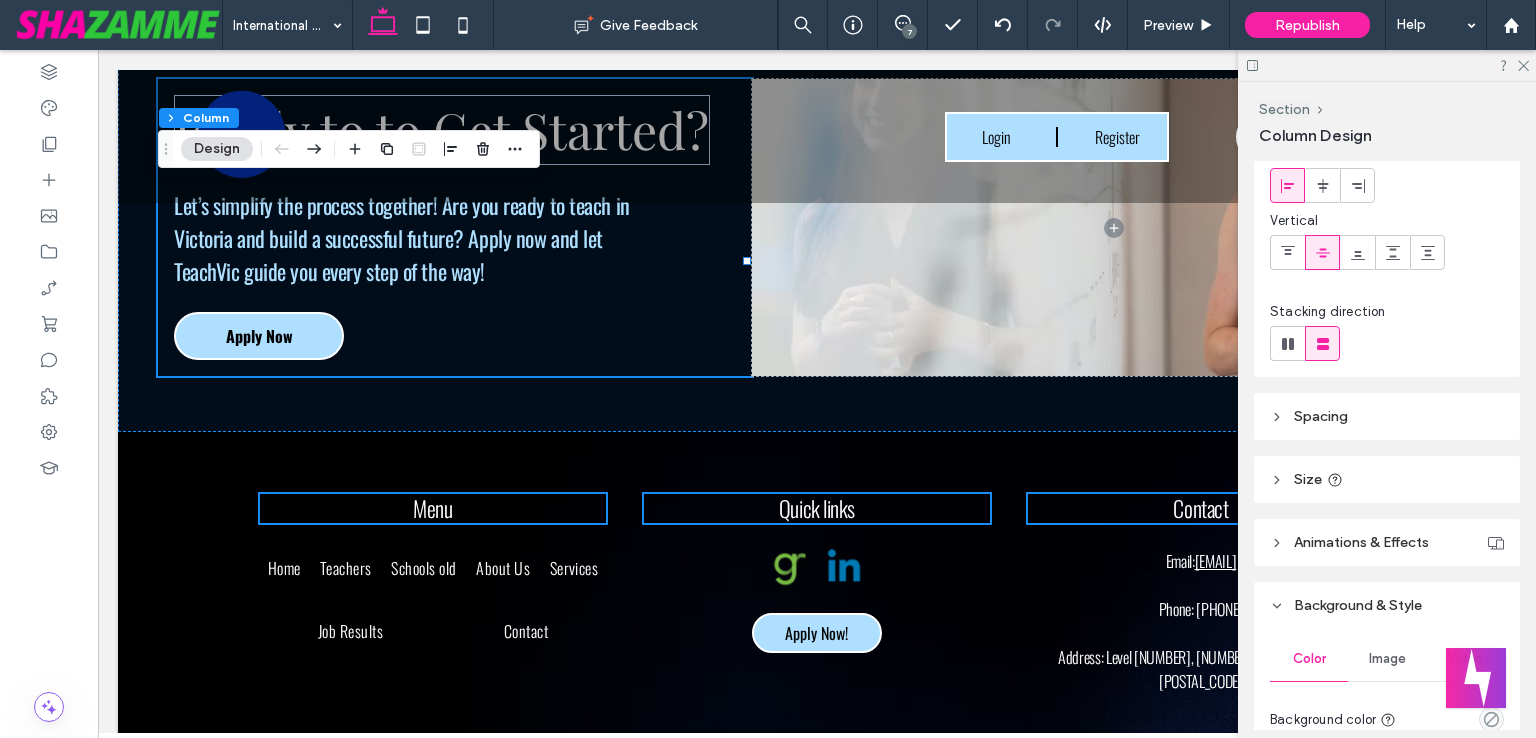 click on "Spacing" at bounding box center [1321, 416] 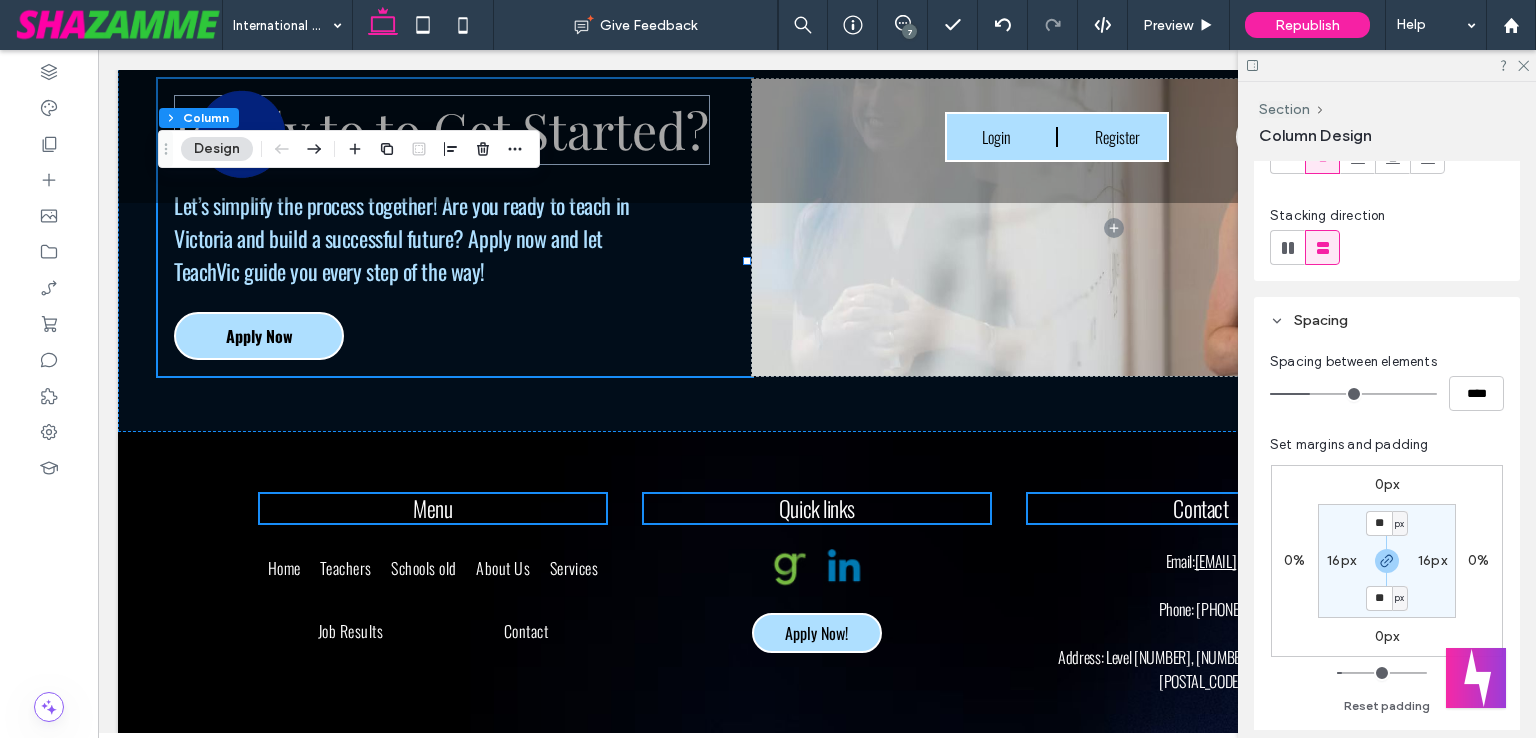 scroll, scrollTop: 300, scrollLeft: 0, axis: vertical 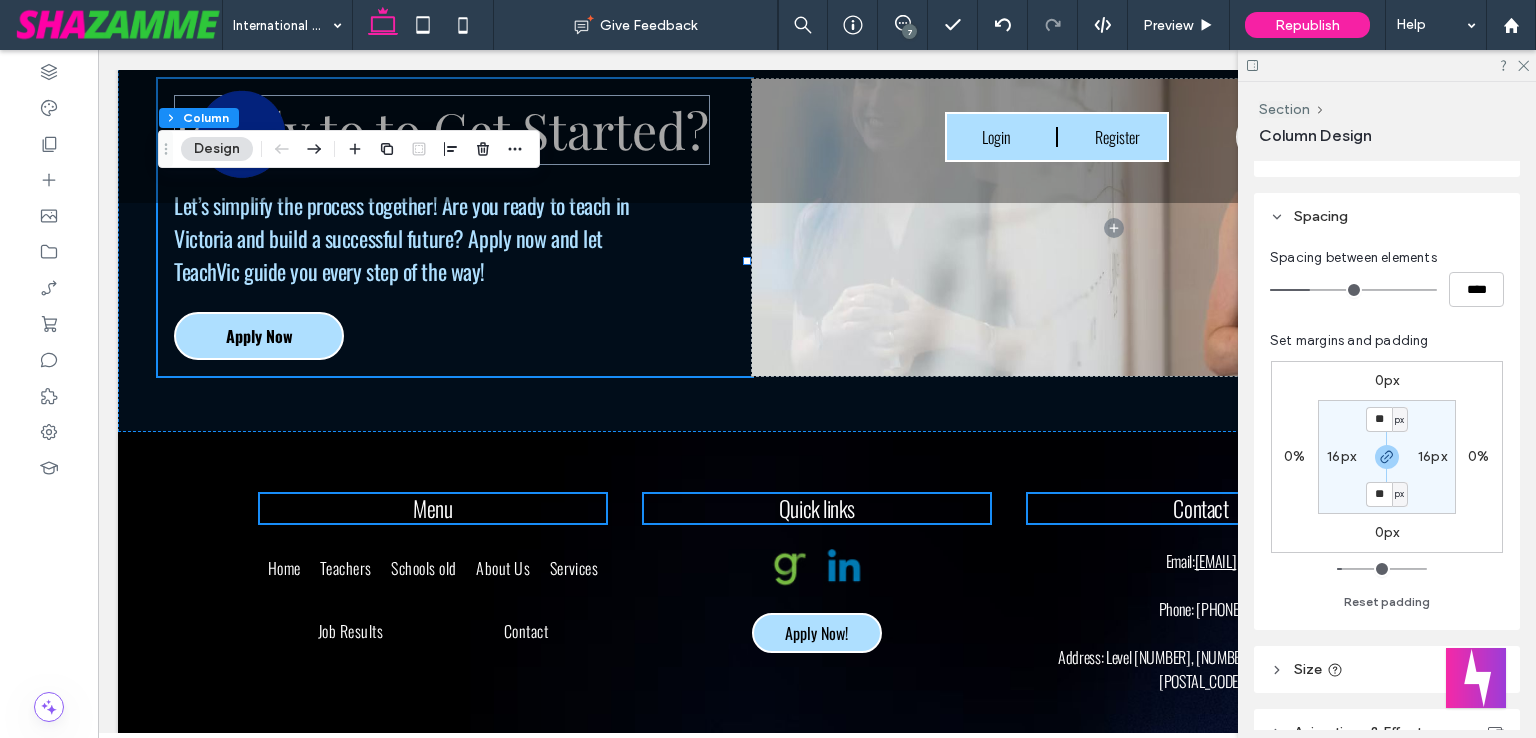 click on "16px" at bounding box center [1432, 456] 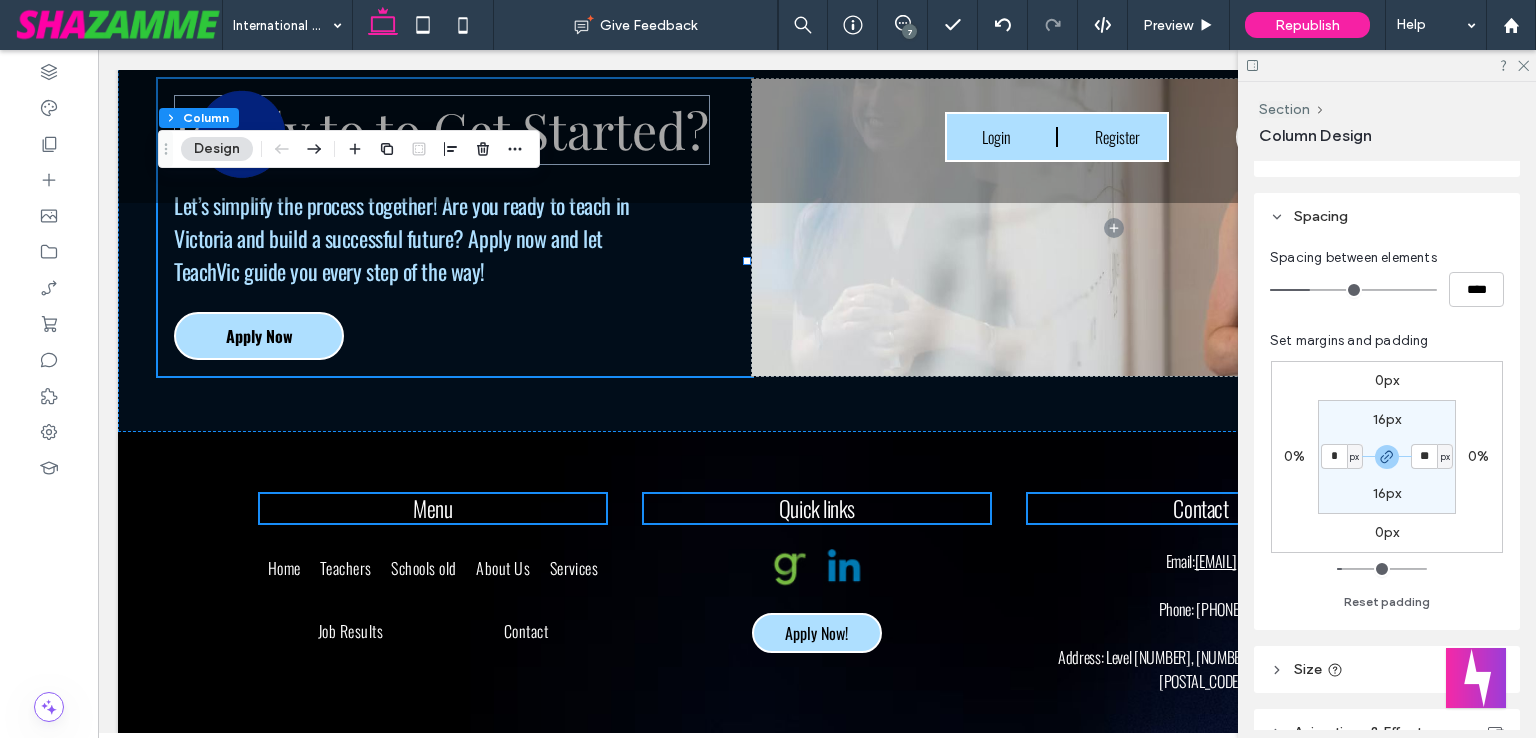 type on "*" 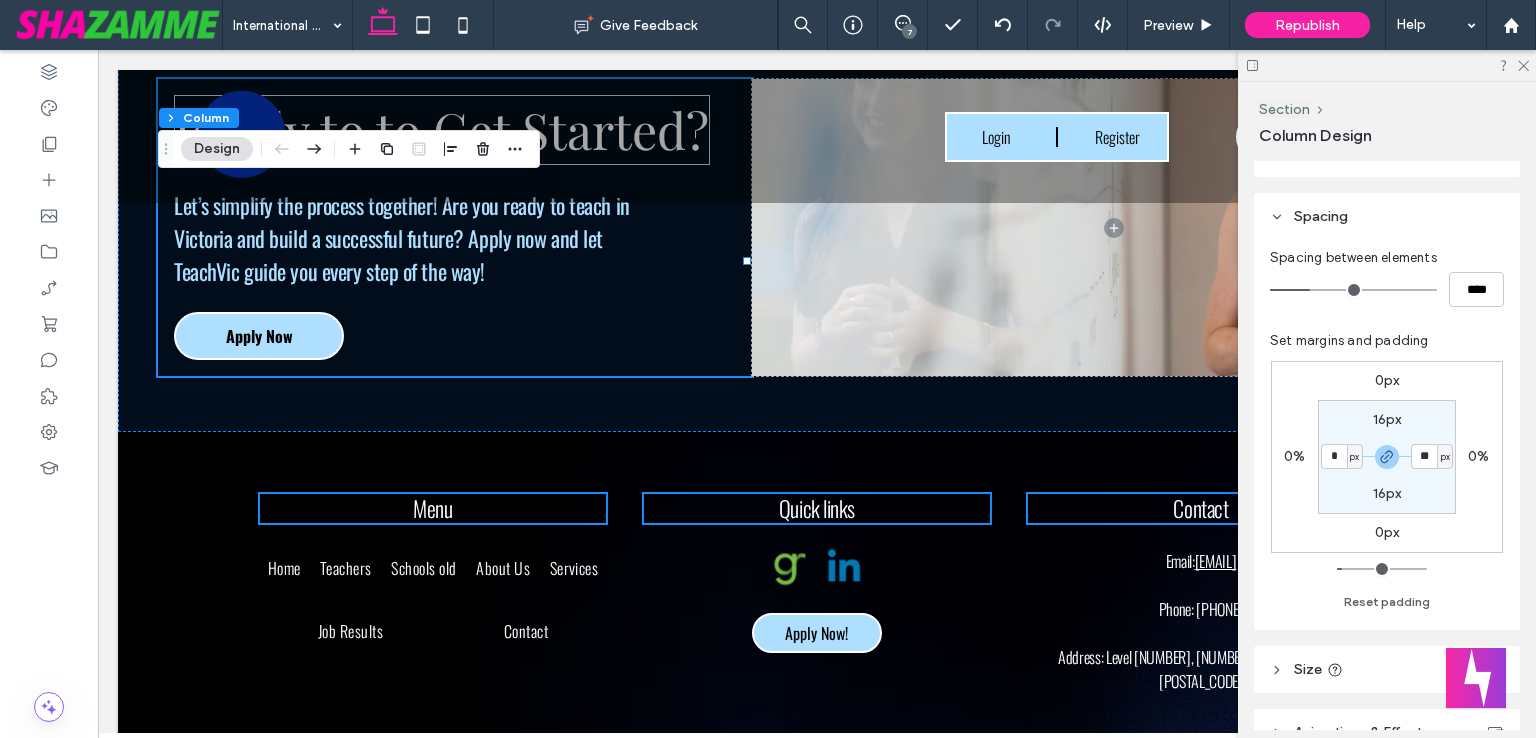 type on "*" 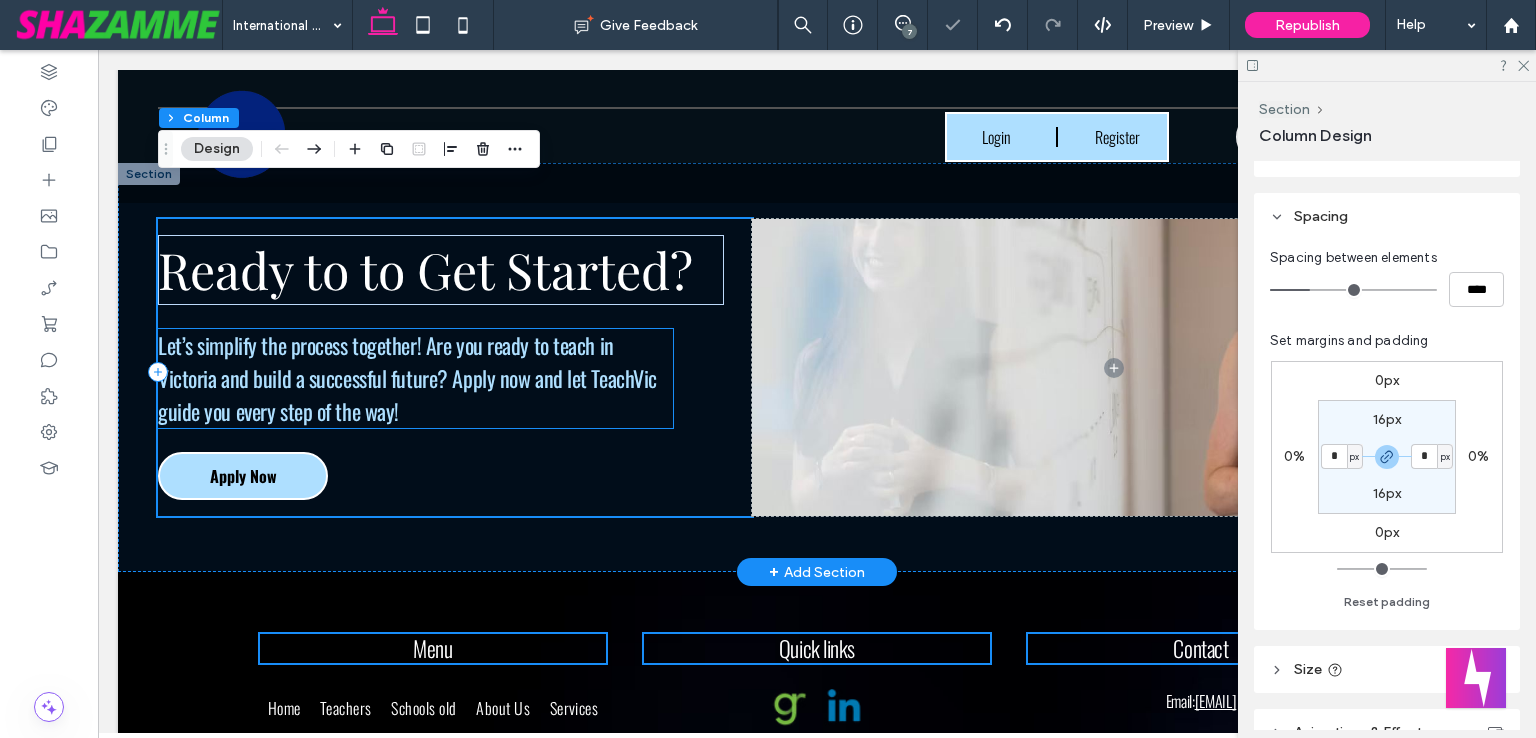 scroll, scrollTop: 3150, scrollLeft: 0, axis: vertical 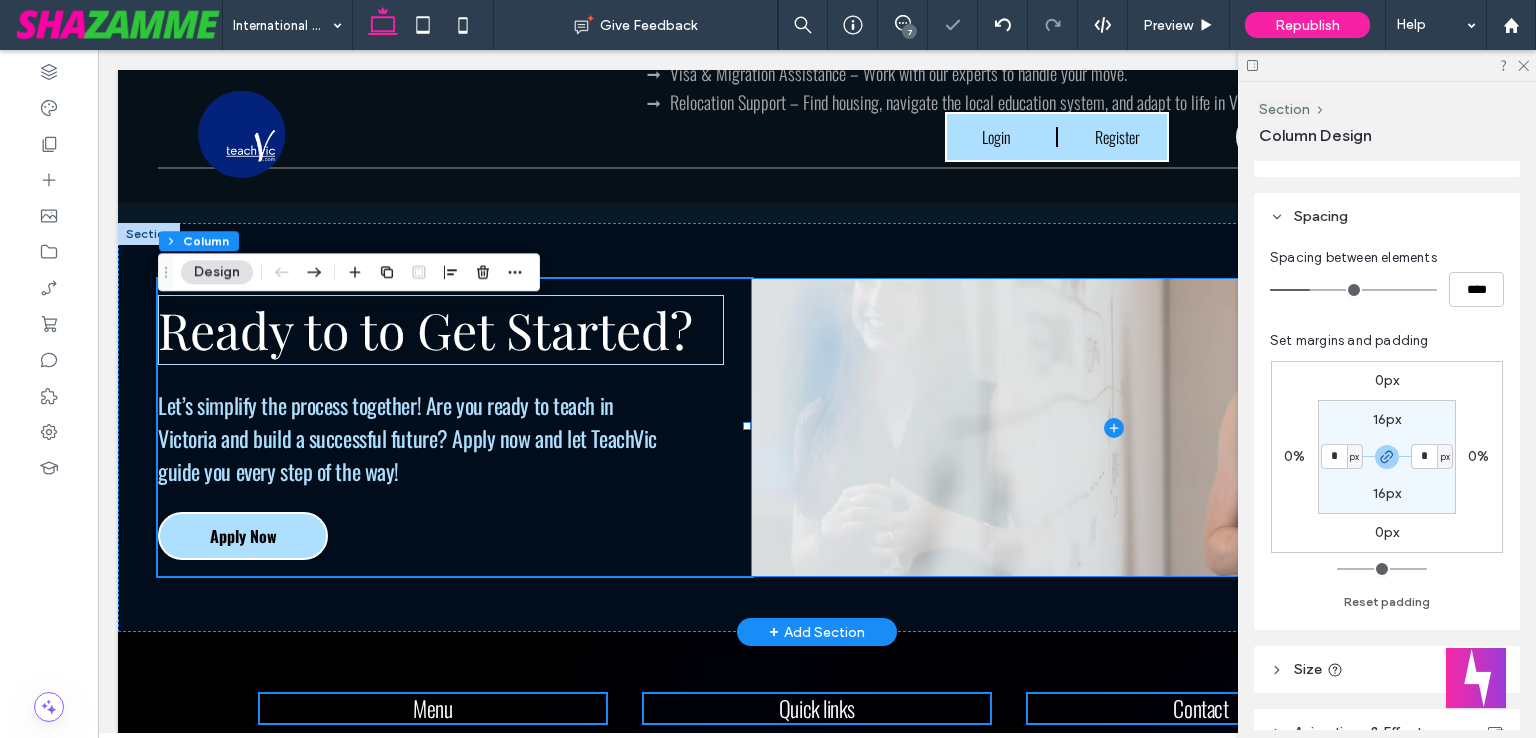 click at bounding box center (1114, 427) 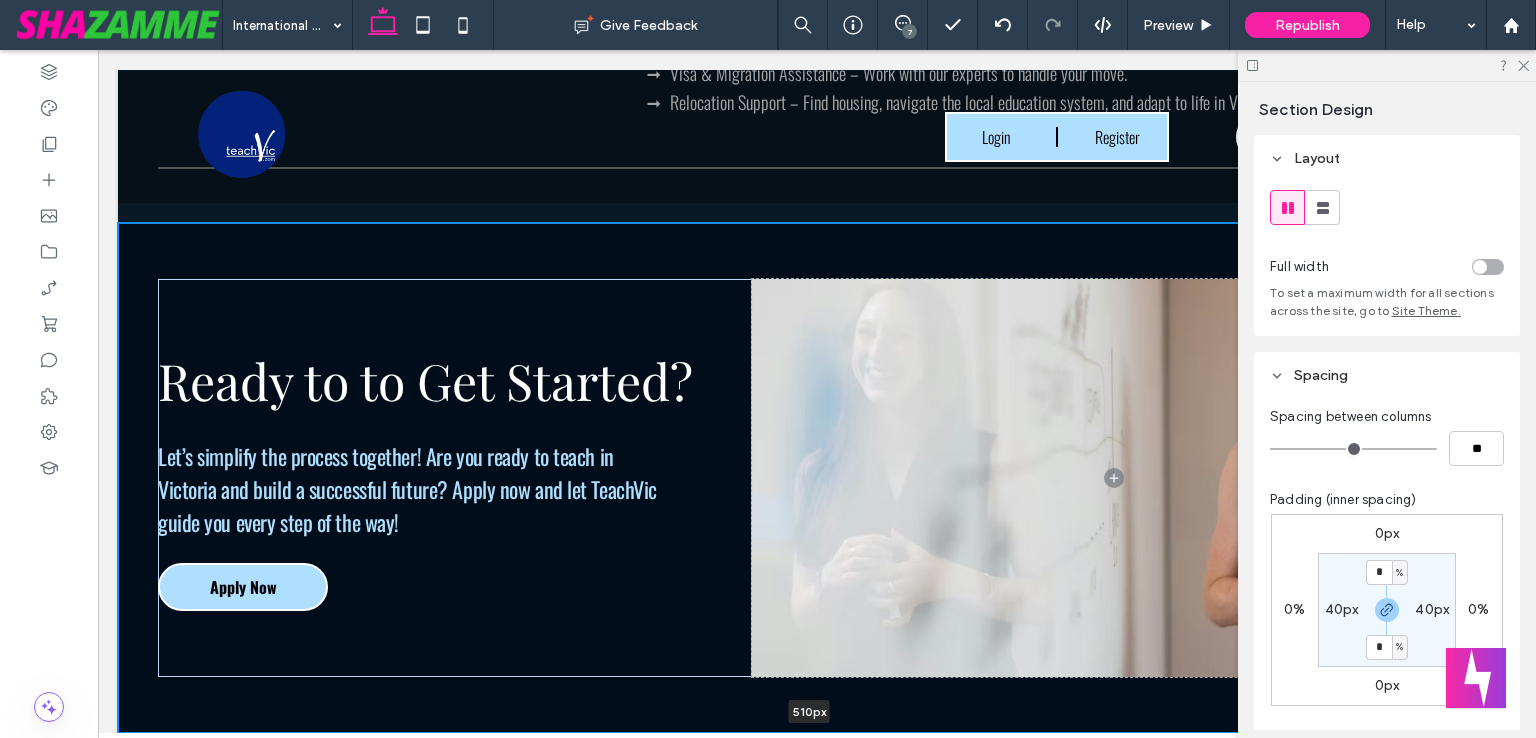 drag, startPoint x: 1085, startPoint y: 654, endPoint x: 1091, endPoint y: 756, distance: 102.176315 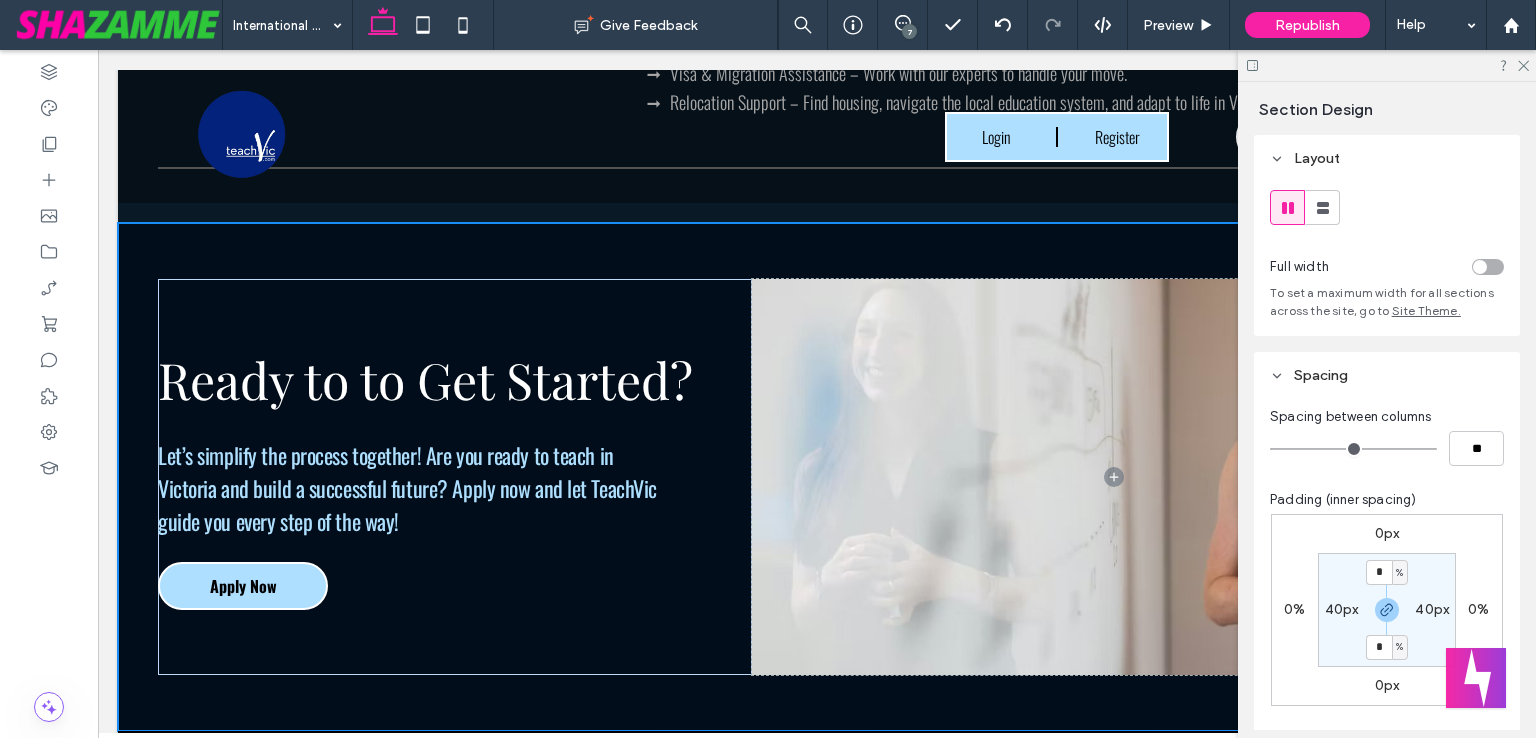 type on "***" 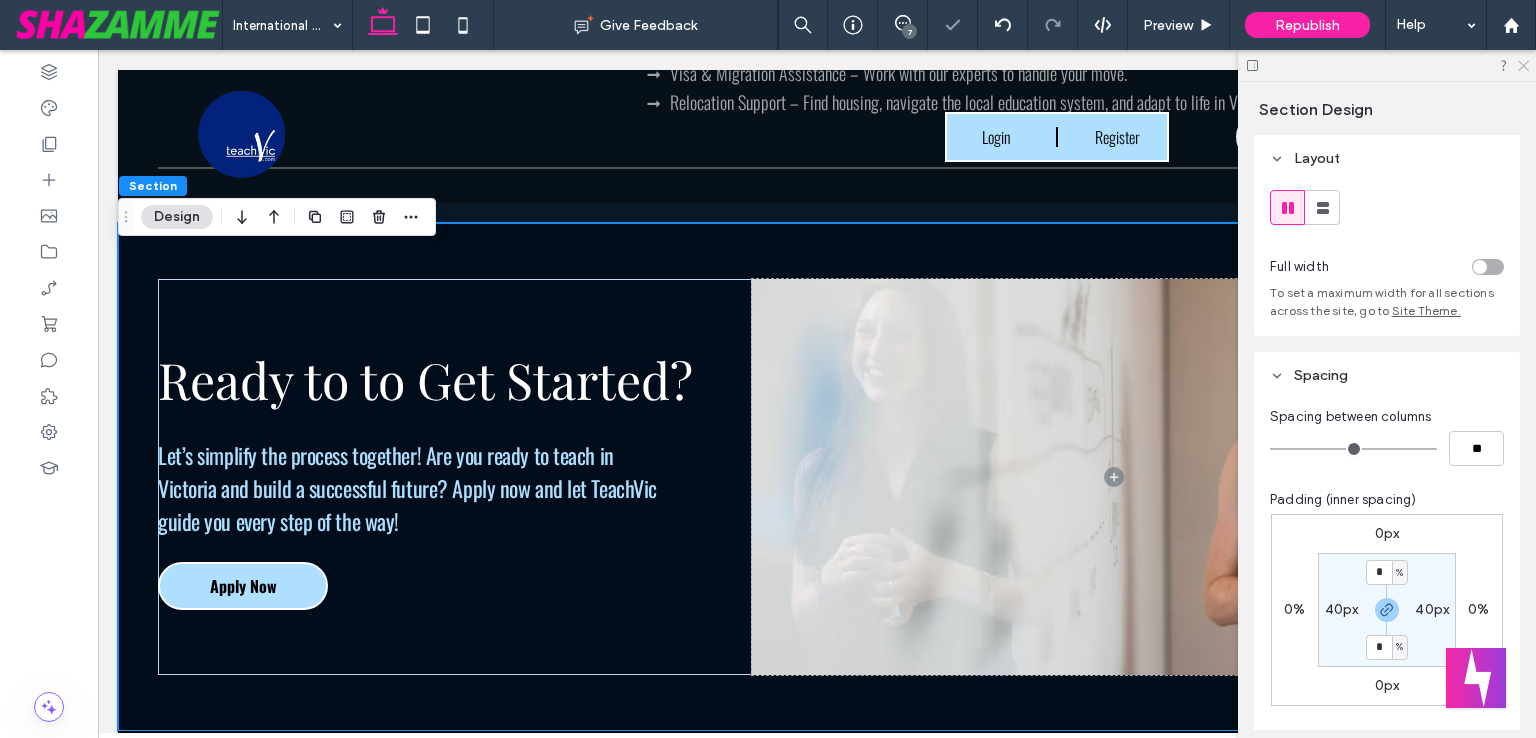 click 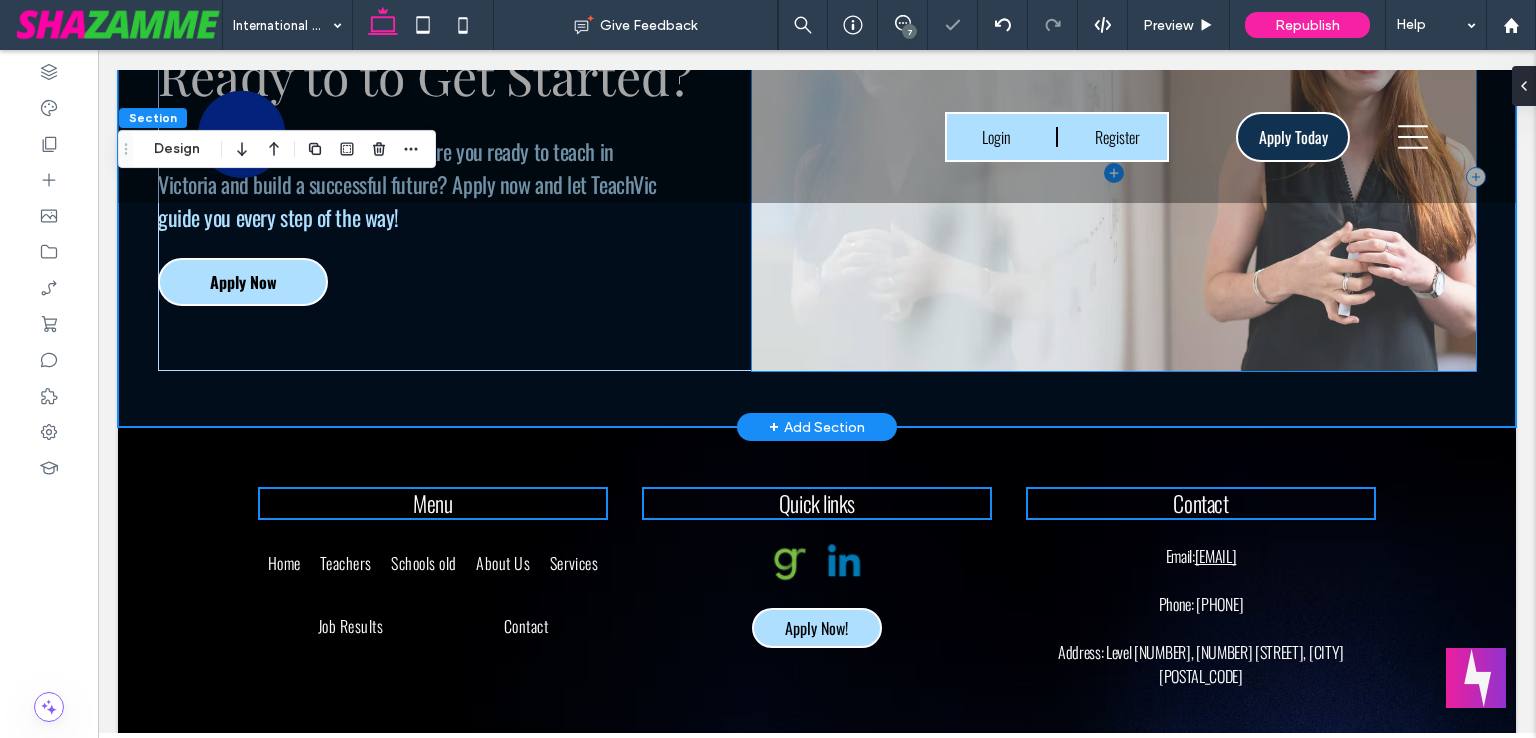 scroll, scrollTop: 3539, scrollLeft: 0, axis: vertical 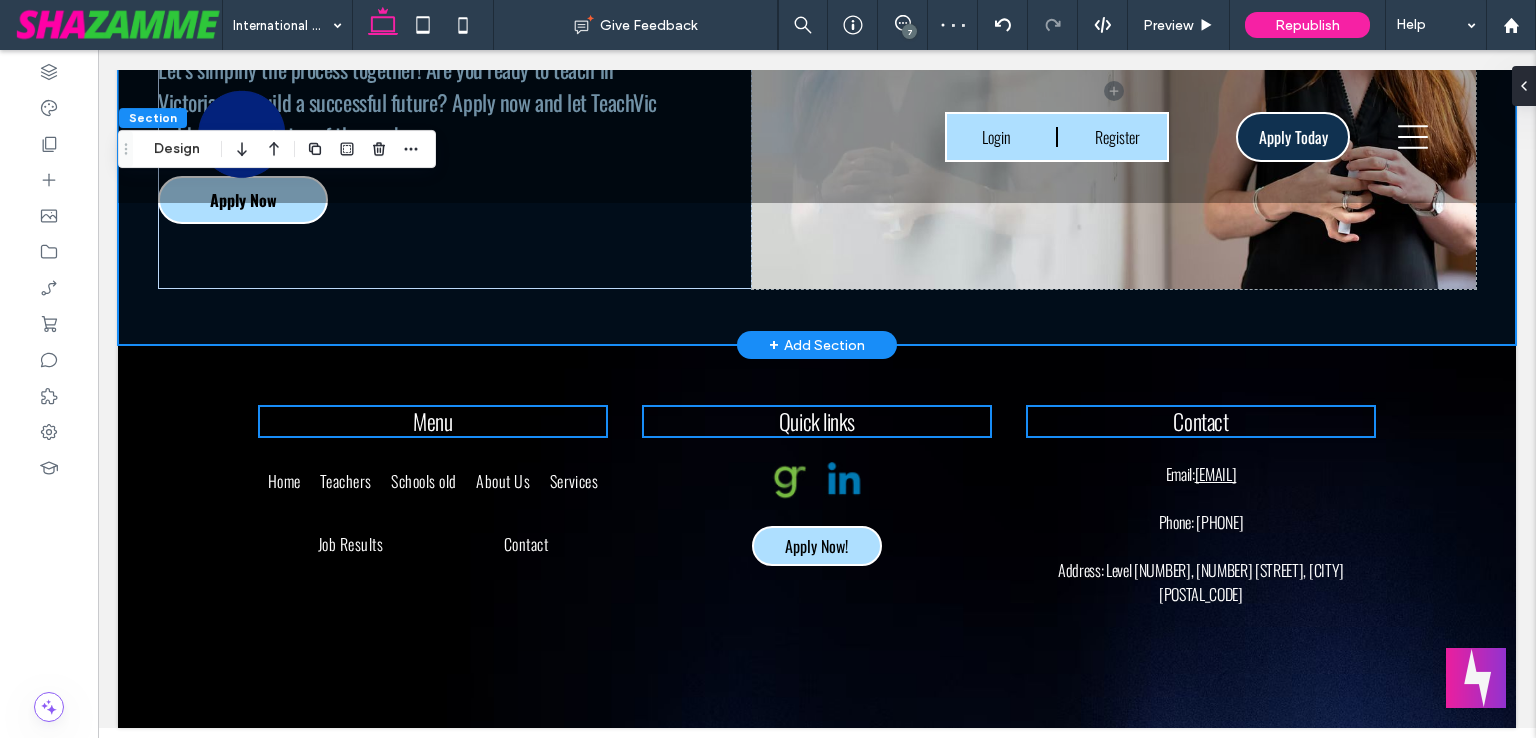 click on "Ready to to Get Started?
Let’s simplify the process together! Are you ready to teach in Victoria and build a successful future? Apply now and let TeachVic guide you every step of the way!
Apply Now" at bounding box center [817, 91] 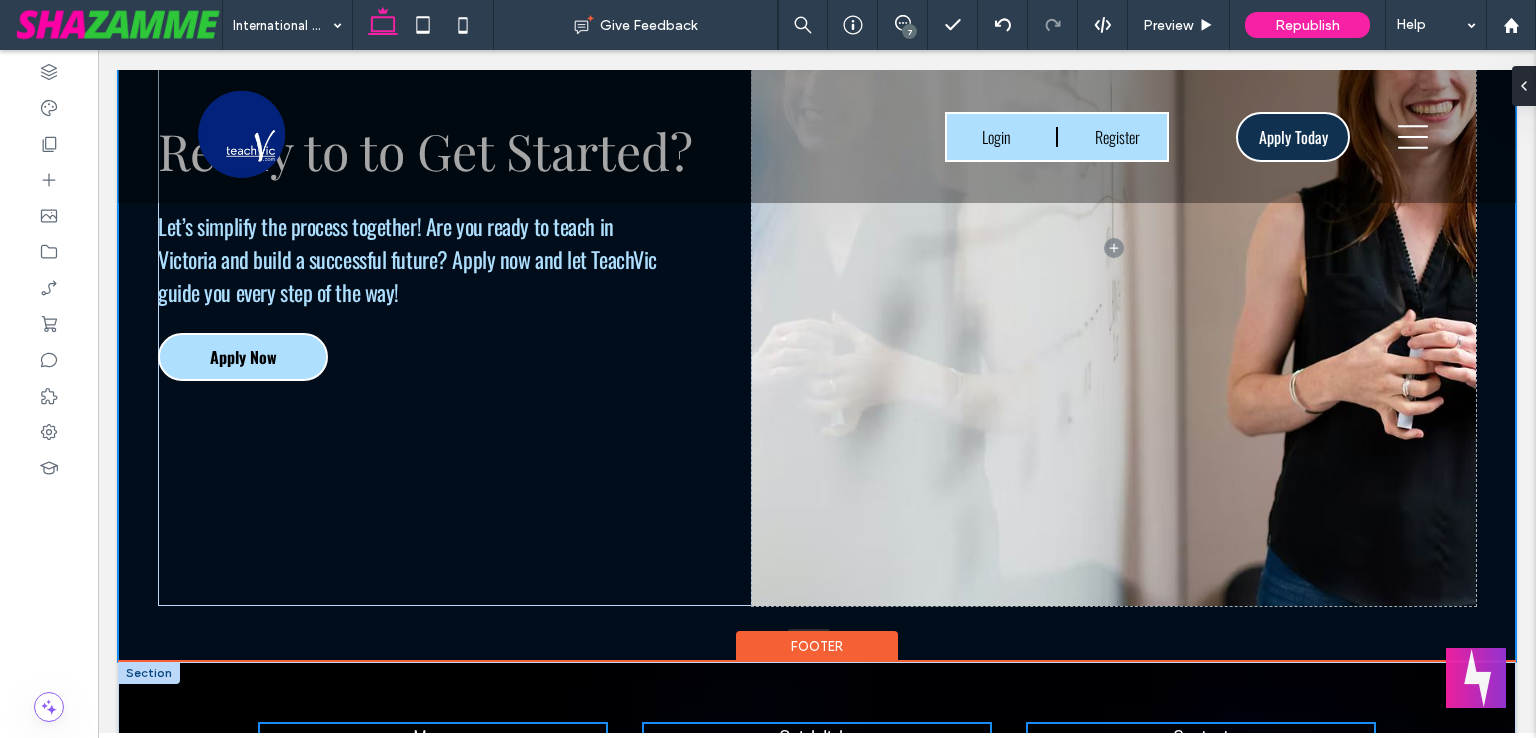 drag, startPoint x: 1220, startPoint y: 369, endPoint x: 1220, endPoint y: 689, distance: 320 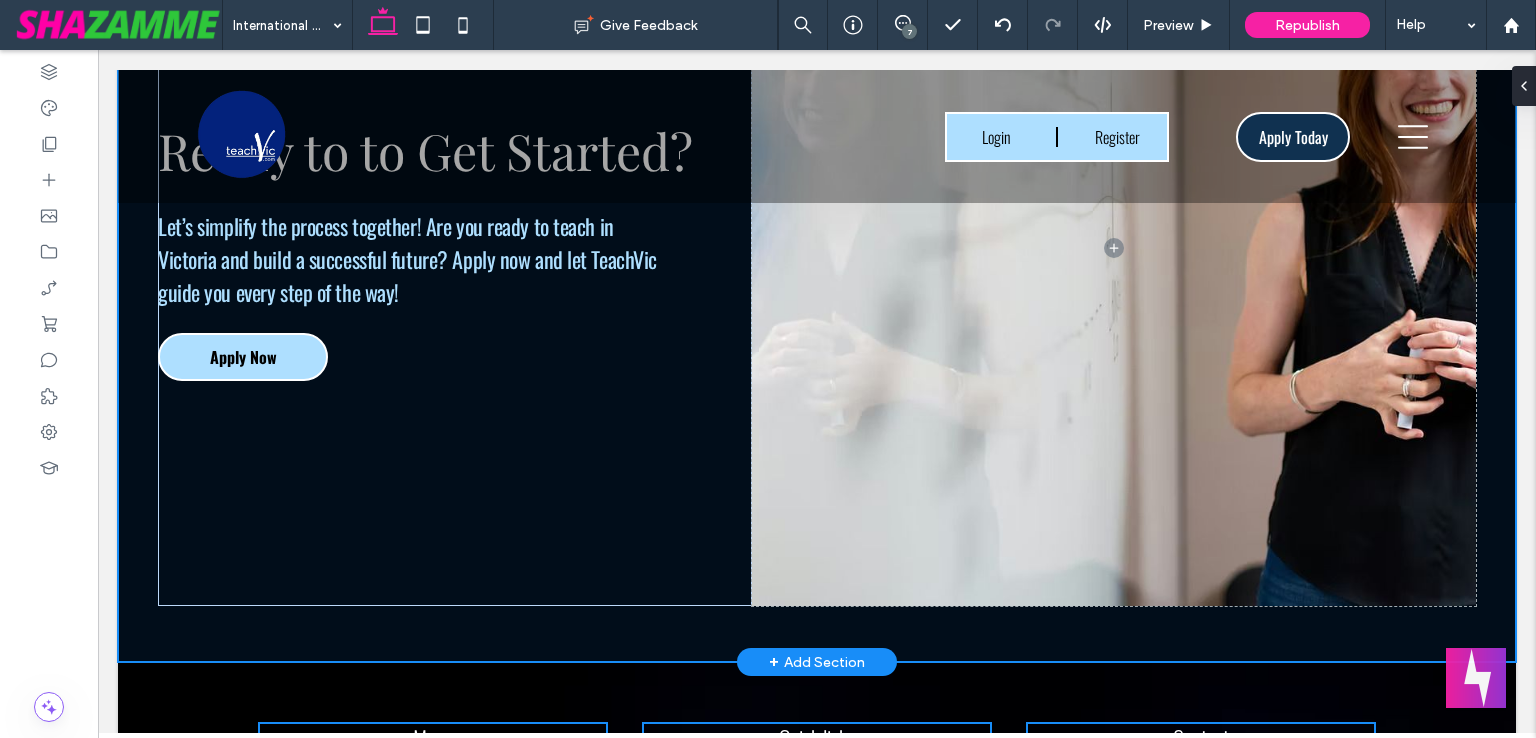 type on "***" 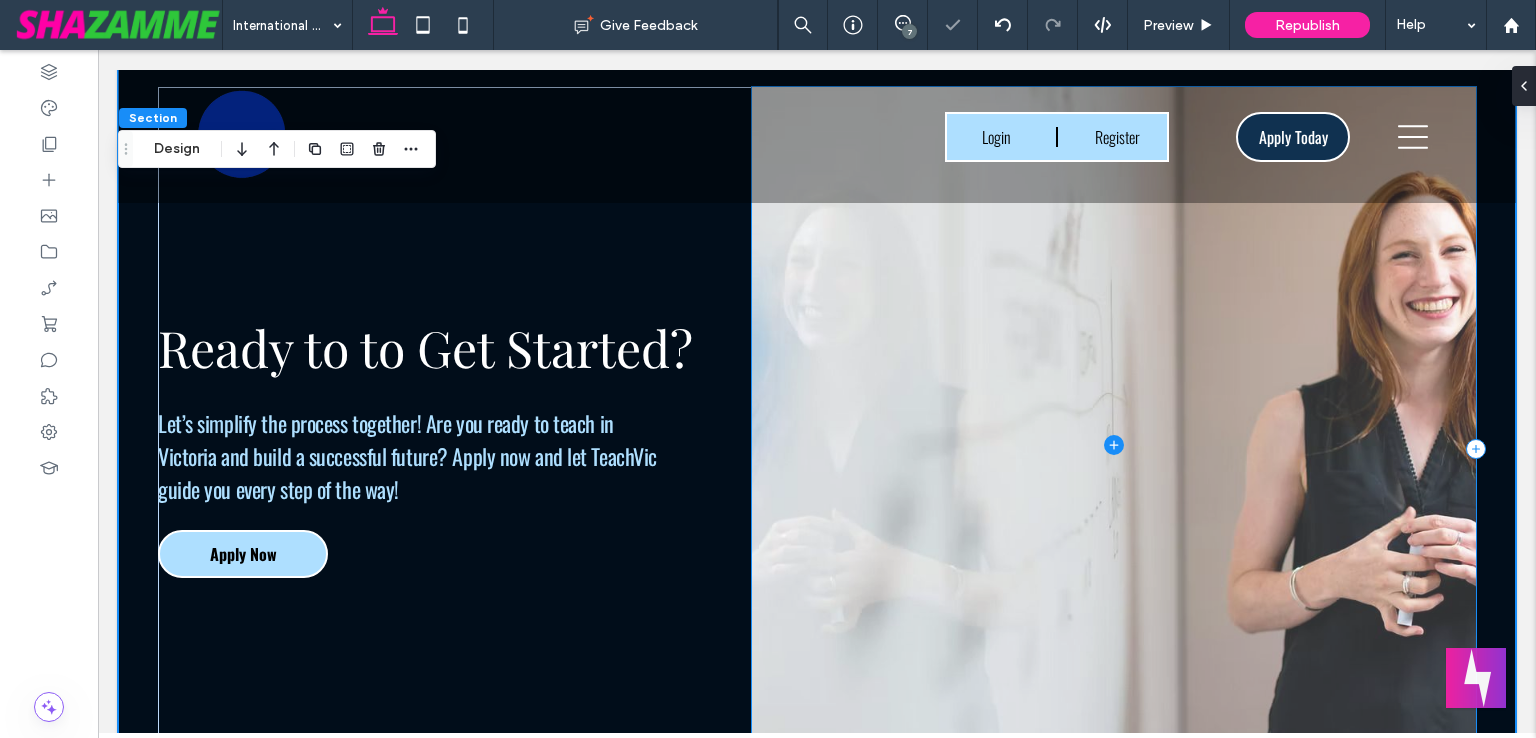 scroll, scrollTop: 3339, scrollLeft: 0, axis: vertical 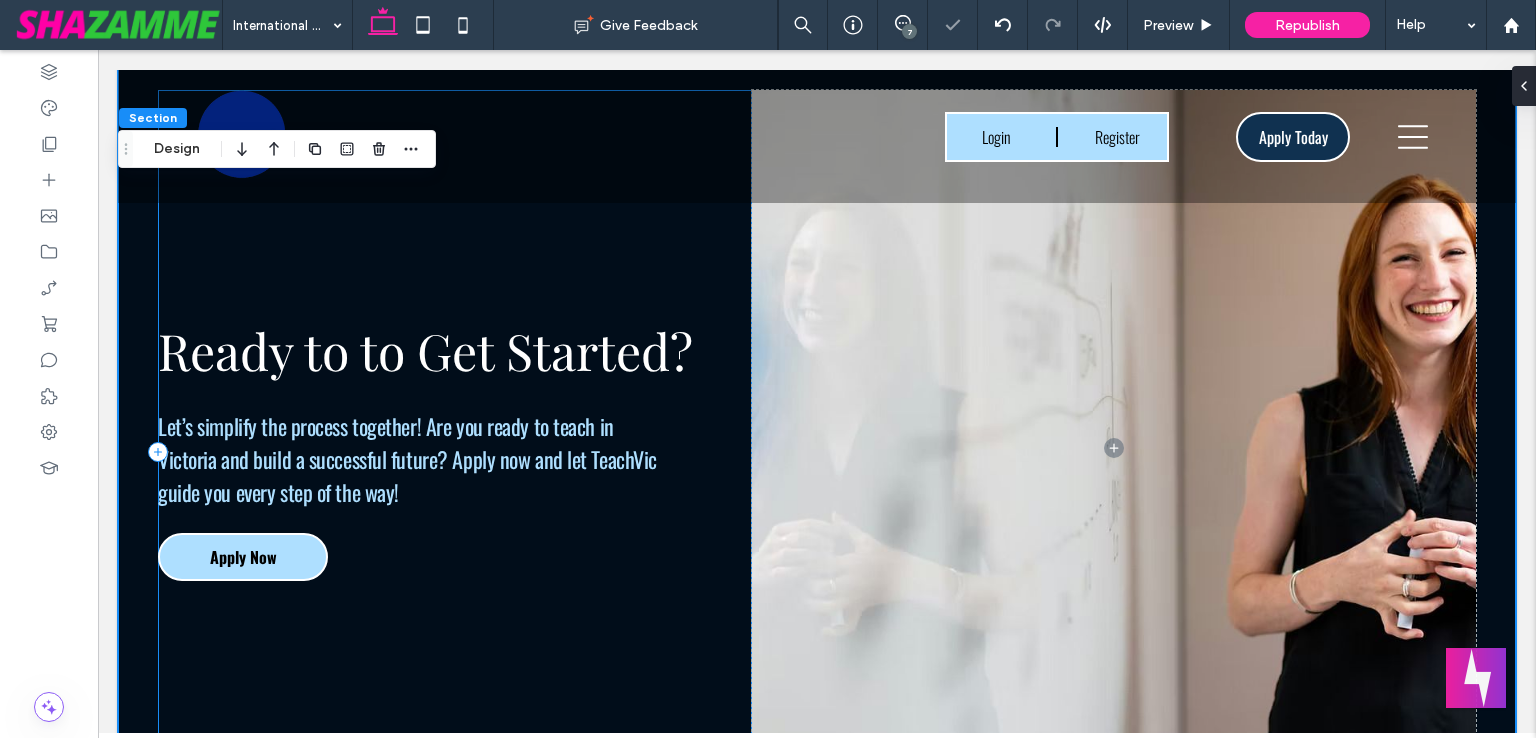 click on "Ready to to Get Started?
Let’s simplify the process together! Are you ready to teach in Victoria and build a successful future? Apply now and let TeachVic guide you every step of the way!
Apply Now" at bounding box center (455, 448) 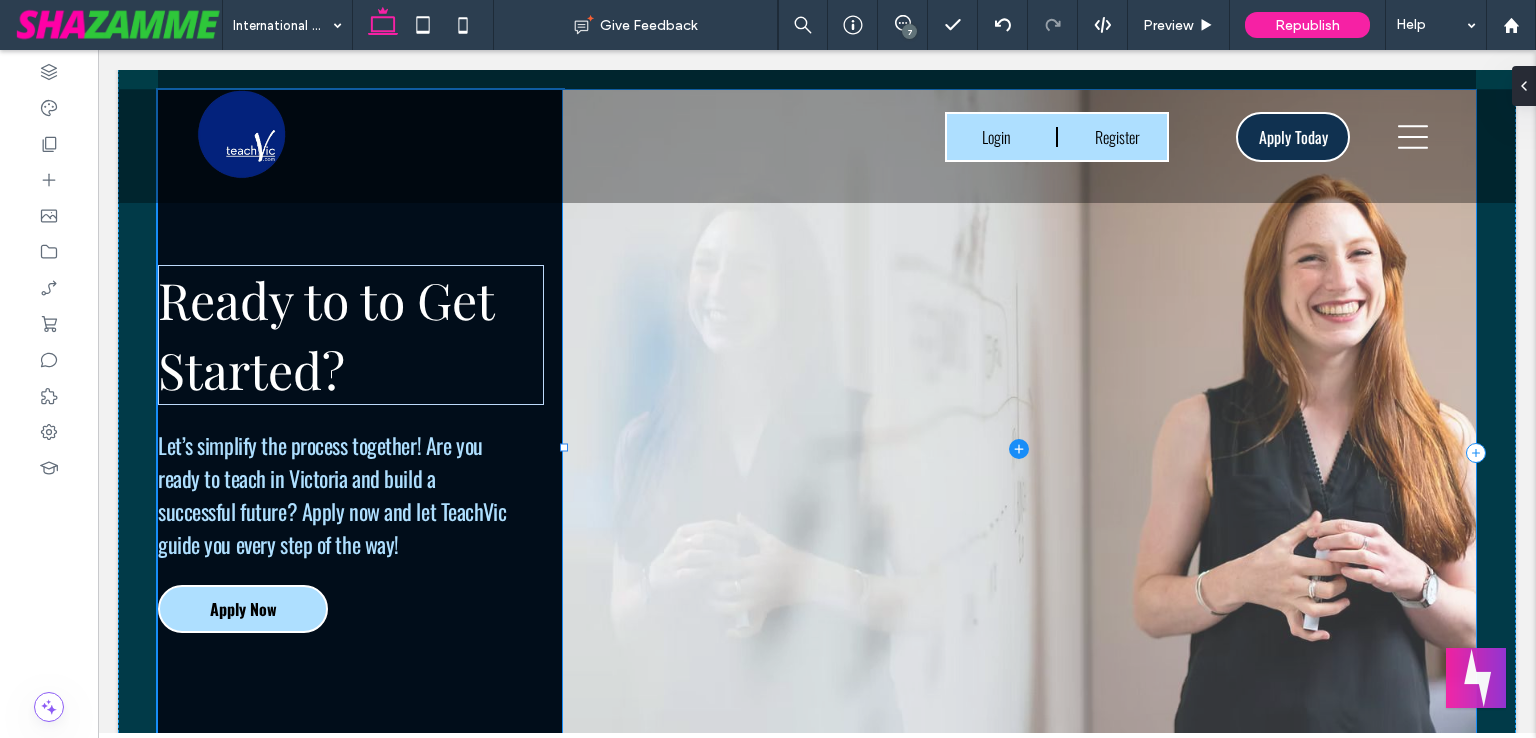 drag, startPoint x: 746, startPoint y: 477, endPoint x: 563, endPoint y: 437, distance: 187.32059 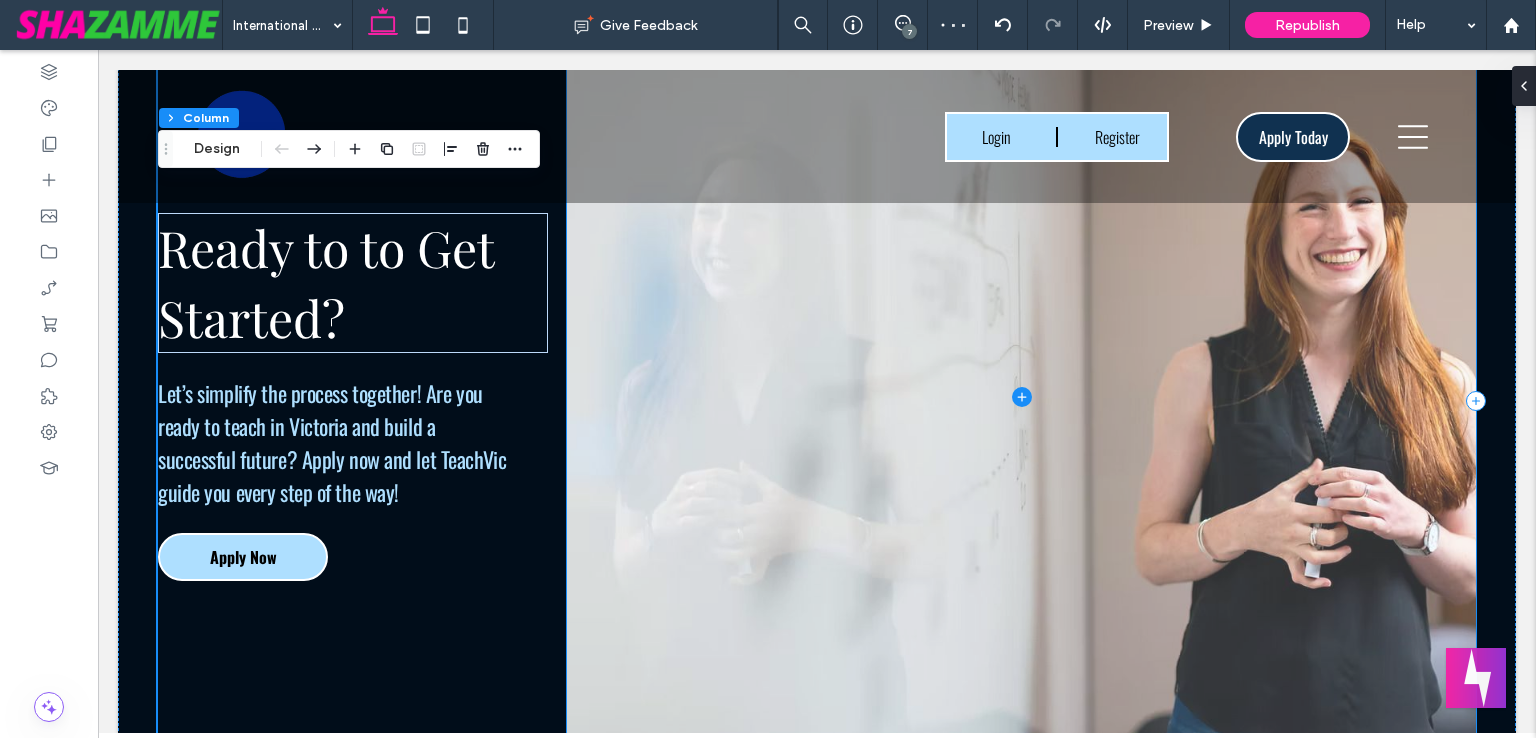 scroll, scrollTop: 3439, scrollLeft: 0, axis: vertical 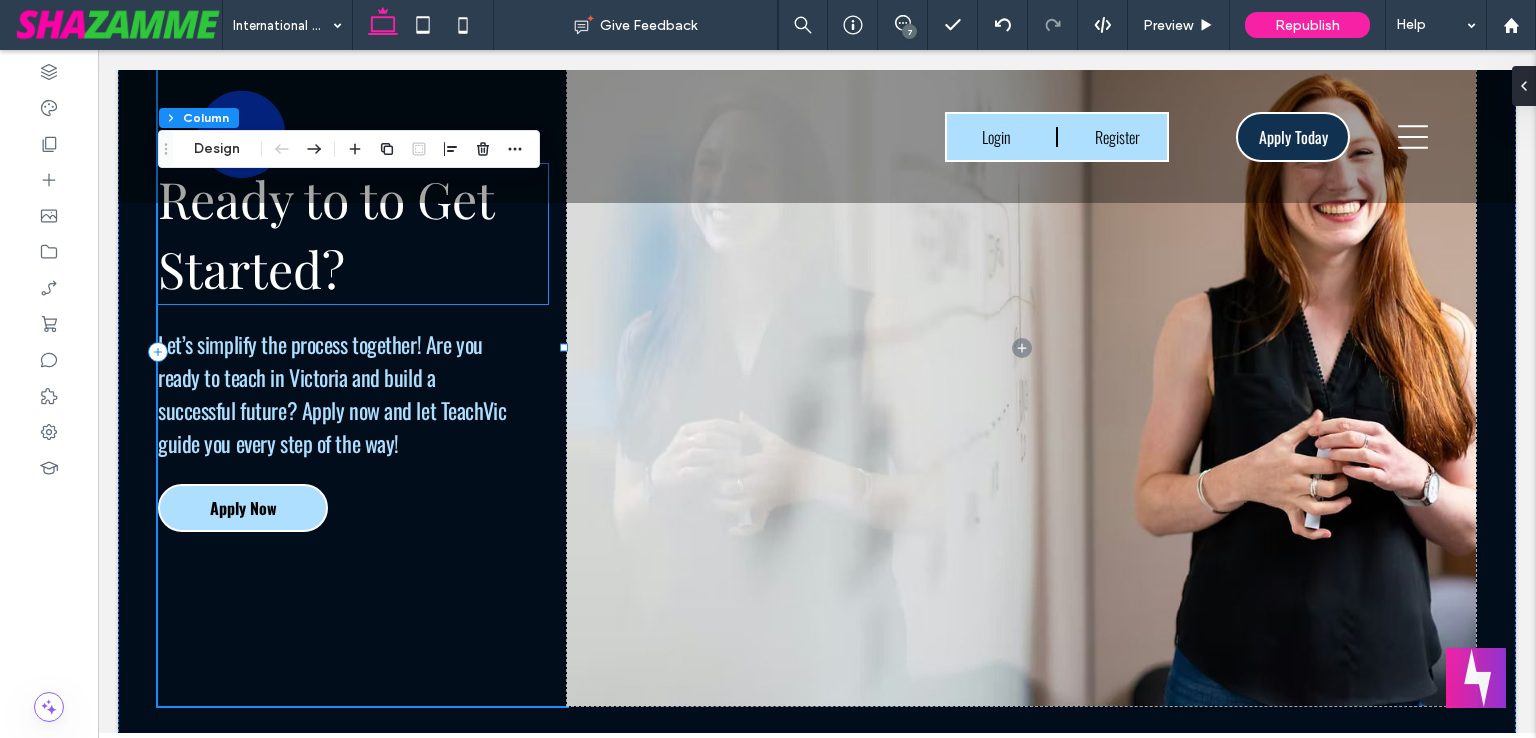 click on "Ready to to Get Started?" at bounding box center [353, 234] 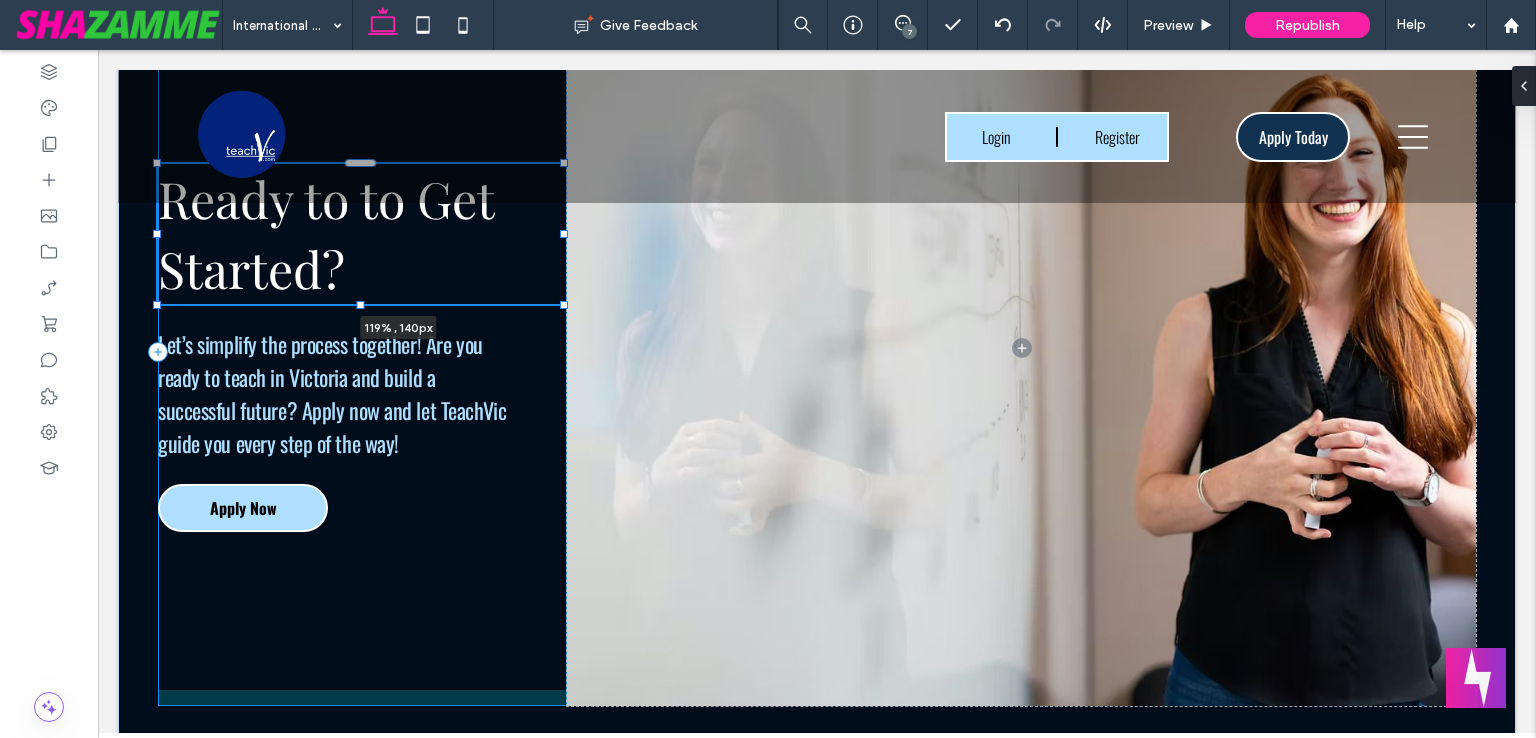 drag, startPoint x: 547, startPoint y: 264, endPoint x: 642, endPoint y: 264, distance: 95 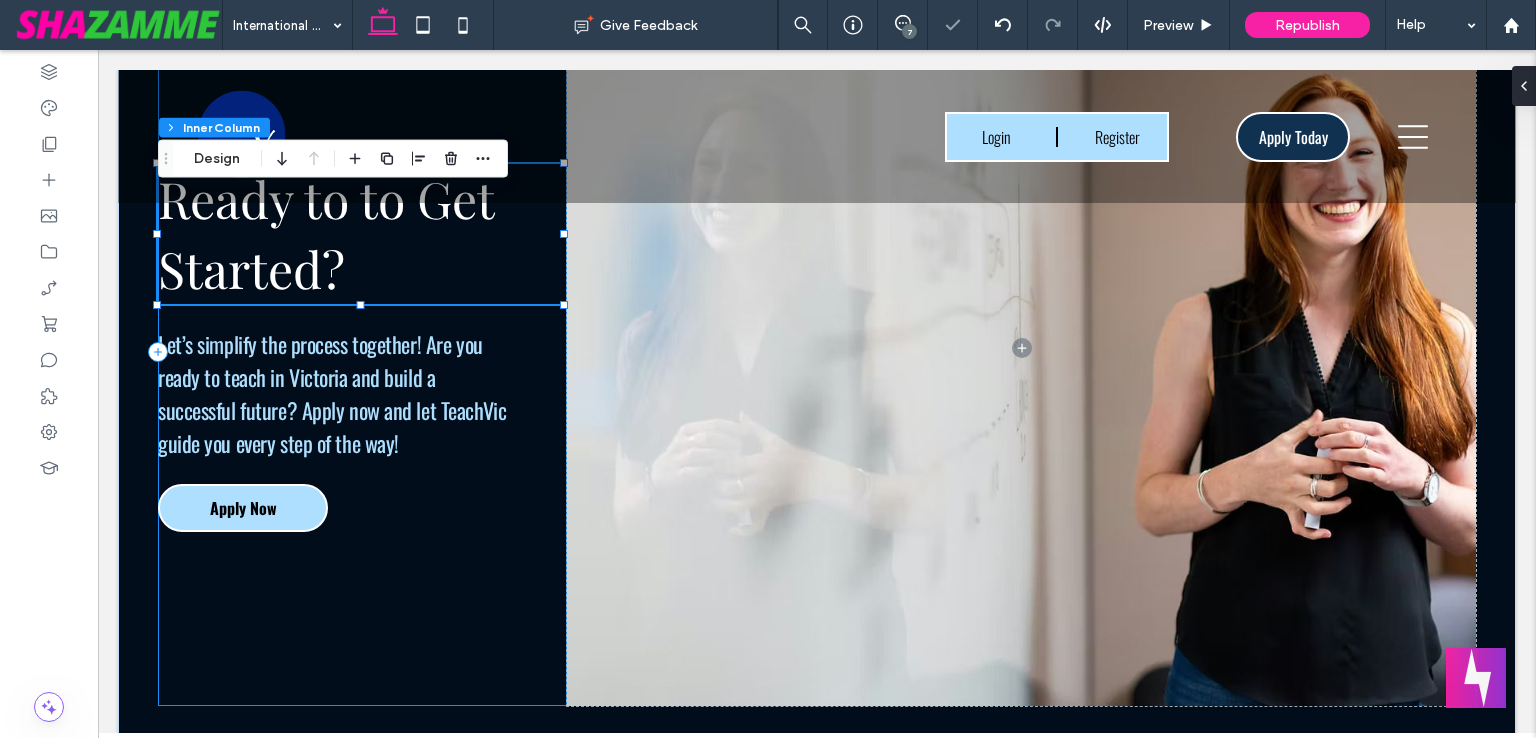 click on "Ready to to Get Started?
119% , 140px Let’s simplify the process together! Are you ready to teach in Victoria and build a successful future? Apply now and let TeachVic guide you every step of the way!
Apply Now" at bounding box center (362, 348) 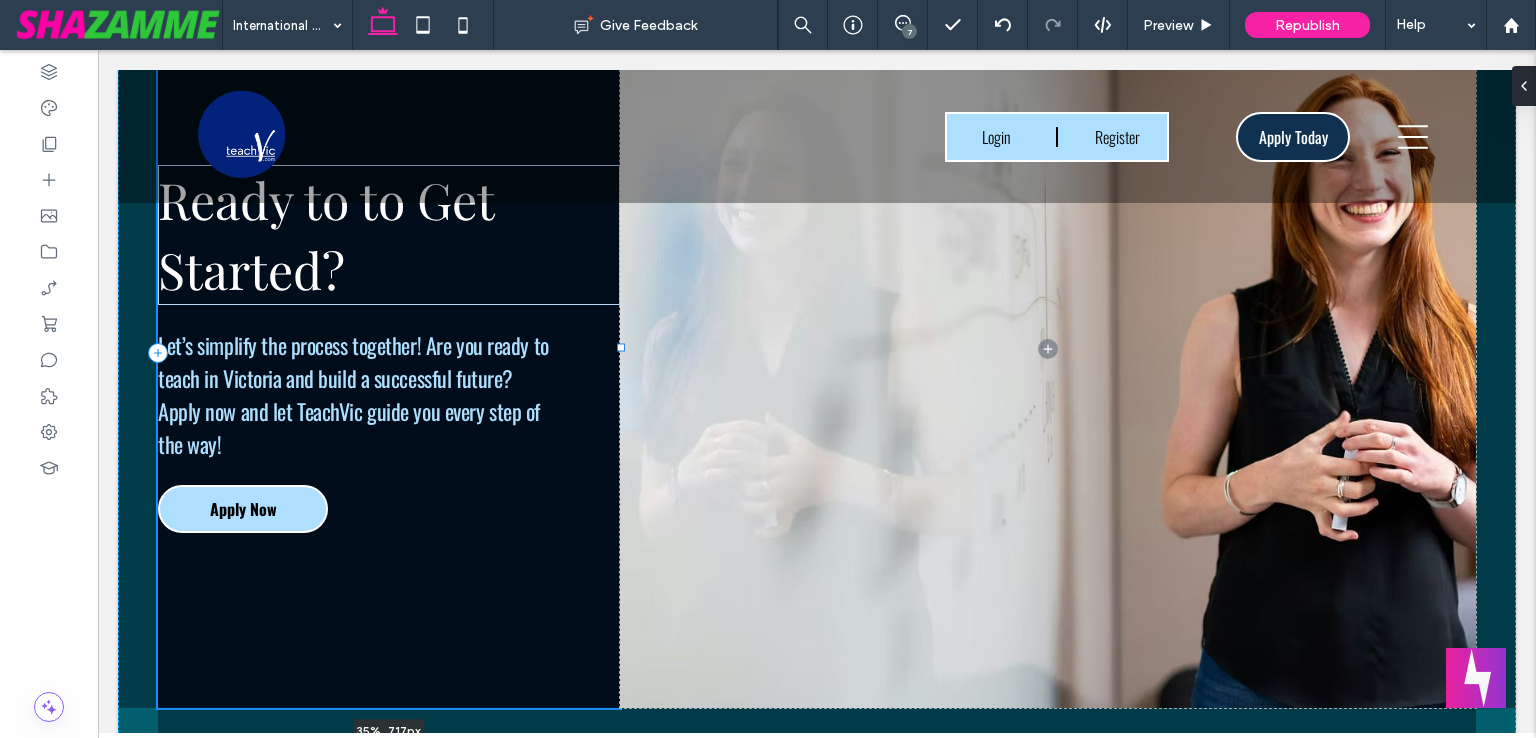drag, startPoint x: 560, startPoint y: 374, endPoint x: 617, endPoint y: 350, distance: 61.846584 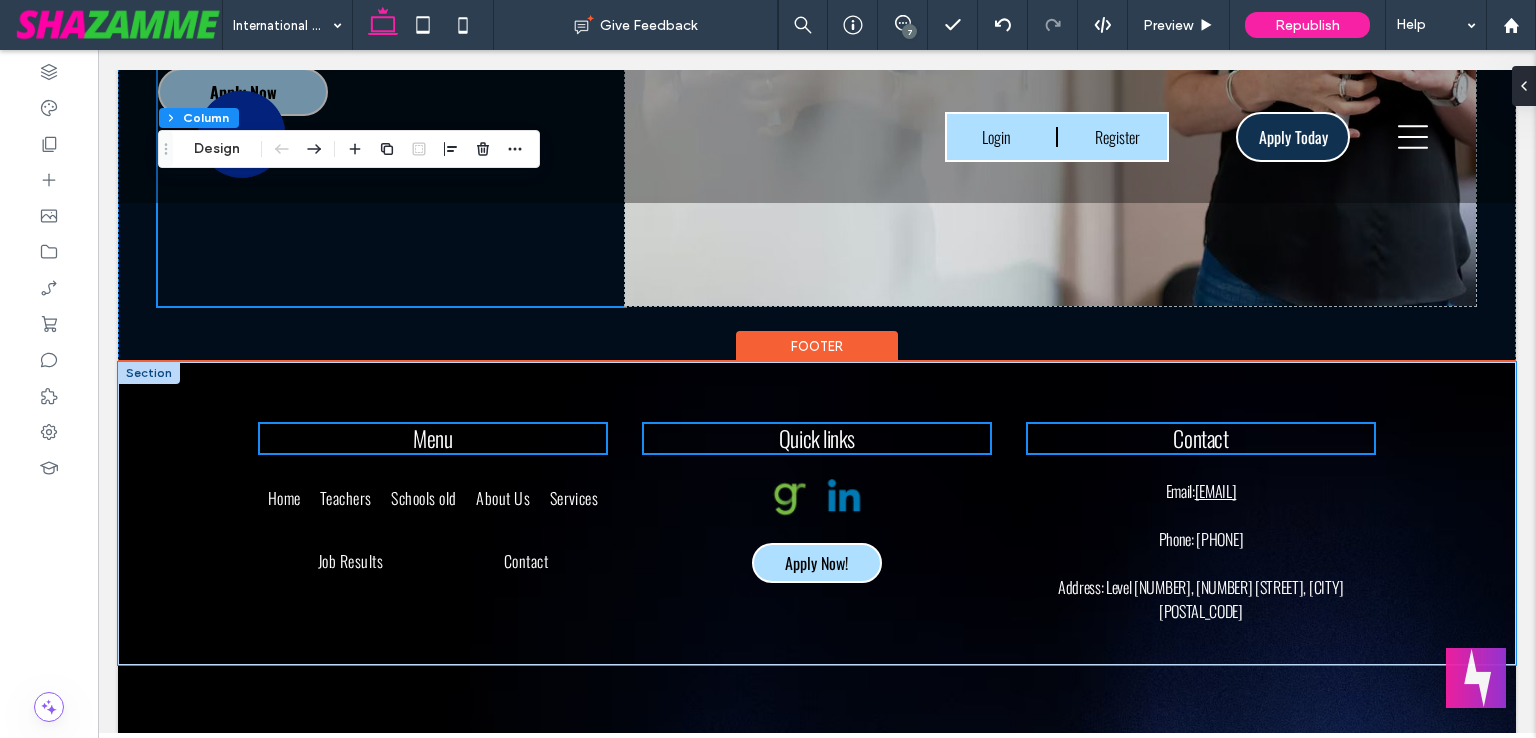 scroll, scrollTop: 3859, scrollLeft: 0, axis: vertical 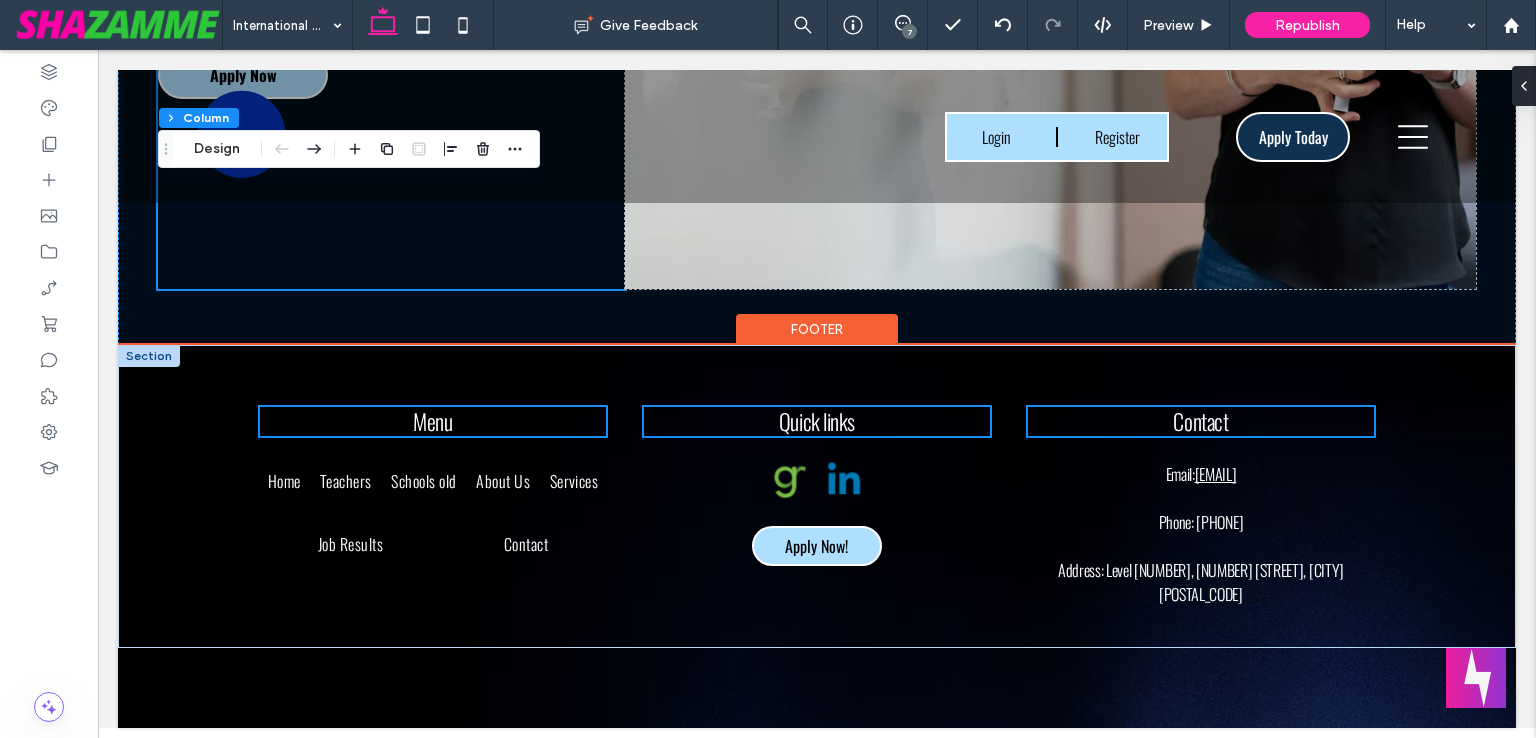 click at bounding box center (149, 356) 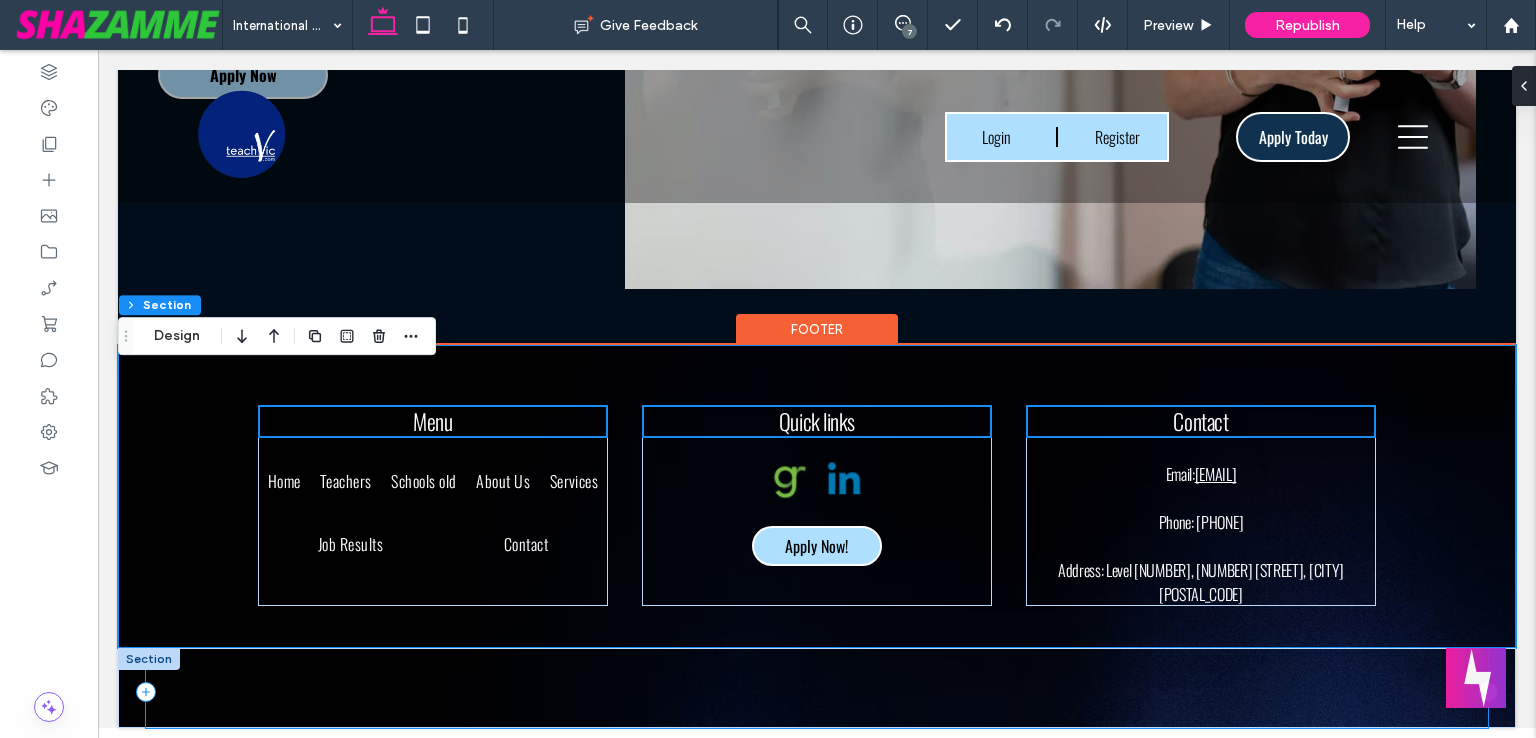 click on "© 2025
All Rights Reserved | TeachVic." at bounding box center (817, 688) 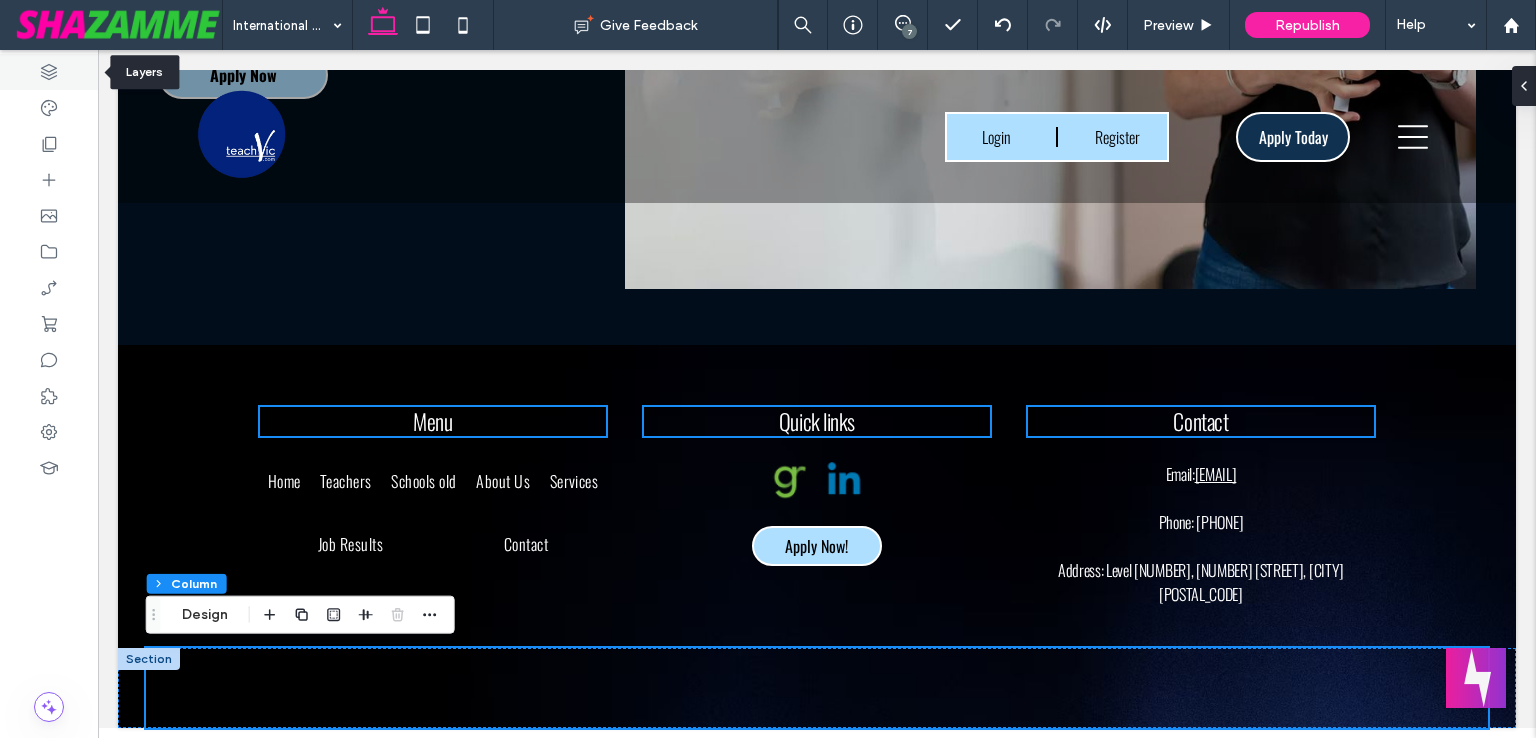 click 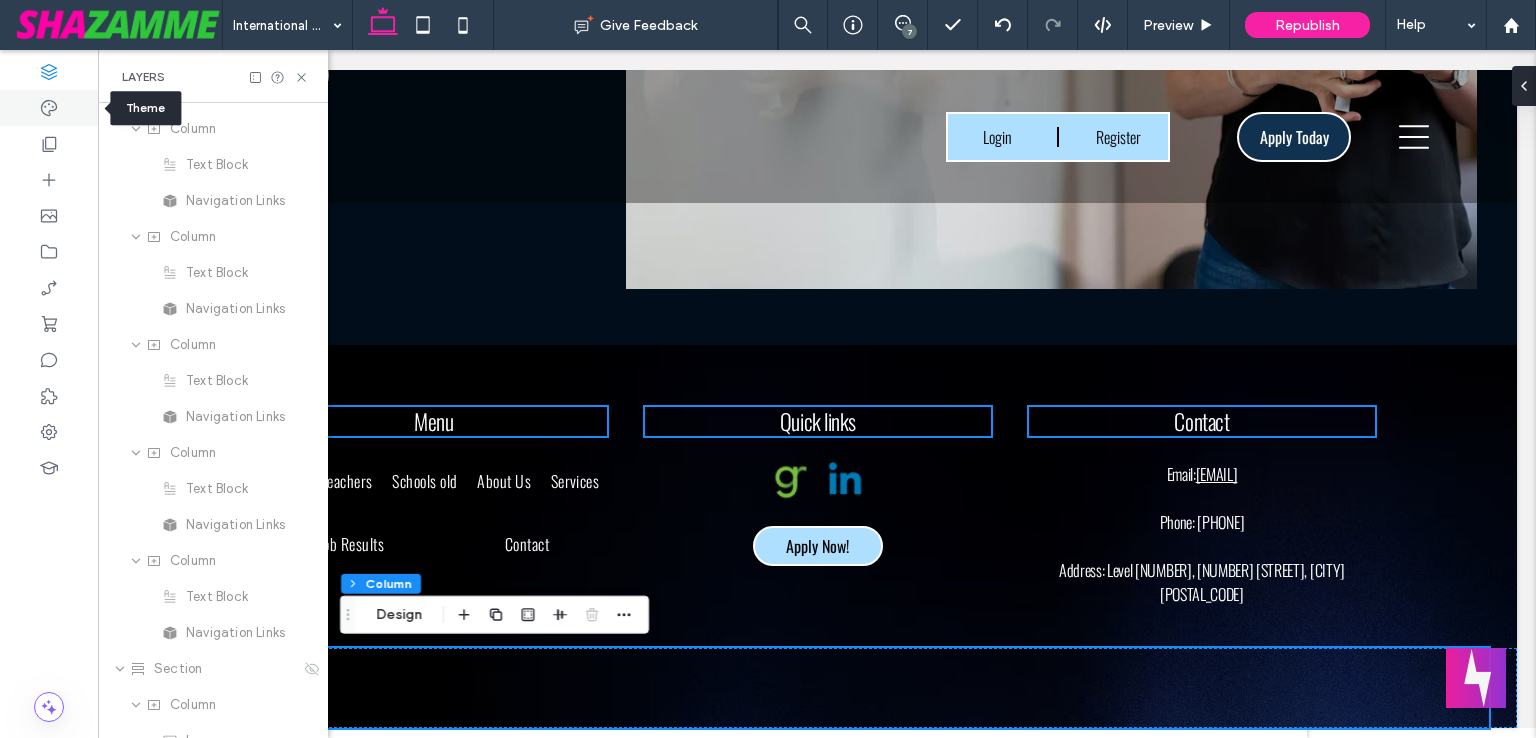 scroll, scrollTop: 4952, scrollLeft: 0, axis: vertical 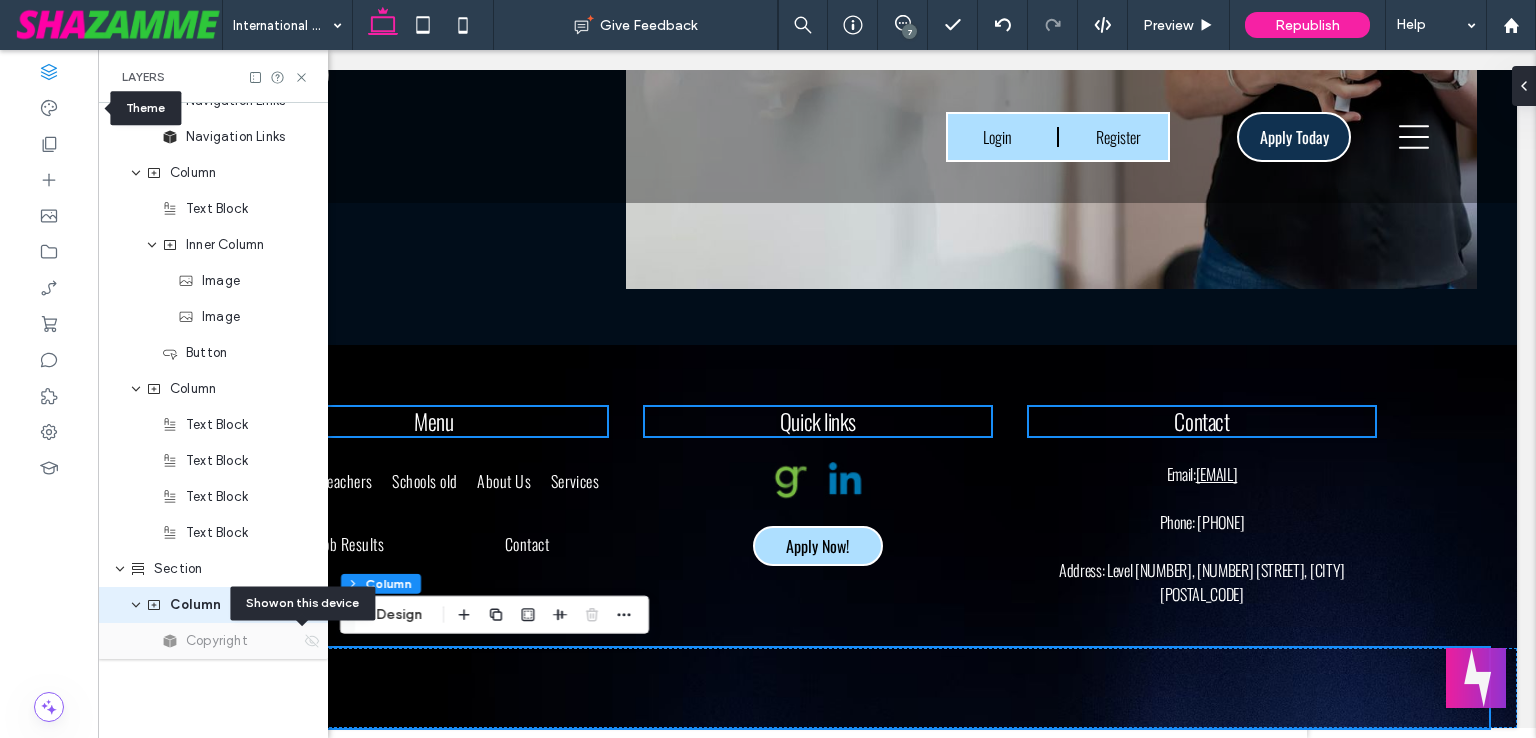 click 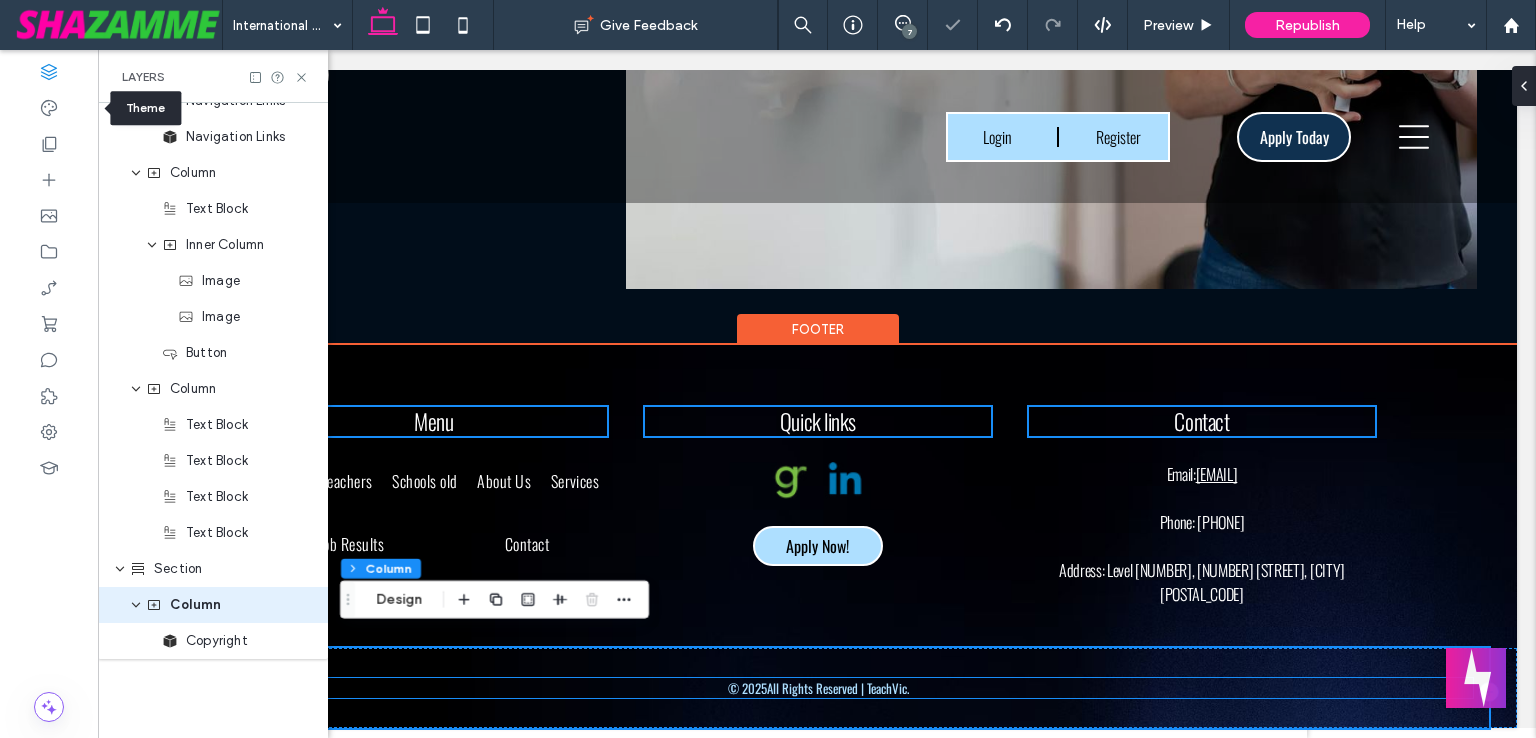 scroll, scrollTop: 3874, scrollLeft: 0, axis: vertical 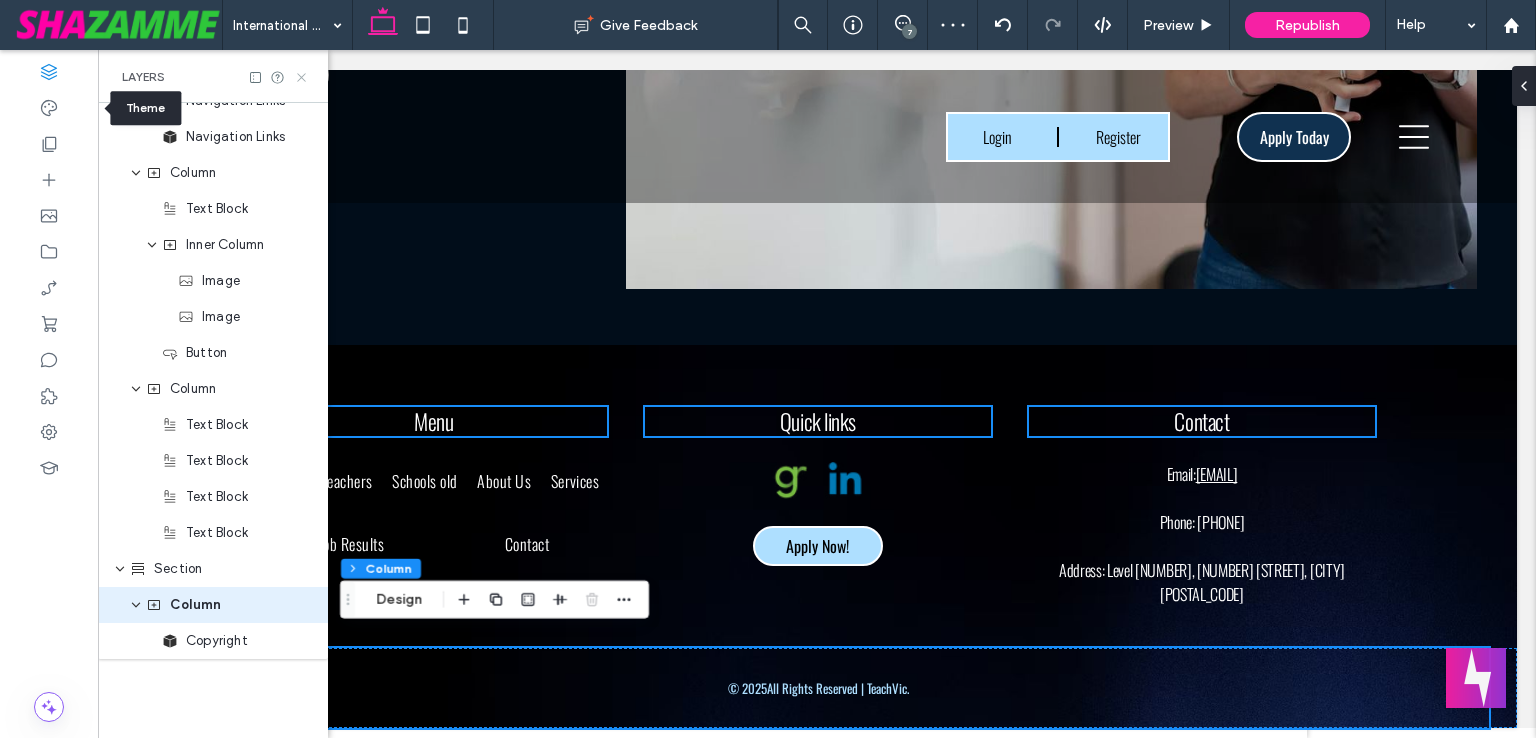 click 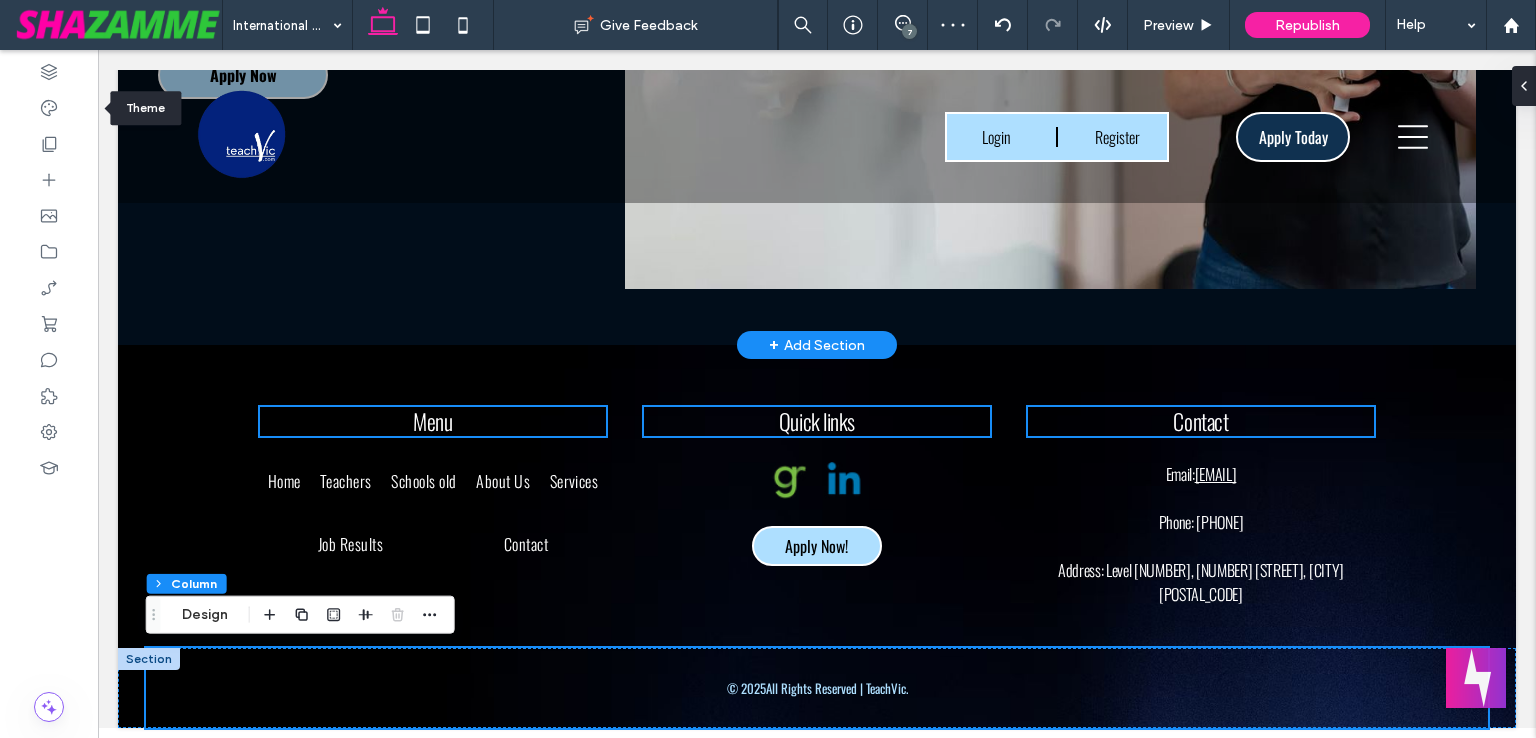 scroll, scrollTop: 3859, scrollLeft: 0, axis: vertical 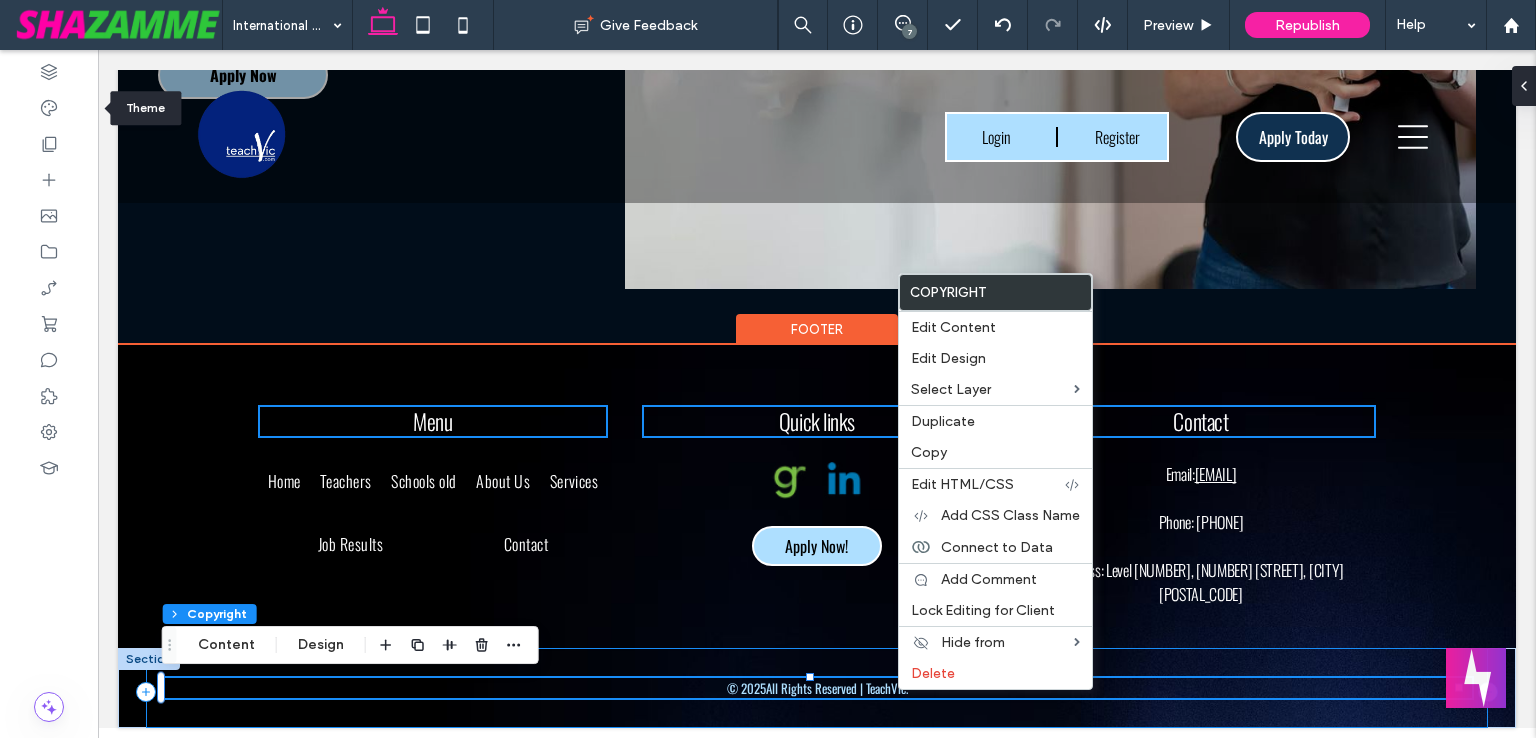 click on "© 2025
All Rights Reserved | TeachVic." at bounding box center (817, 688) 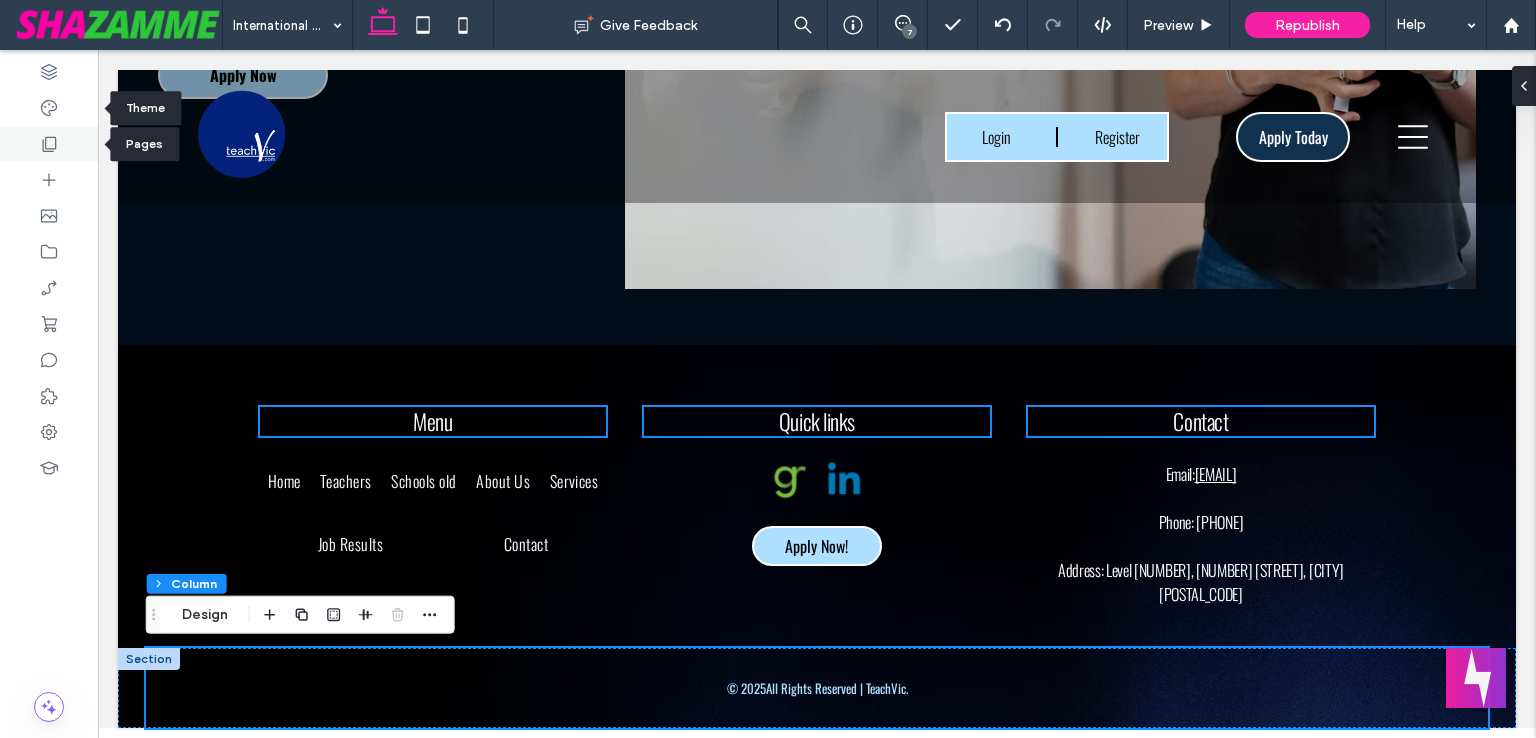 click at bounding box center (49, 144) 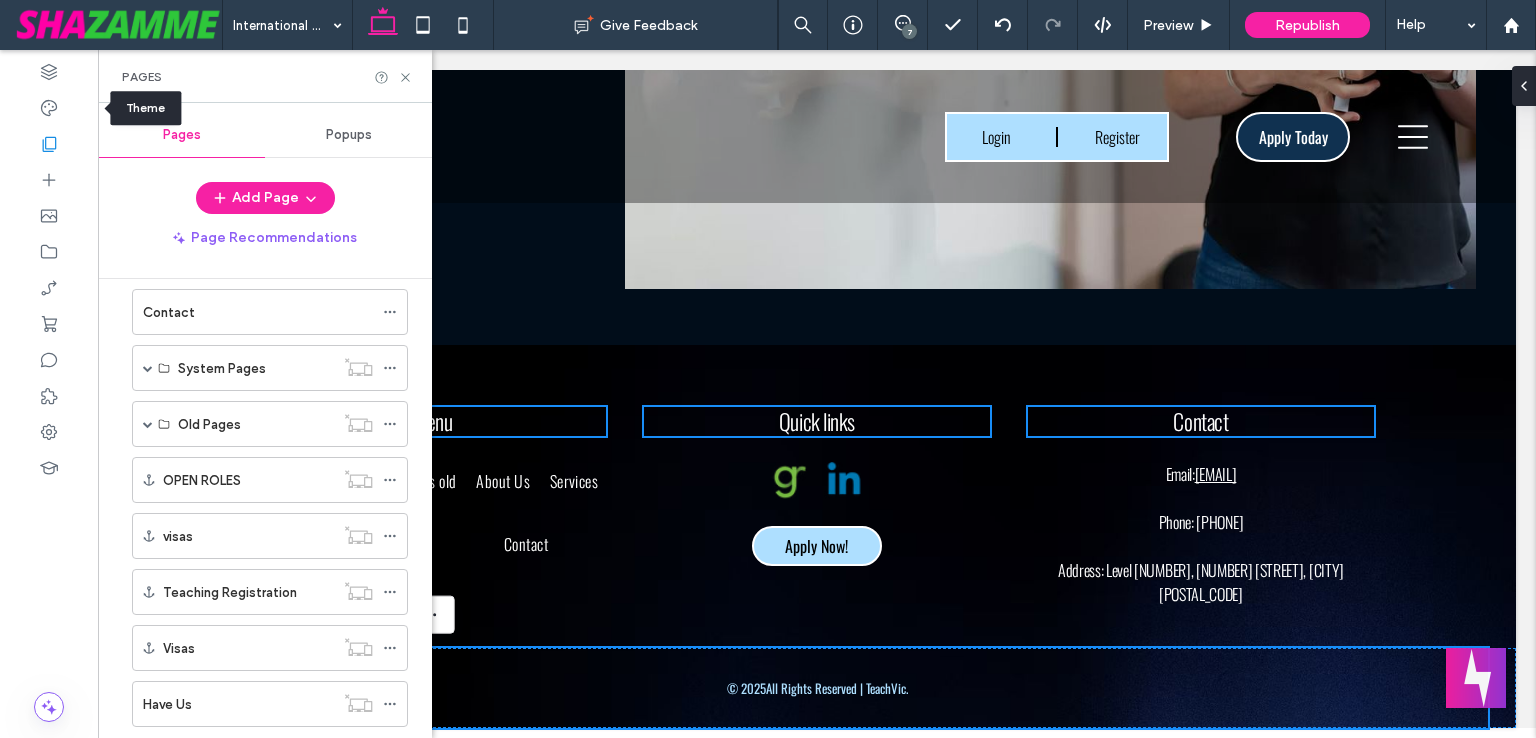 scroll, scrollTop: 569, scrollLeft: 0, axis: vertical 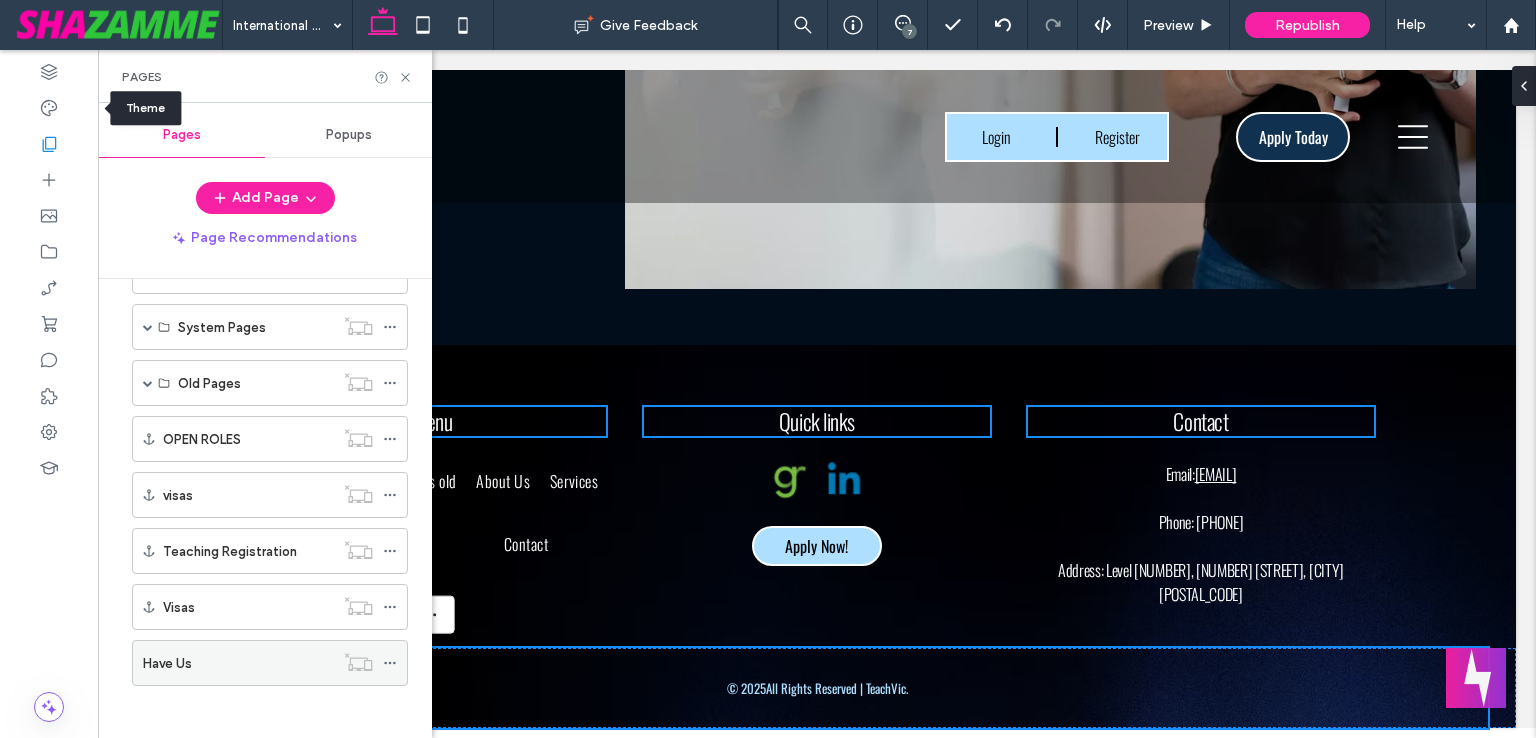 click on "Have Us" at bounding box center (238, 663) 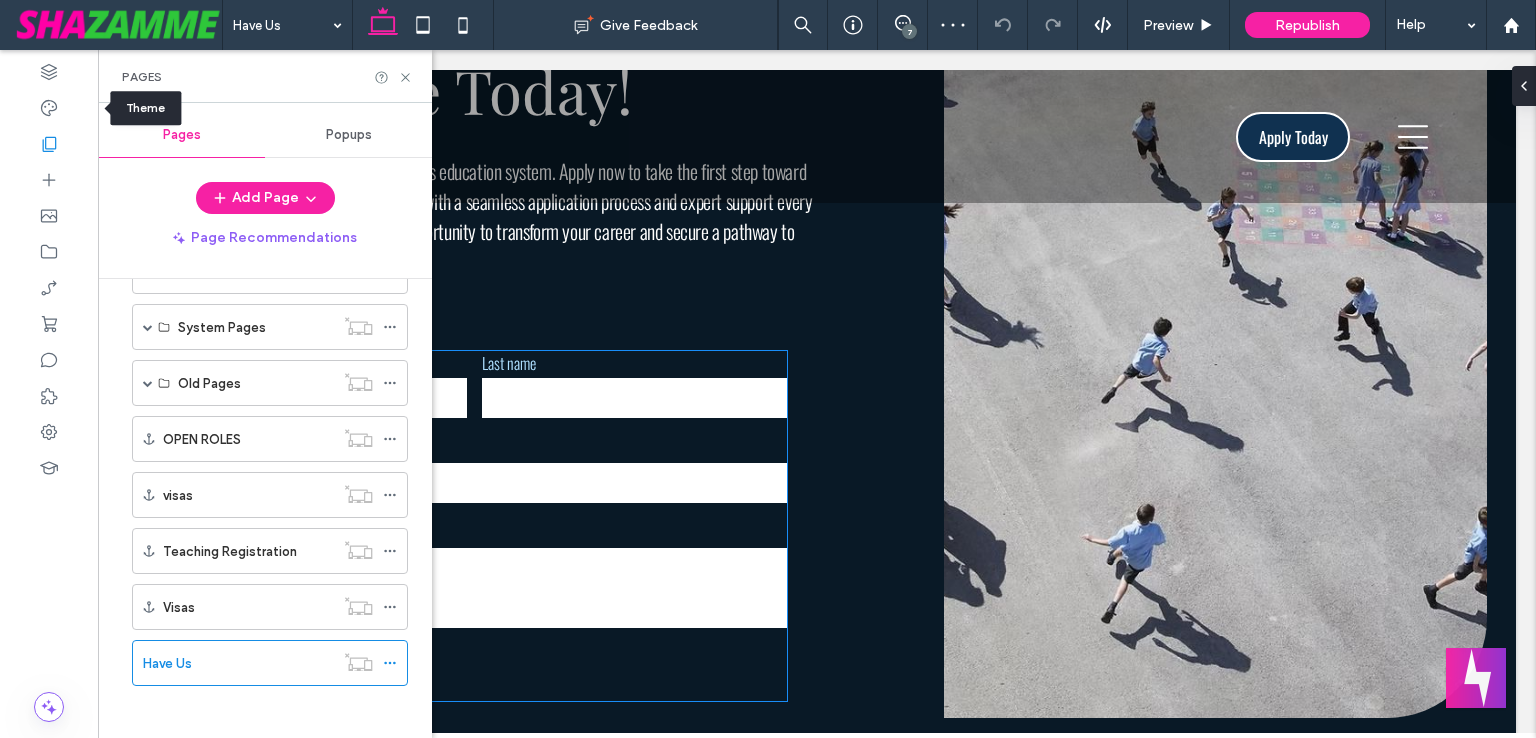 scroll, scrollTop: 200, scrollLeft: 0, axis: vertical 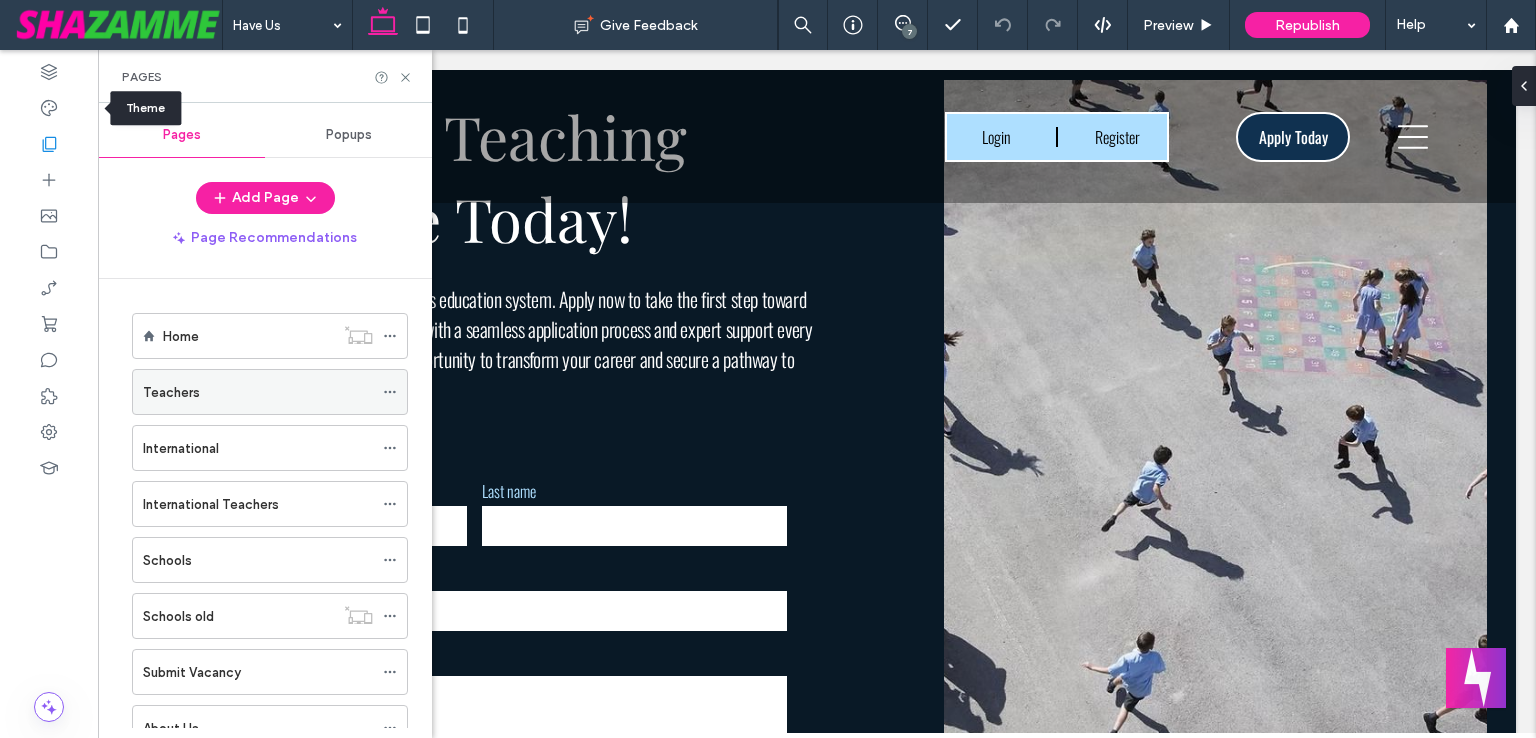 click on "Teachers" at bounding box center (258, 392) 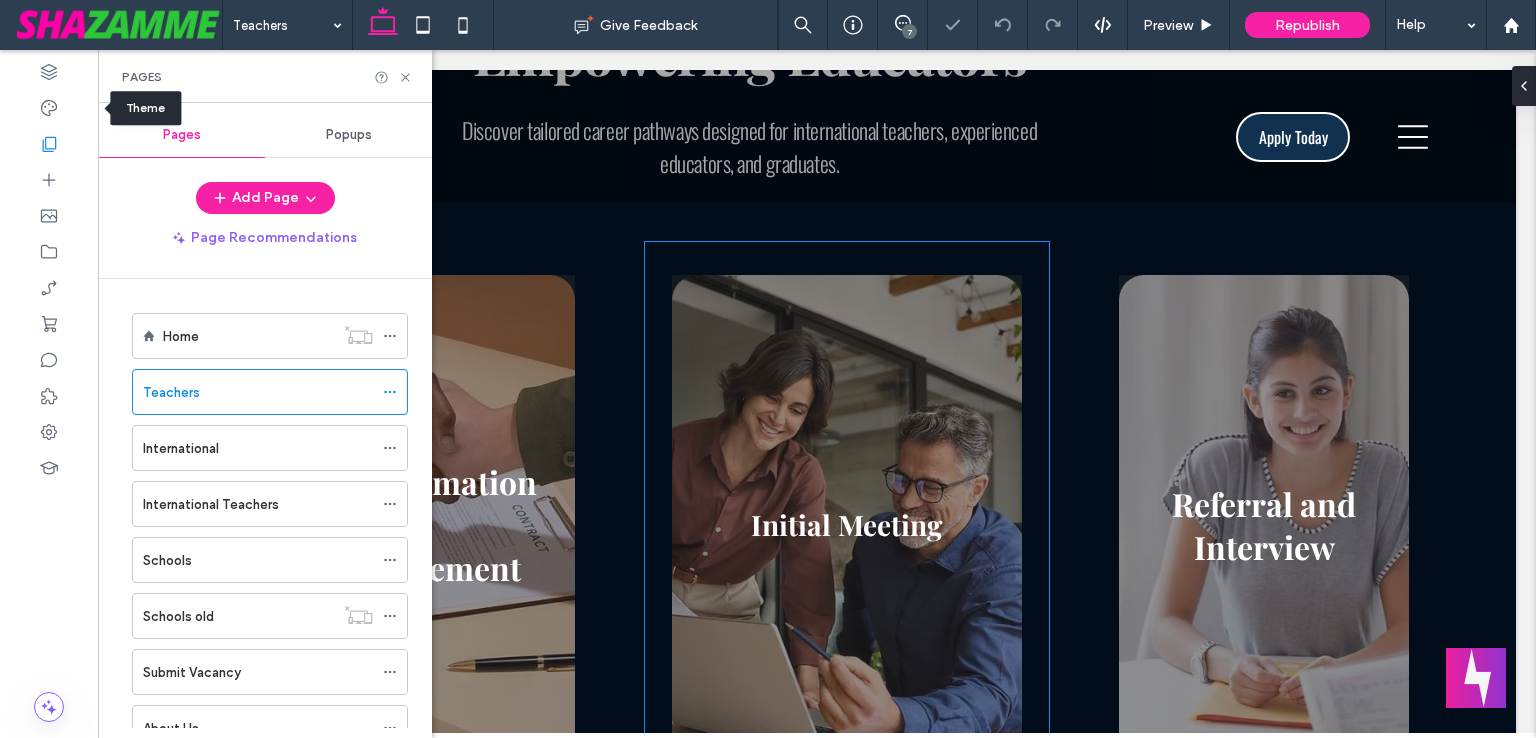 scroll, scrollTop: 1000, scrollLeft: 0, axis: vertical 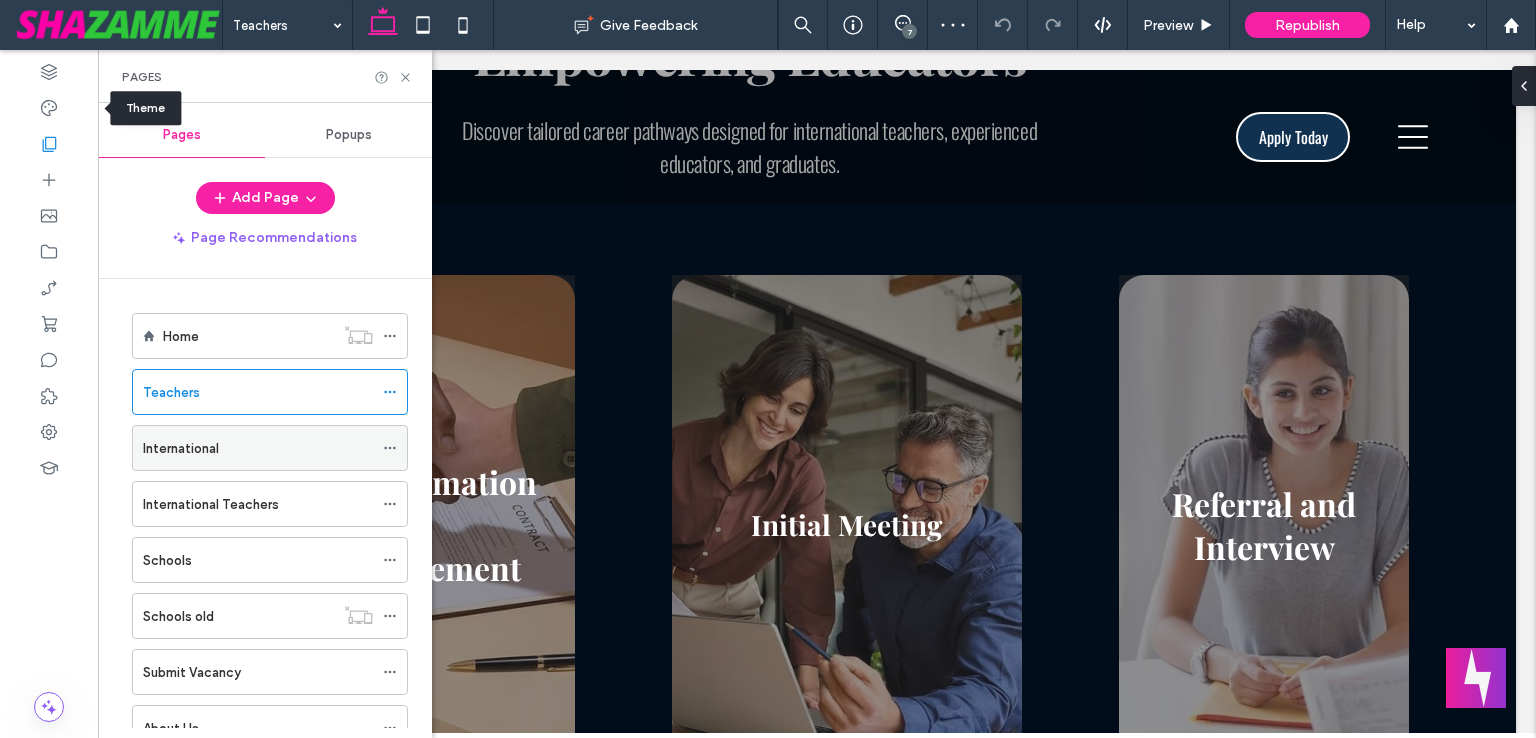 click on "International" at bounding box center (181, 448) 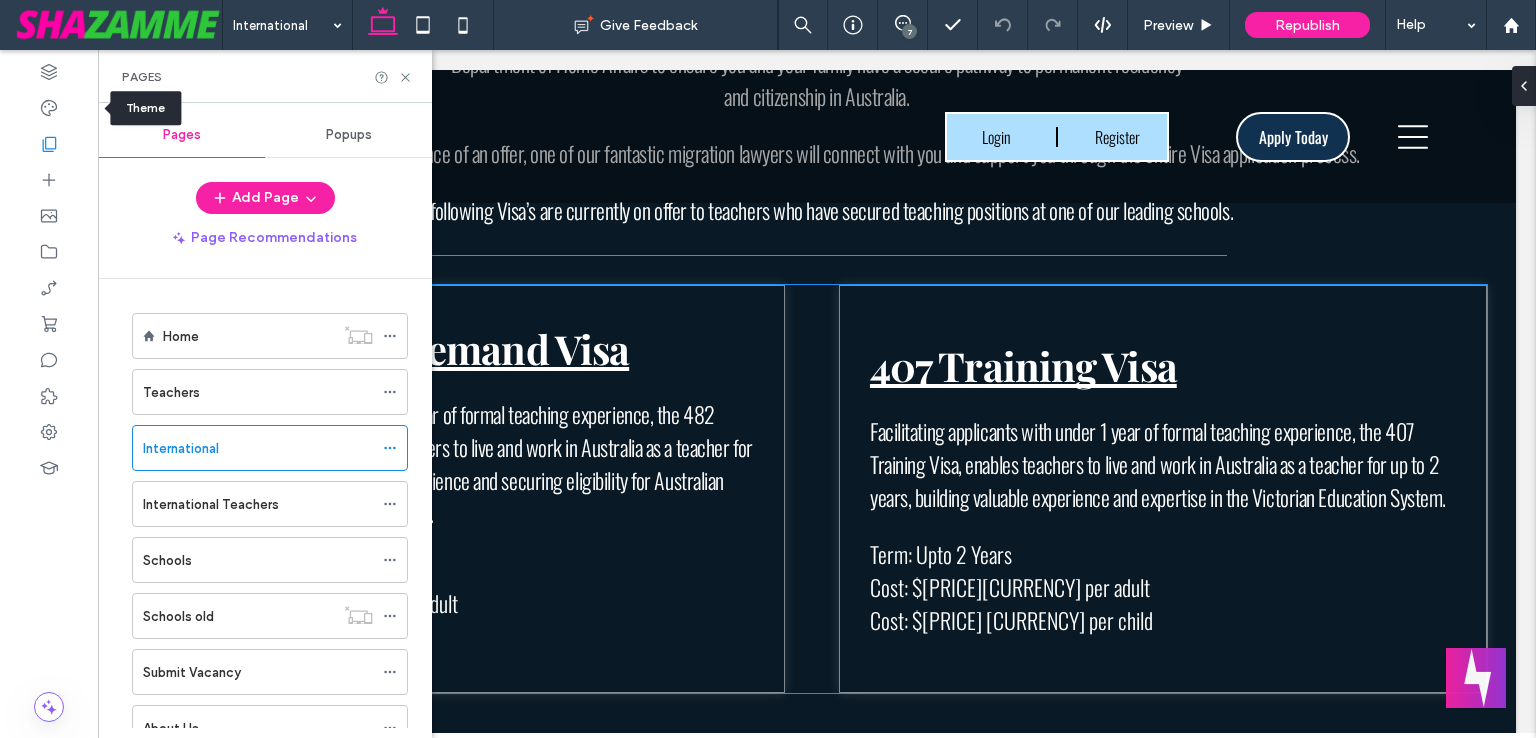 scroll, scrollTop: 2000, scrollLeft: 0, axis: vertical 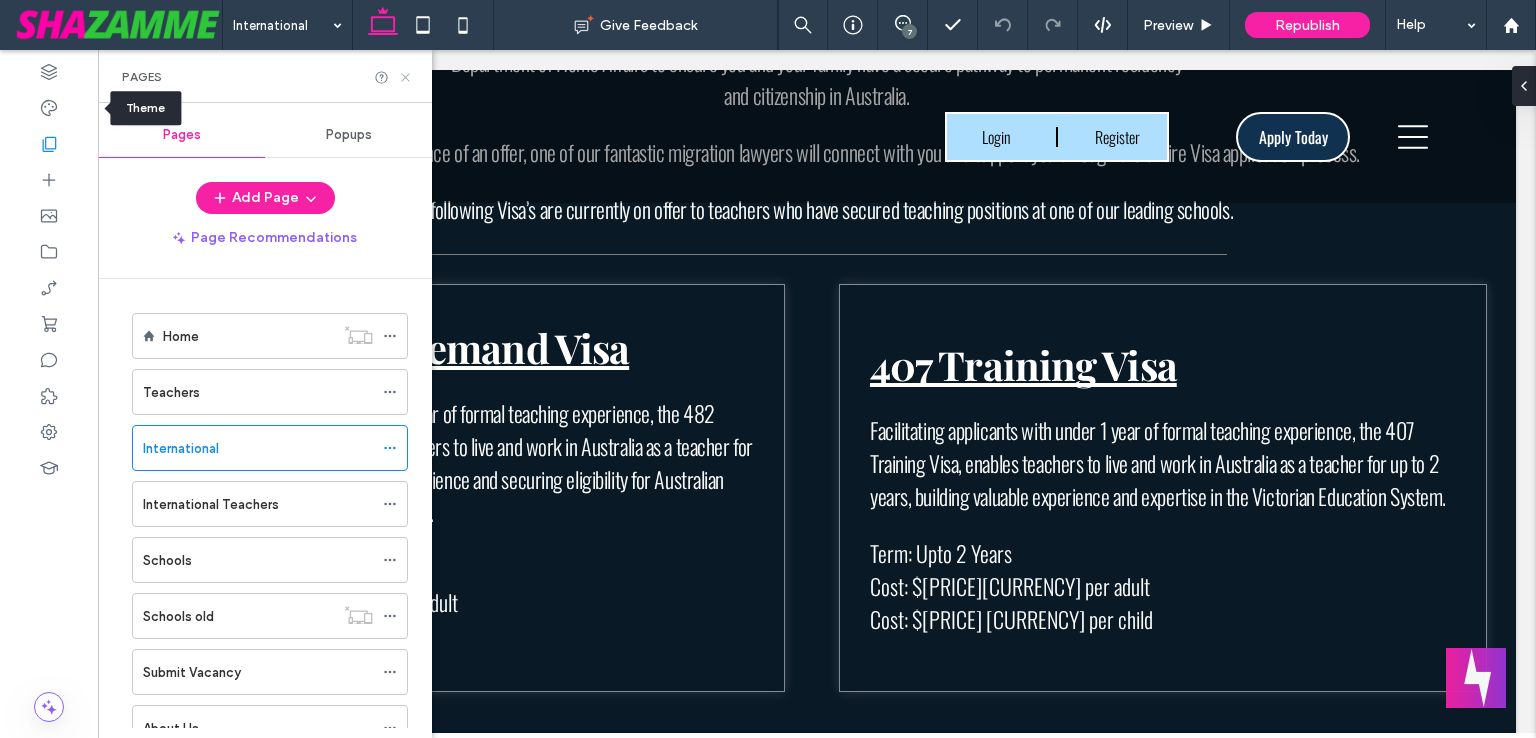 click 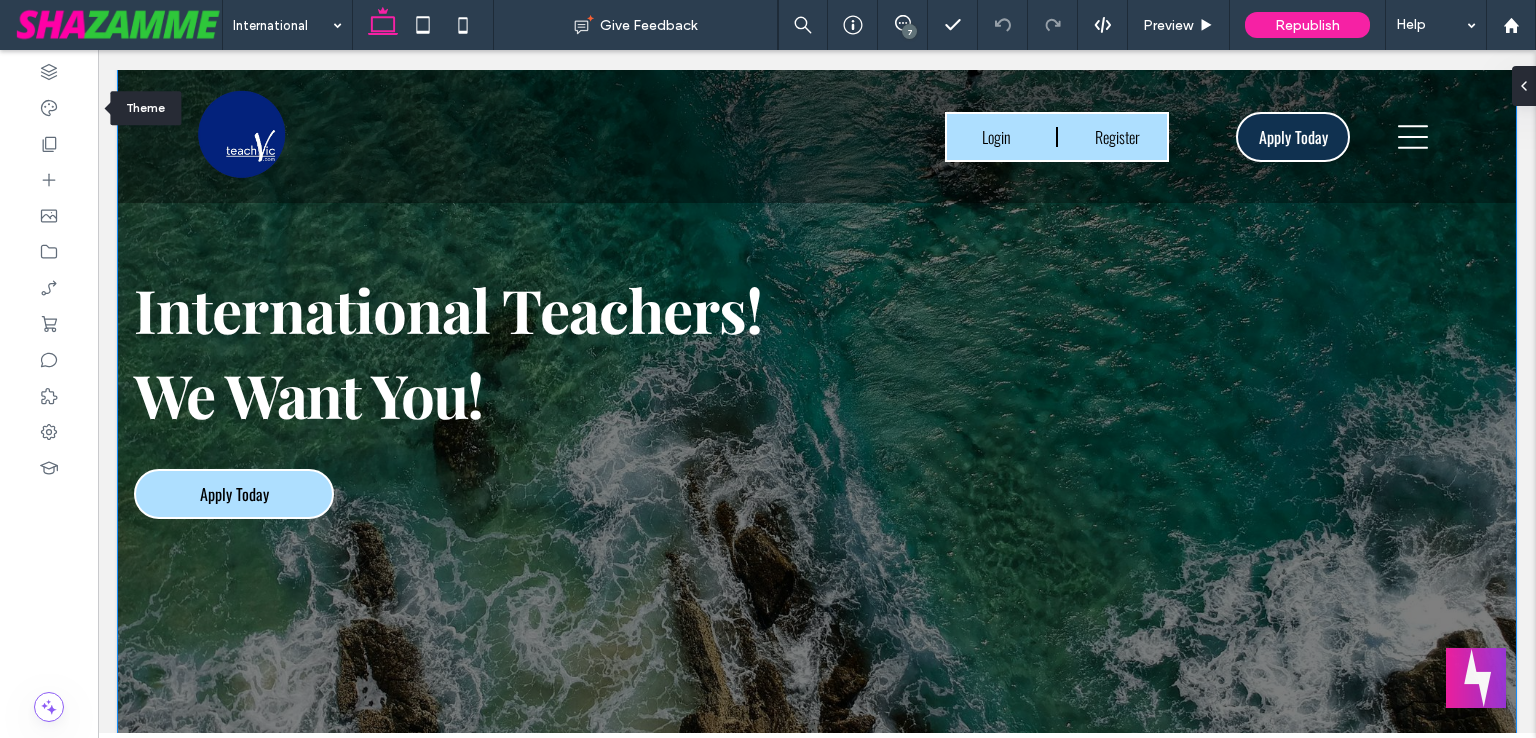 scroll, scrollTop: 0, scrollLeft: 0, axis: both 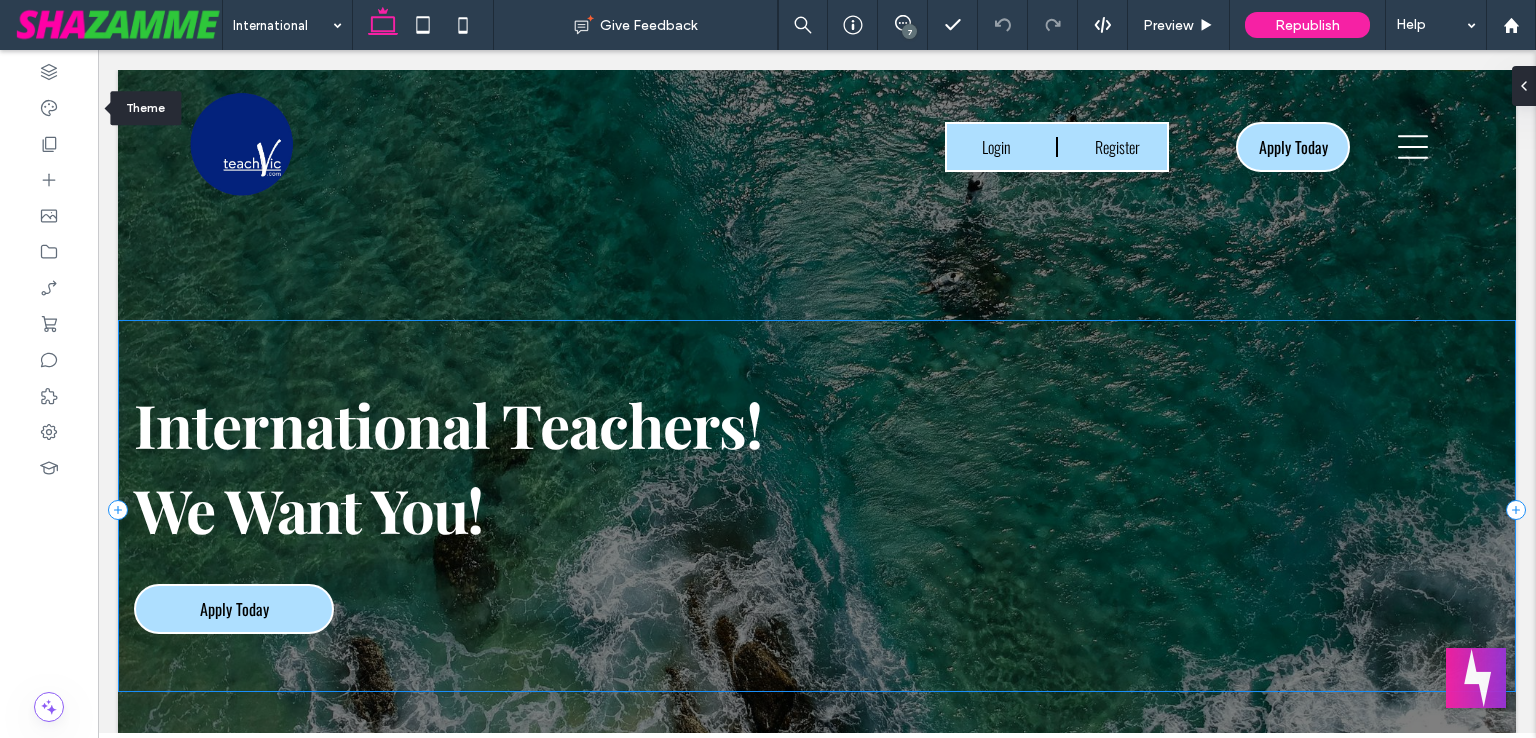 click on "International Teachers!
We Want You!
Apply Today" at bounding box center [817, 506] 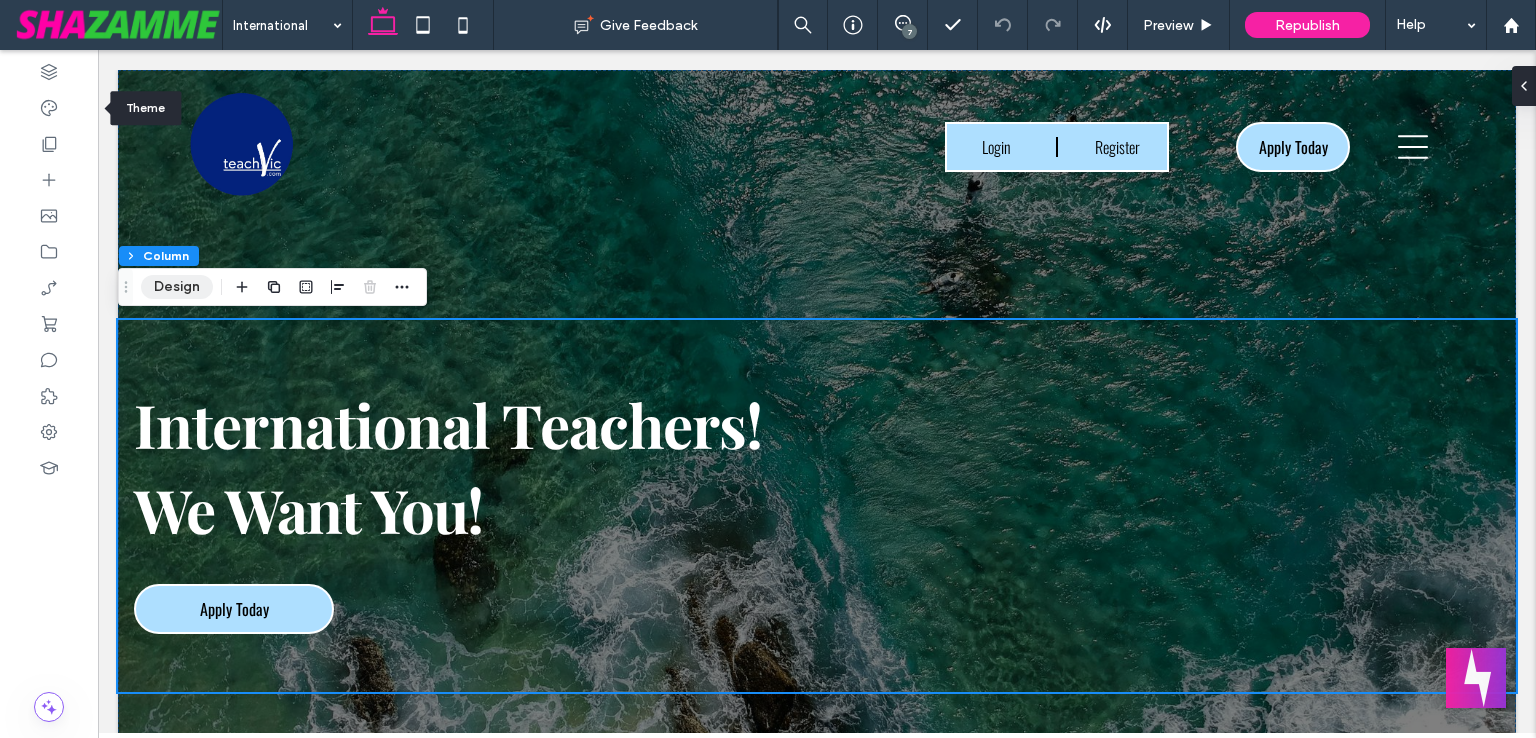 click on "Design" at bounding box center [177, 287] 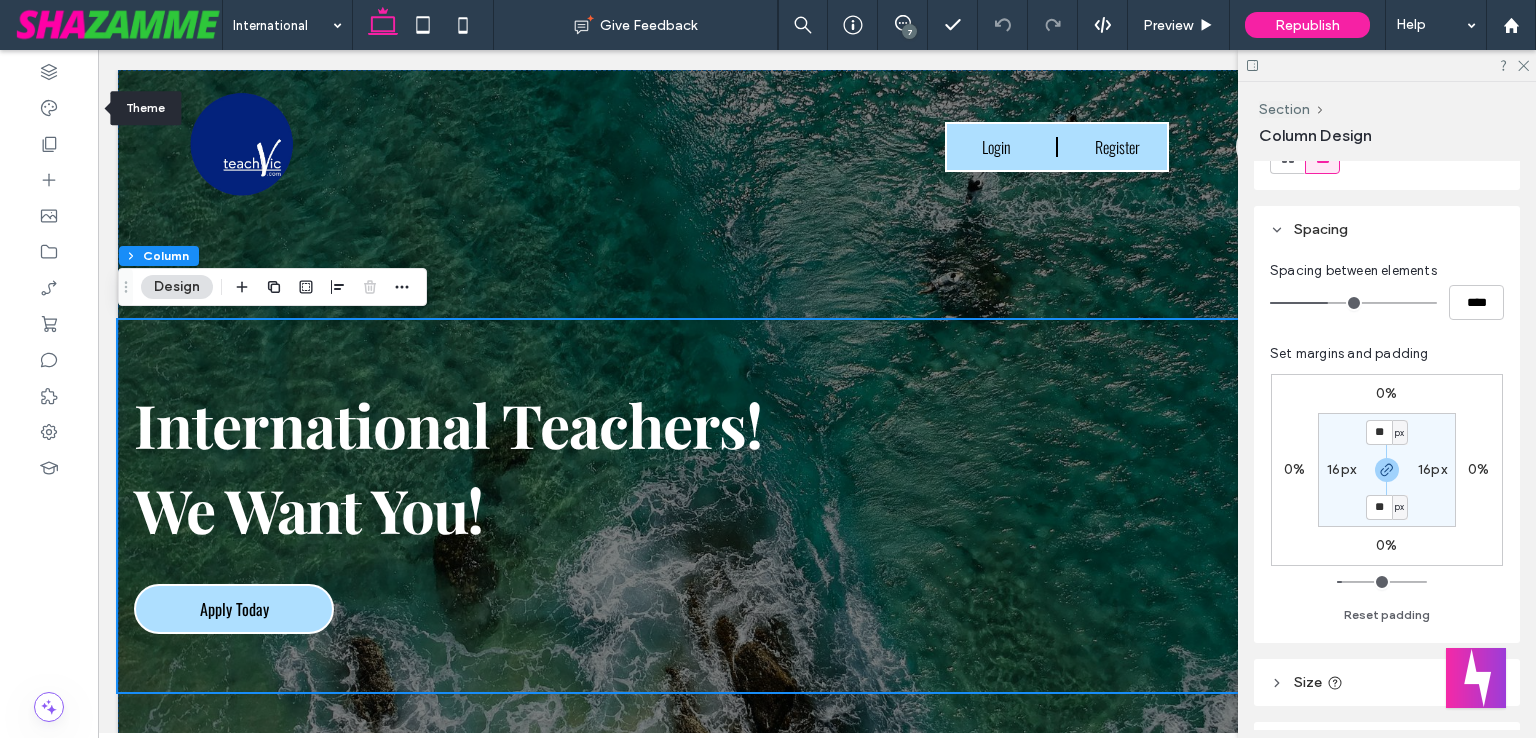 scroll, scrollTop: 300, scrollLeft: 0, axis: vertical 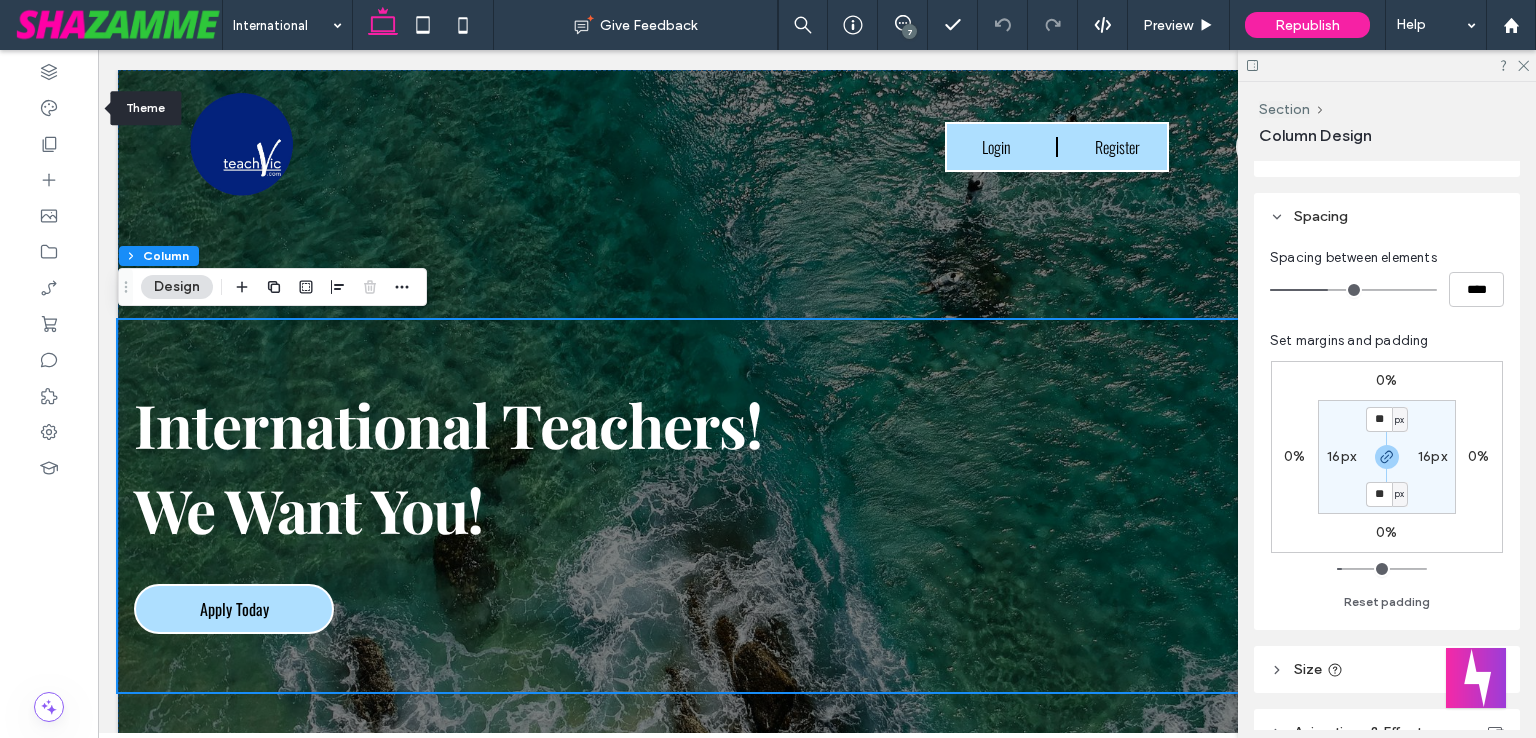 click on "16px" at bounding box center [1341, 456] 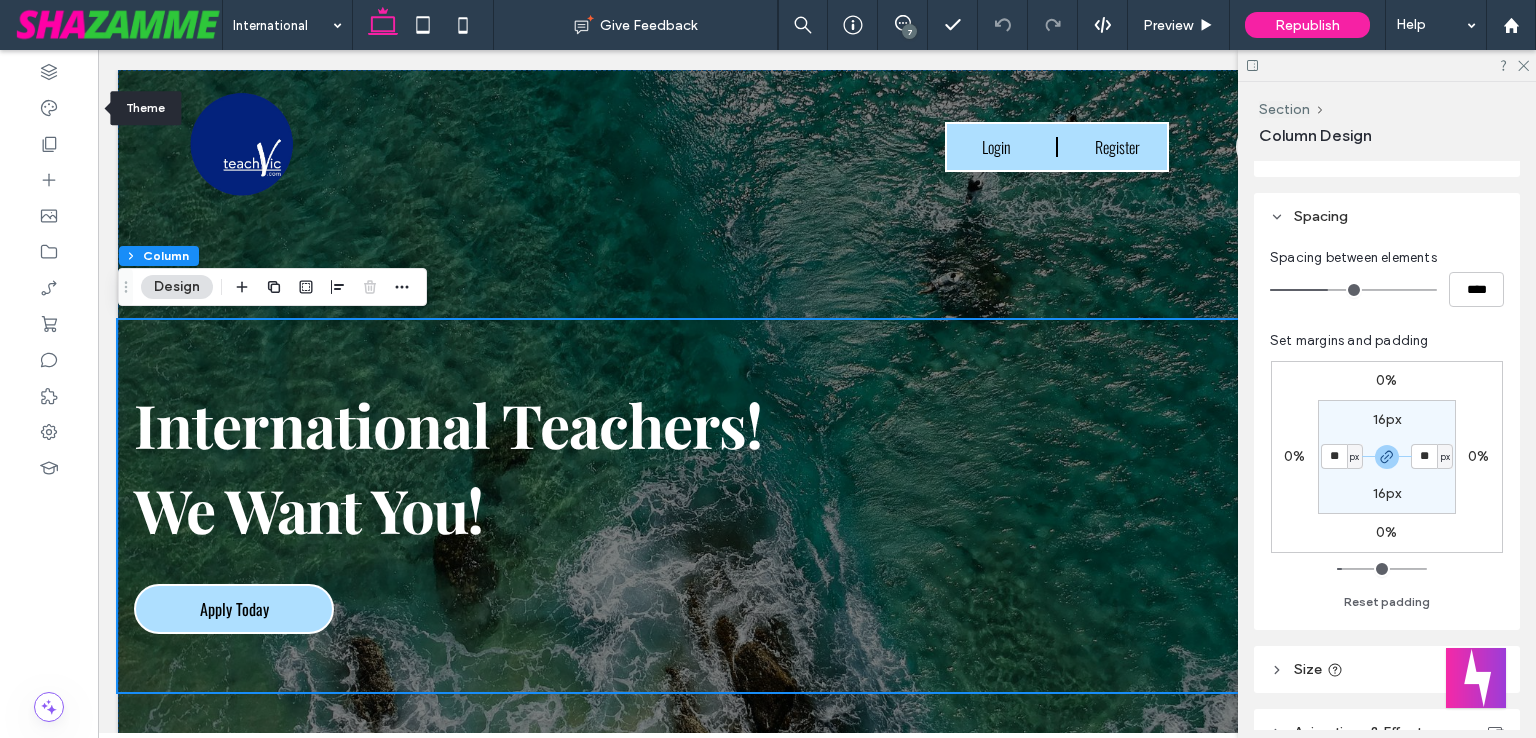 type on "**" 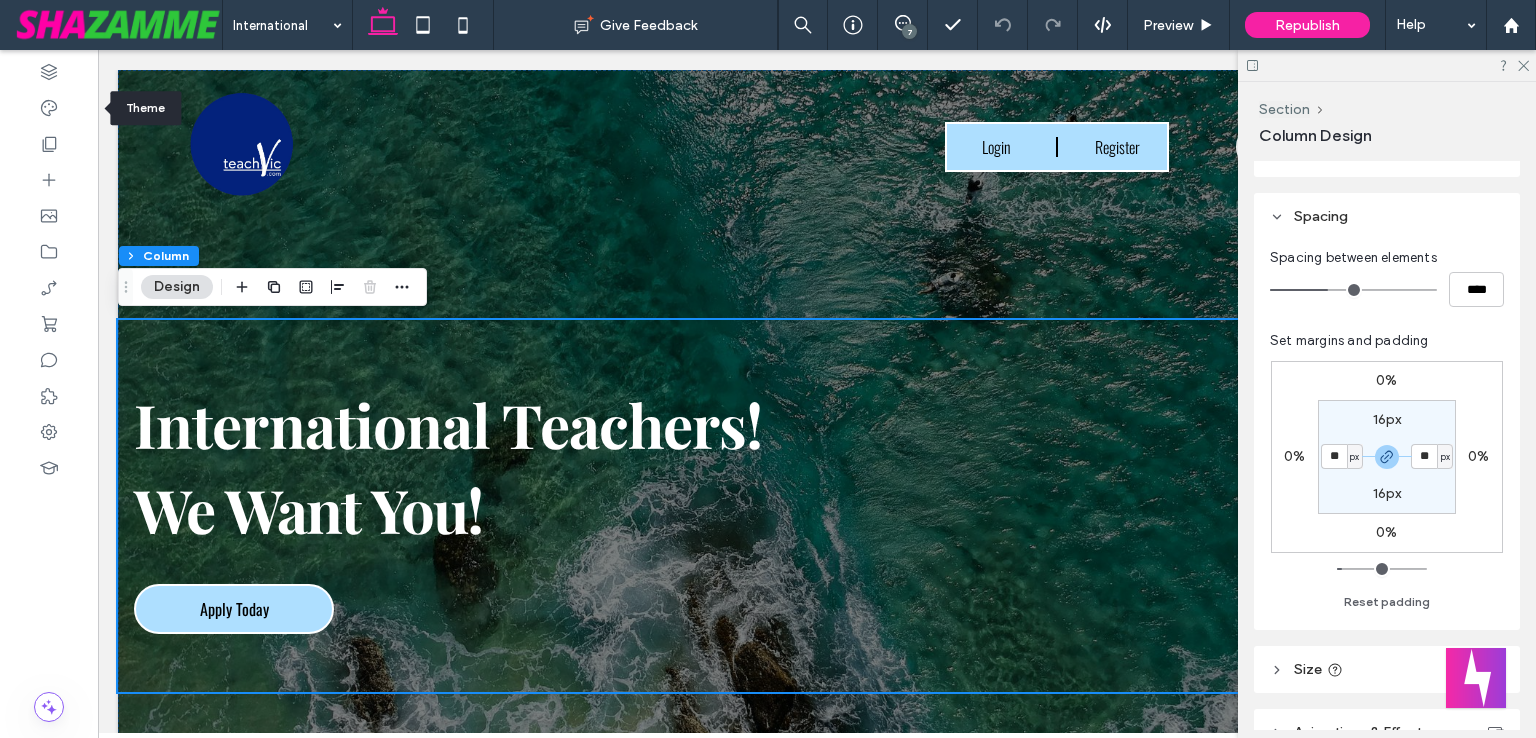 type on "**" 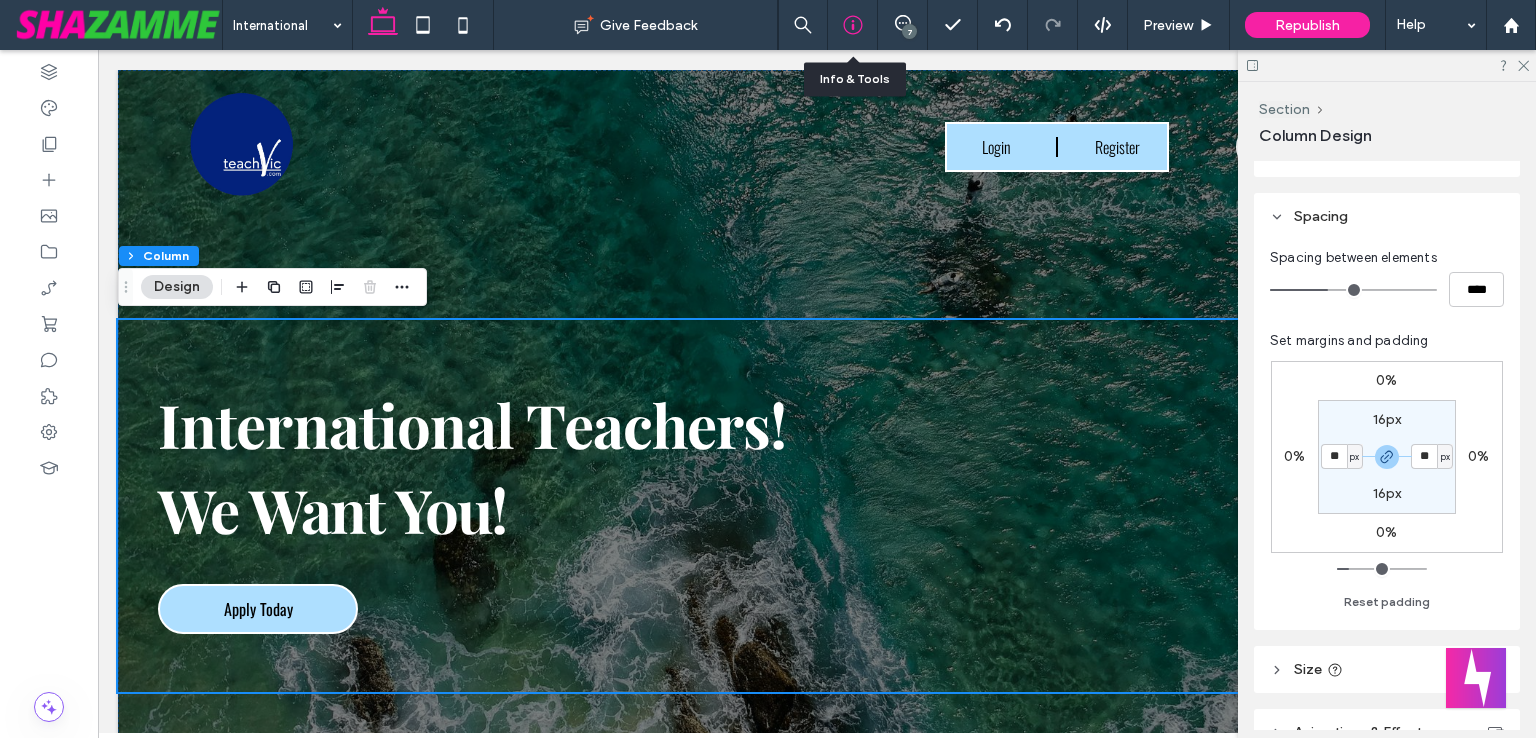 click 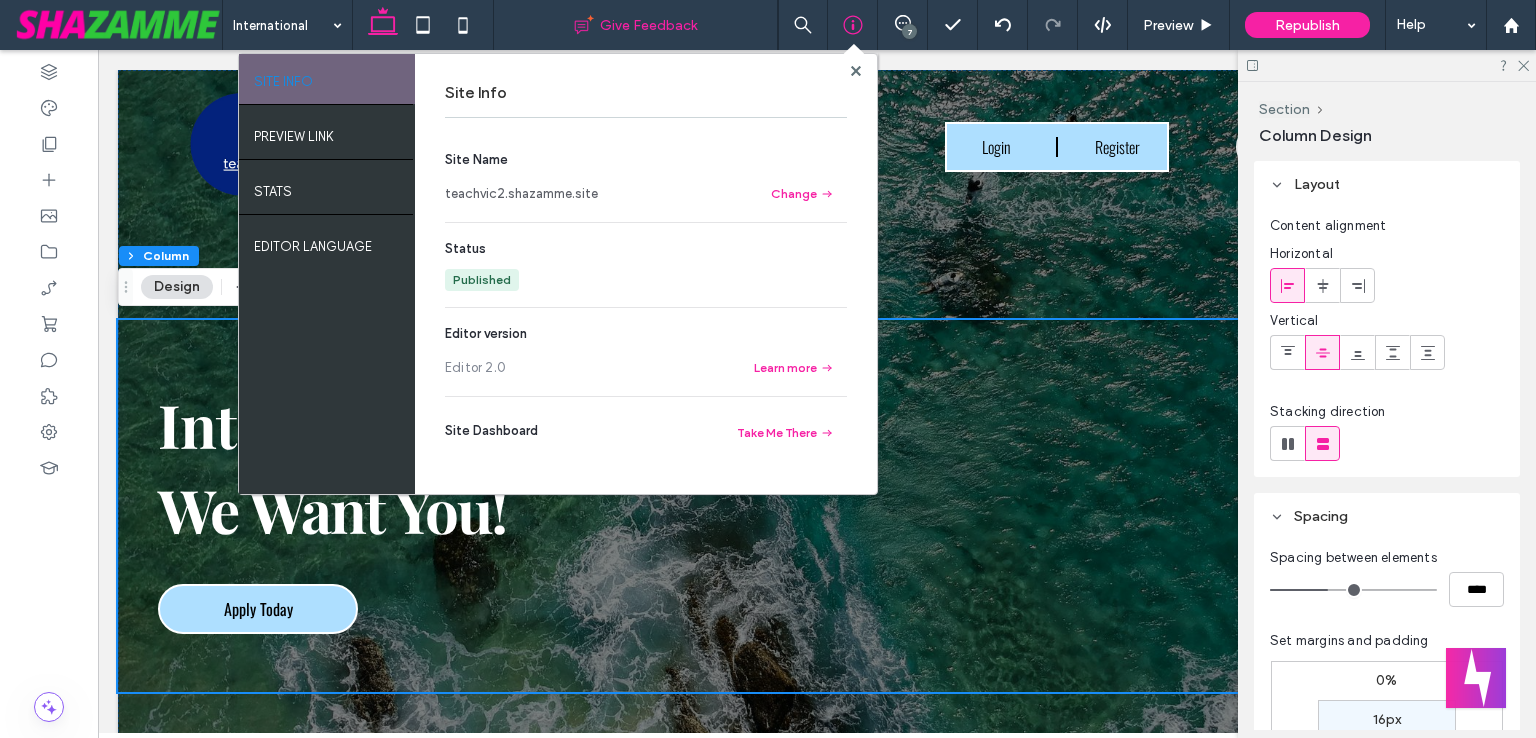 scroll, scrollTop: 0, scrollLeft: 0, axis: both 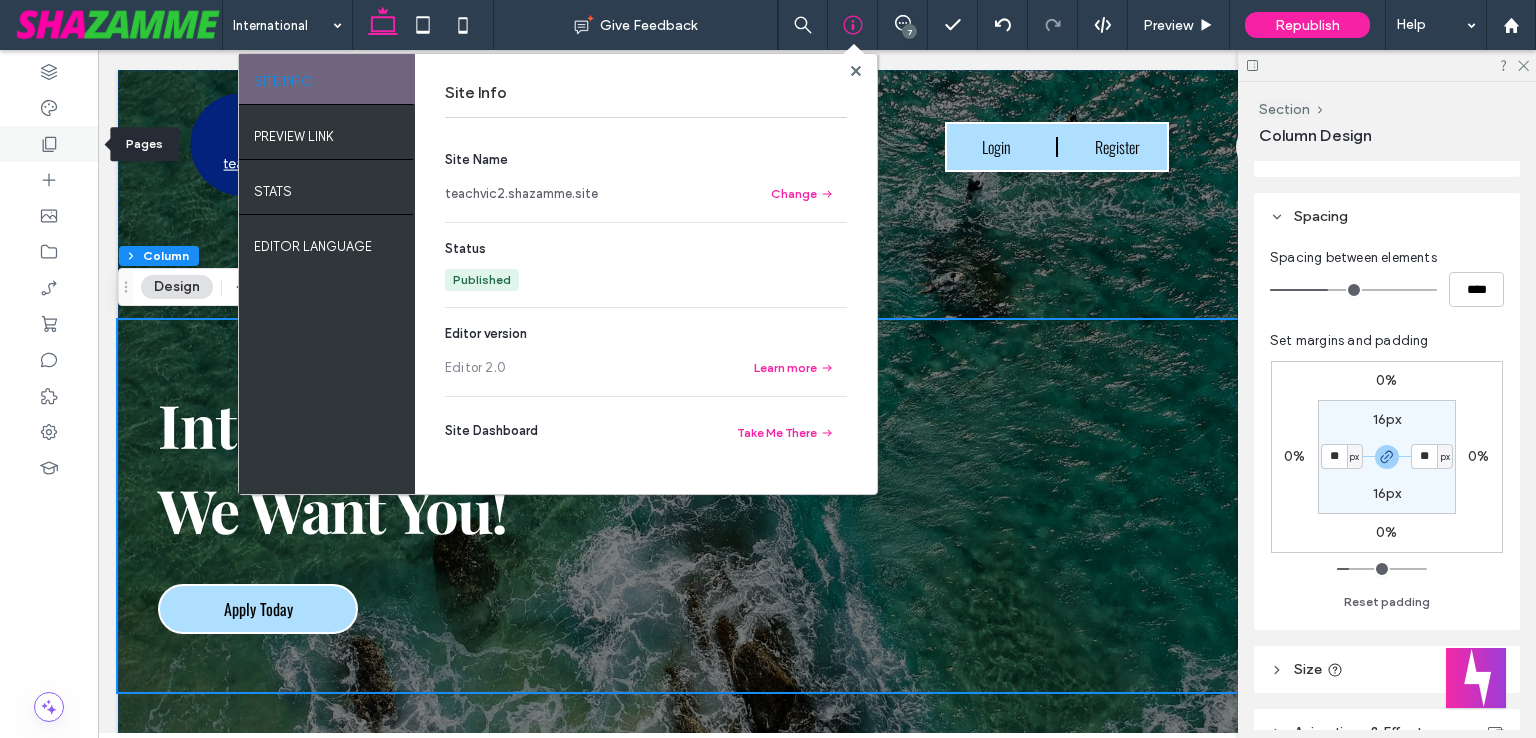 click 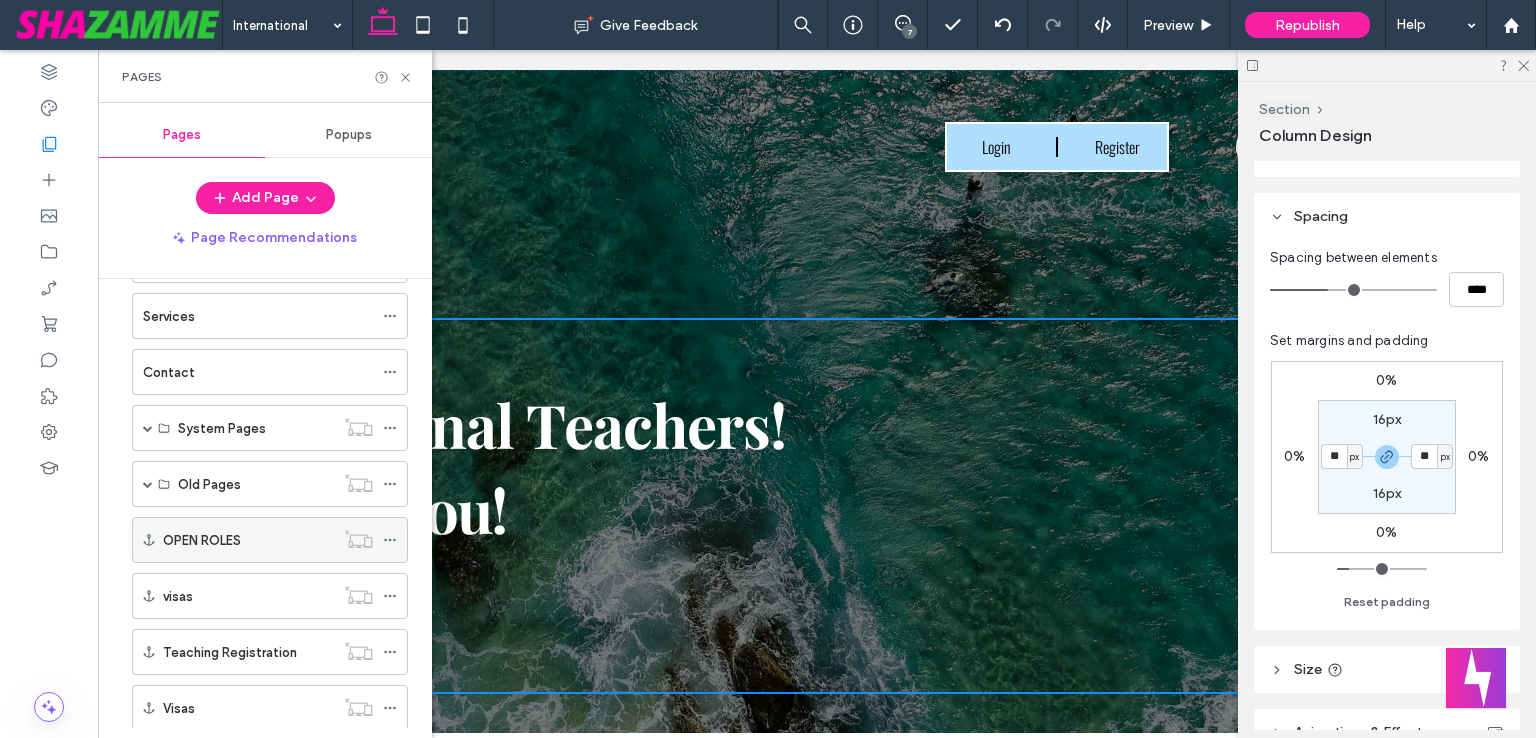 scroll, scrollTop: 569, scrollLeft: 0, axis: vertical 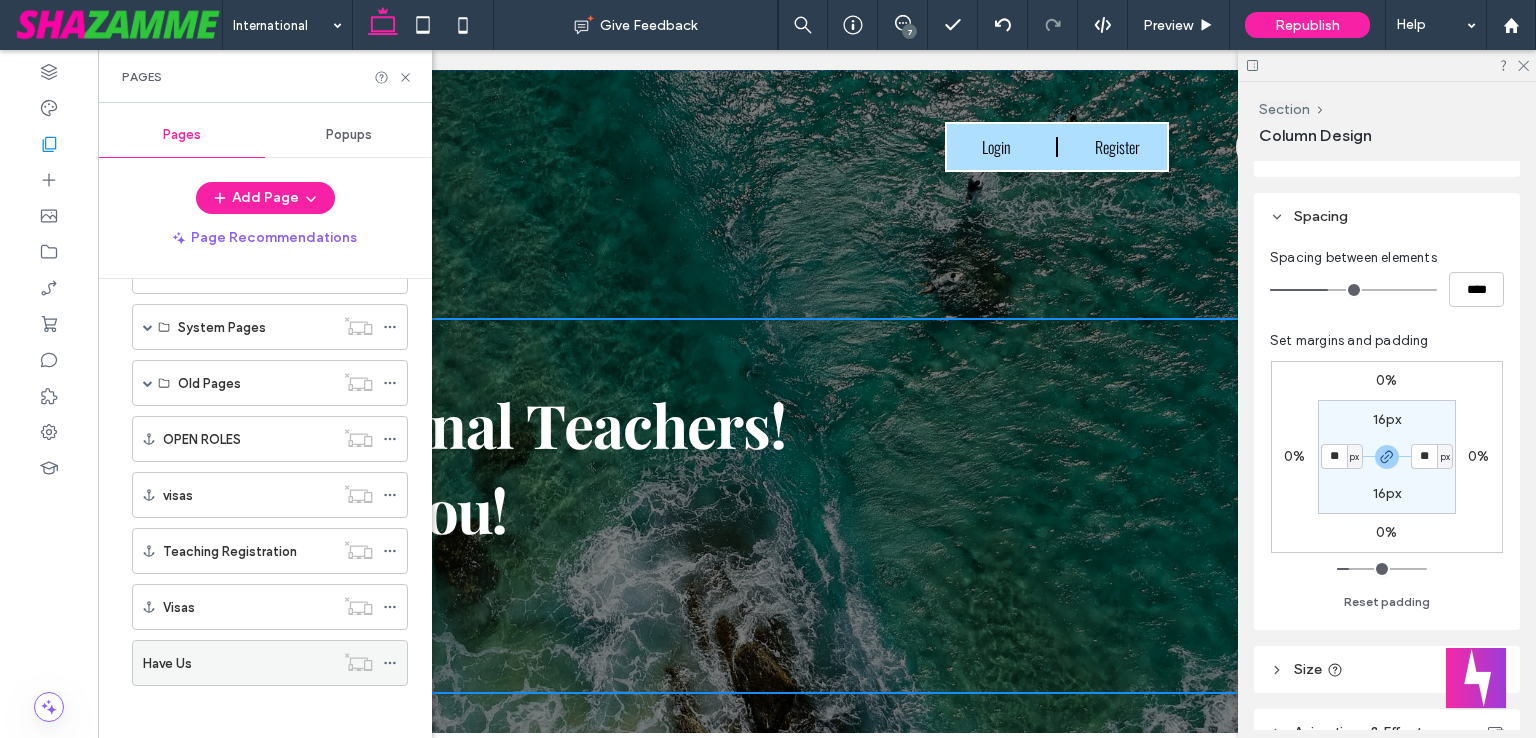 click 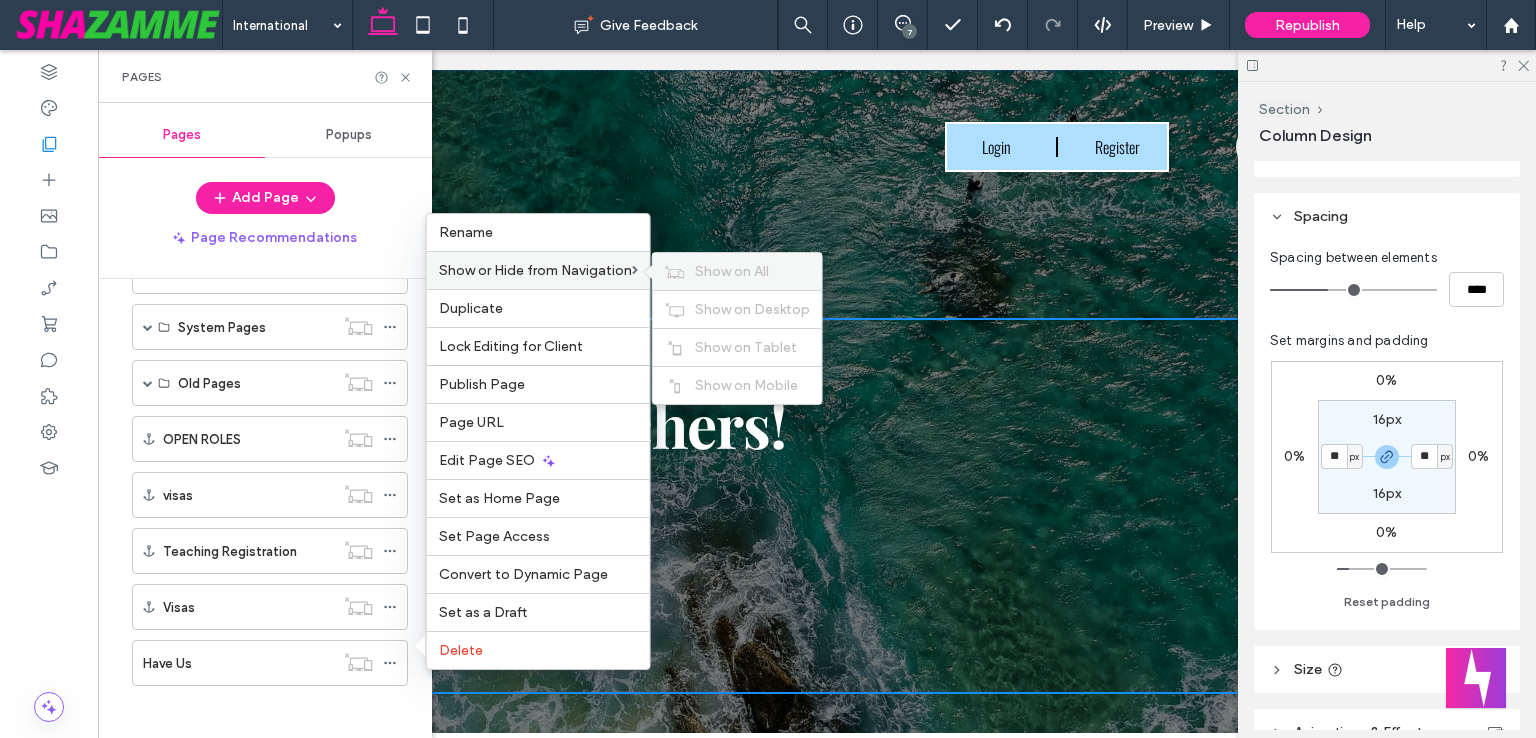 click on "Show on All" at bounding box center (737, 271) 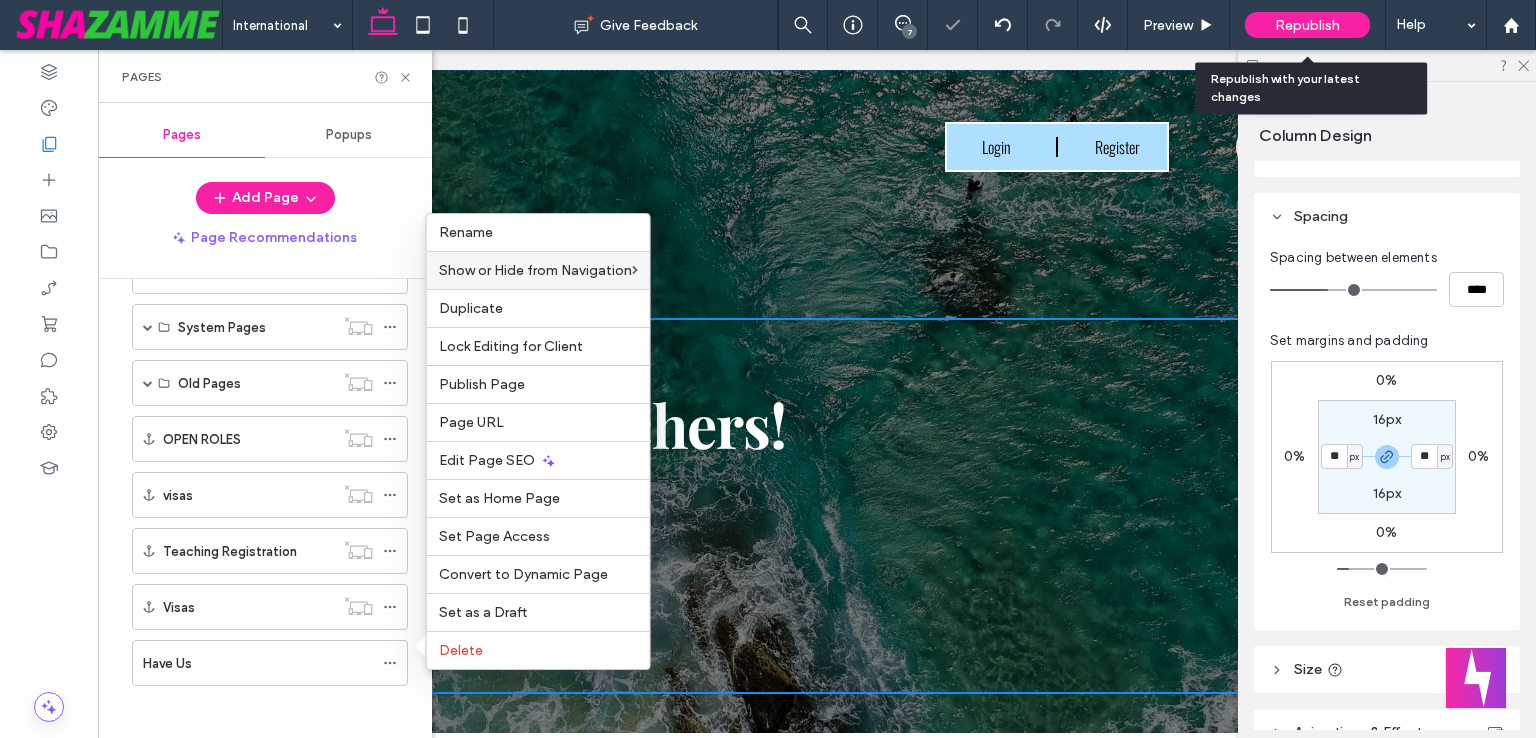 click on "Republish" at bounding box center (1307, 25) 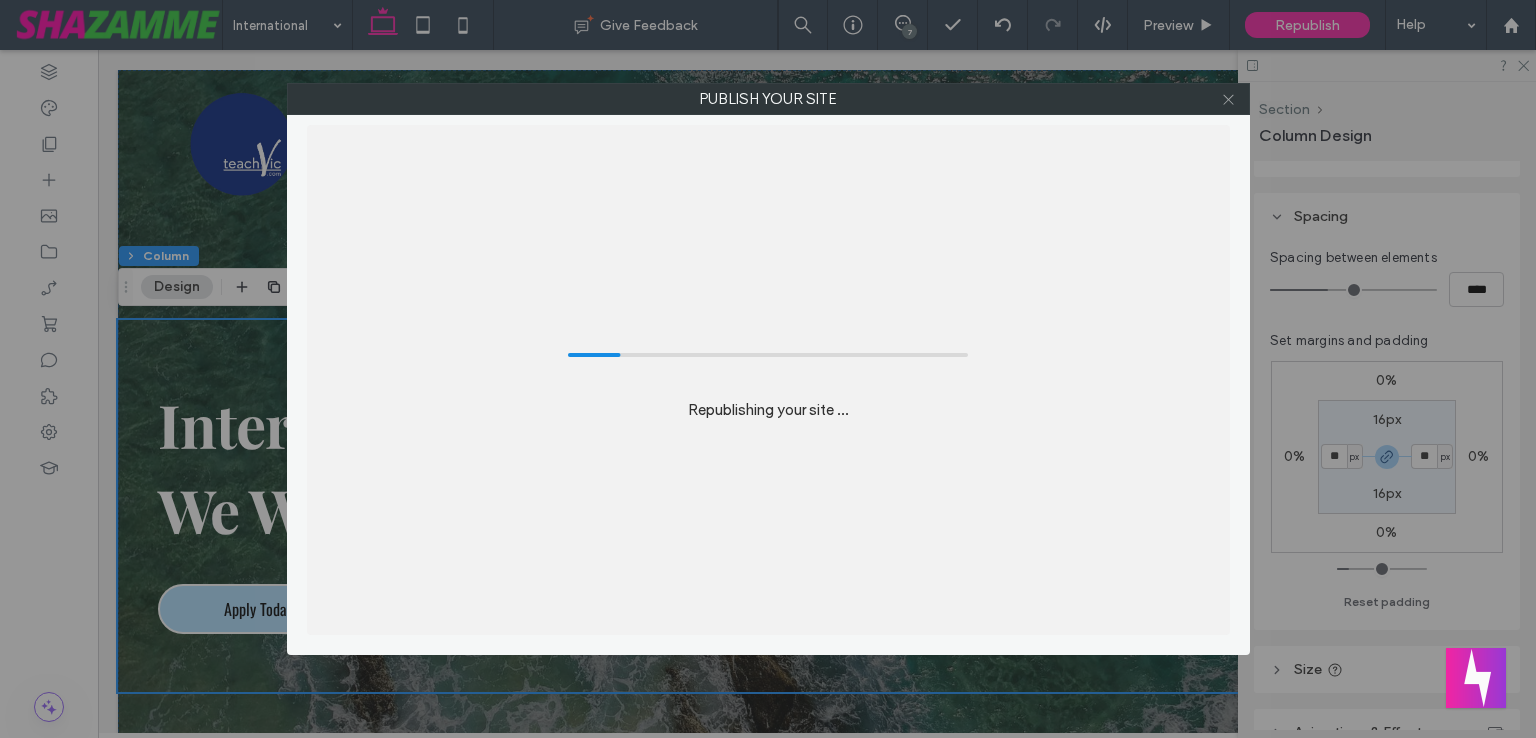 click 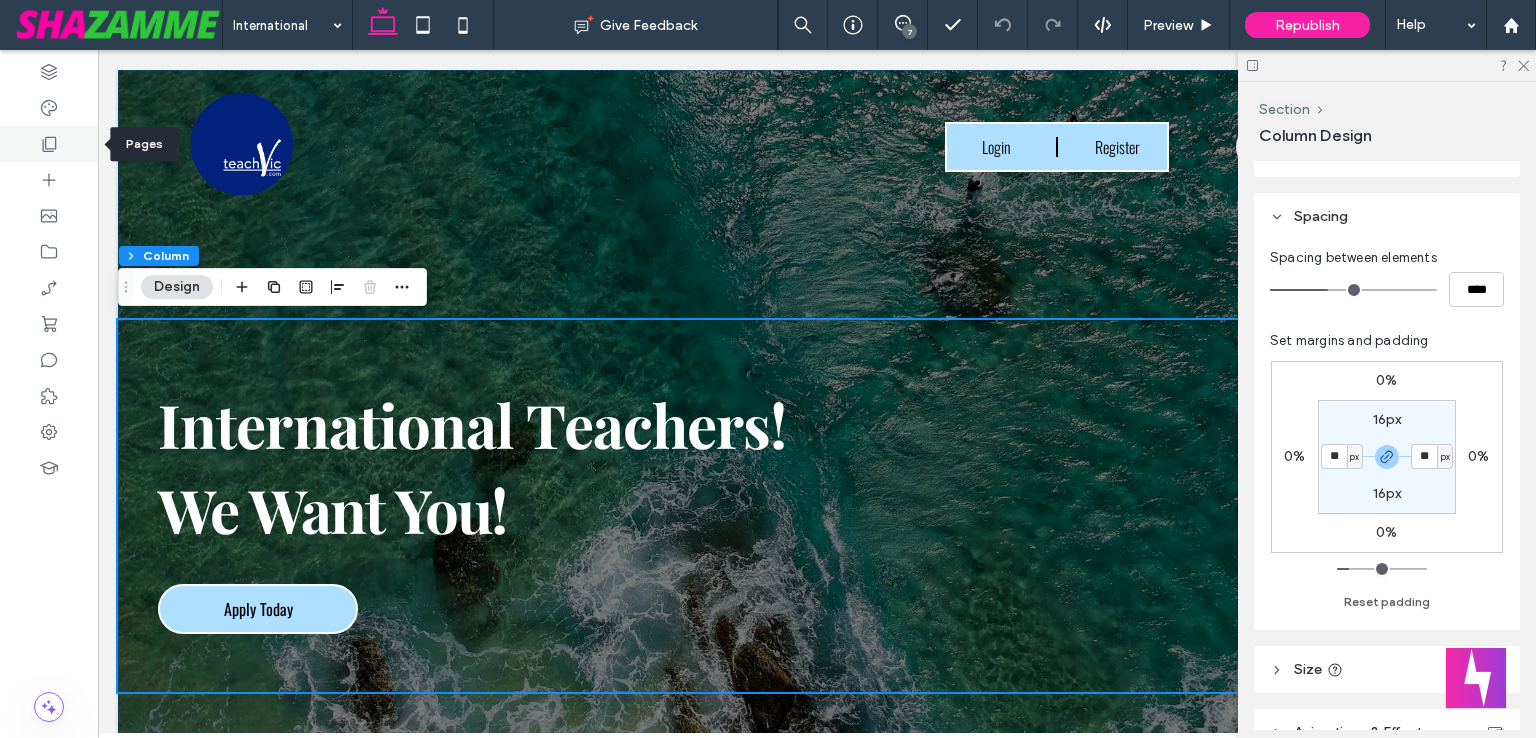 click 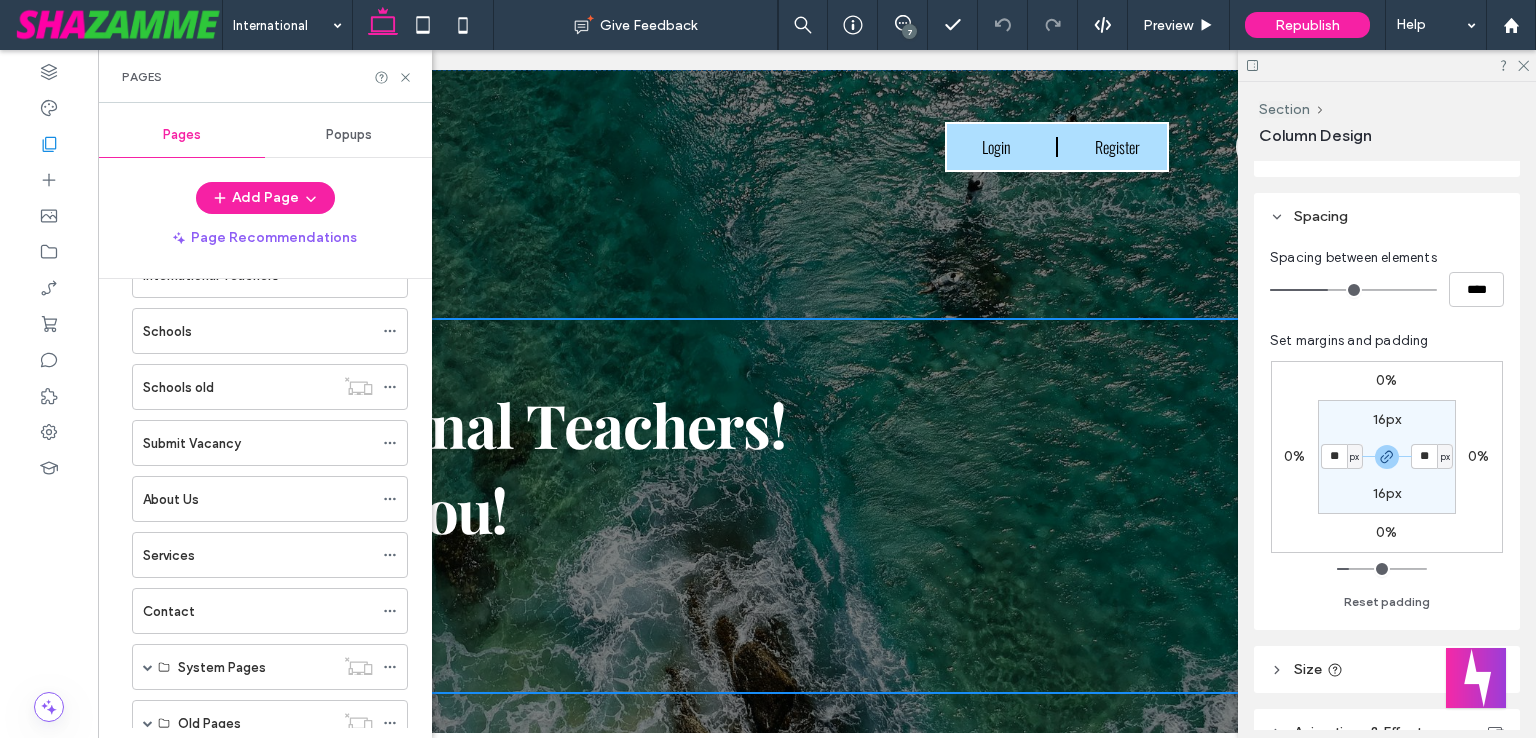 scroll, scrollTop: 569, scrollLeft: 0, axis: vertical 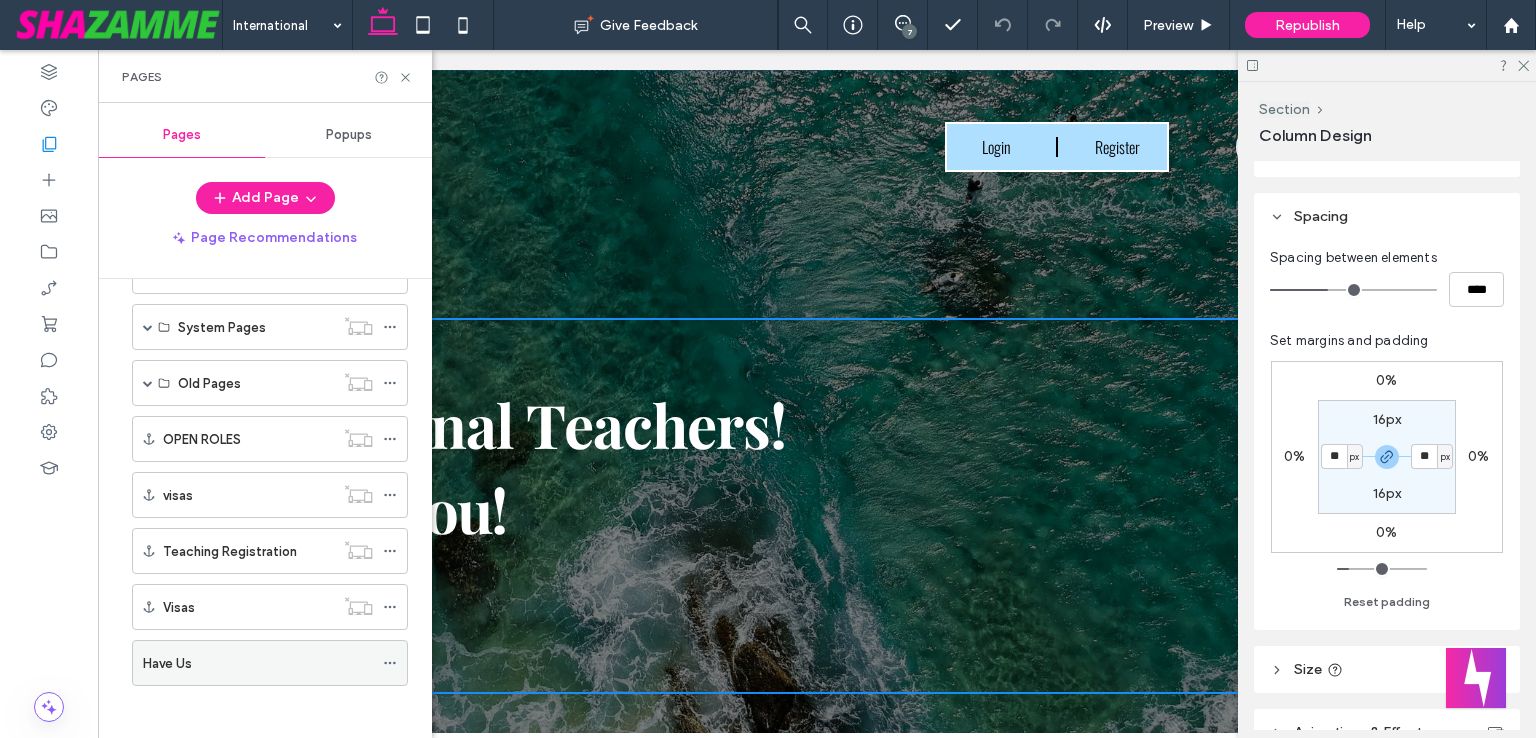 click 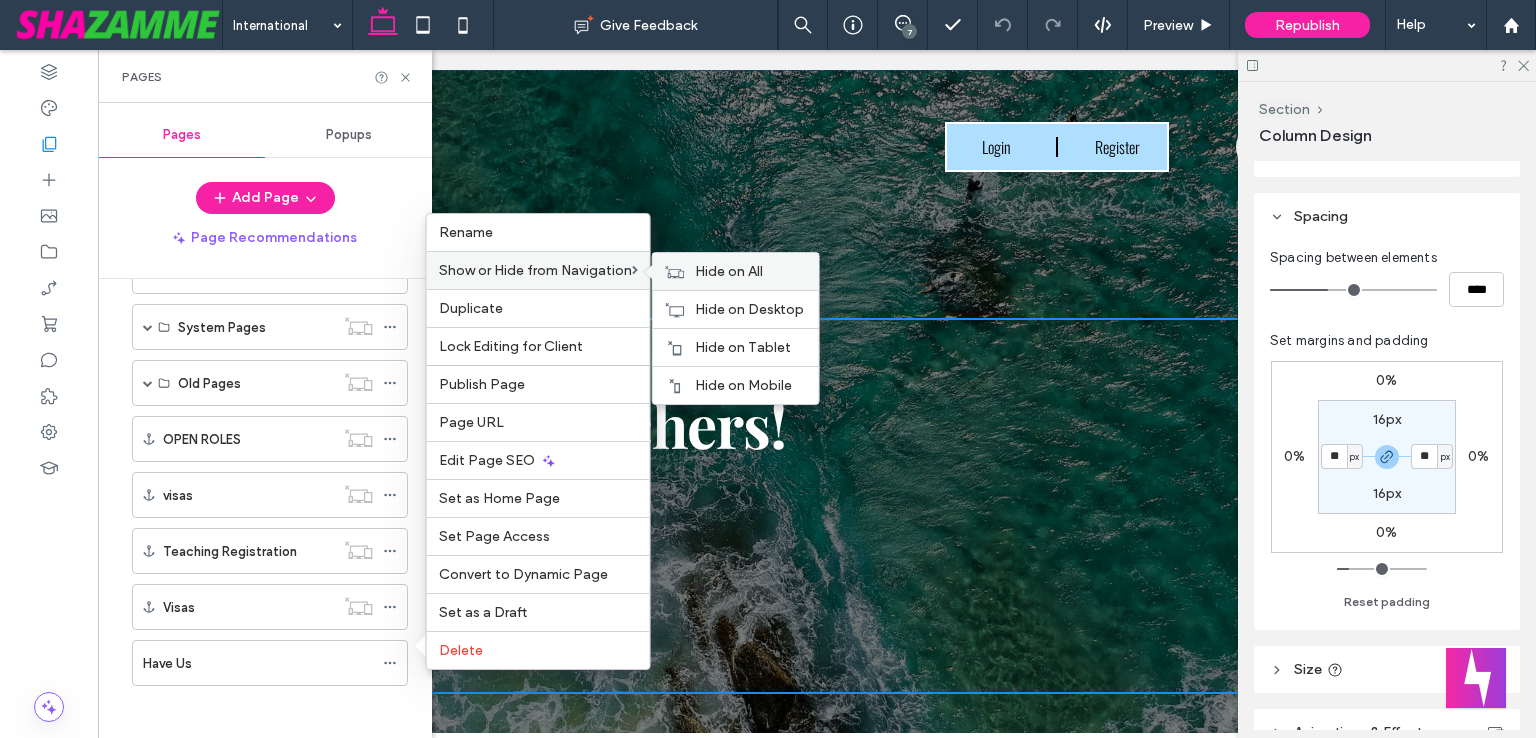 click on "Hide on All" at bounding box center (736, 271) 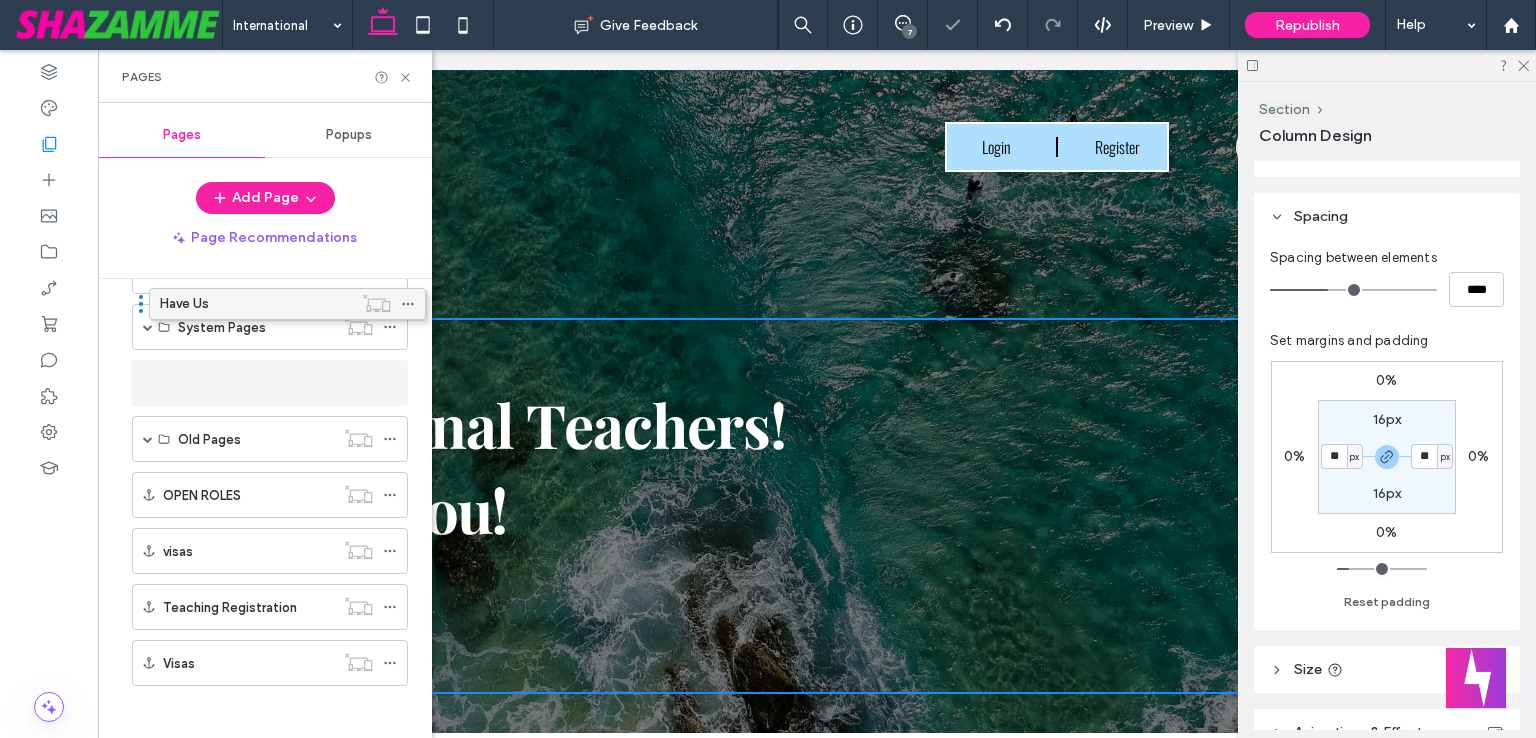 scroll, scrollTop: 549, scrollLeft: 0, axis: vertical 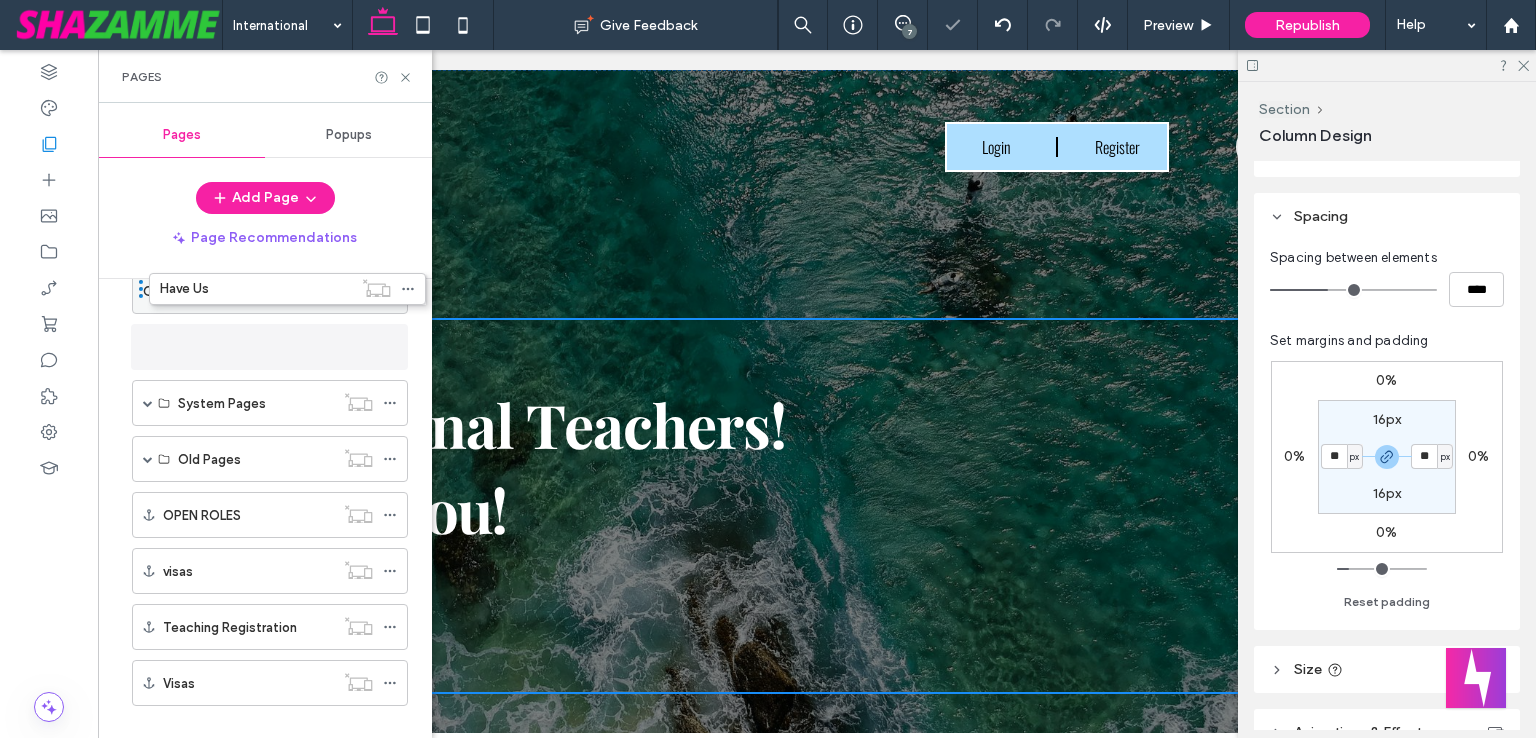drag, startPoint x: 220, startPoint y: 658, endPoint x: 237, endPoint y: 299, distance: 359.40228 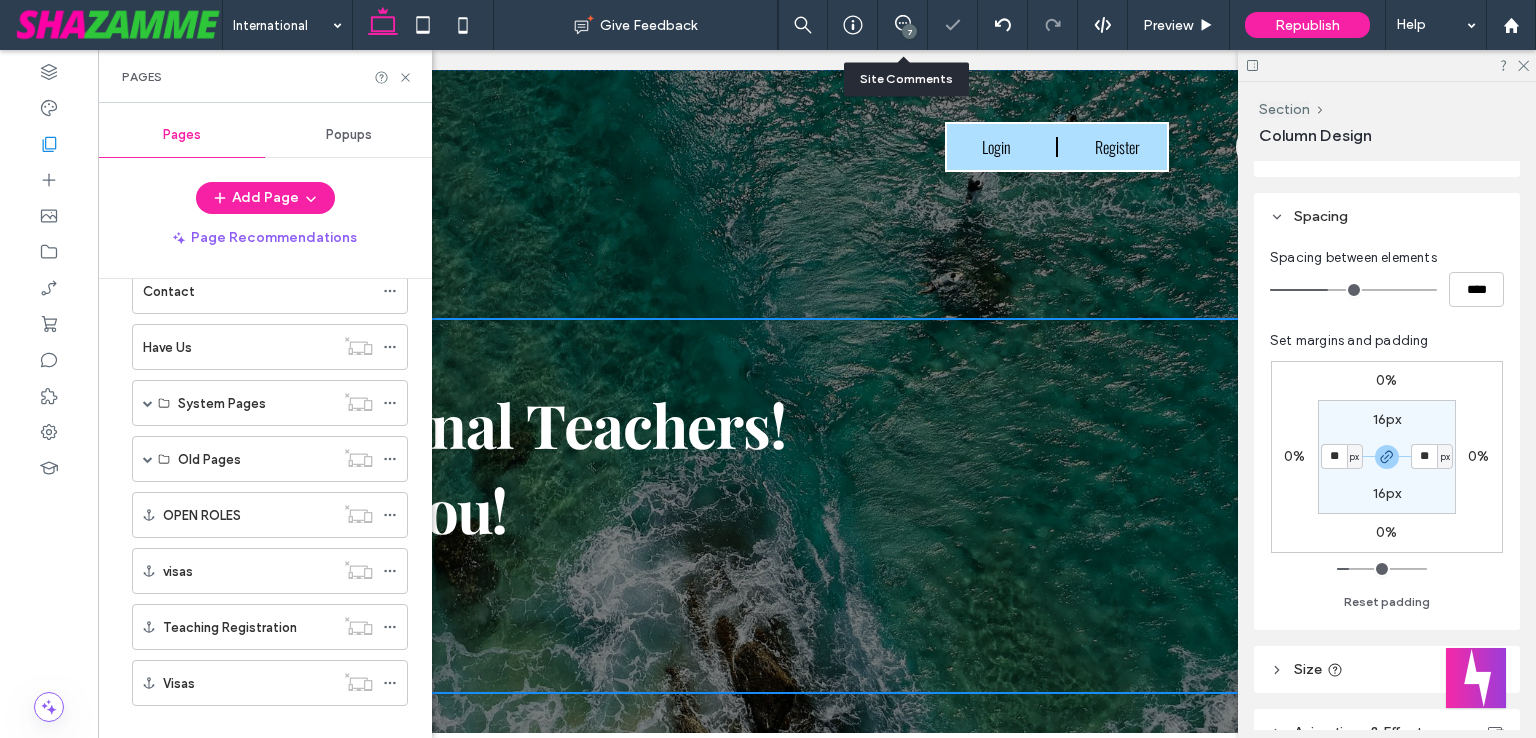 click on "7" at bounding box center (902, 25) 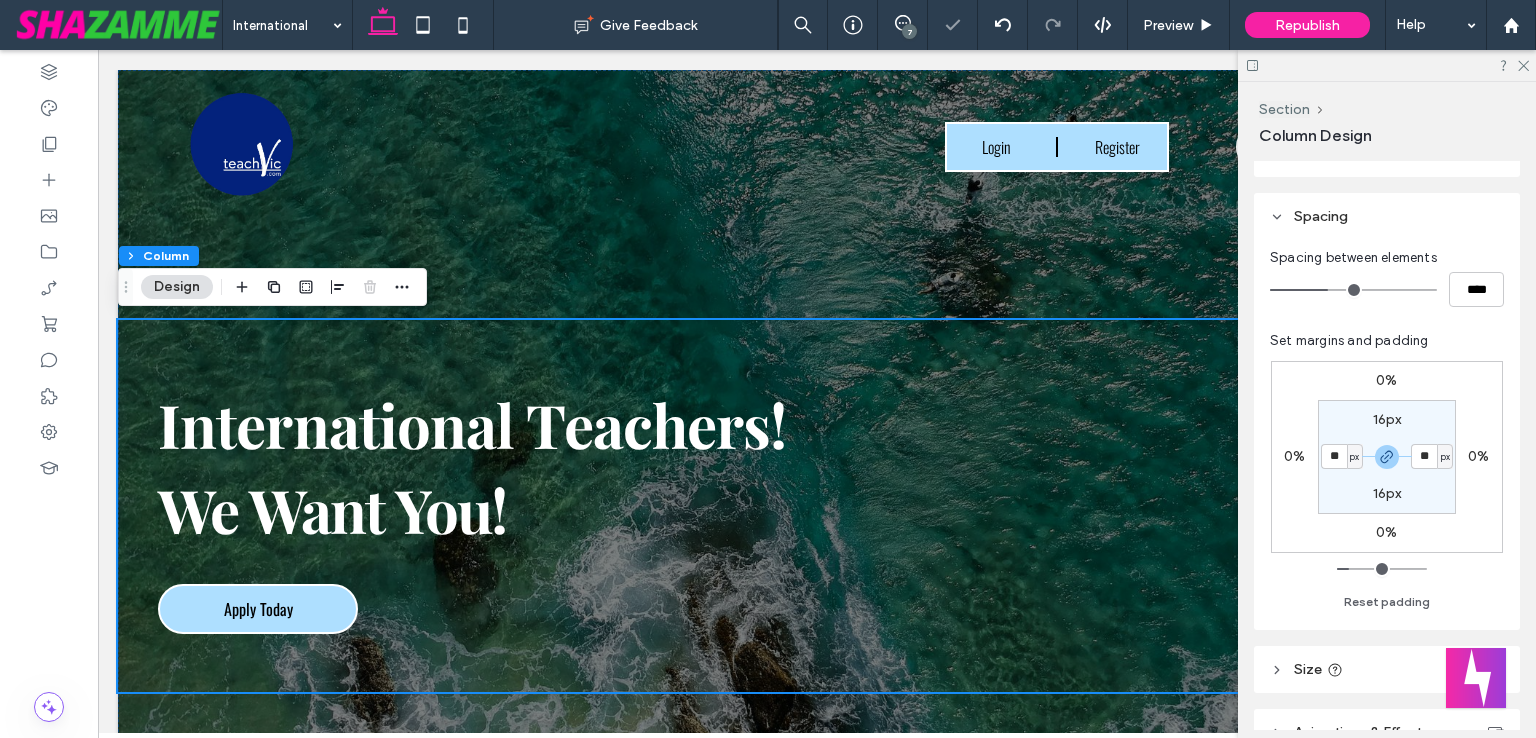 click on "7" at bounding box center (909, 31) 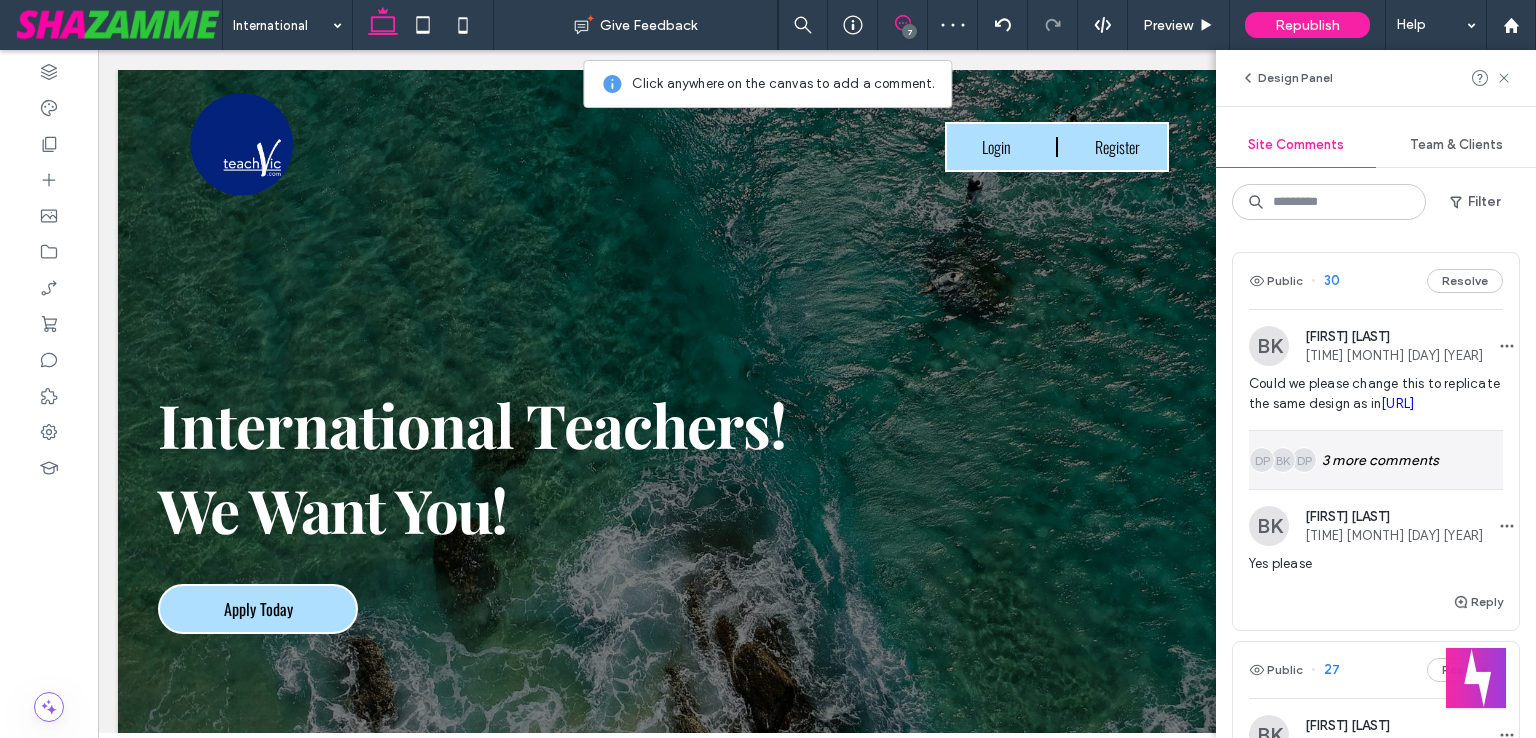 scroll, scrollTop: 200, scrollLeft: 0, axis: vertical 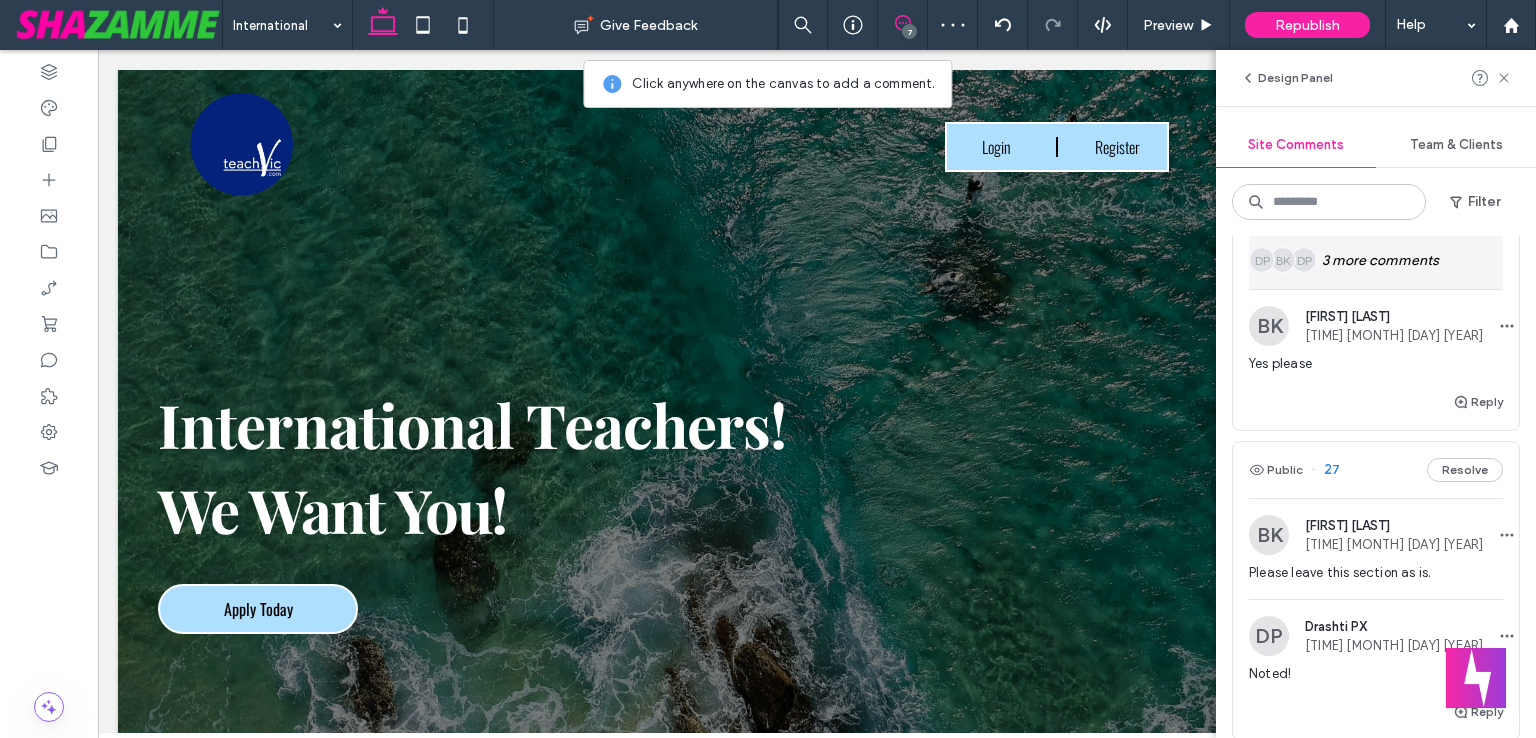 click on "DP BK DP 3 more comments" at bounding box center (1376, 260) 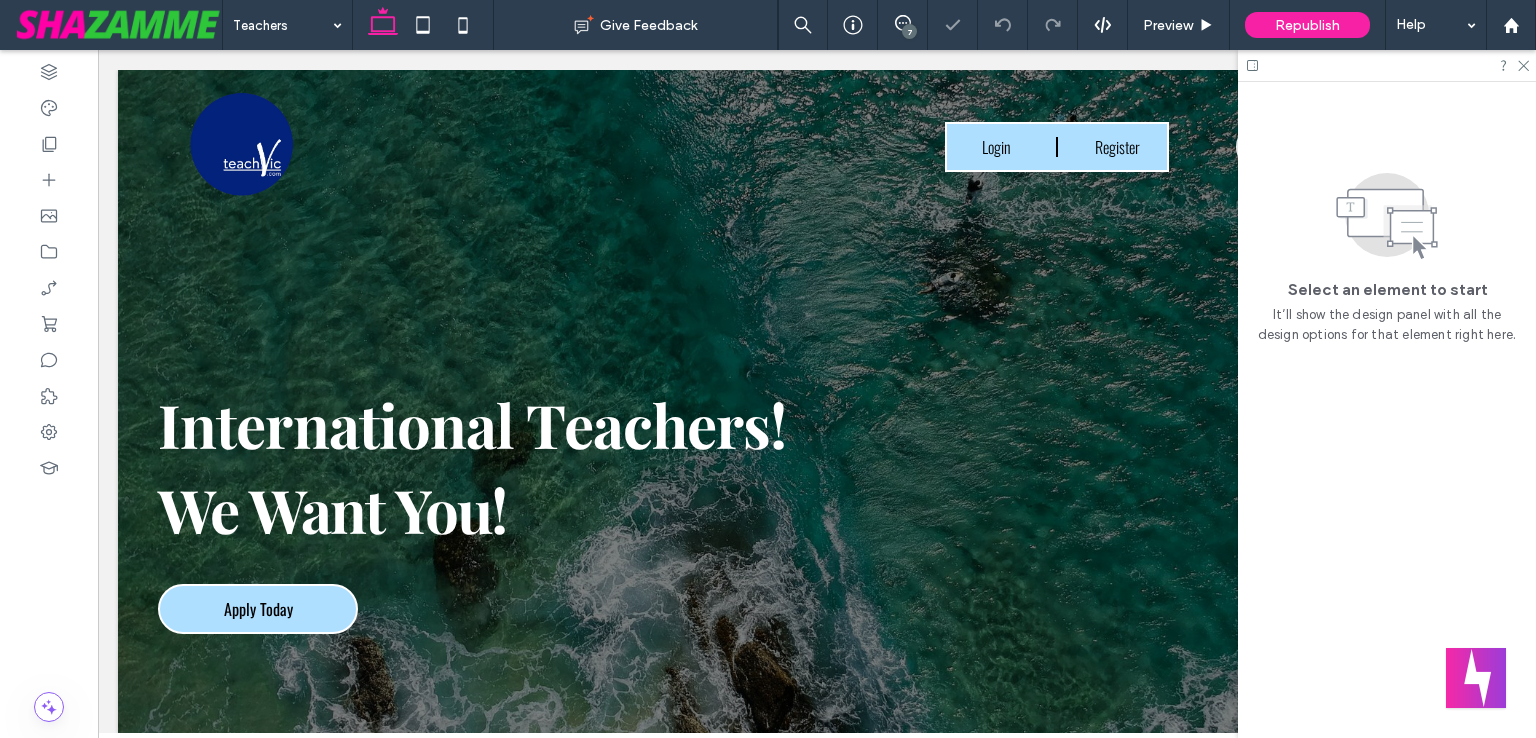 scroll, scrollTop: 0, scrollLeft: 0, axis: both 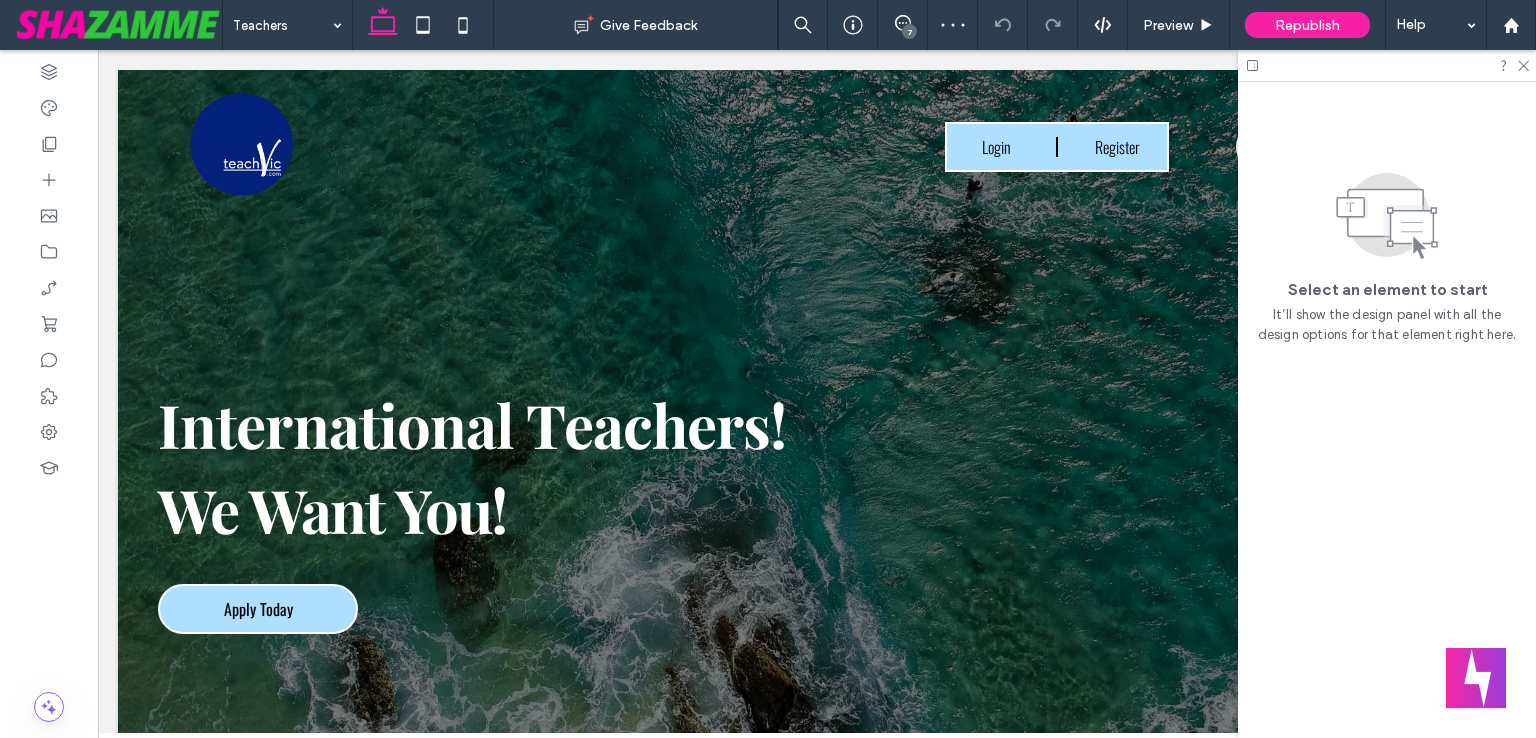 click on "7" at bounding box center [909, 31] 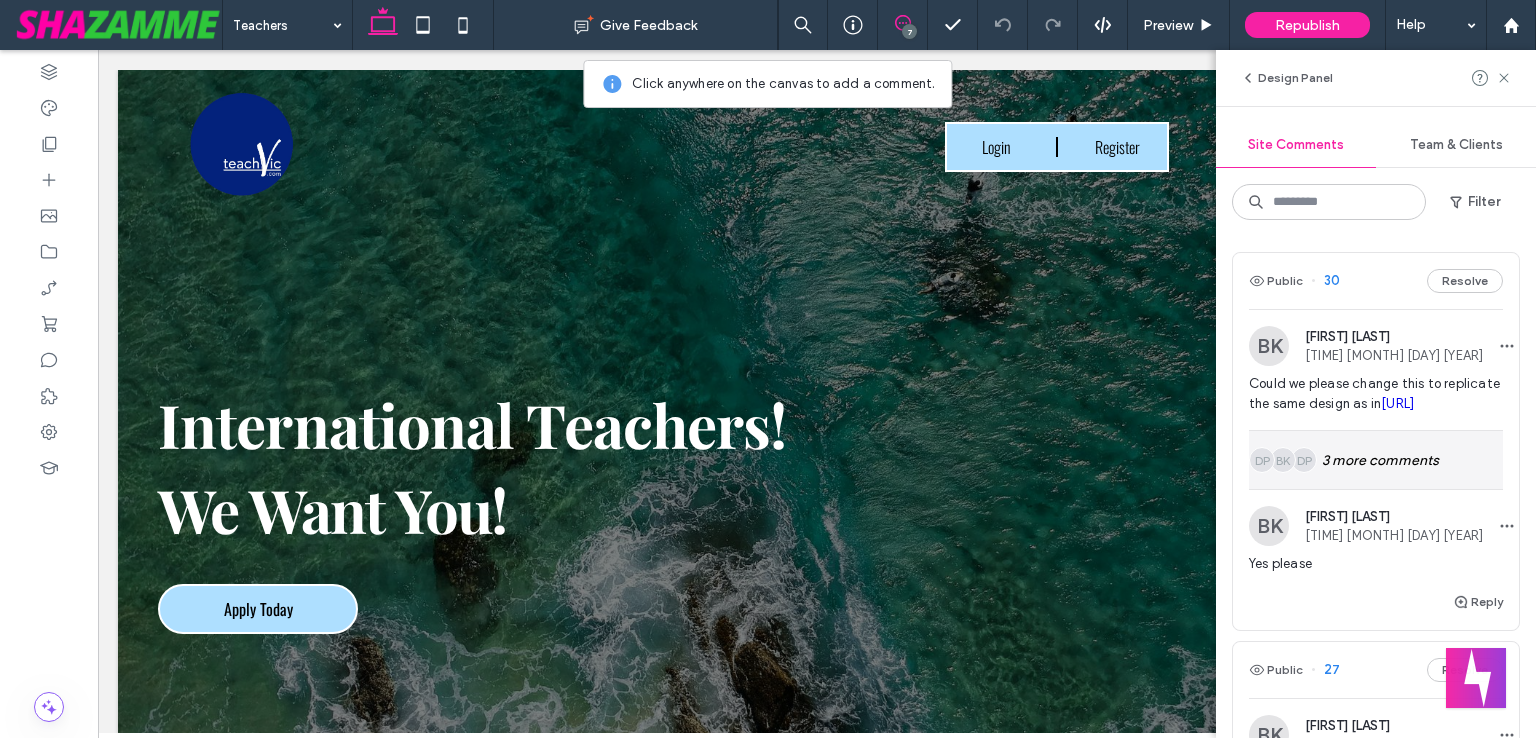 click on "DP BK DP 3 more comments" at bounding box center (1376, 460) 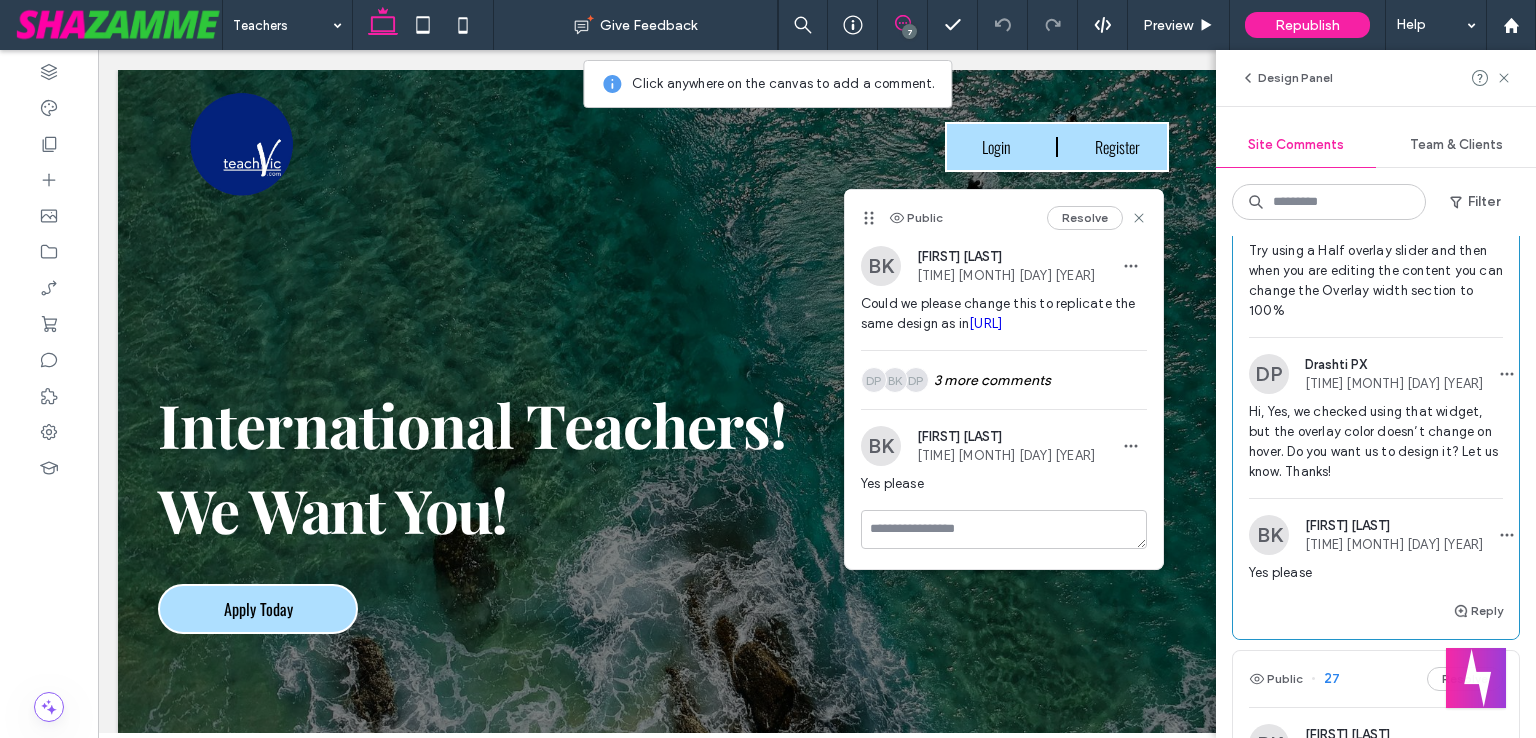 scroll, scrollTop: 500, scrollLeft: 0, axis: vertical 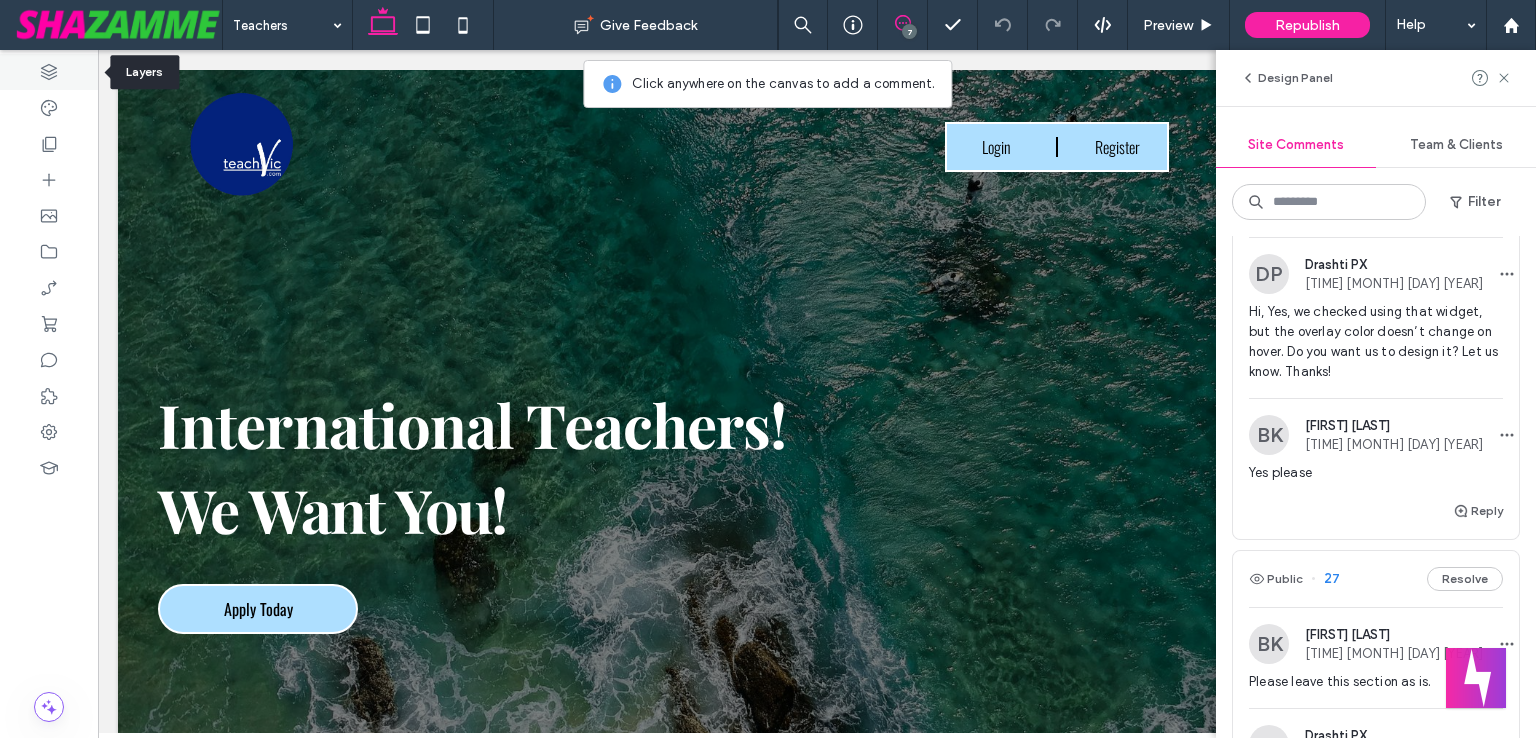 click at bounding box center (49, 72) 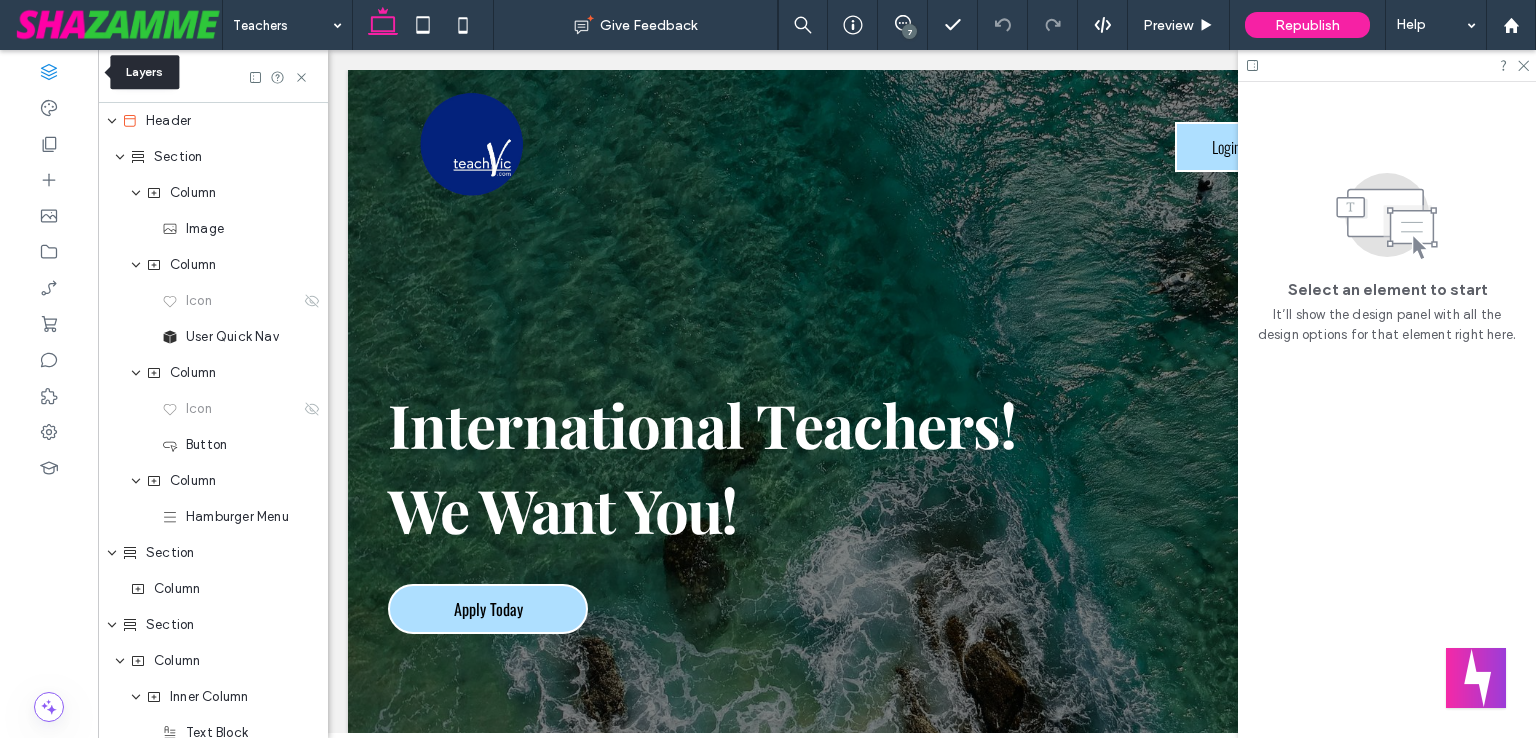 scroll, scrollTop: 0, scrollLeft: 528, axis: horizontal 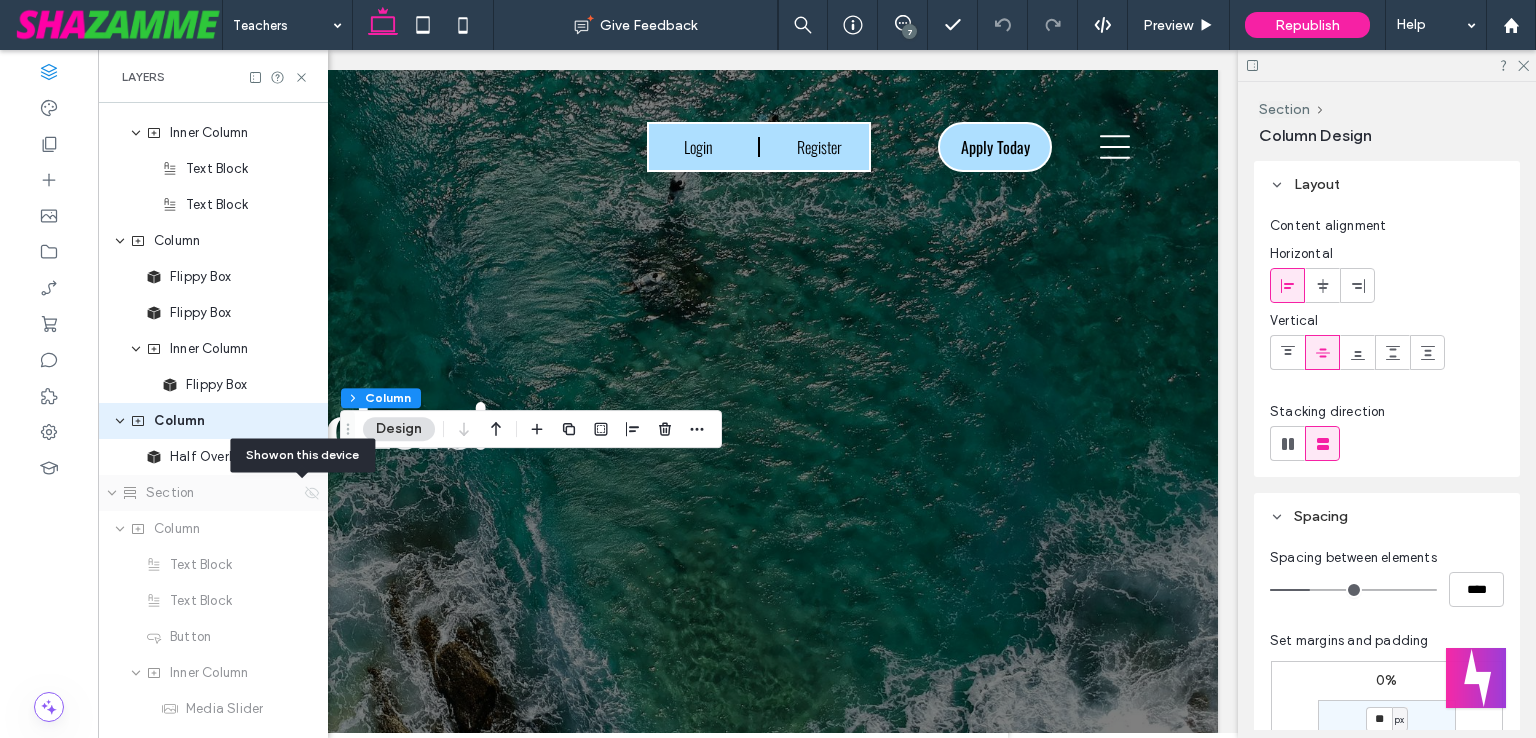 click 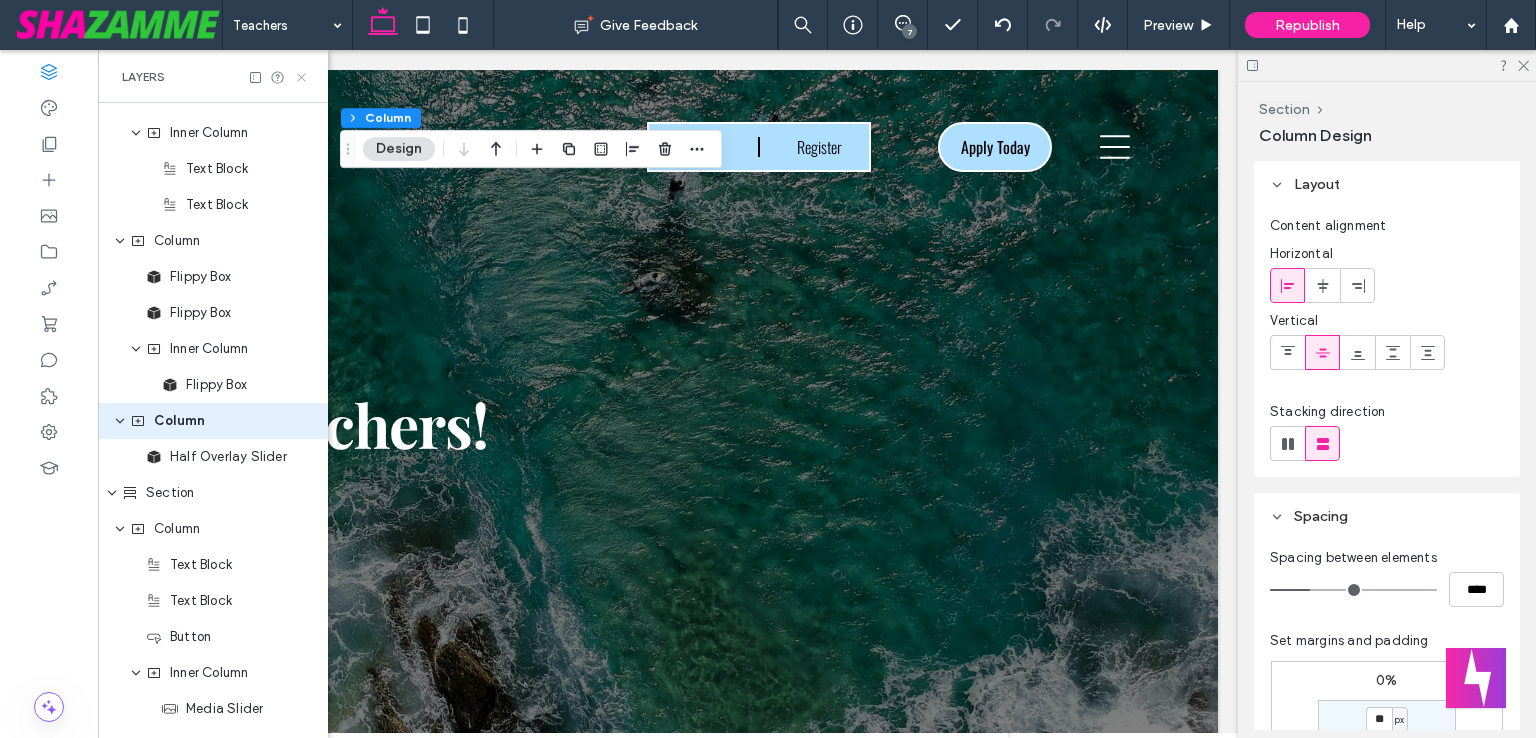 click 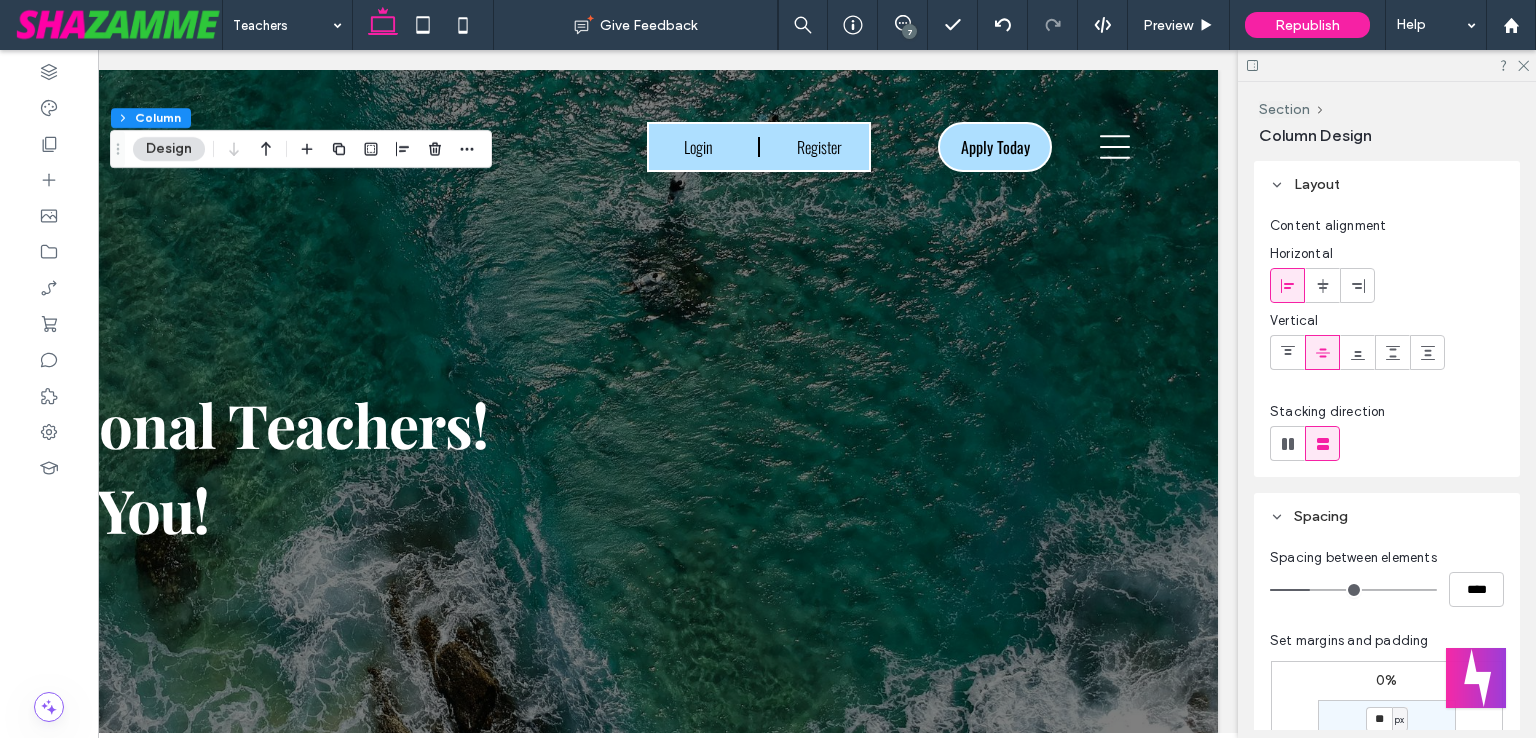 scroll, scrollTop: 0, scrollLeft: 297, axis: horizontal 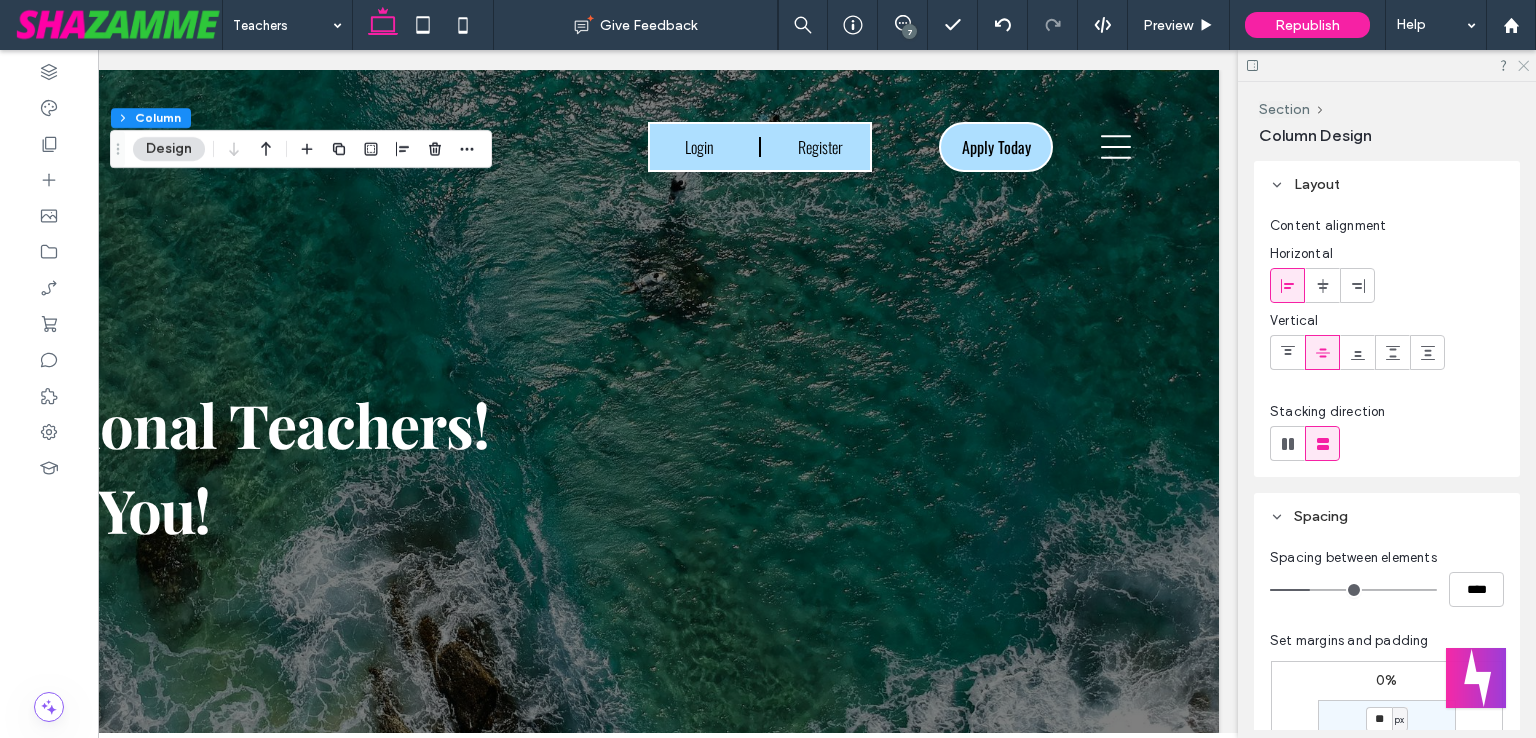 click 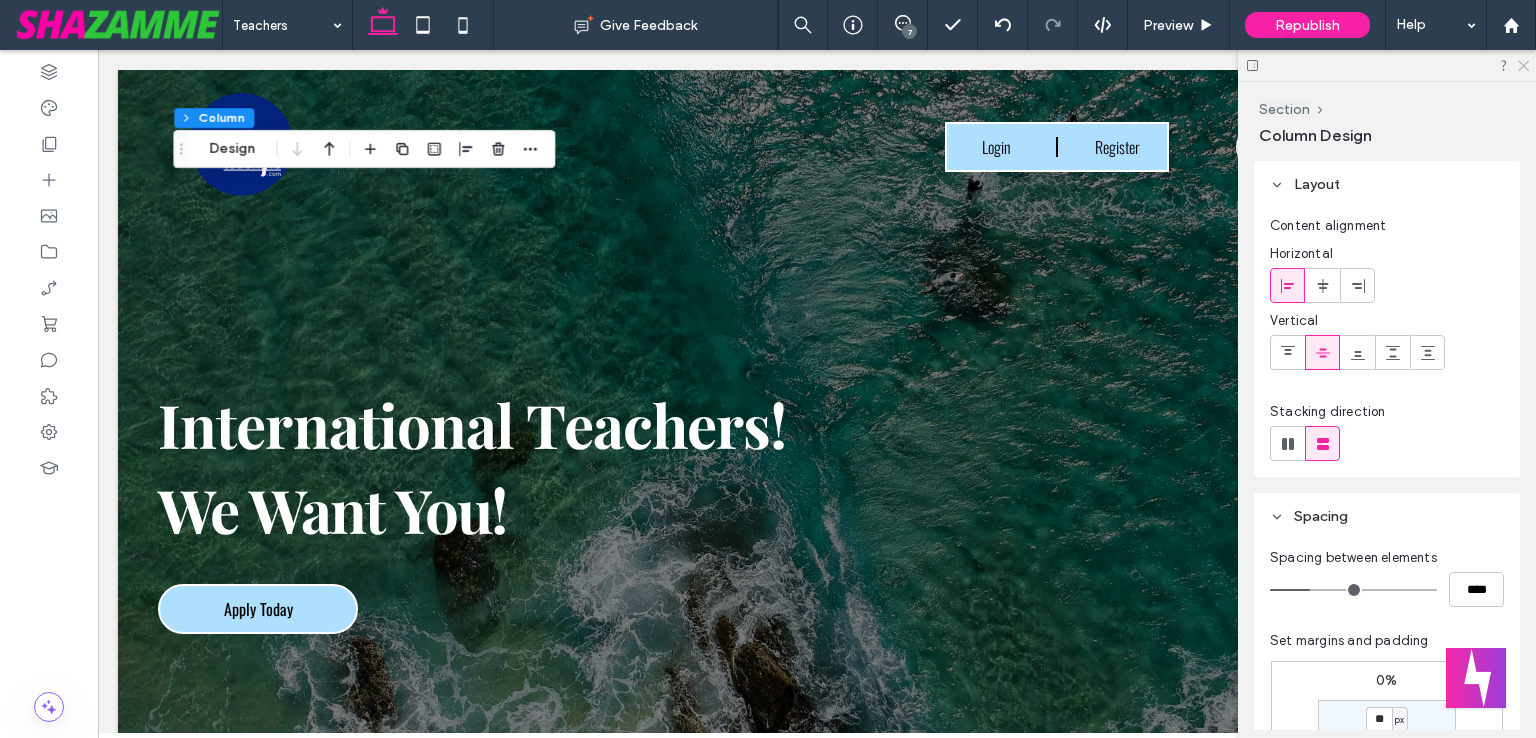 scroll, scrollTop: 0, scrollLeft: 0, axis: both 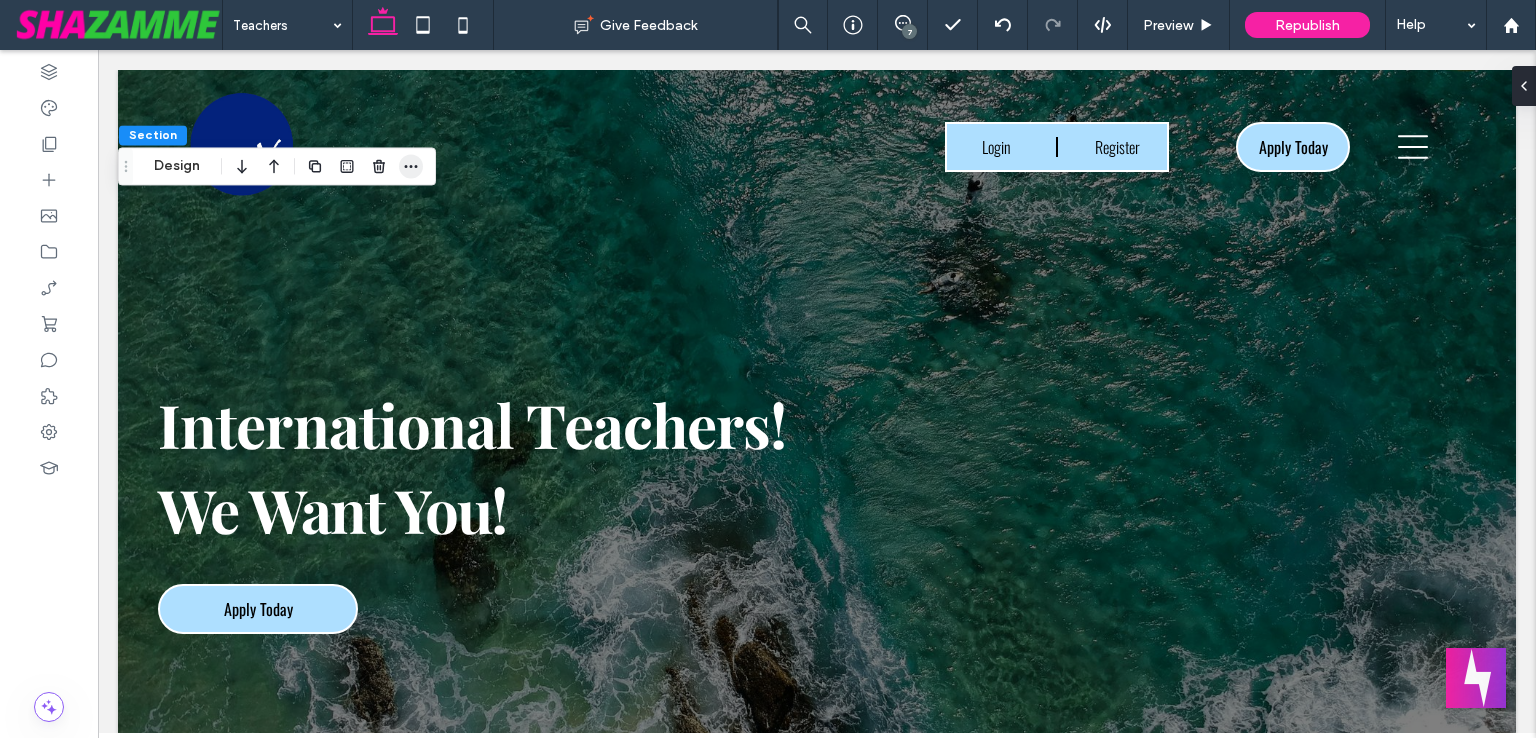 click 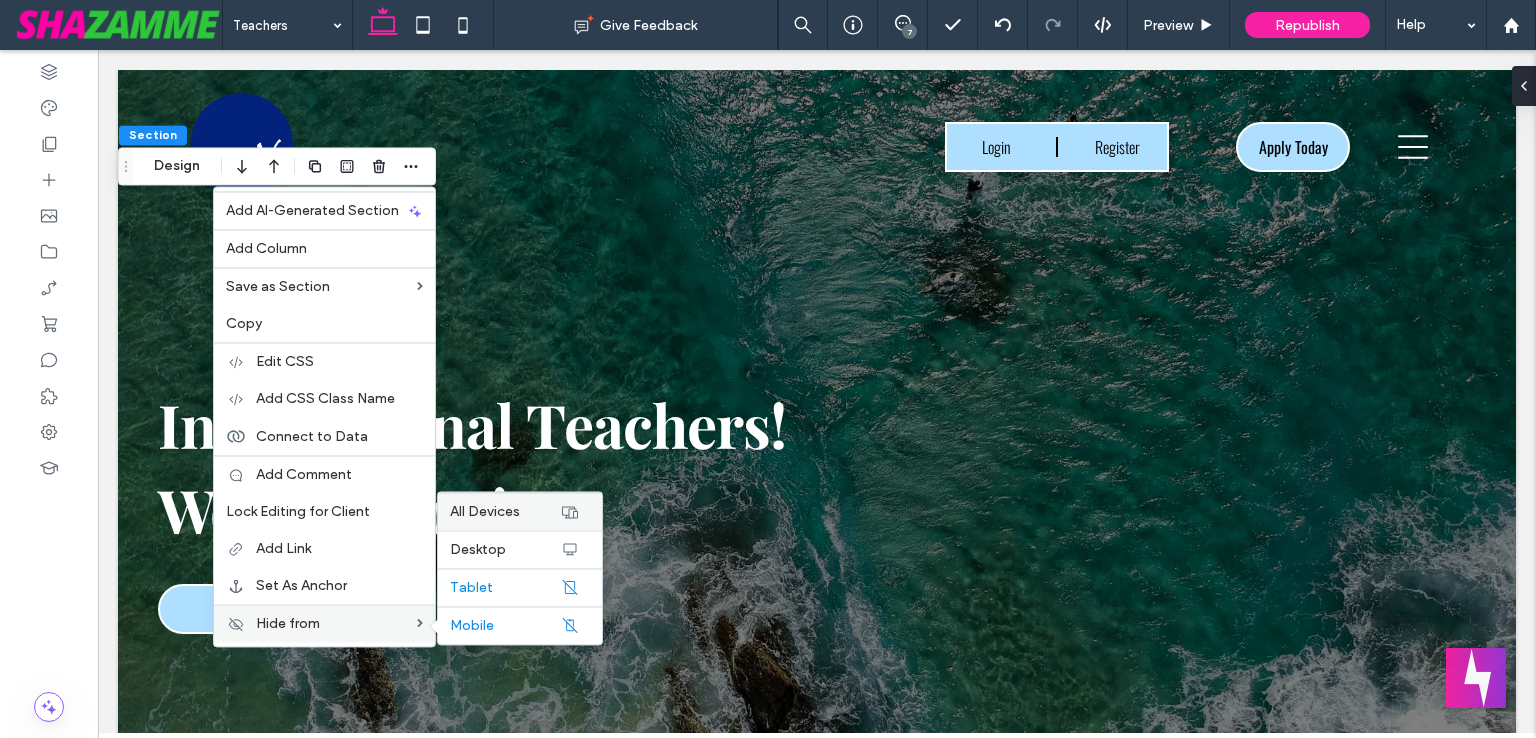 click on "All Devices" at bounding box center [485, 511] 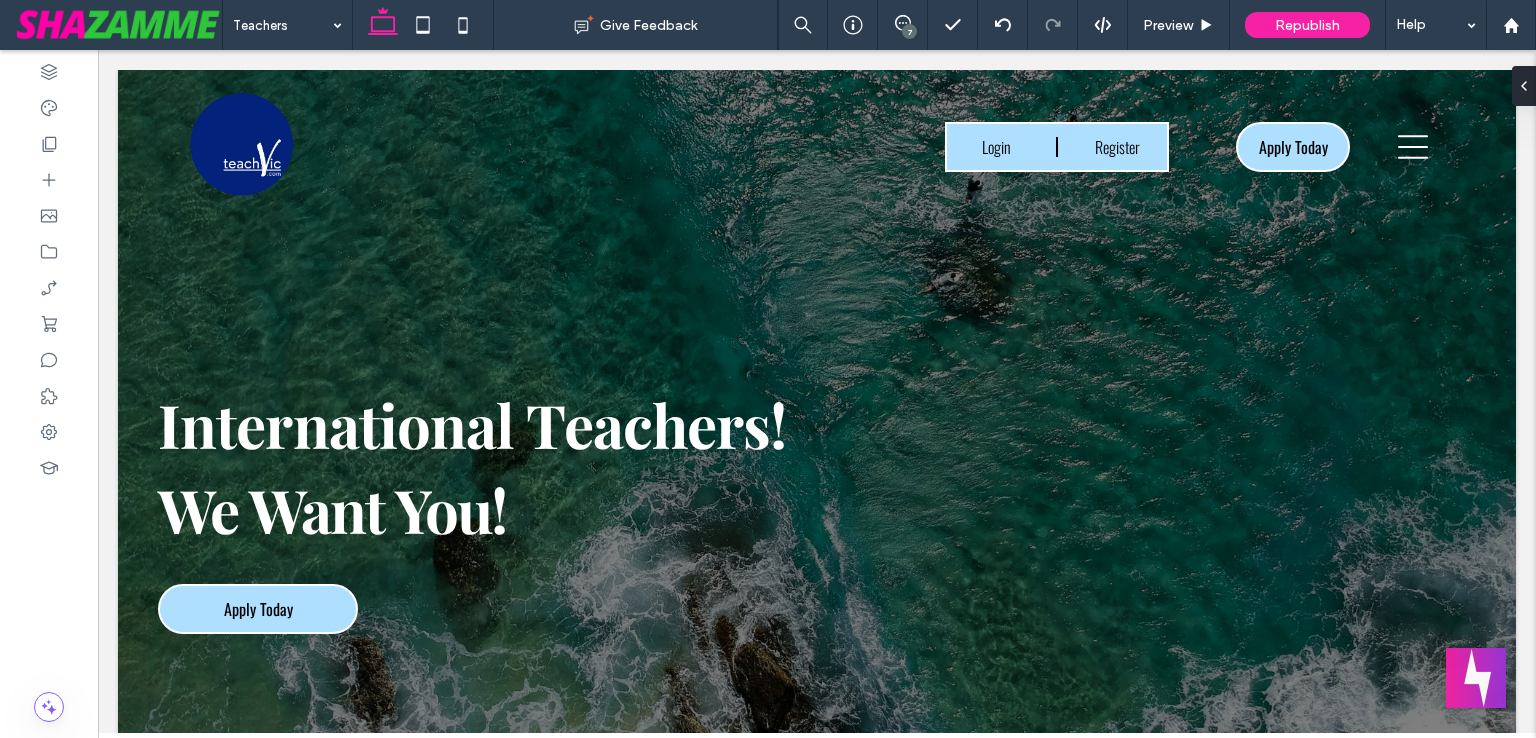 type on "**" 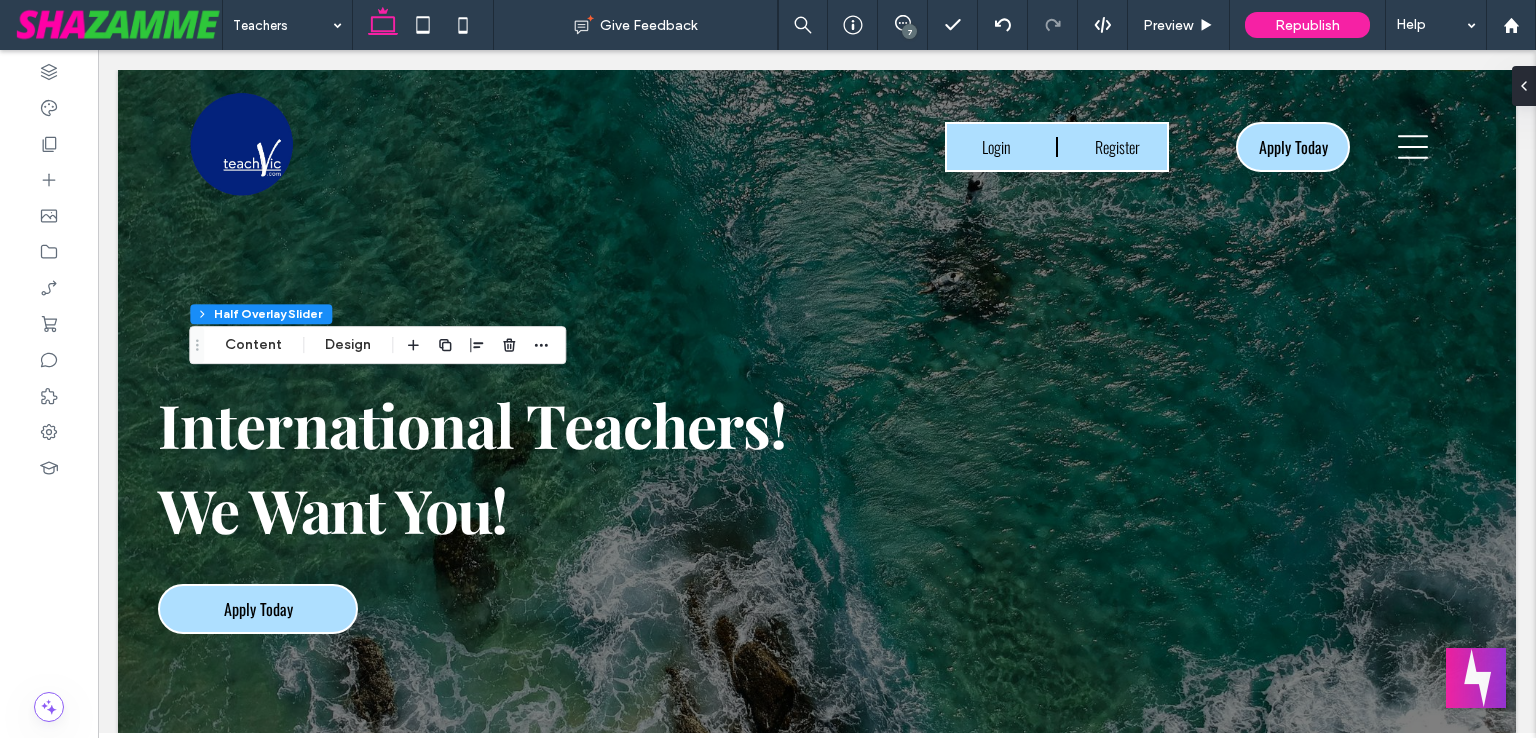 click on "7" at bounding box center (909, 31) 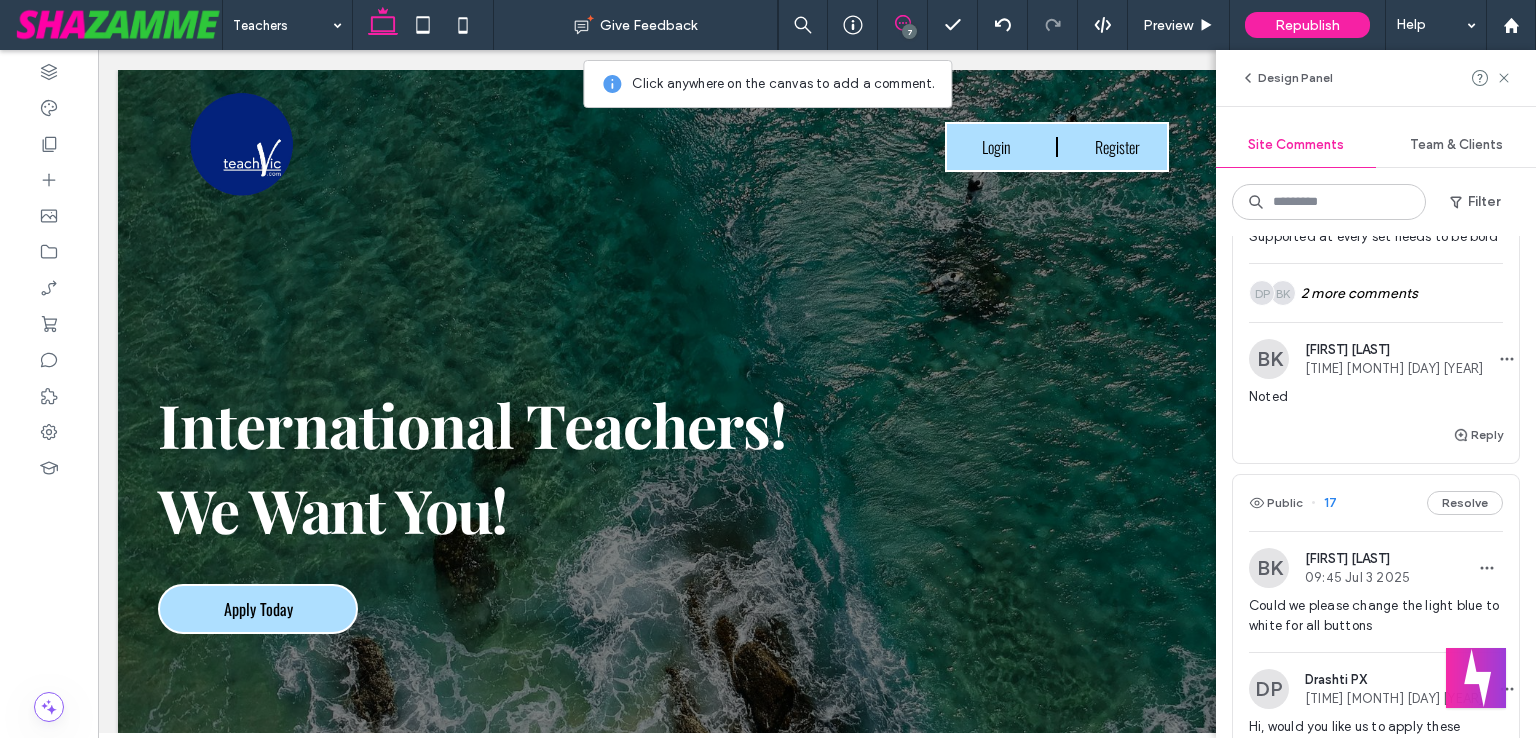 scroll, scrollTop: 1300, scrollLeft: 0, axis: vertical 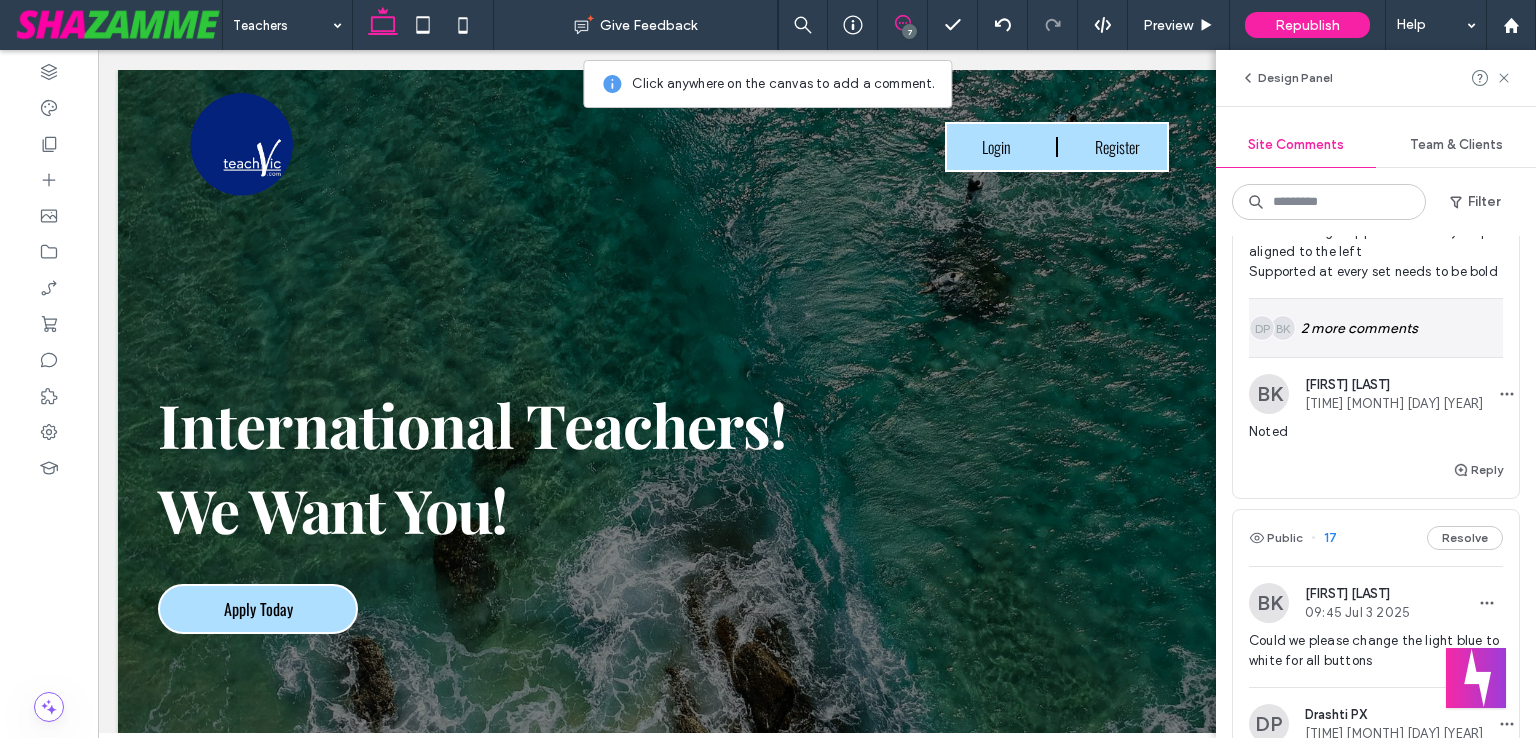 click on "BK DP 2 more comments" at bounding box center [1376, 328] 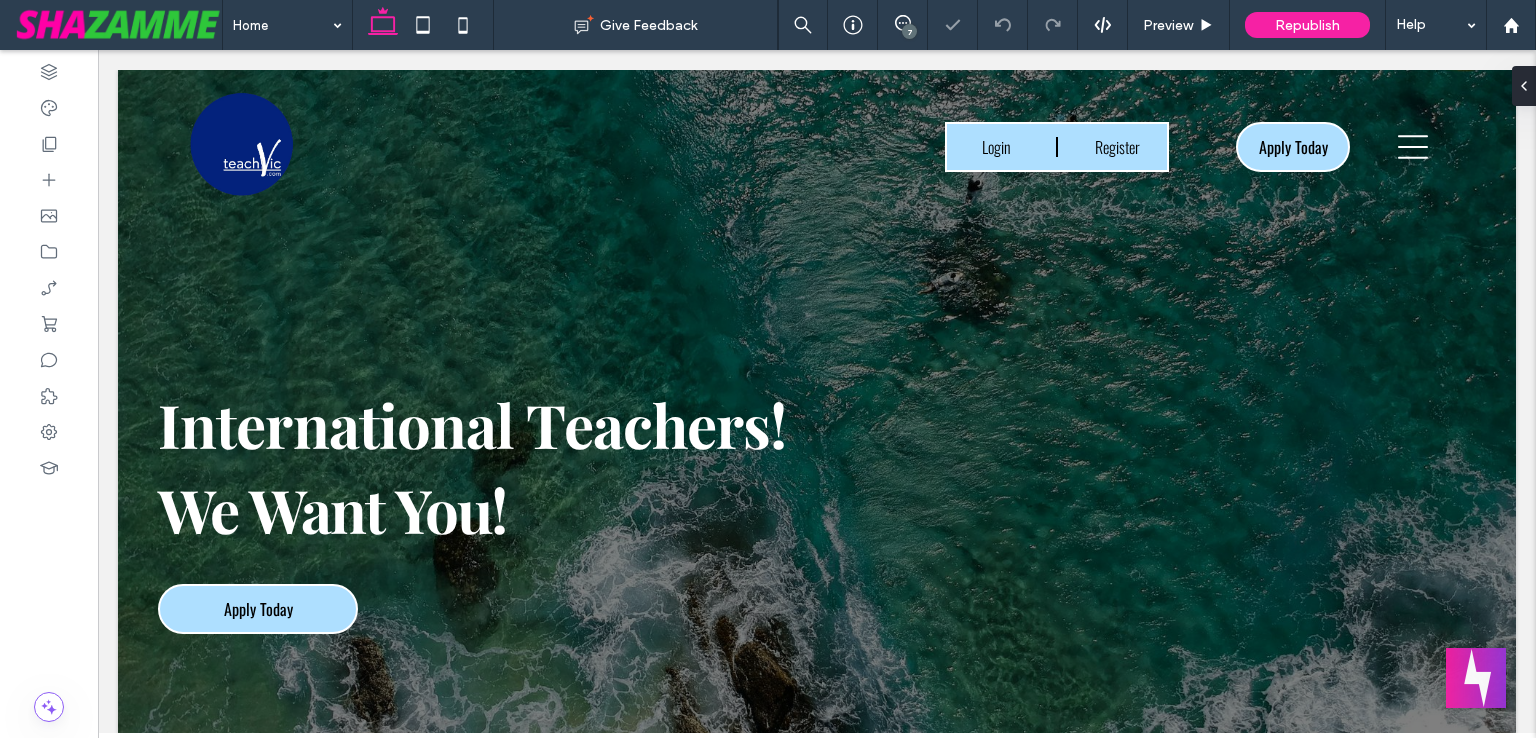 scroll, scrollTop: 0, scrollLeft: 0, axis: both 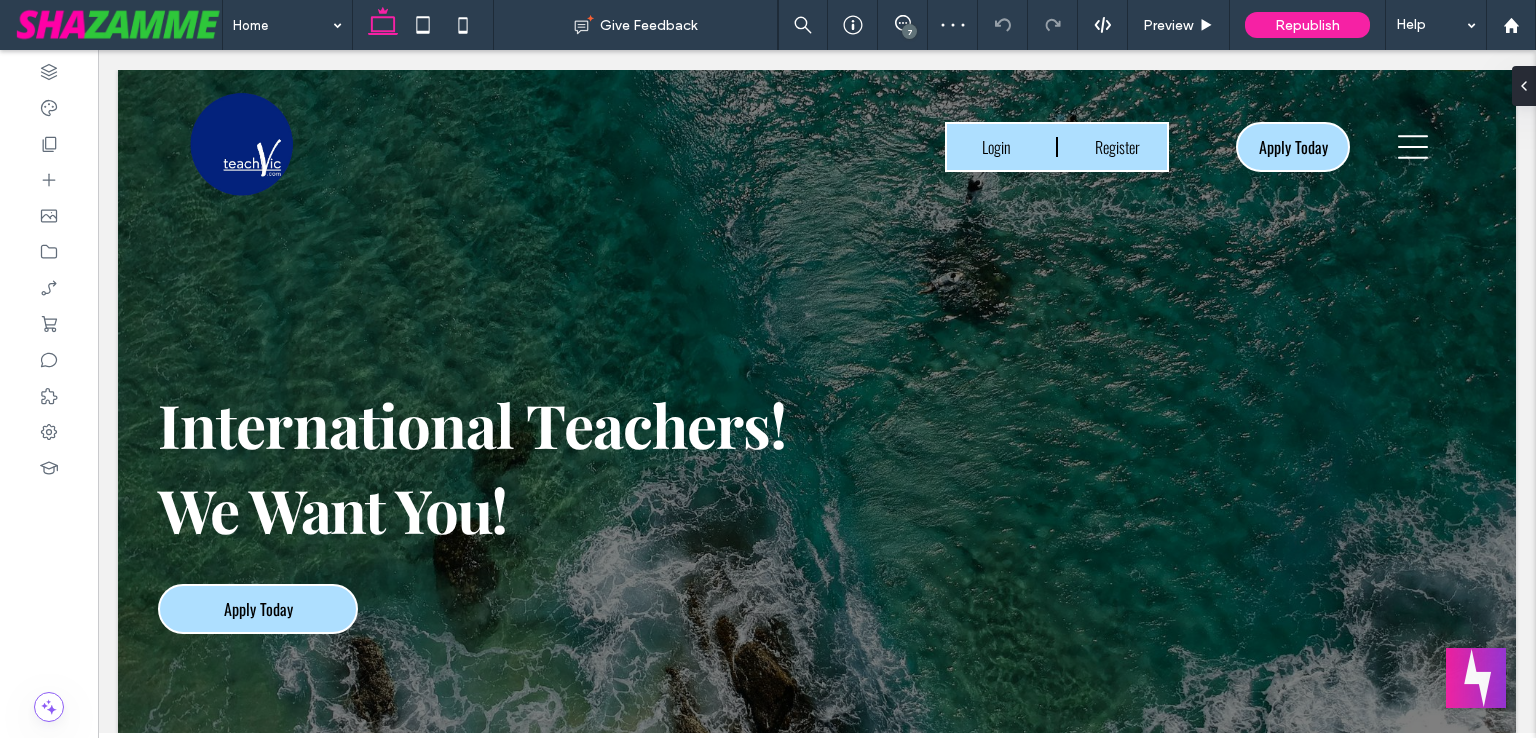 click on "7" at bounding box center (909, 31) 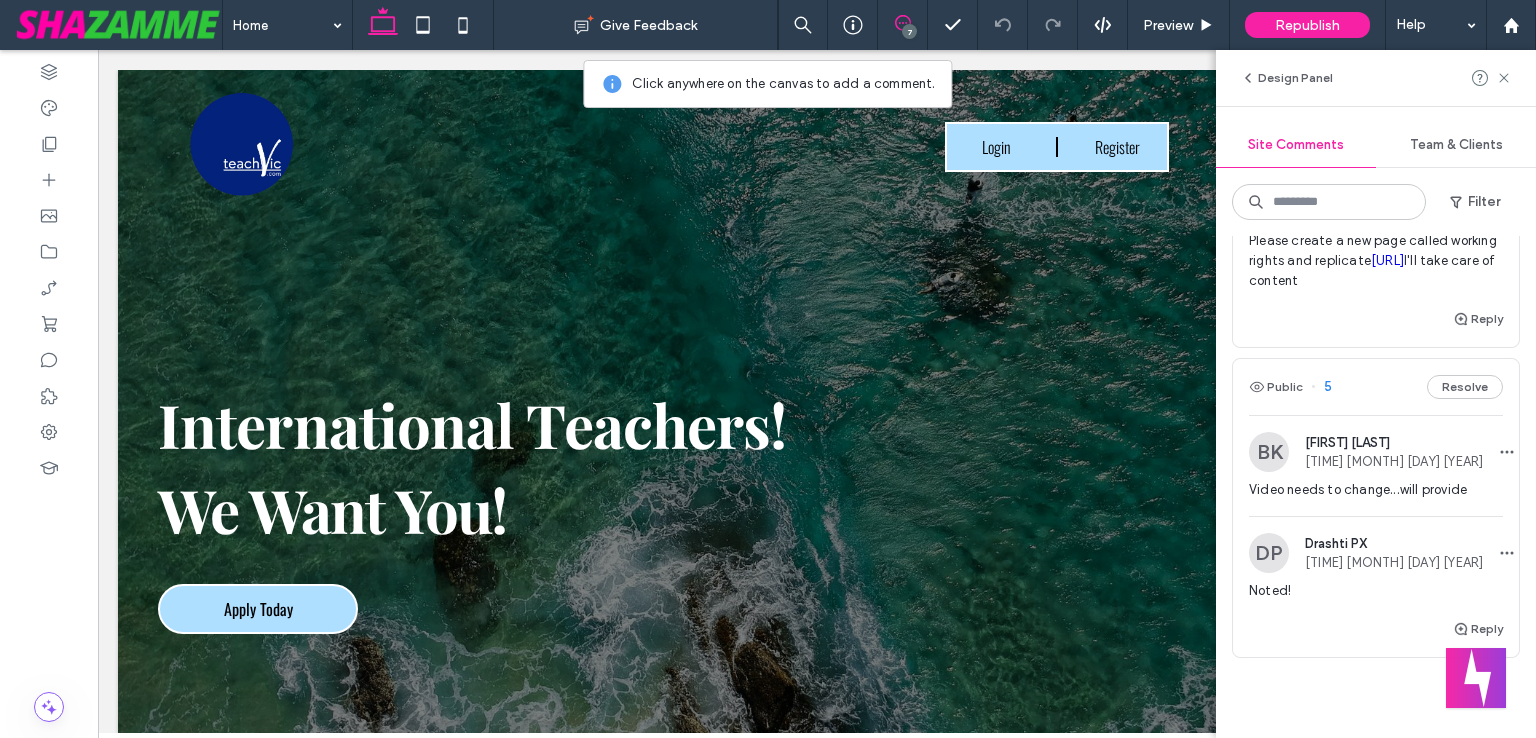 scroll, scrollTop: 2300, scrollLeft: 0, axis: vertical 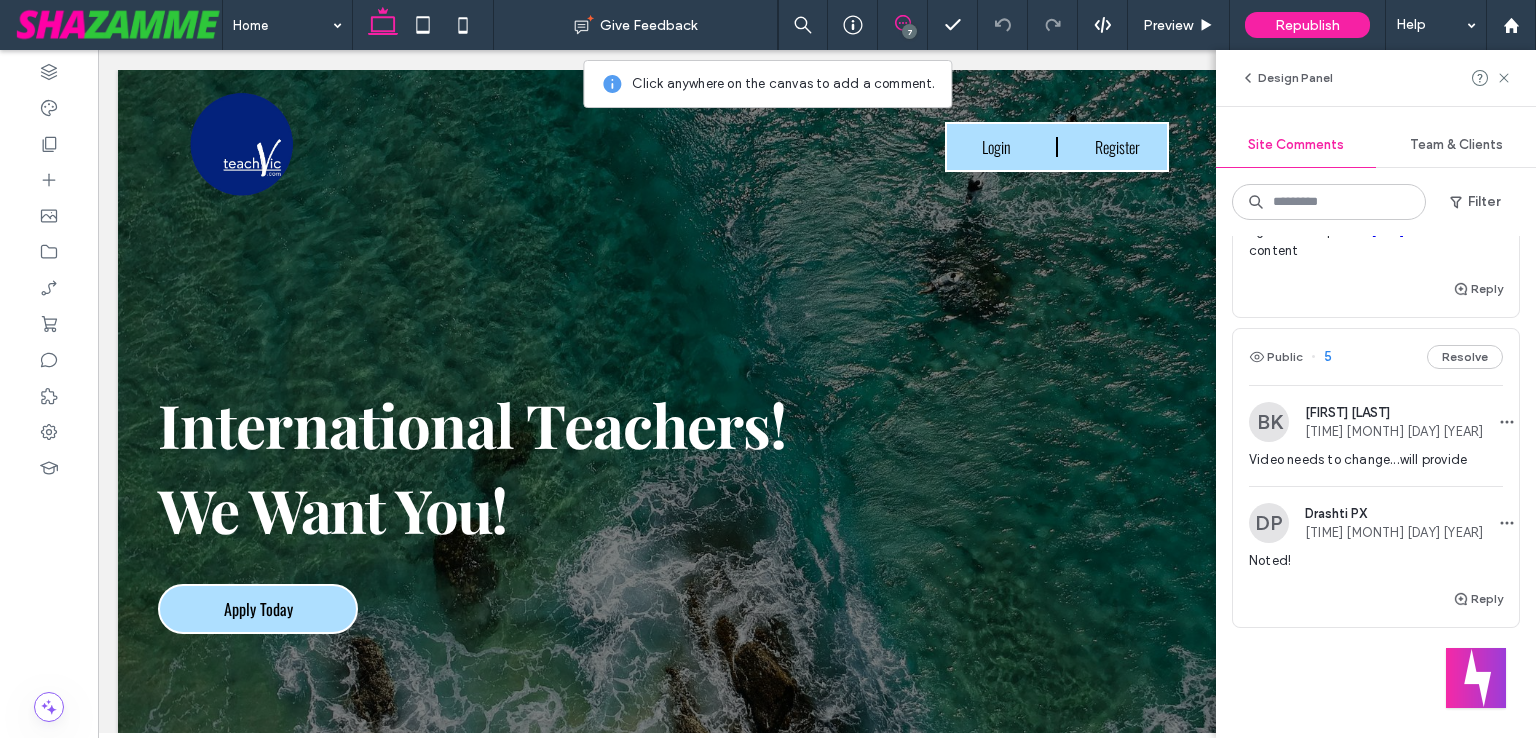 click on "Please create a new page called working rights and replicate
trexia6.wixstudio.com/teachvicnew/privacy-policy
I'll take care of content" at bounding box center (1376, 231) 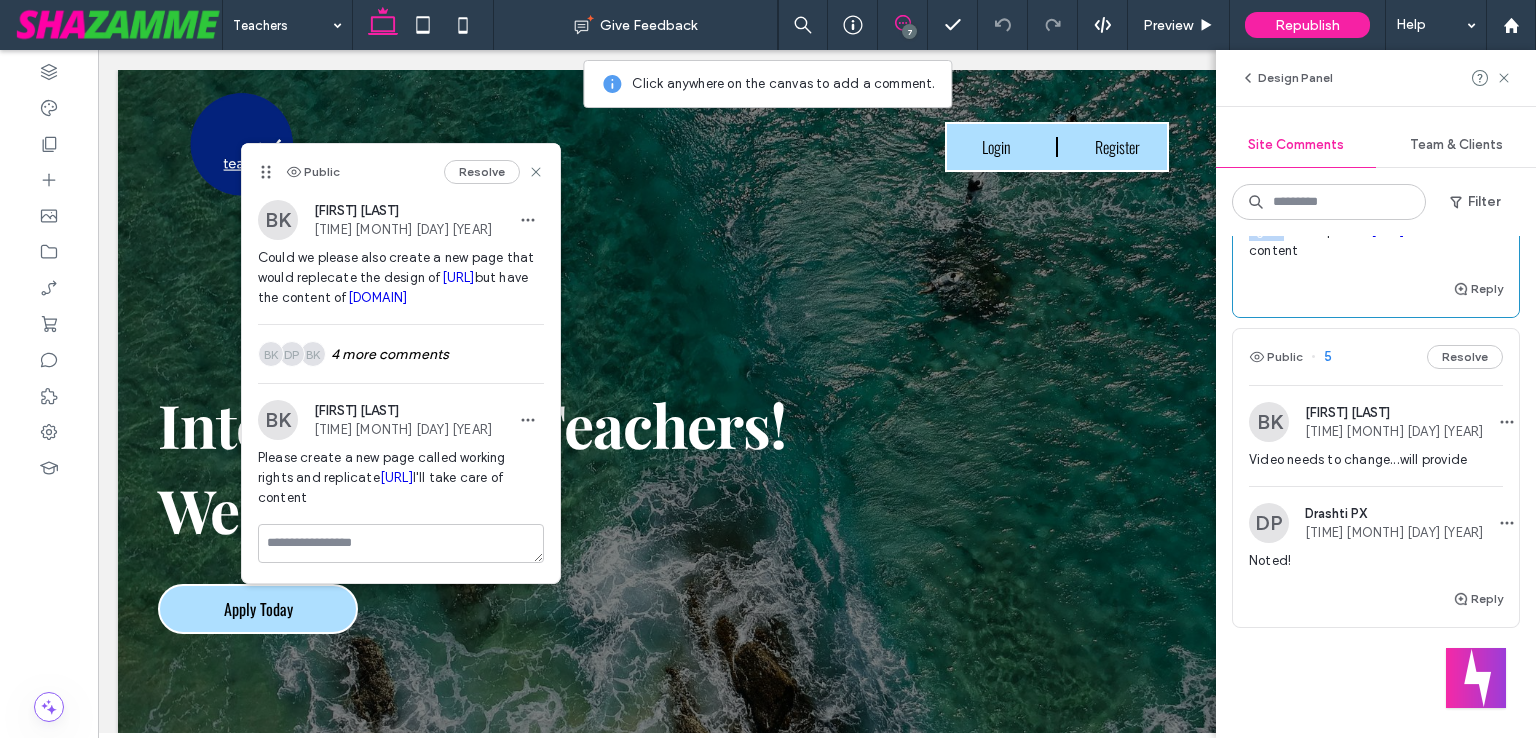 drag, startPoint x: 1250, startPoint y: 409, endPoint x: 1332, endPoint y: 405, distance: 82.0975 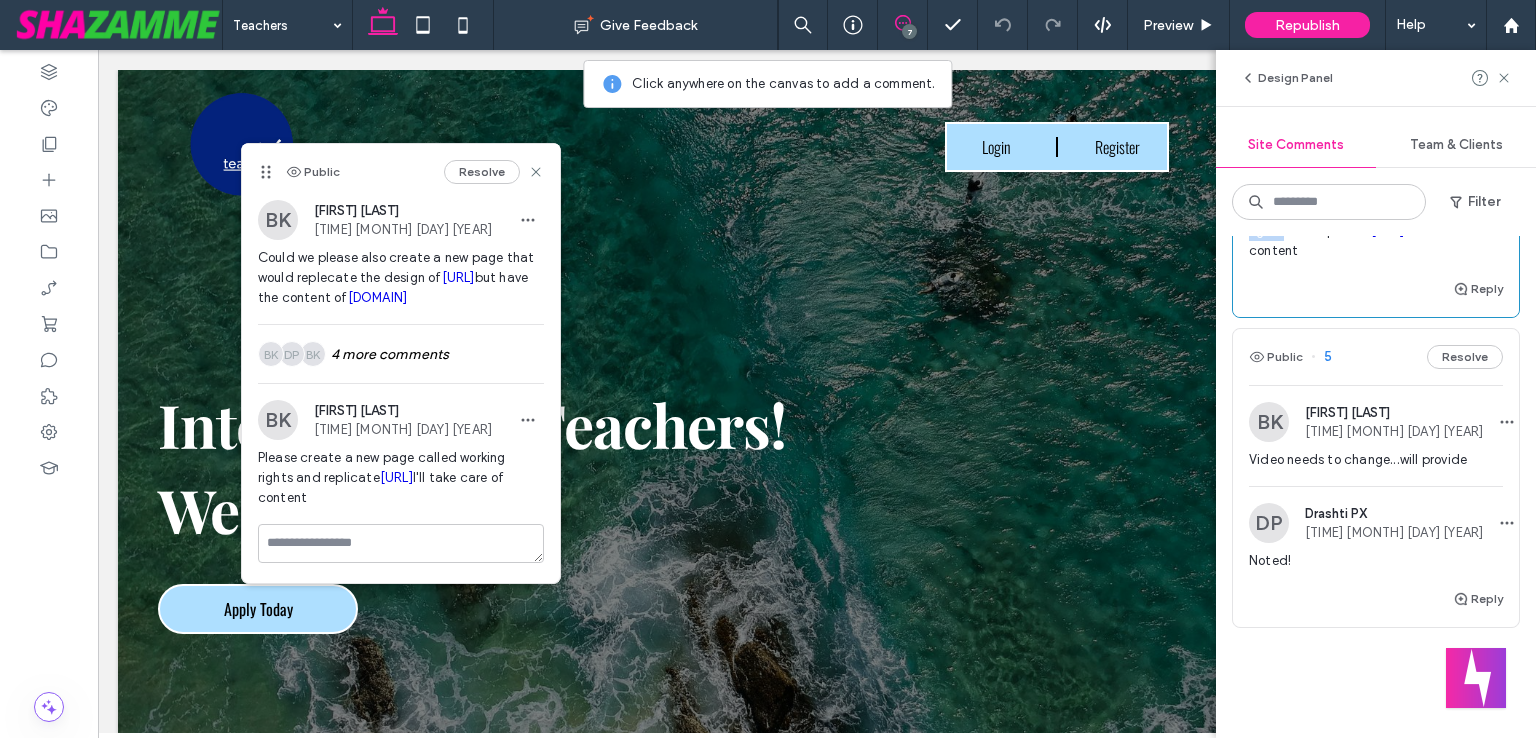 click on "Please create a new page called working rights and replicate
trexia6.wixstudio.com/teachvicnew/privacy-policy
I'll take care of content" at bounding box center [1376, 231] 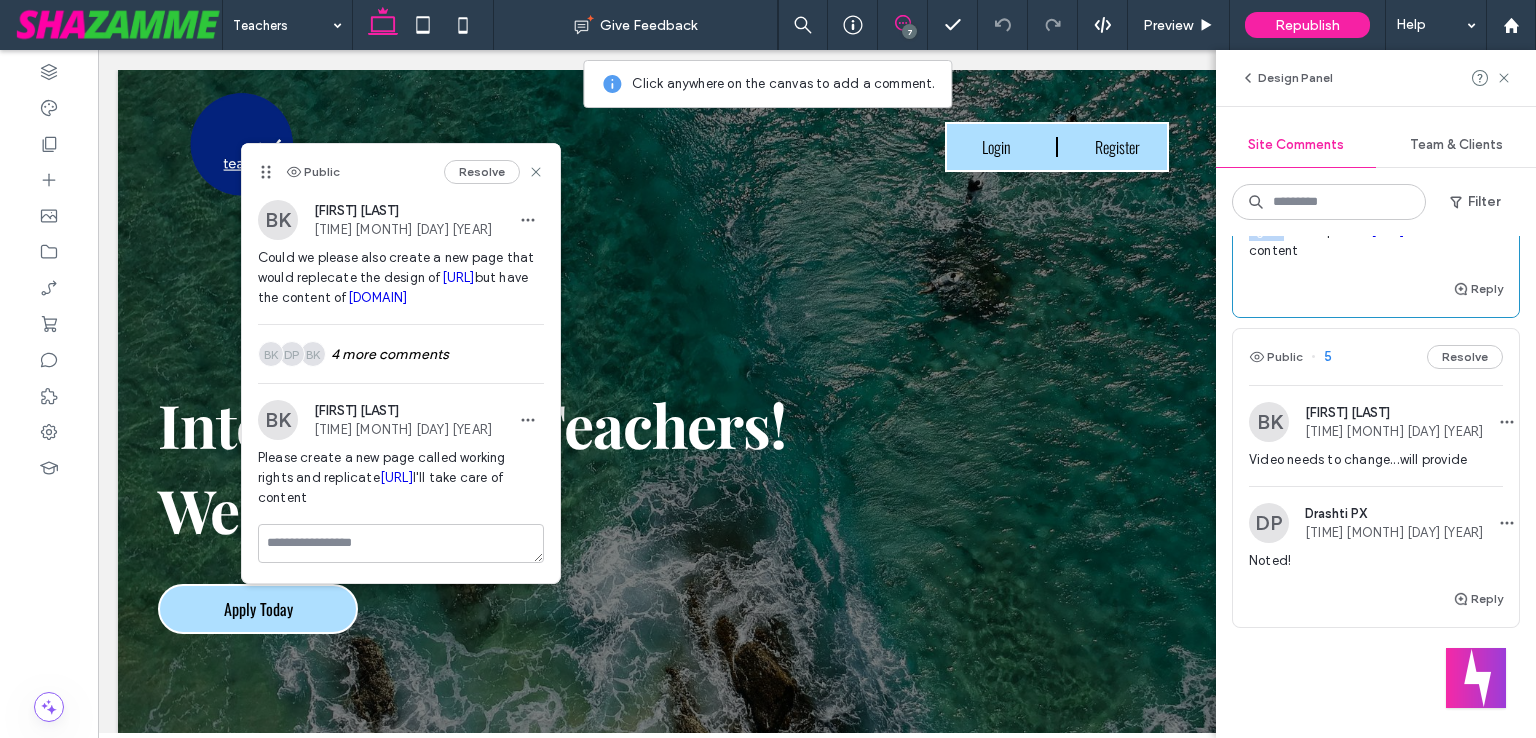 copy on "working rights" 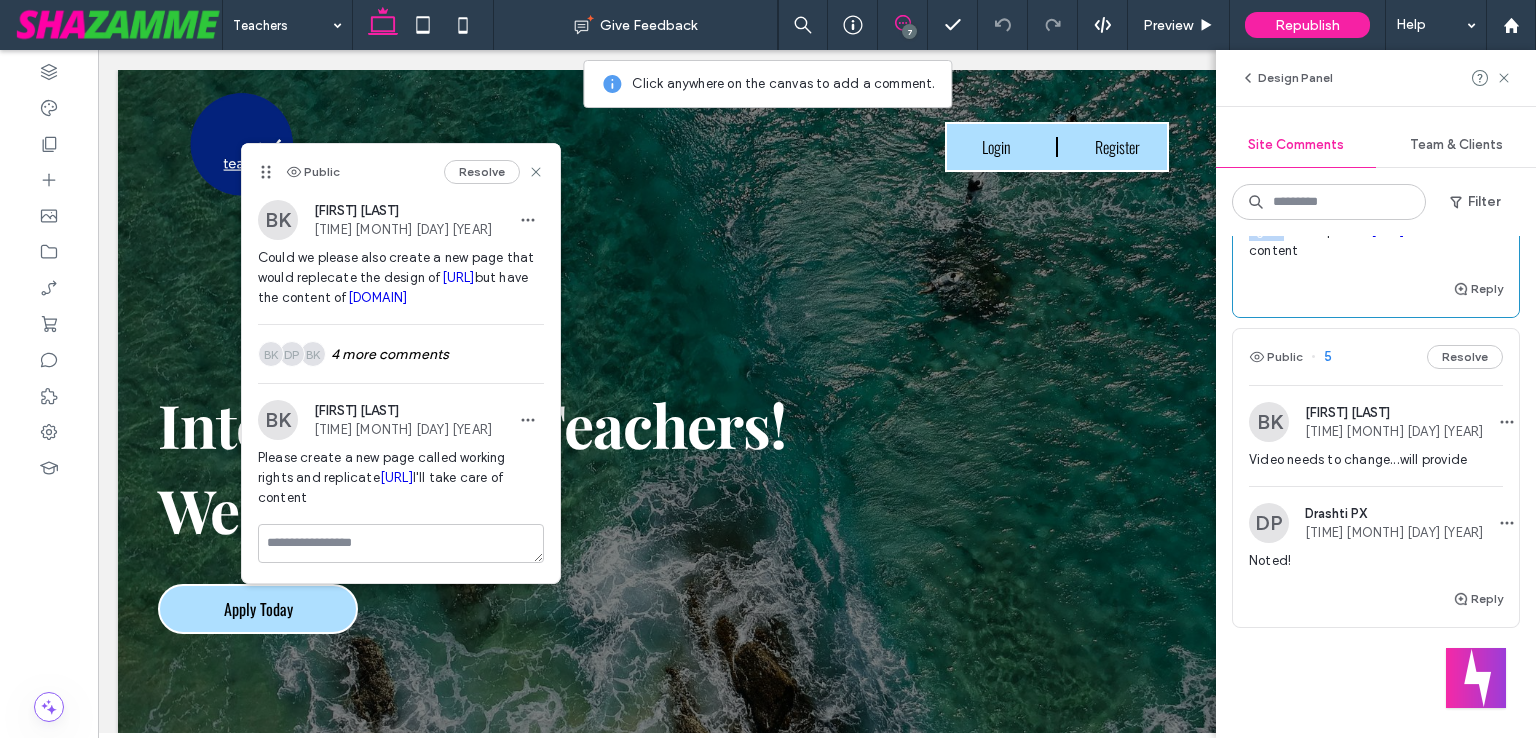 scroll, scrollTop: 88, scrollLeft: 0, axis: vertical 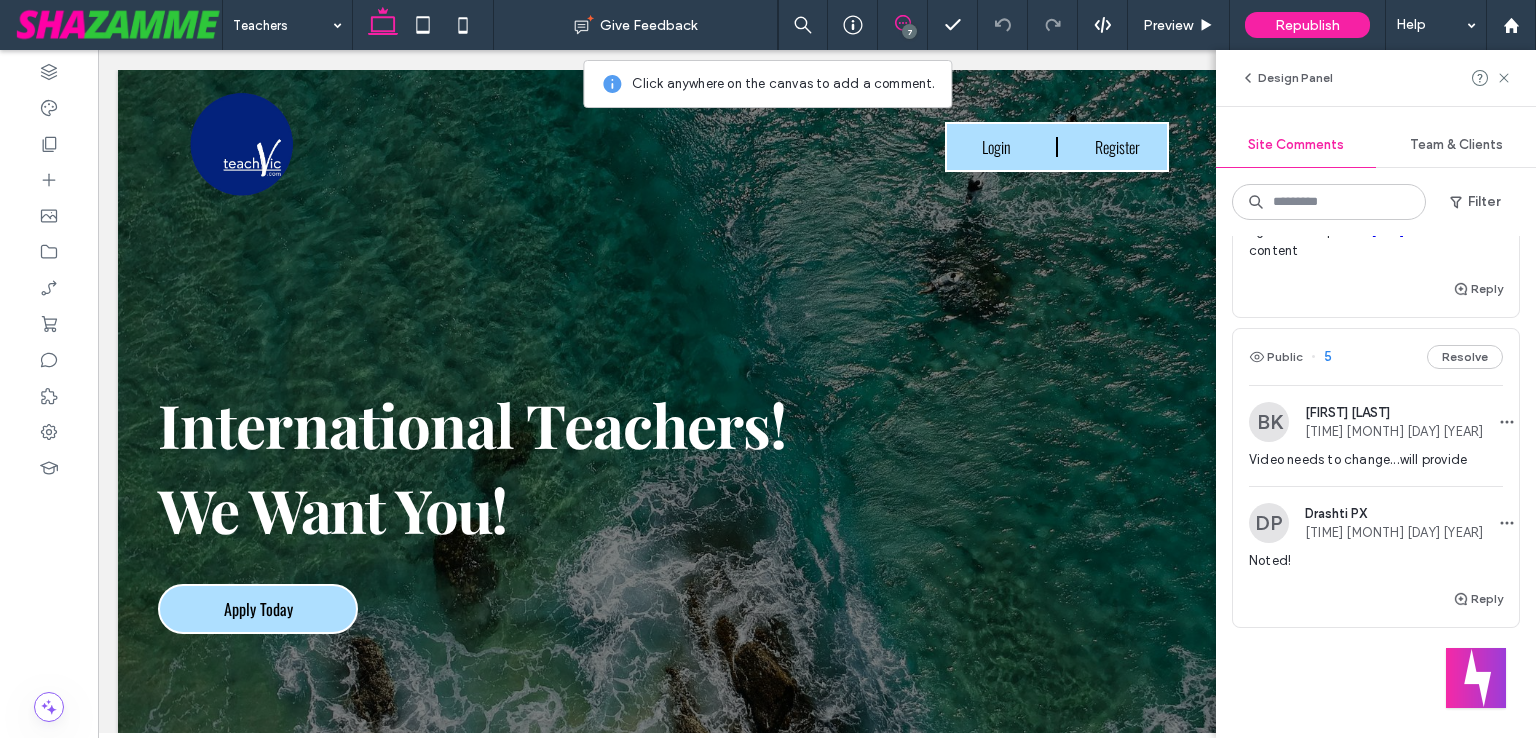click on "BK DP BK 4 more comments" at bounding box center (1376, 107) 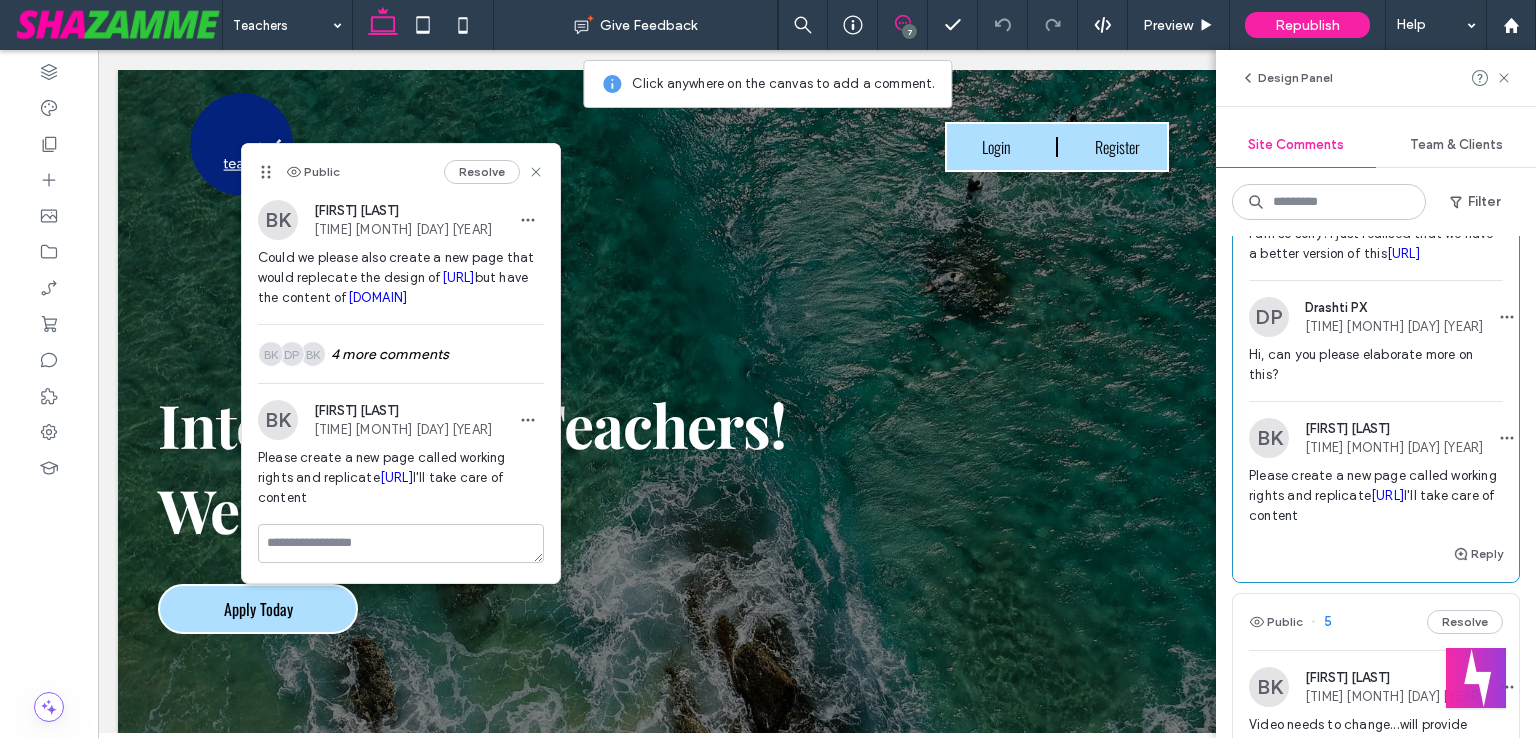 scroll, scrollTop: 2500, scrollLeft: 0, axis: vertical 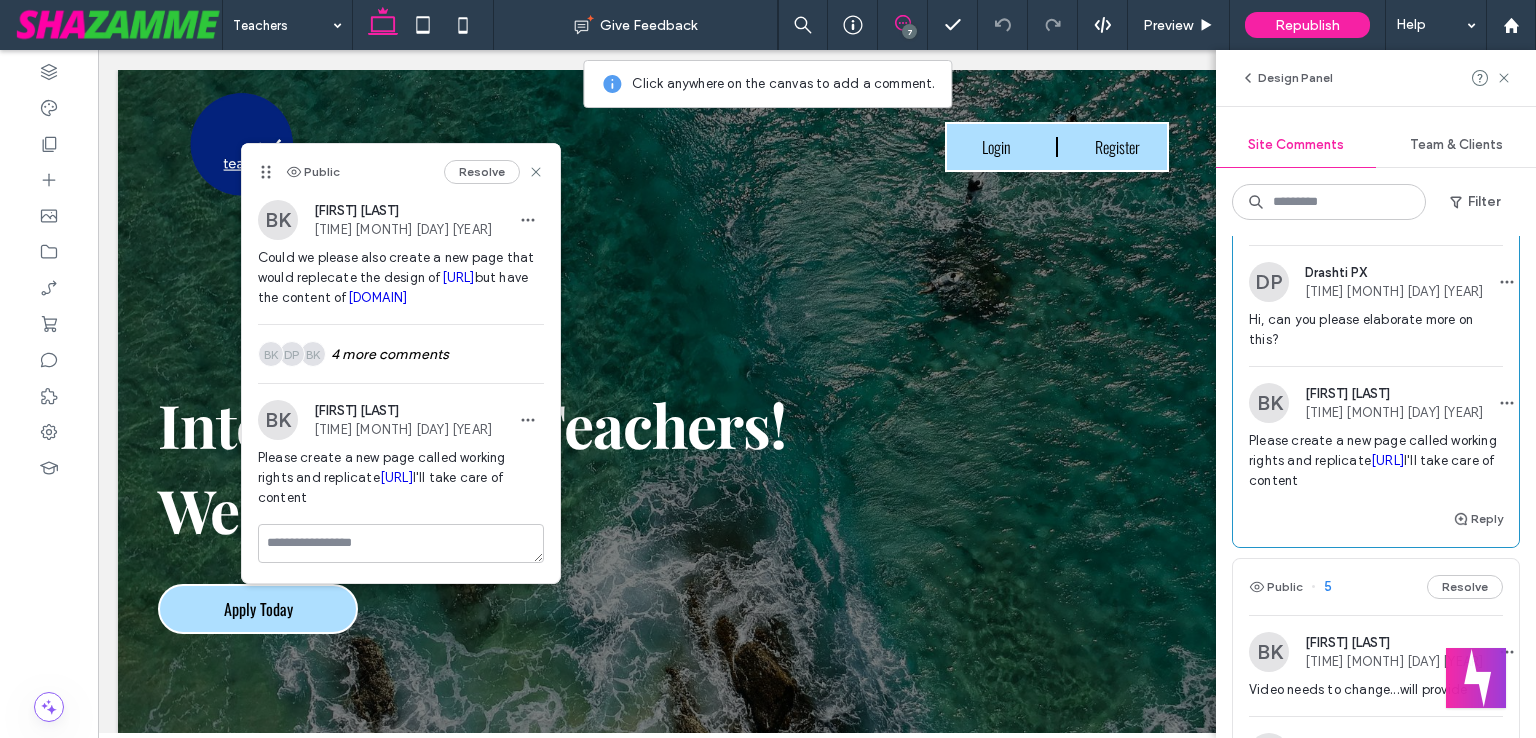 click on "I am so sorry. I just realised that we have a better version of this
trexia6.wixstudio.com/teachvicnew/services-1-1" at bounding box center [1376, 209] 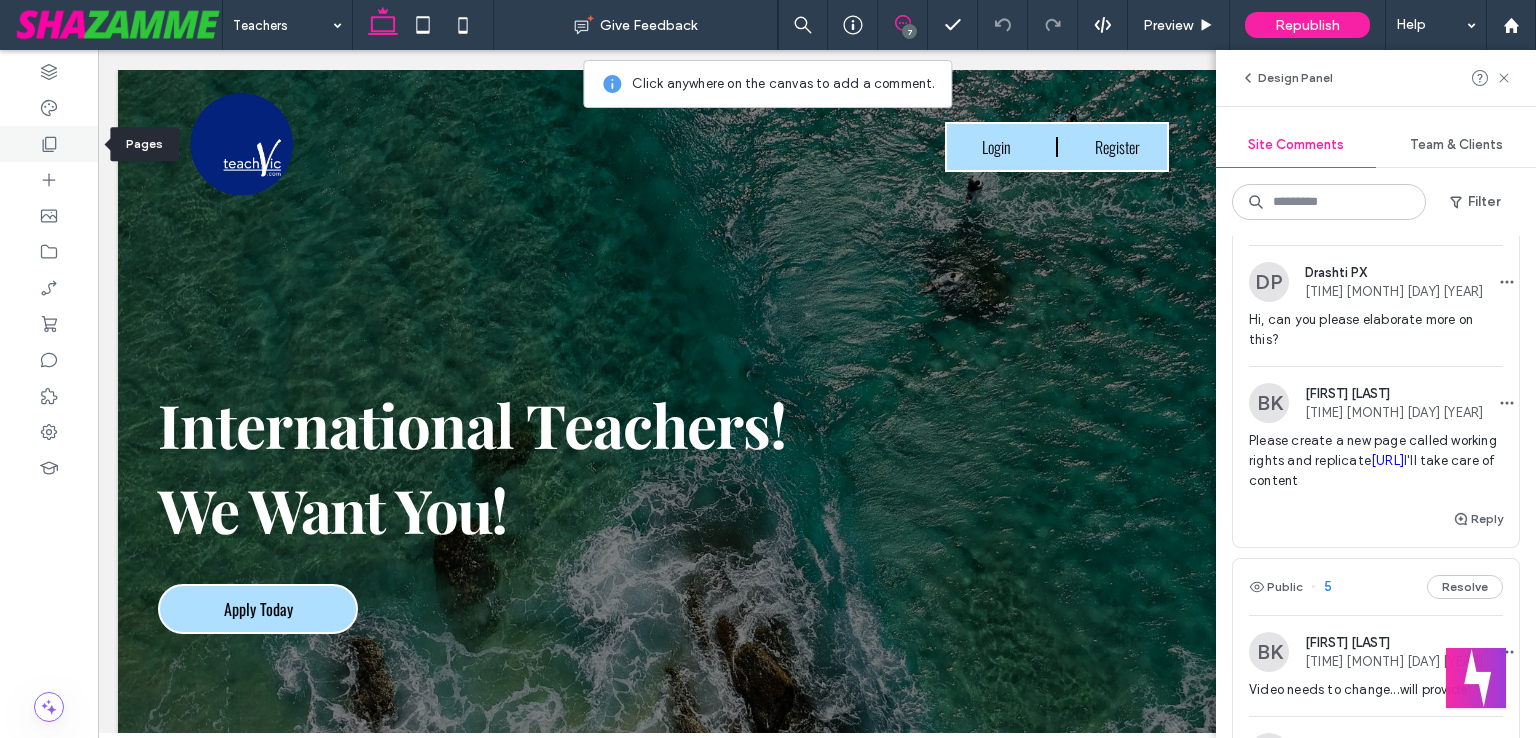 click at bounding box center [49, 144] 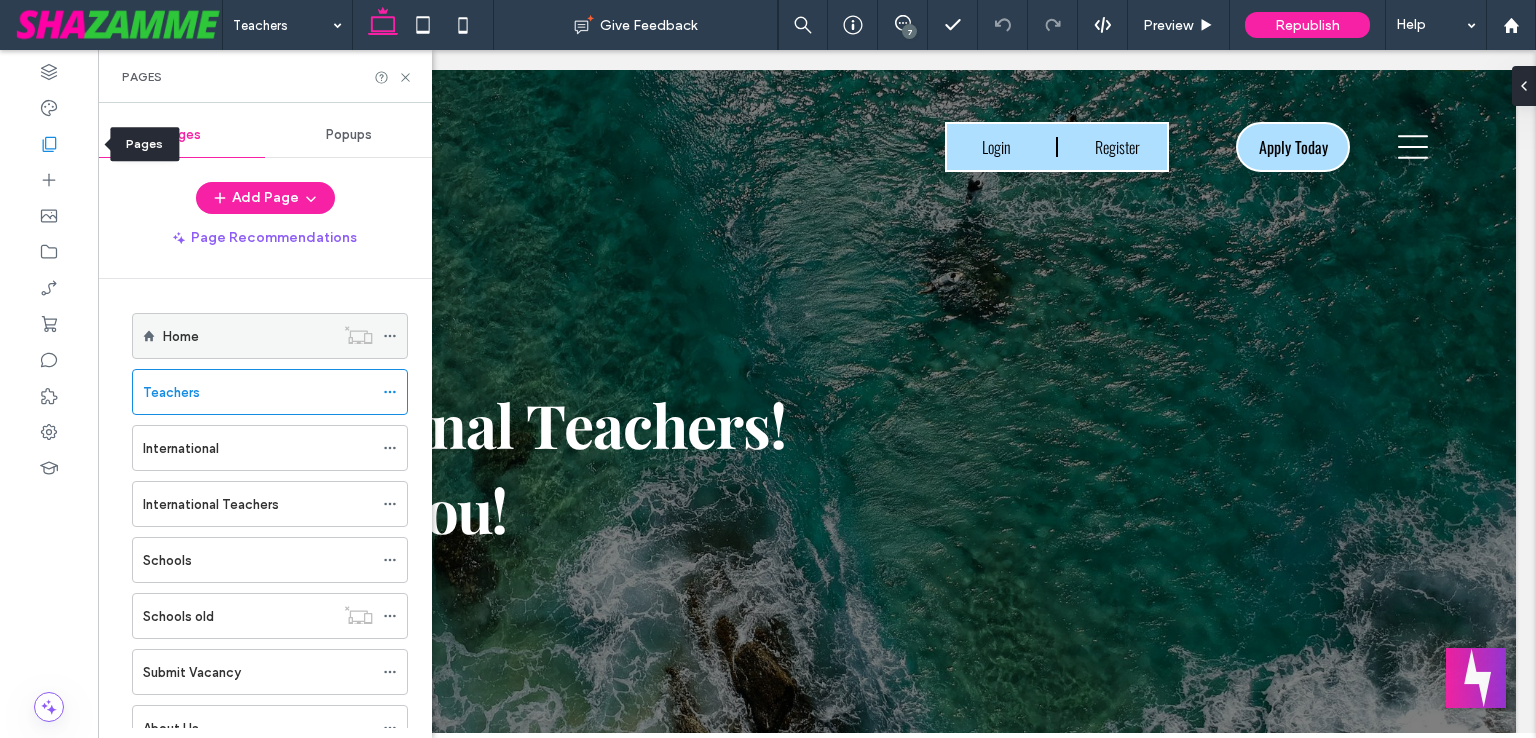 scroll, scrollTop: 0, scrollLeft: 0, axis: both 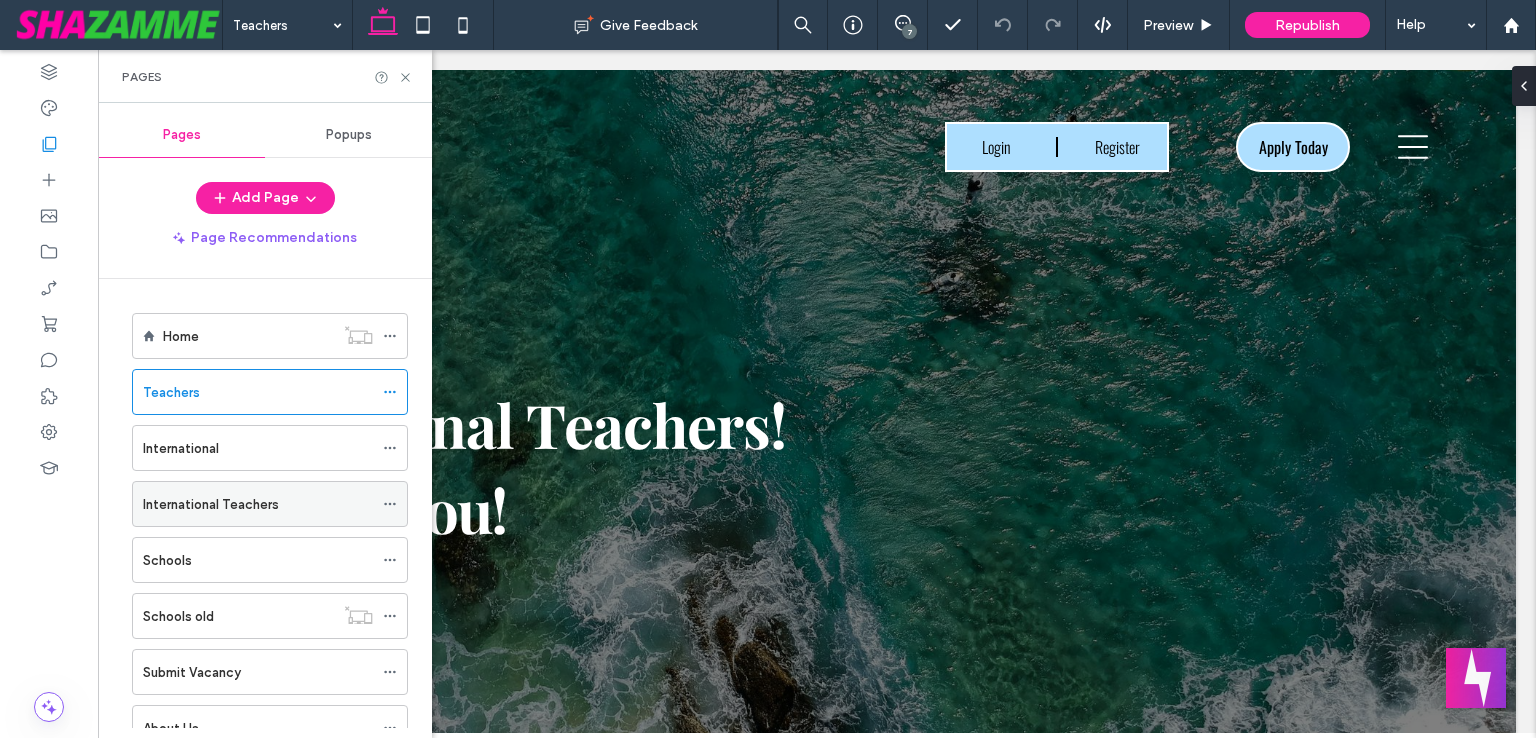 click on "International Teachers" at bounding box center (211, 504) 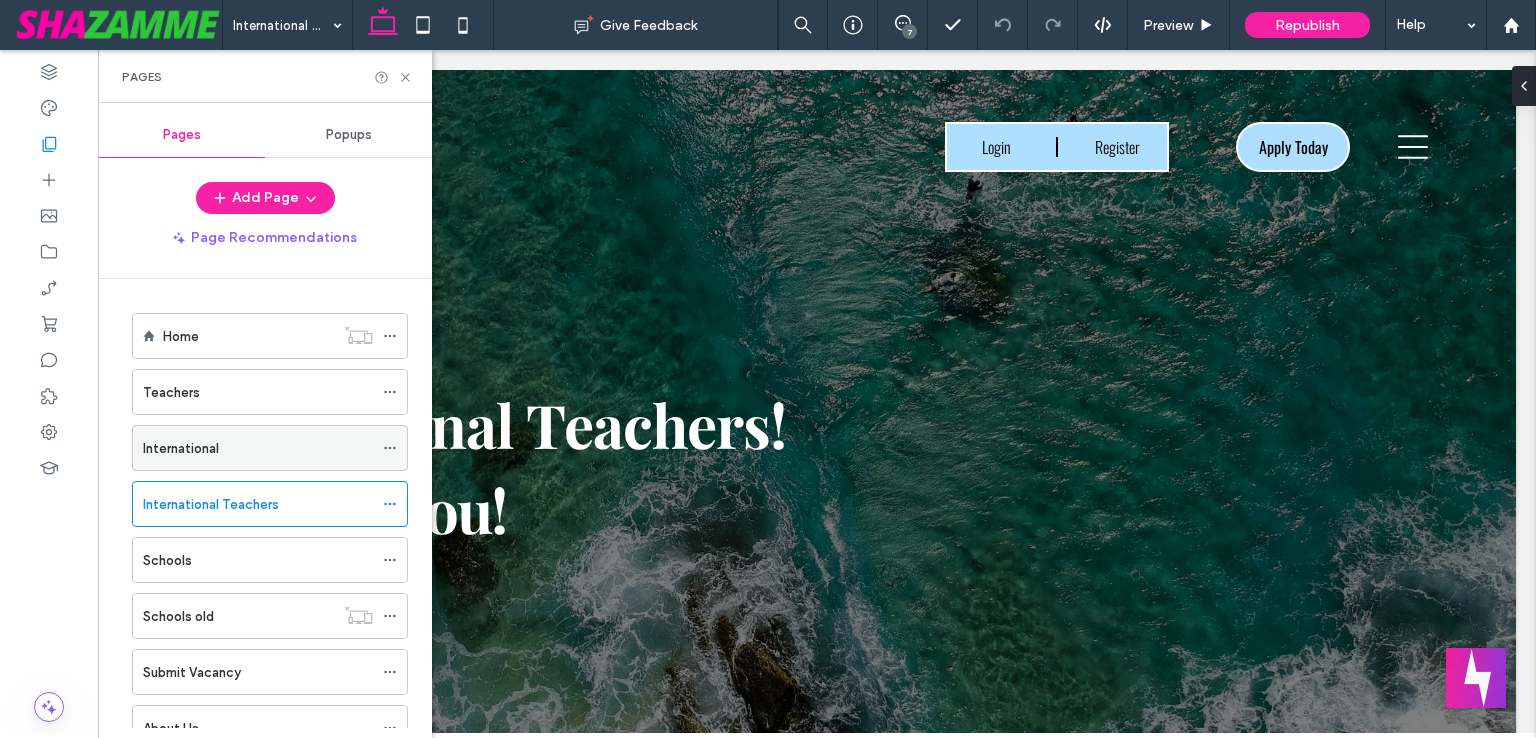 click on "International" at bounding box center [258, 448] 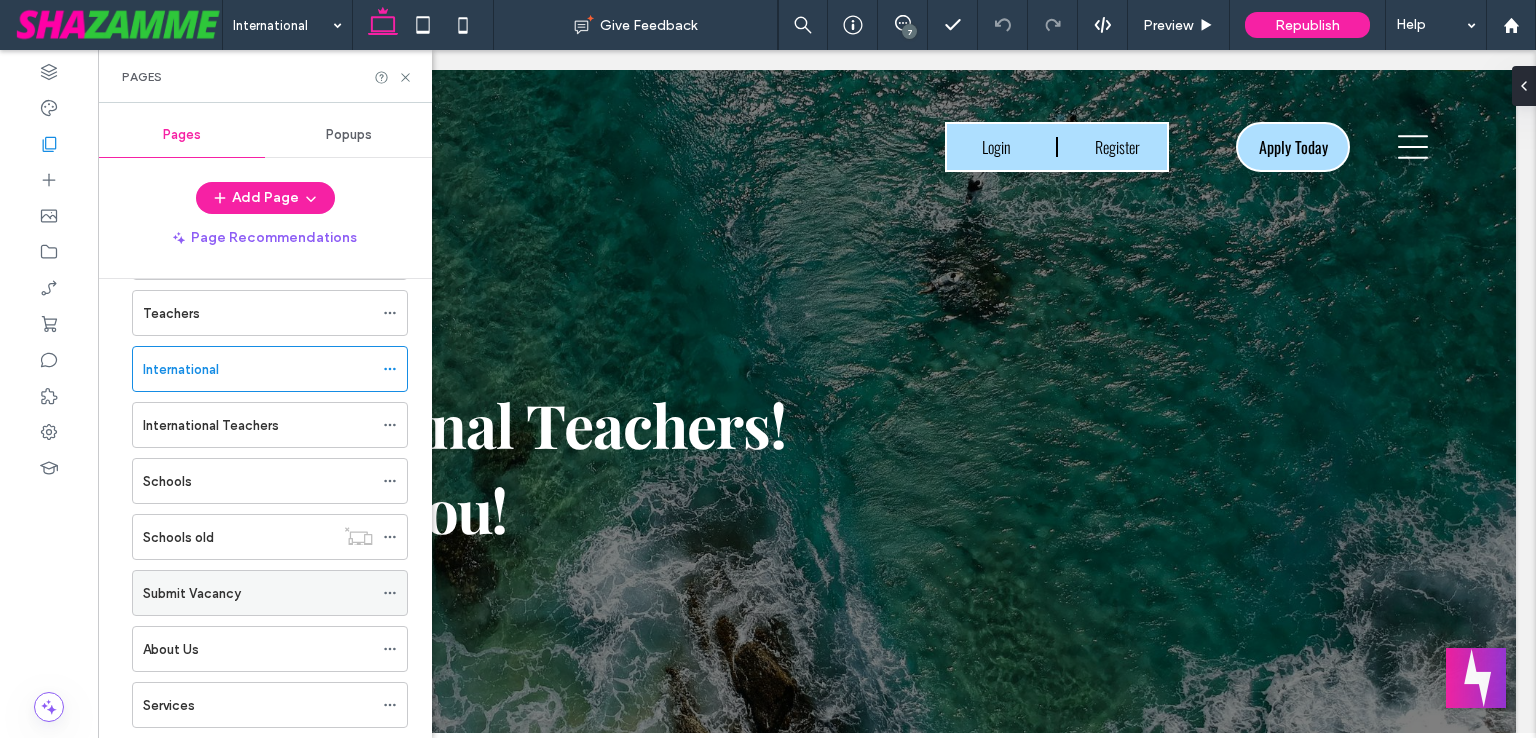 scroll, scrollTop: 100, scrollLeft: 0, axis: vertical 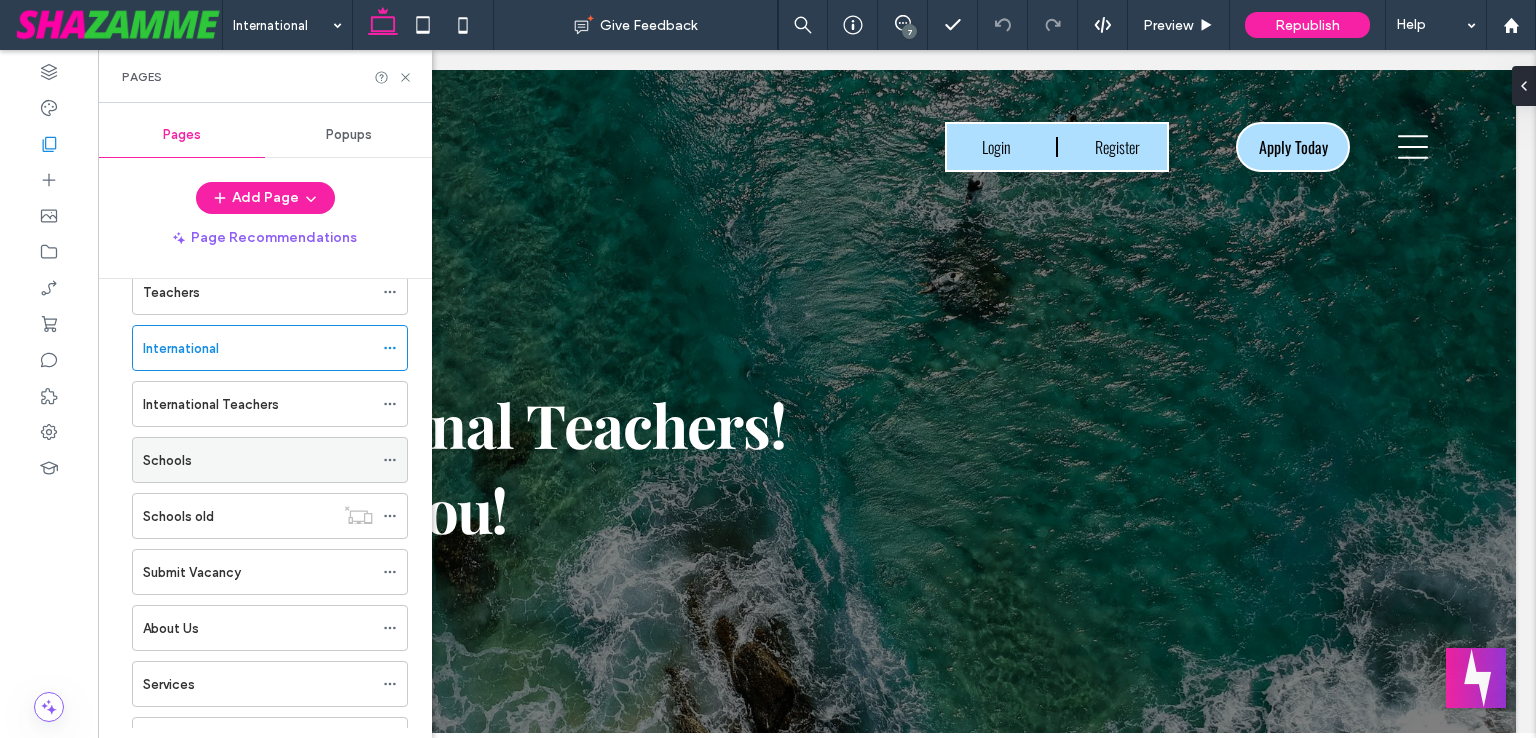 click on "Schools" at bounding box center (258, 460) 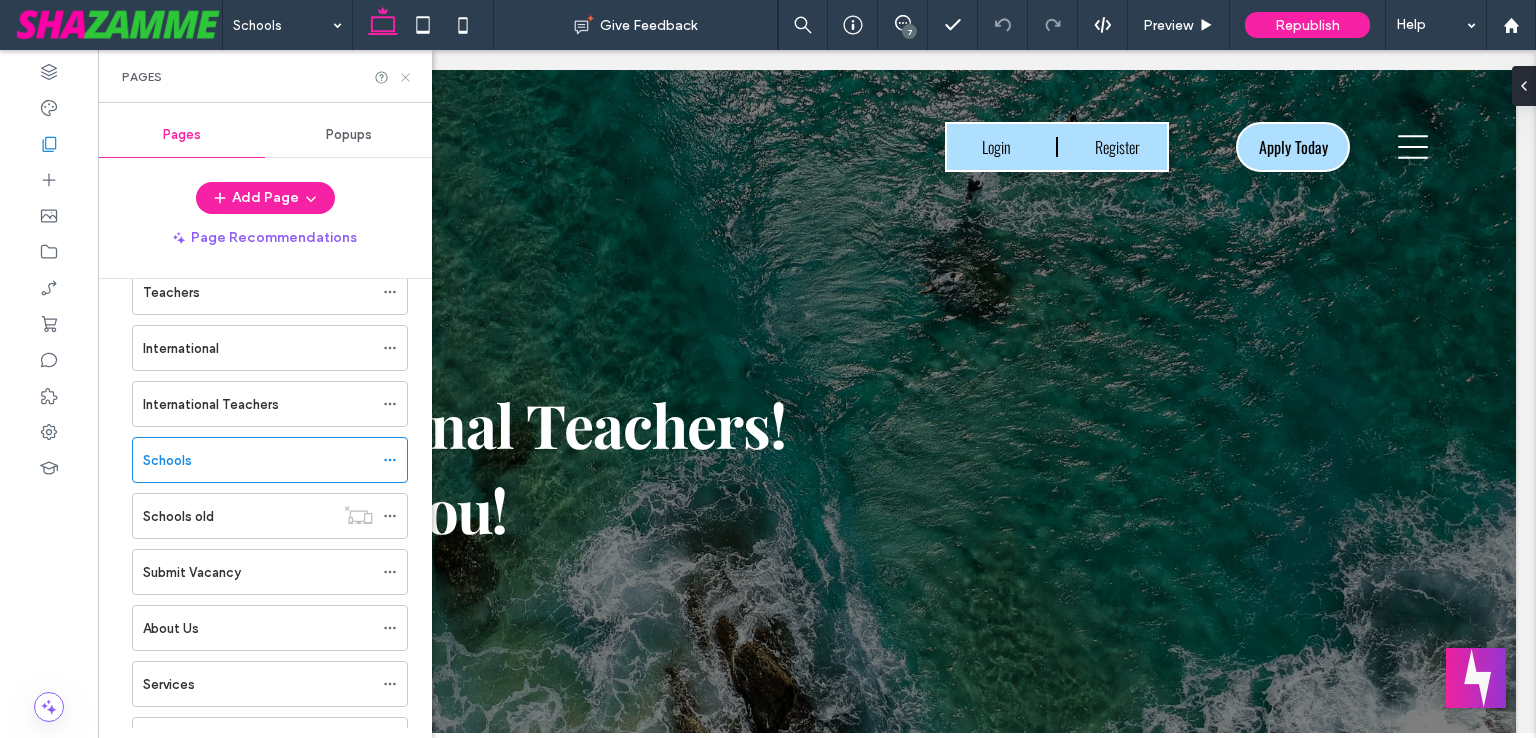 click 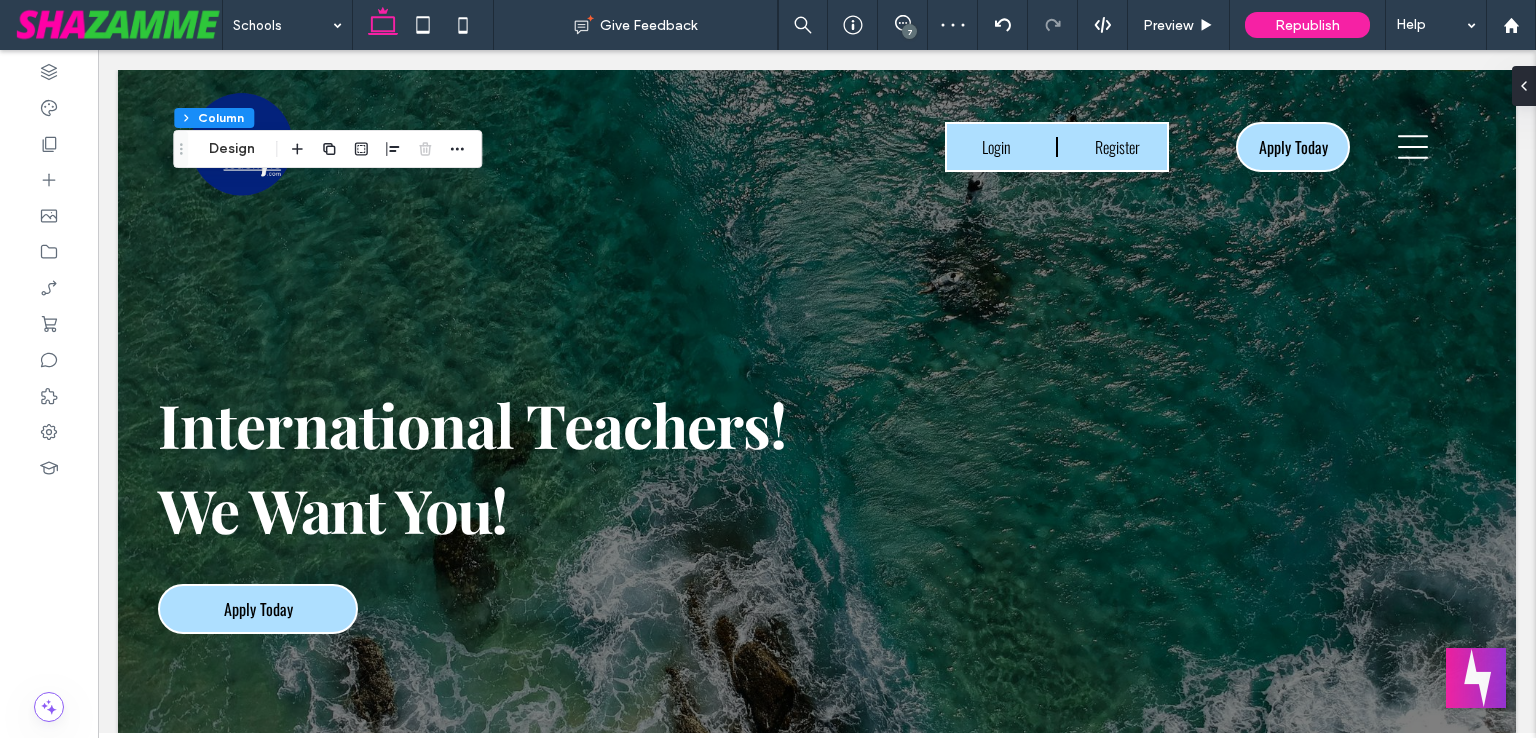 click on "Section Column Design" at bounding box center (327, 149) 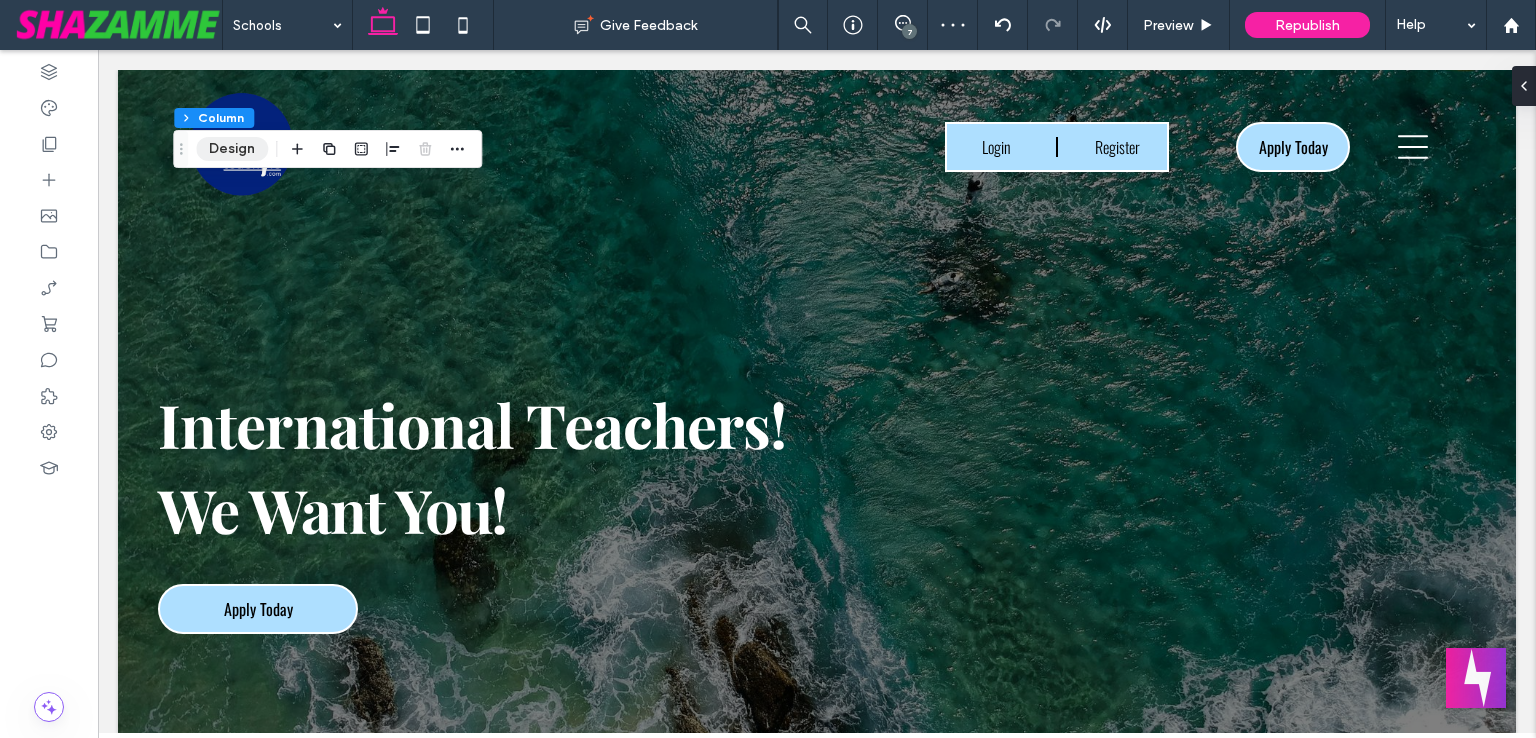 click on "Design" at bounding box center [232, 149] 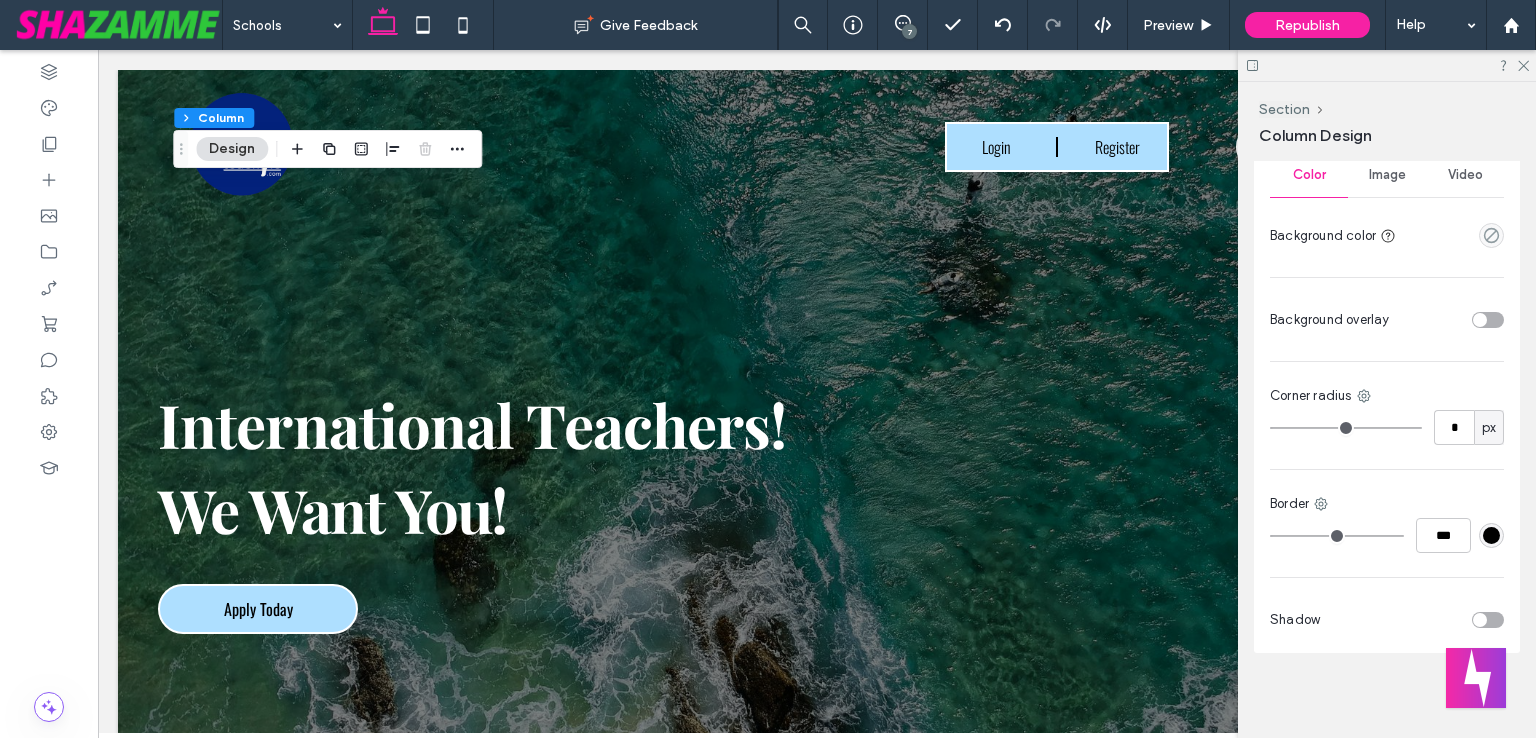 scroll, scrollTop: 975, scrollLeft: 0, axis: vertical 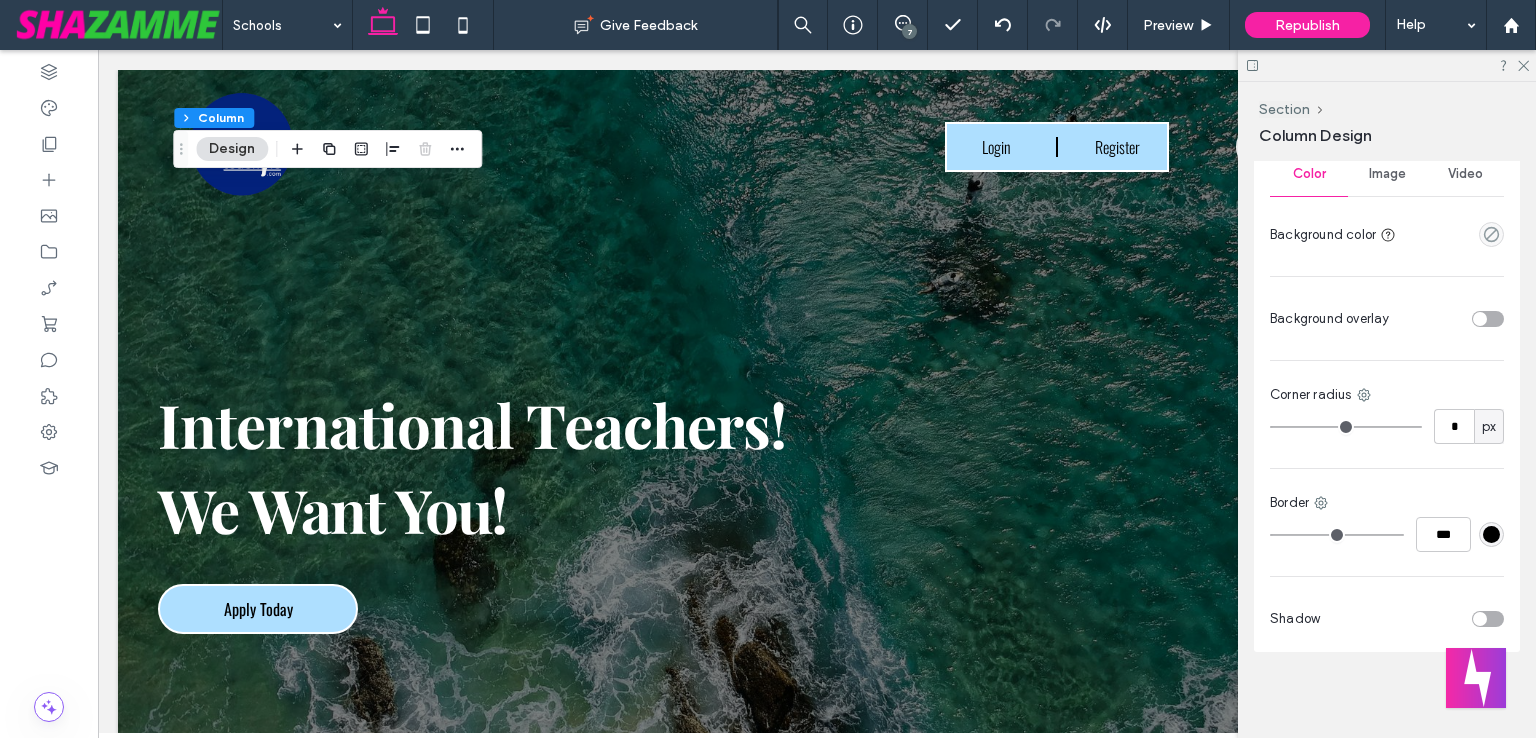 click at bounding box center [1488, 319] 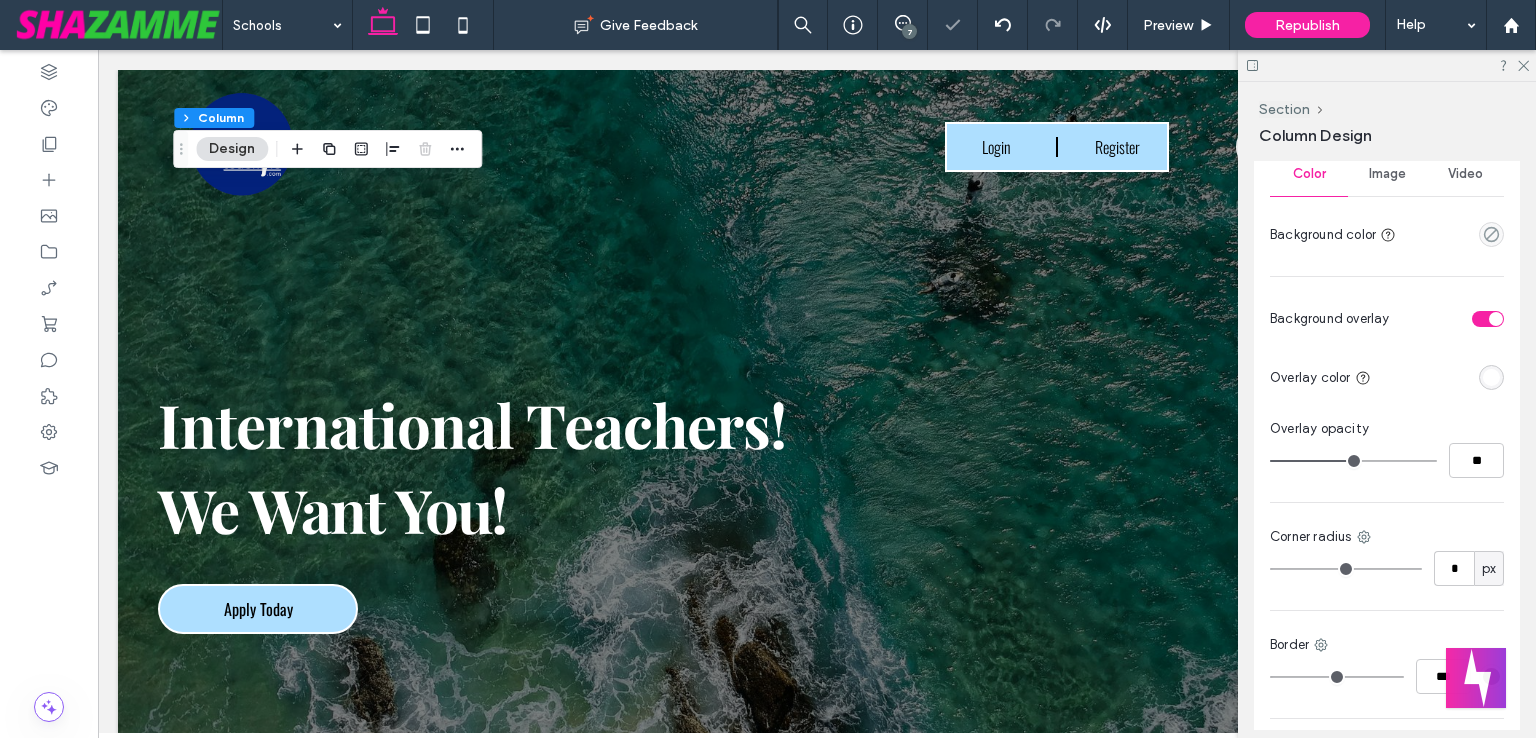 click at bounding box center (1491, 377) 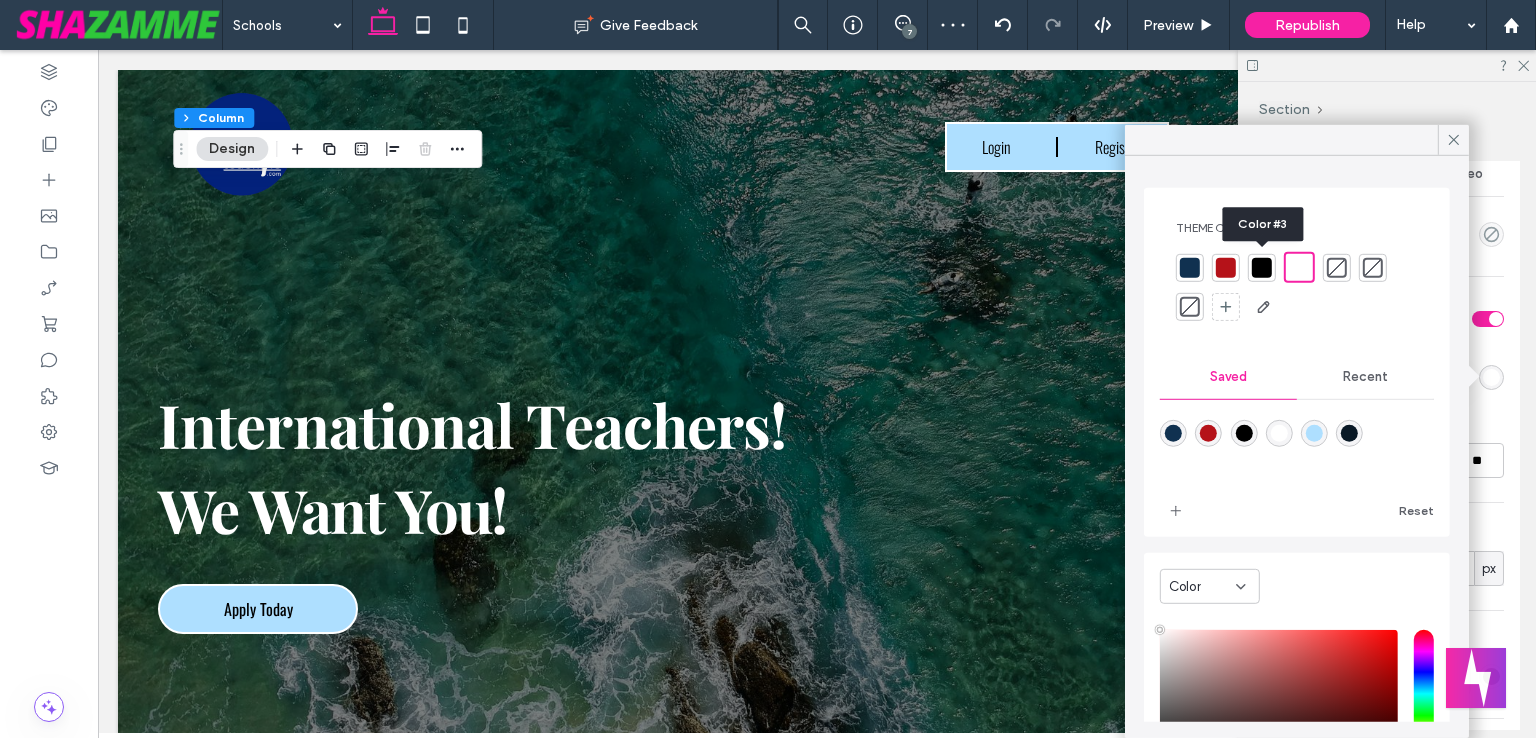 click at bounding box center (1262, 267) 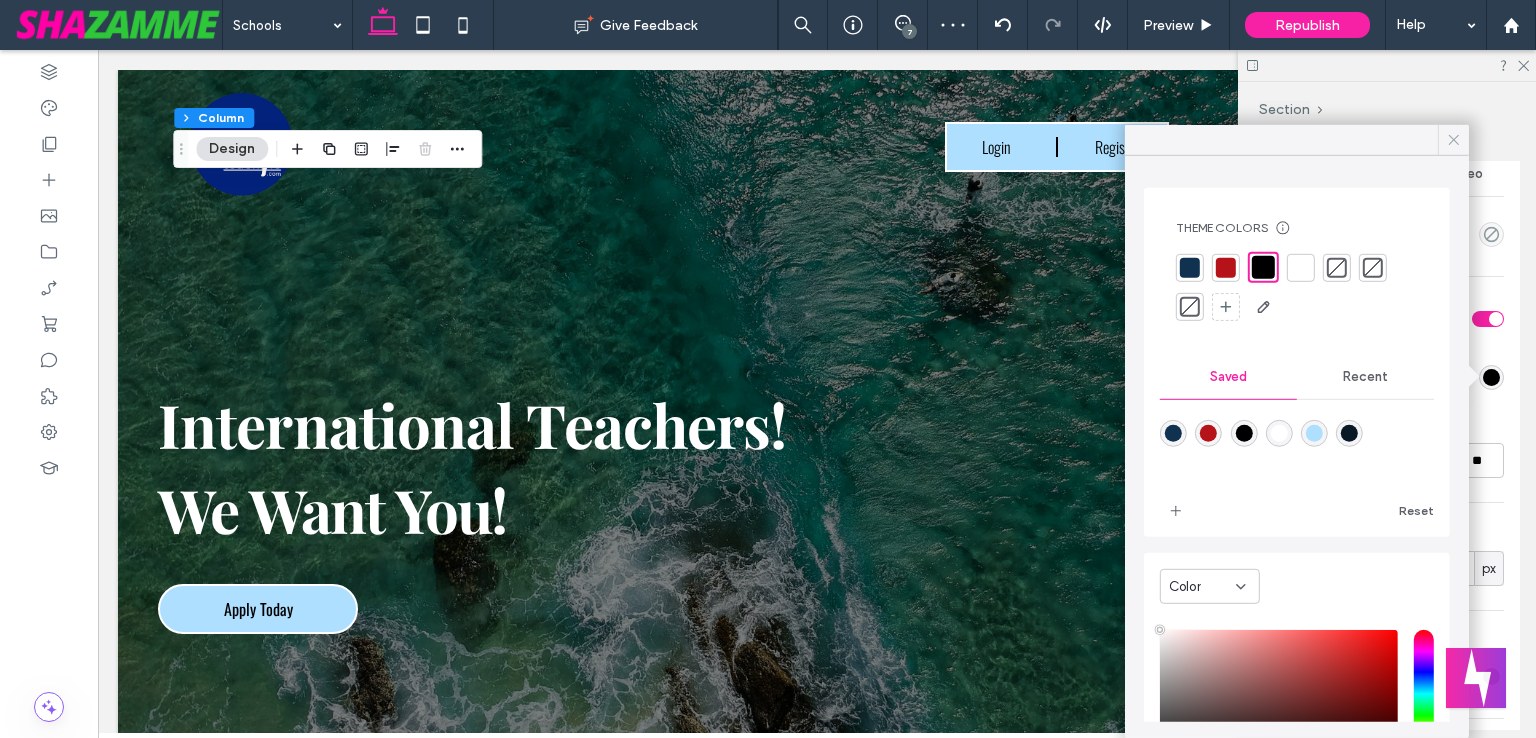 click 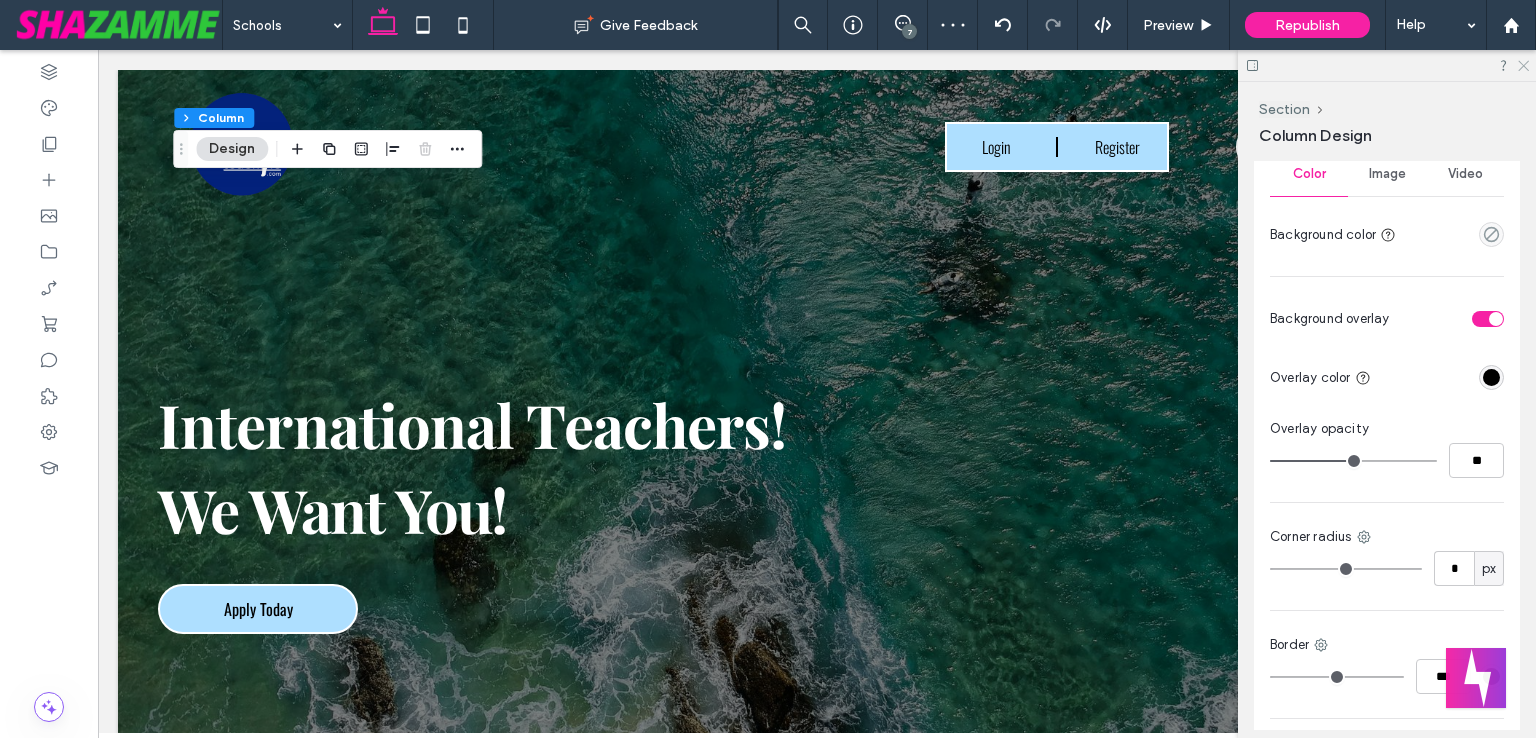 click 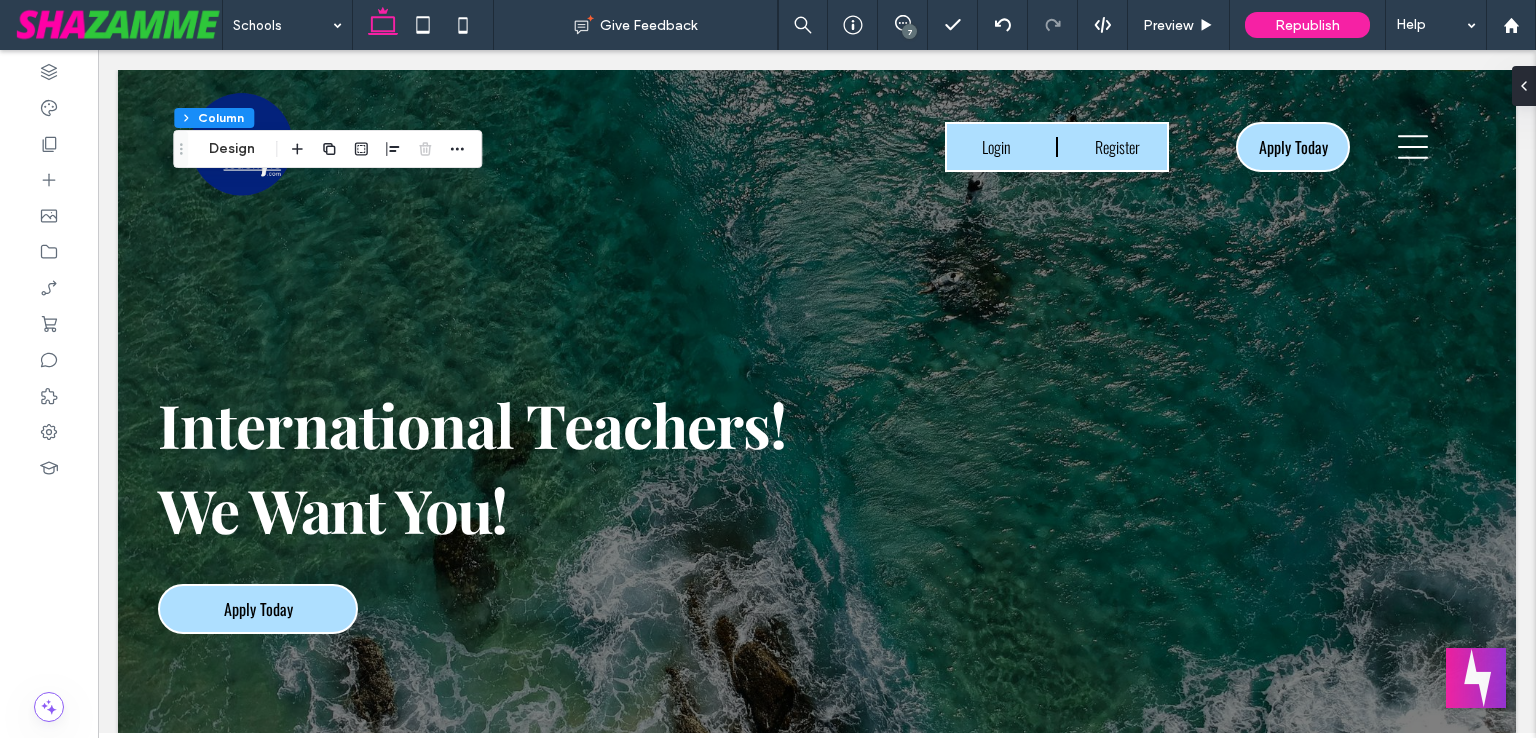 click on "7" at bounding box center [909, 31] 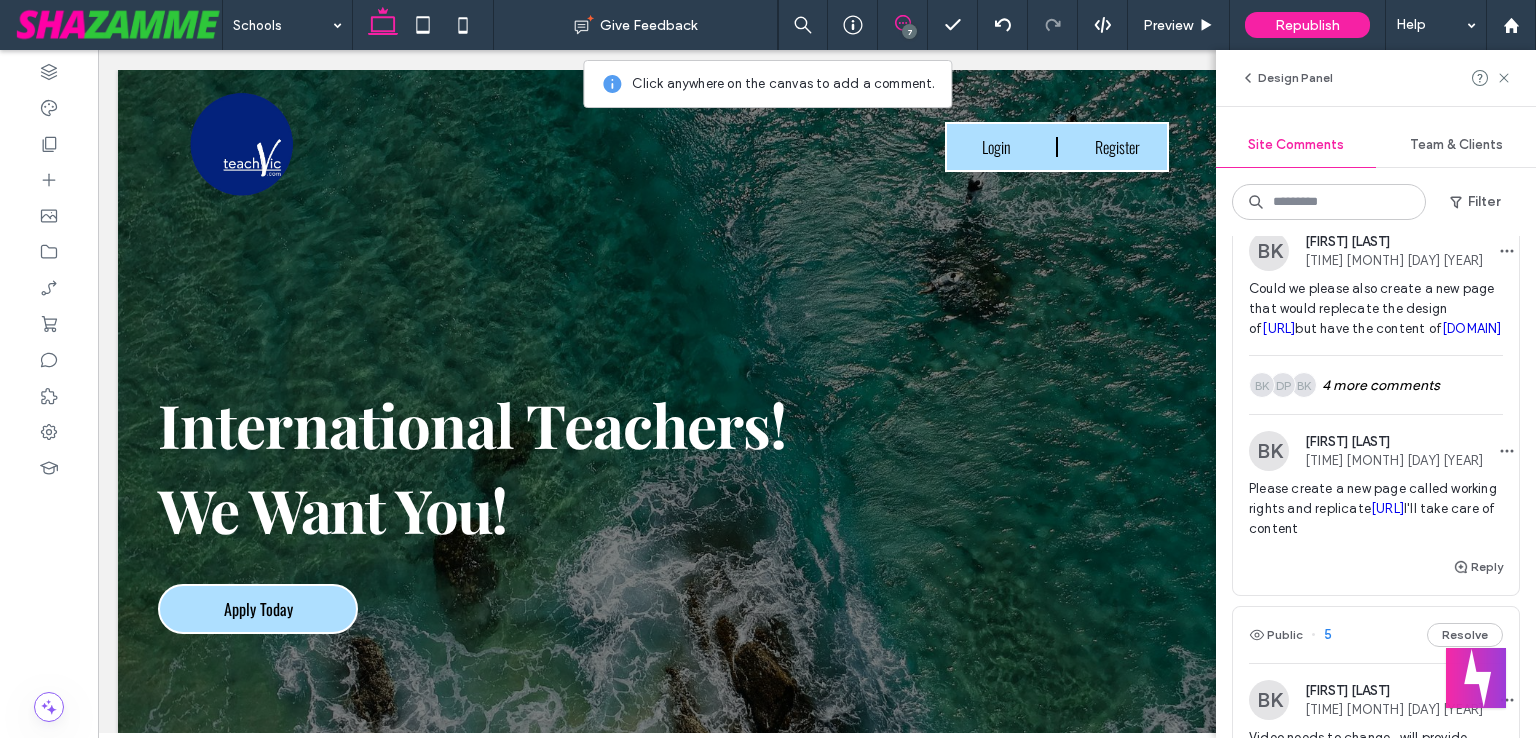 scroll, scrollTop: 2000, scrollLeft: 0, axis: vertical 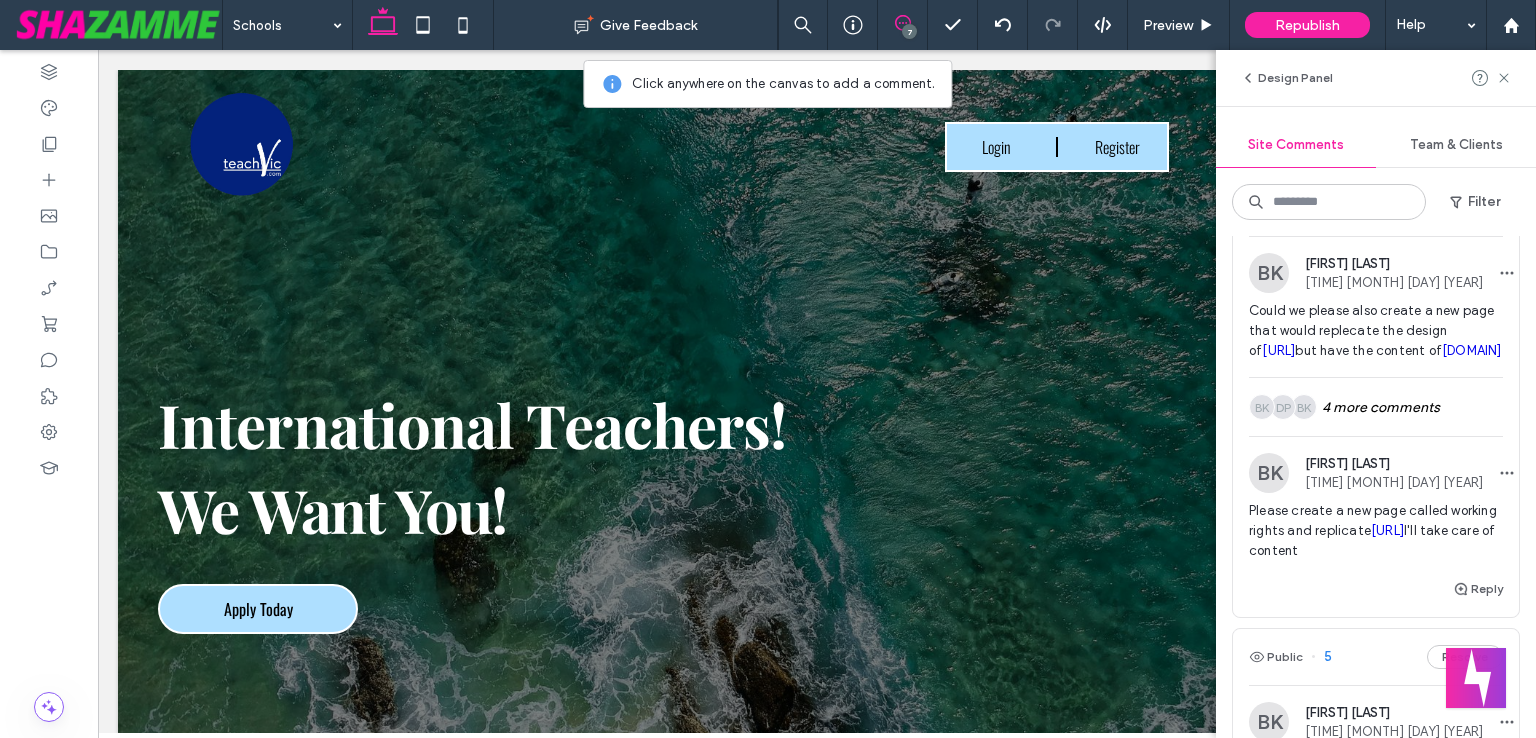 click on "trexia6.wixstudio.com/teachvicnew/privacy-policy" at bounding box center [1278, 350] 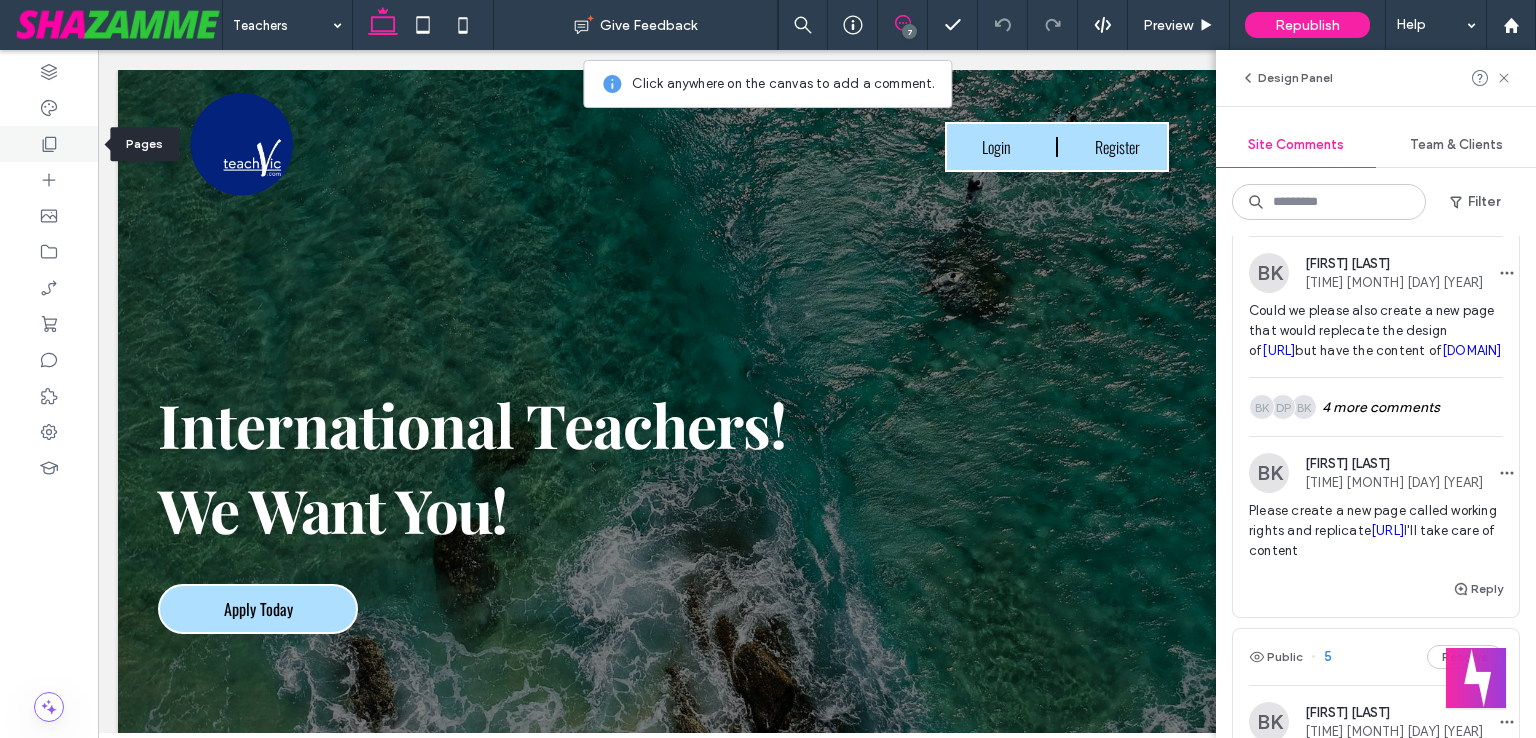 click at bounding box center (49, 144) 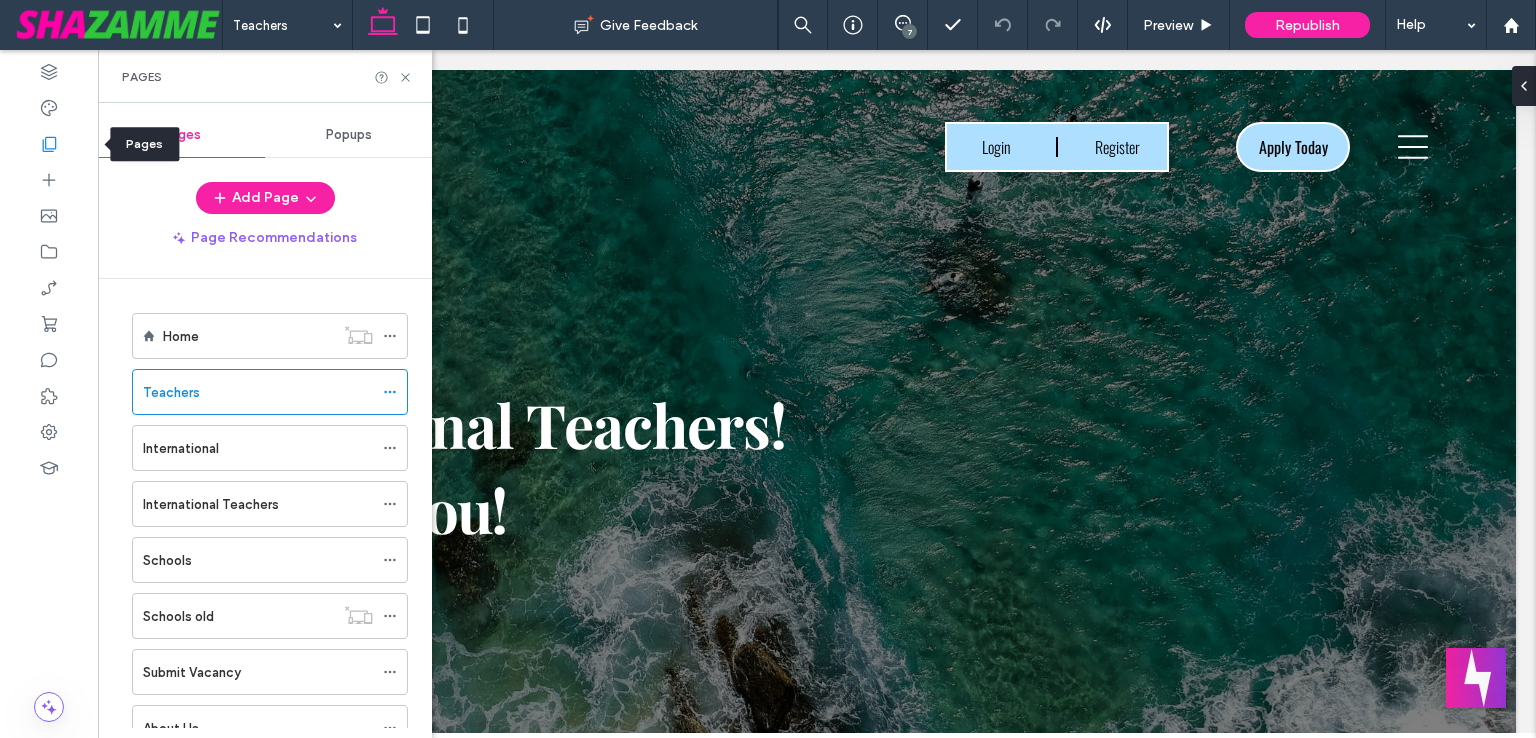 scroll, scrollTop: 0, scrollLeft: 0, axis: both 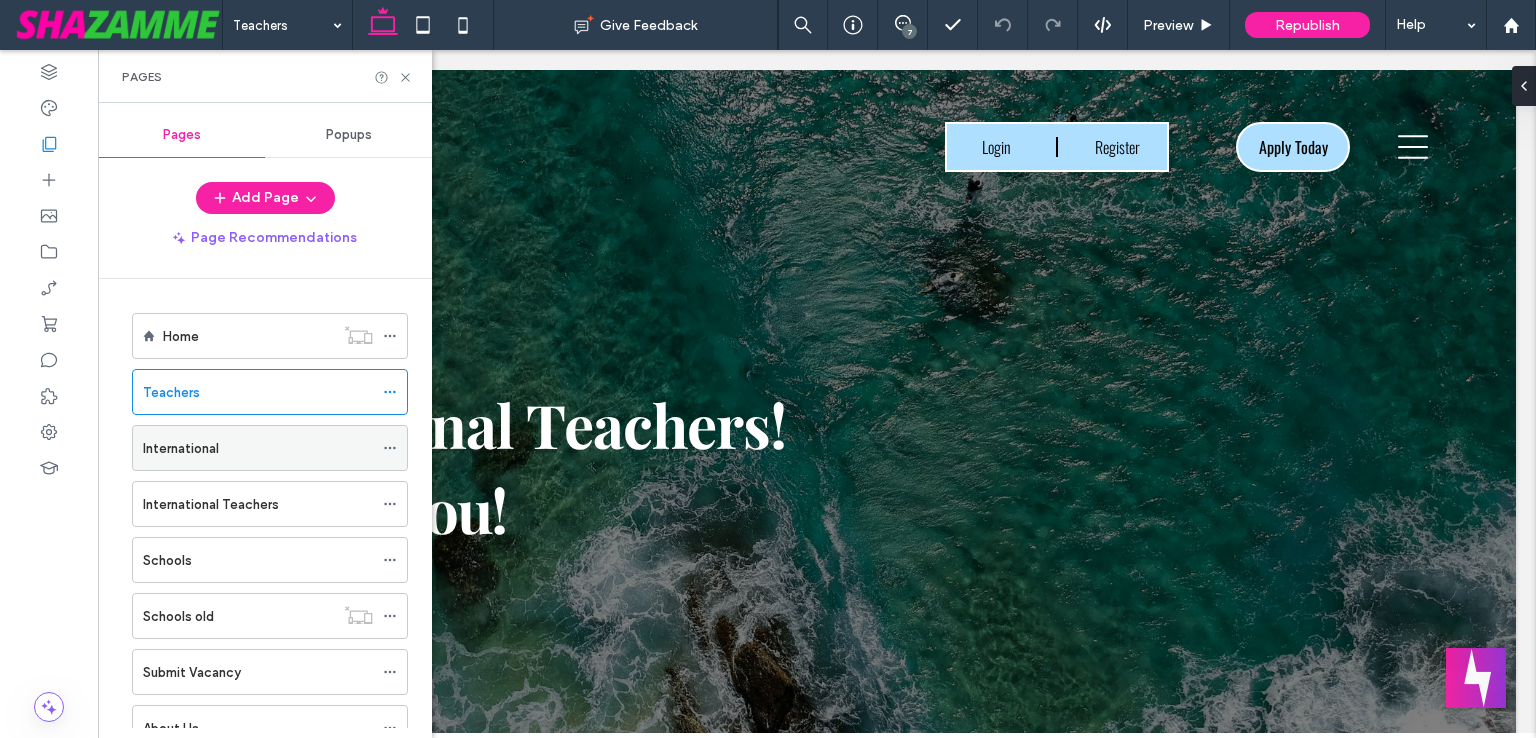 click on "International" at bounding box center [181, 448] 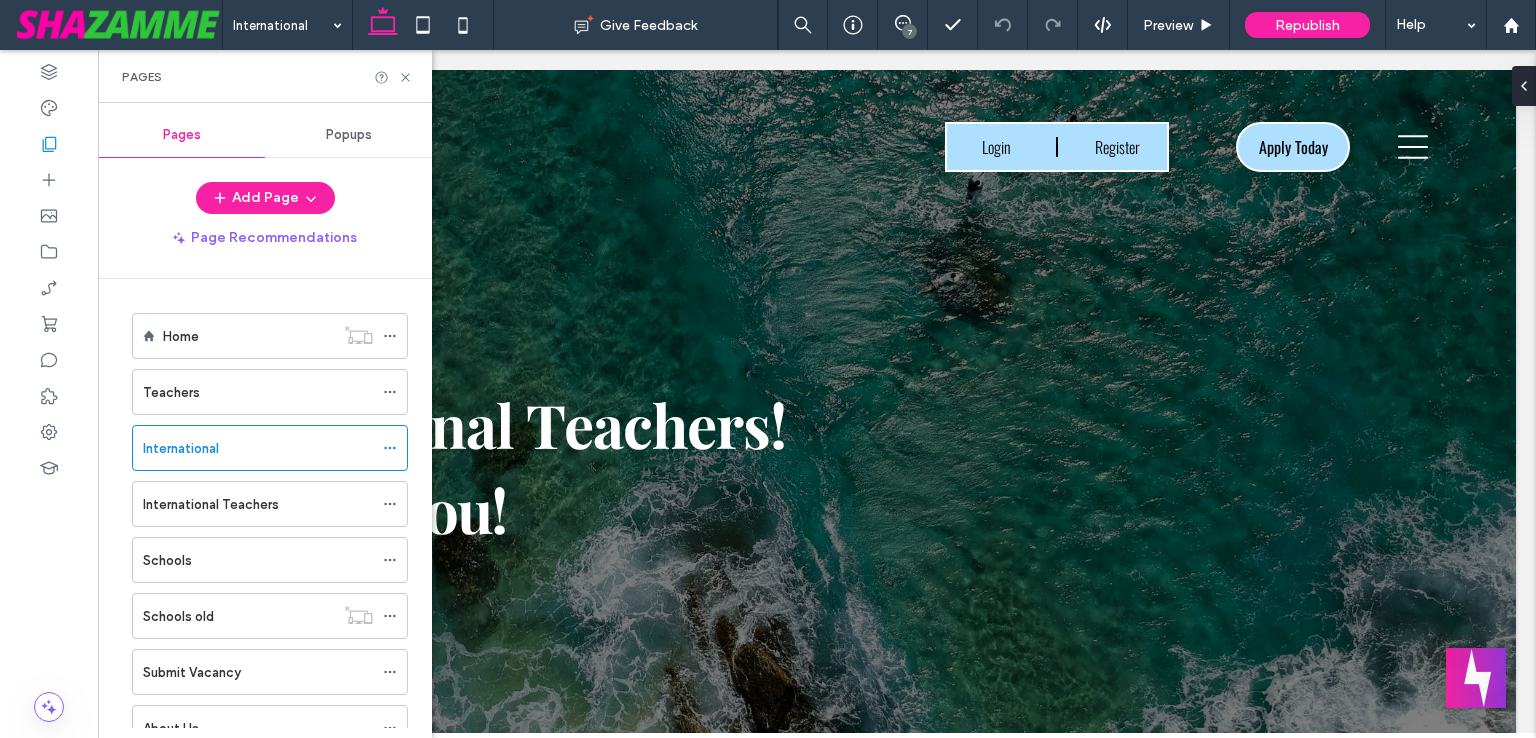 click on "7" at bounding box center (909, 31) 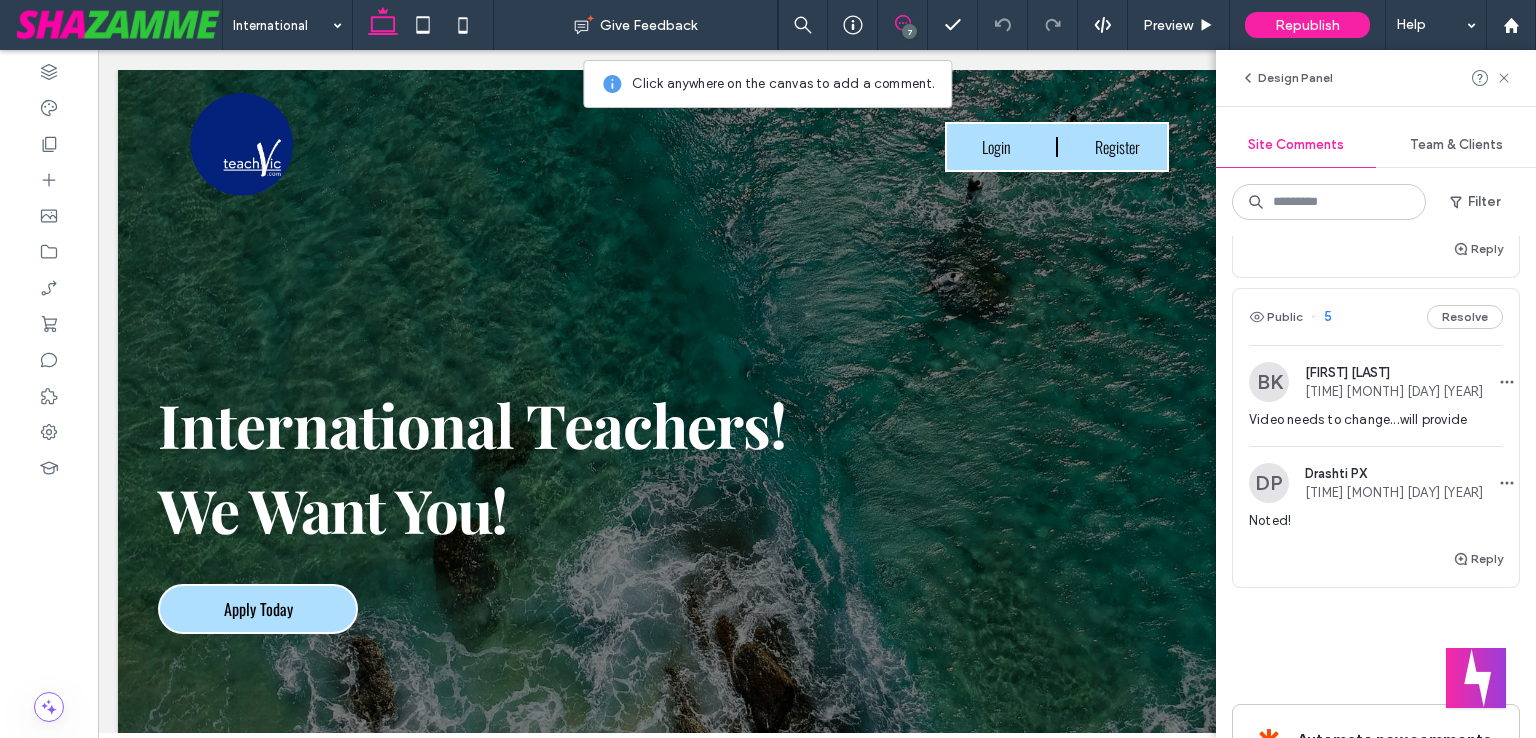 scroll, scrollTop: 2400, scrollLeft: 0, axis: vertical 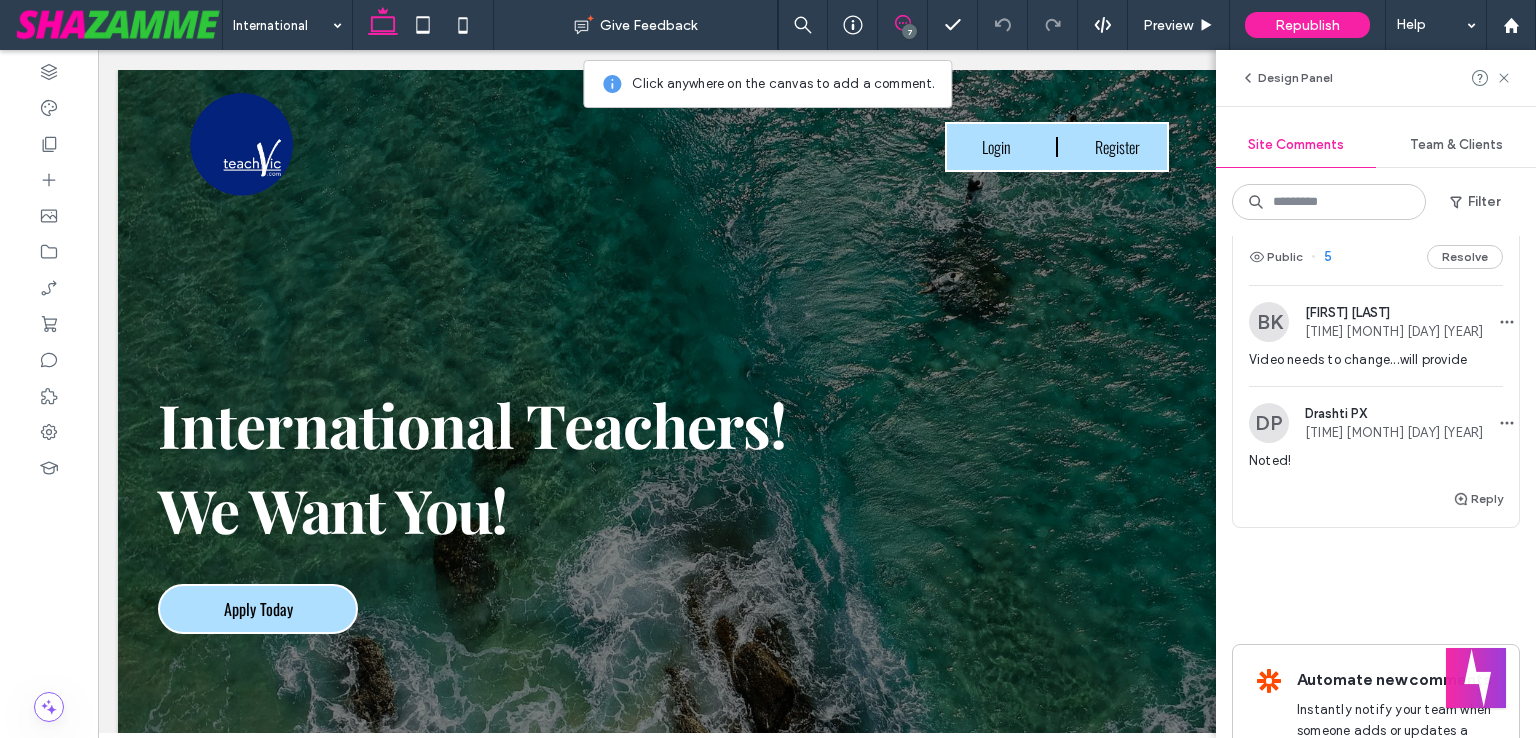 click 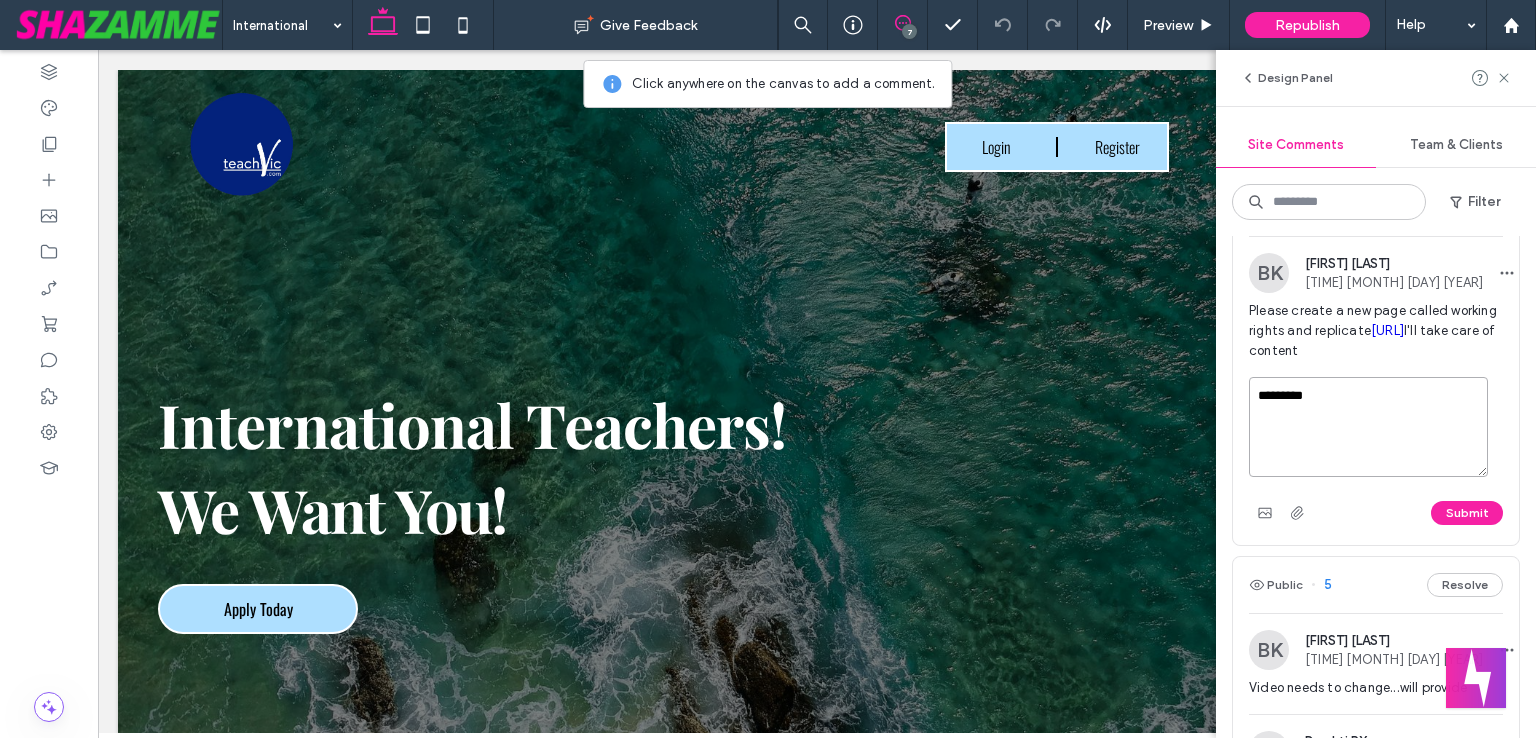 scroll, scrollTop: 2200, scrollLeft: 0, axis: vertical 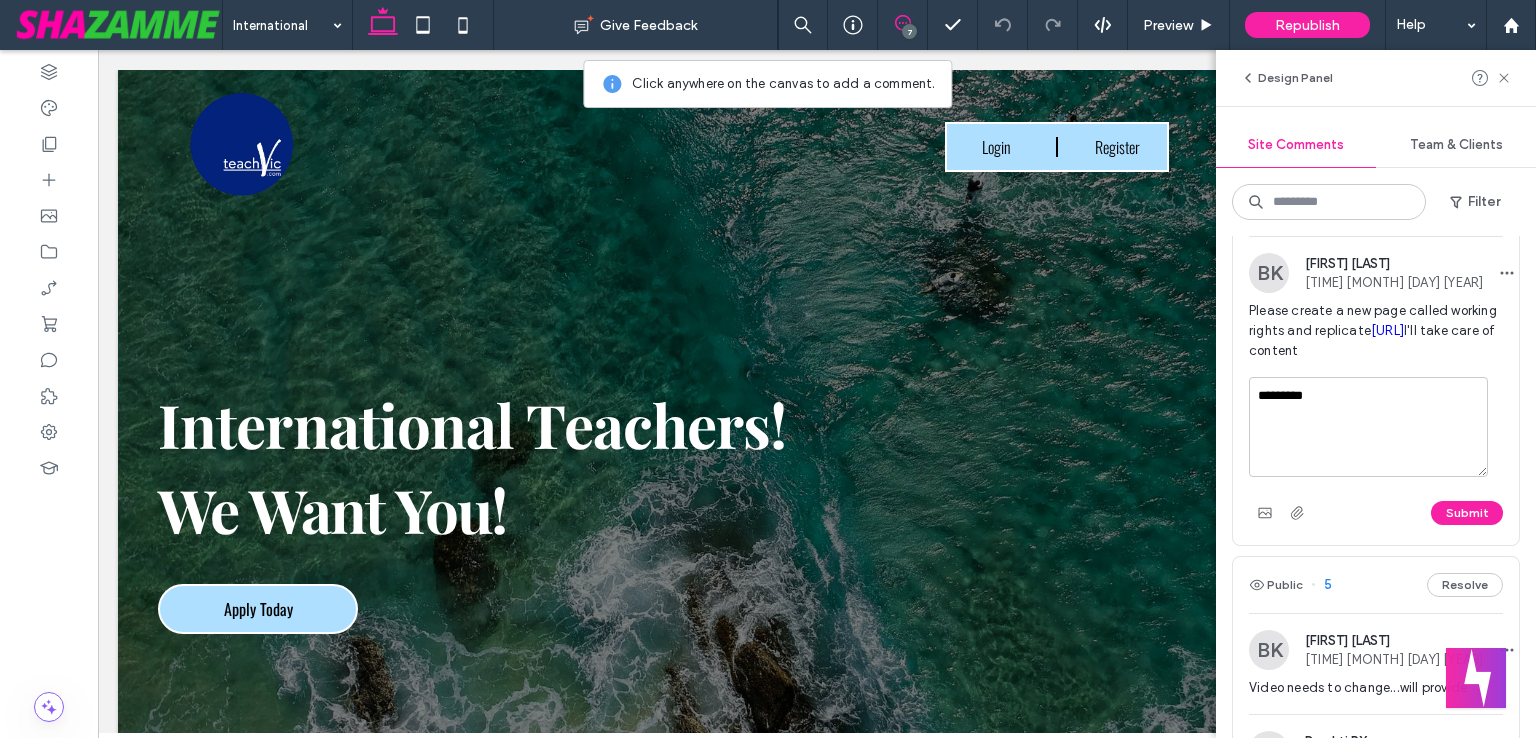 click on "BK DP BK 4 more comments" at bounding box center (1376, 207) 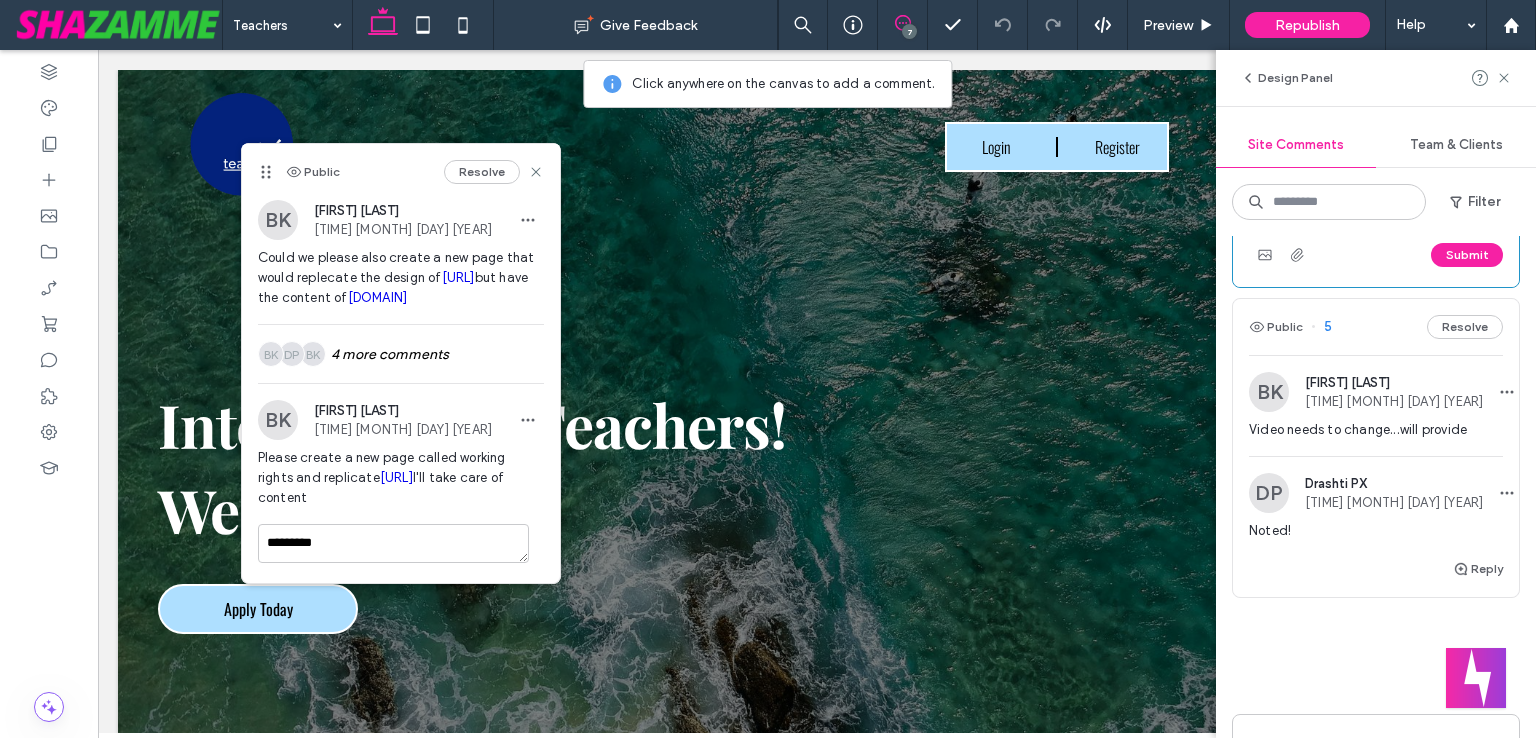 scroll, scrollTop: 2900, scrollLeft: 0, axis: vertical 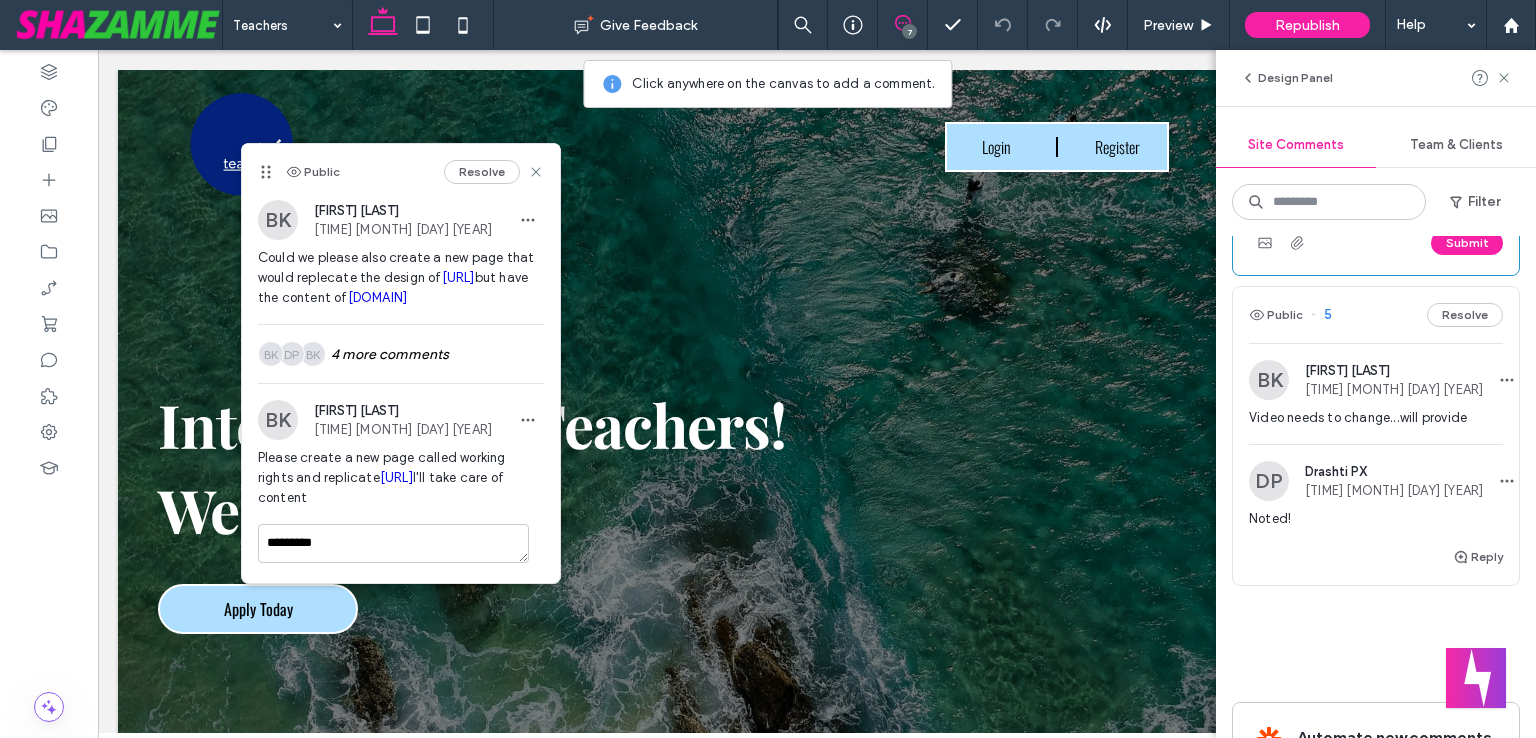 drag, startPoint x: 1330, startPoint y: 397, endPoint x: 1247, endPoint y: 398, distance: 83.00603 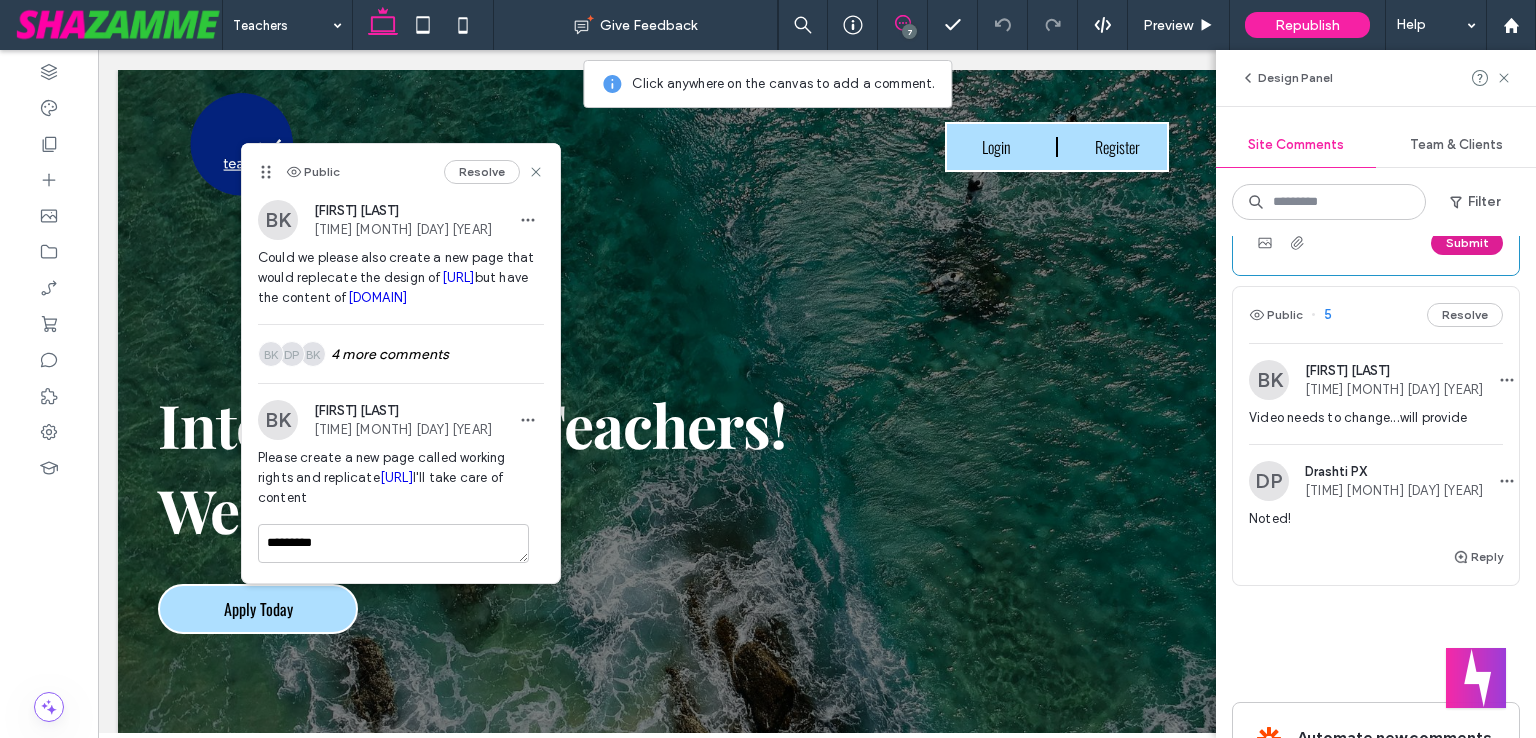 type on "**********" 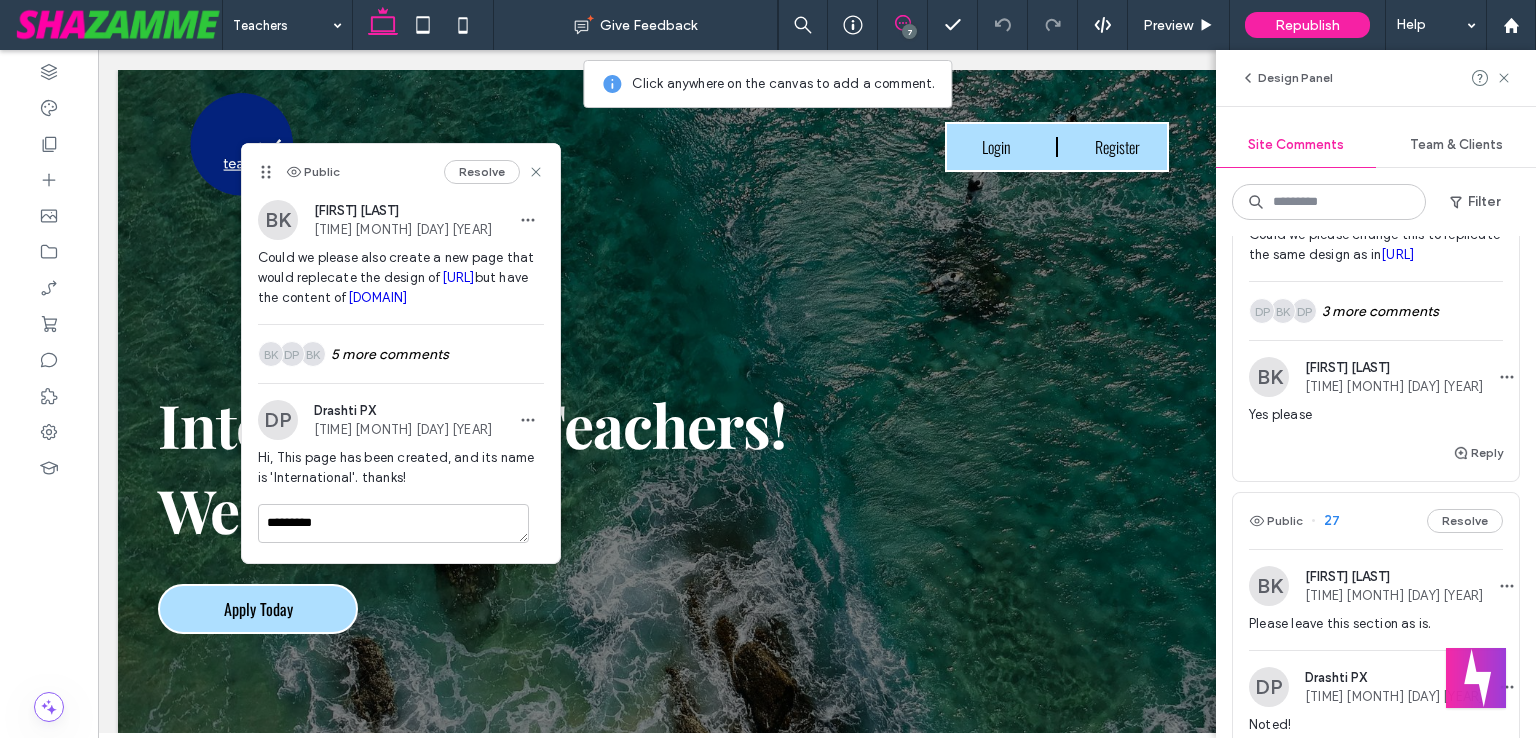 scroll, scrollTop: 0, scrollLeft: 0, axis: both 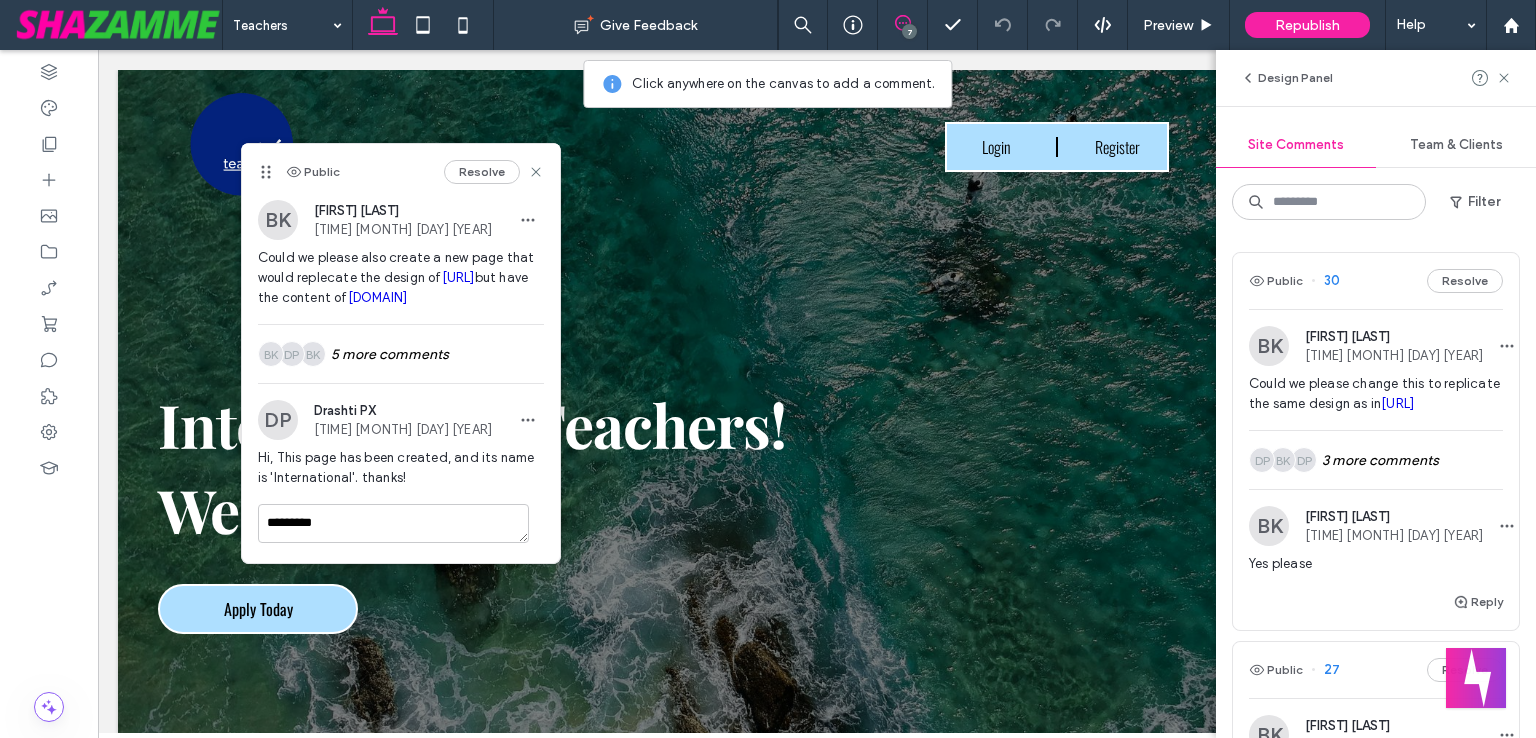 click on "Could we please change this to replicate the same design as in  trexia6.wixstudio.com/teachvicnew/services-1" at bounding box center (1376, 394) 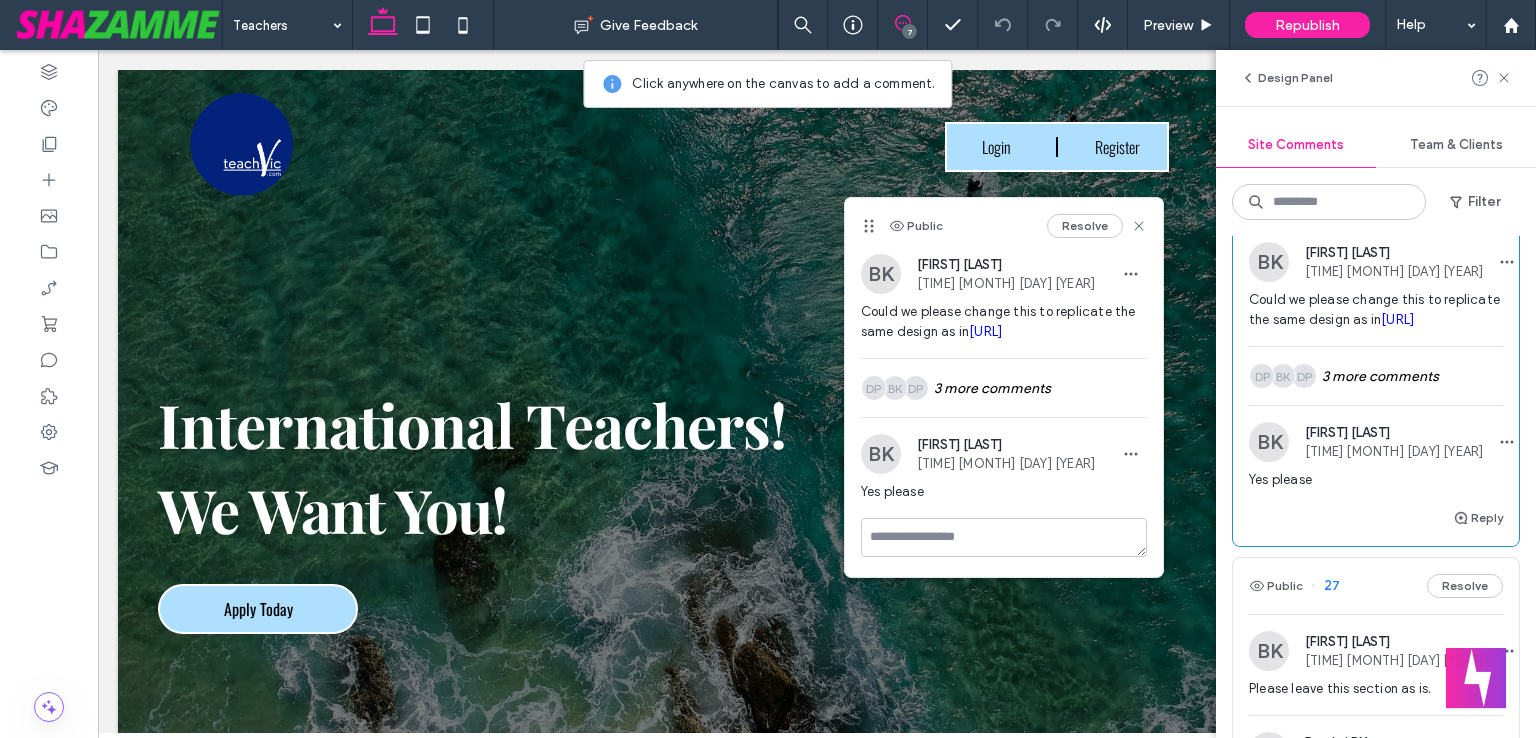scroll, scrollTop: 200, scrollLeft: 0, axis: vertical 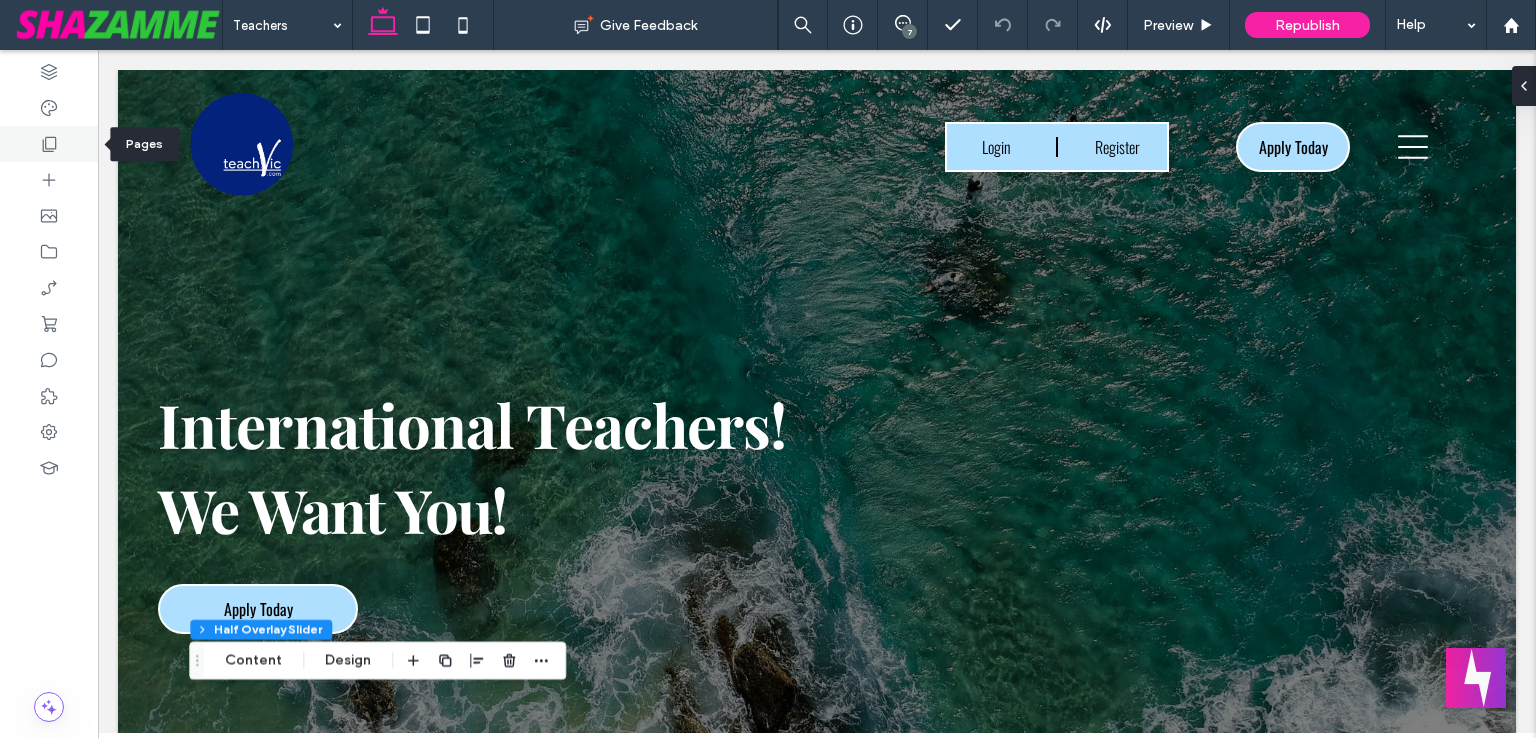 click 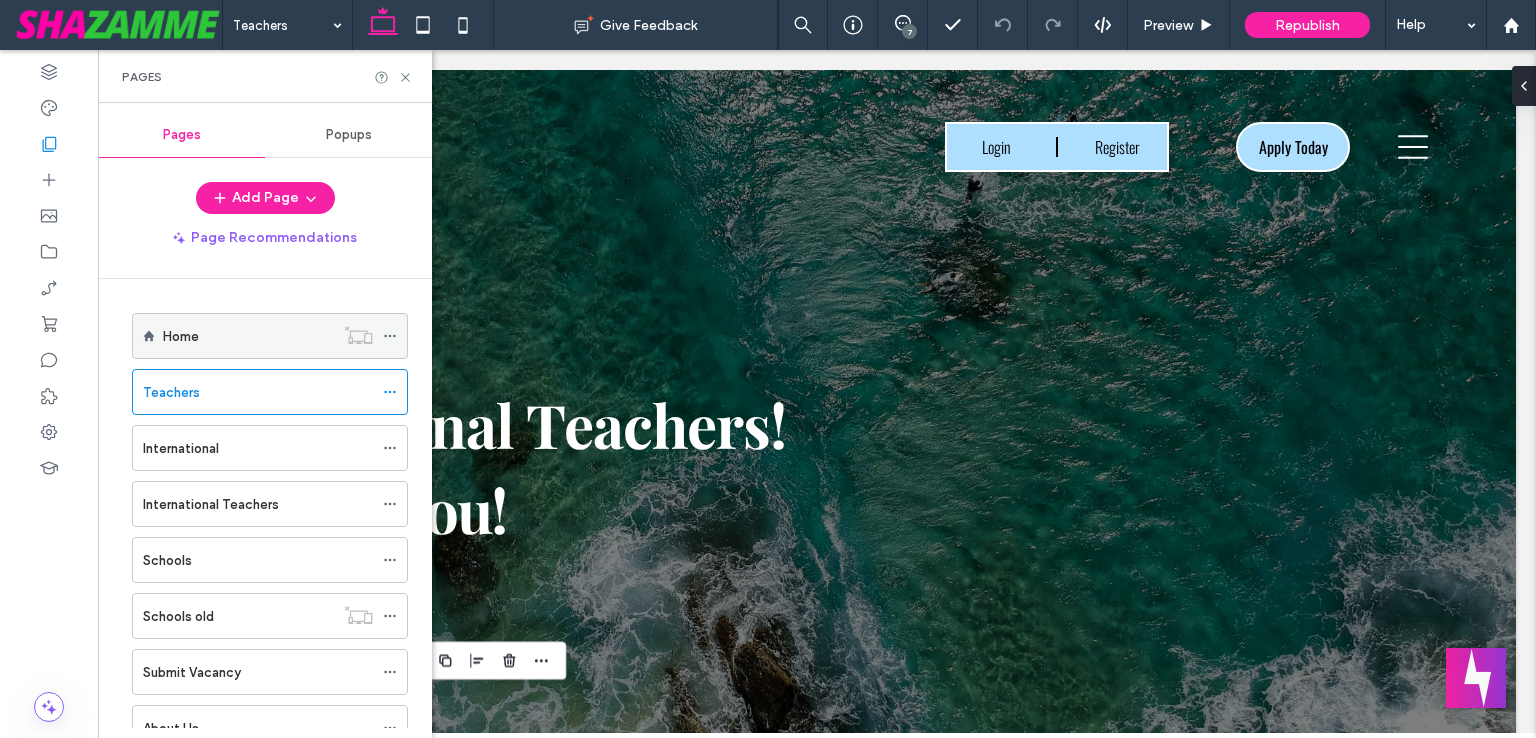 click on "Home" at bounding box center [248, 336] 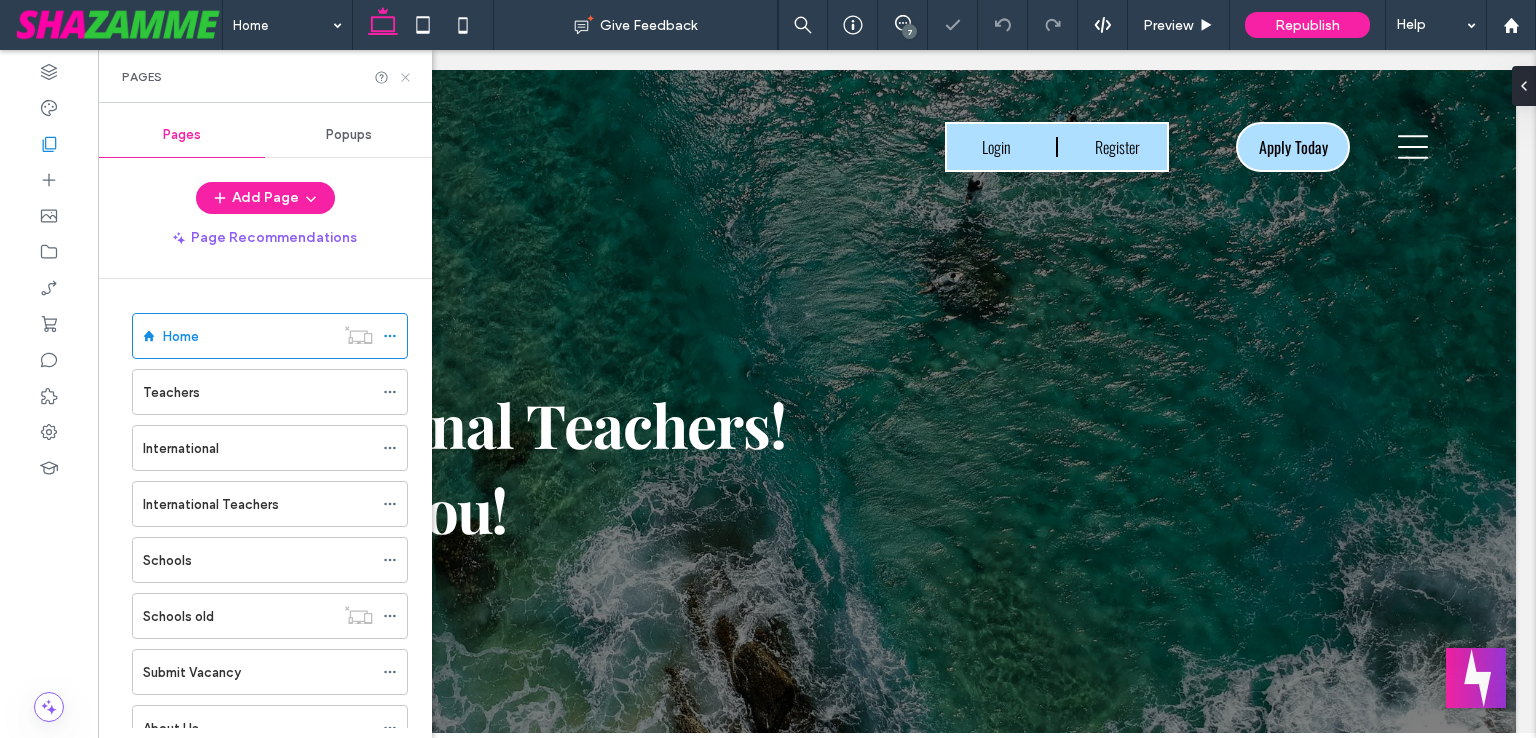 click 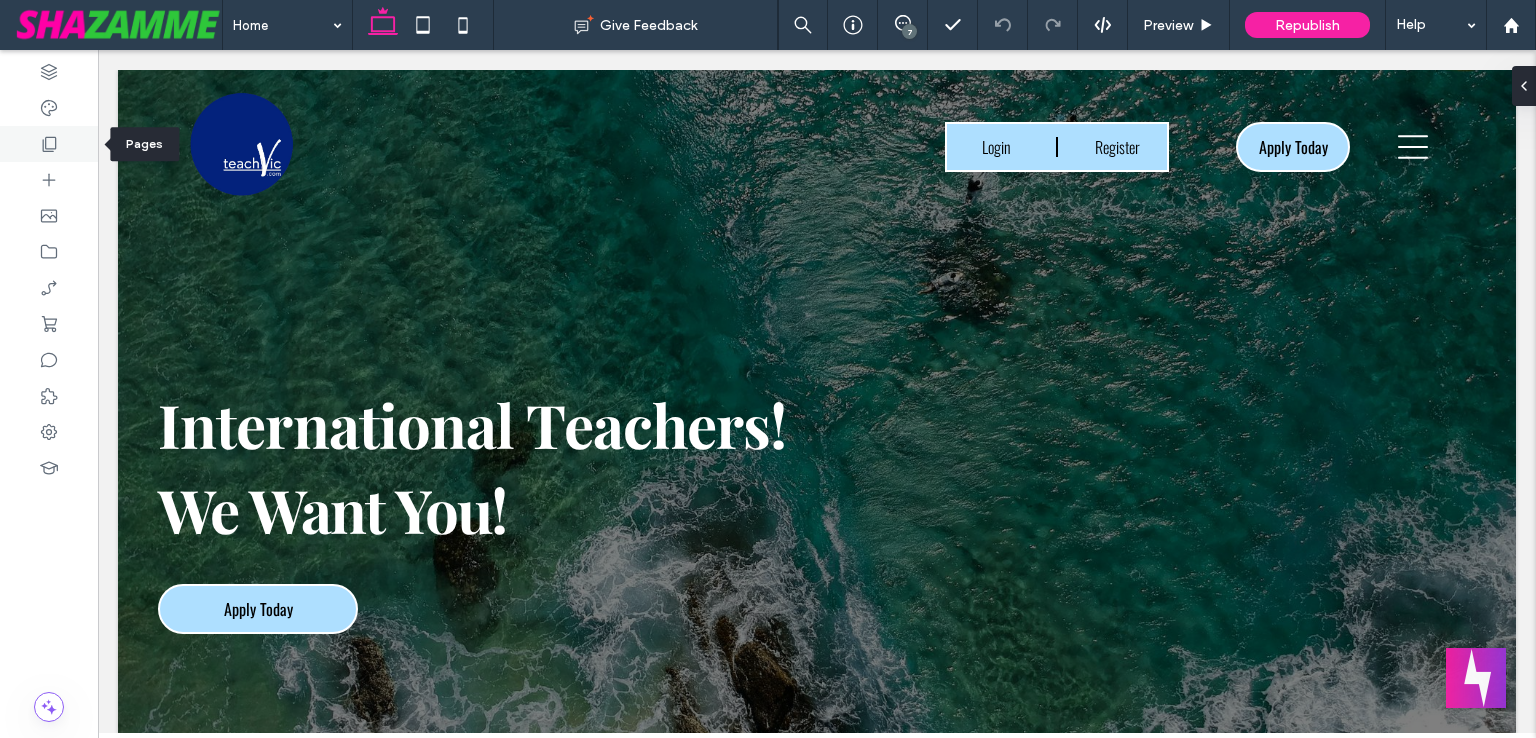 click 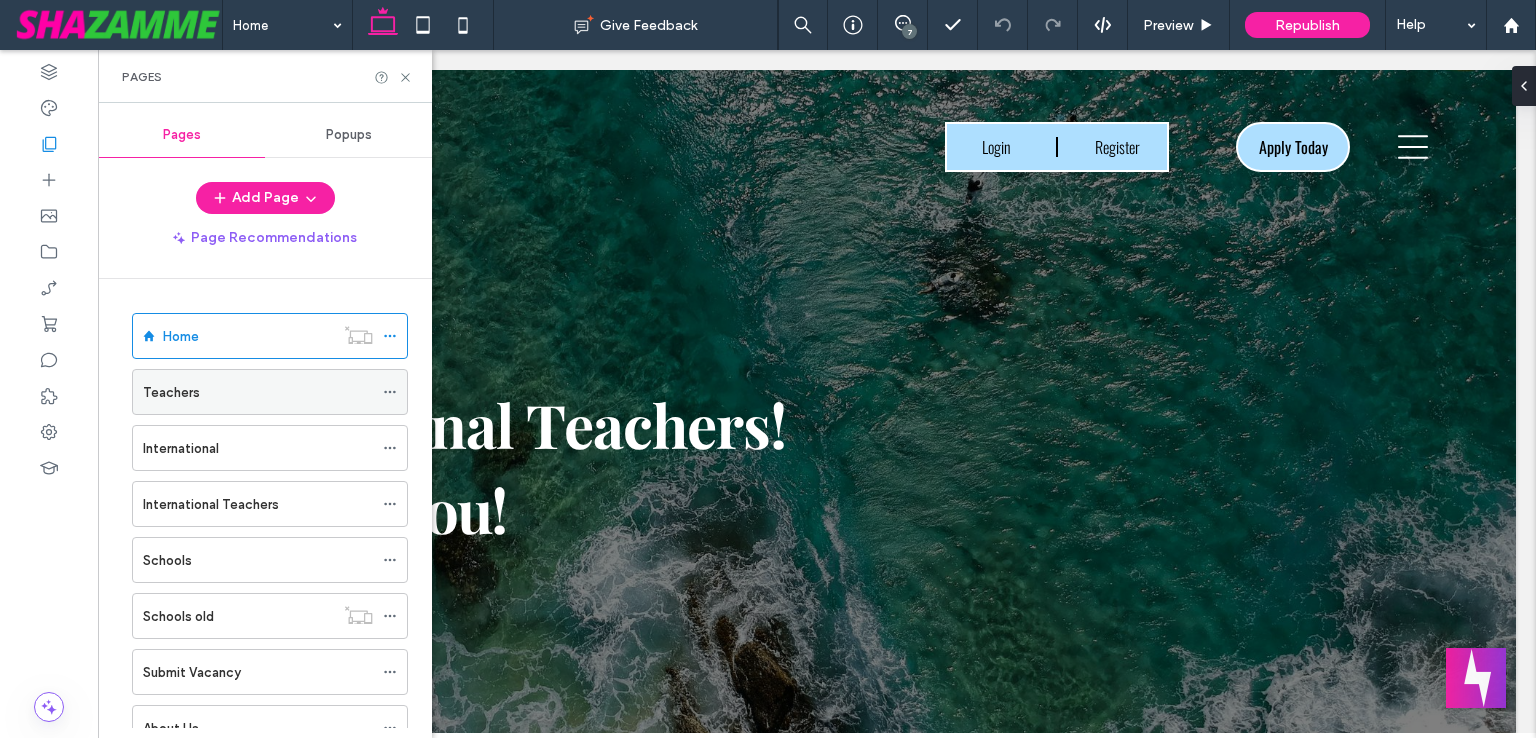click on "Teachers" at bounding box center [258, 392] 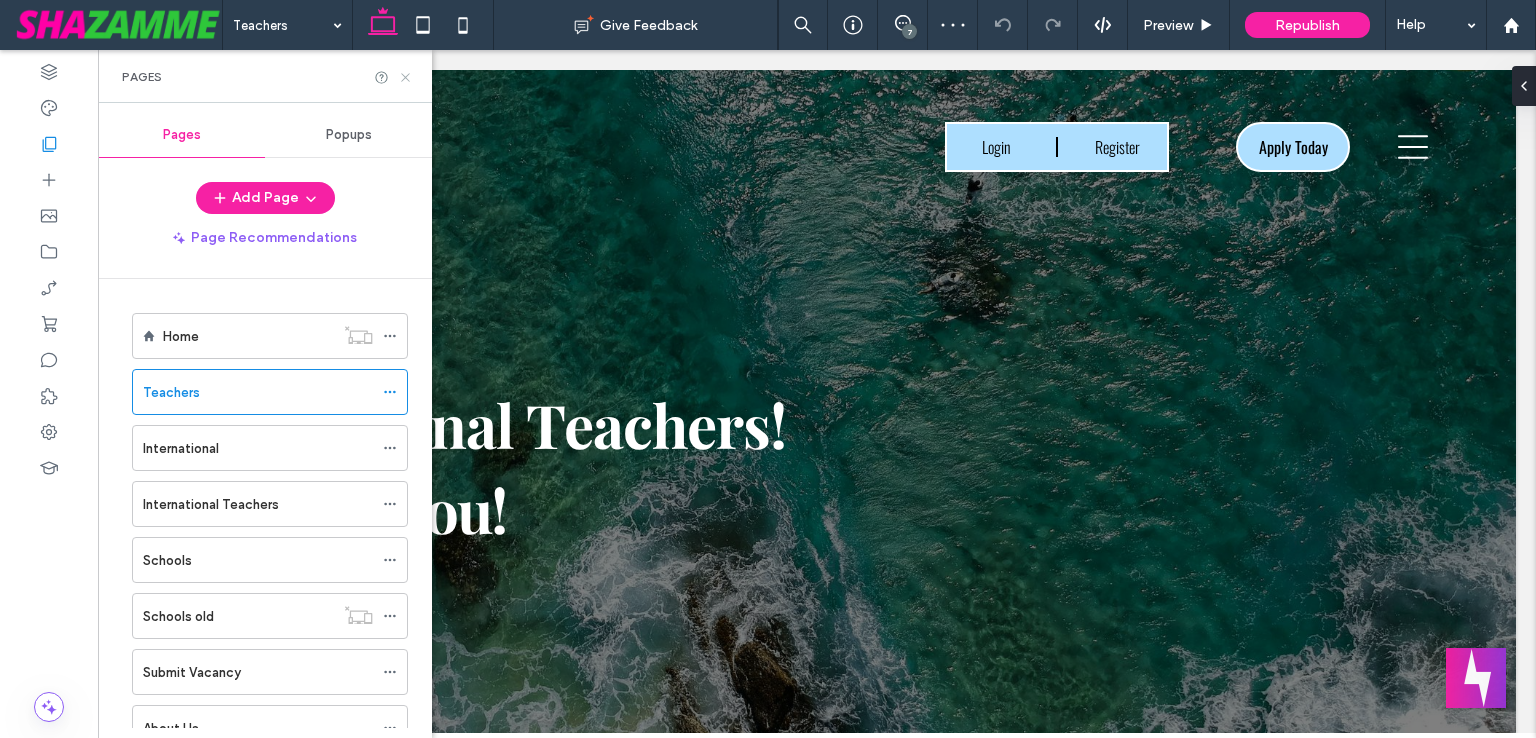 click 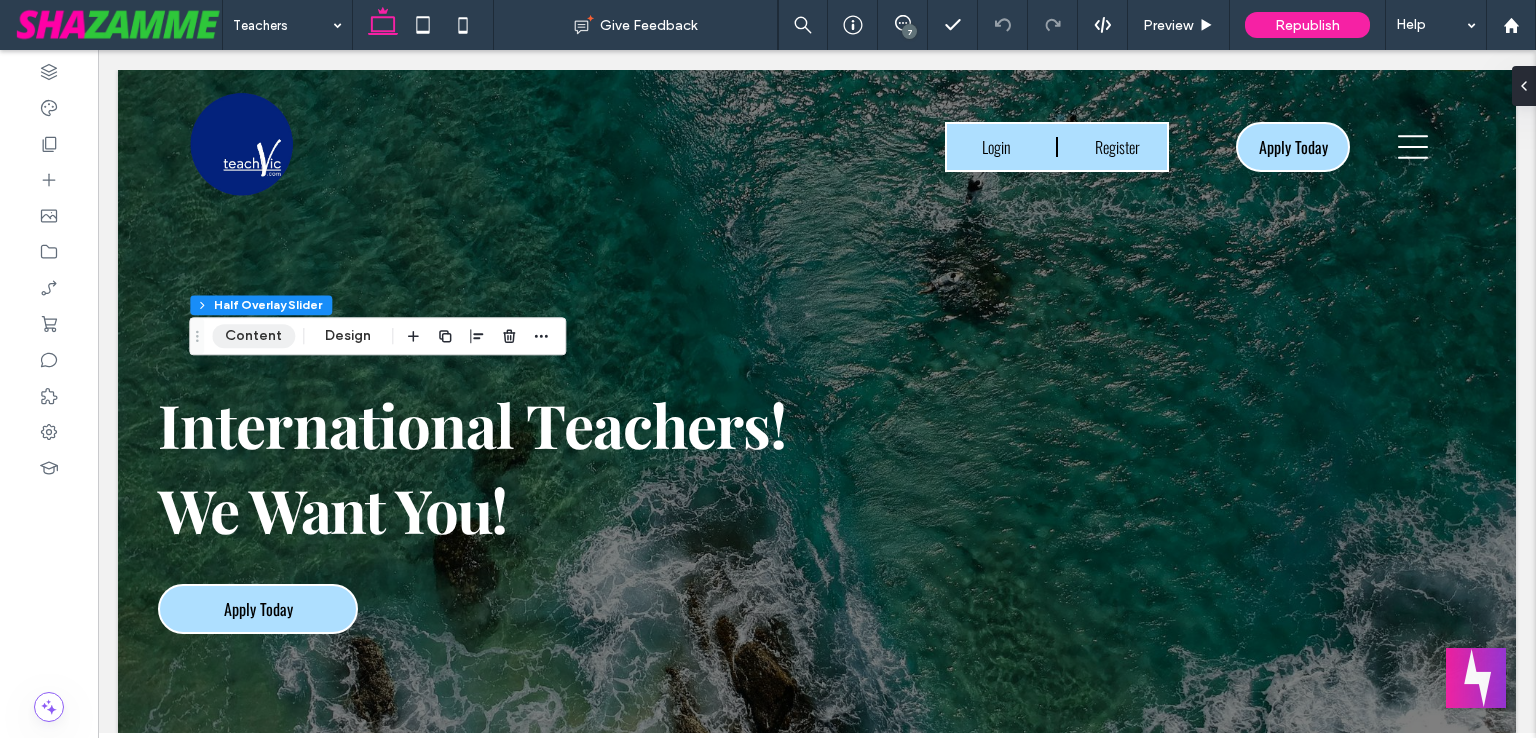 click on "Content" at bounding box center (253, 336) 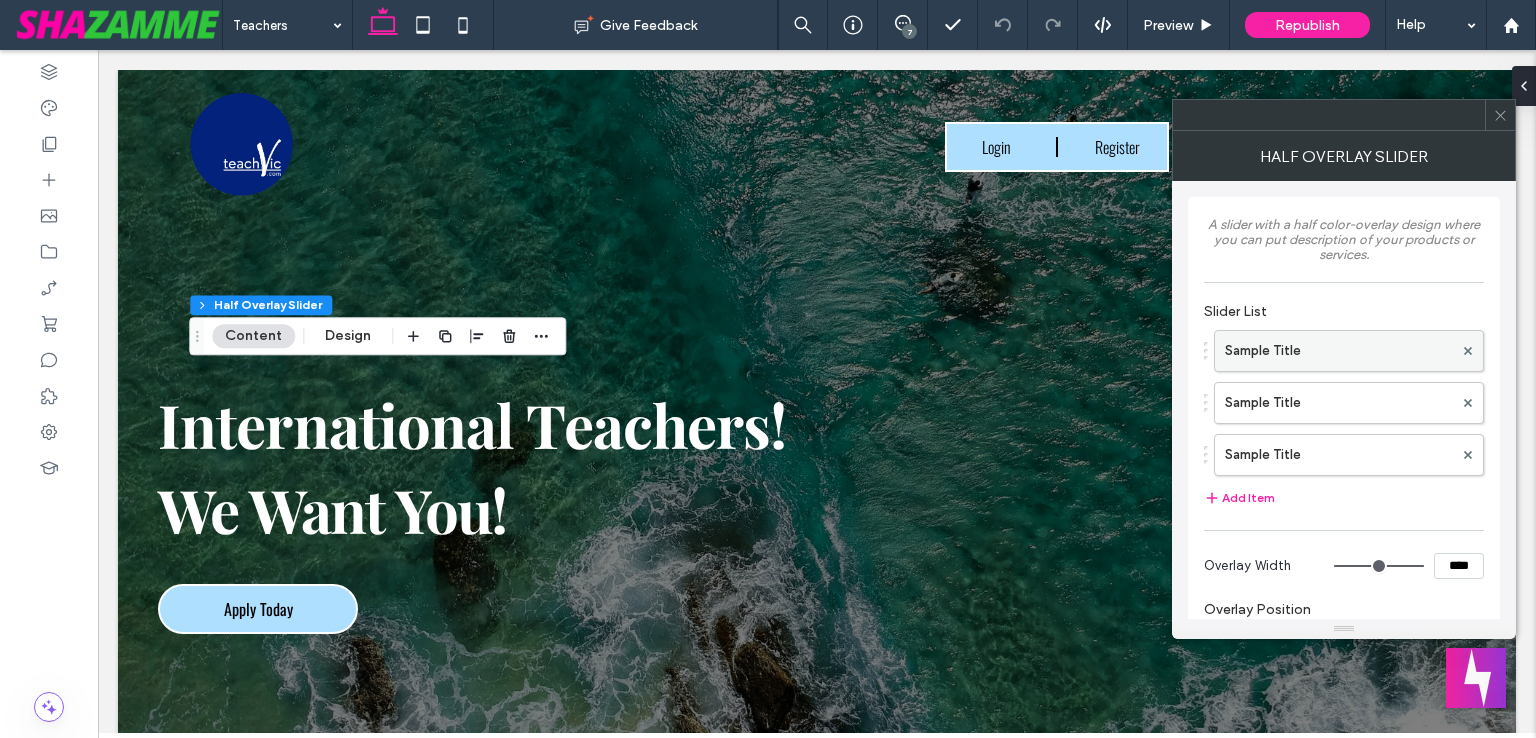 click on "Sample Title" at bounding box center (1339, 351) 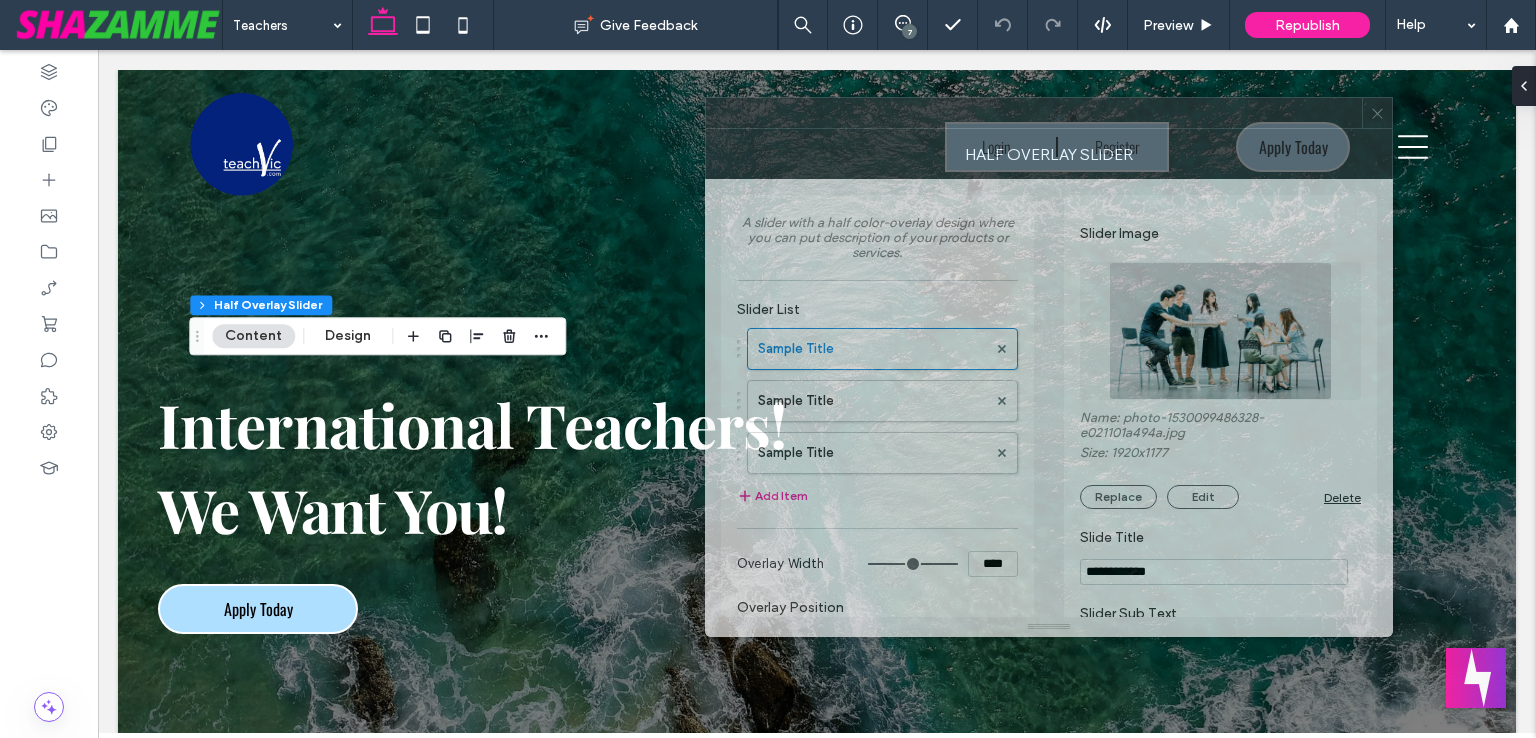 drag, startPoint x: 1276, startPoint y: 141, endPoint x: 1075, endPoint y: 139, distance: 201.00995 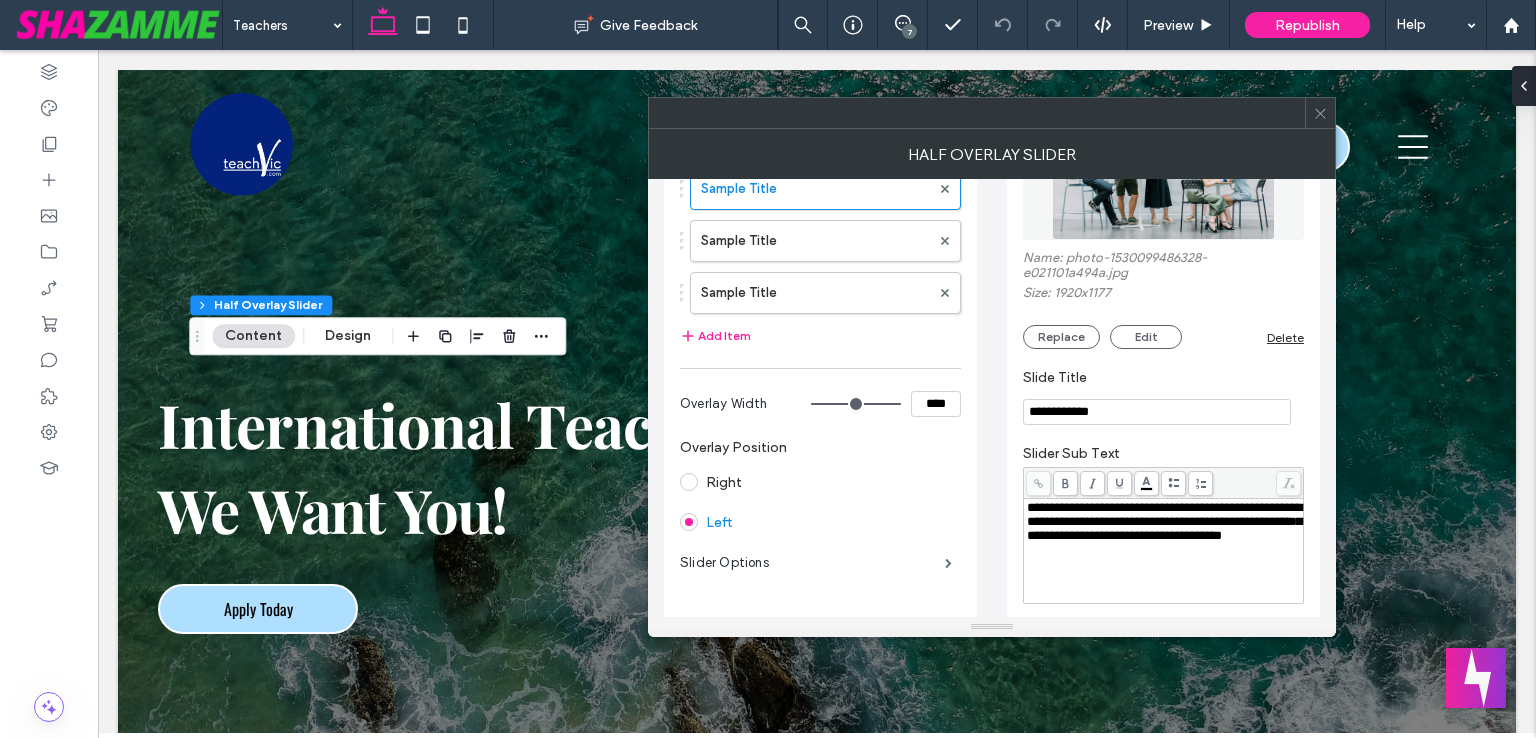 scroll, scrollTop: 200, scrollLeft: 0, axis: vertical 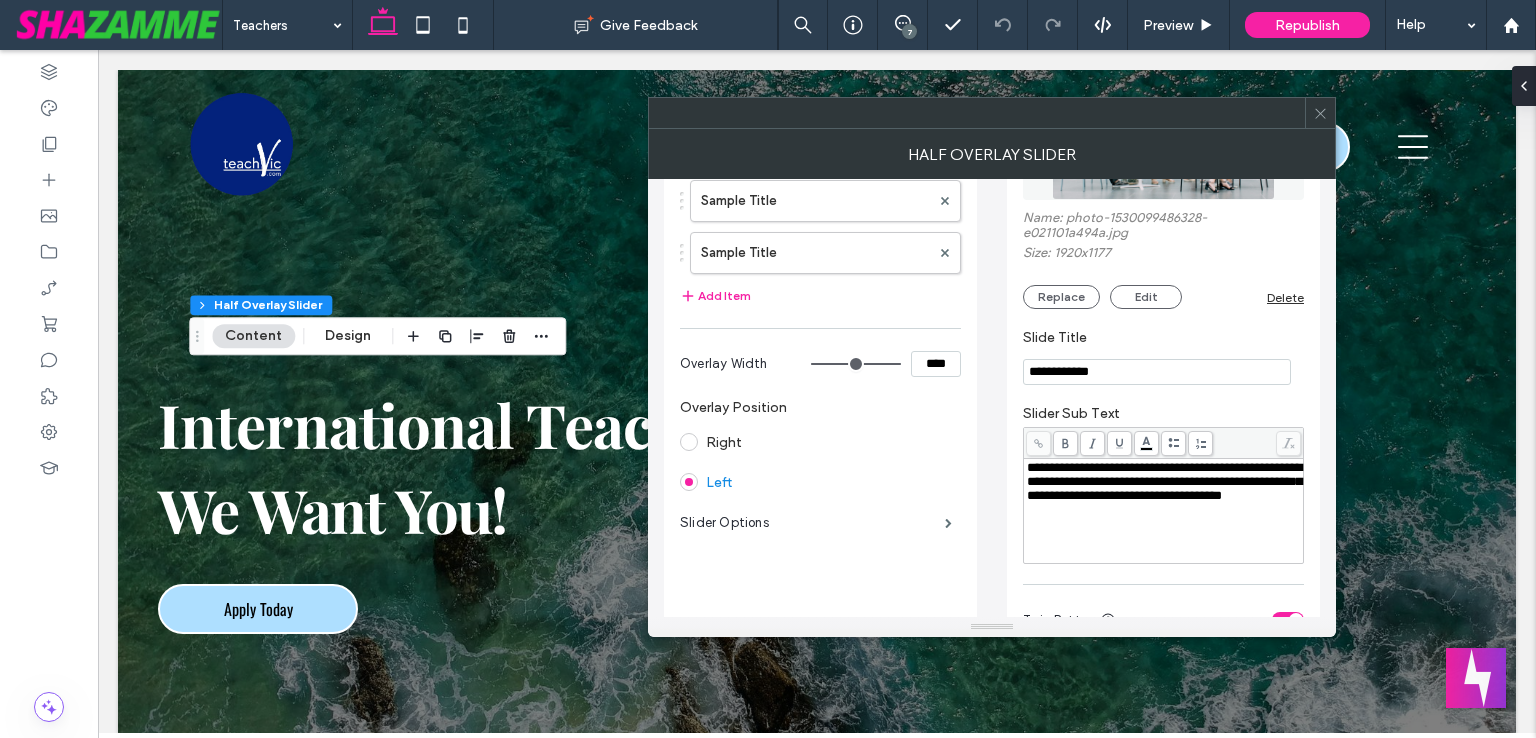 drag, startPoint x: 1151, startPoint y: 371, endPoint x: 931, endPoint y: 371, distance: 220 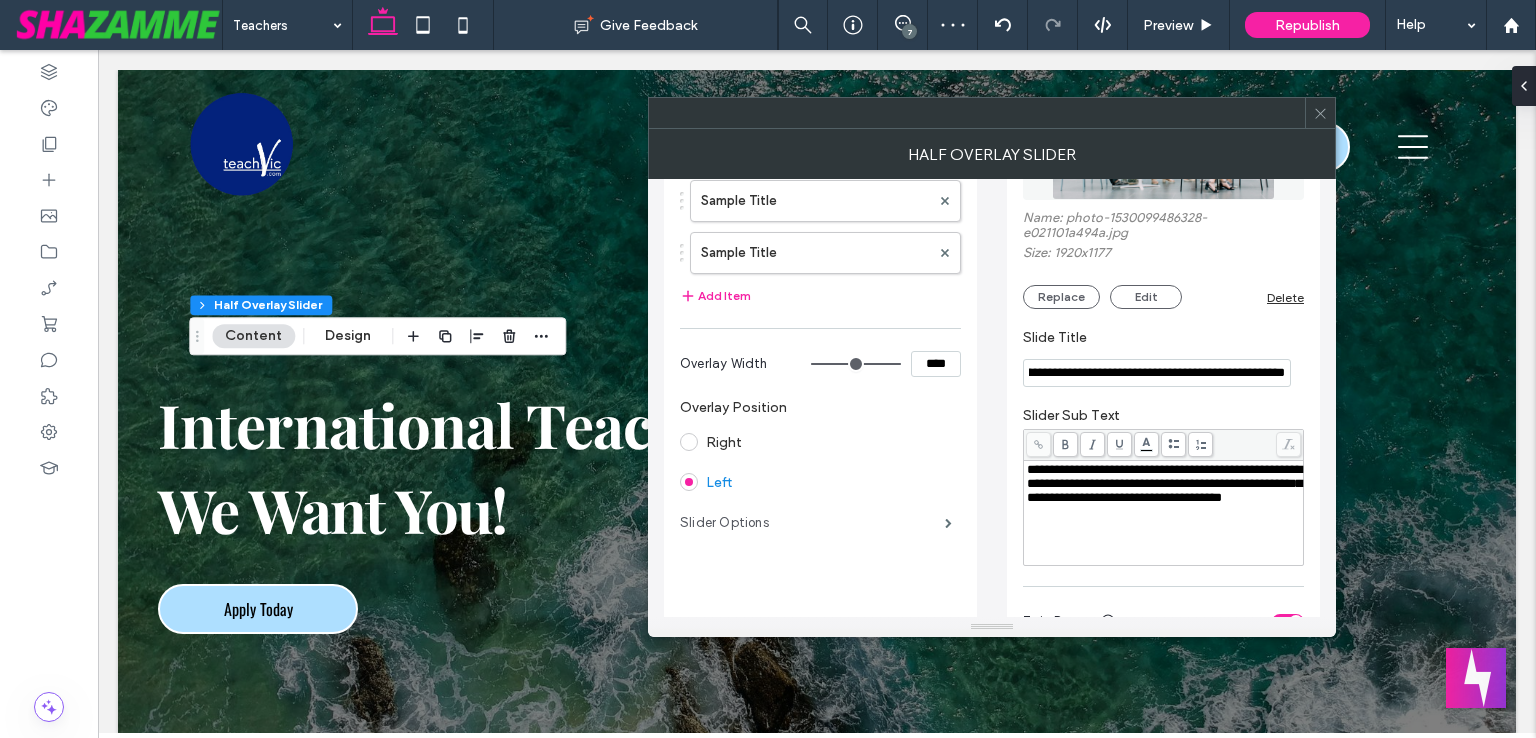 scroll, scrollTop: 0, scrollLeft: 0, axis: both 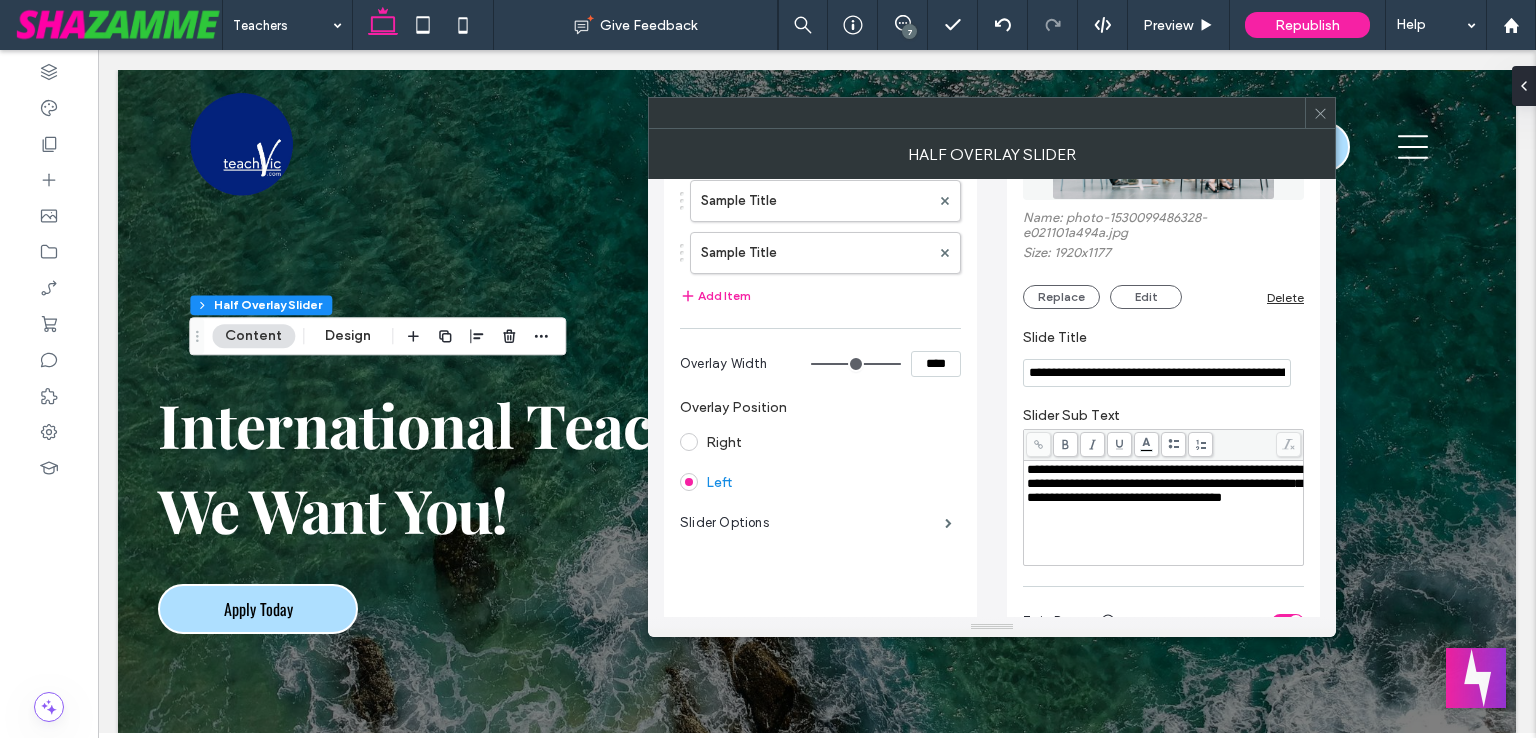 paste 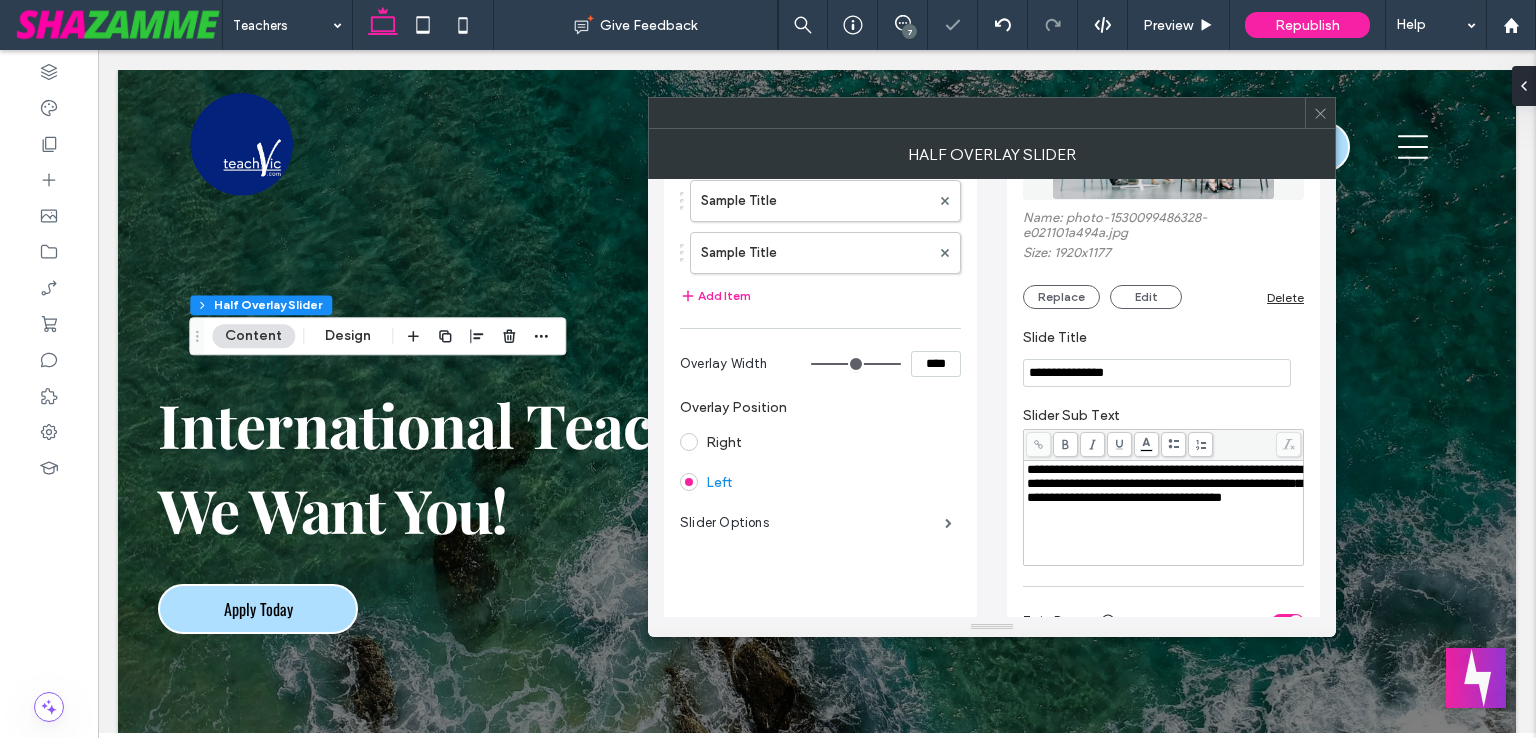 type on "**********" 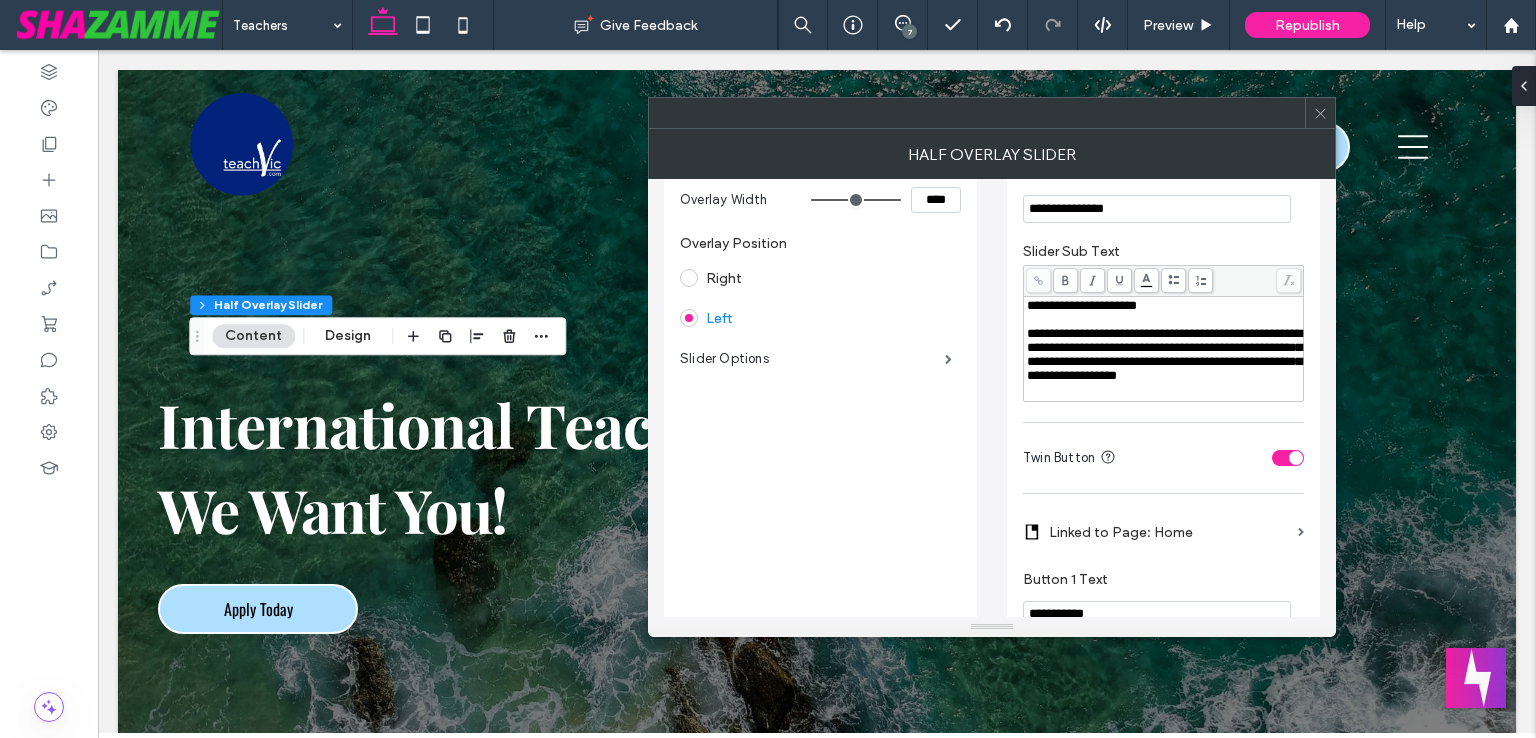 scroll, scrollTop: 400, scrollLeft: 0, axis: vertical 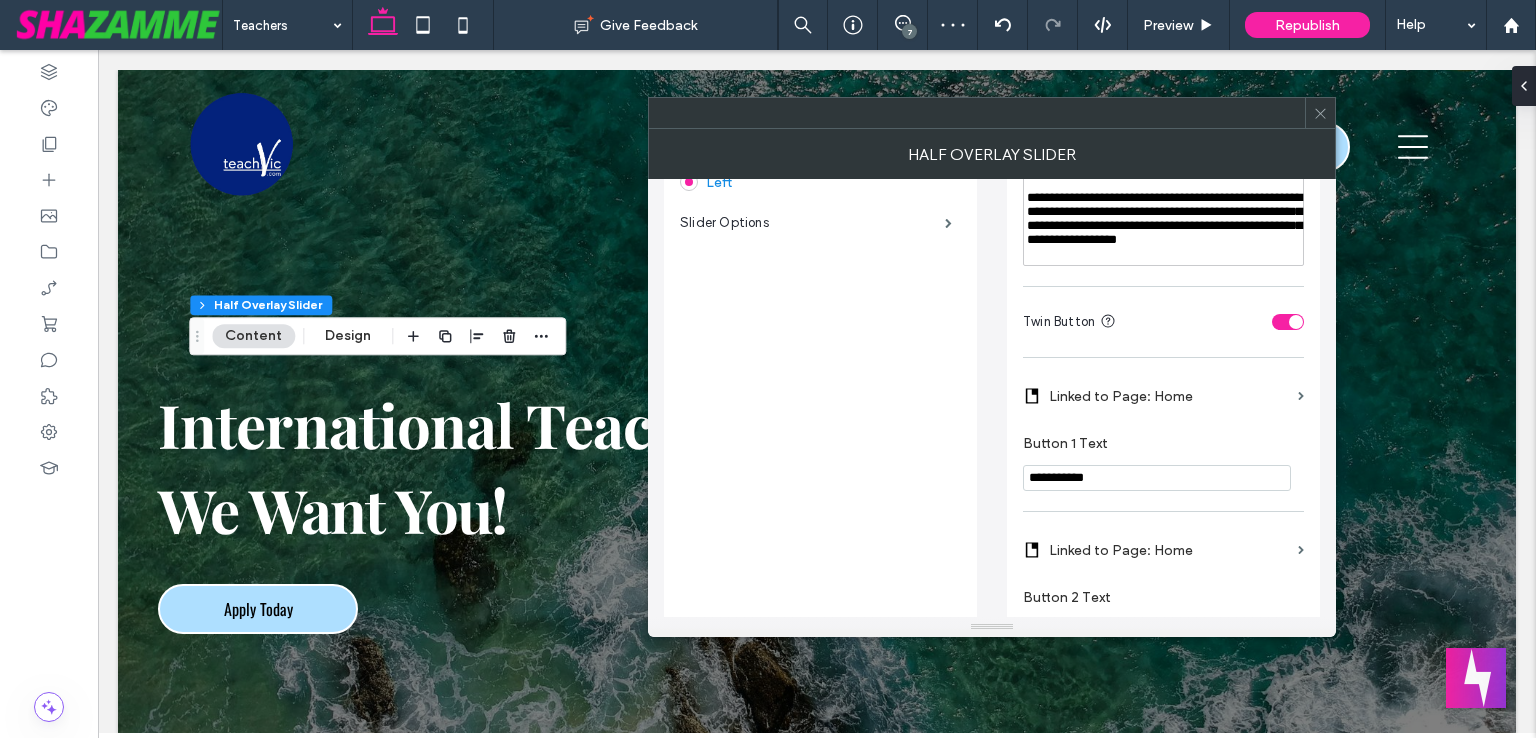 click at bounding box center (1288, 322) 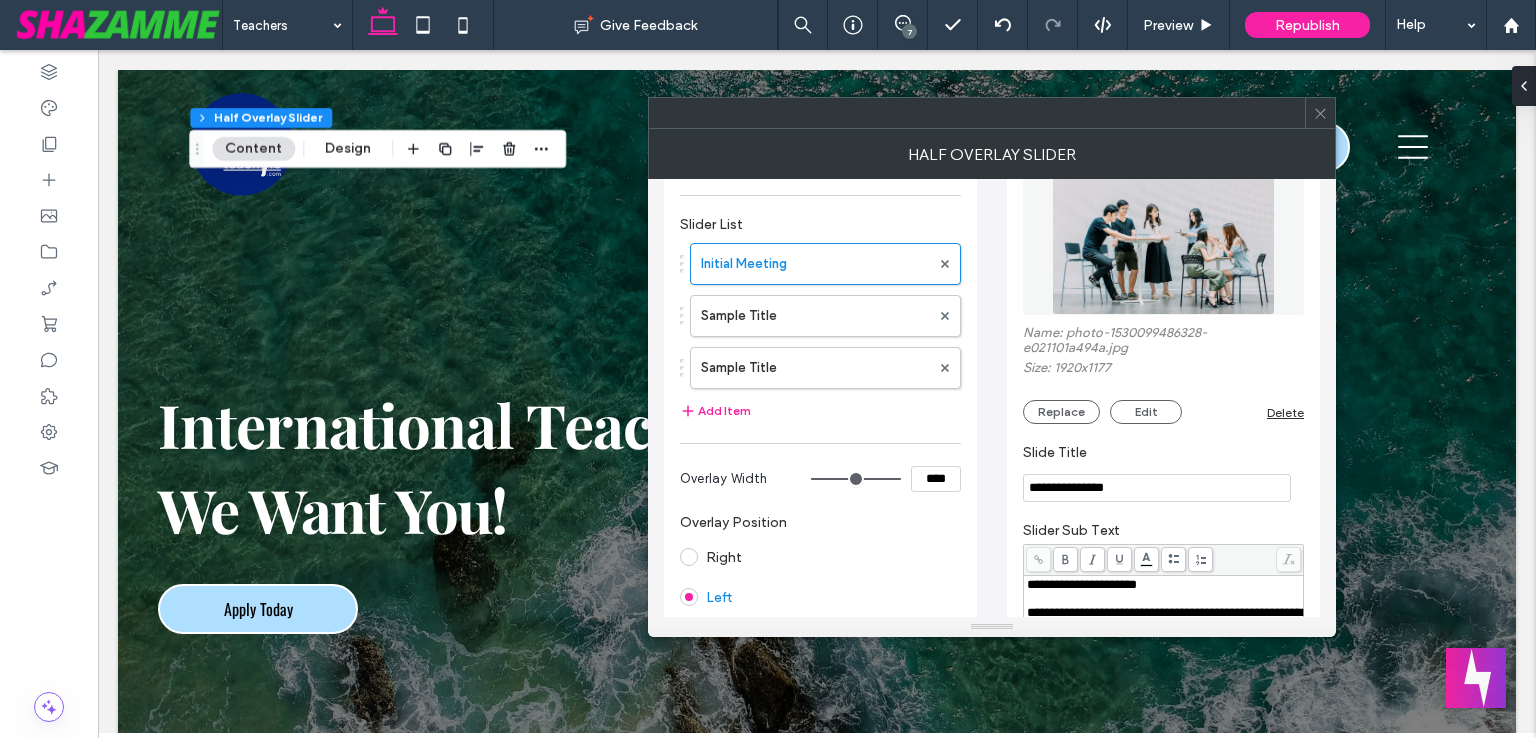 scroll, scrollTop: 82, scrollLeft: 0, axis: vertical 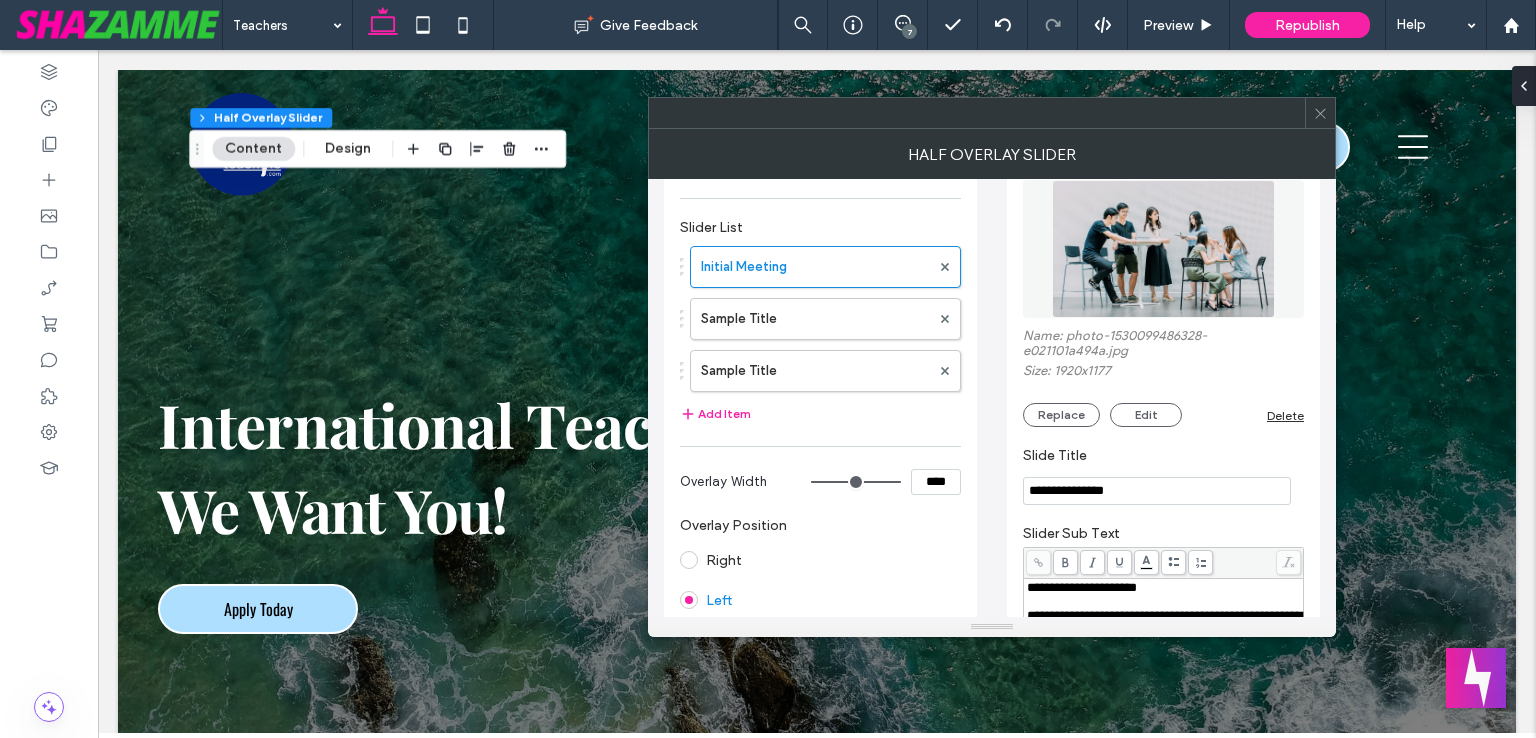 click at bounding box center (1164, 249) 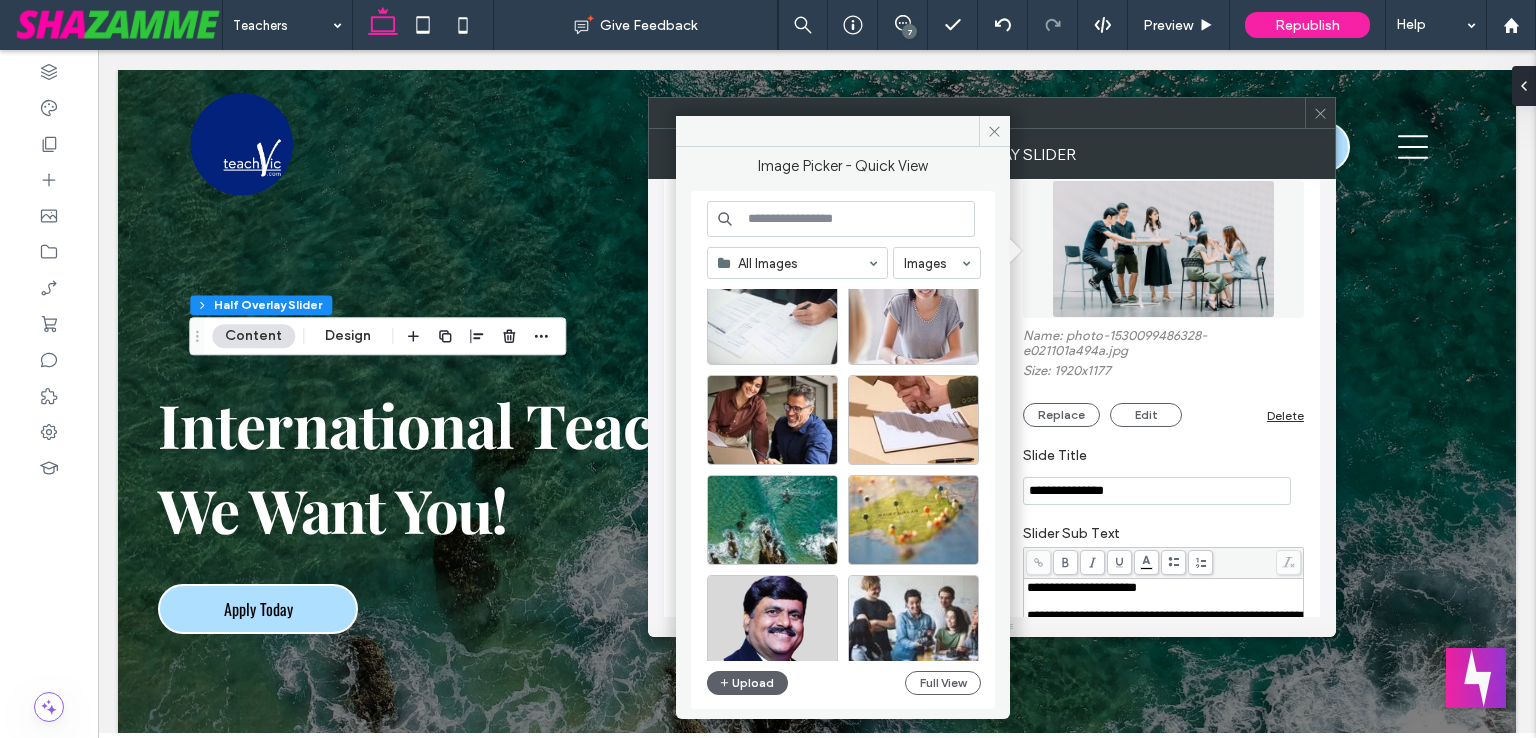scroll, scrollTop: 657, scrollLeft: 0, axis: vertical 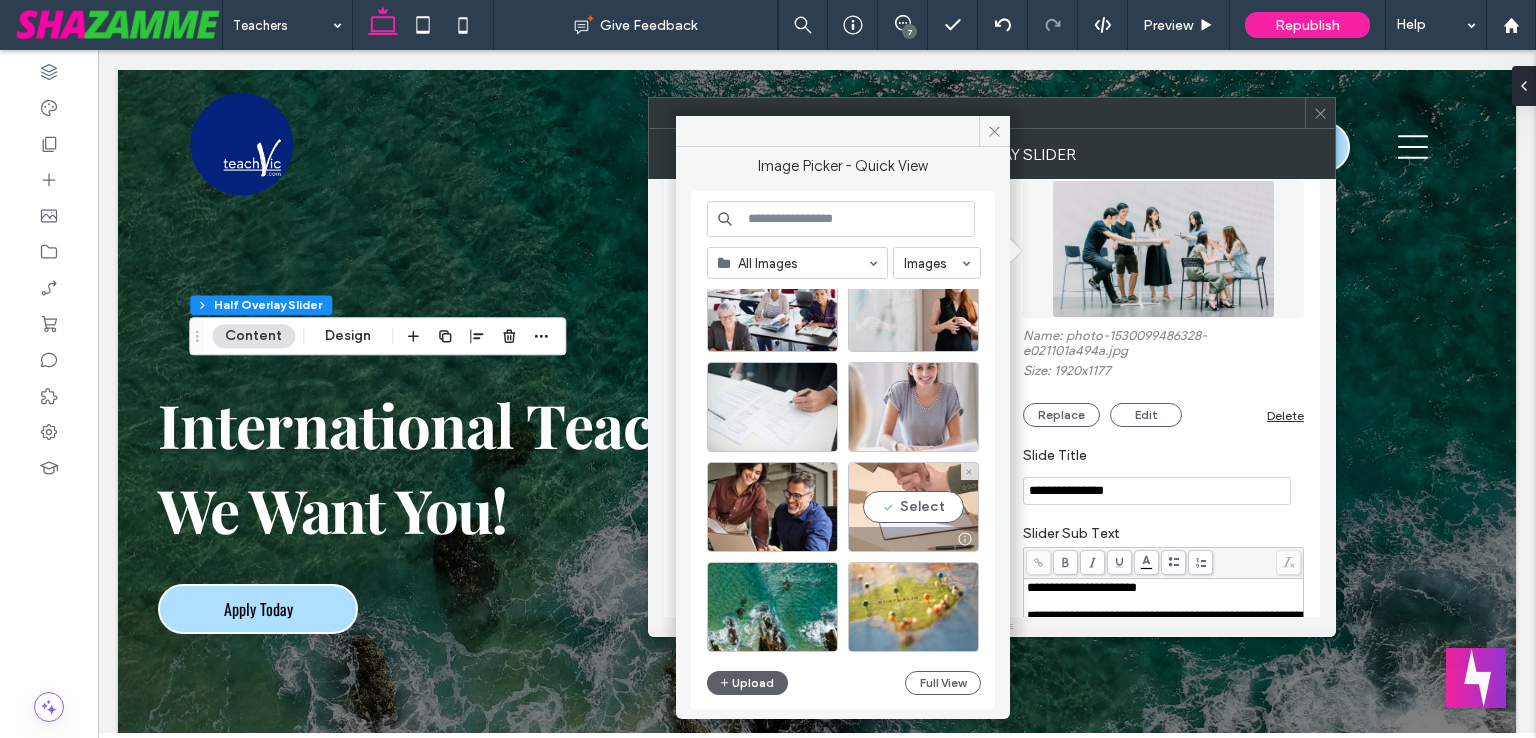 click on "Select" at bounding box center [913, 507] 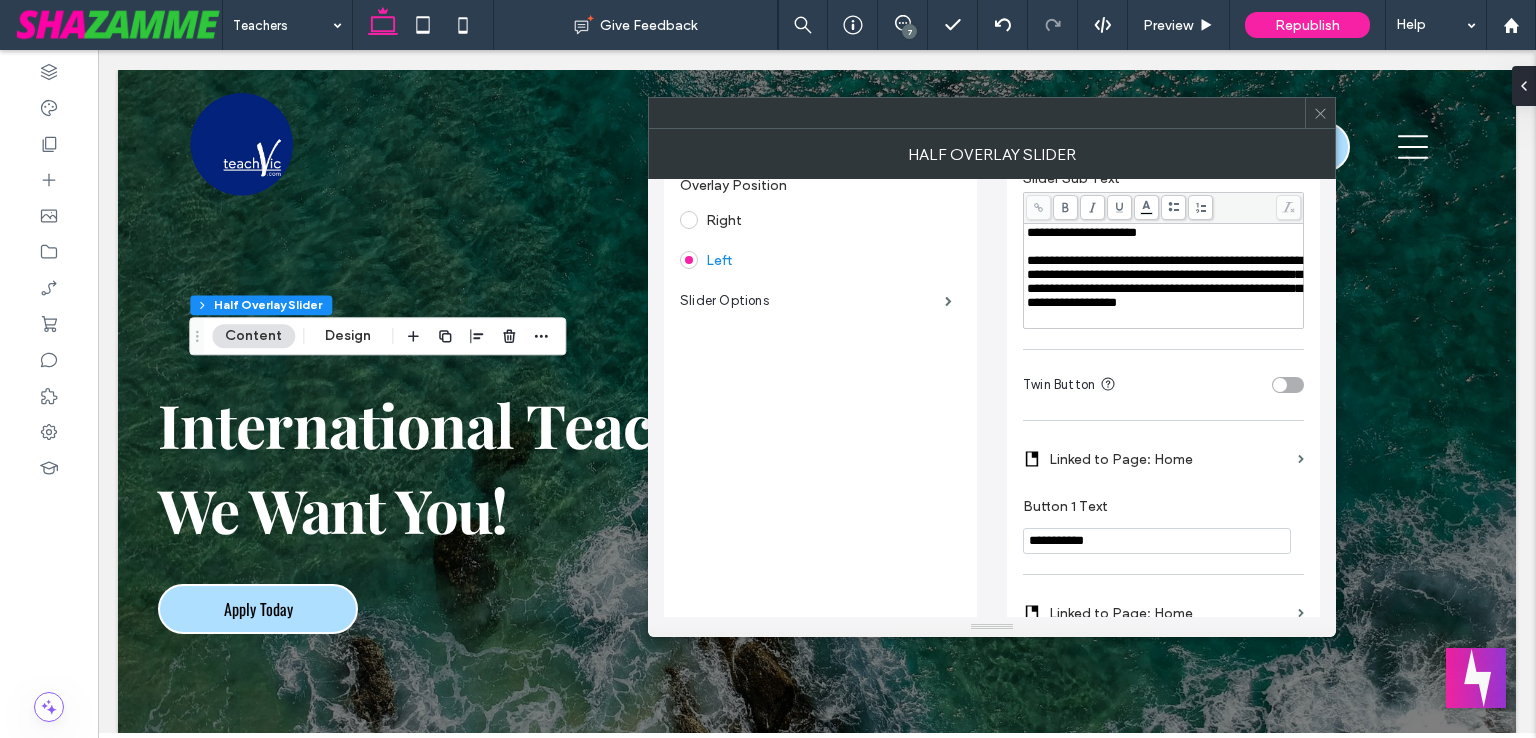 scroll, scrollTop: 166, scrollLeft: 0, axis: vertical 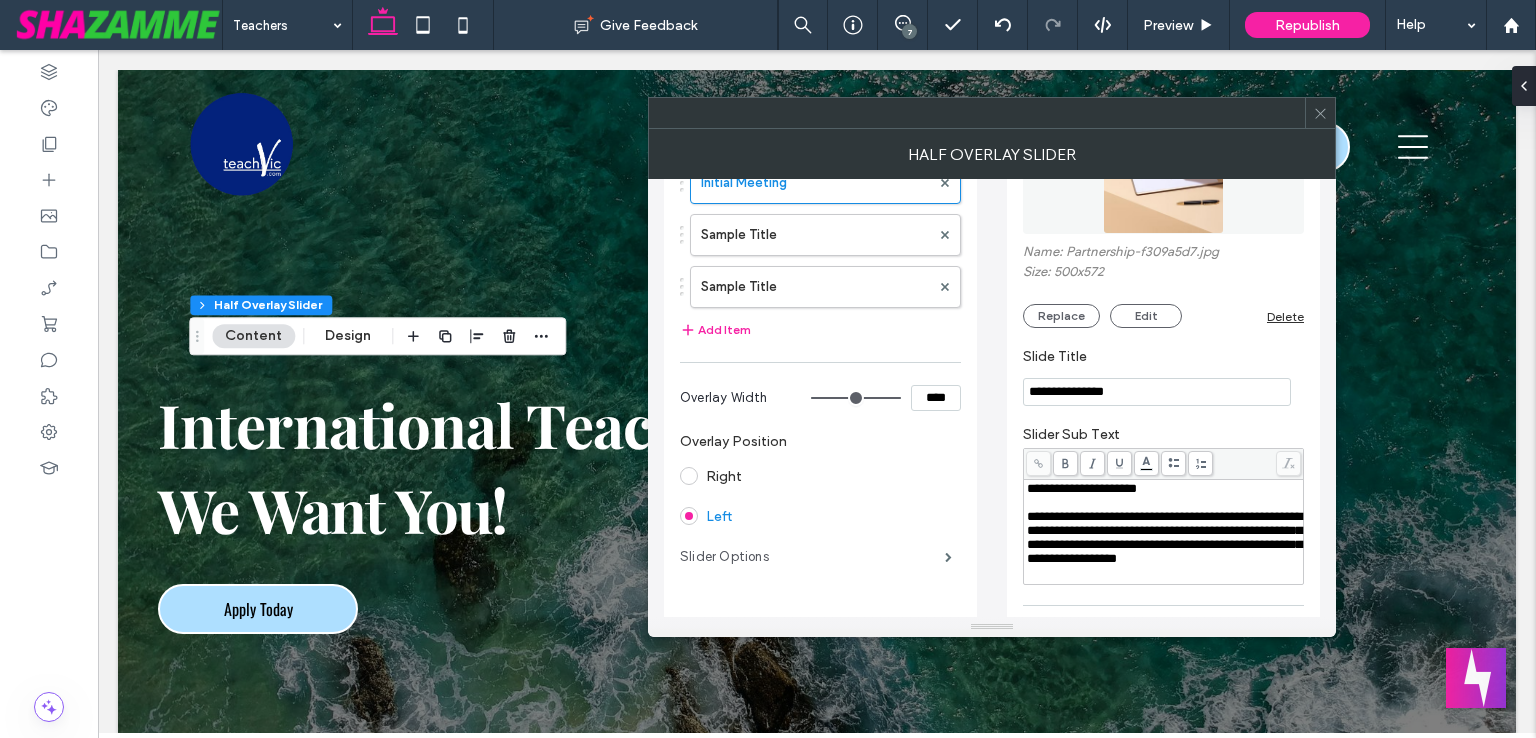 click on "Slider Options" at bounding box center [812, 557] 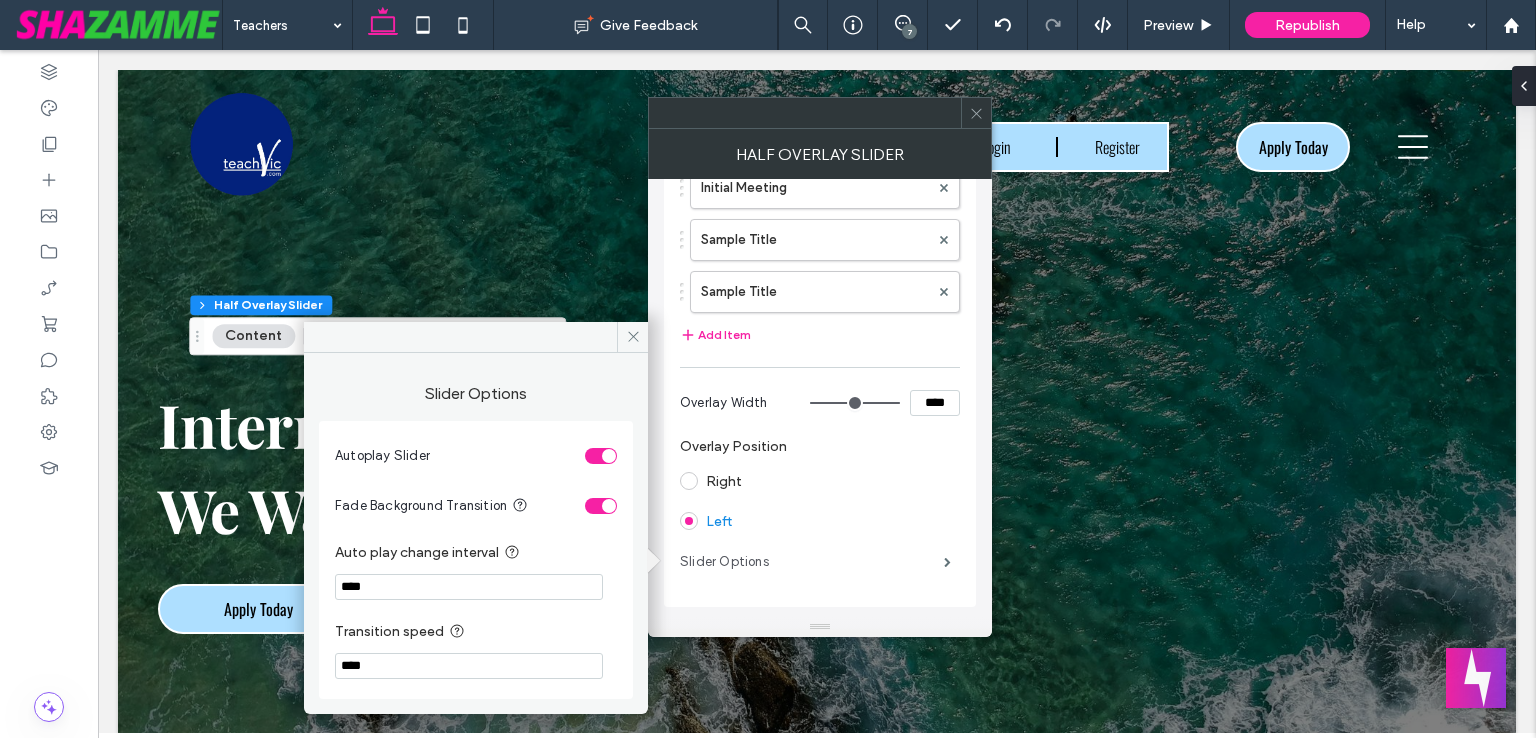 scroll, scrollTop: 161, scrollLeft: 0, axis: vertical 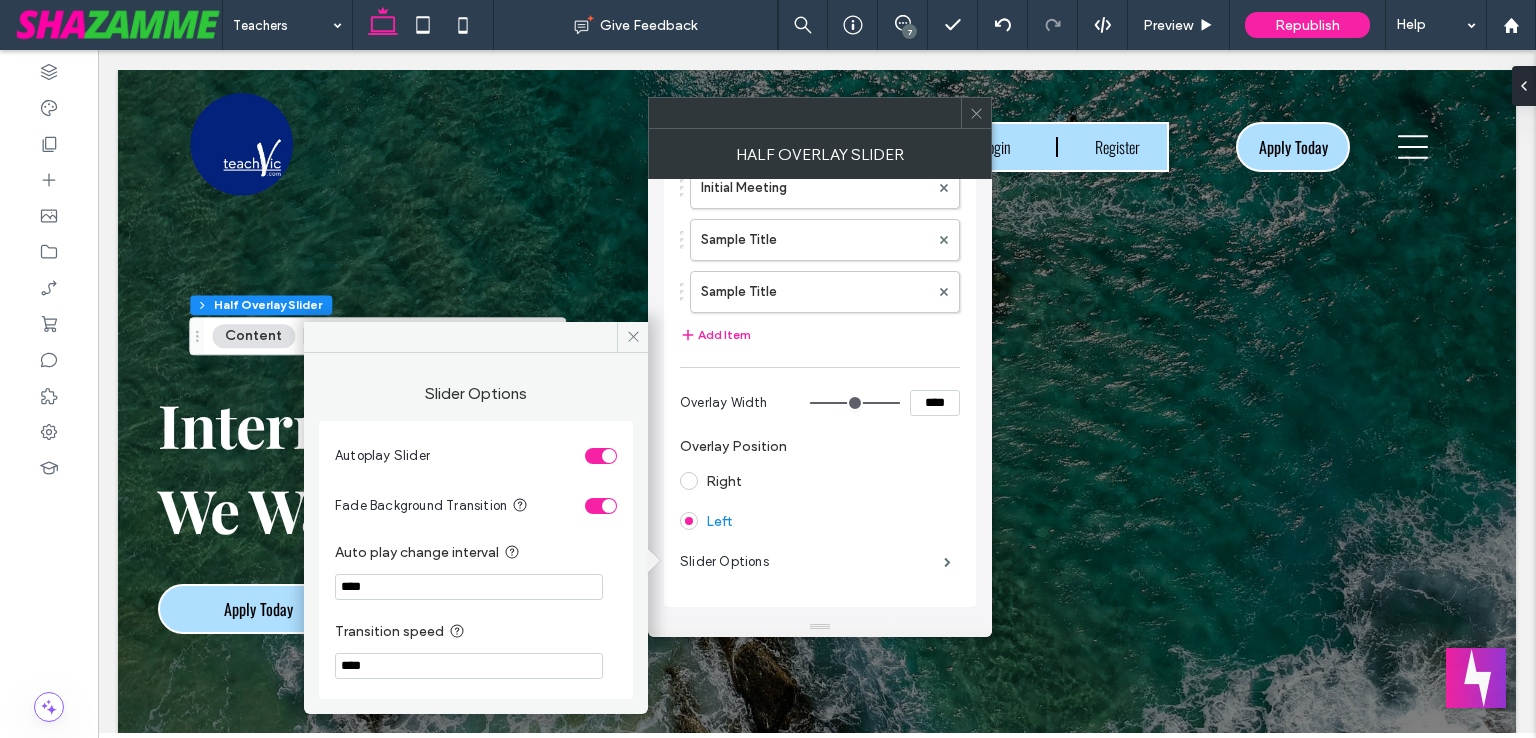 click at bounding box center (609, 456) 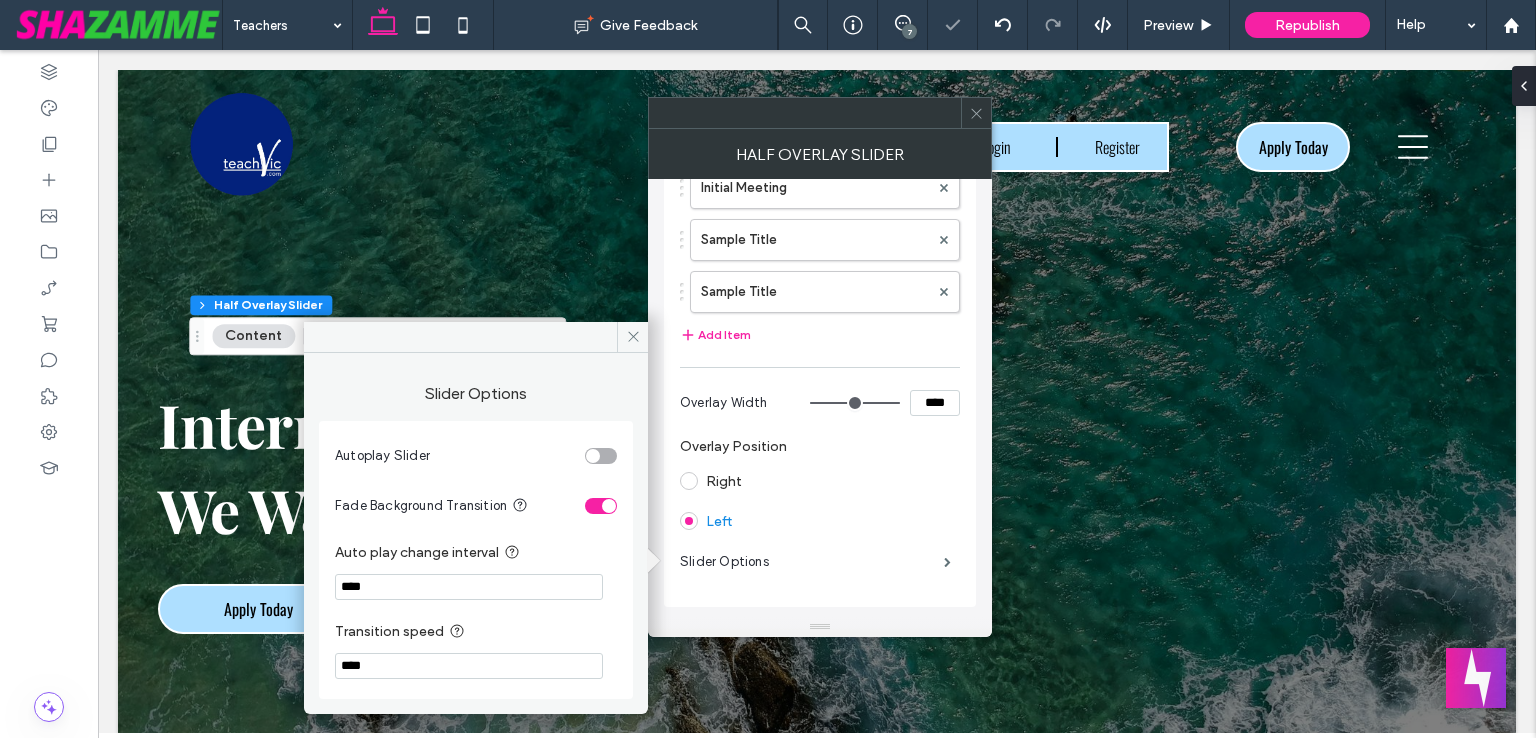 click at bounding box center [601, 456] 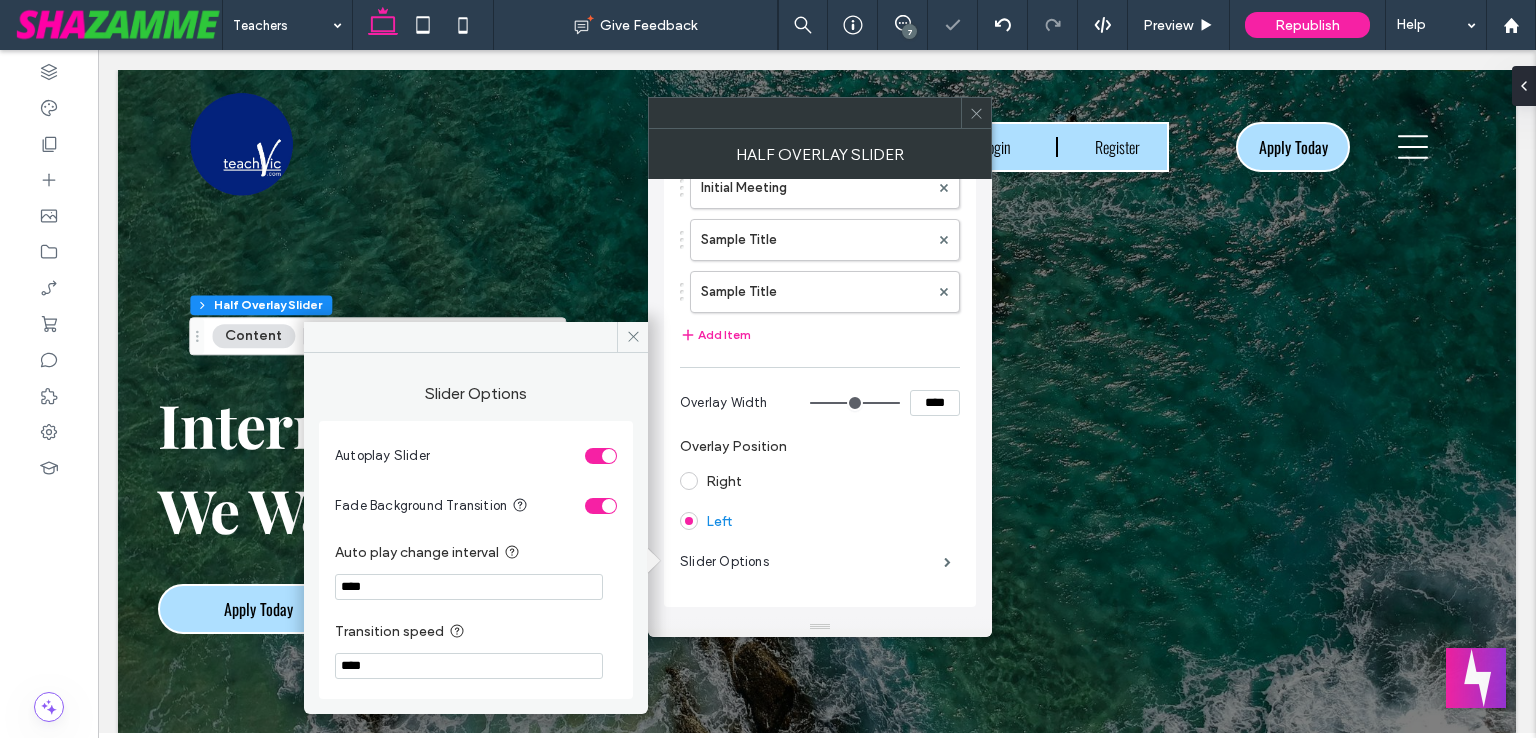 click at bounding box center (601, 456) 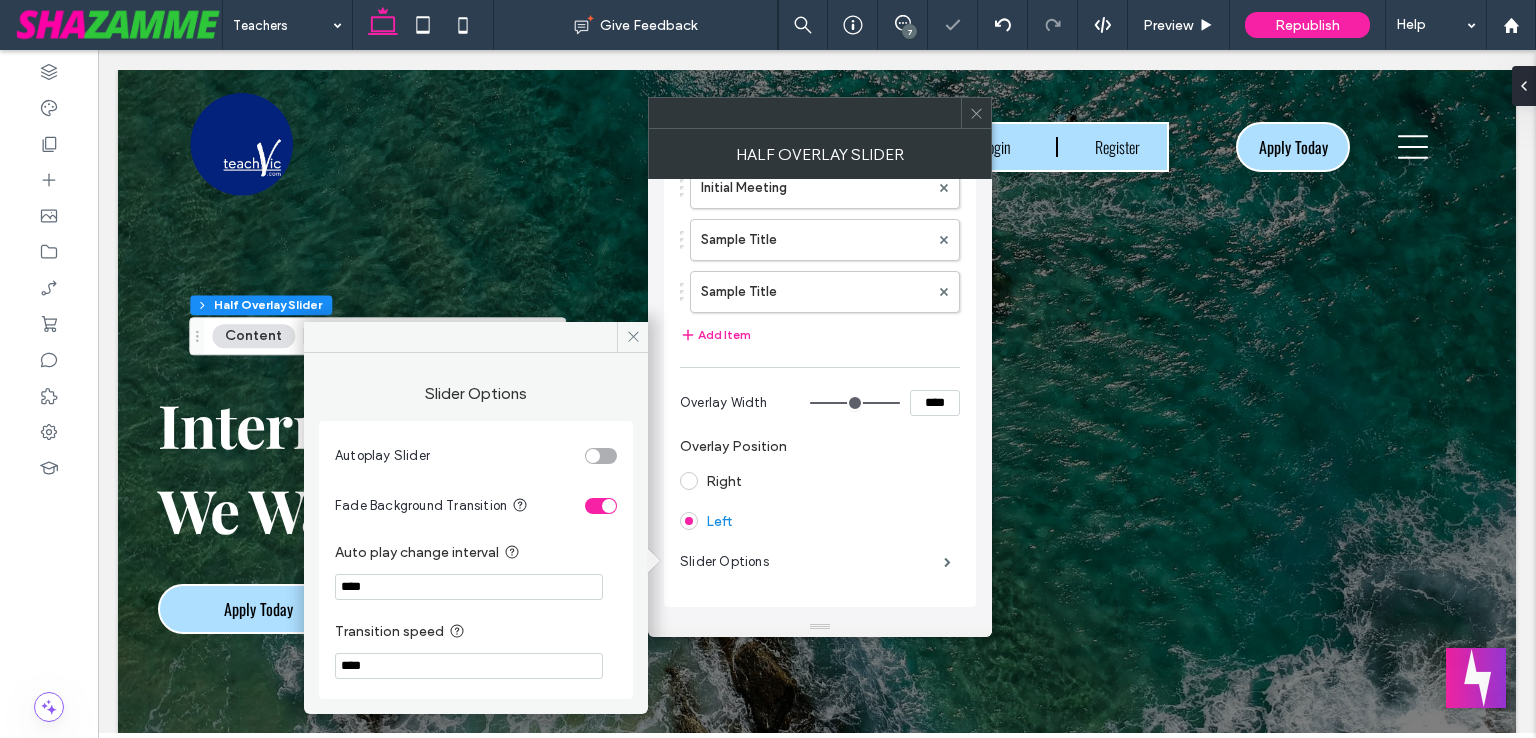 click at bounding box center [601, 456] 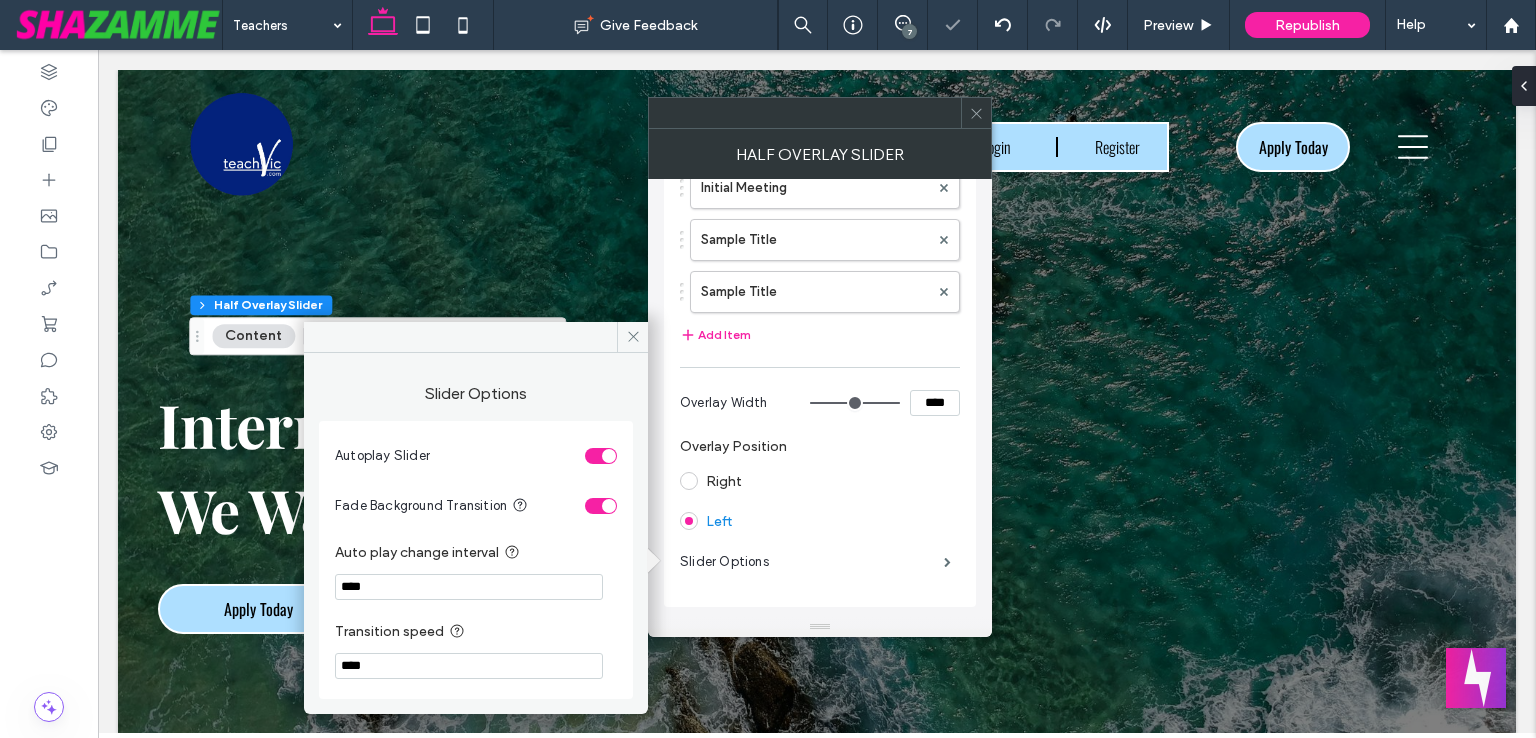 click on "Autoplay Slider" at bounding box center [476, 456] 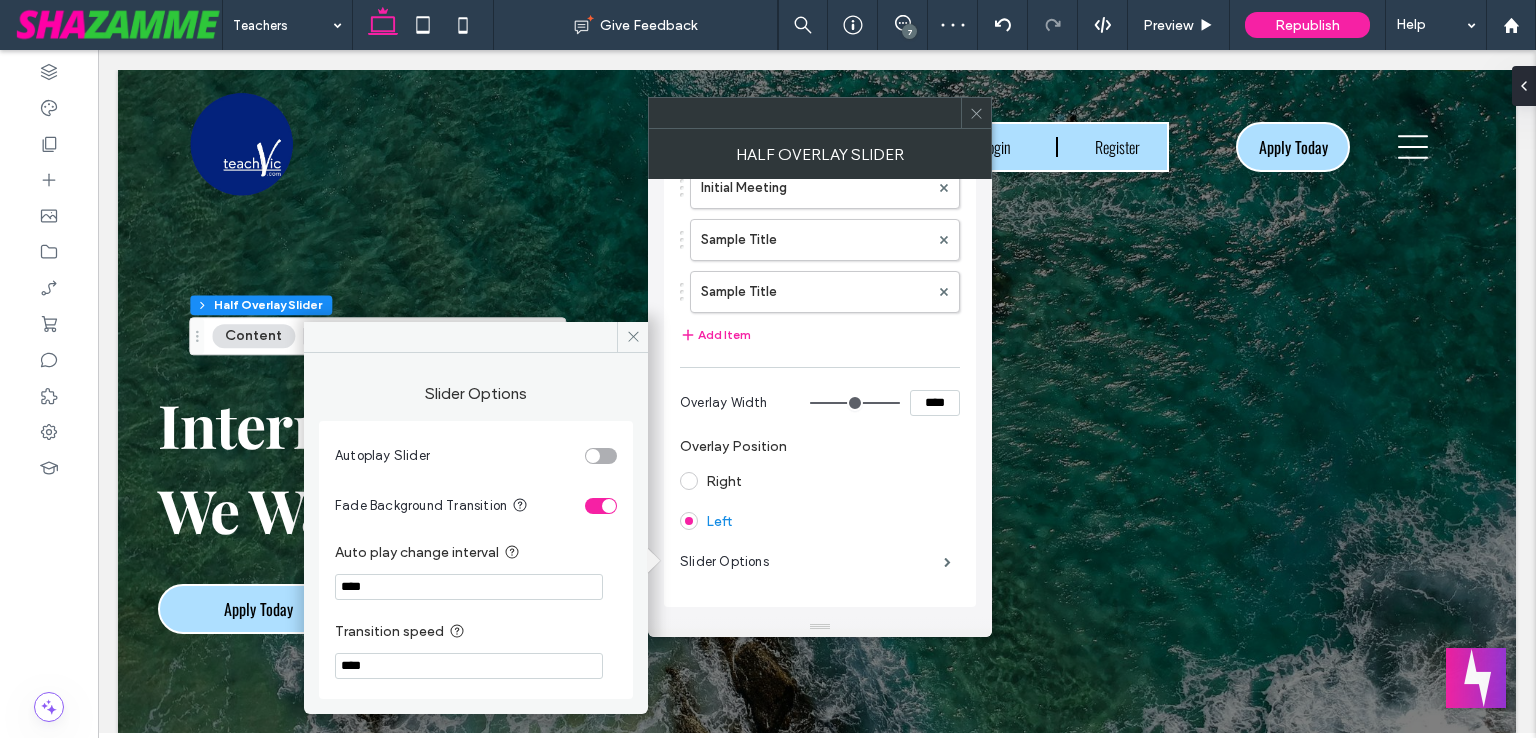 click at bounding box center (601, 506) 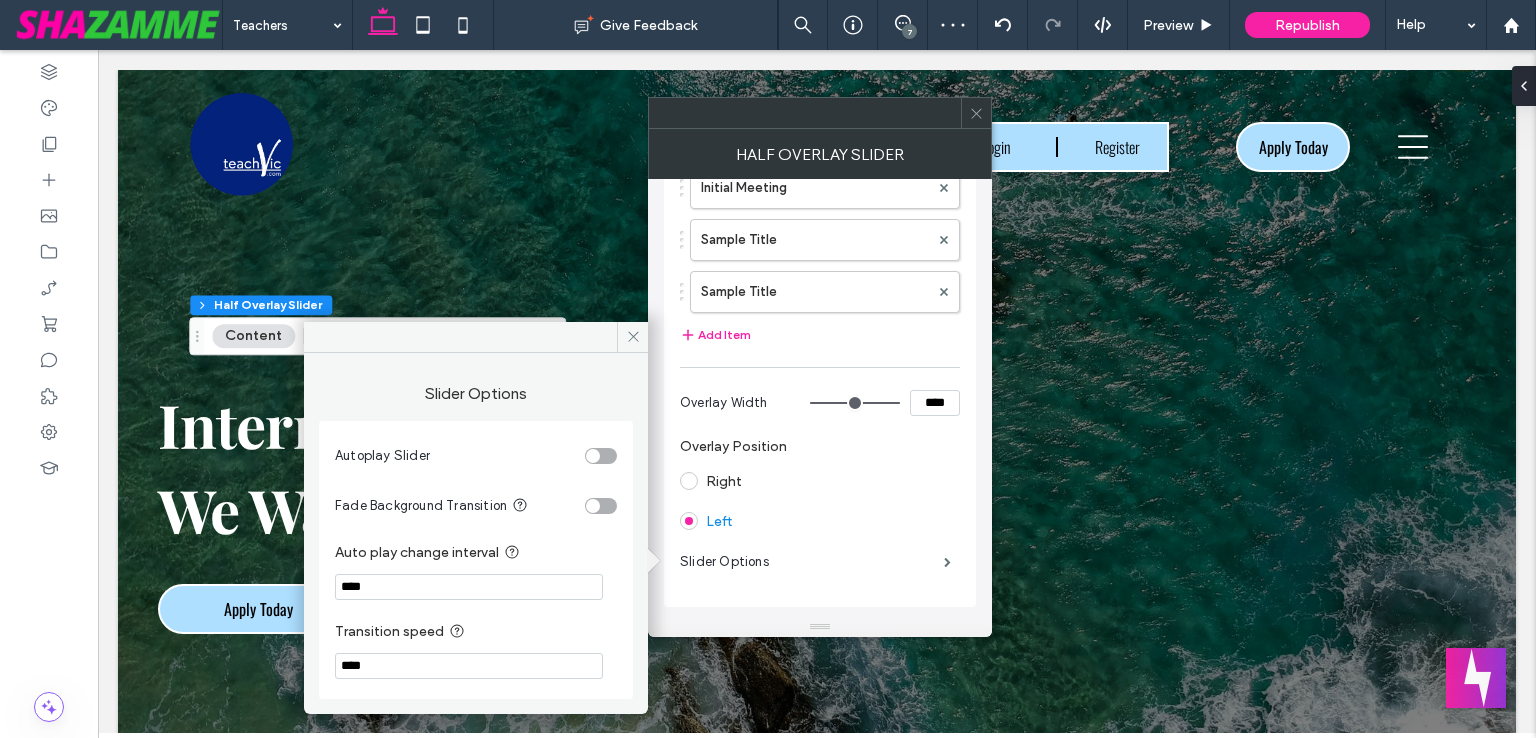click at bounding box center (593, 506) 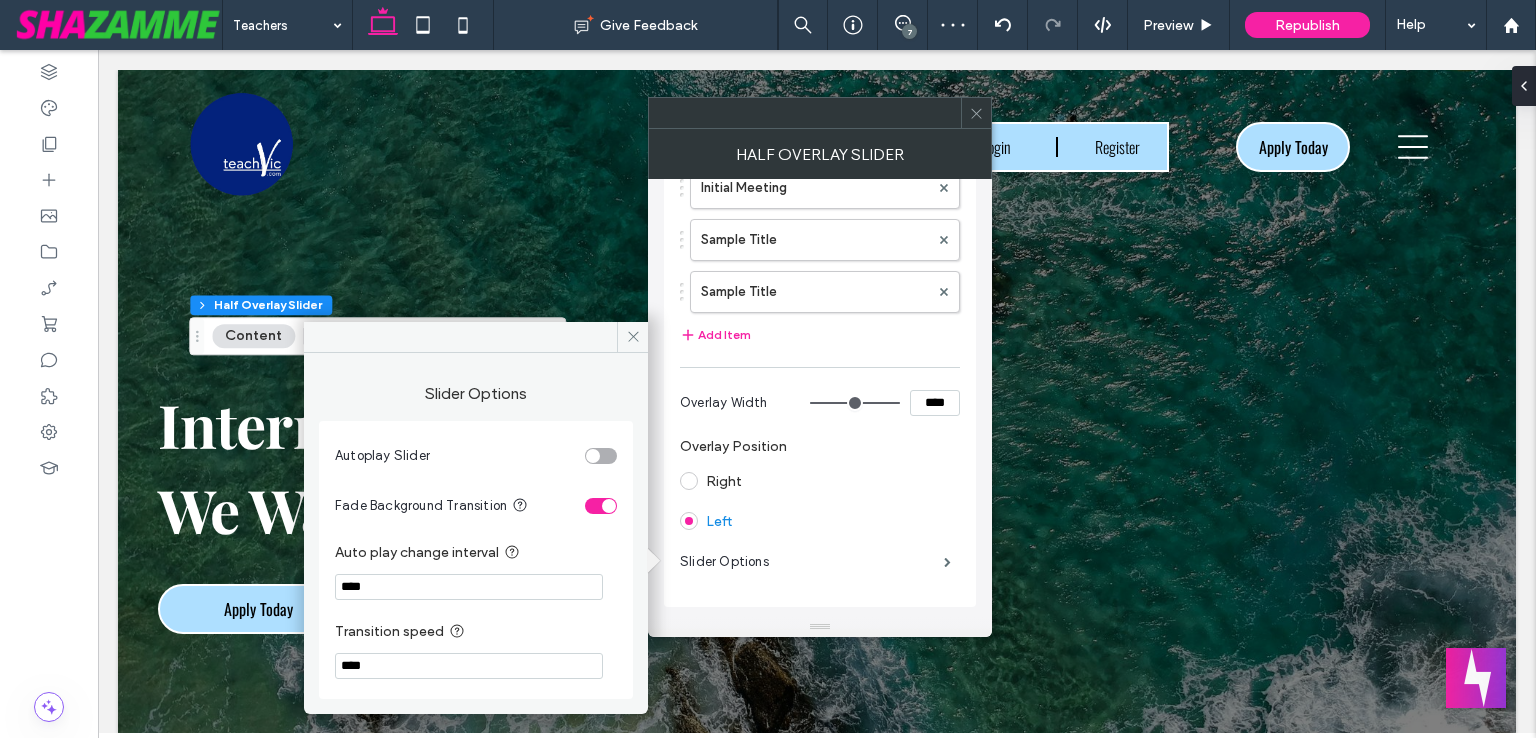 click 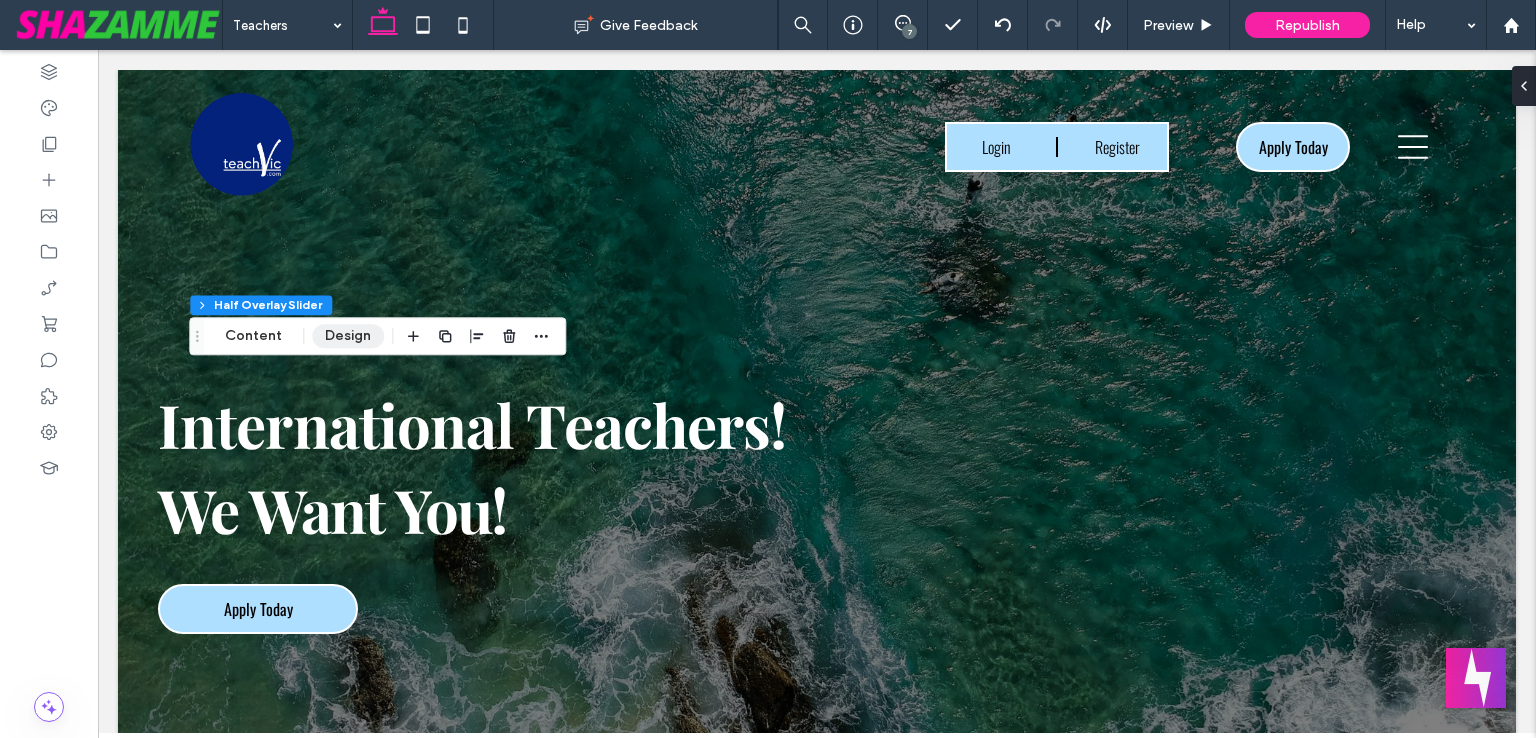 click on "Design" at bounding box center [348, 336] 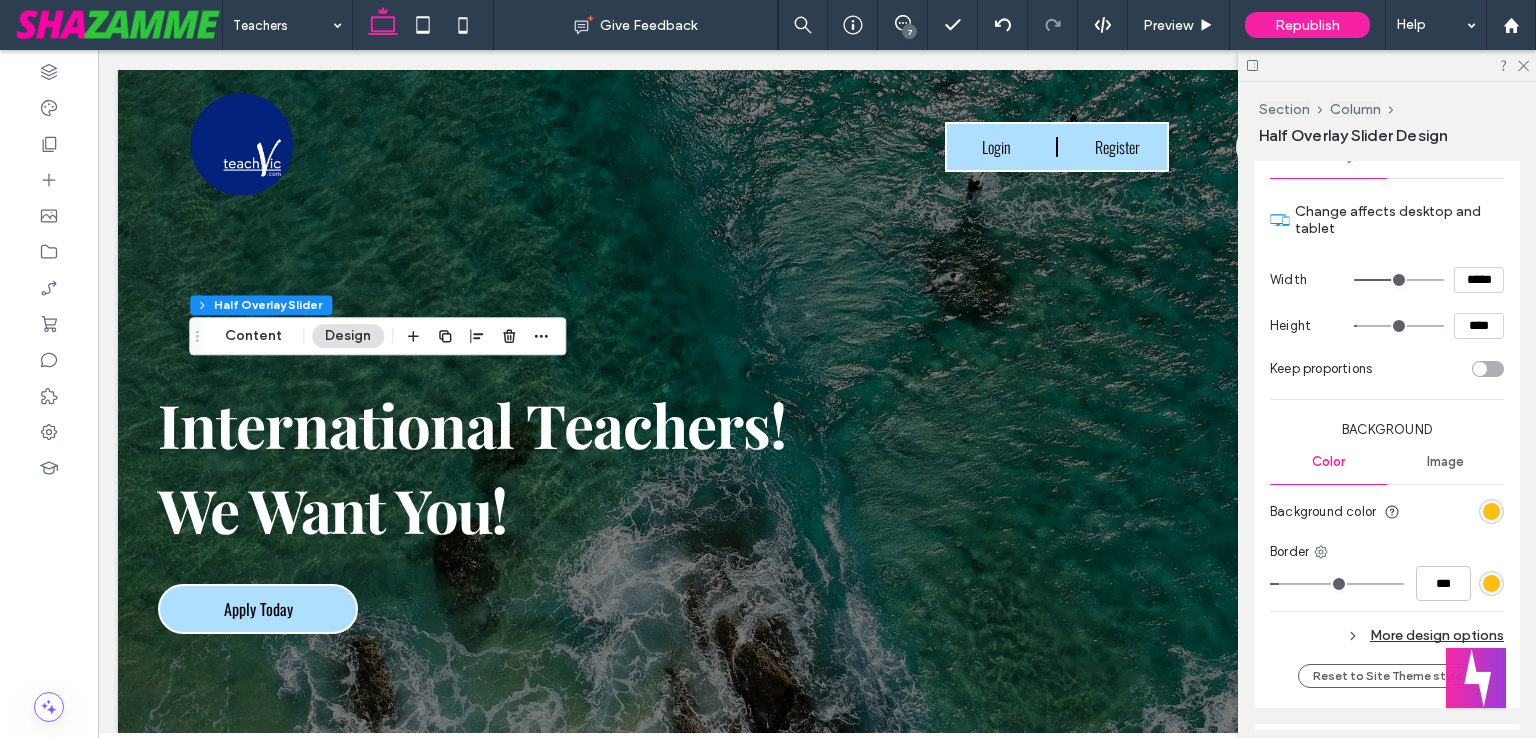 scroll, scrollTop: 1400, scrollLeft: 0, axis: vertical 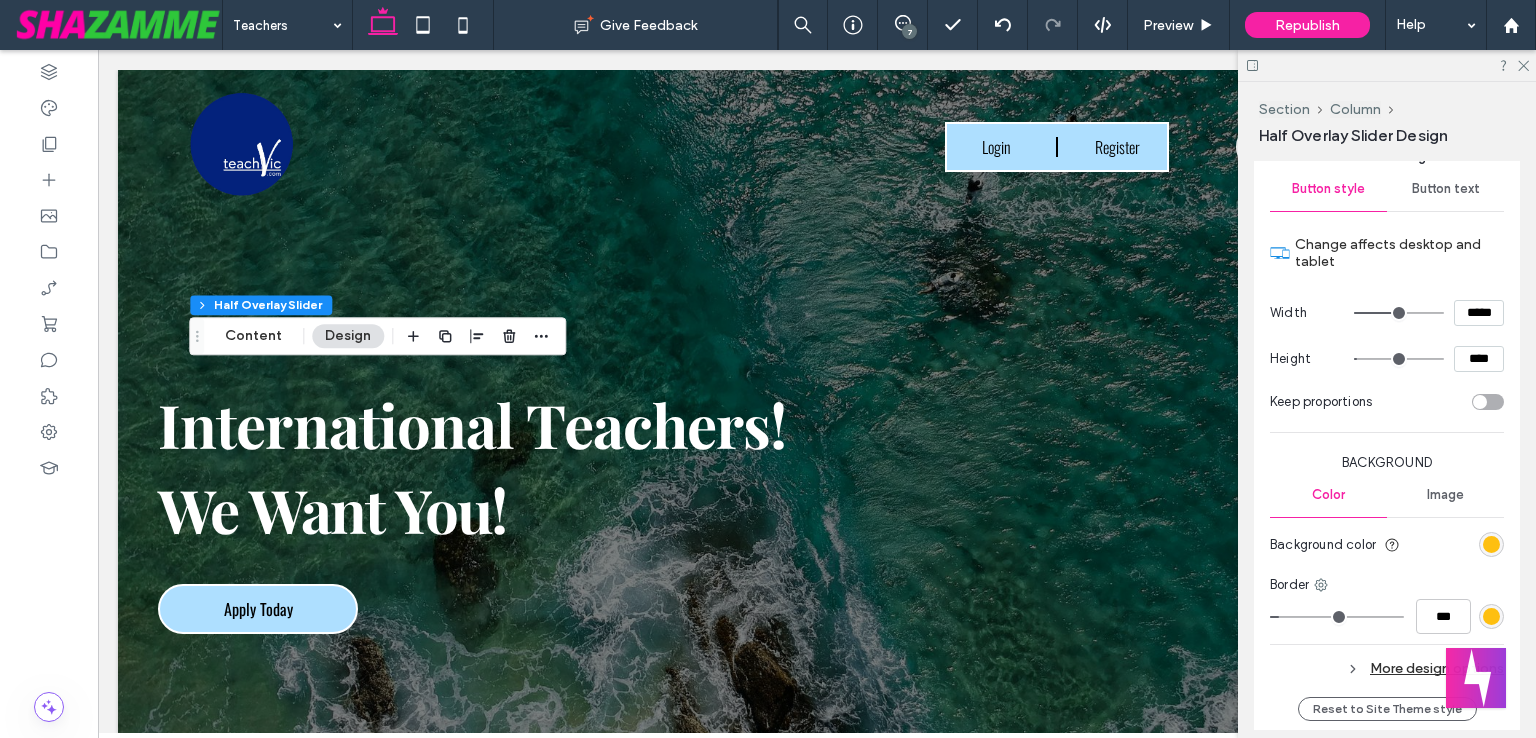 click on "*****" at bounding box center [1479, 313] 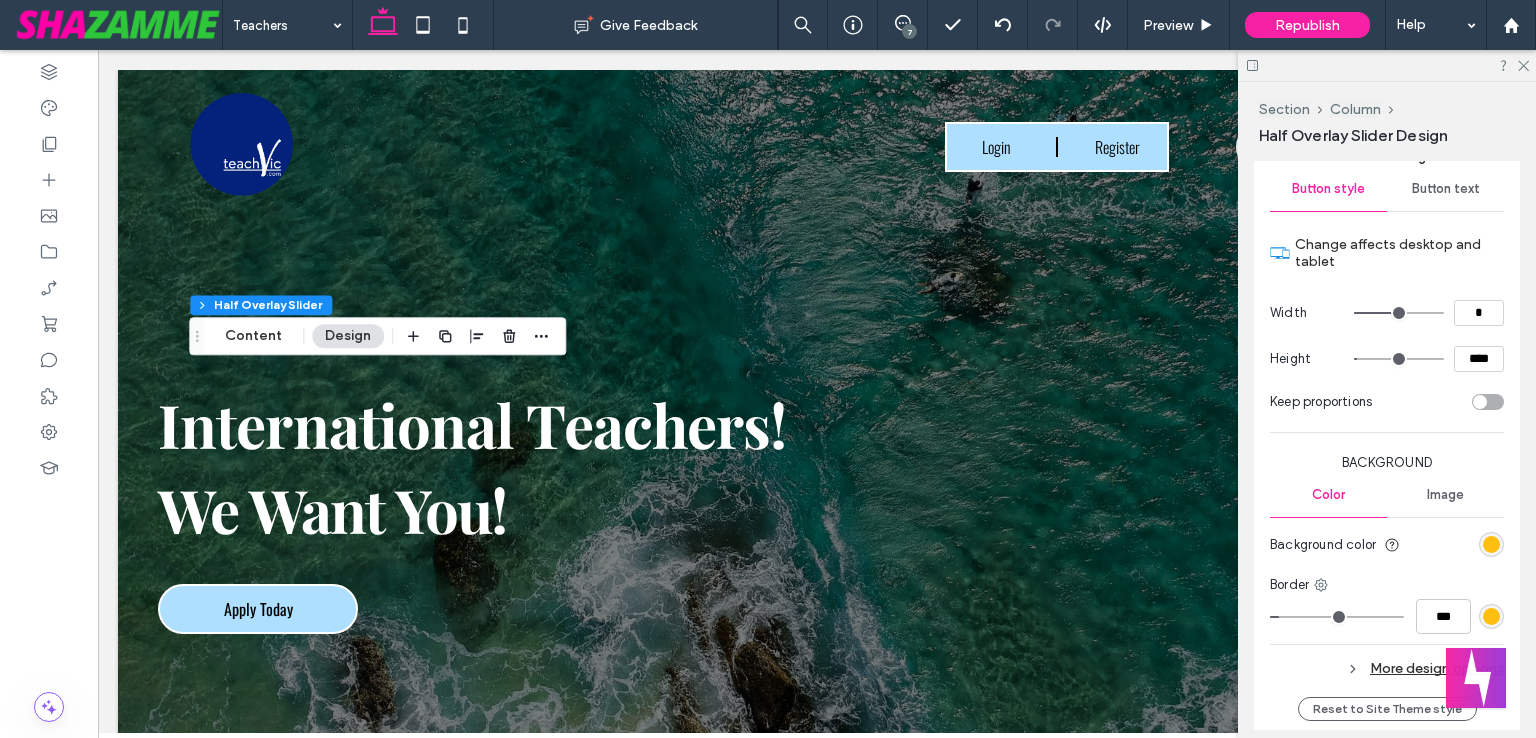 type on "***" 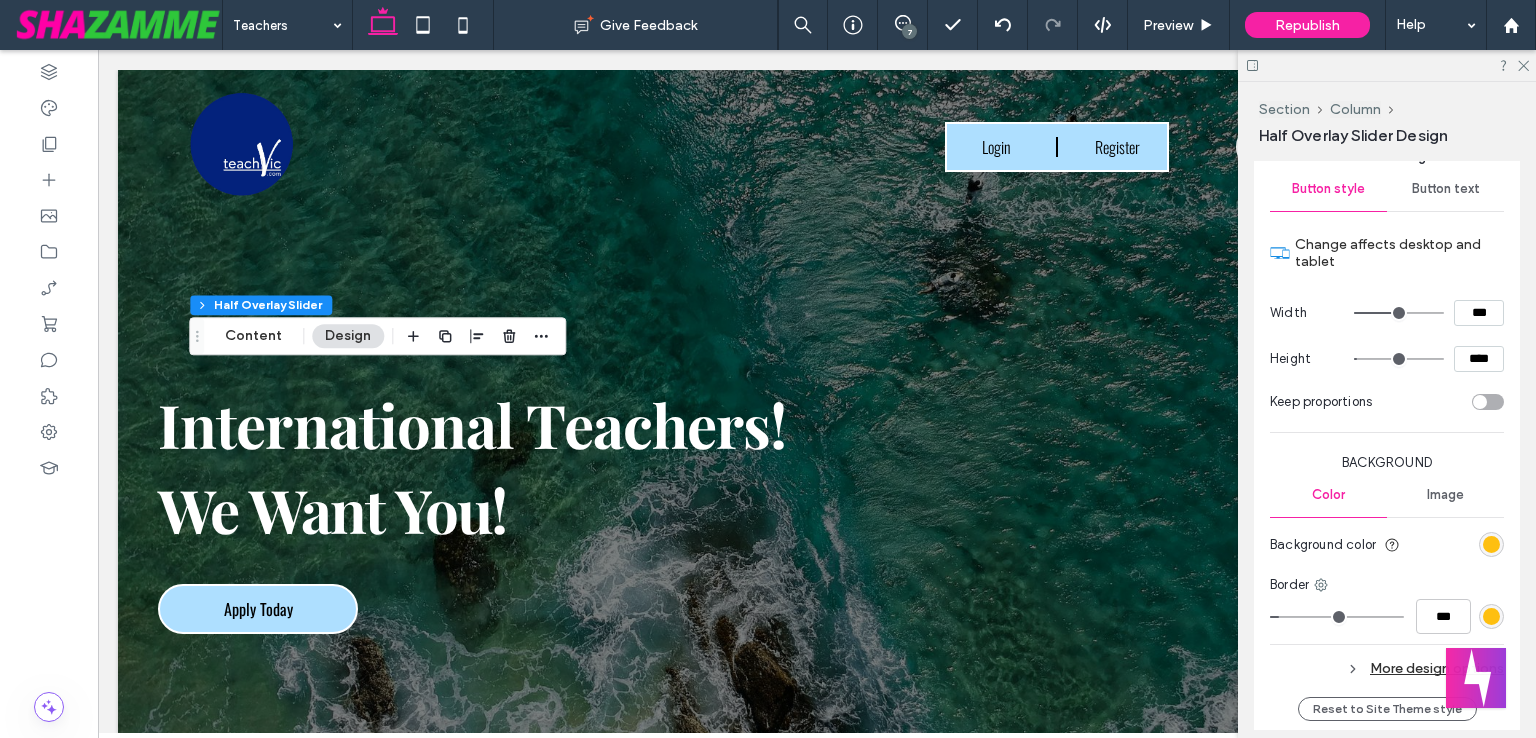 type on "*" 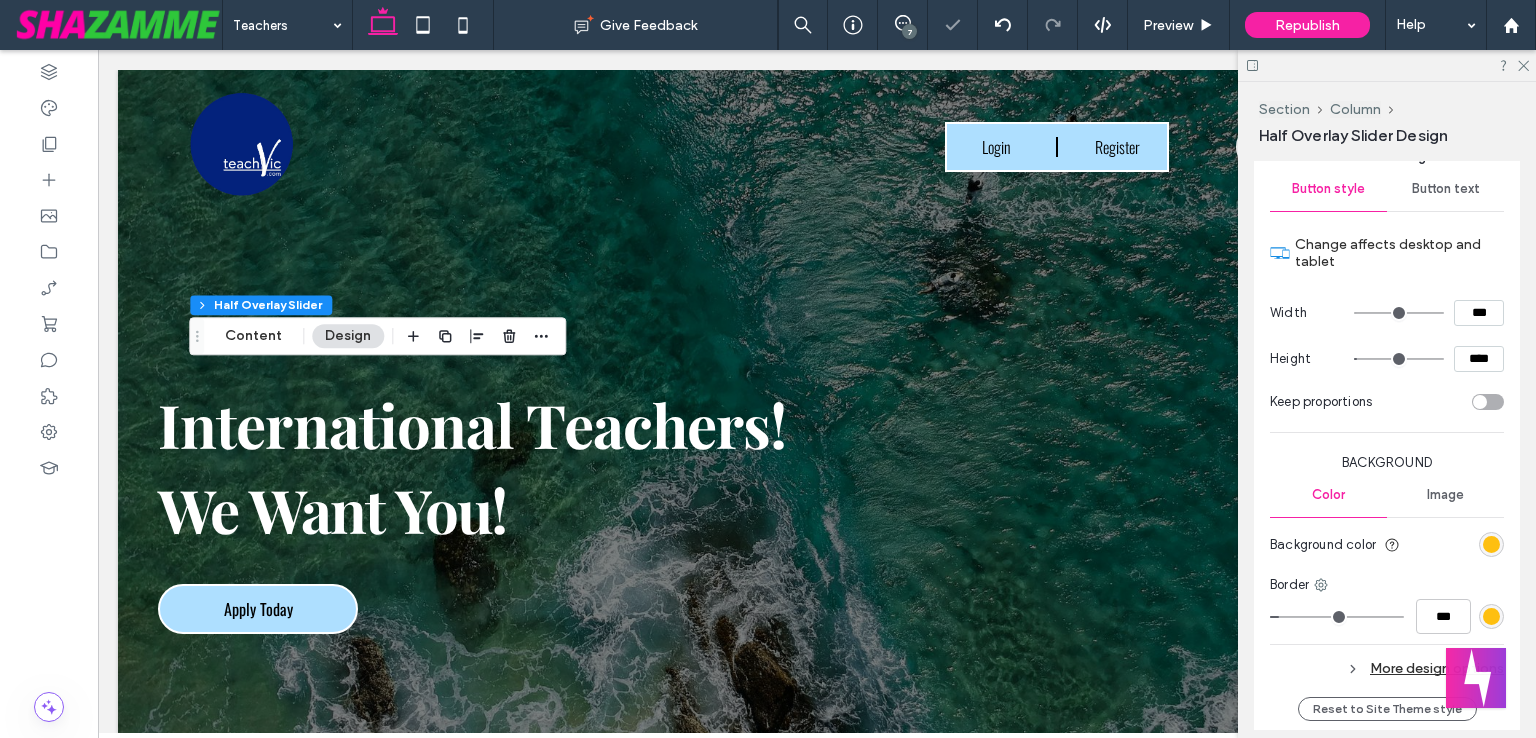 click on "****" at bounding box center (1479, 359) 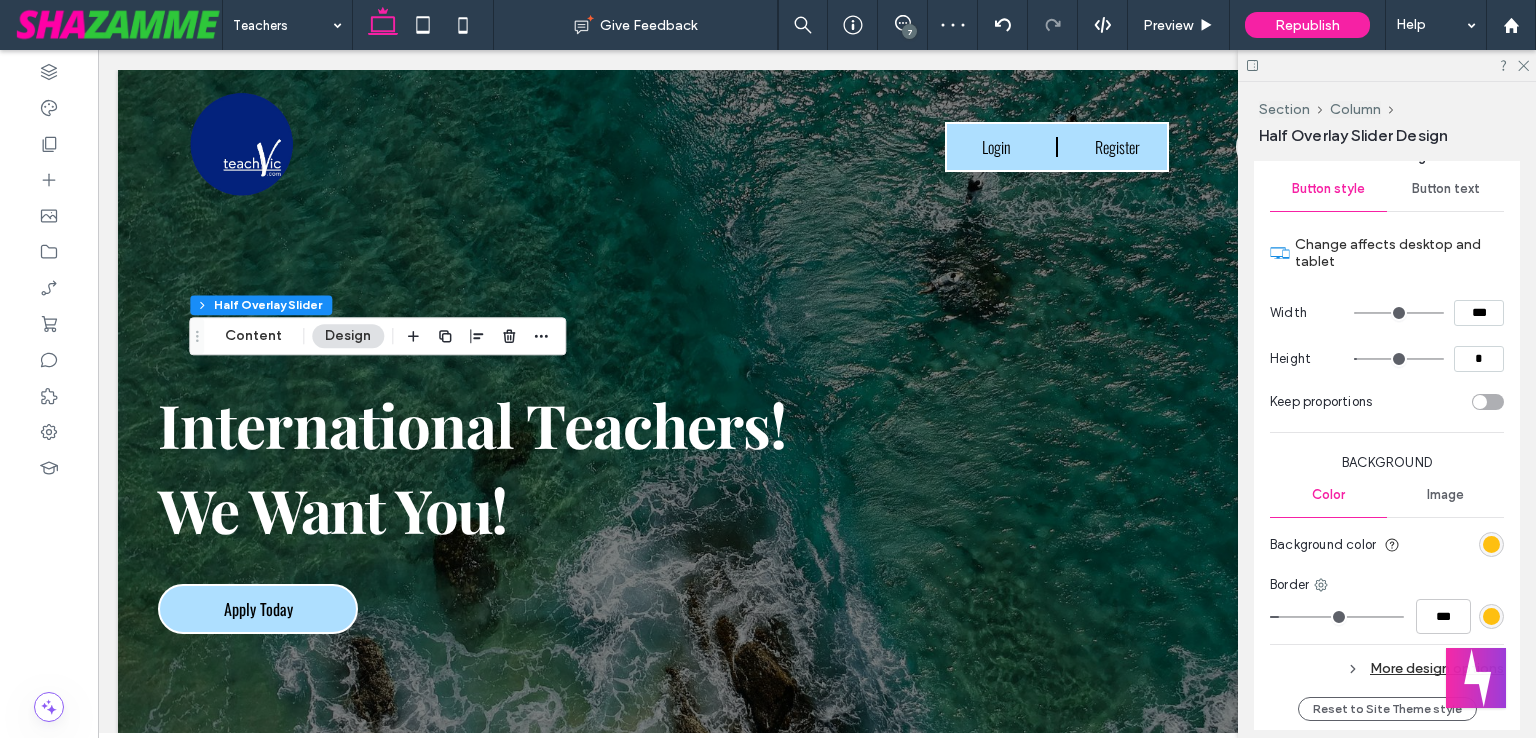 type on "****" 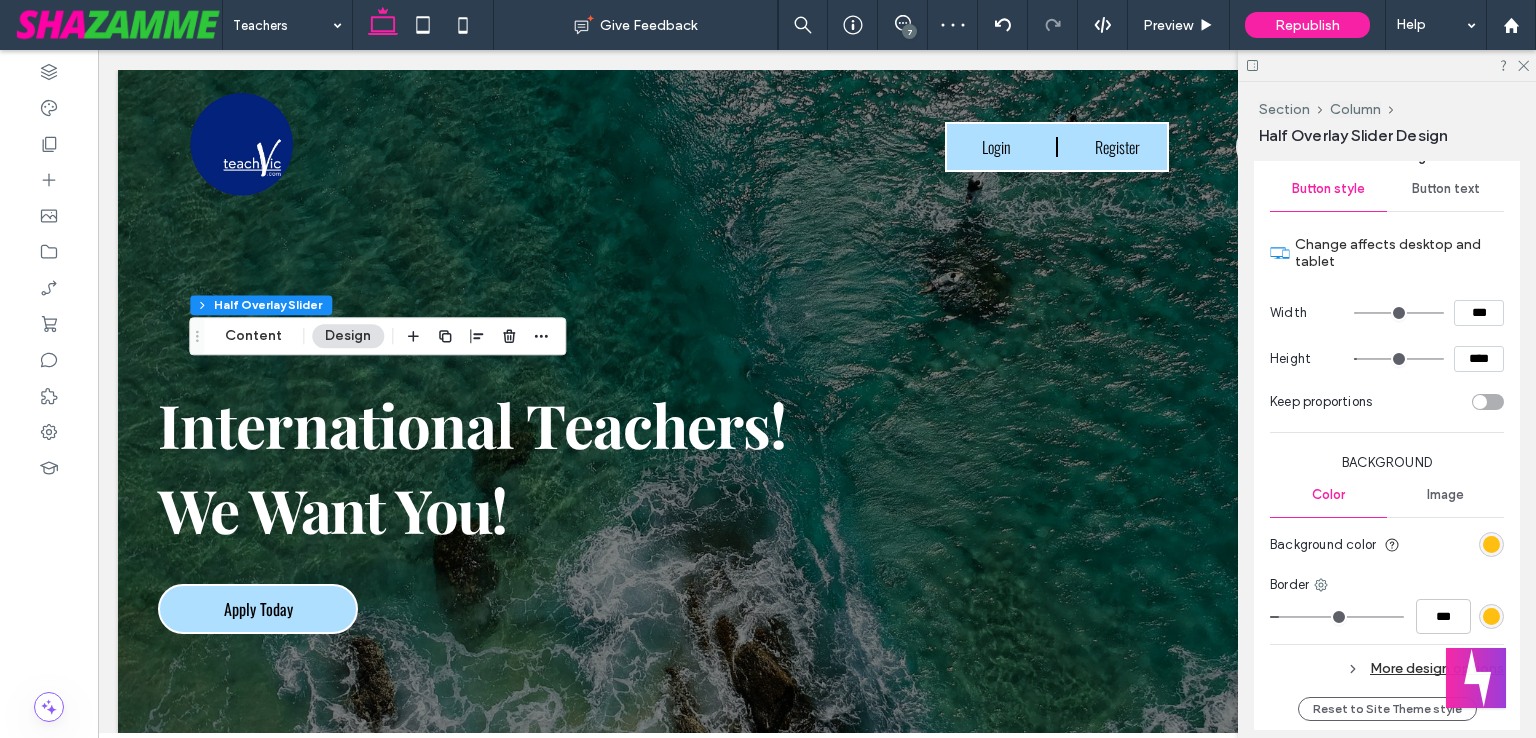 type on "**" 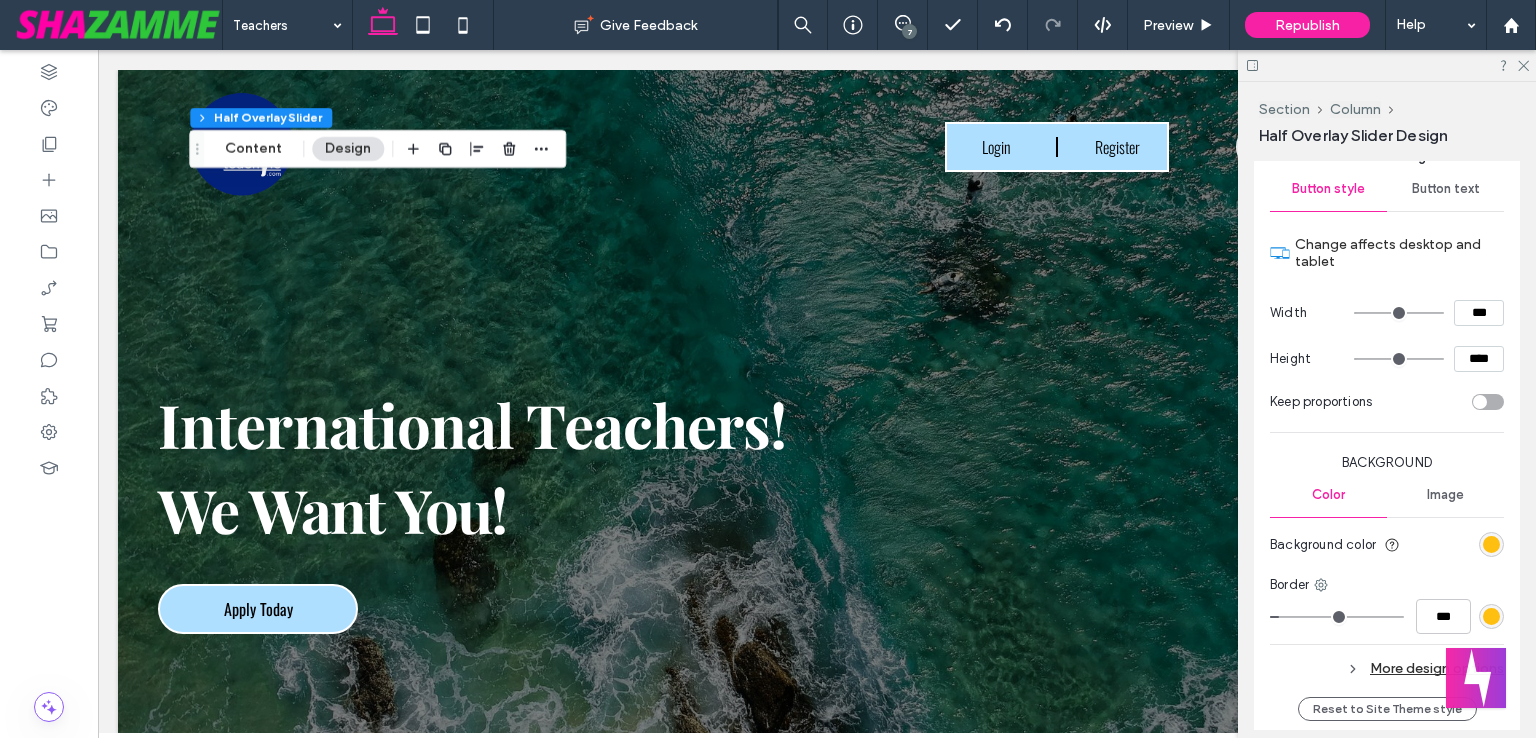 click on "****" at bounding box center (1479, 359) 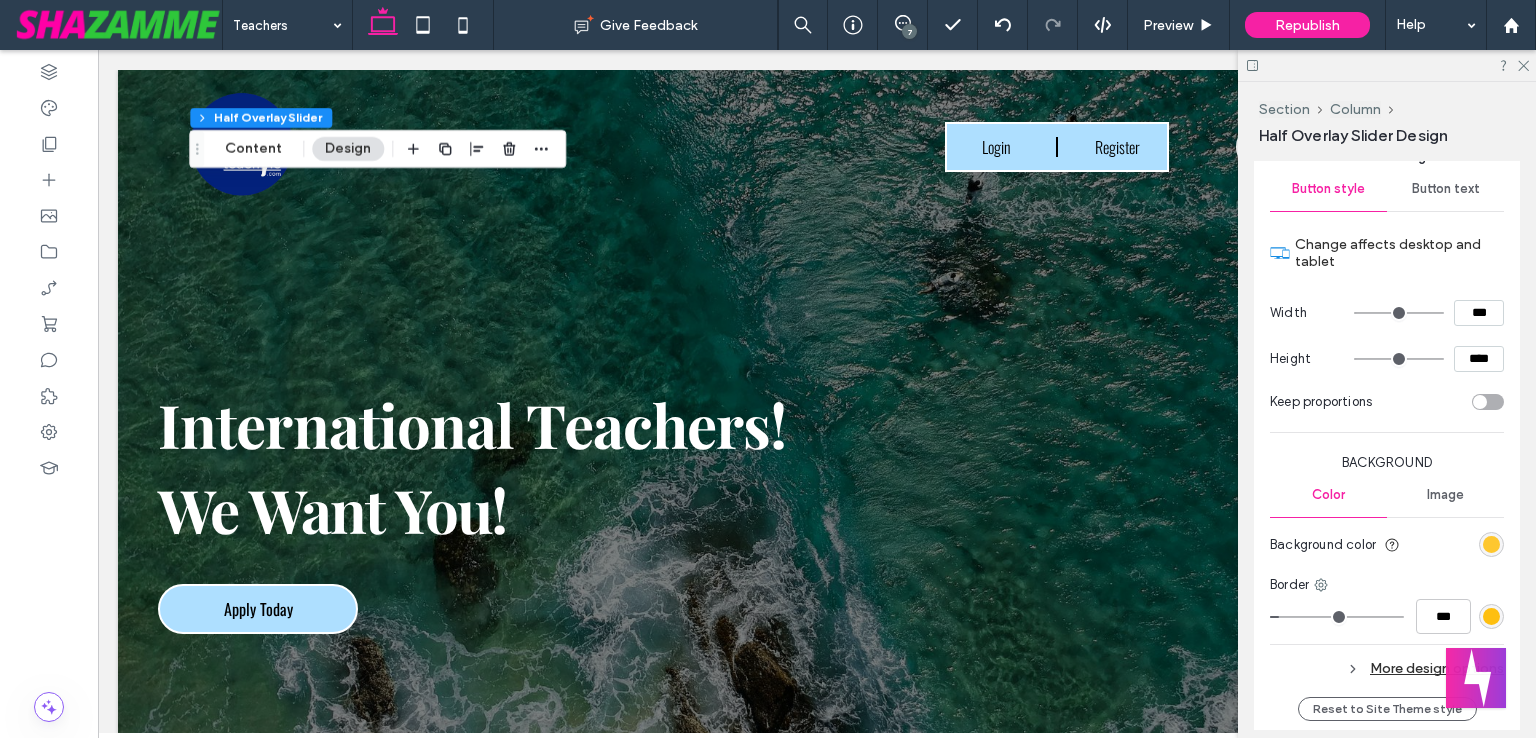 click at bounding box center (1491, 544) 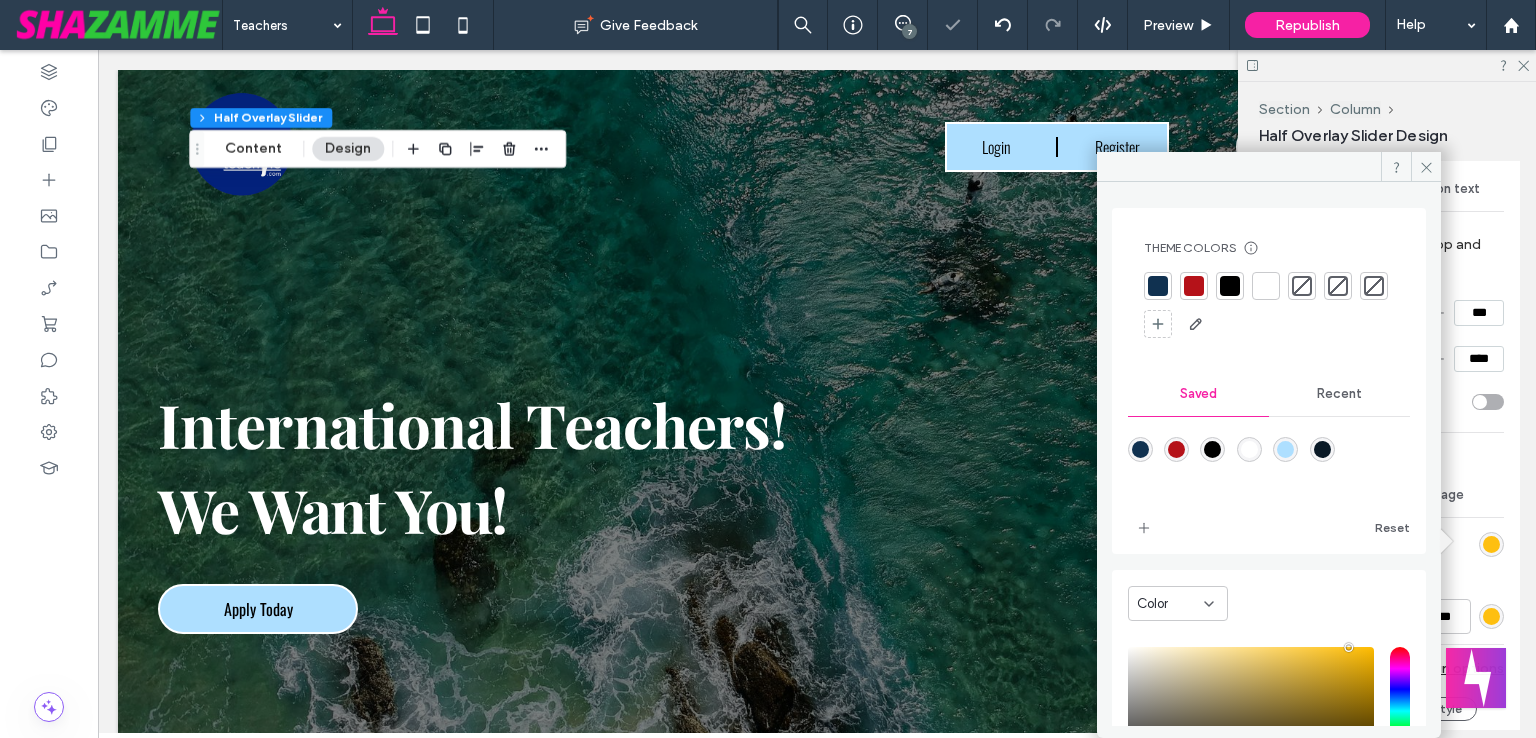 click at bounding box center (1302, 286) 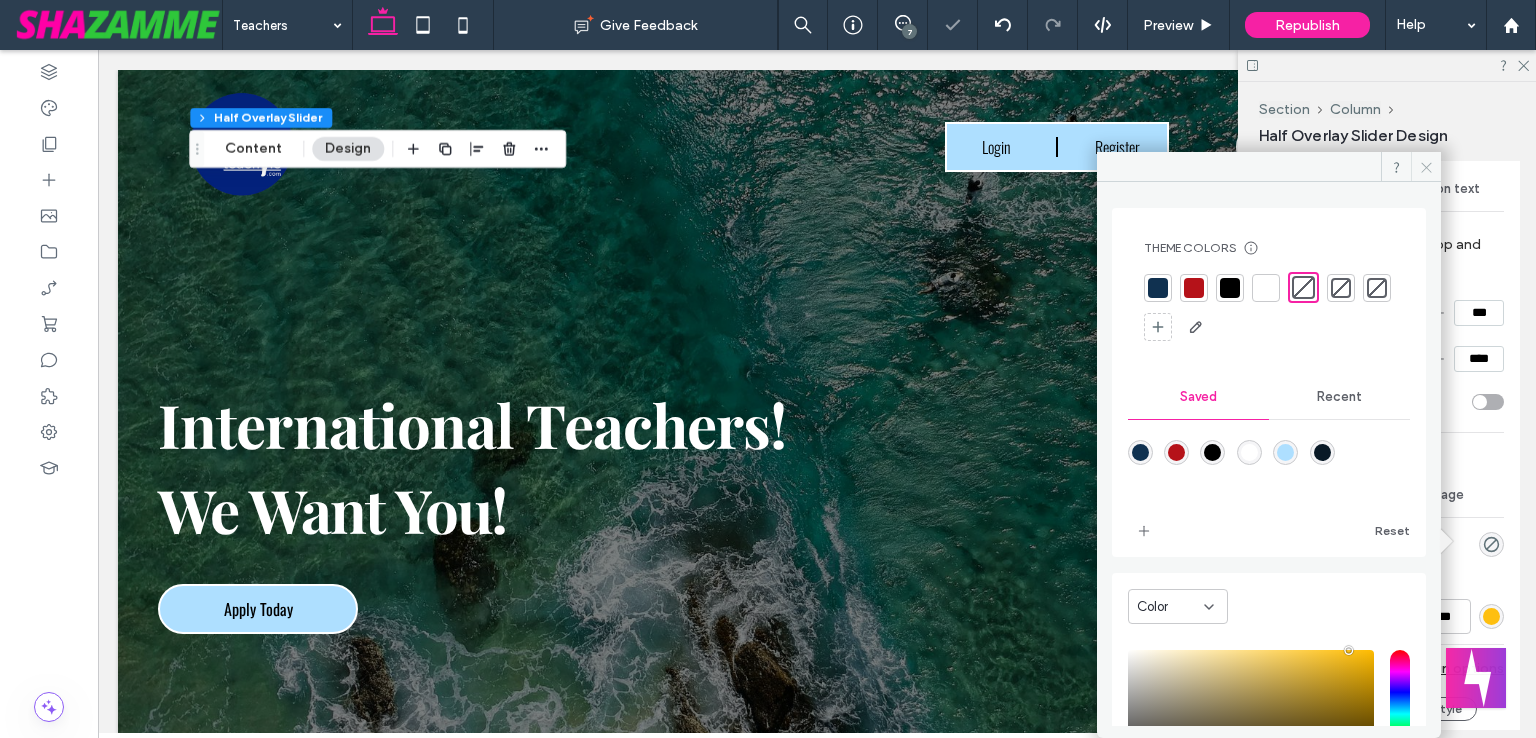 click 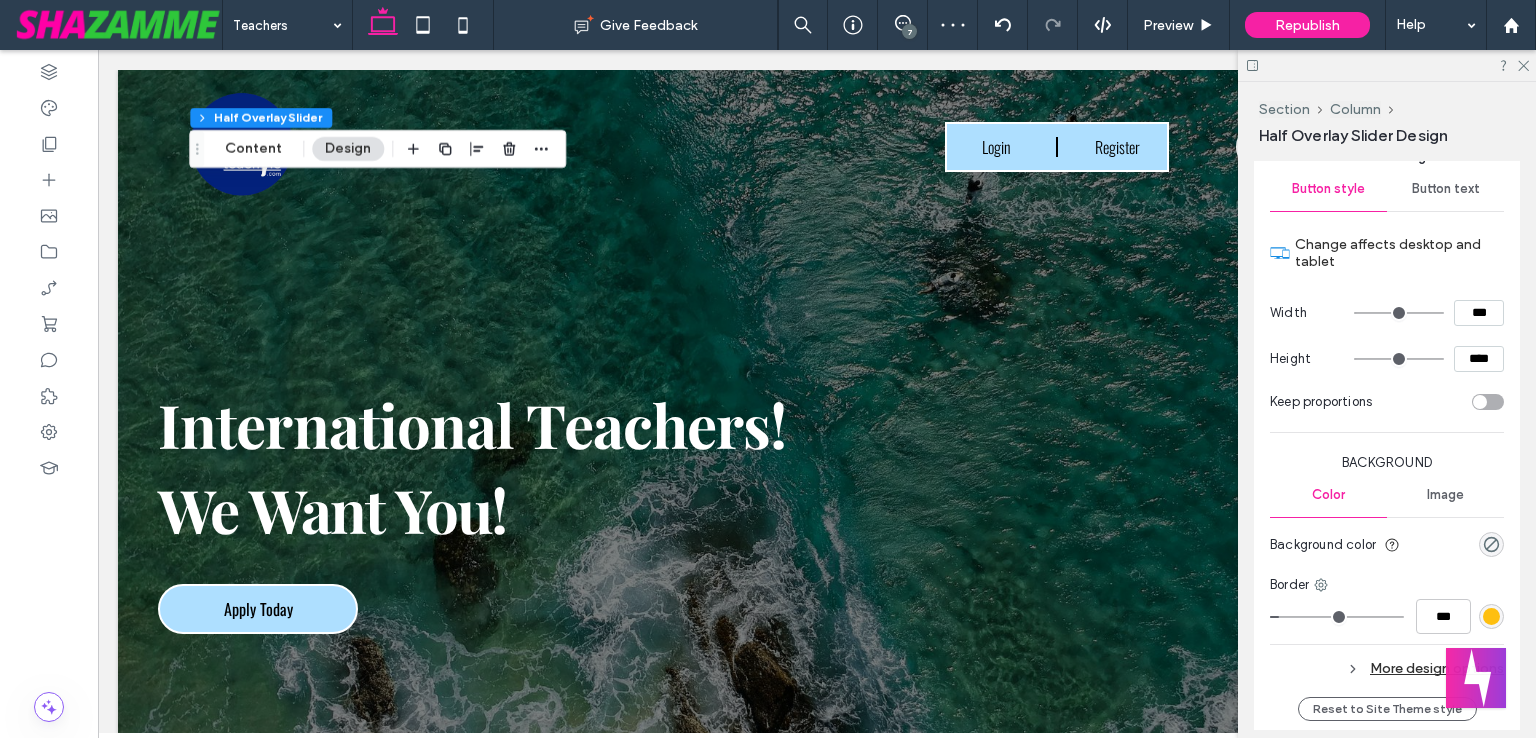 click at bounding box center (1491, 616) 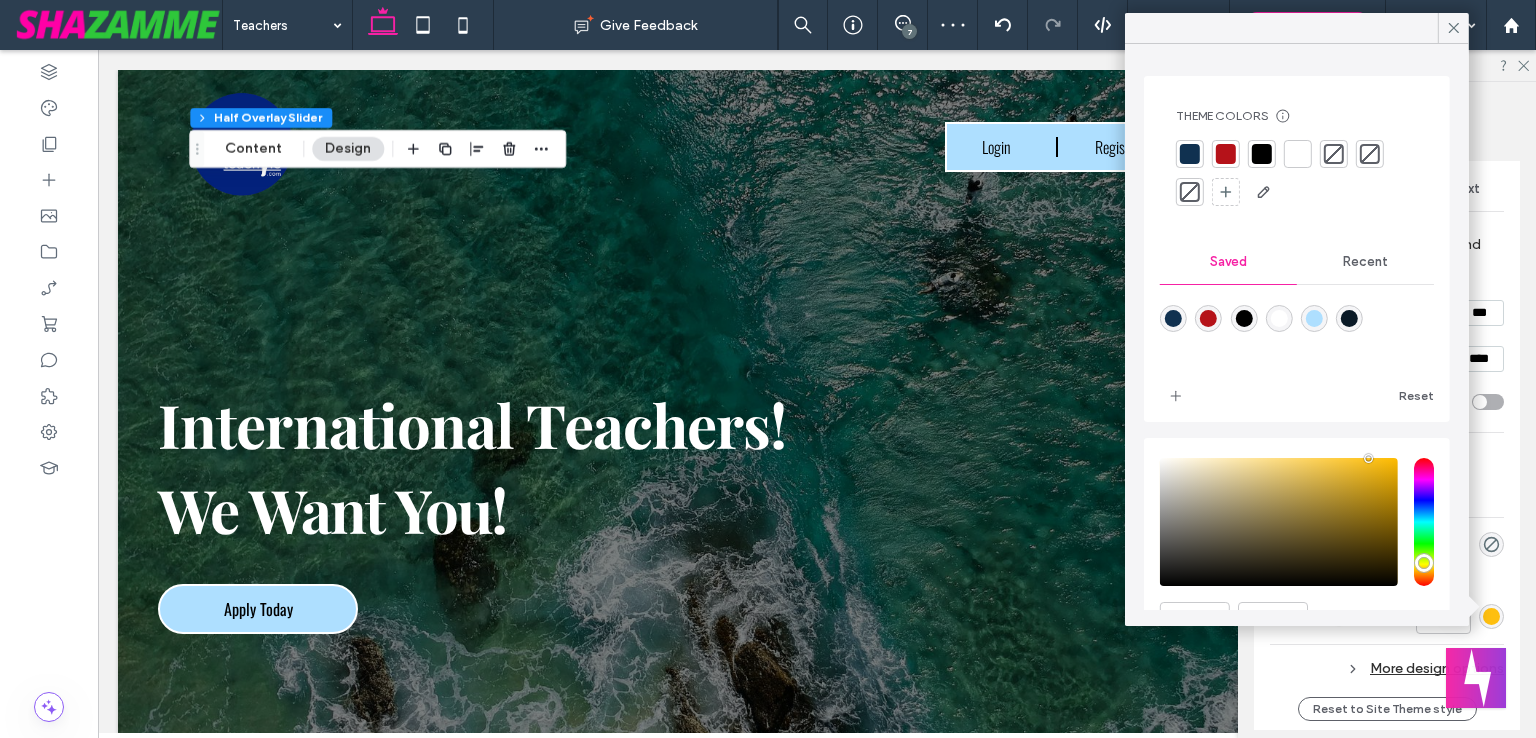 click at bounding box center (1334, 154) 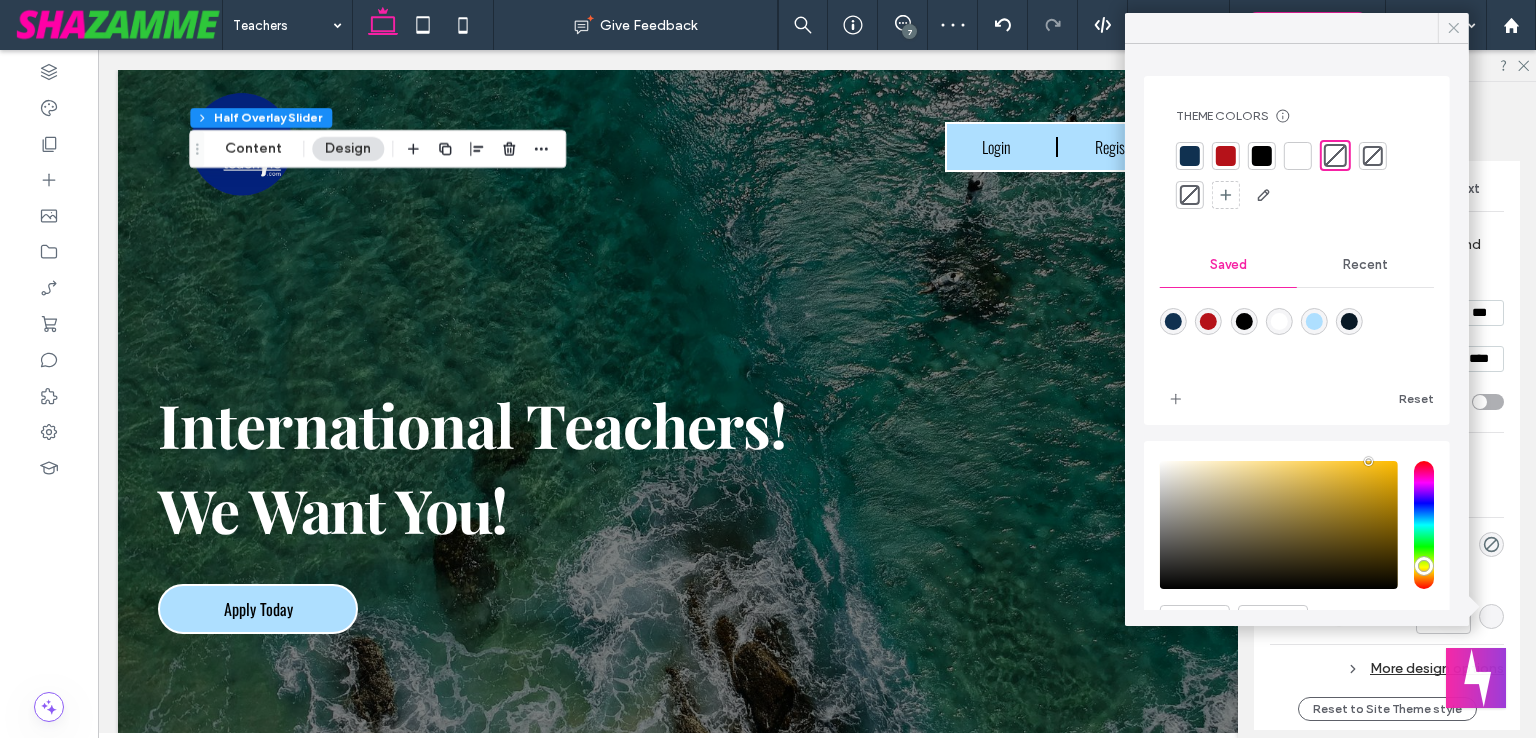 click 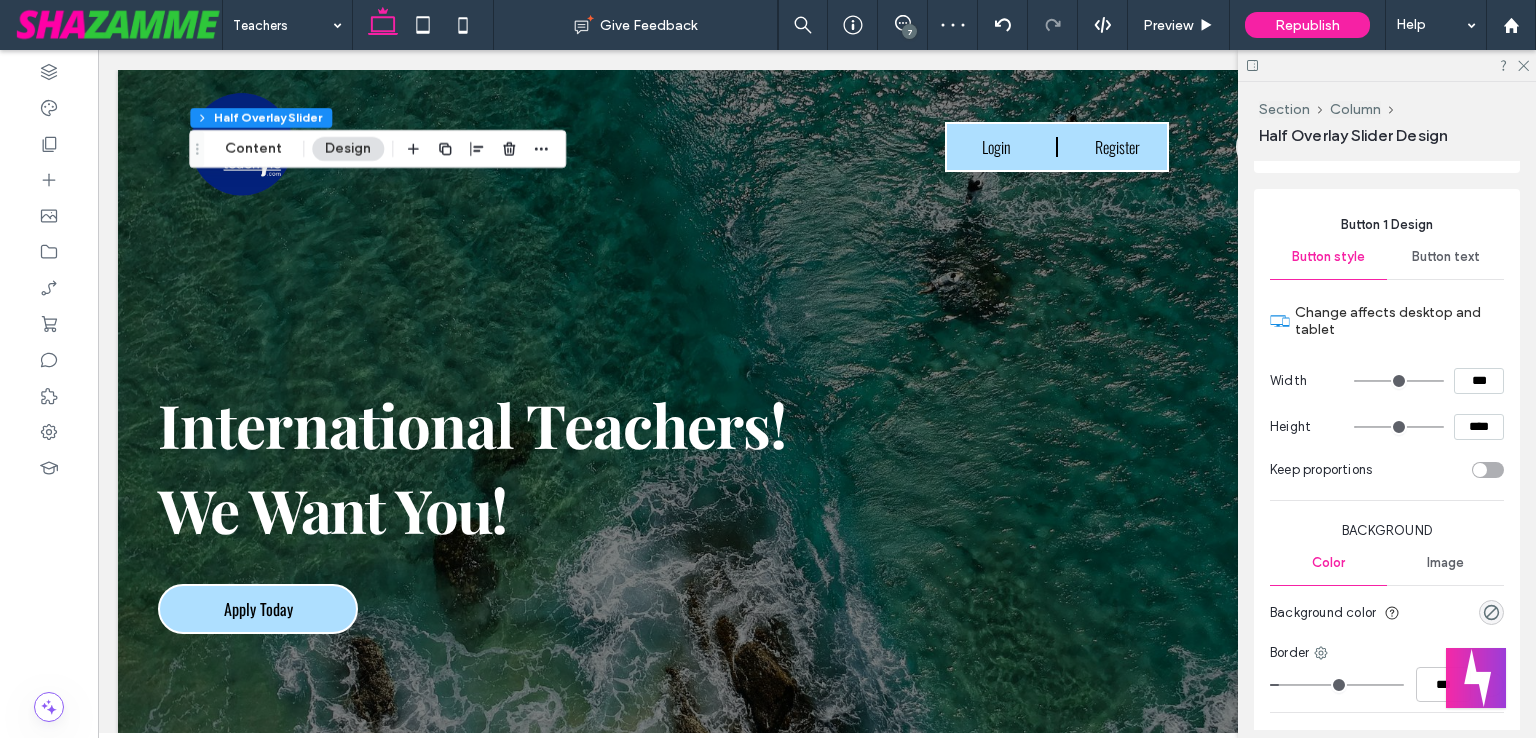 scroll, scrollTop: 1300, scrollLeft: 0, axis: vertical 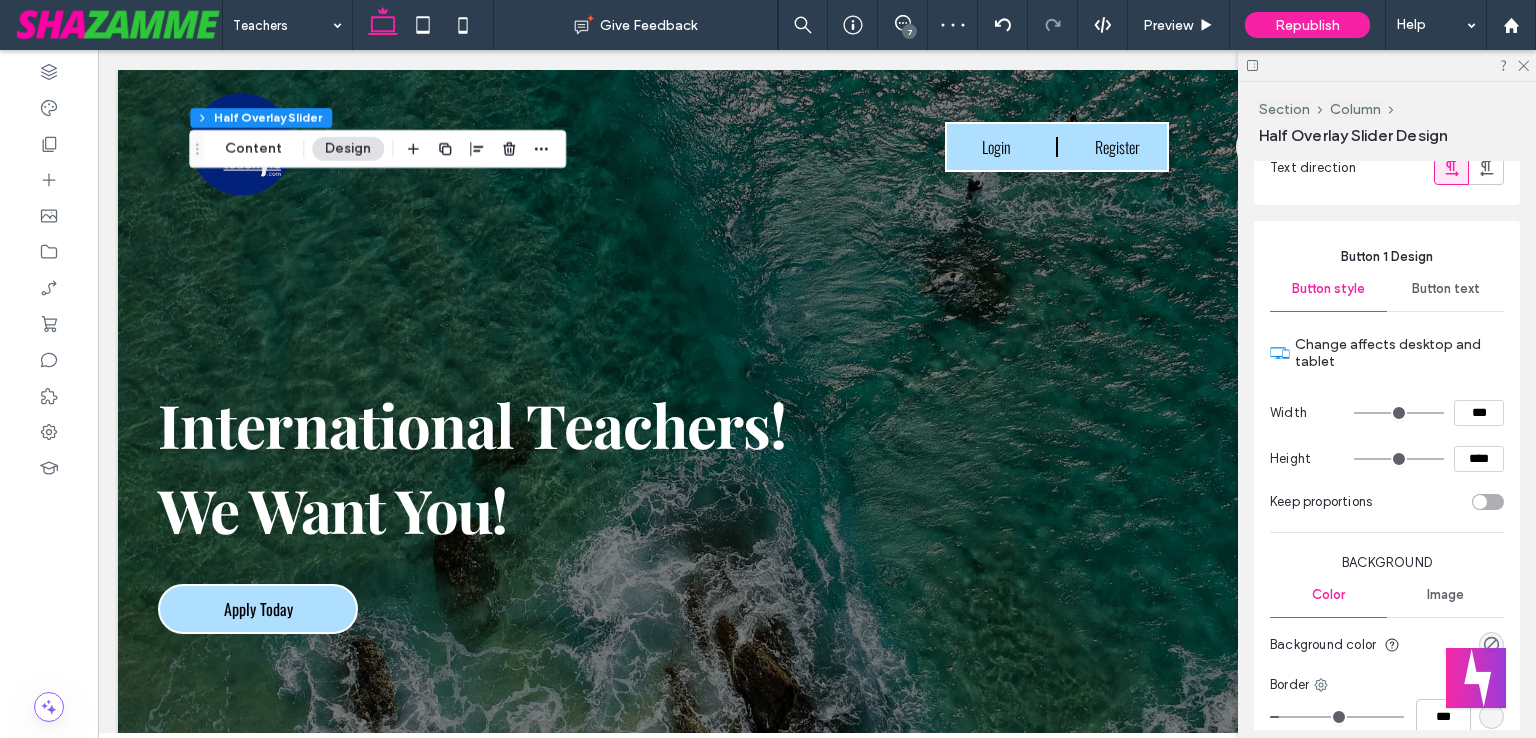 click on "Button text" at bounding box center [1446, 289] 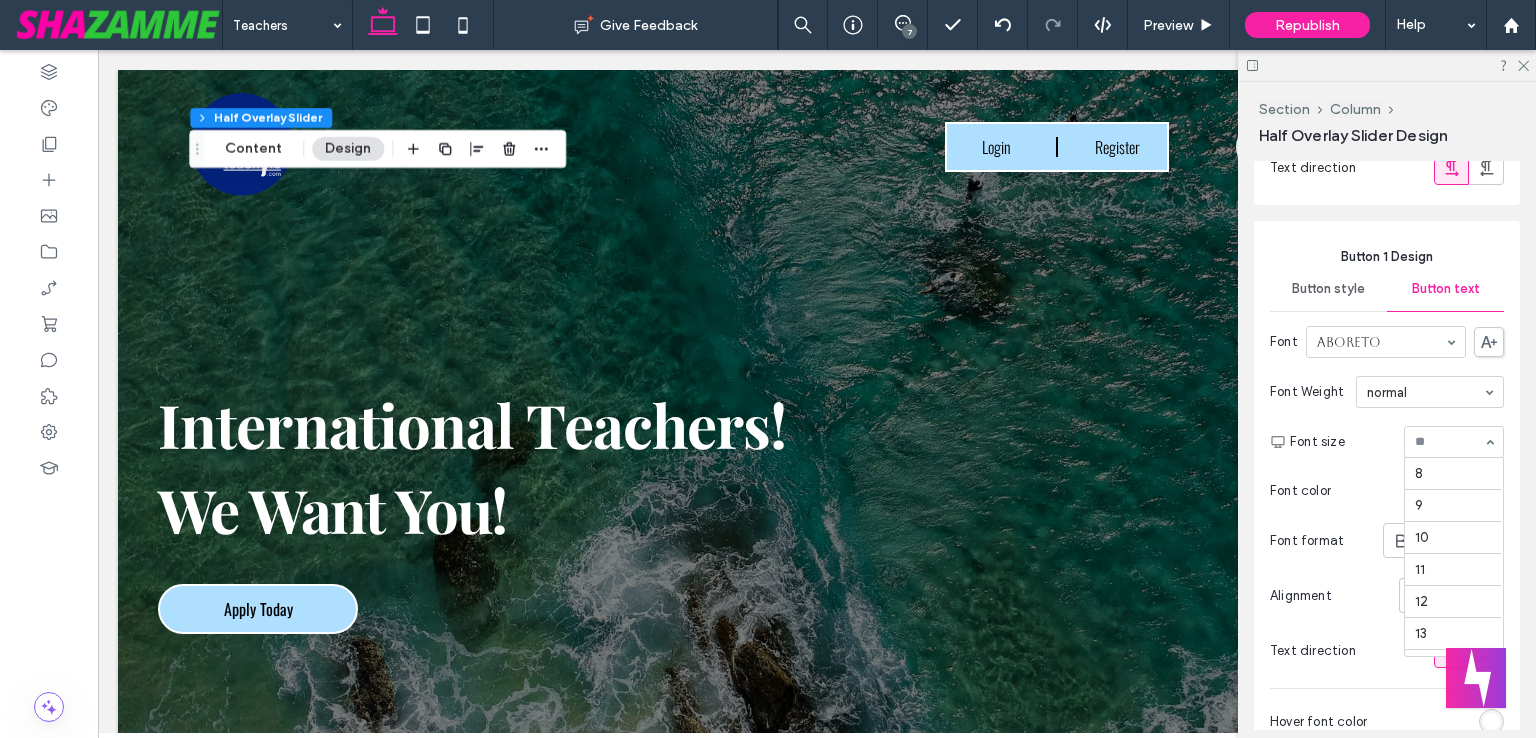 scroll, scrollTop: 295, scrollLeft: 0, axis: vertical 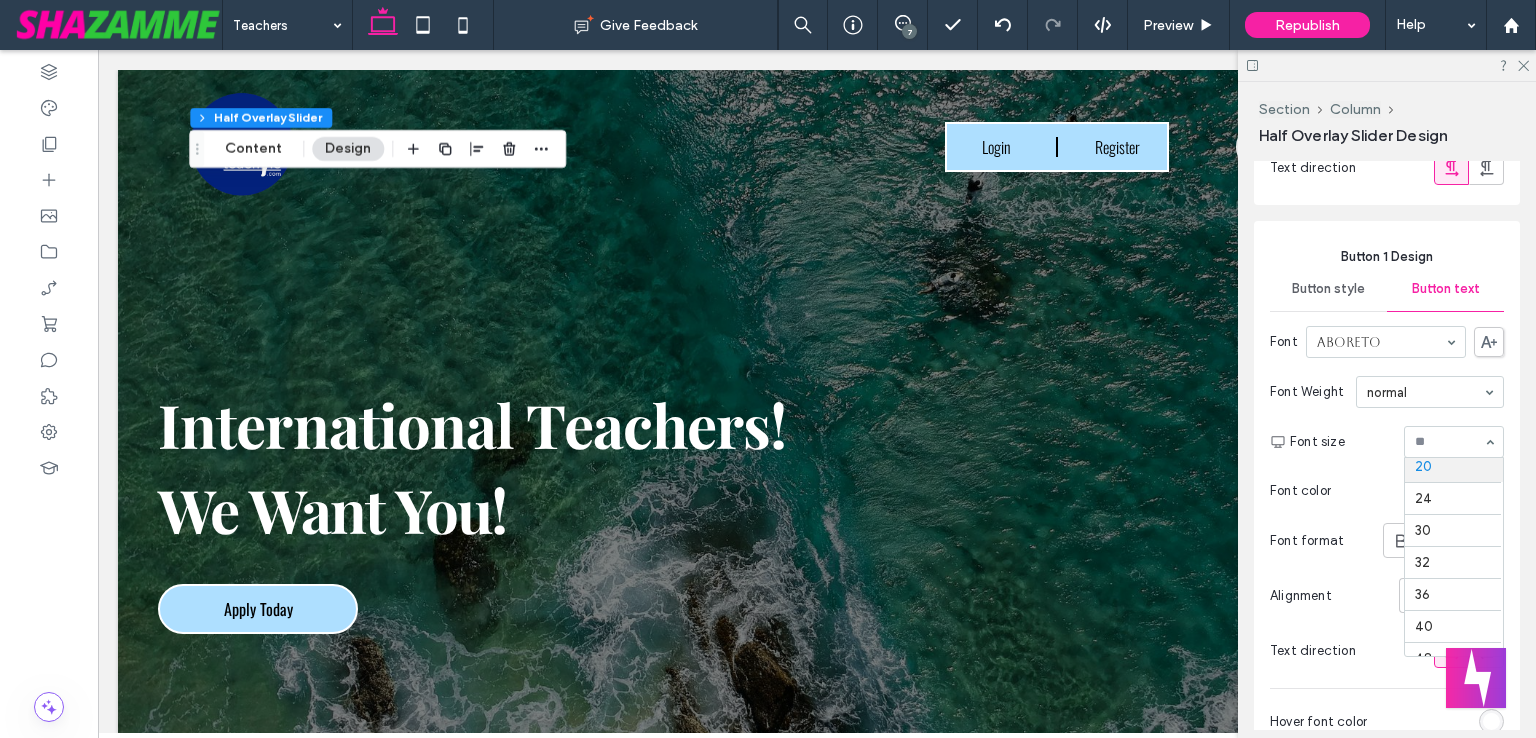 type on "*" 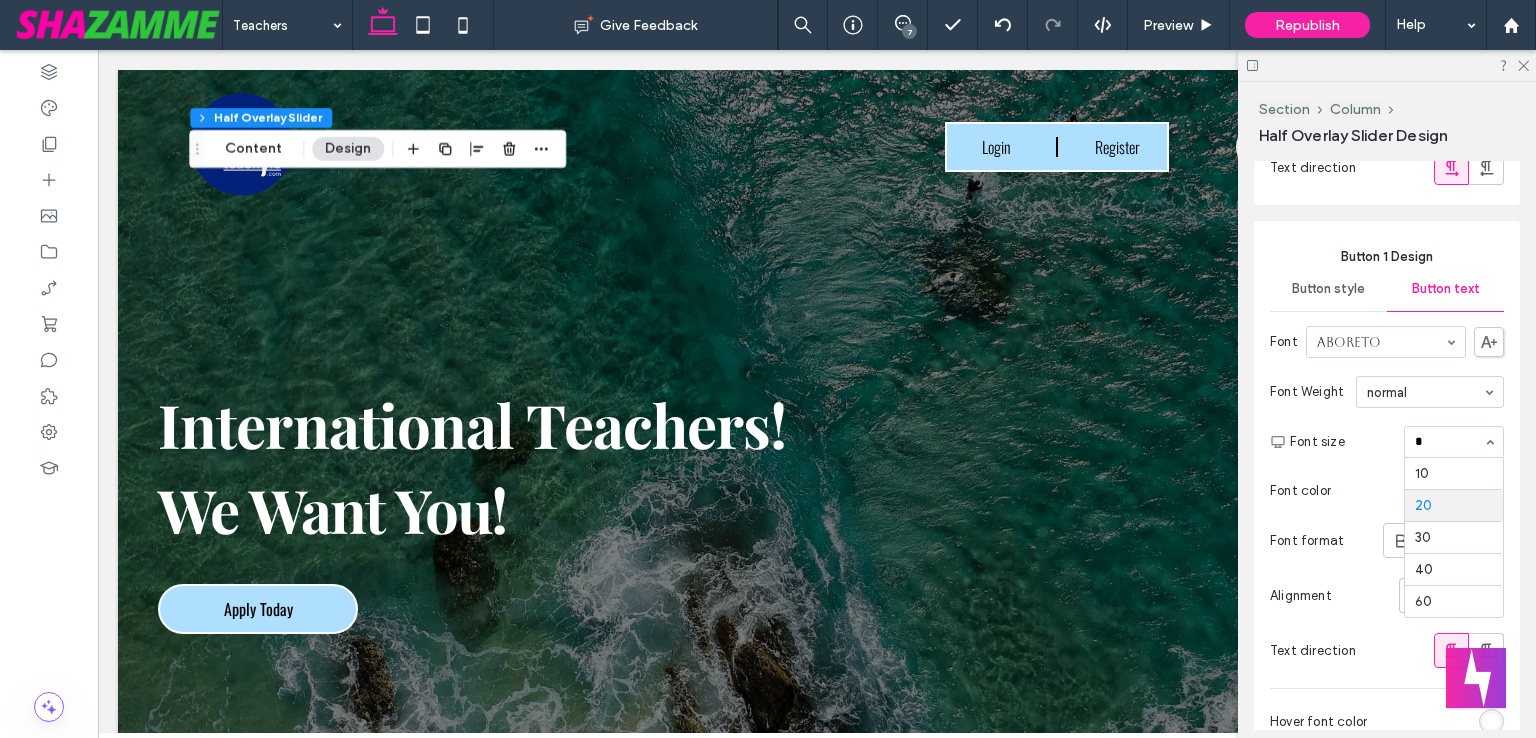 scroll, scrollTop: 0, scrollLeft: 0, axis: both 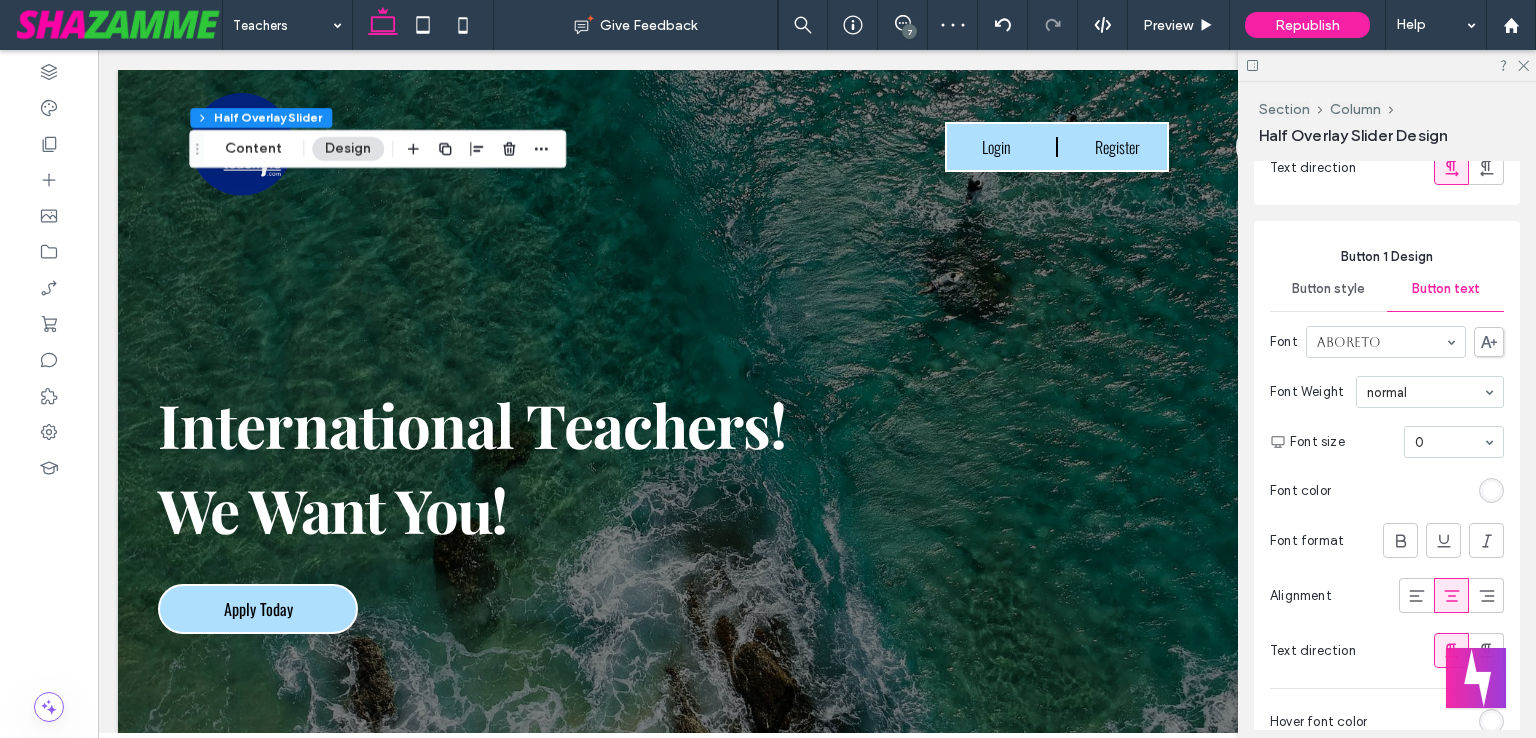 click on "Button style" at bounding box center (1328, 289) 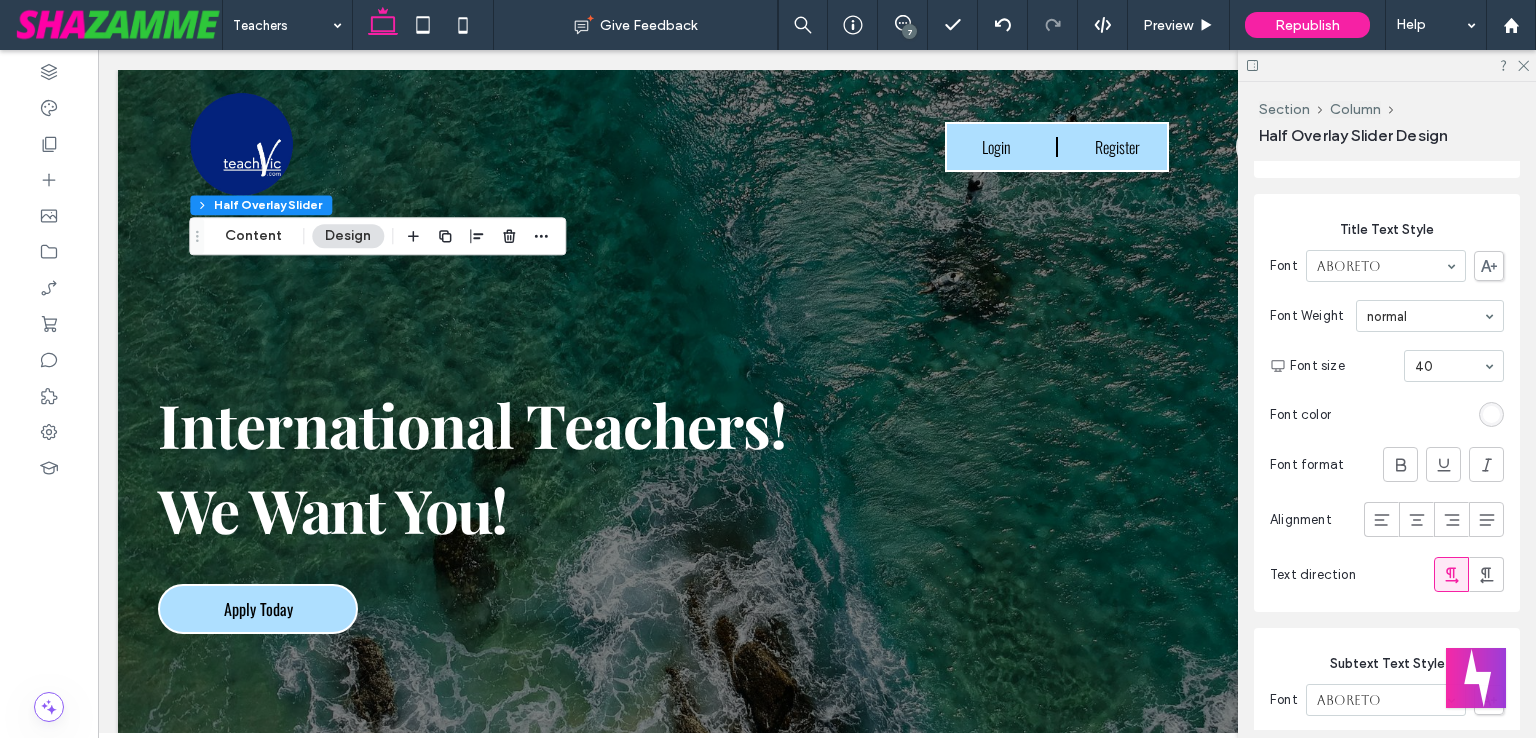 scroll, scrollTop: 300, scrollLeft: 0, axis: vertical 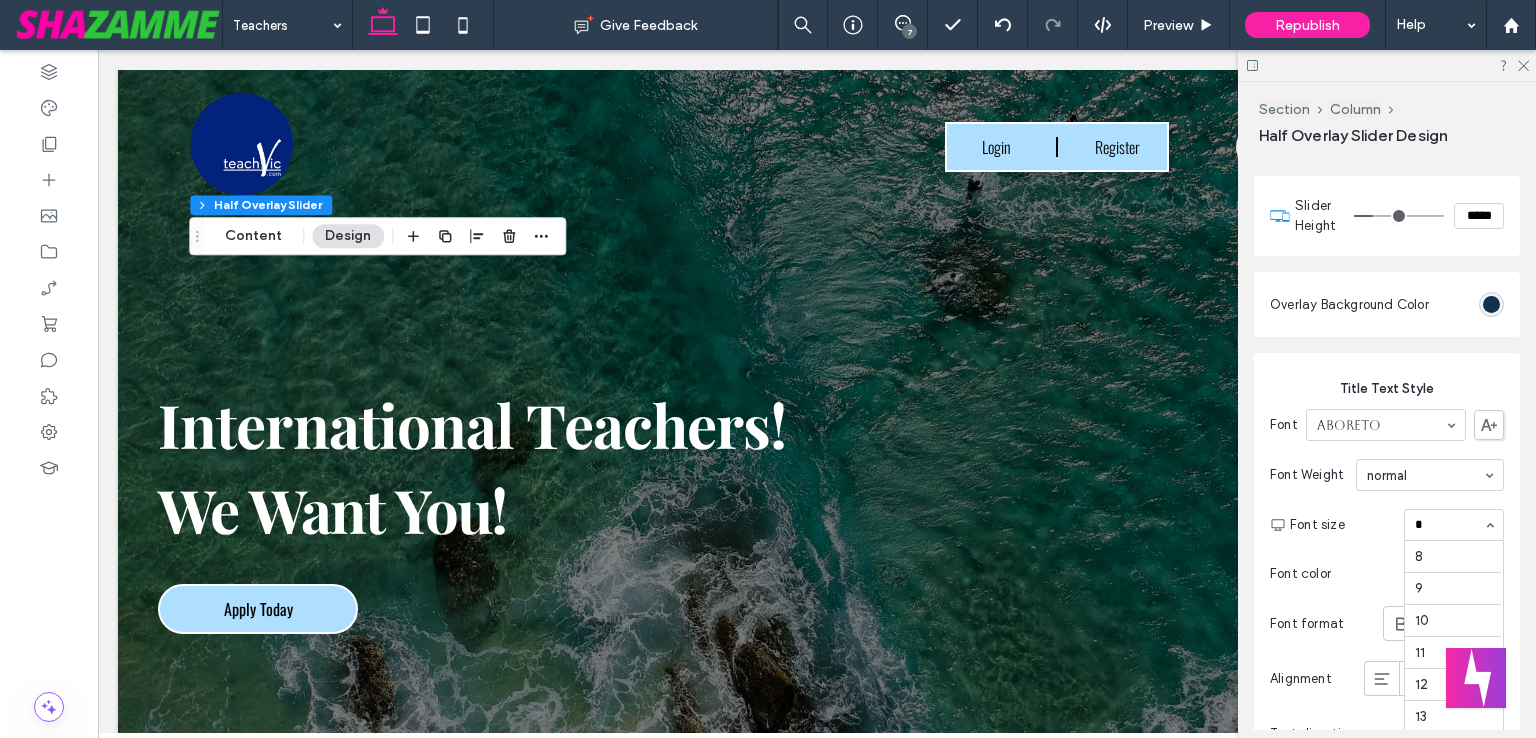 type on "**" 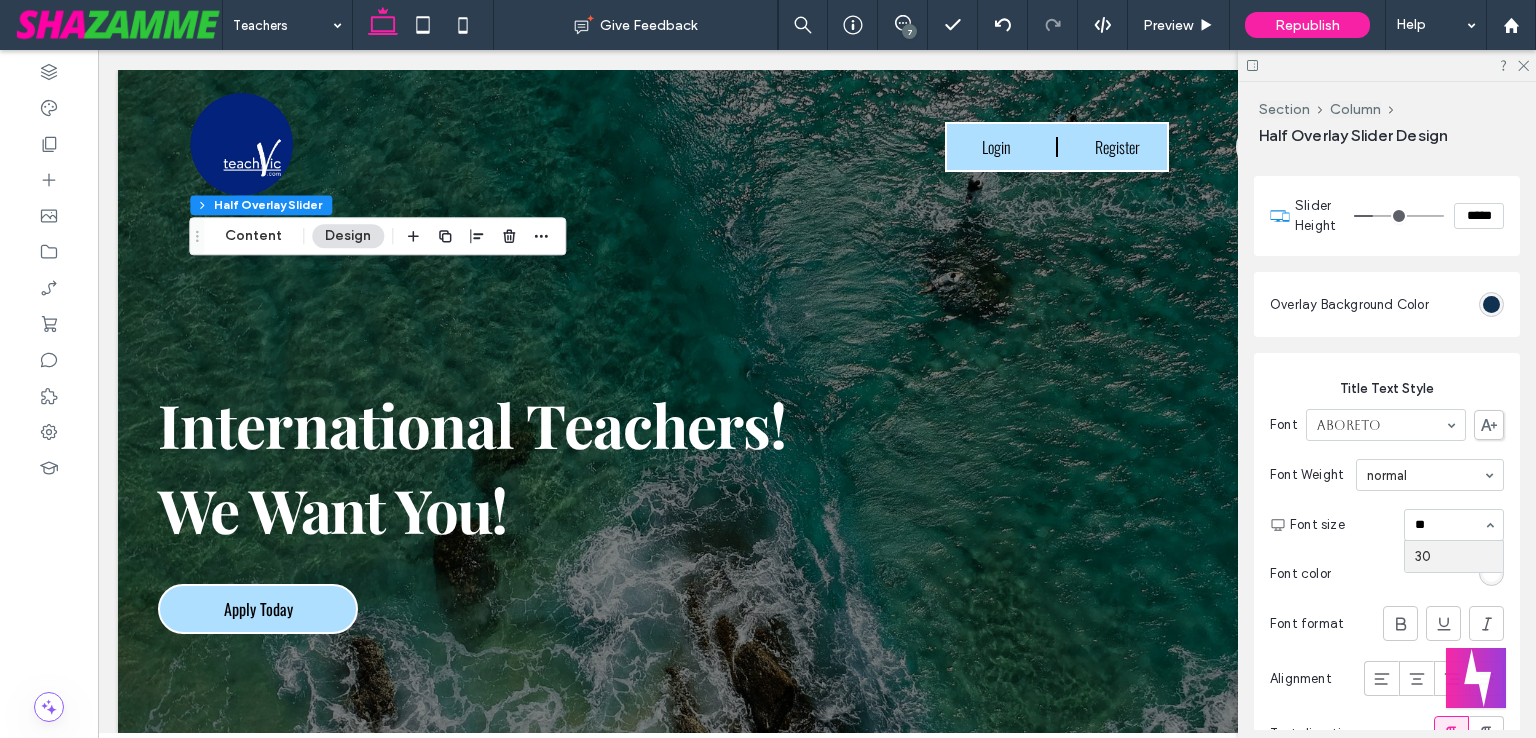 type 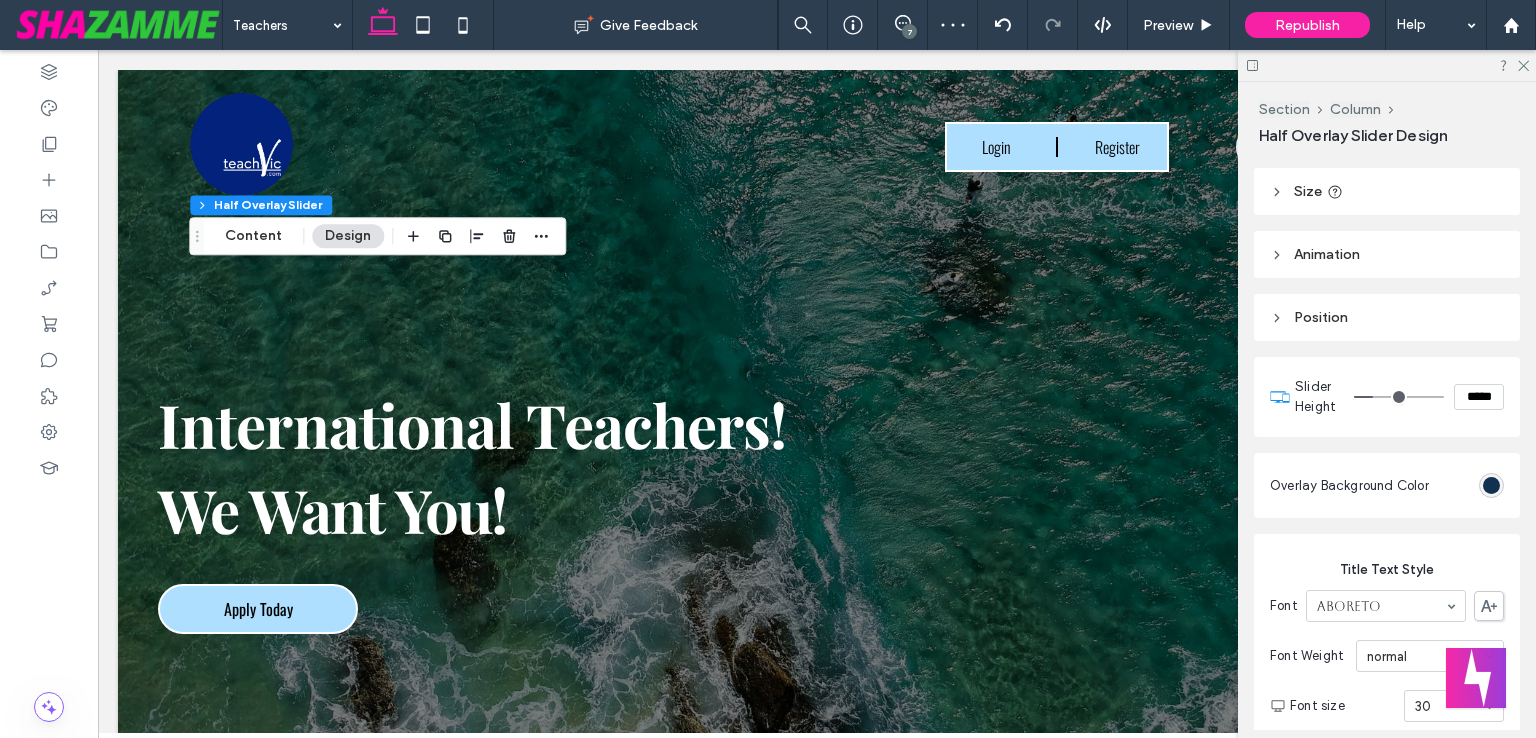 scroll, scrollTop: 0, scrollLeft: 0, axis: both 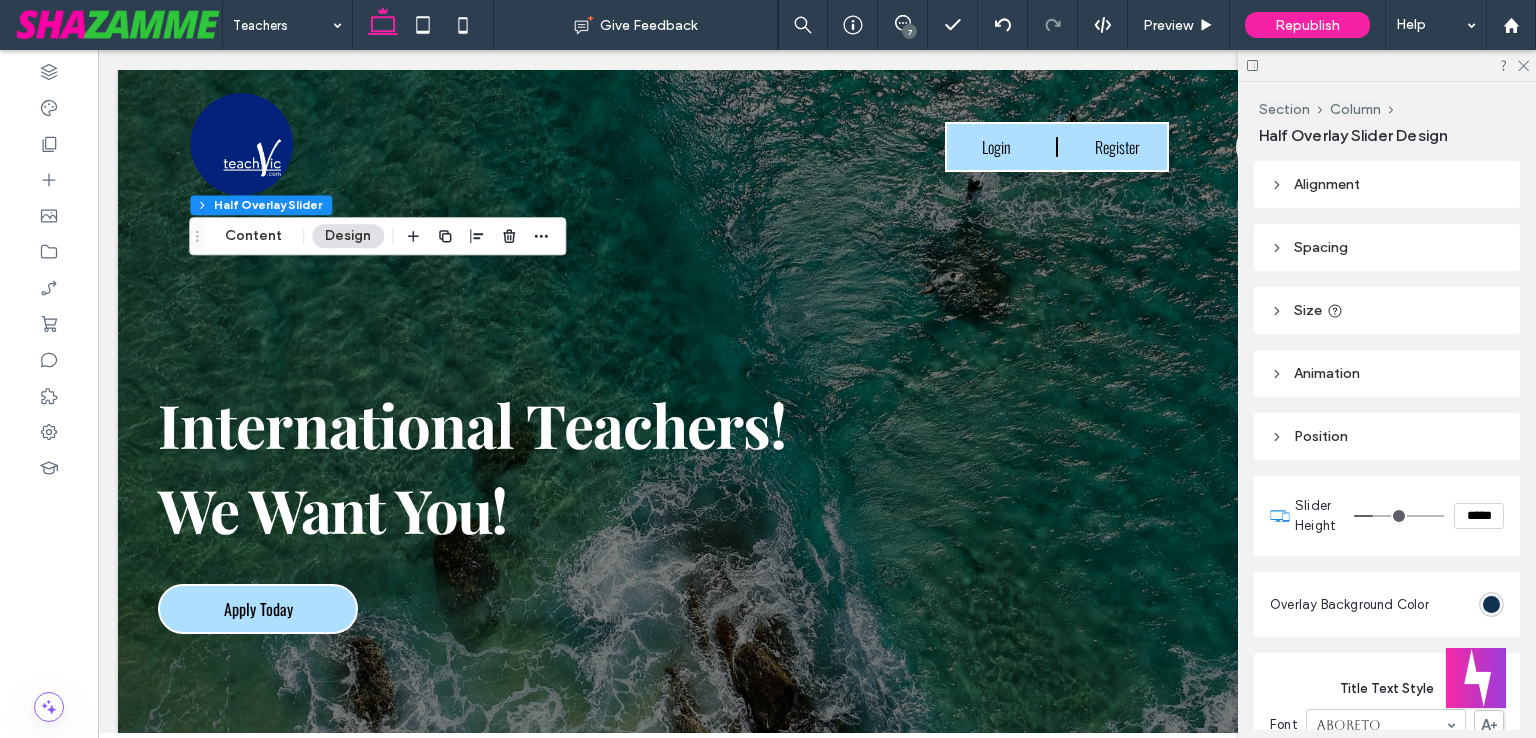 click on "*****" at bounding box center (1479, 516) 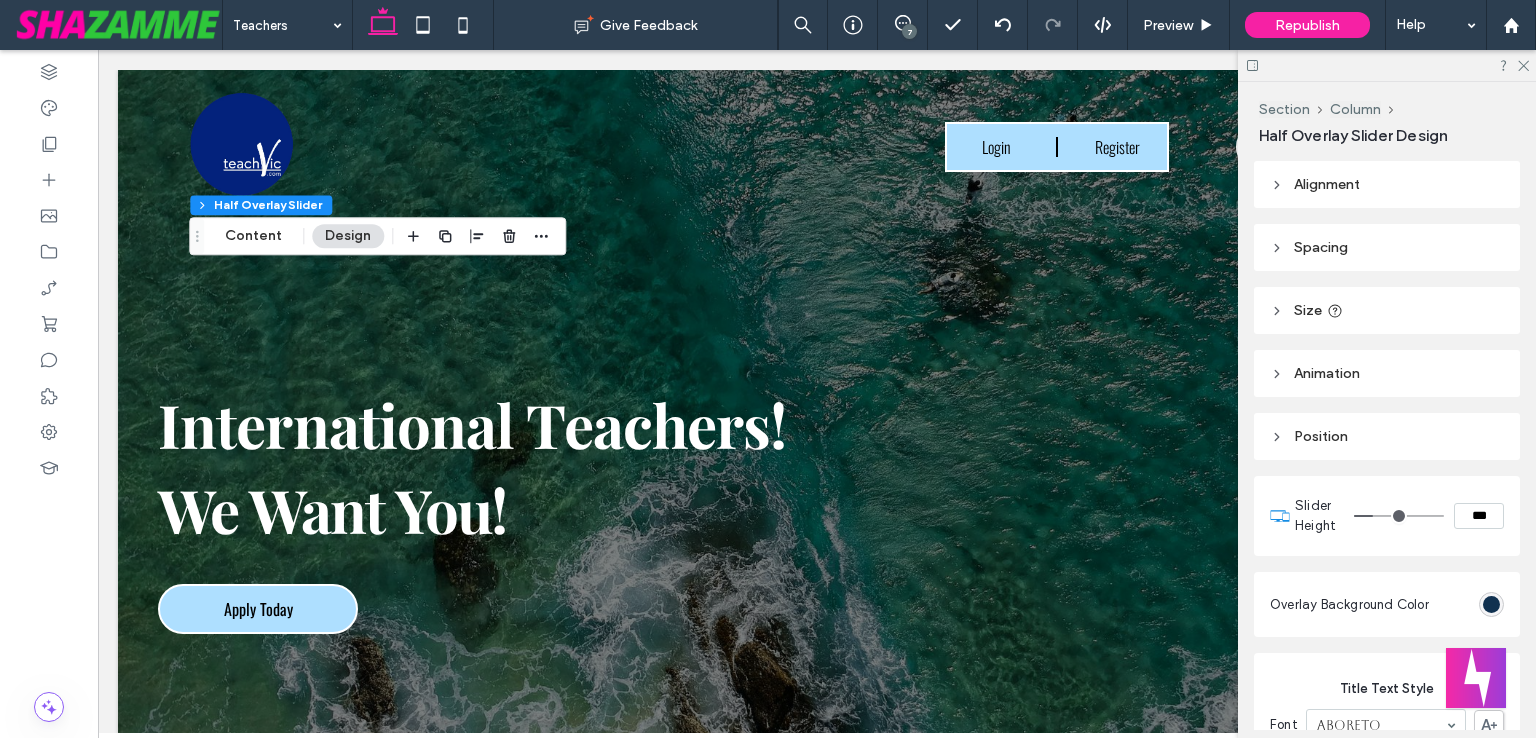 type on "*****" 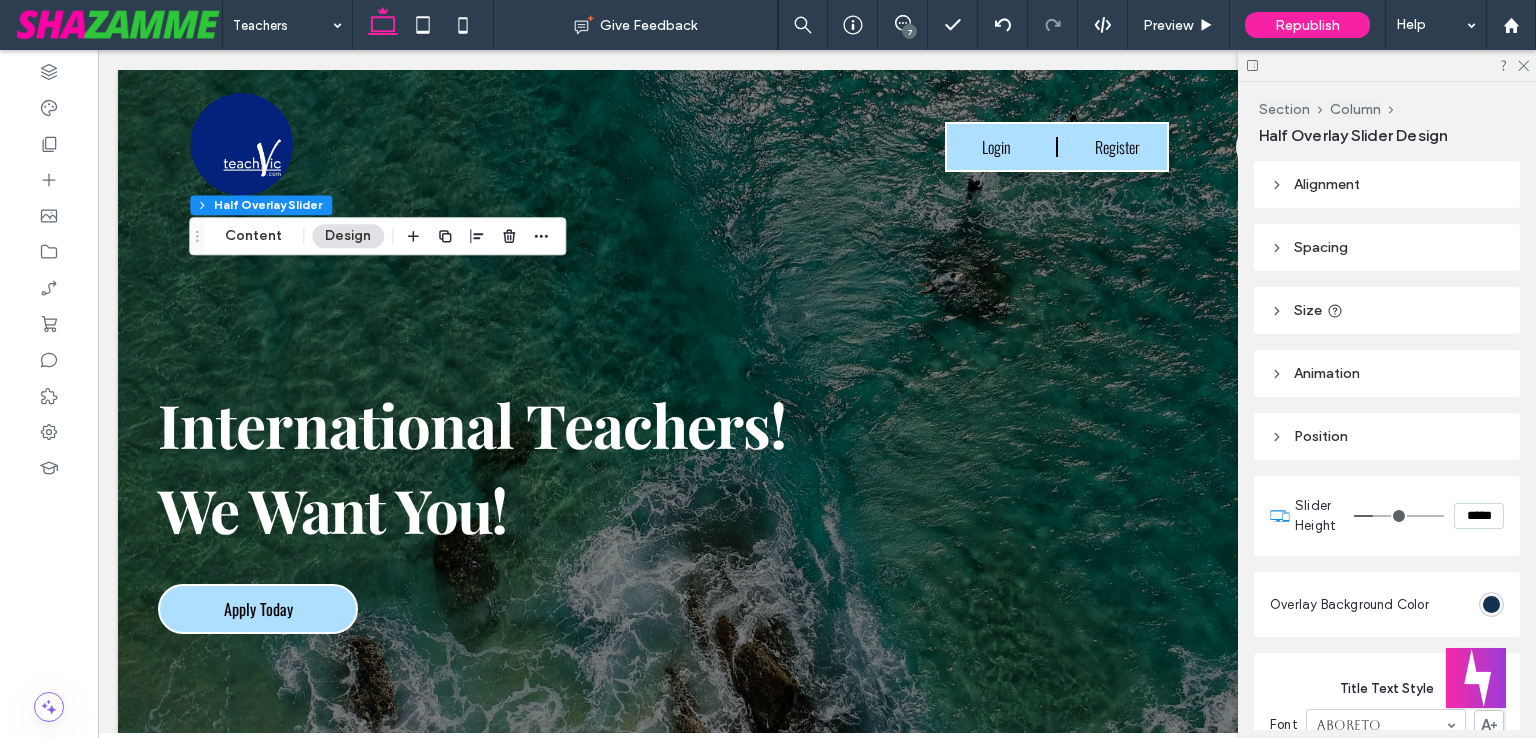 type on "***" 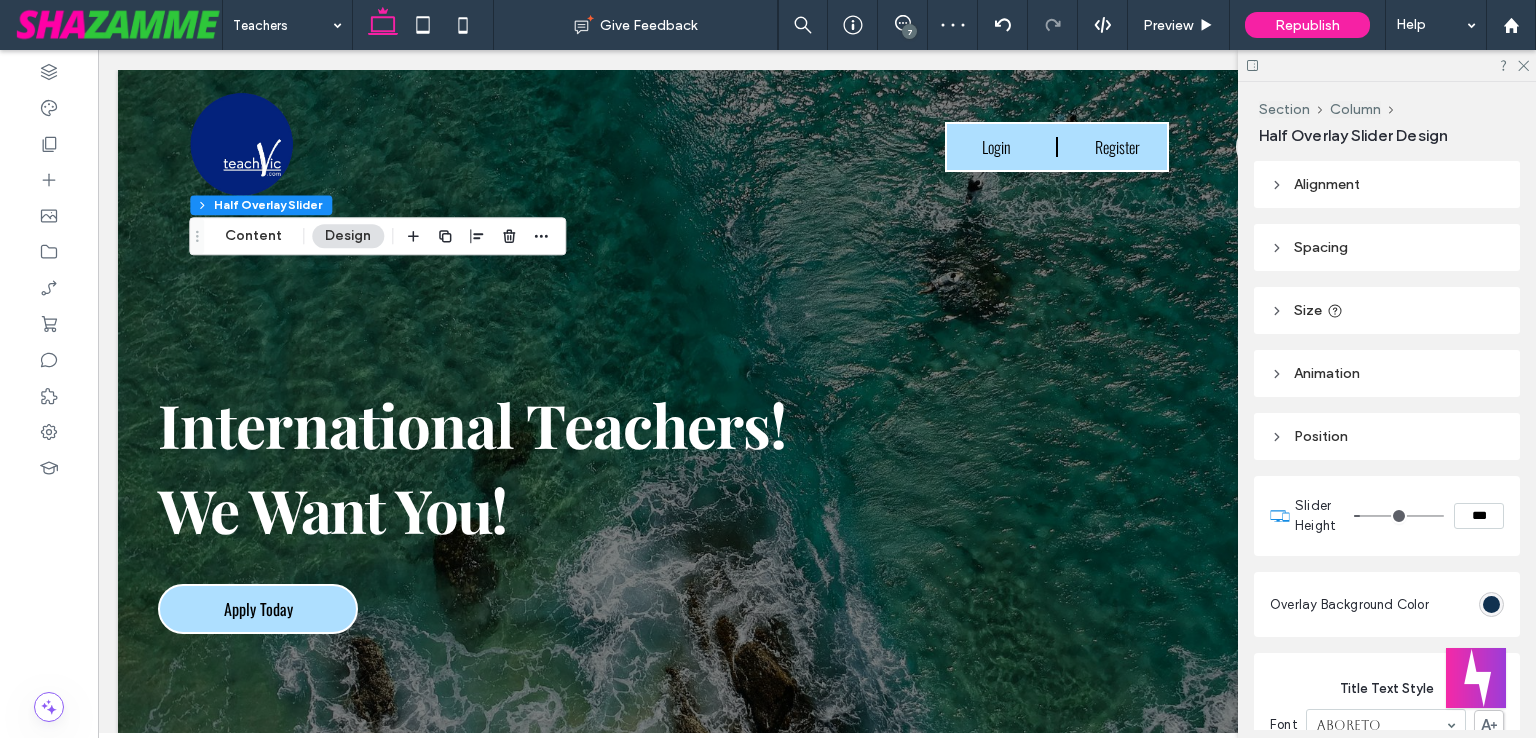 type on "*****" 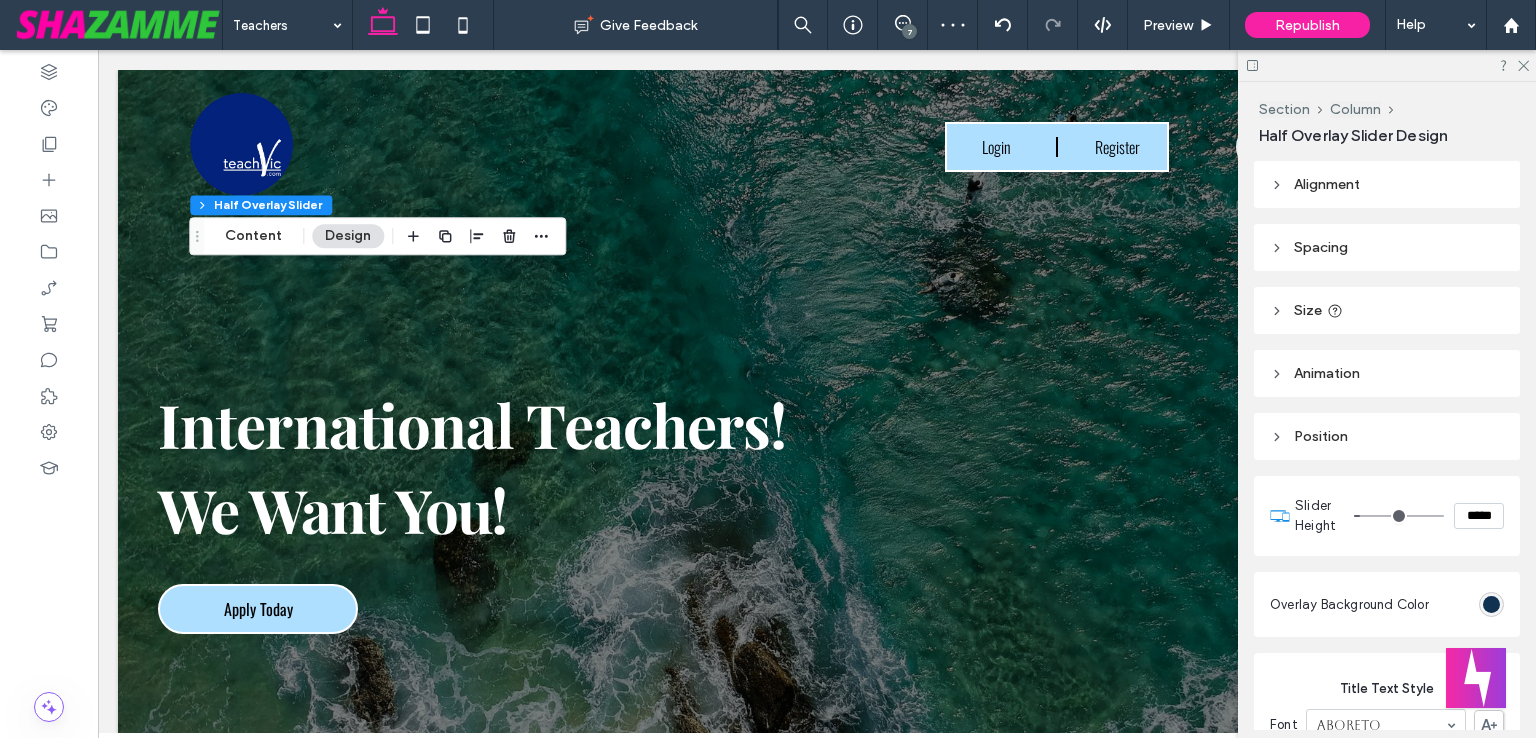 type on "***" 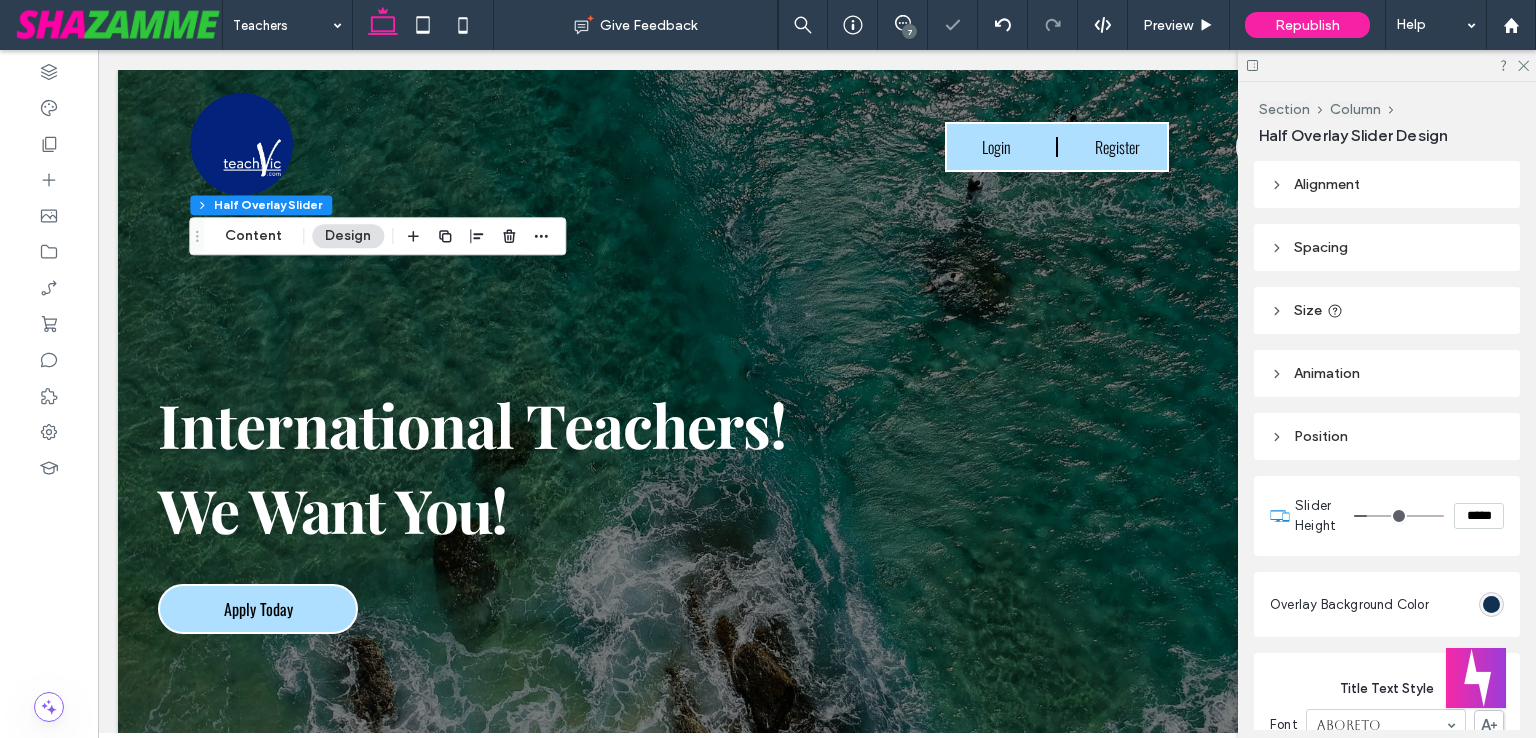click on "Alignment" at bounding box center [1327, 184] 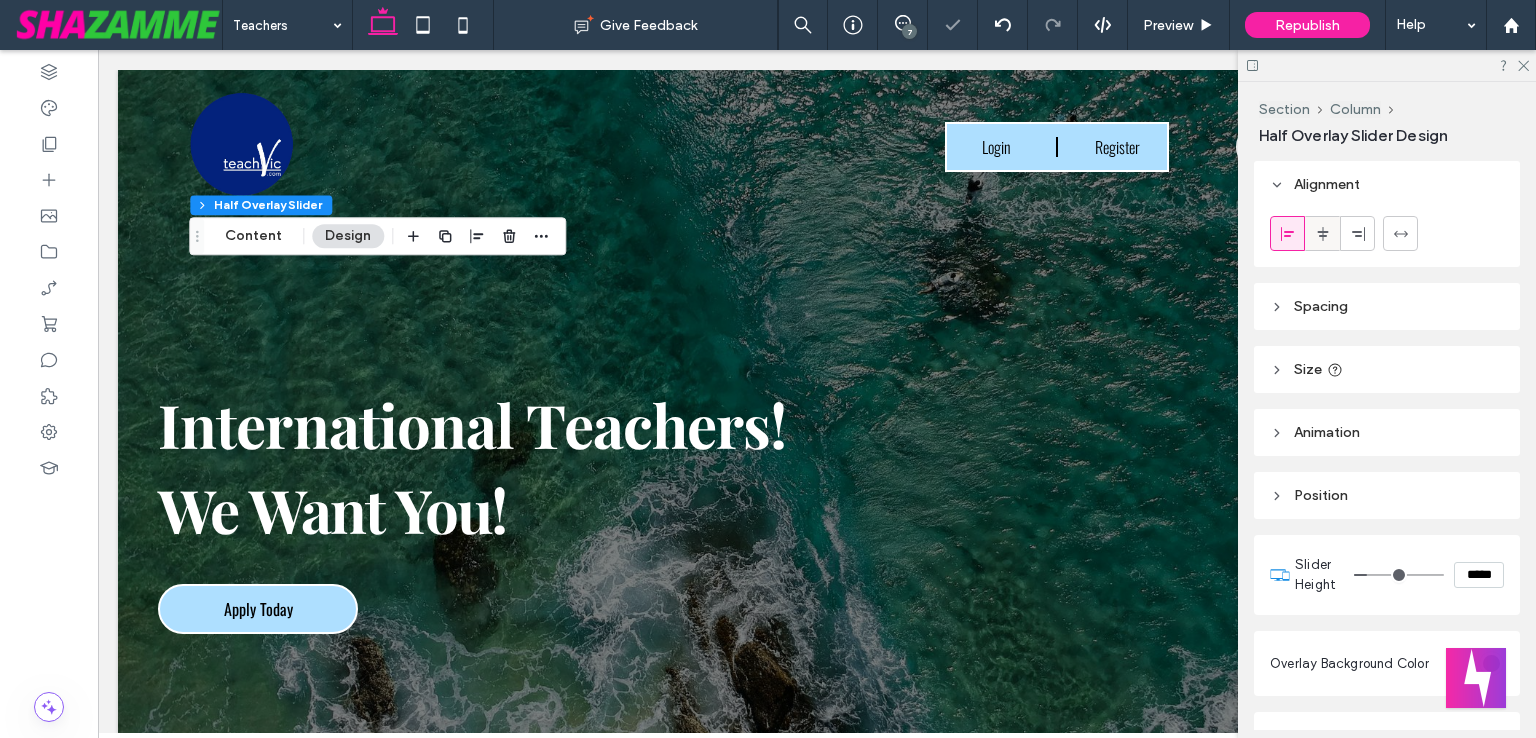 click 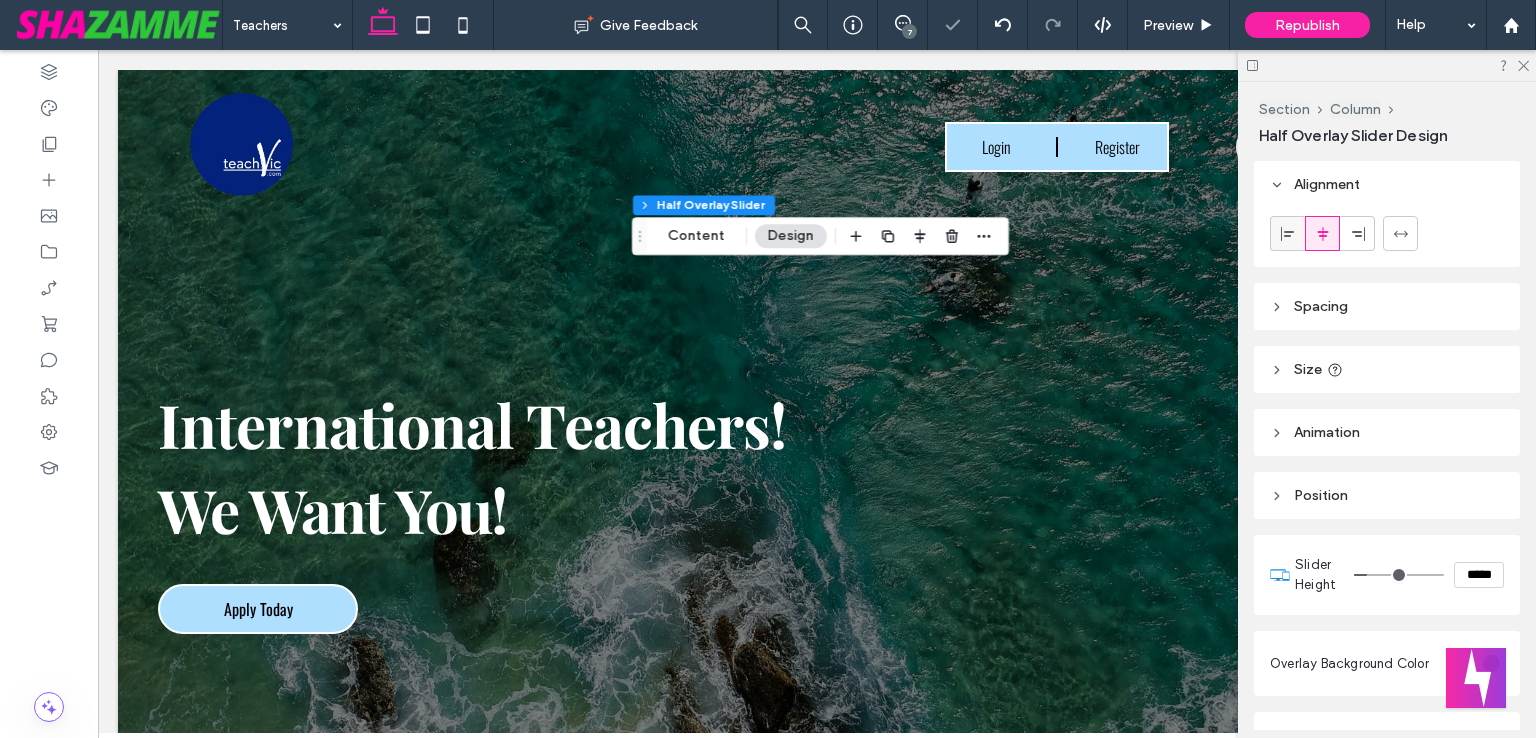click 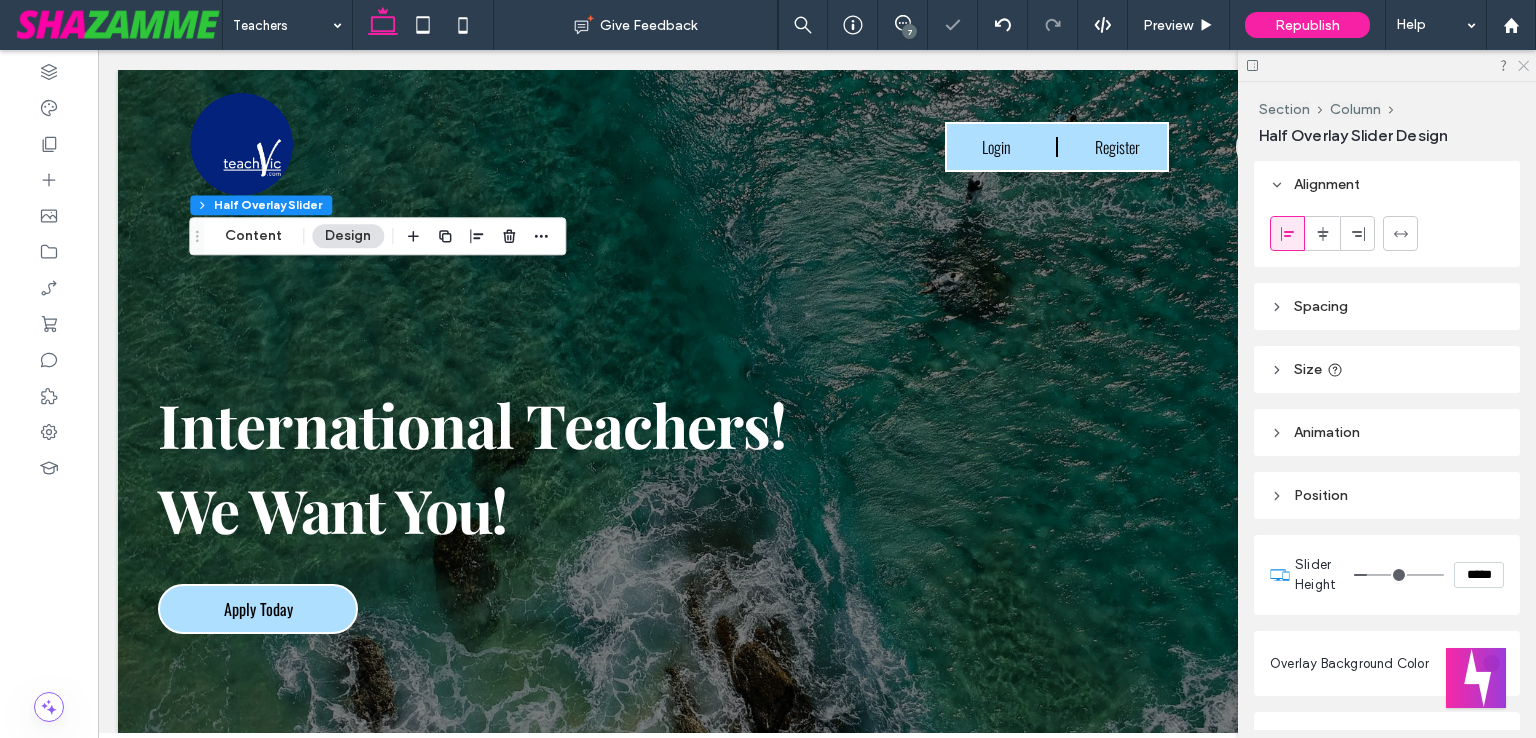 click 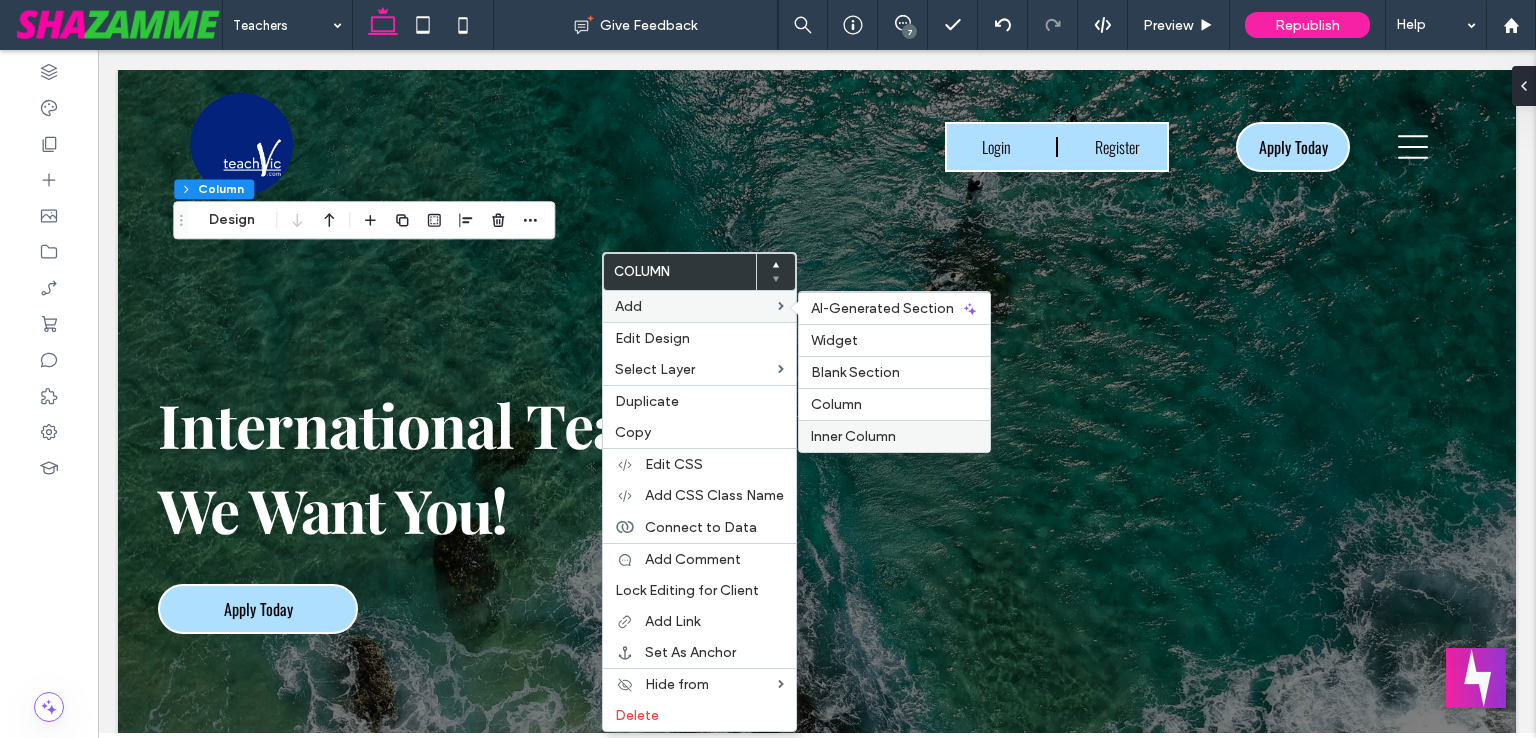 click on "Inner Column" at bounding box center (853, 436) 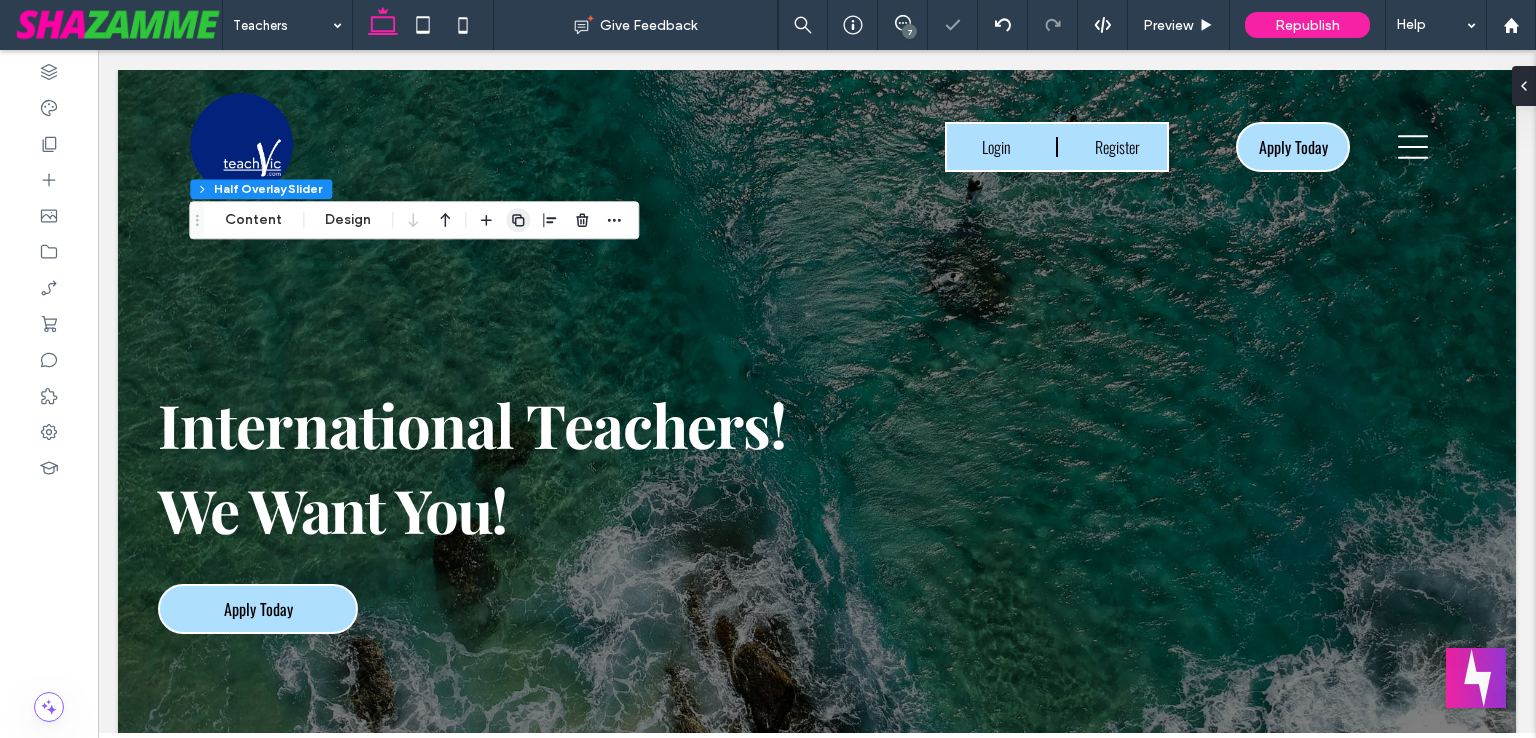 click at bounding box center [518, 220] 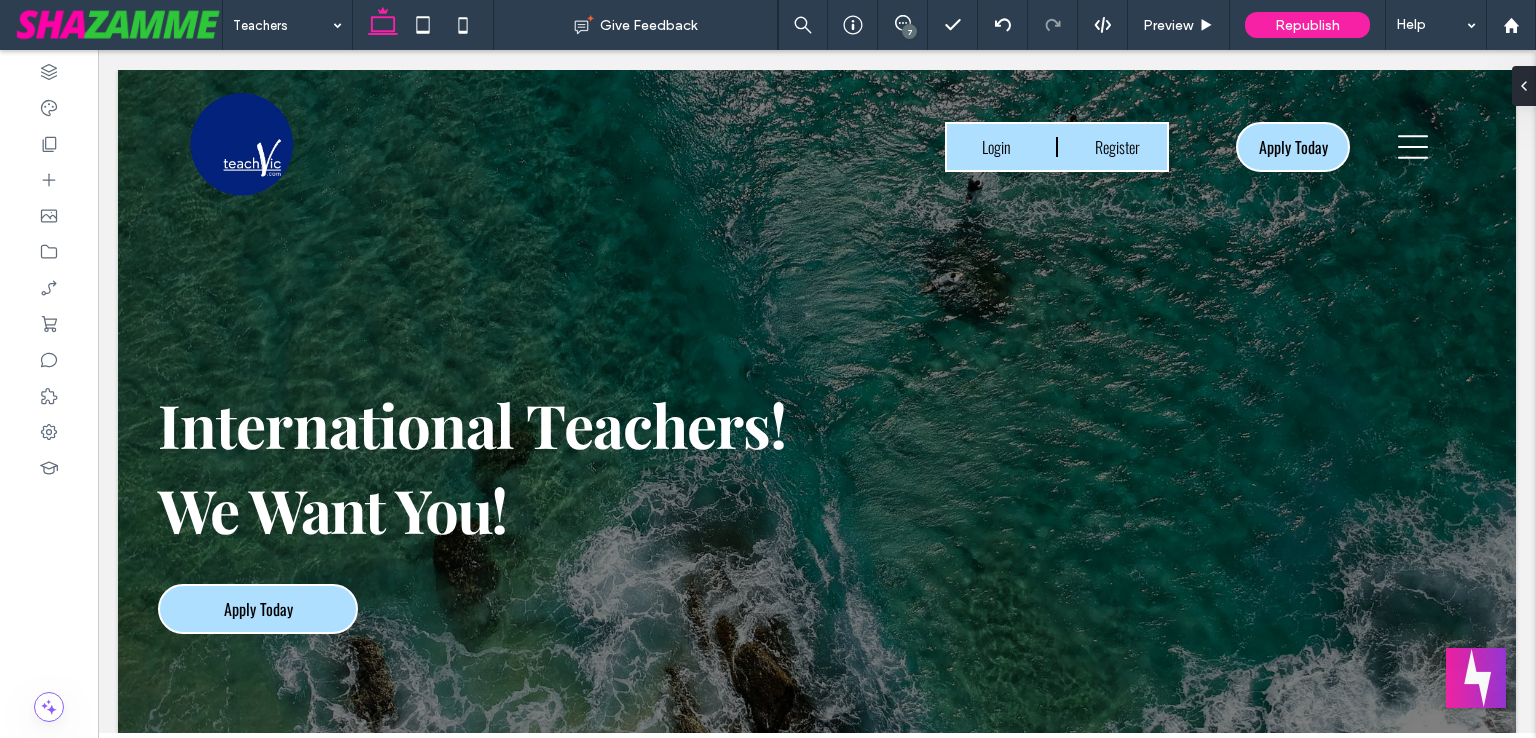 type on "****" 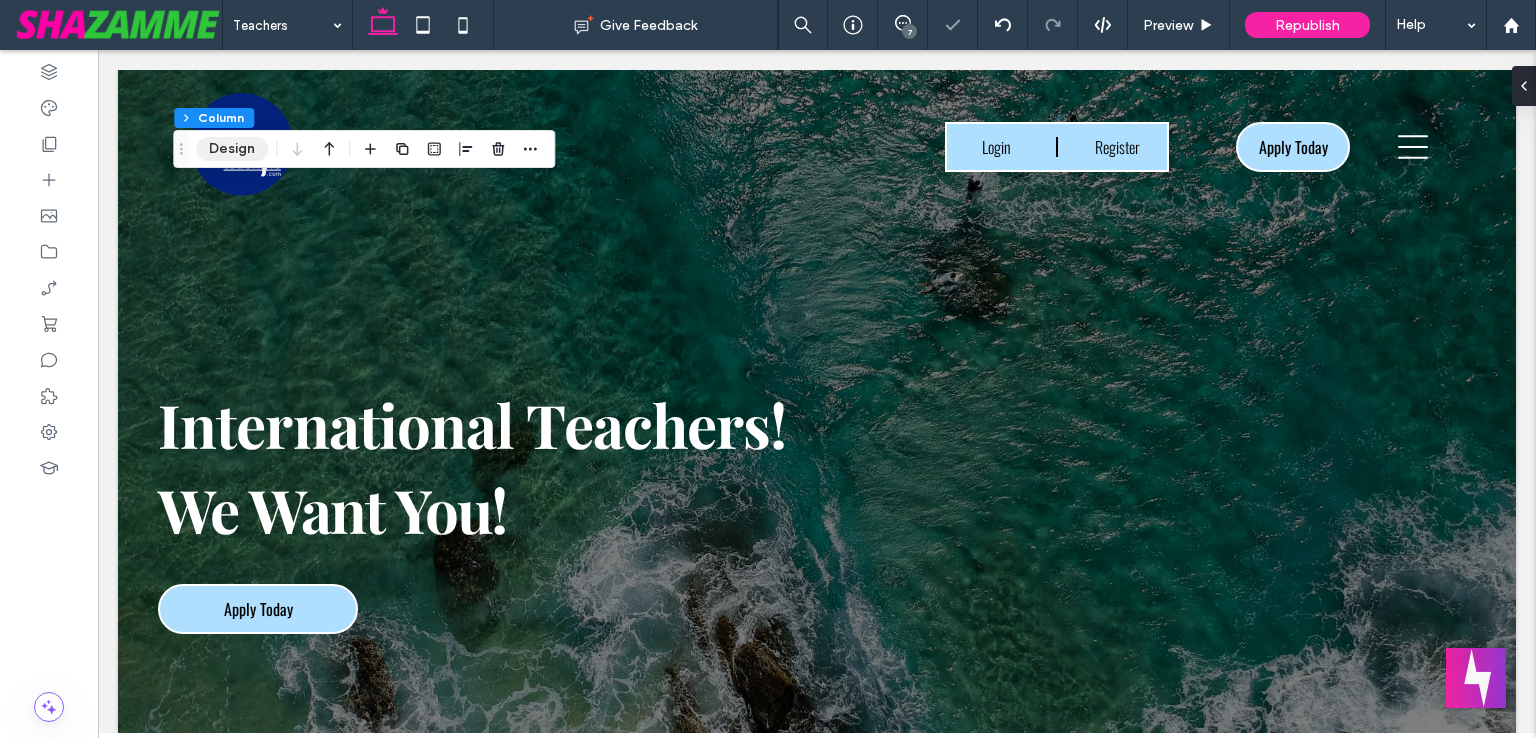 click on "Design" at bounding box center [232, 149] 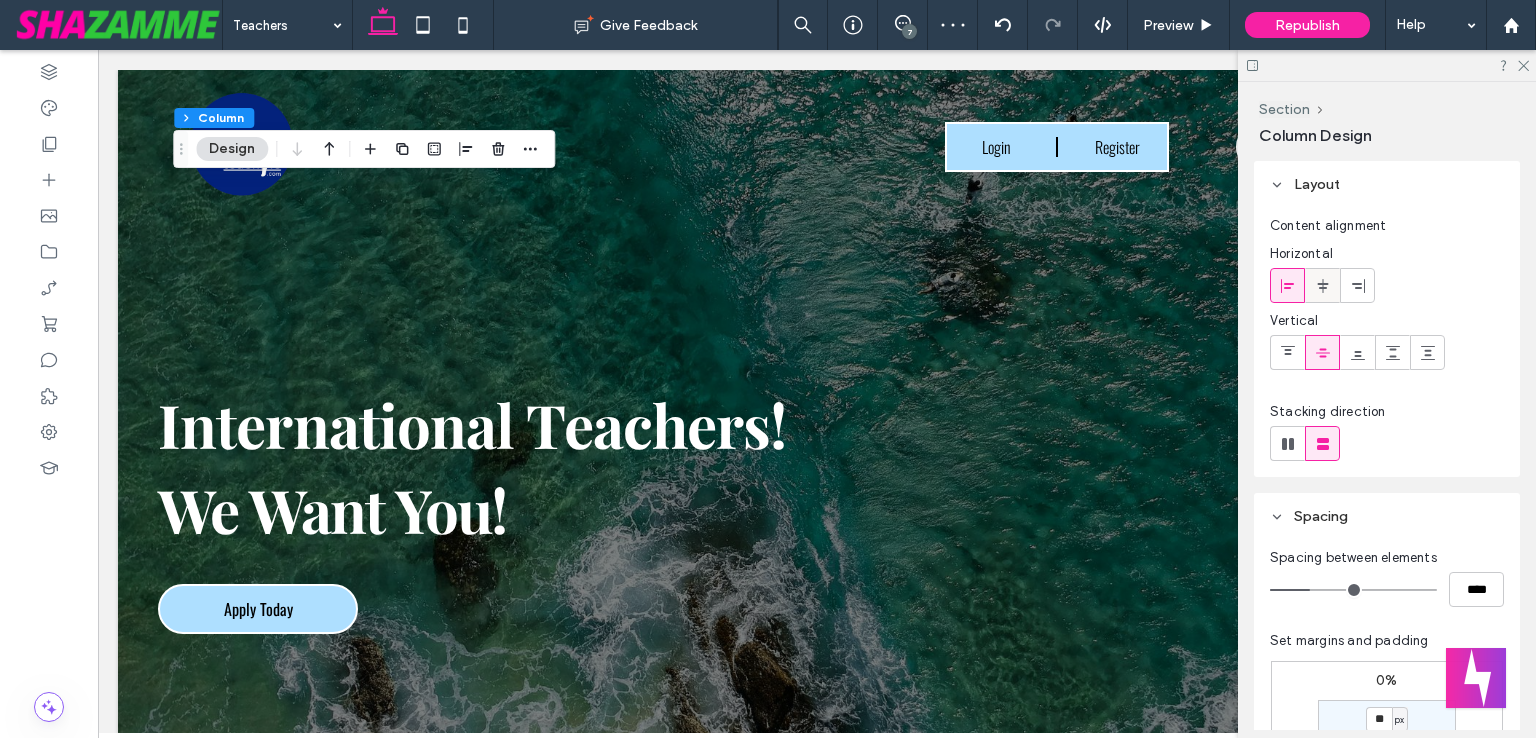 click 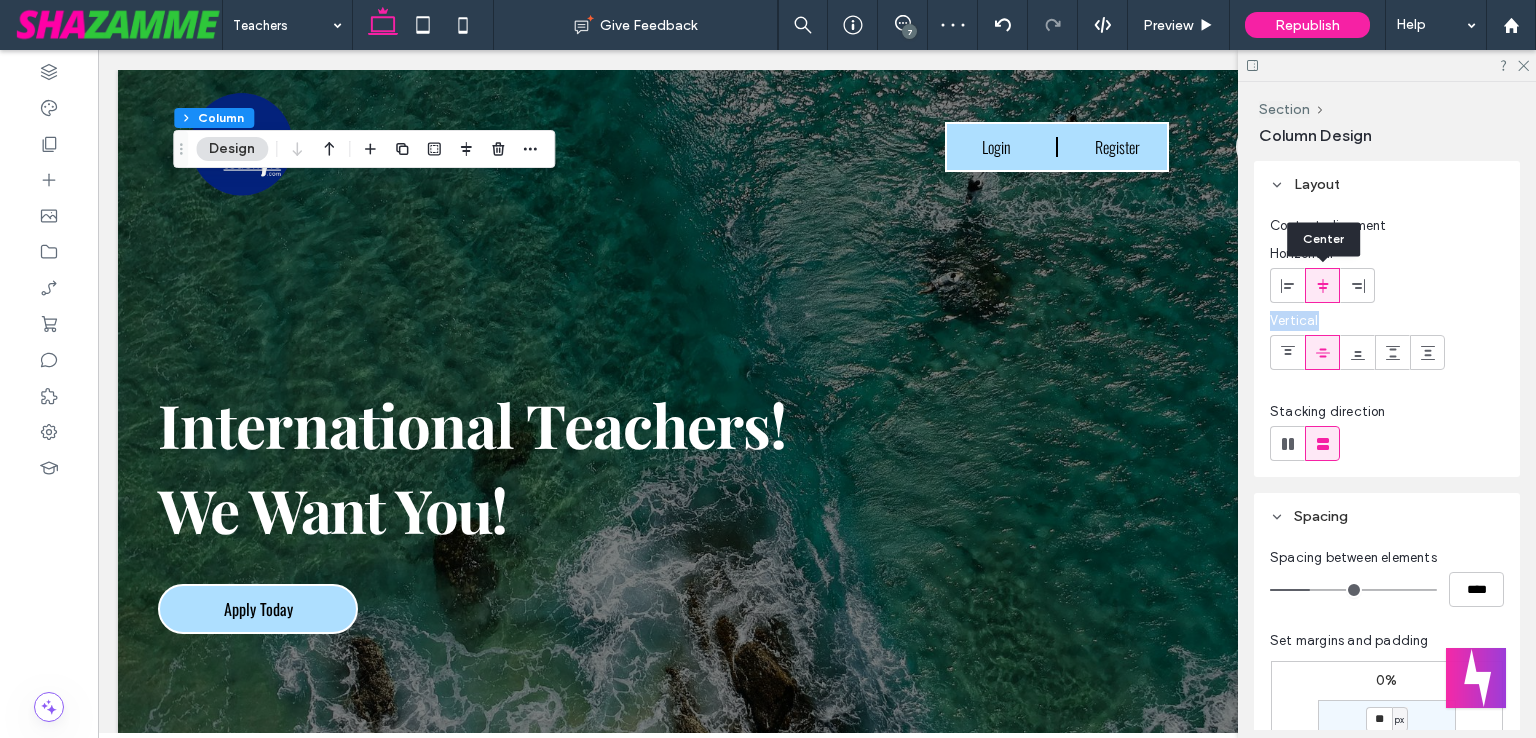click 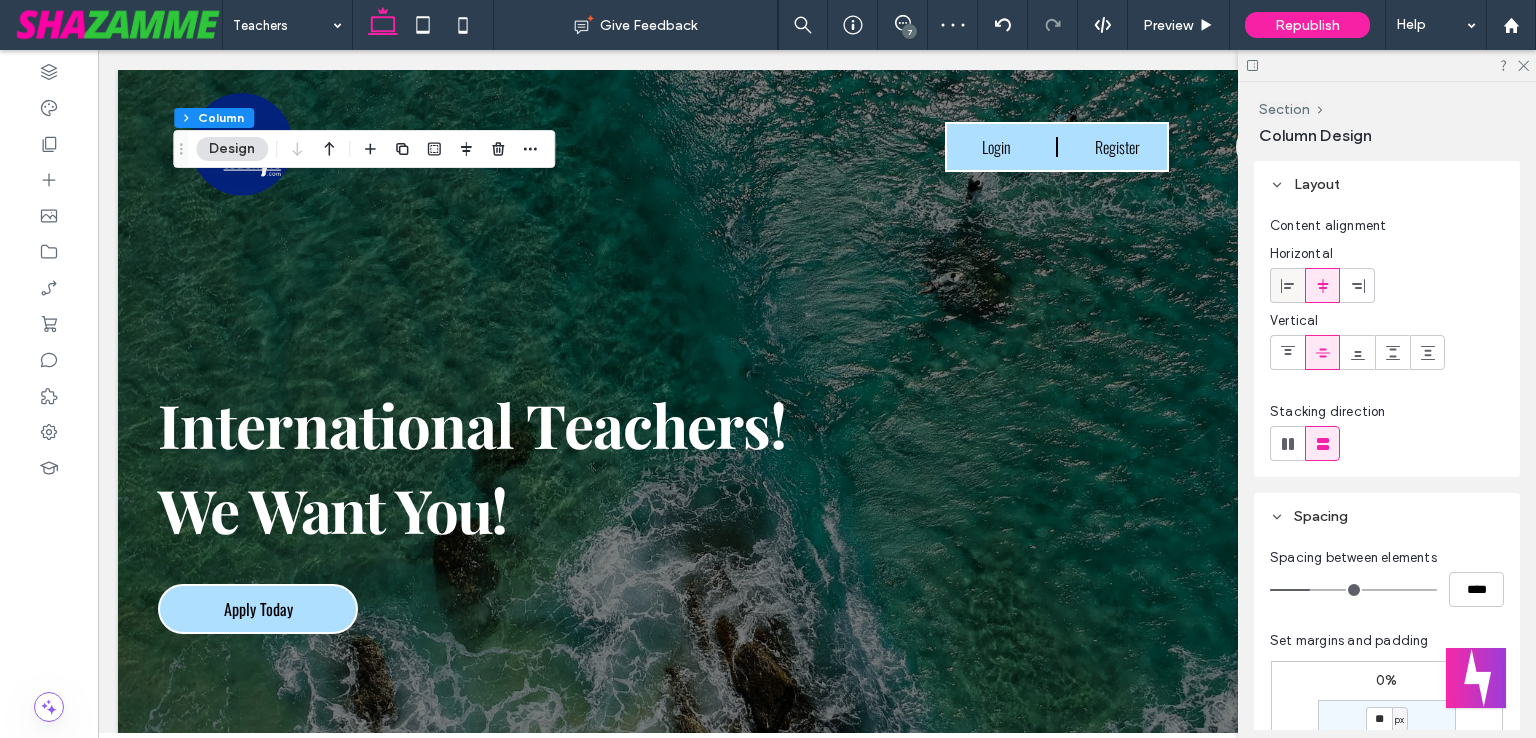 click 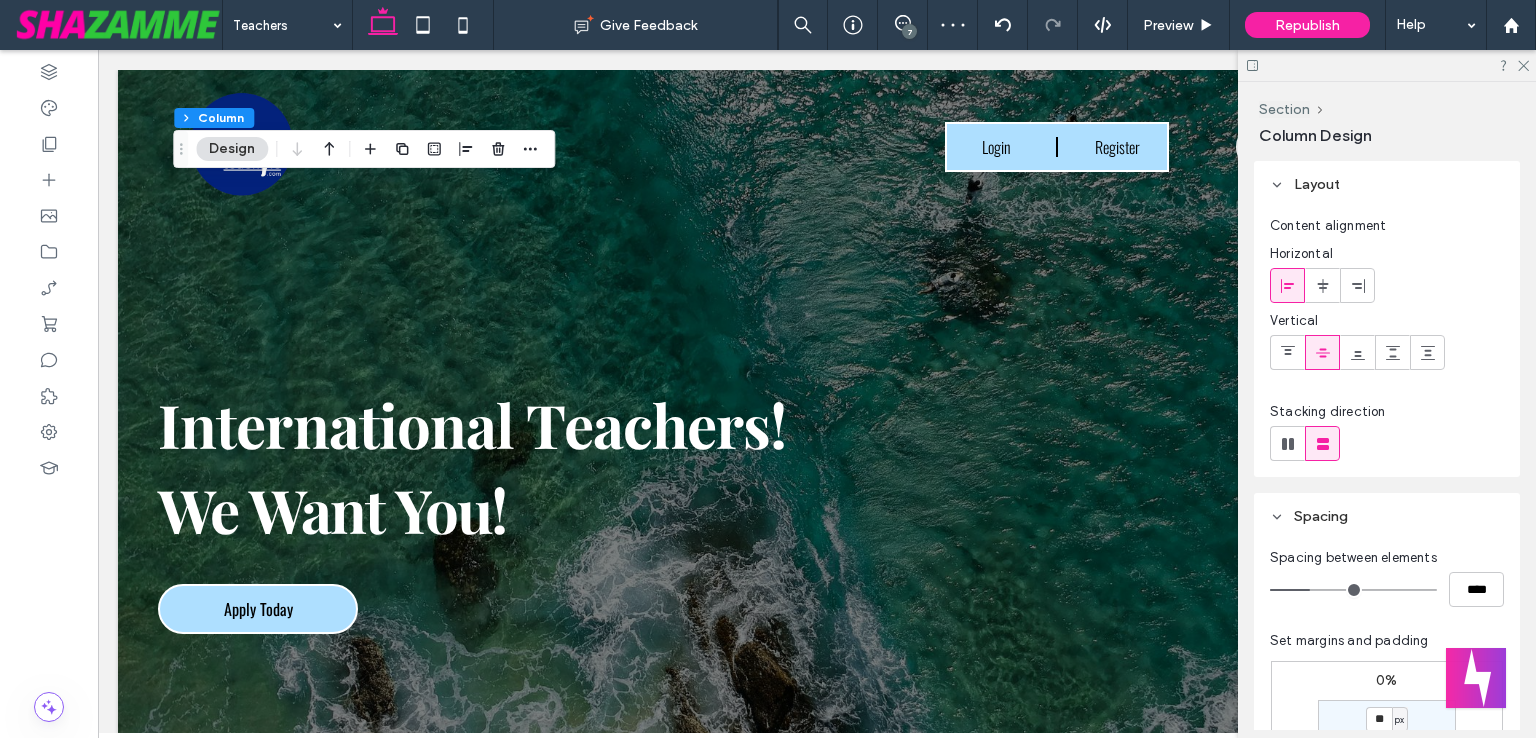 scroll, scrollTop: 200, scrollLeft: 0, axis: vertical 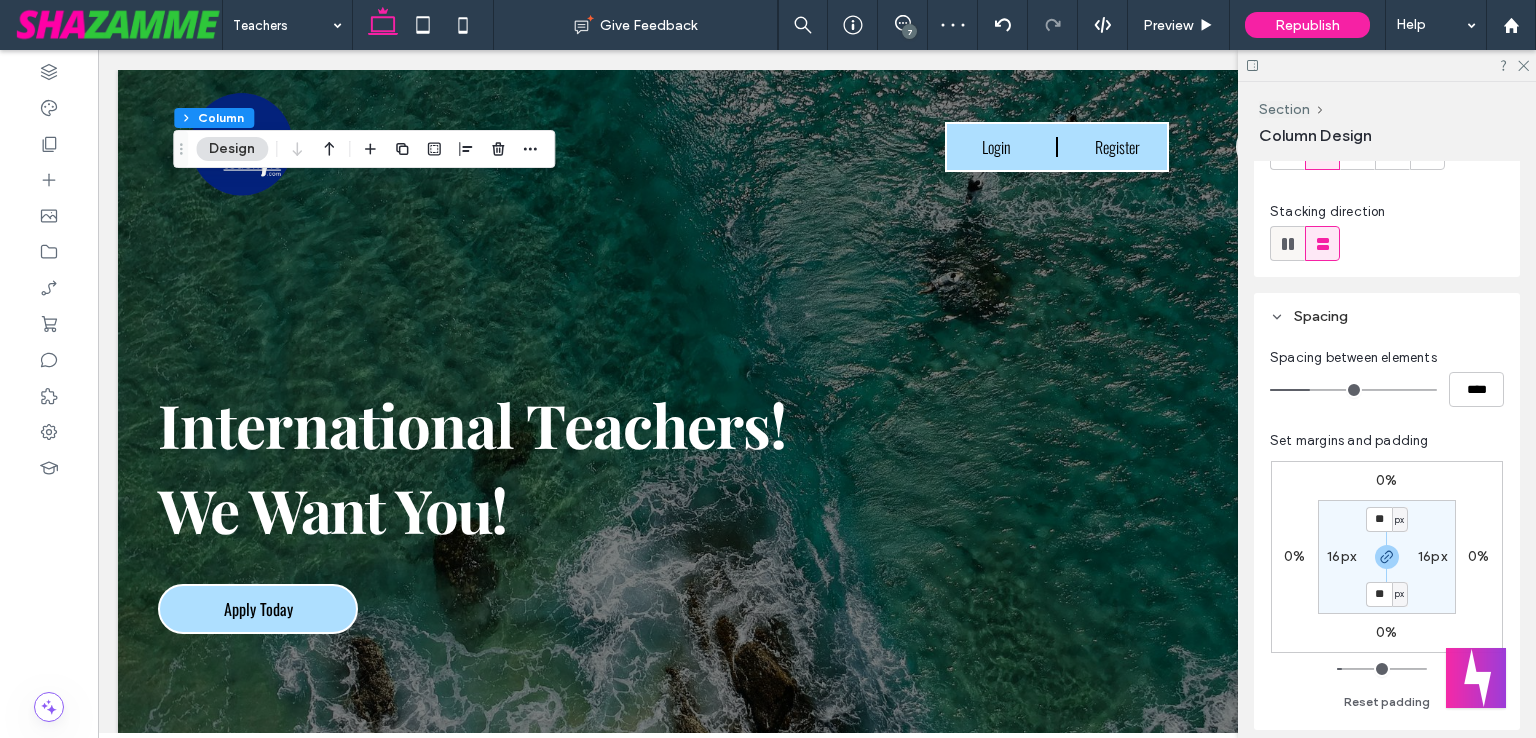click 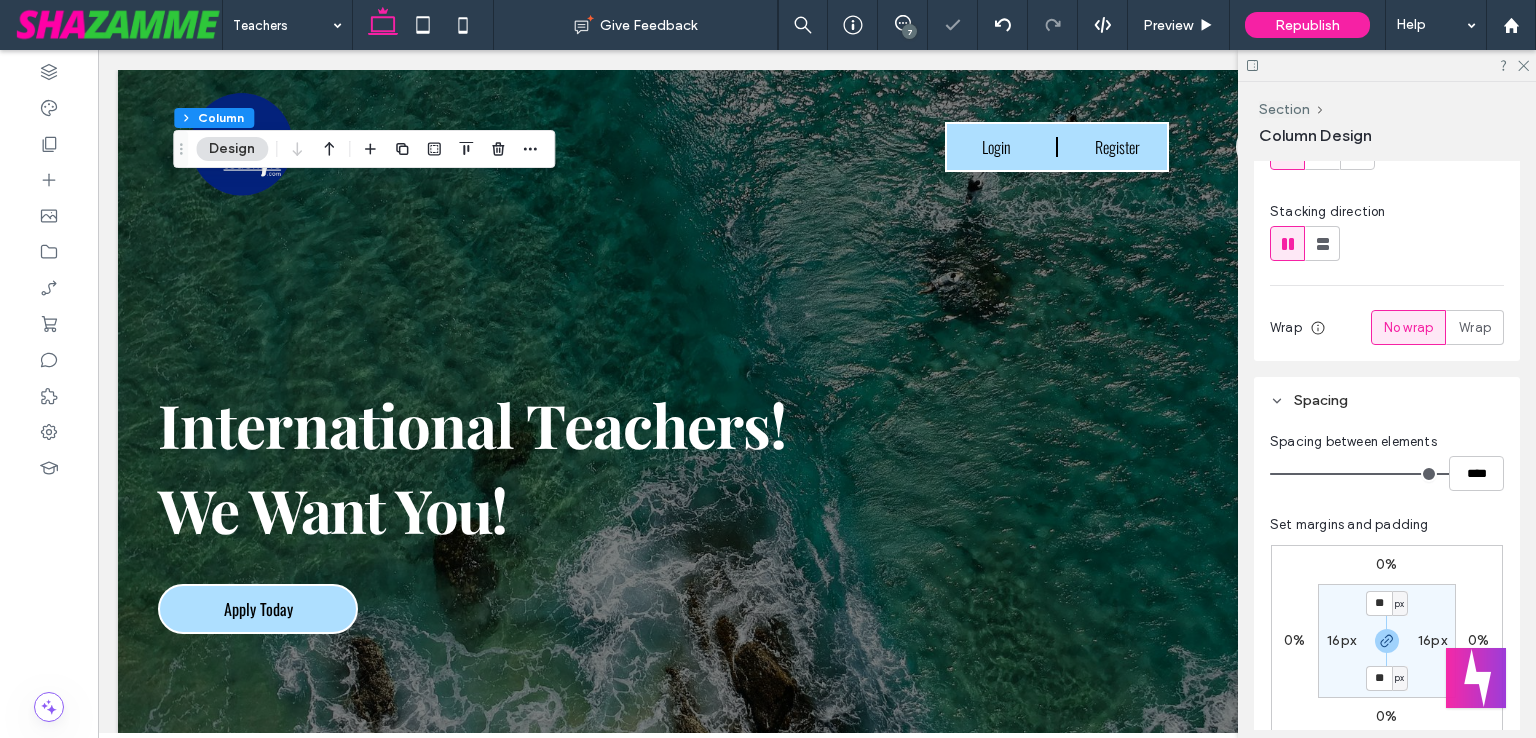 type on "*" 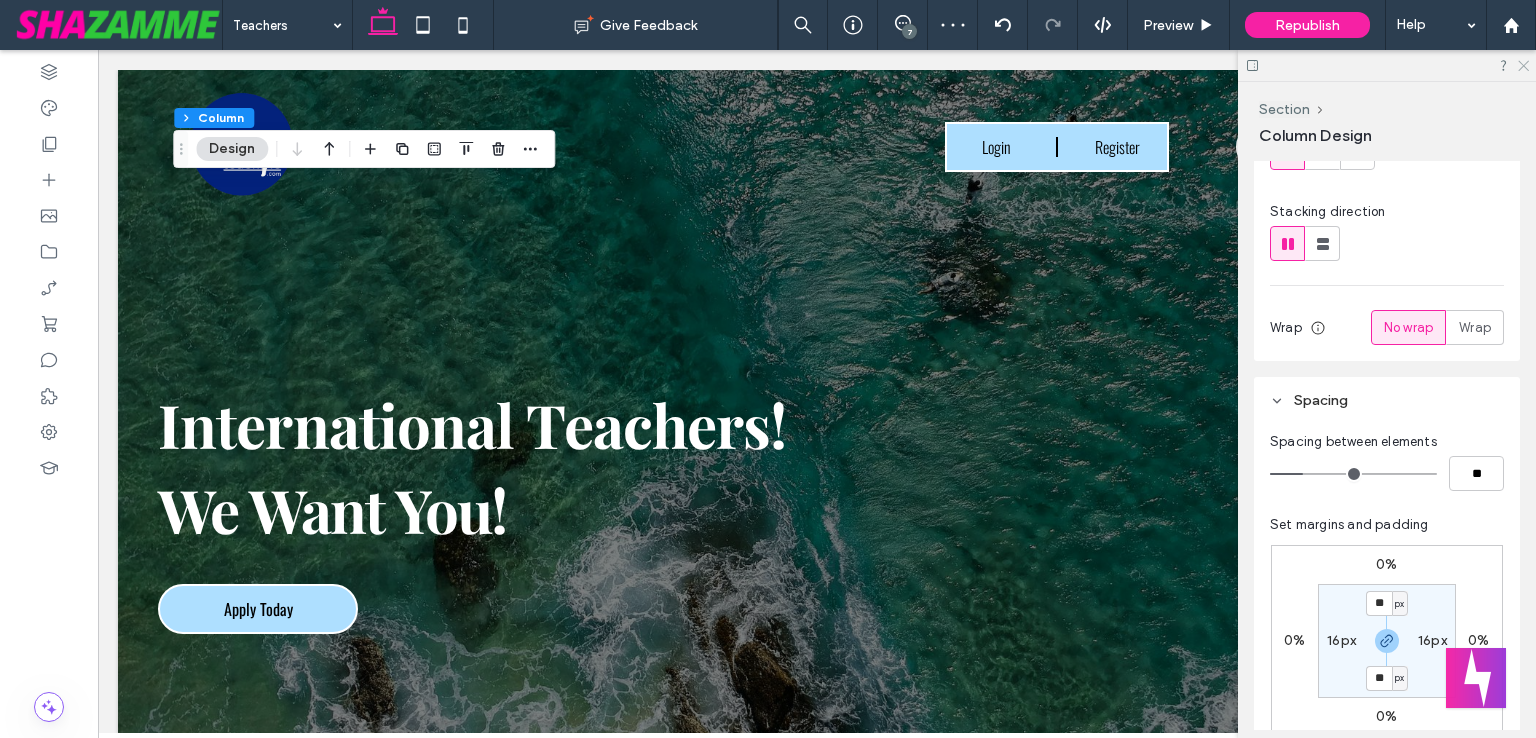 click 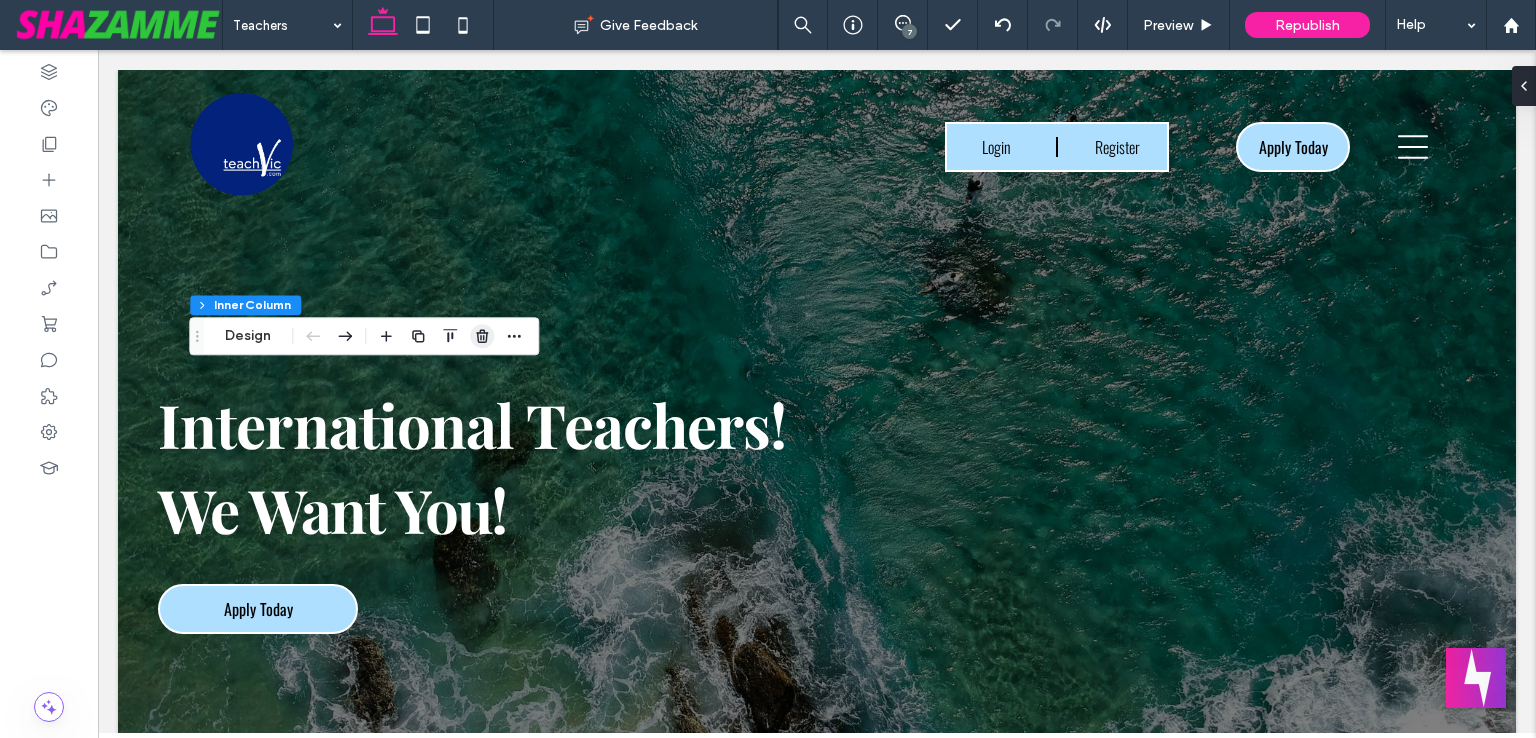 click 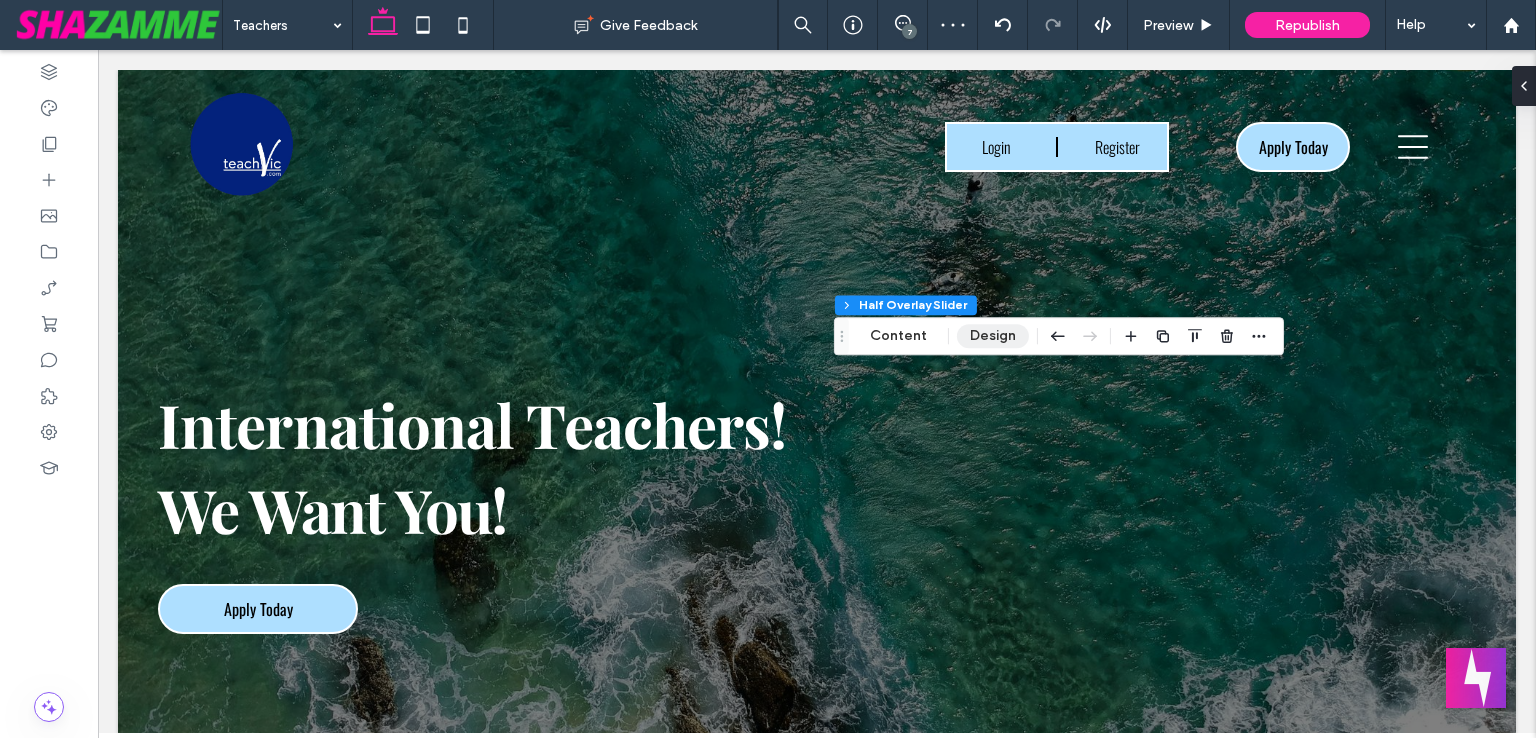 click on "Design" at bounding box center [993, 336] 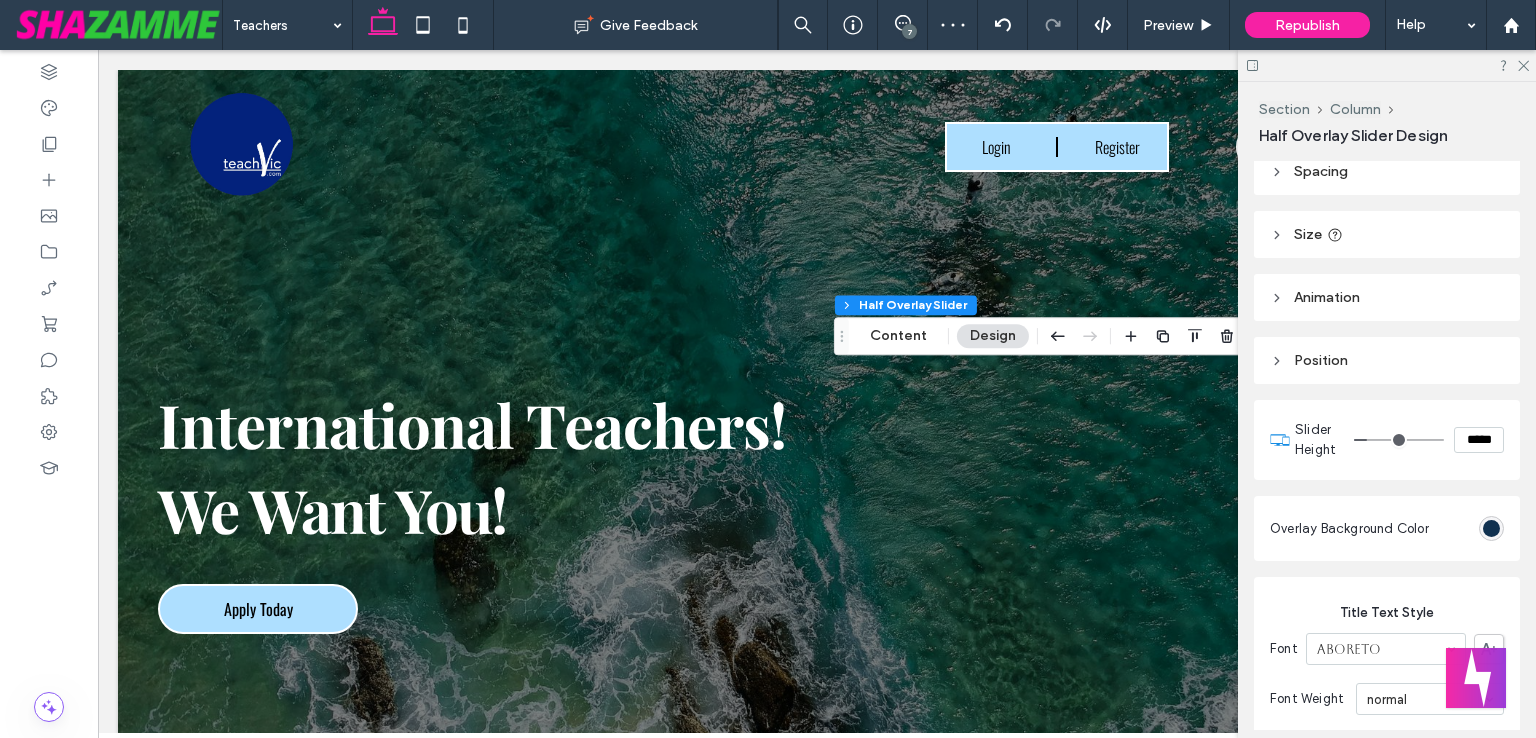 scroll, scrollTop: 0, scrollLeft: 0, axis: both 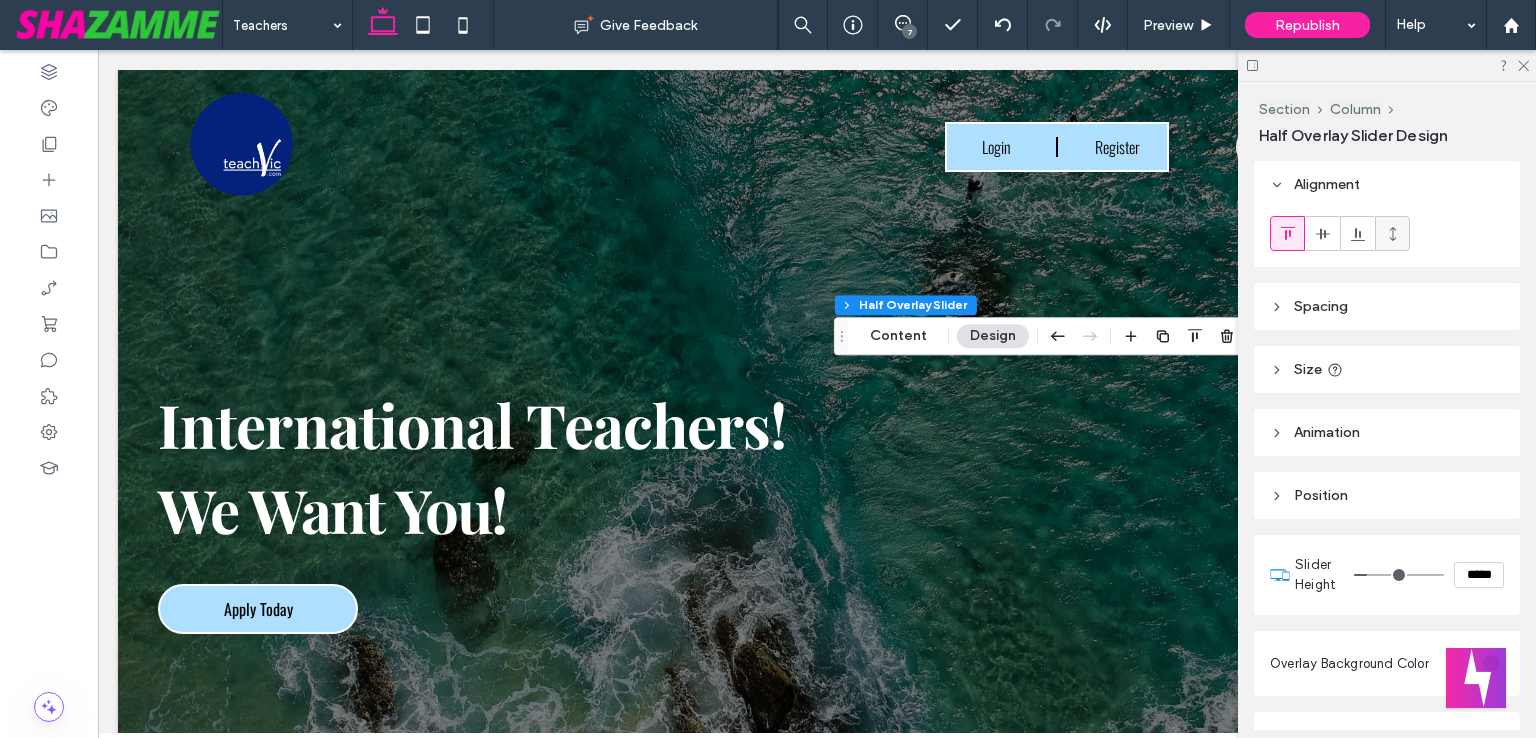 click 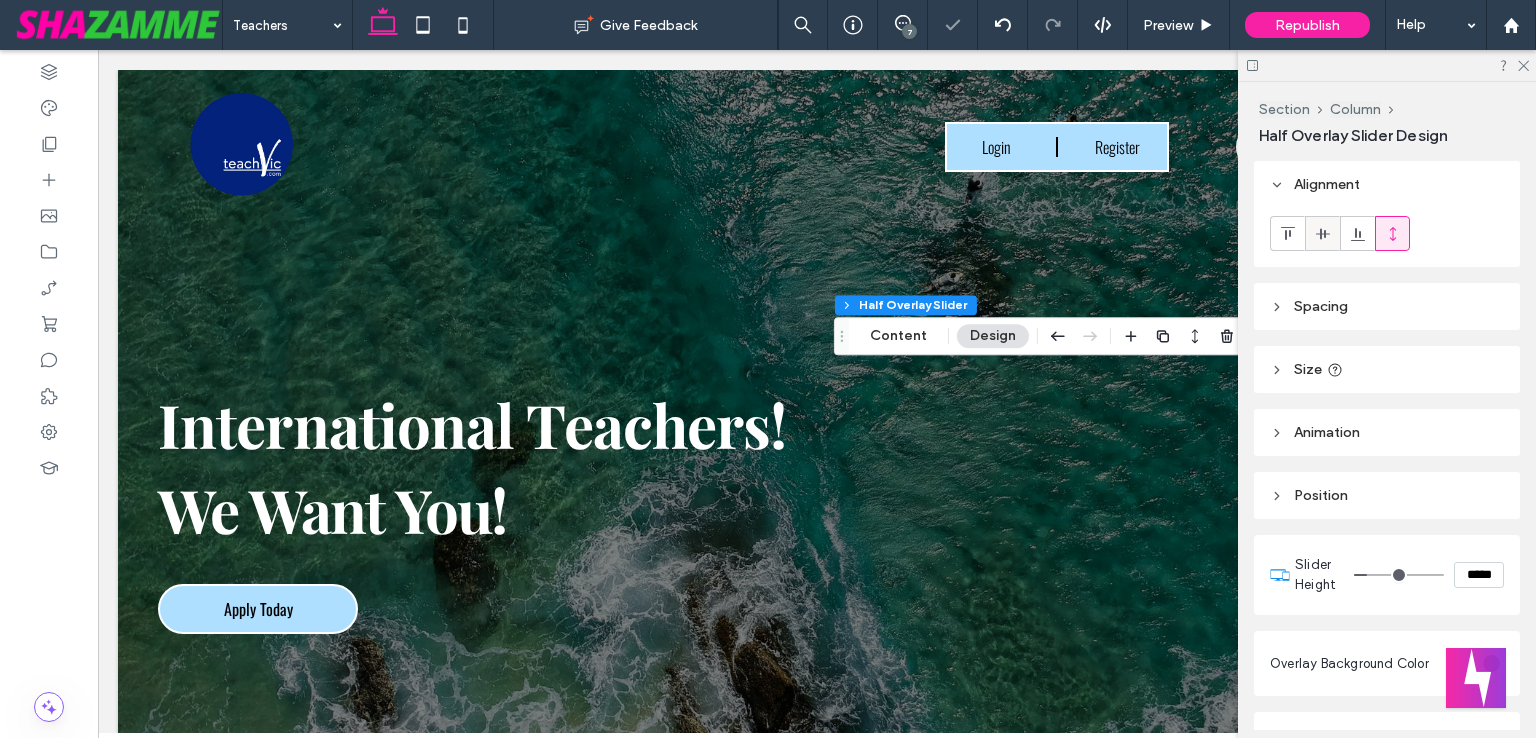 click at bounding box center [1322, 233] 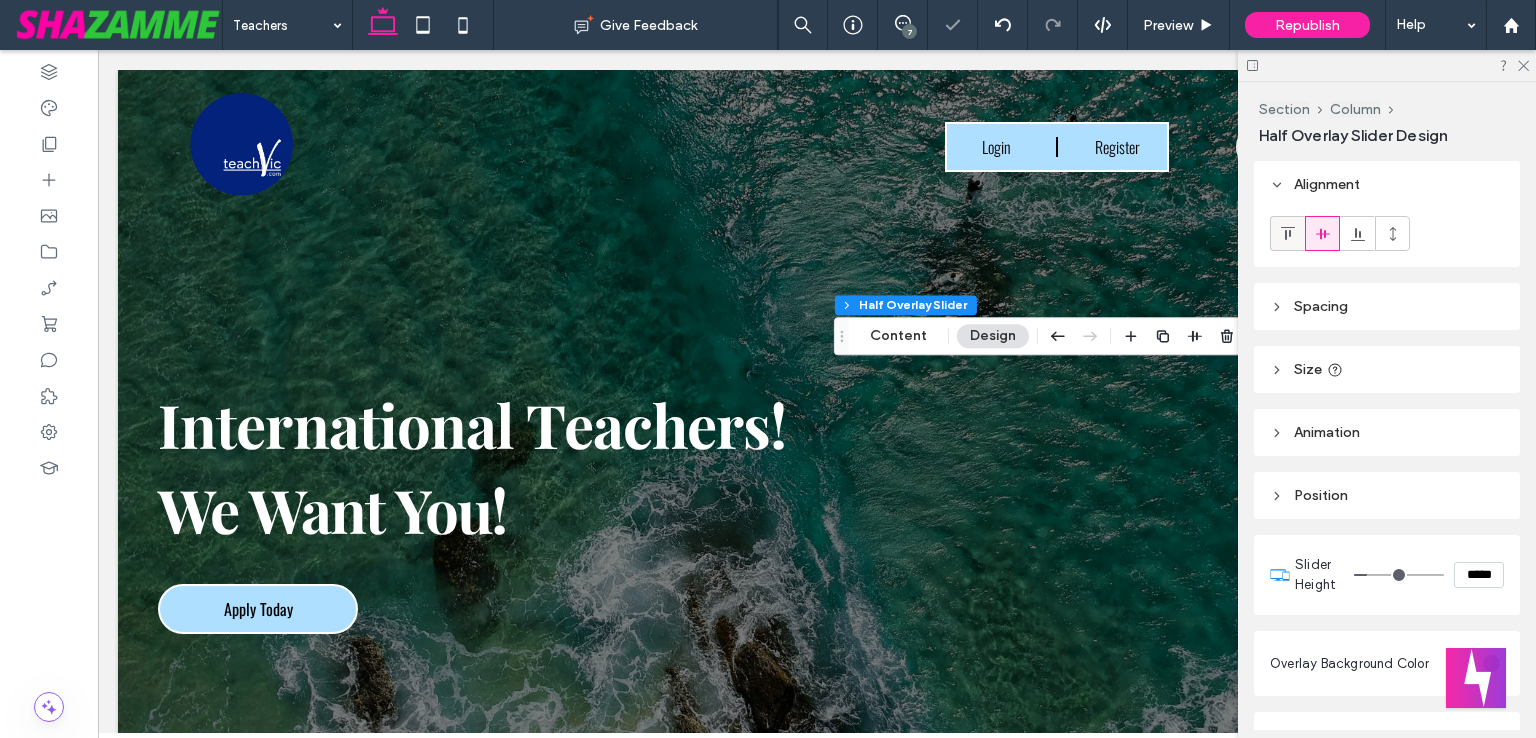 click at bounding box center [1288, 233] 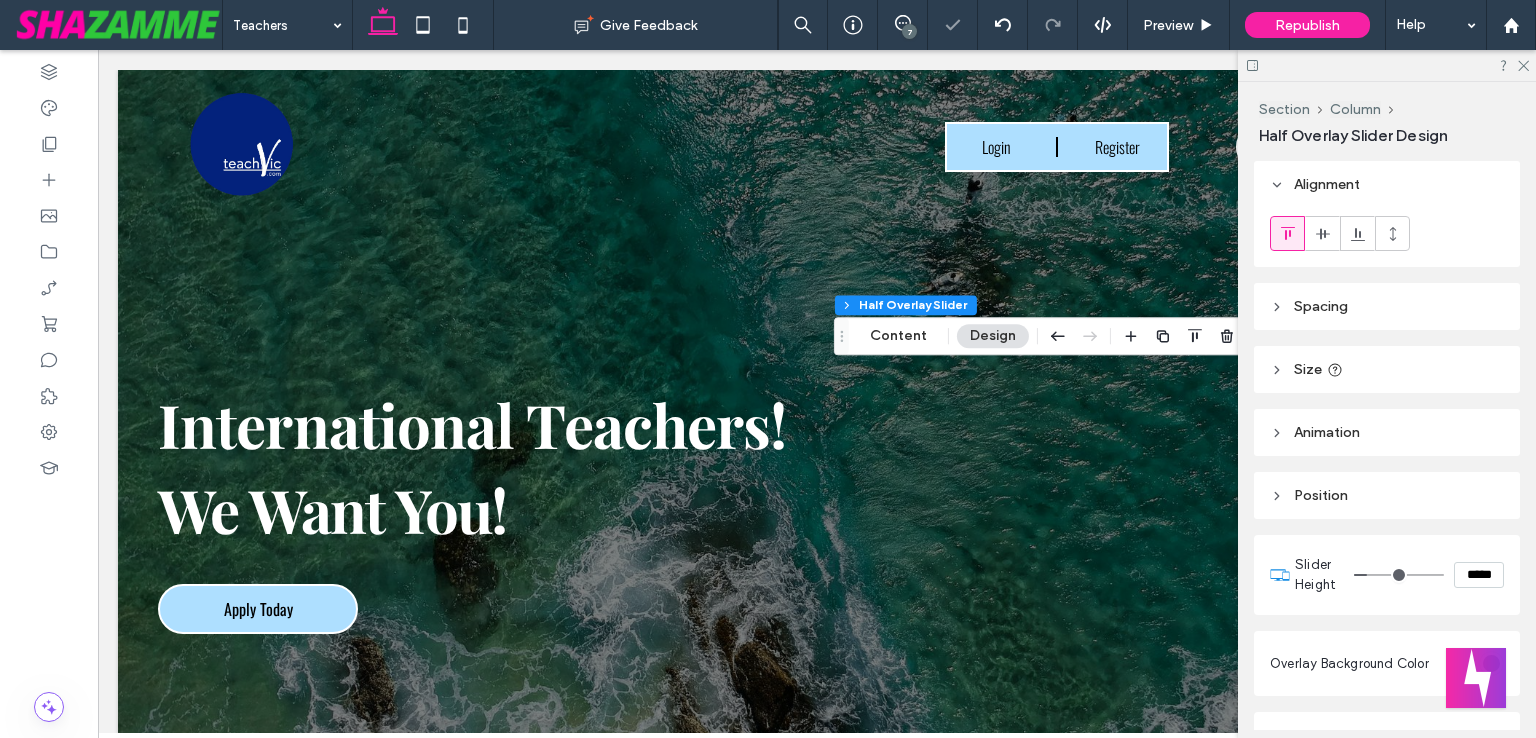 click on "Spacing" at bounding box center [1321, 306] 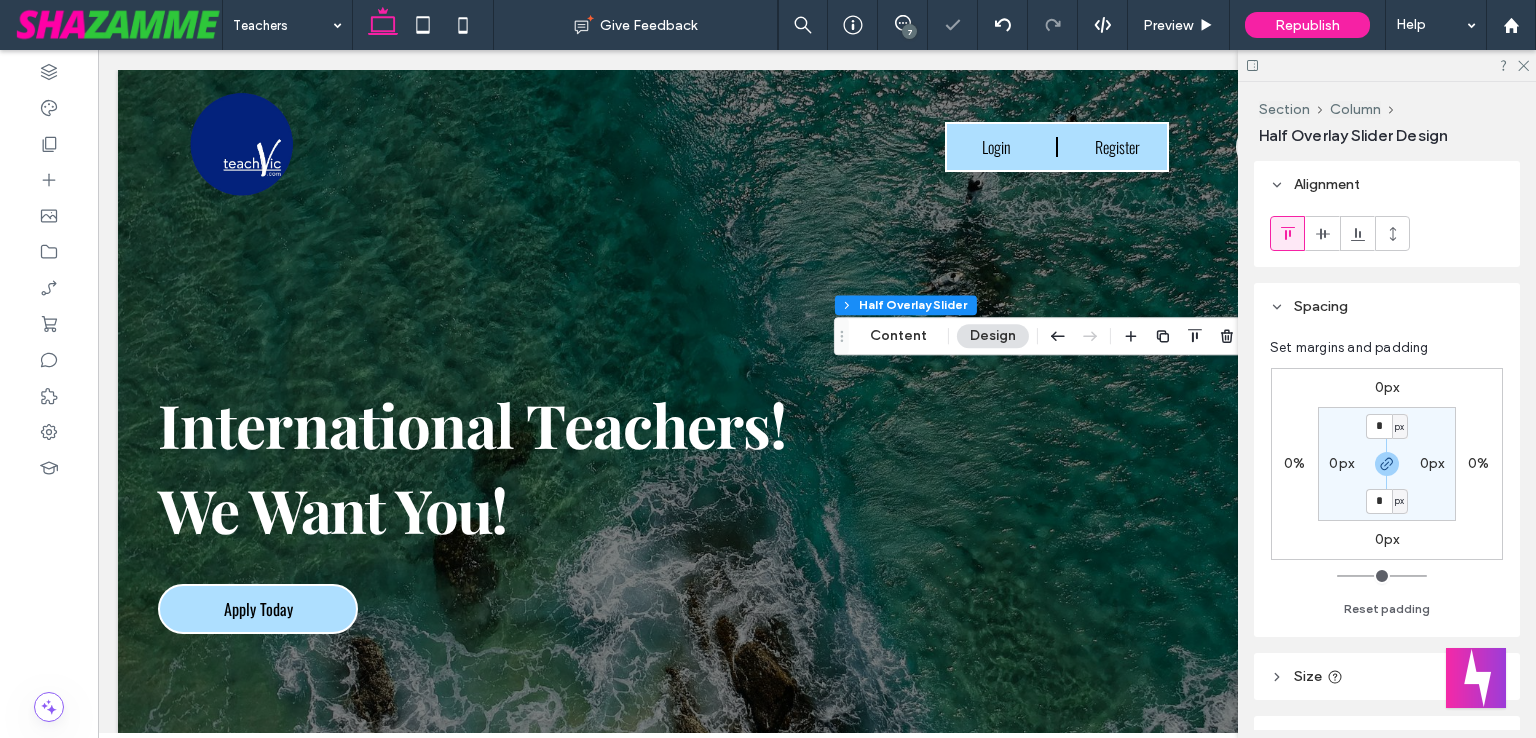 click on "Spacing" at bounding box center [1321, 306] 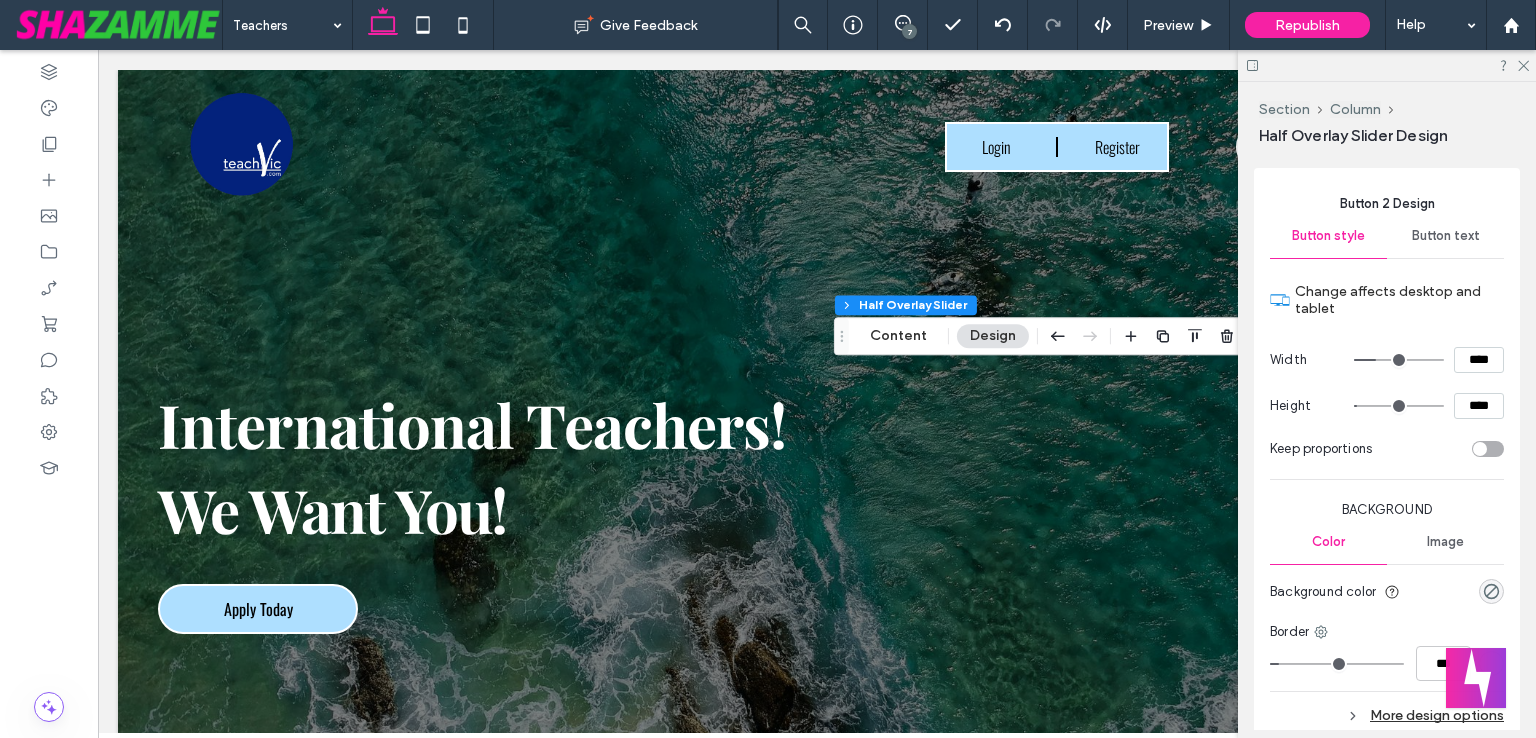 scroll, scrollTop: 2193, scrollLeft: 0, axis: vertical 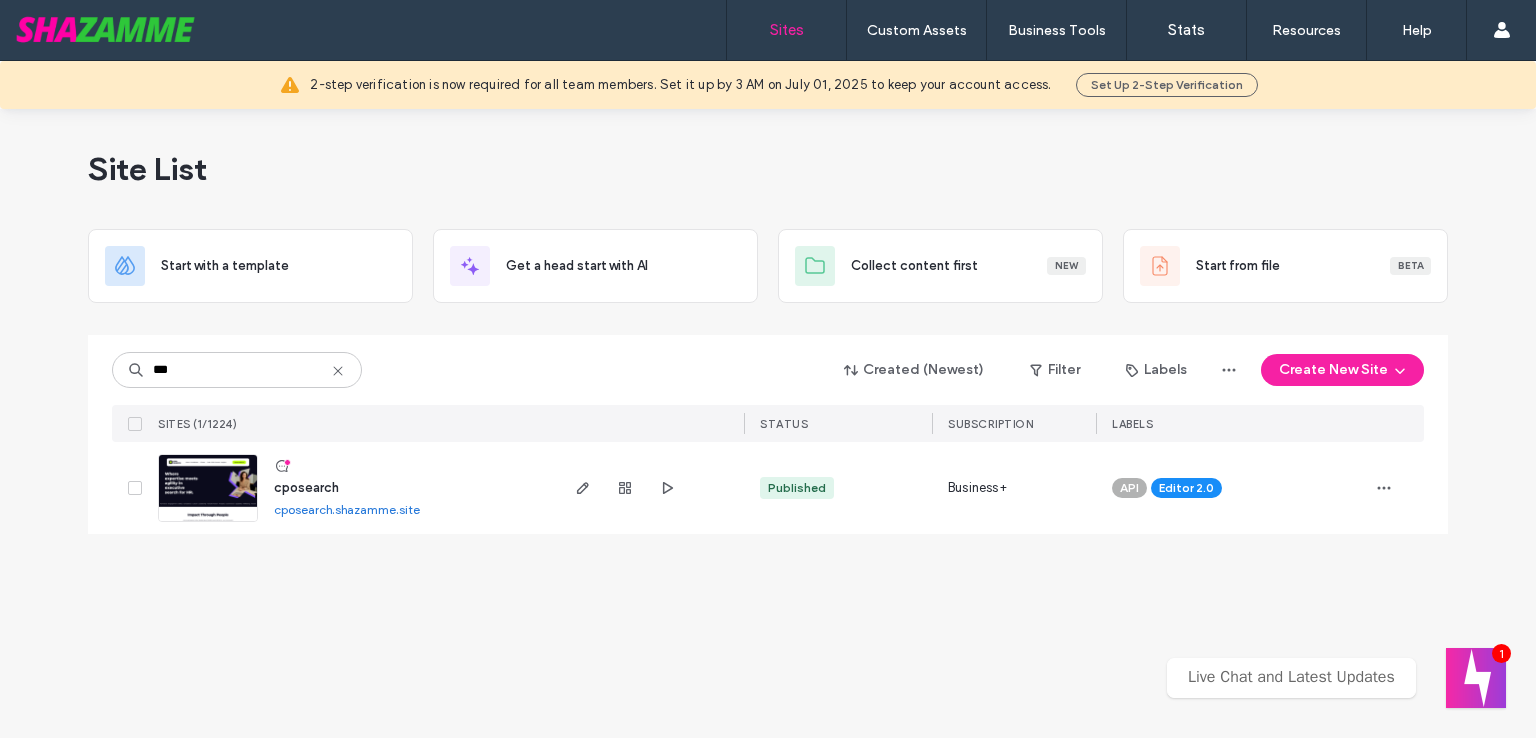 drag, startPoint x: 181, startPoint y: 373, endPoint x: 123, endPoint y: 373, distance: 58 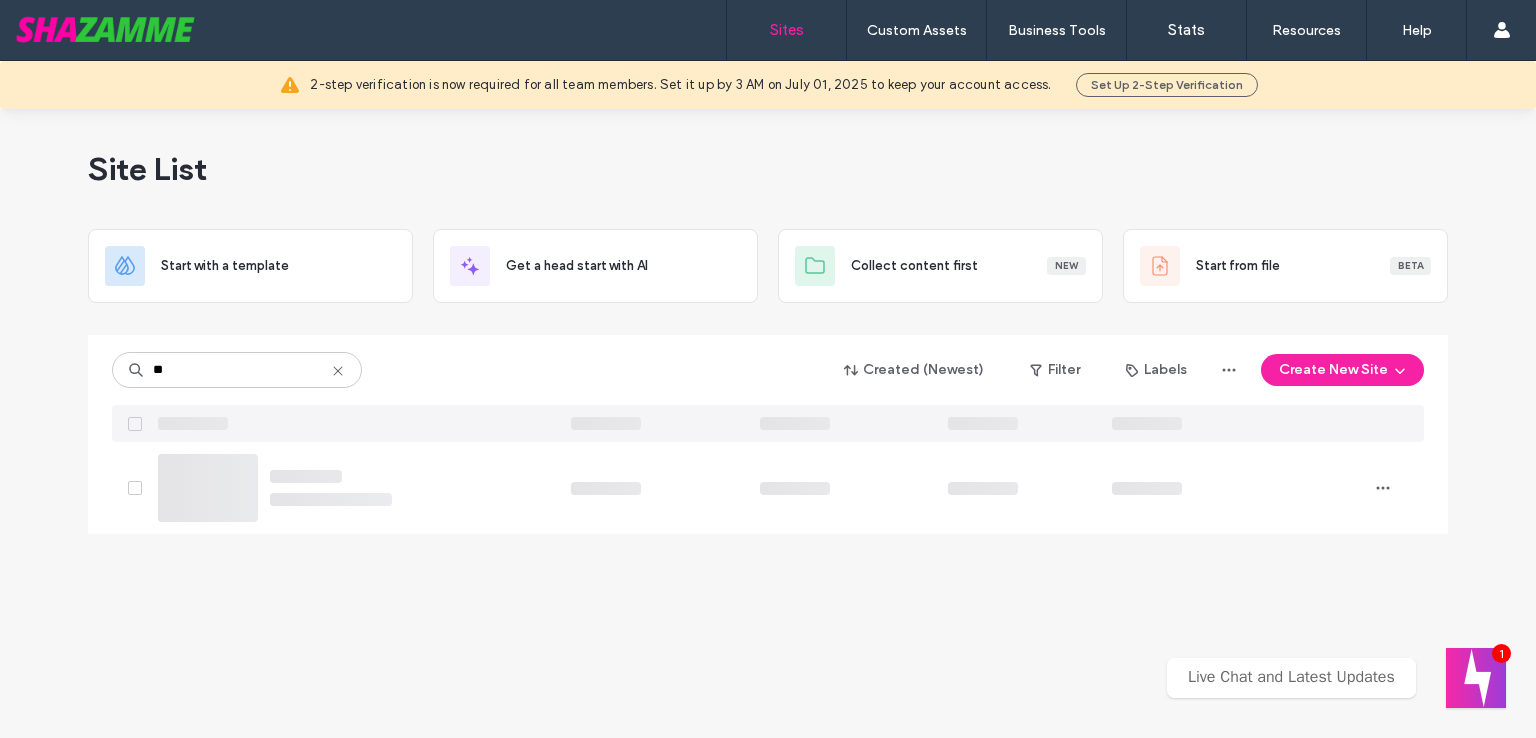 type on "*" 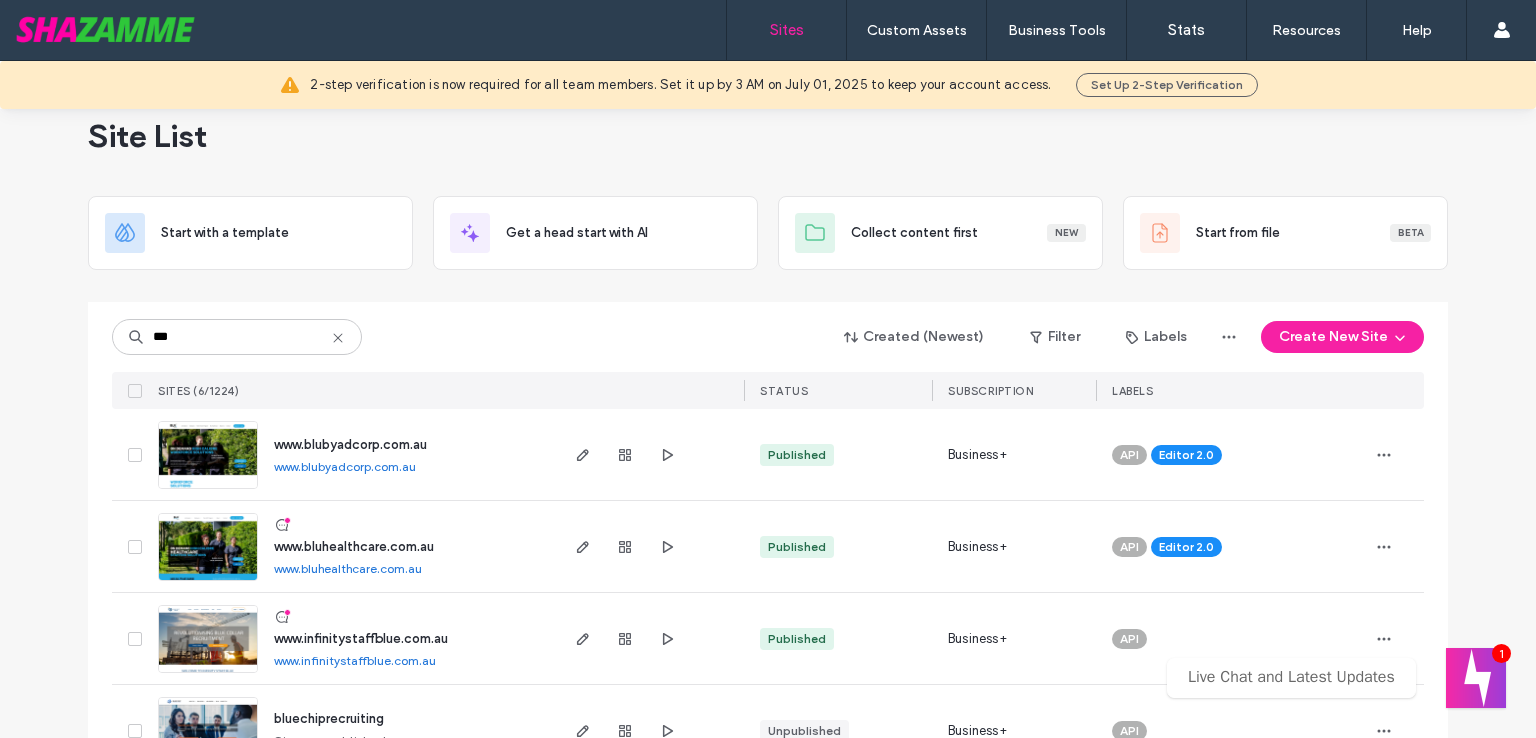 scroll, scrollTop: 0, scrollLeft: 0, axis: both 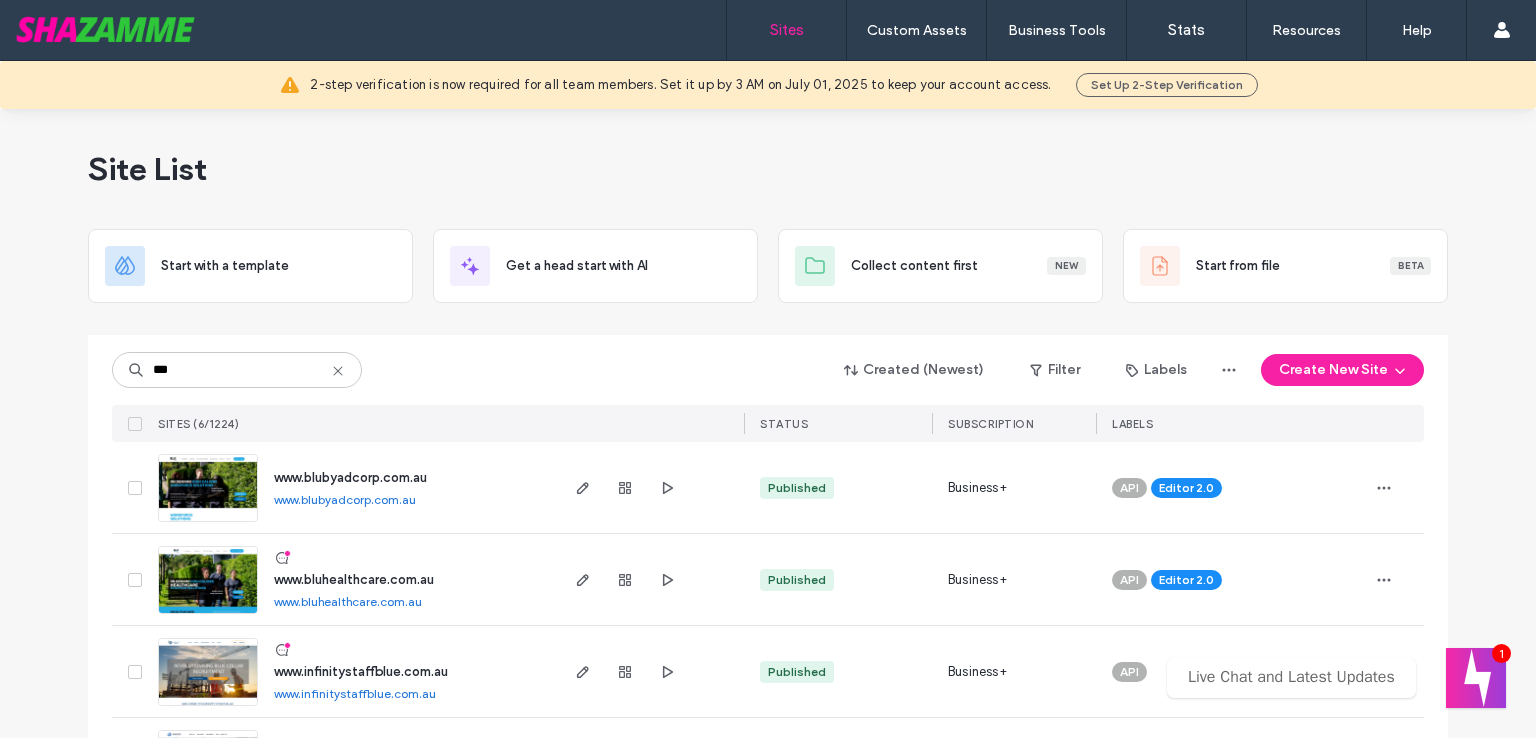 drag, startPoint x: 175, startPoint y: 369, endPoint x: 139, endPoint y: 371, distance: 36.05551 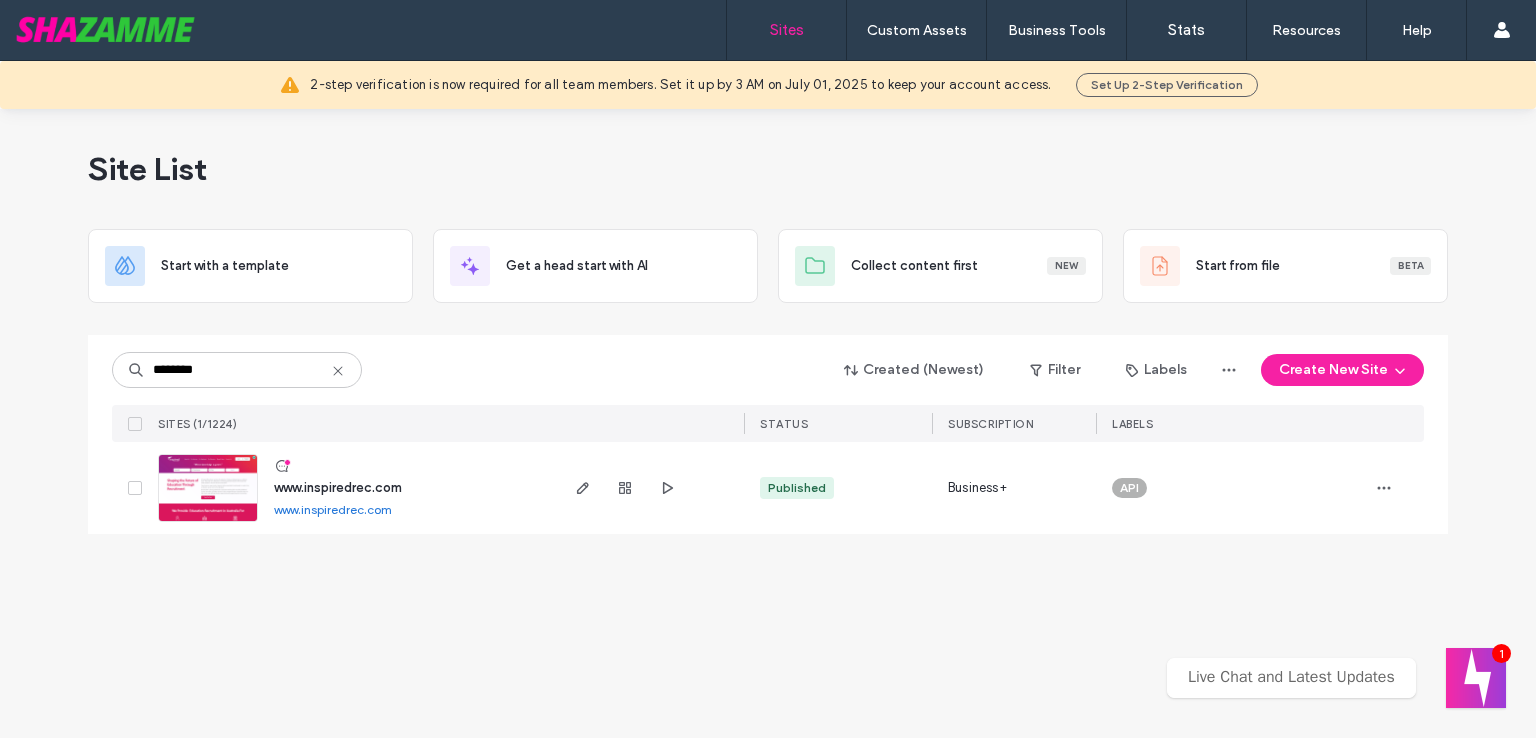 drag, startPoint x: 212, startPoint y: 369, endPoint x: 110, endPoint y: 368, distance: 102.0049 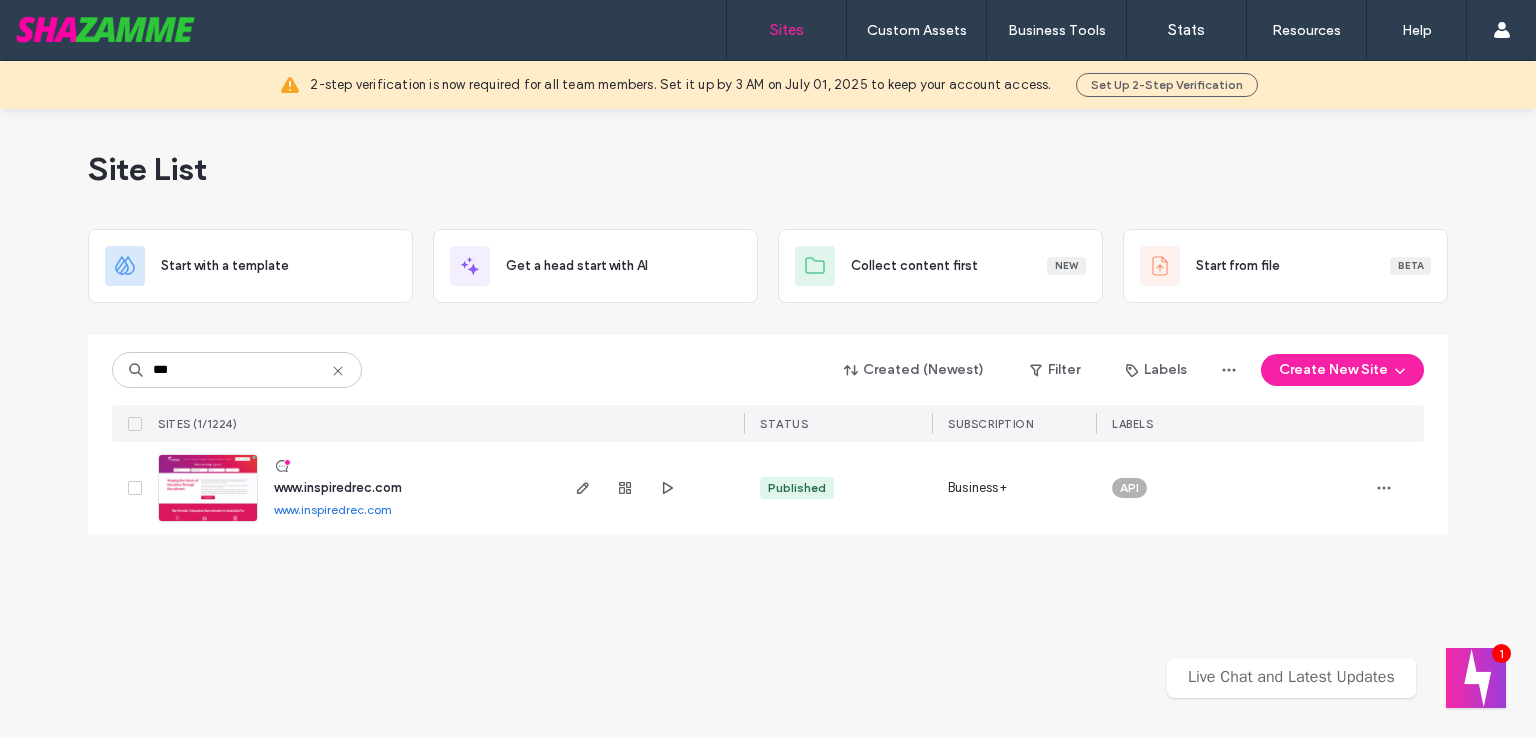 type on "***" 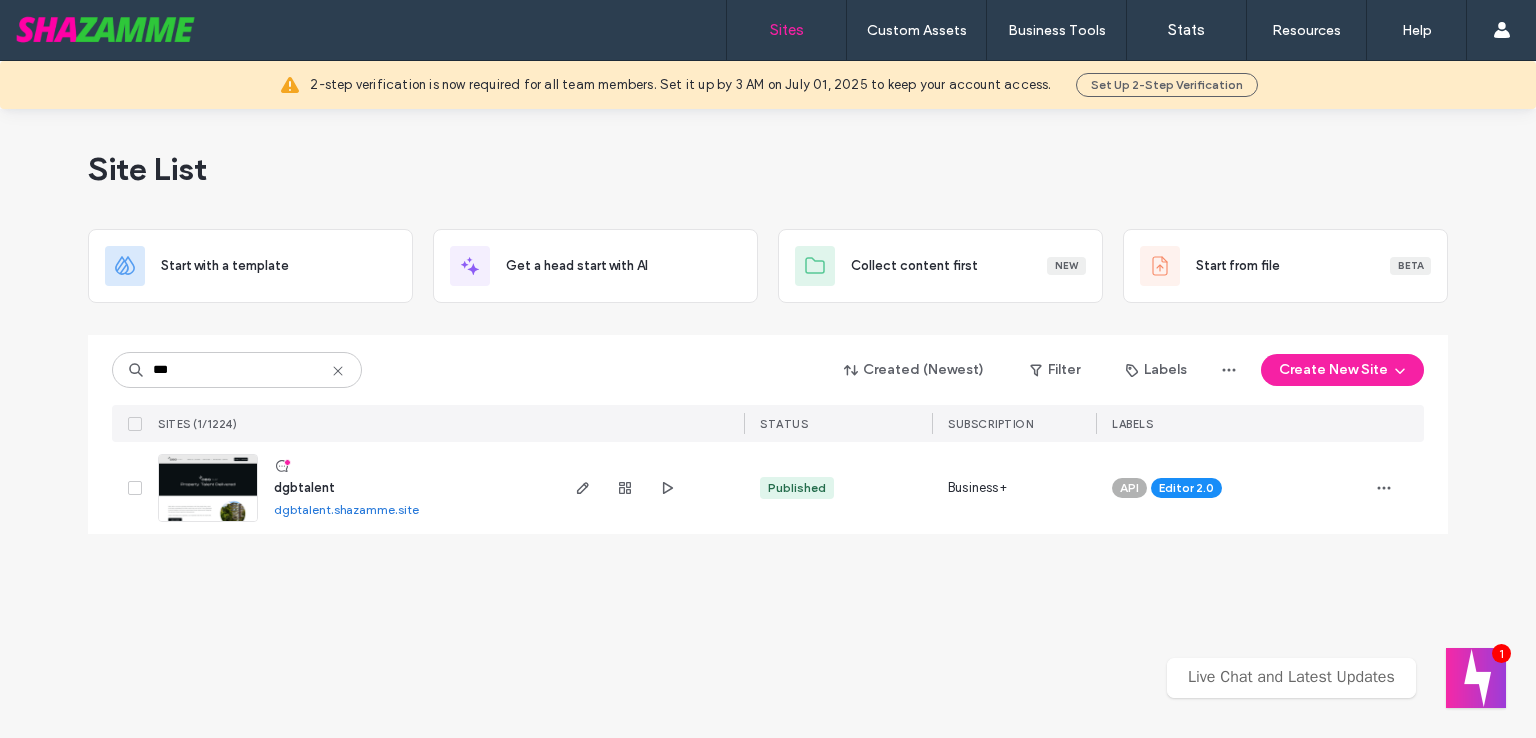 drag, startPoint x: 200, startPoint y: 362, endPoint x: 52, endPoint y: 369, distance: 148.16545 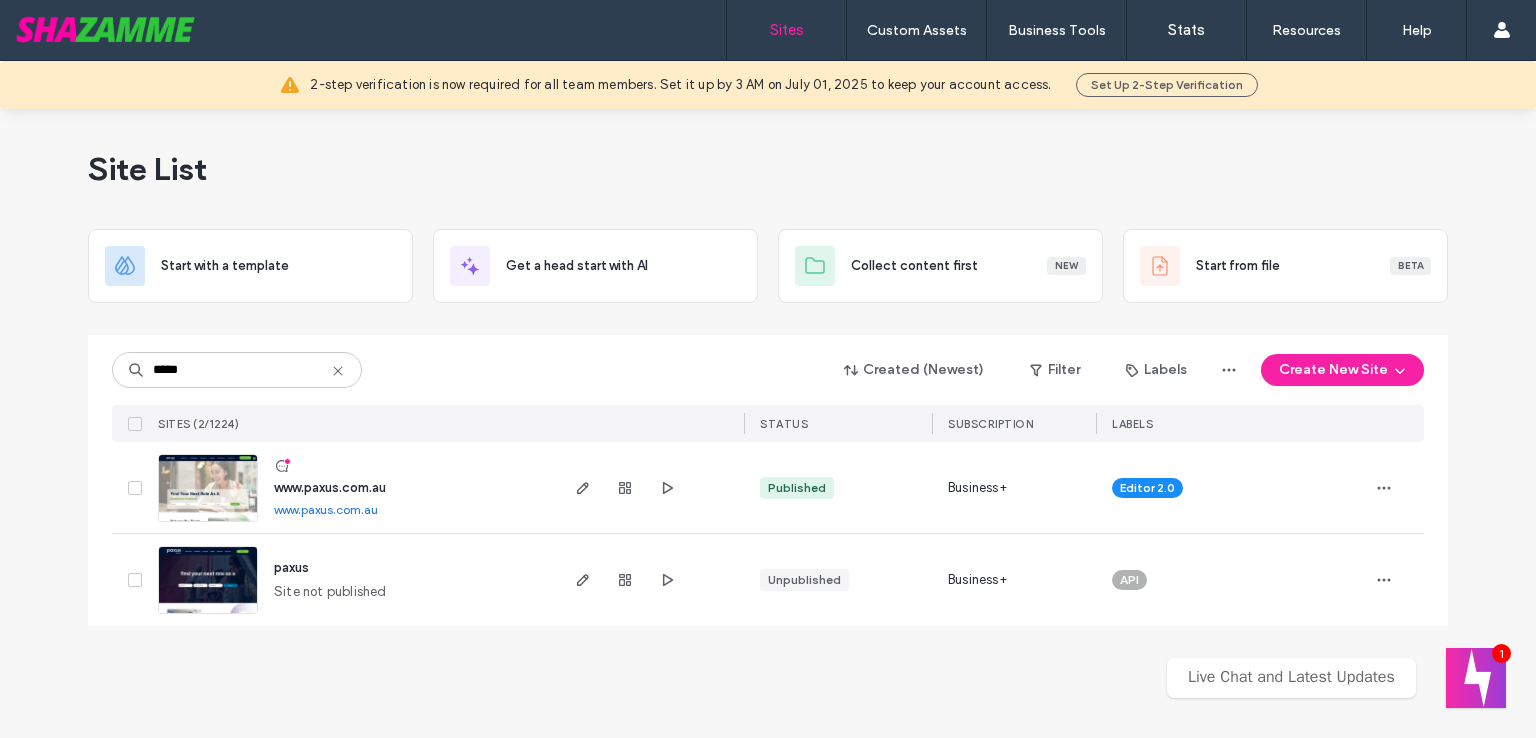drag, startPoint x: 200, startPoint y: 372, endPoint x: 71, endPoint y: 372, distance: 129 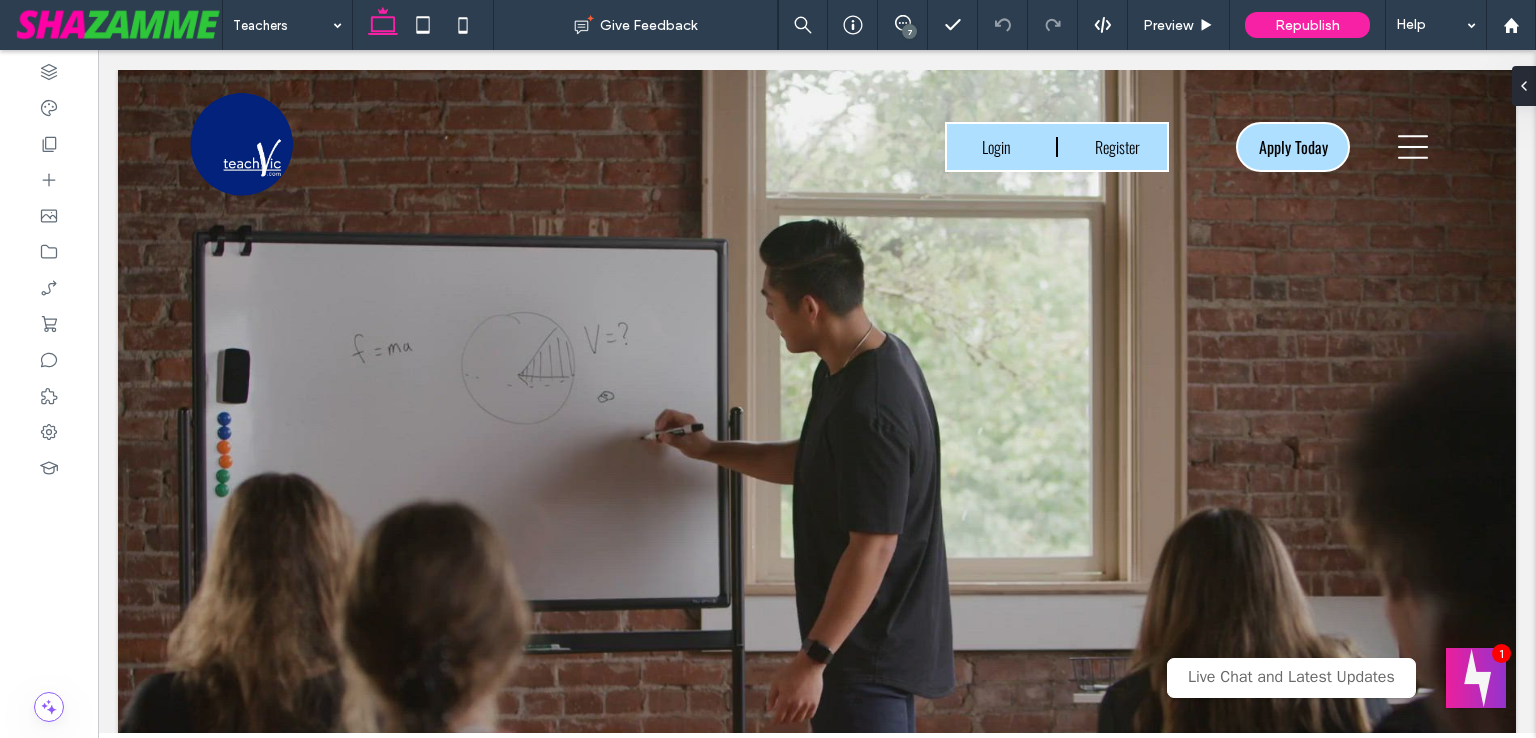 scroll, scrollTop: 0, scrollLeft: 0, axis: both 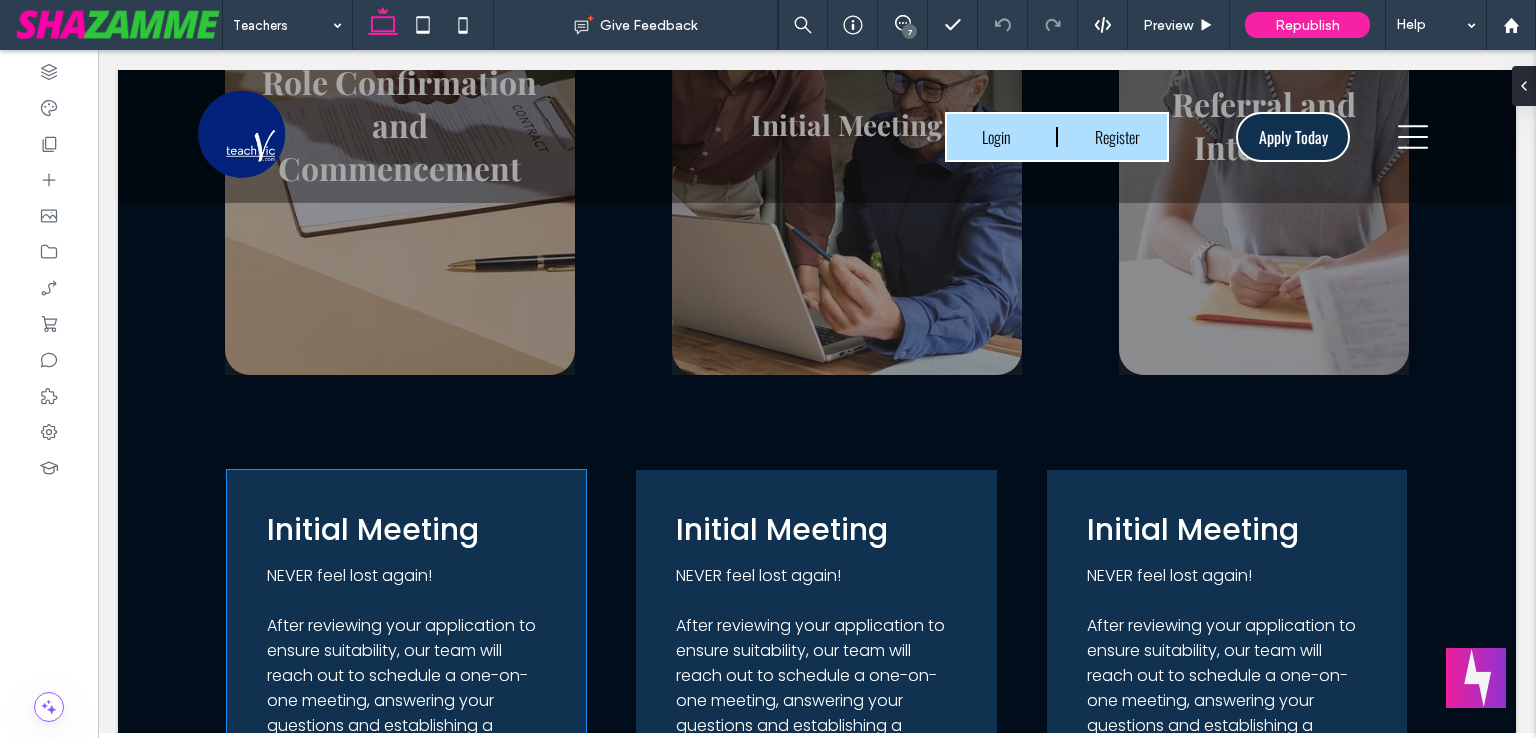 click on "Initial Meeting
NEVER feel lost again! After reviewing your application to ensure suitability, our team will reach out to schedule a one-on-one meeting, answering your questions and establishing a pathway for your success.
Left Button" at bounding box center [405, 670] 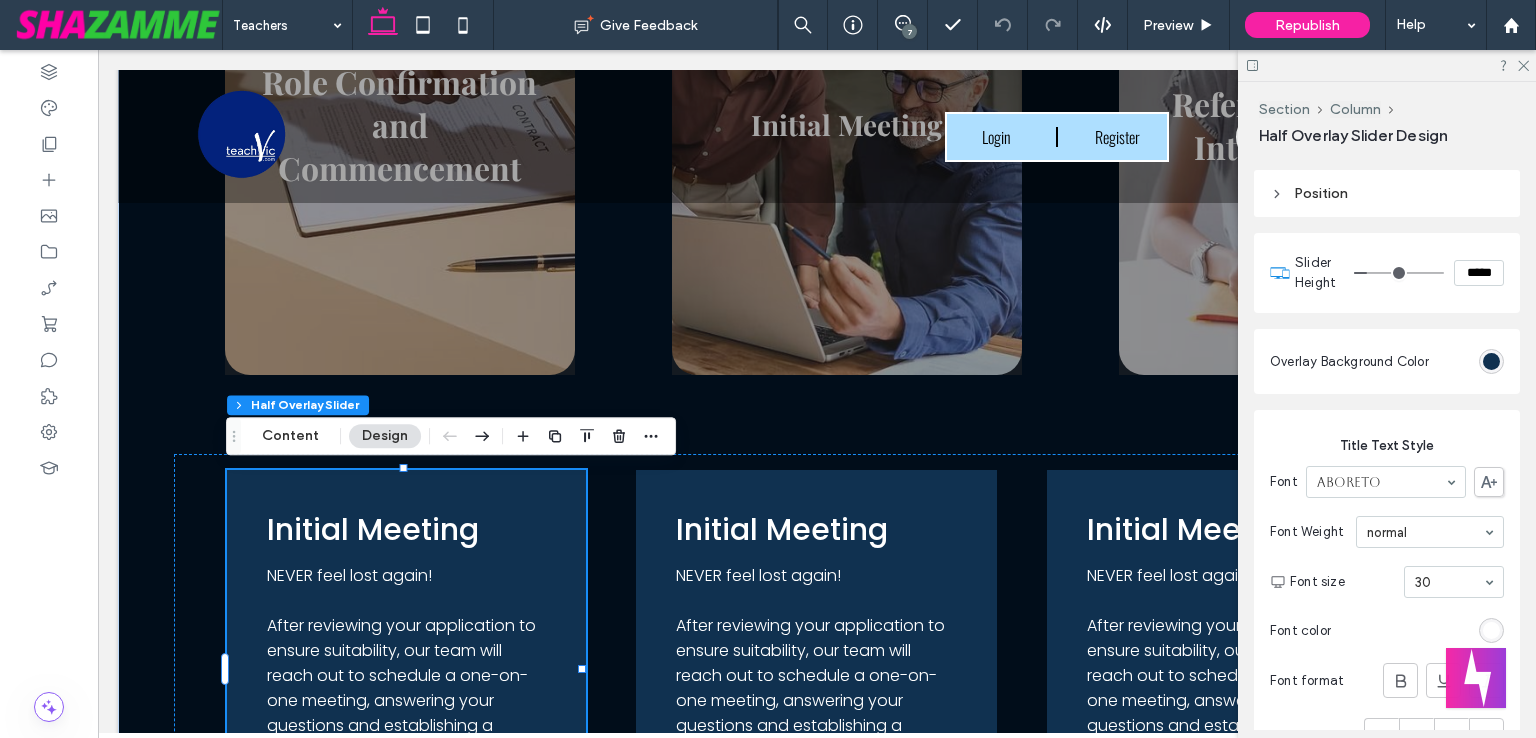scroll, scrollTop: 300, scrollLeft: 0, axis: vertical 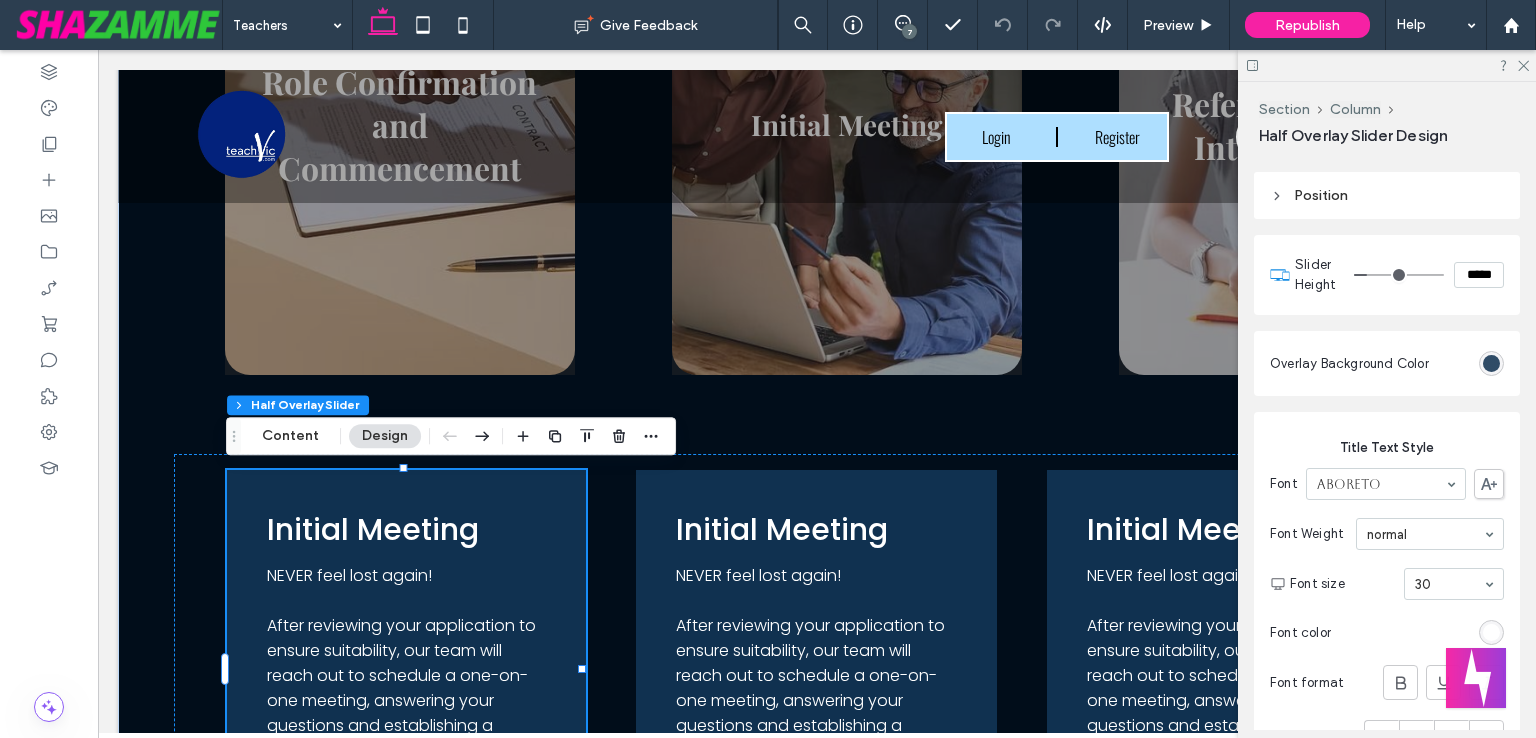 click at bounding box center (1491, 363) 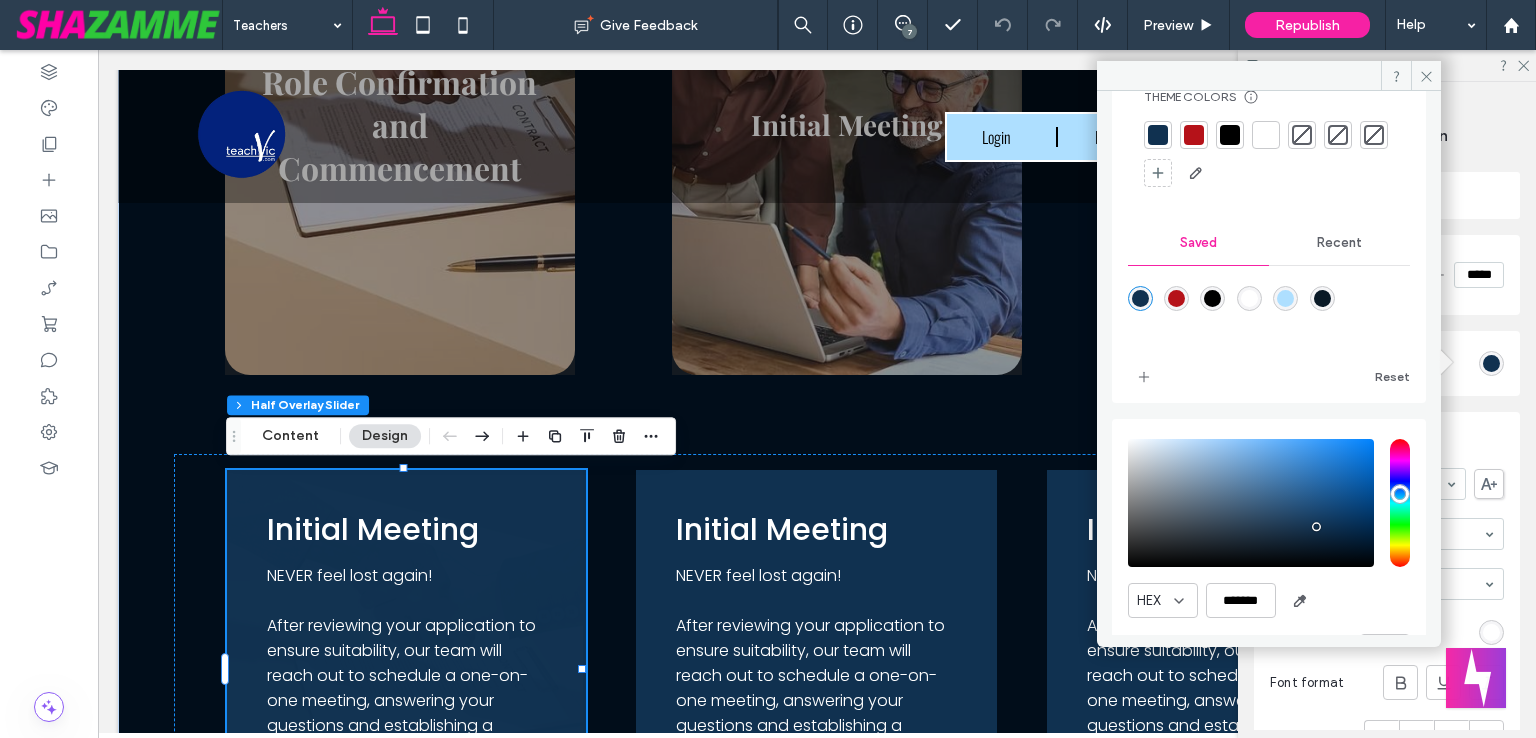 scroll, scrollTop: 118, scrollLeft: 0, axis: vertical 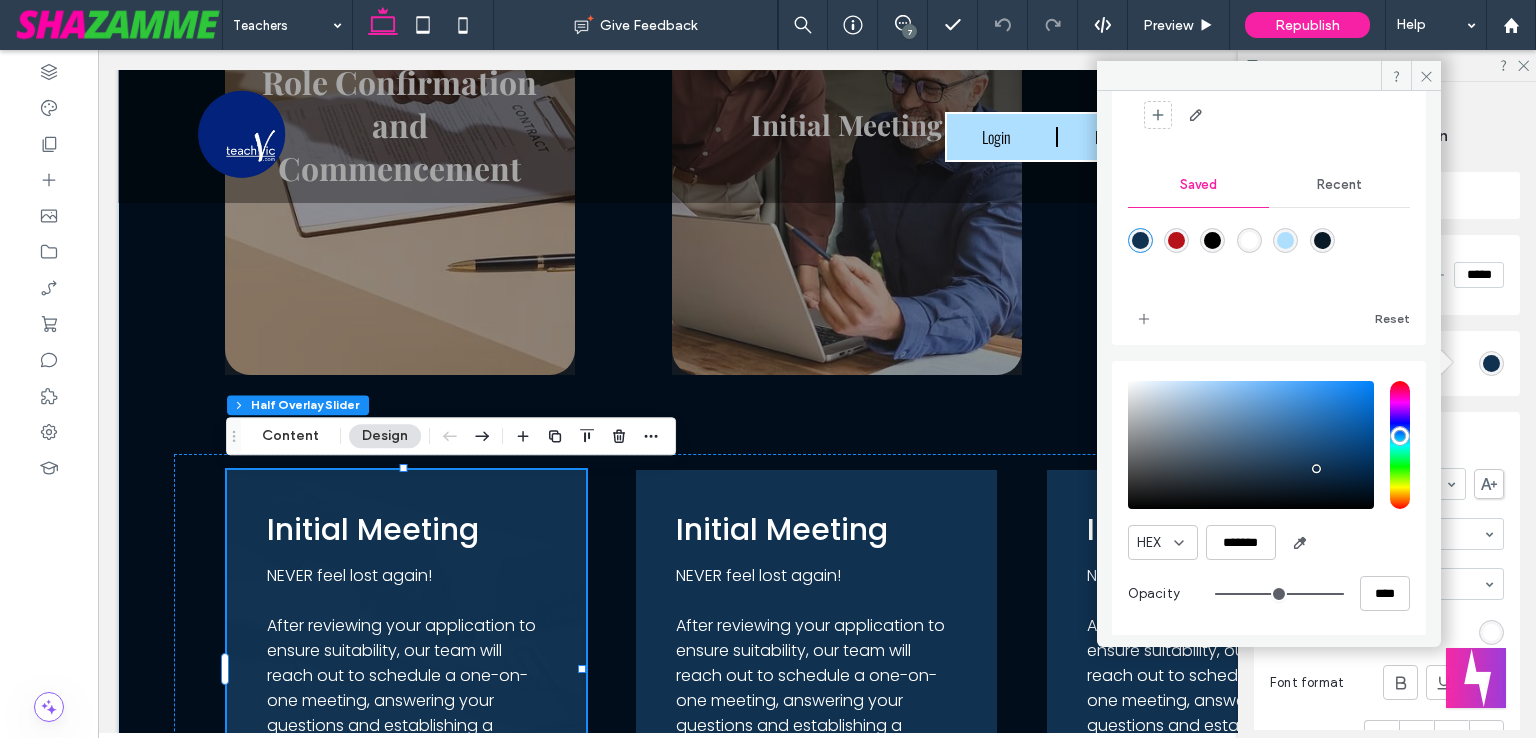 type on "**" 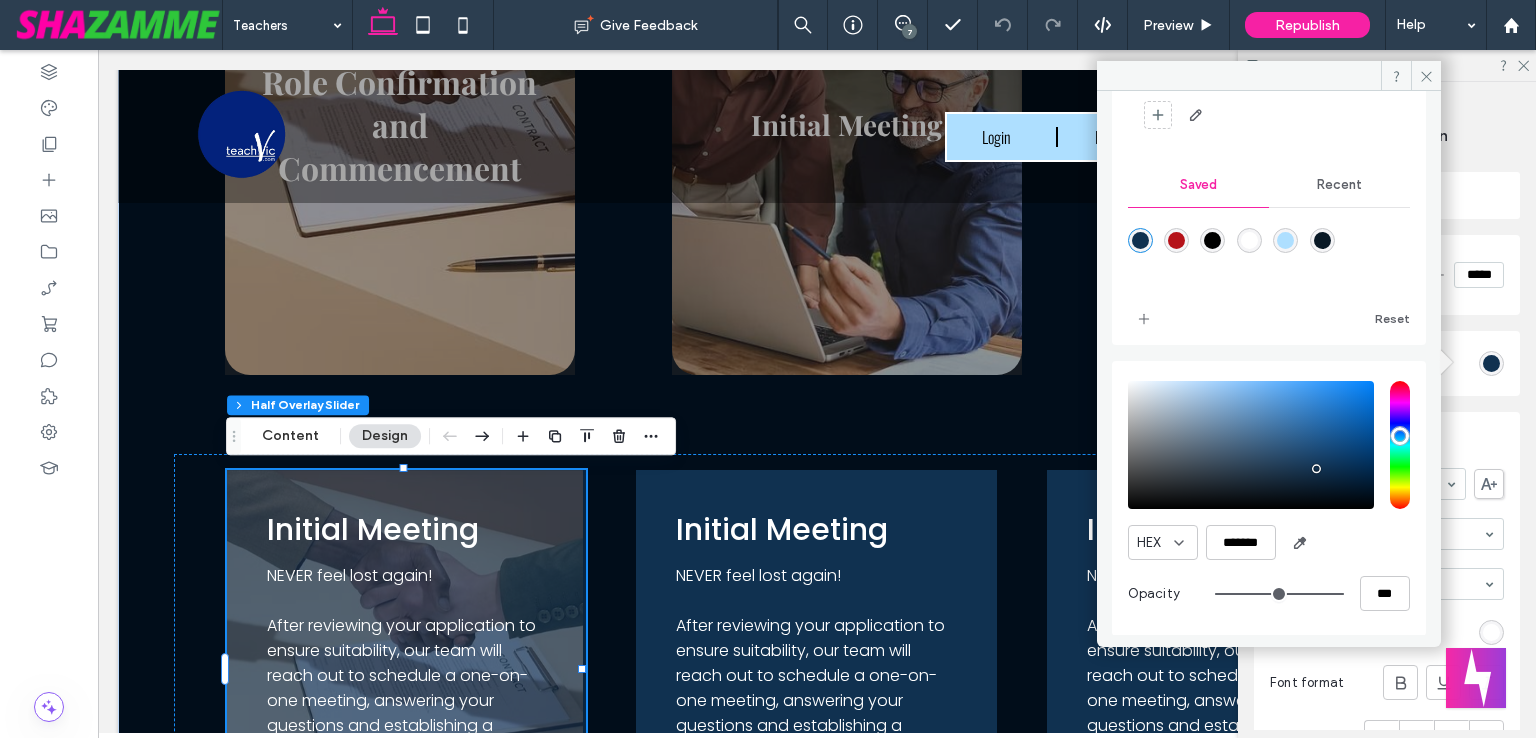 click at bounding box center (1279, 594) 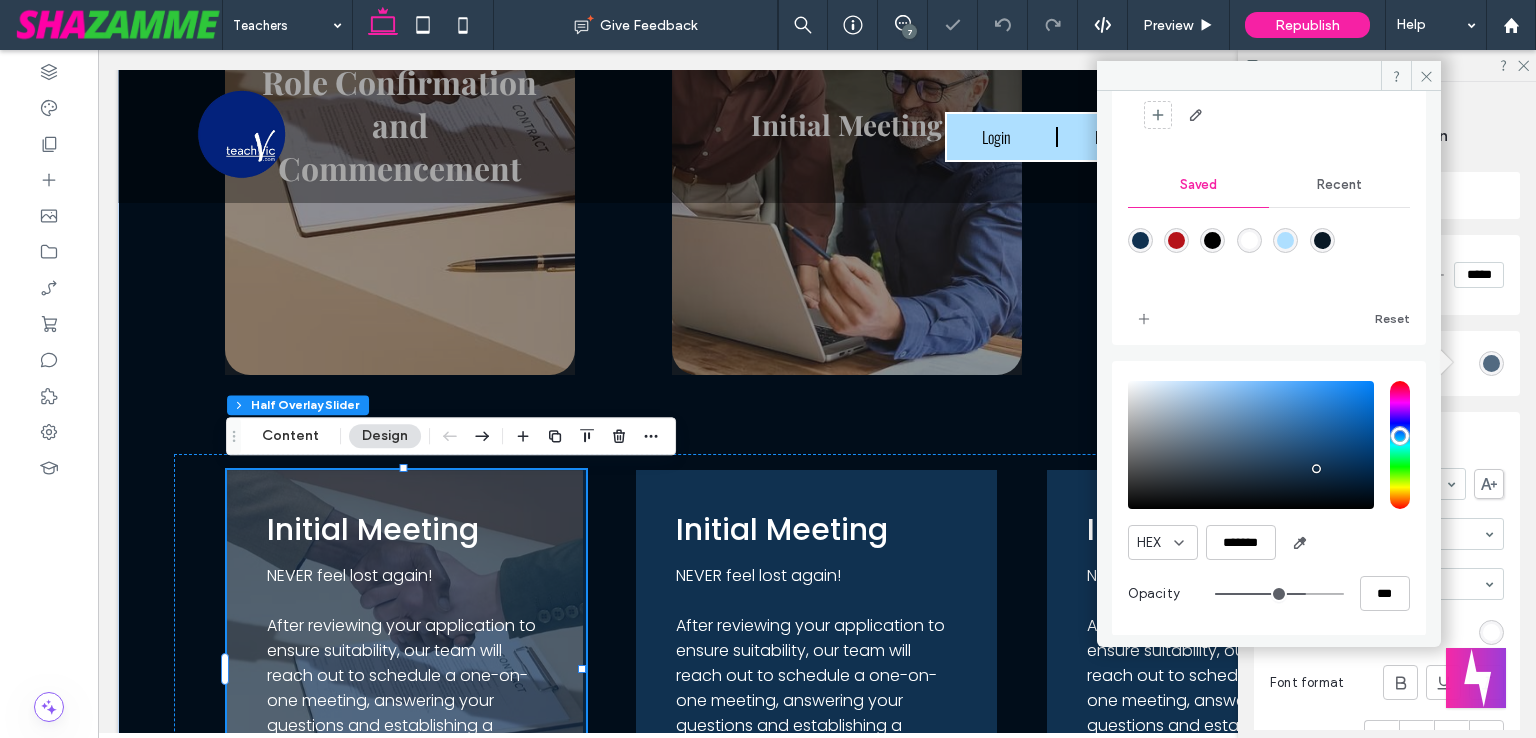 type on "**" 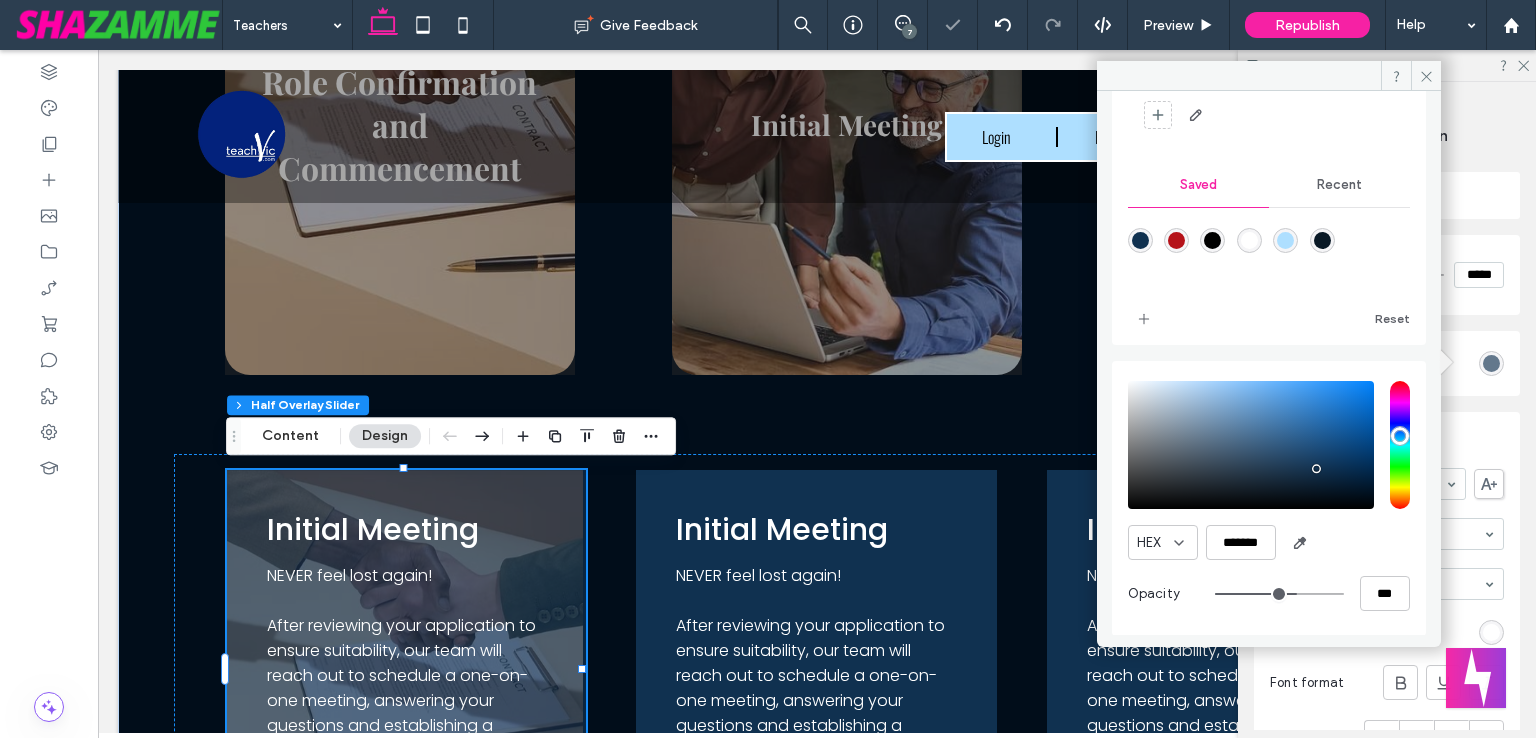 type on "**" 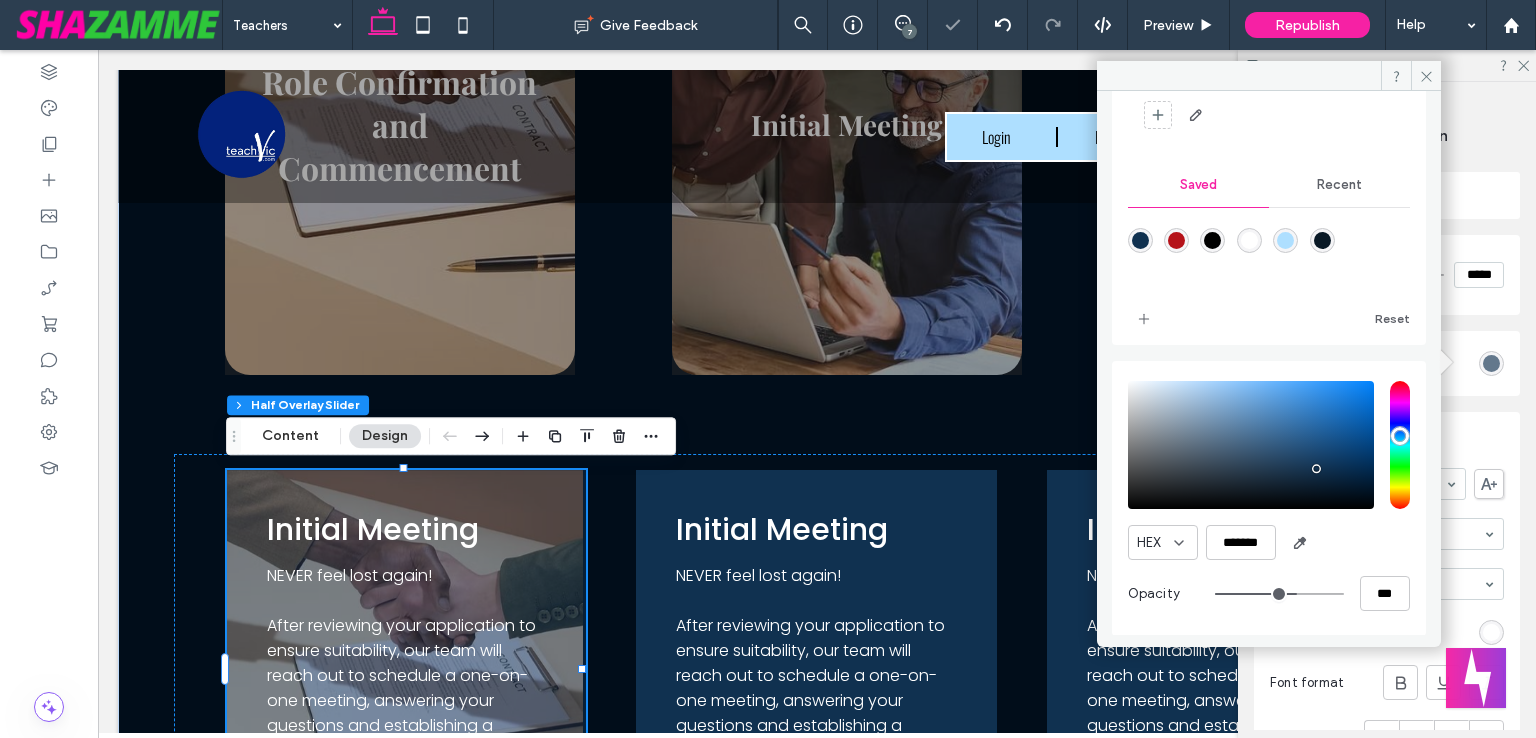 type on "**" 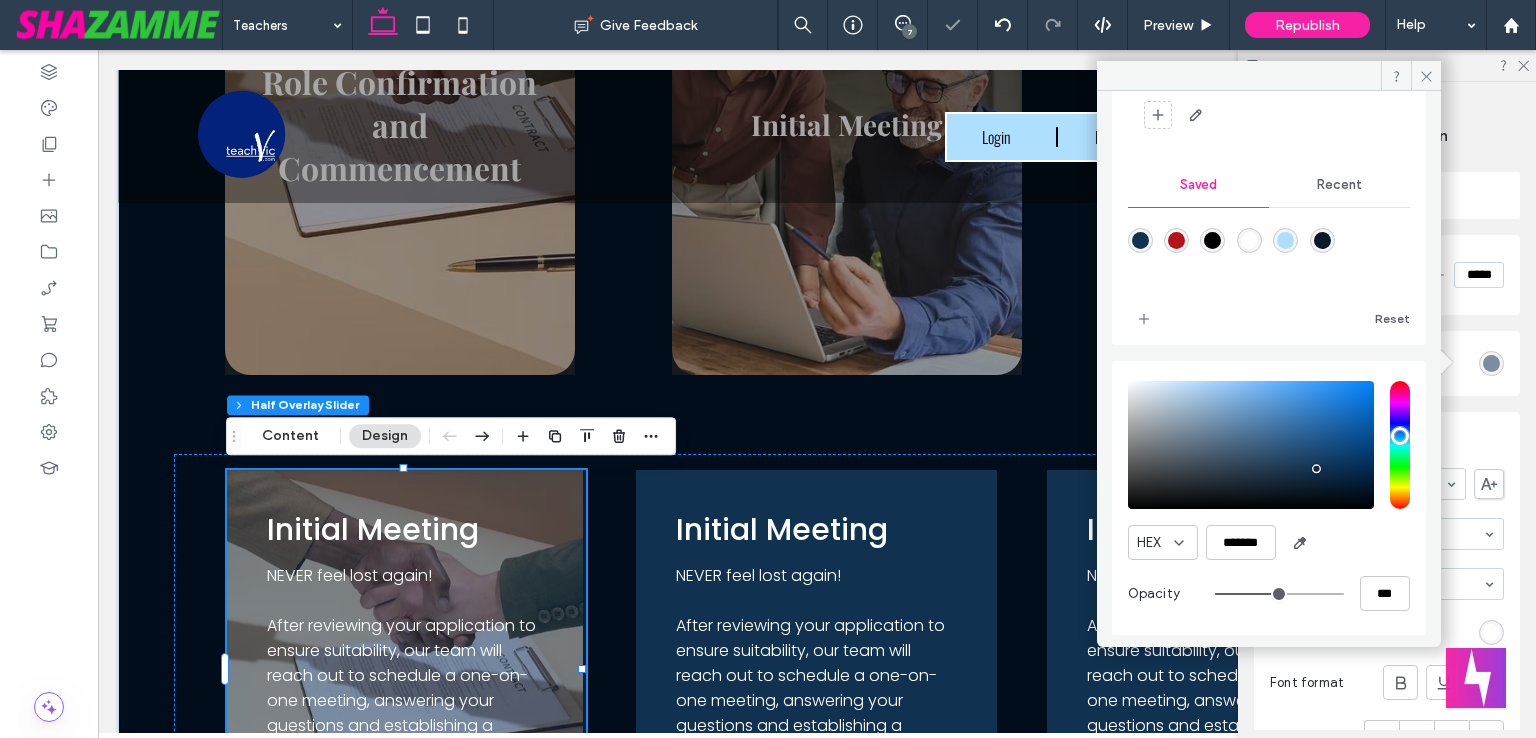 type on "**" 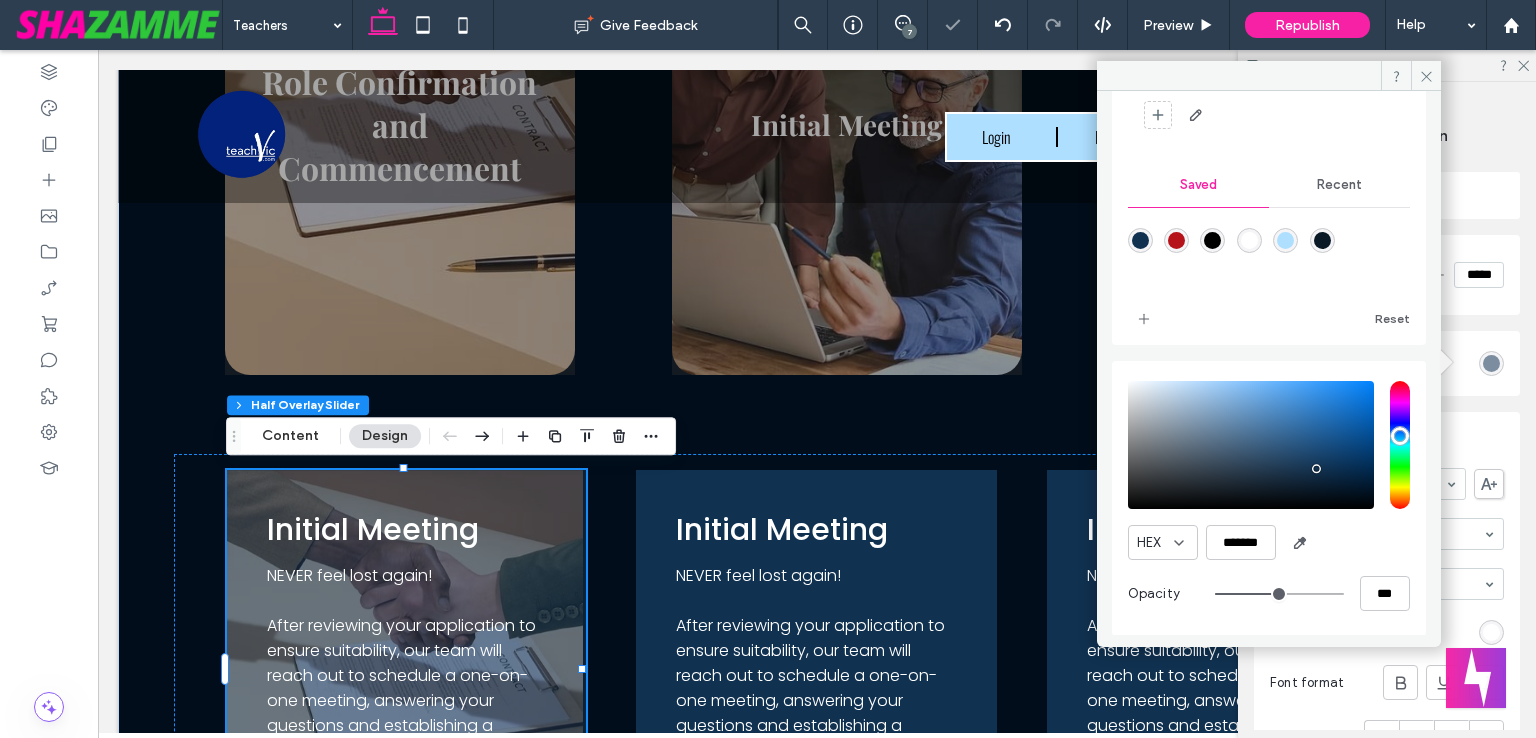 type on "**" 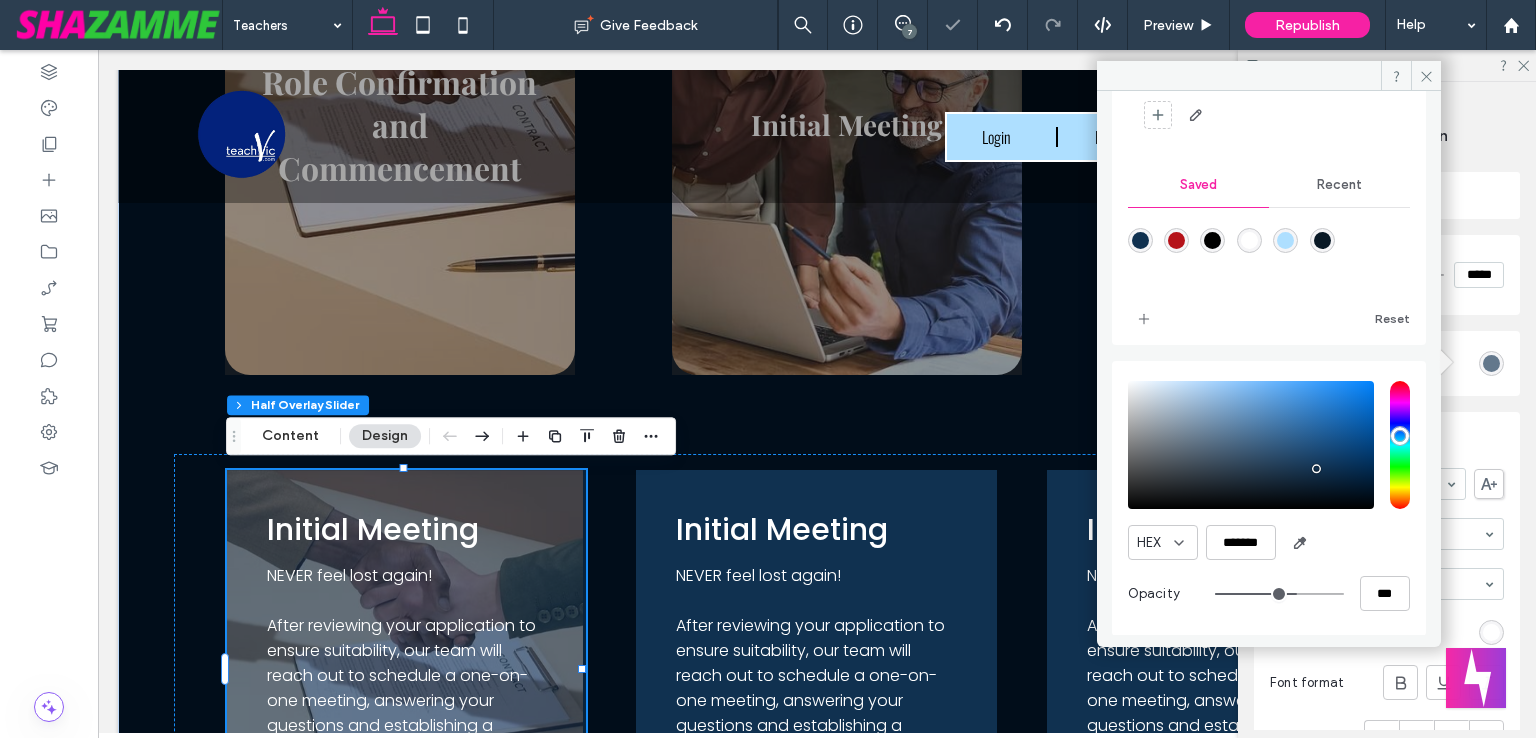 click at bounding box center (1279, 594) 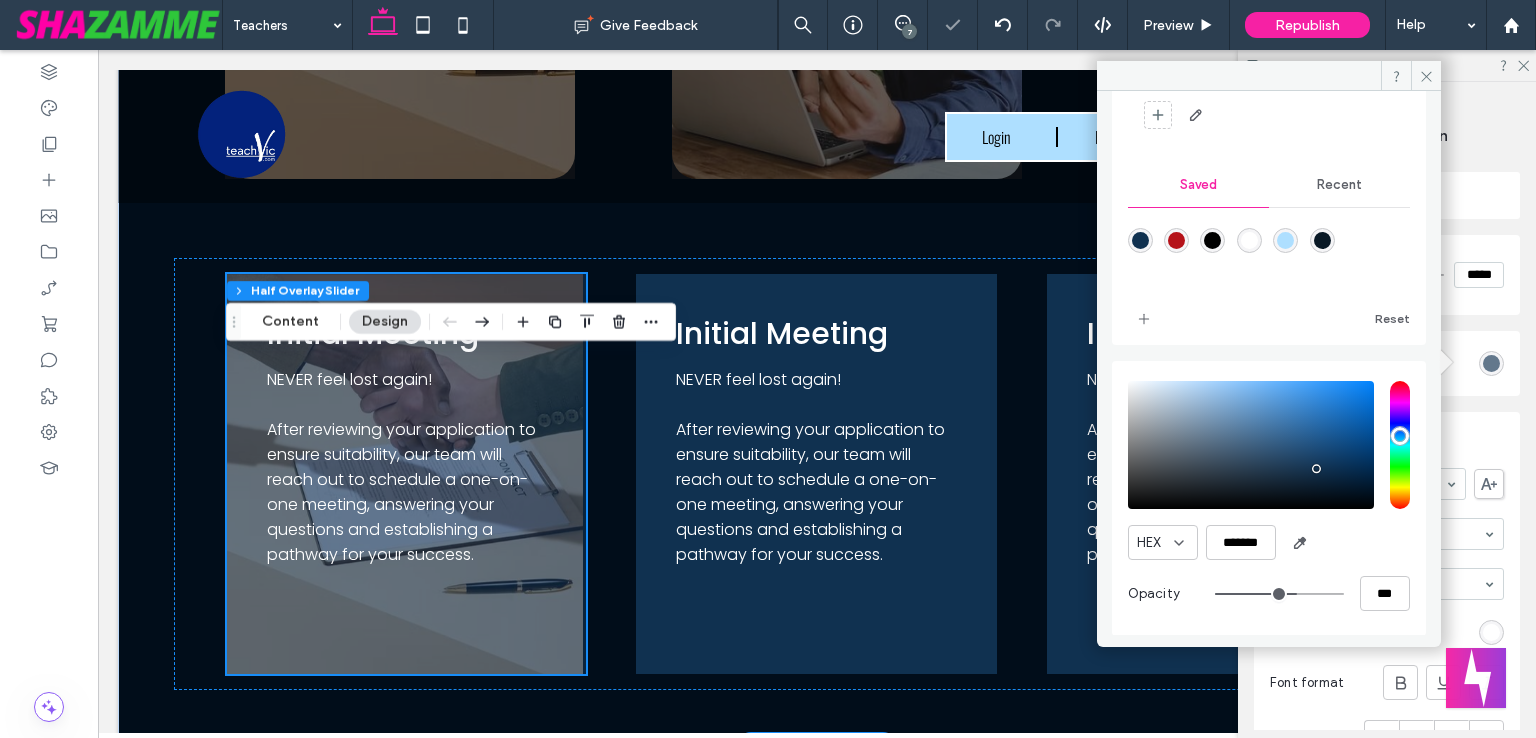 scroll, scrollTop: 1600, scrollLeft: 0, axis: vertical 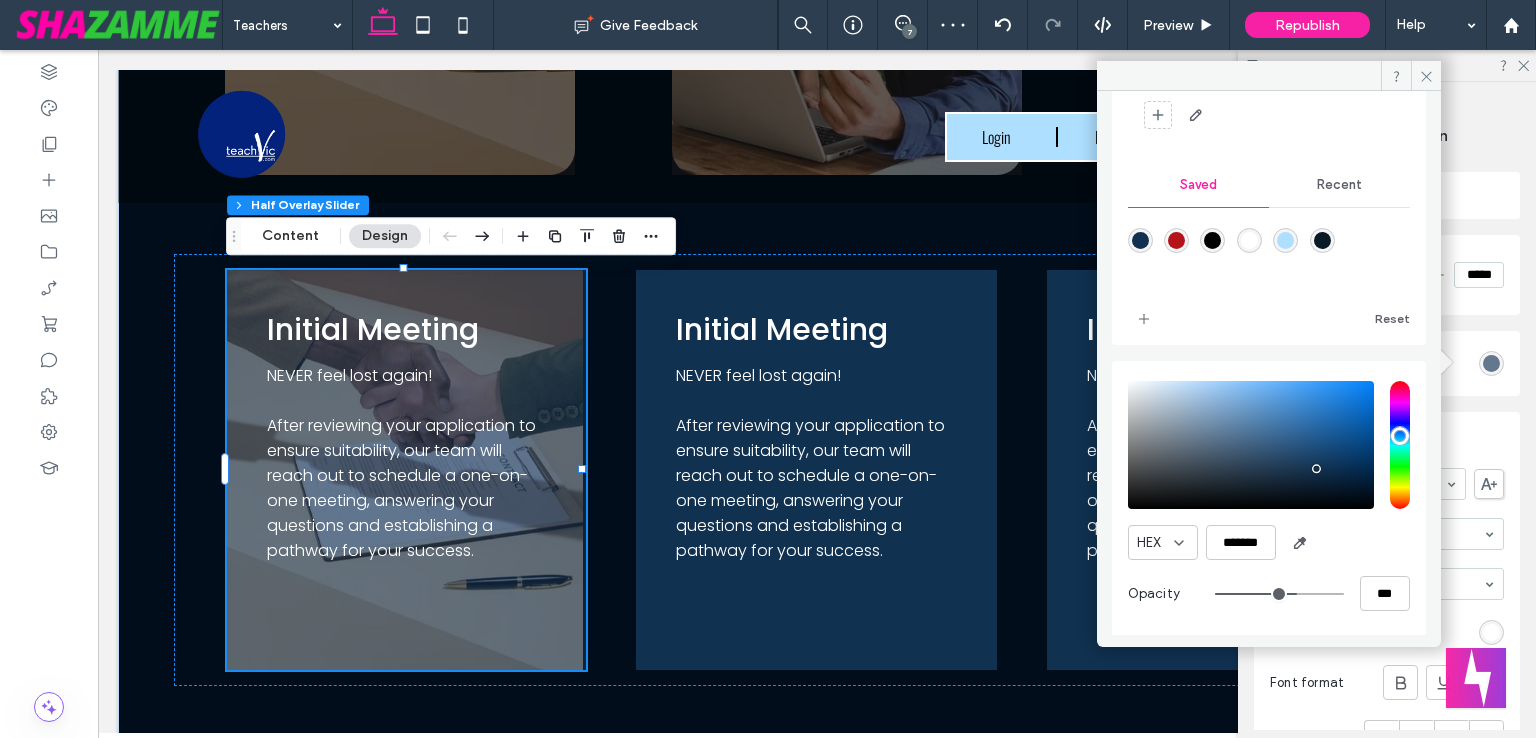 type on "**" 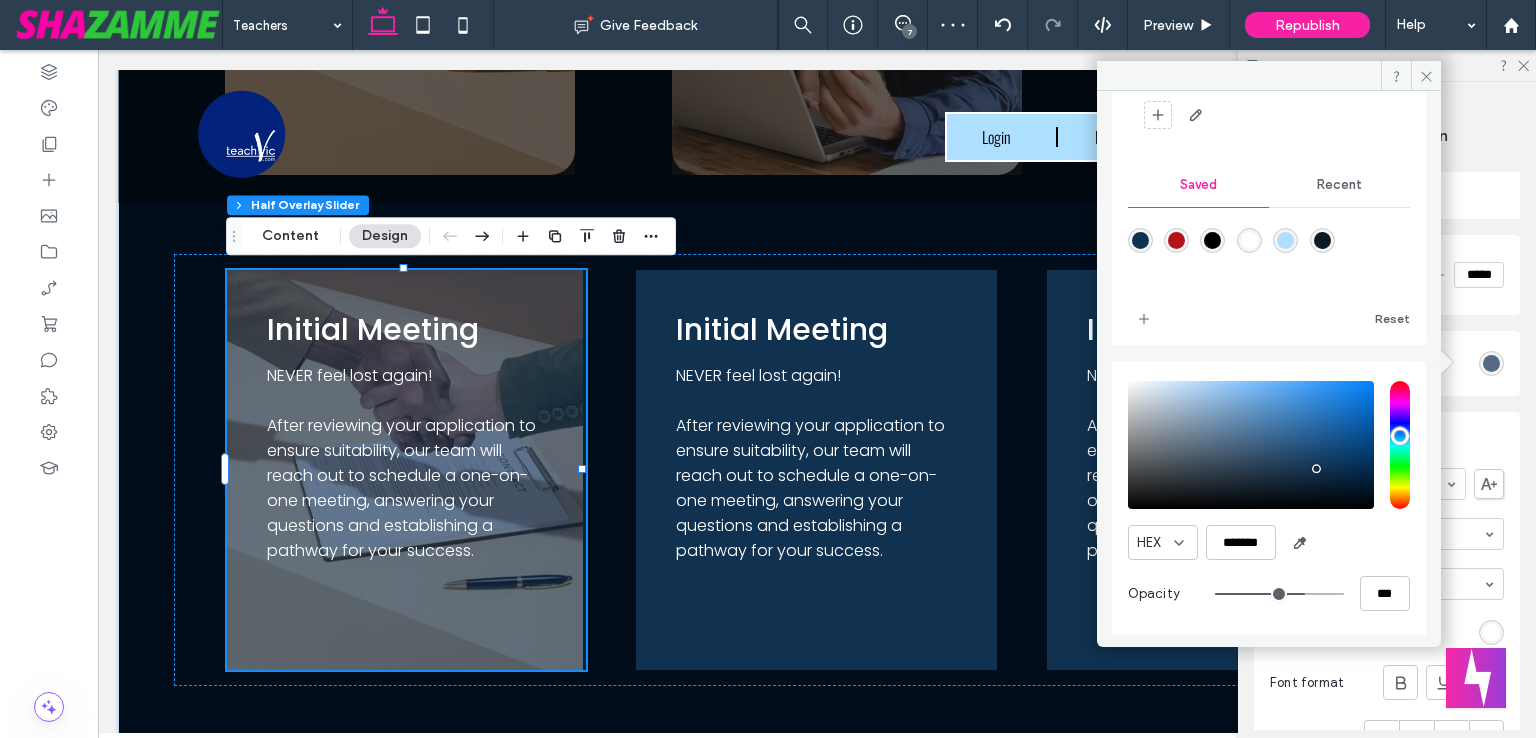 type on "**" 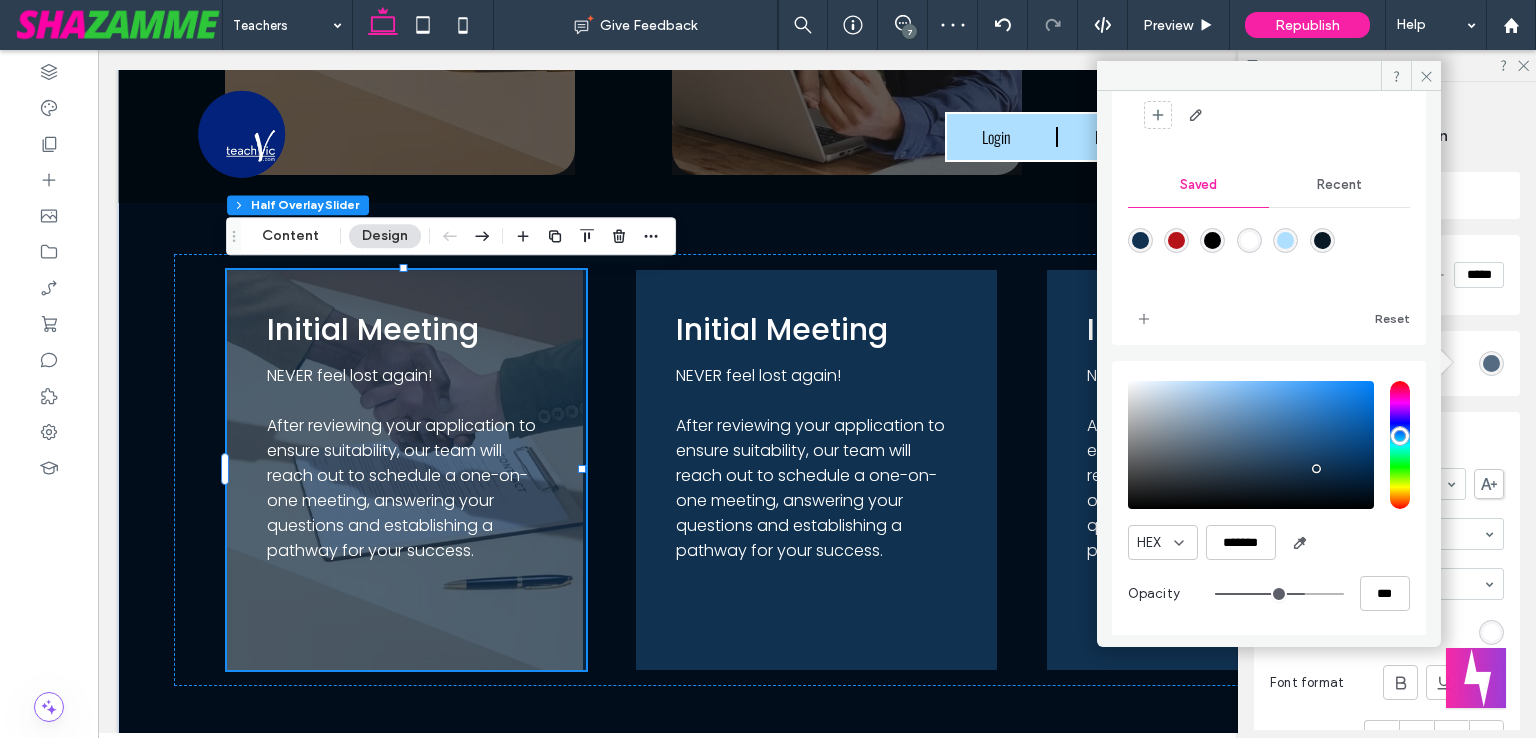type on "**" 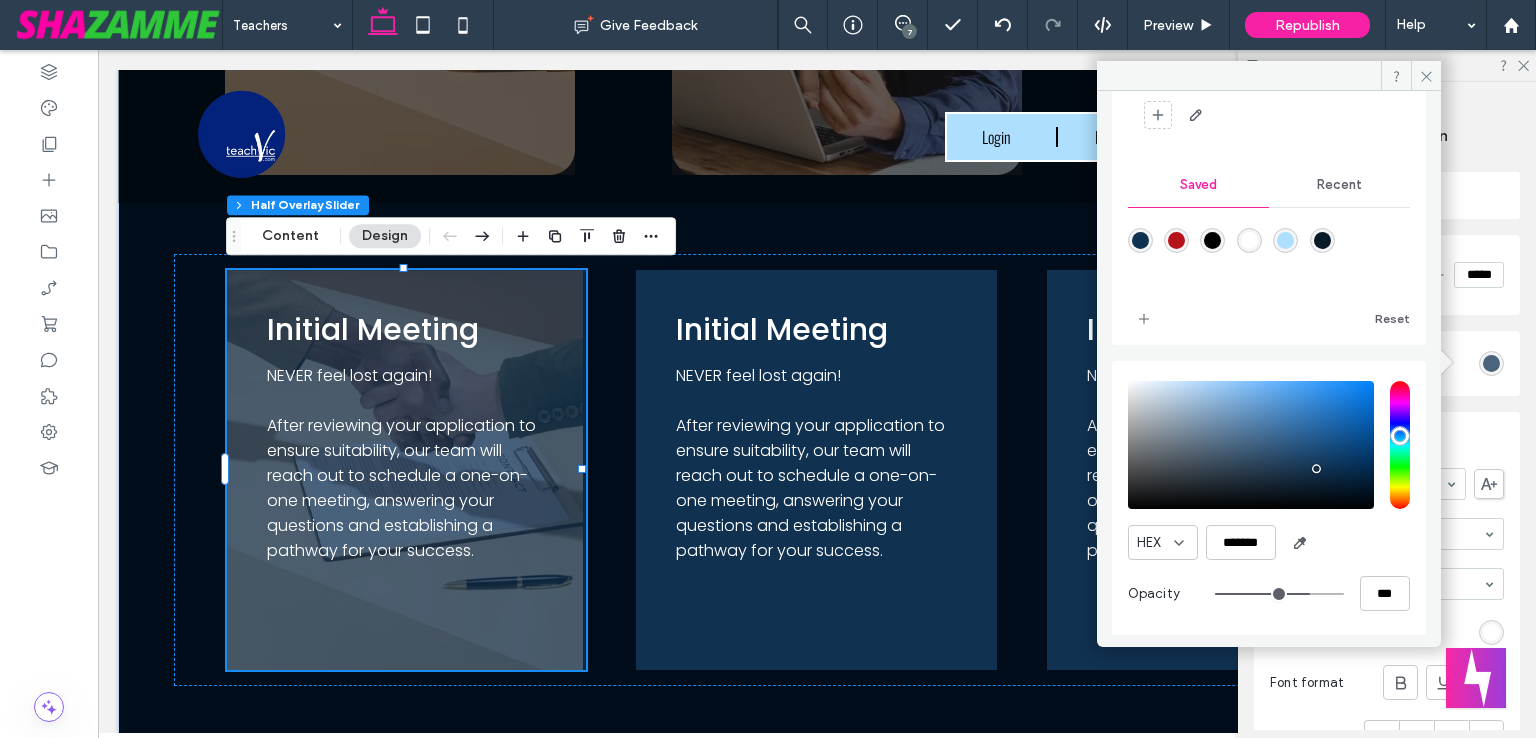click at bounding box center [1279, 594] 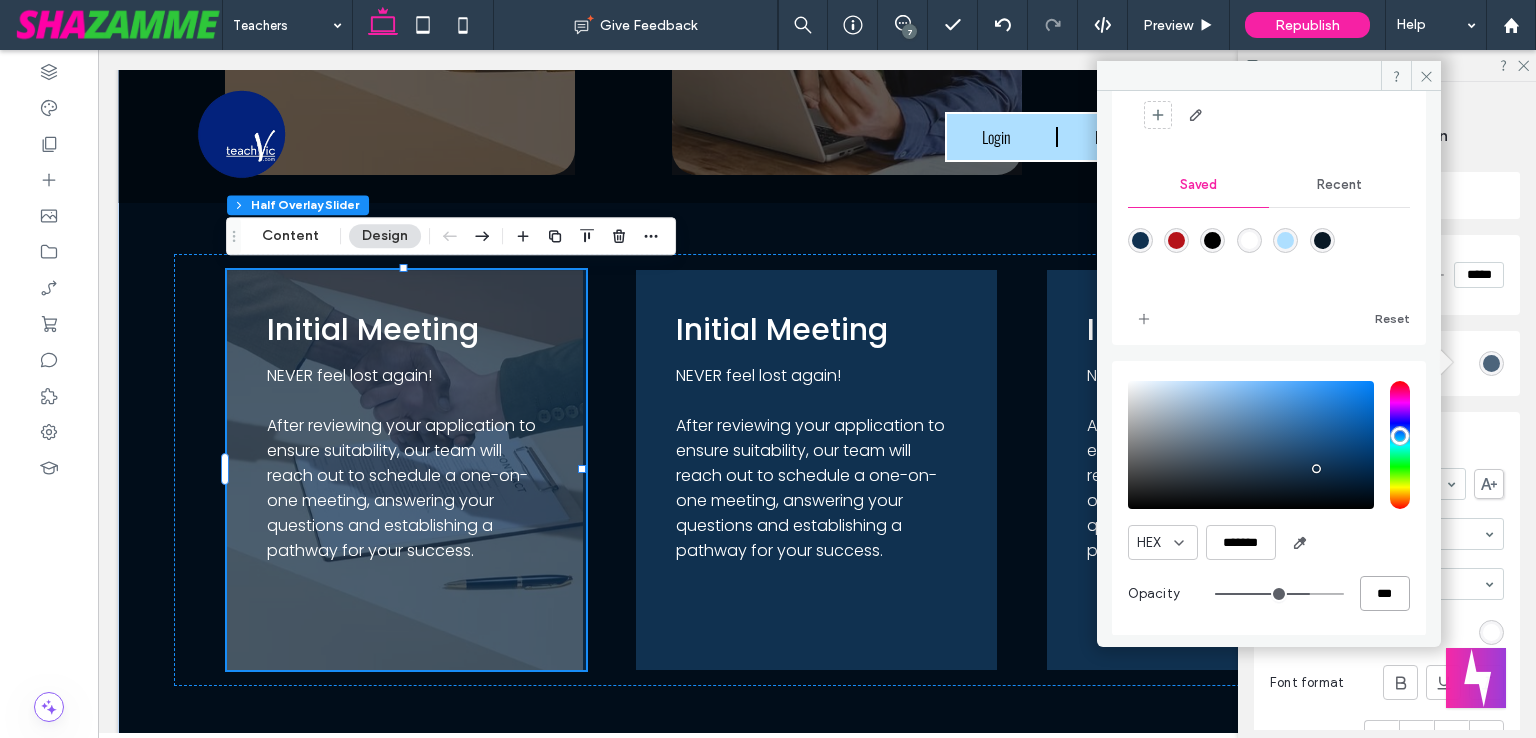 drag, startPoint x: 1356, startPoint y: 591, endPoint x: 1392, endPoint y: 595, distance: 36.221542 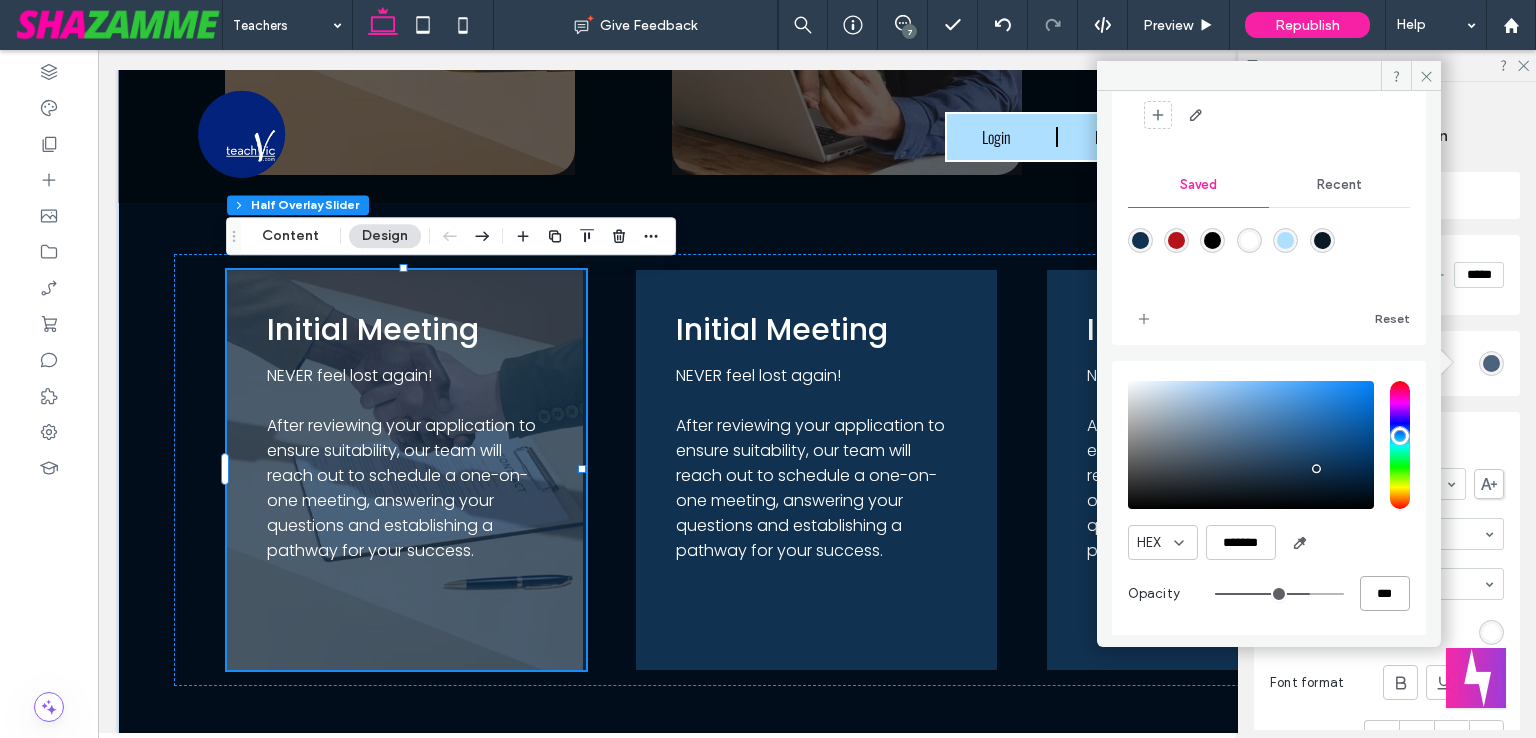 click on "***" at bounding box center (1385, 593) 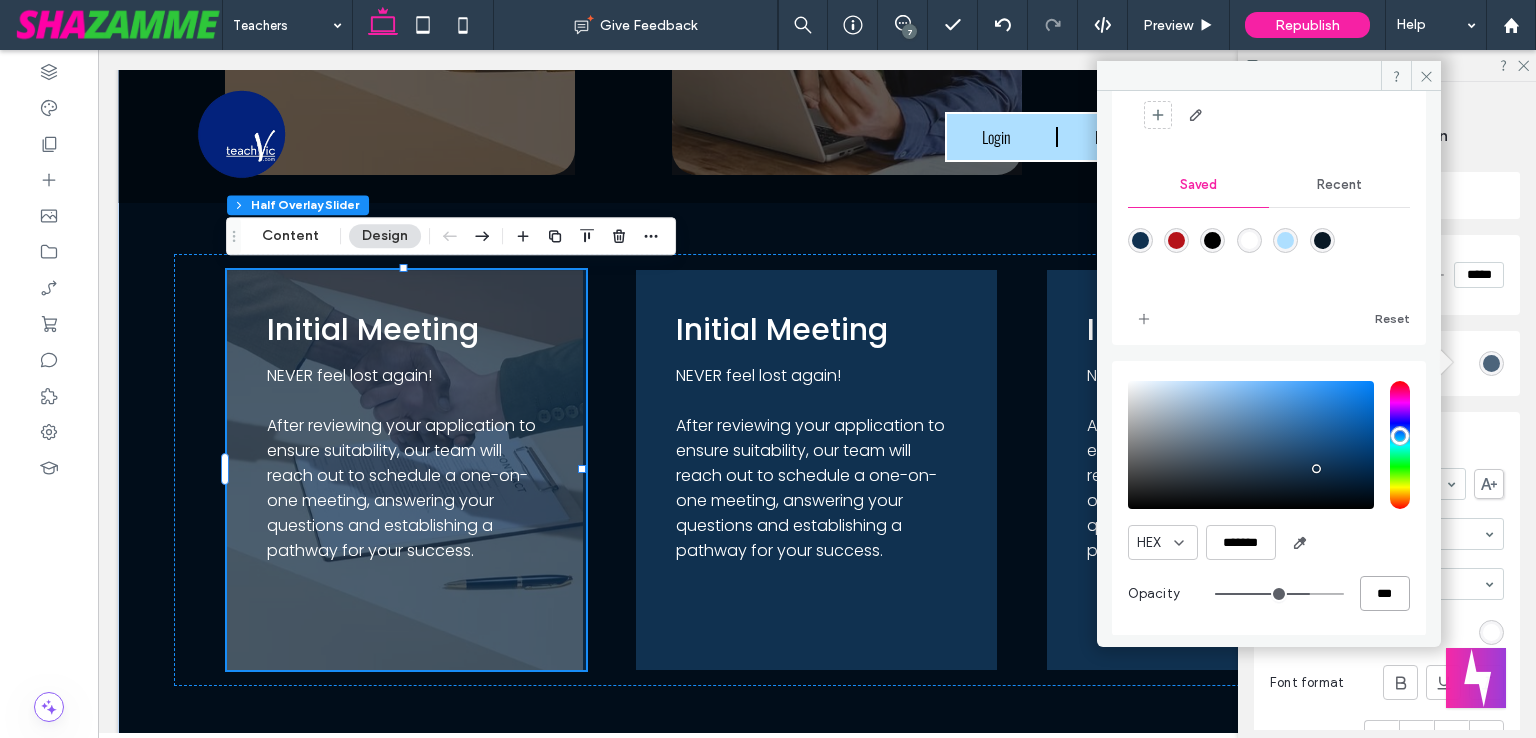 type on "*" 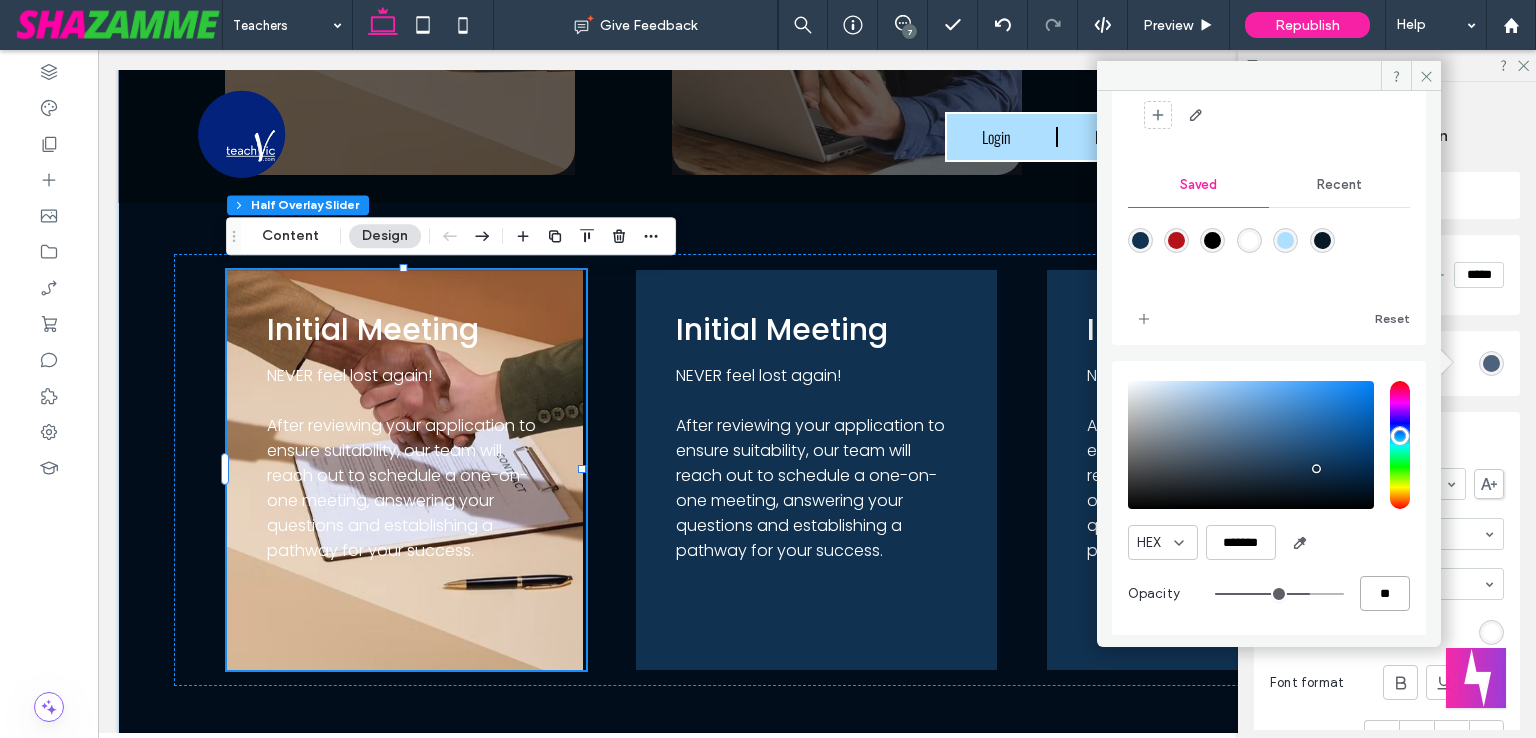 type on "***" 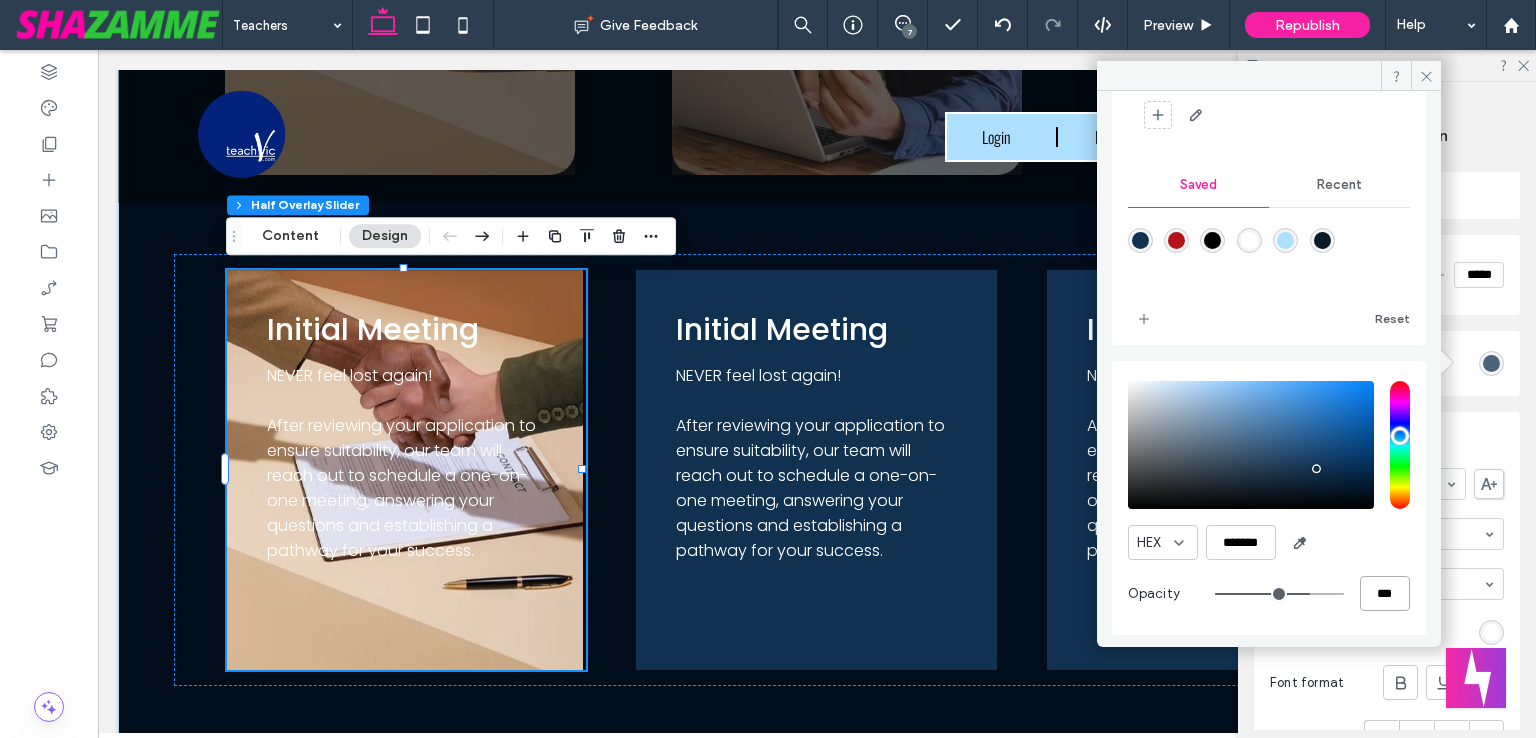 type on "**" 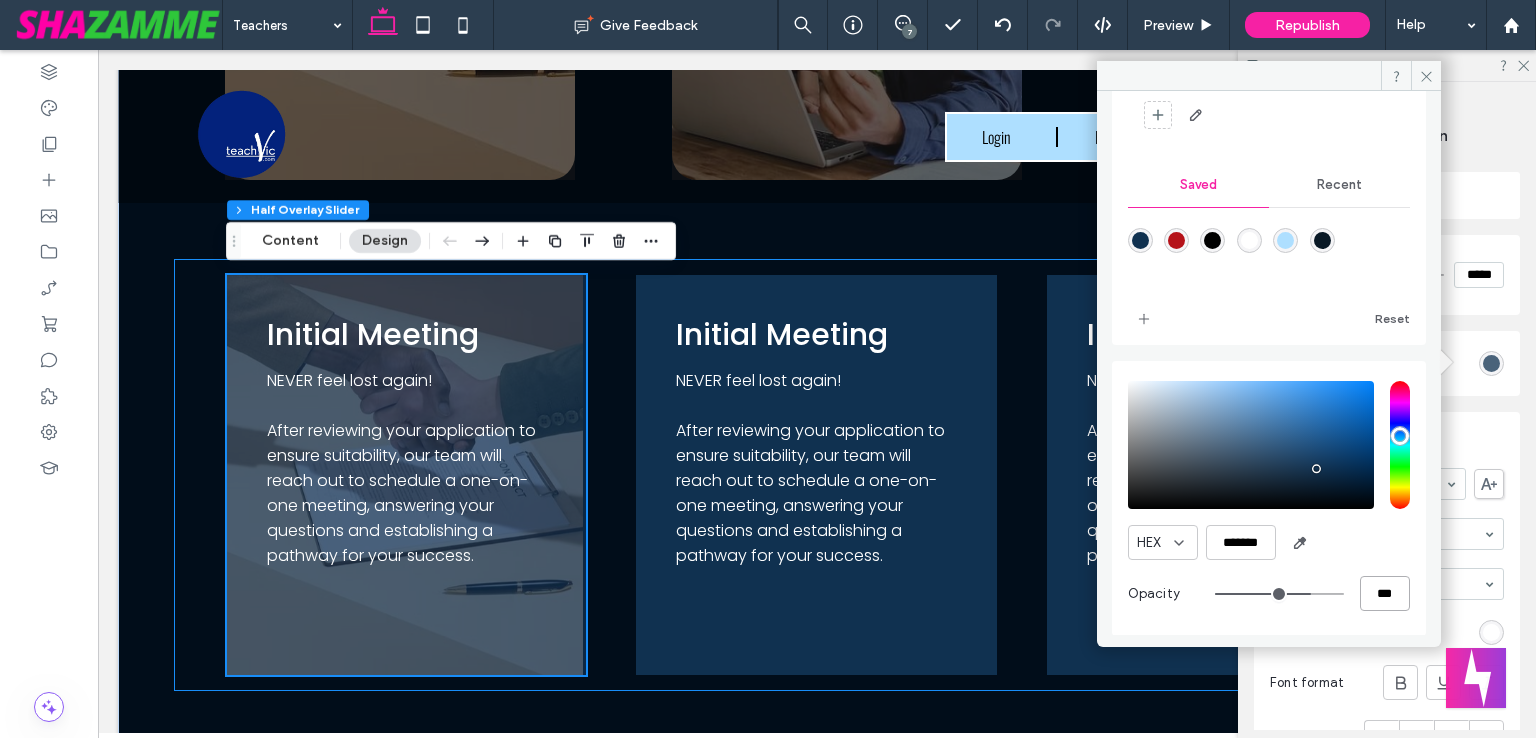 scroll, scrollTop: 1600, scrollLeft: 0, axis: vertical 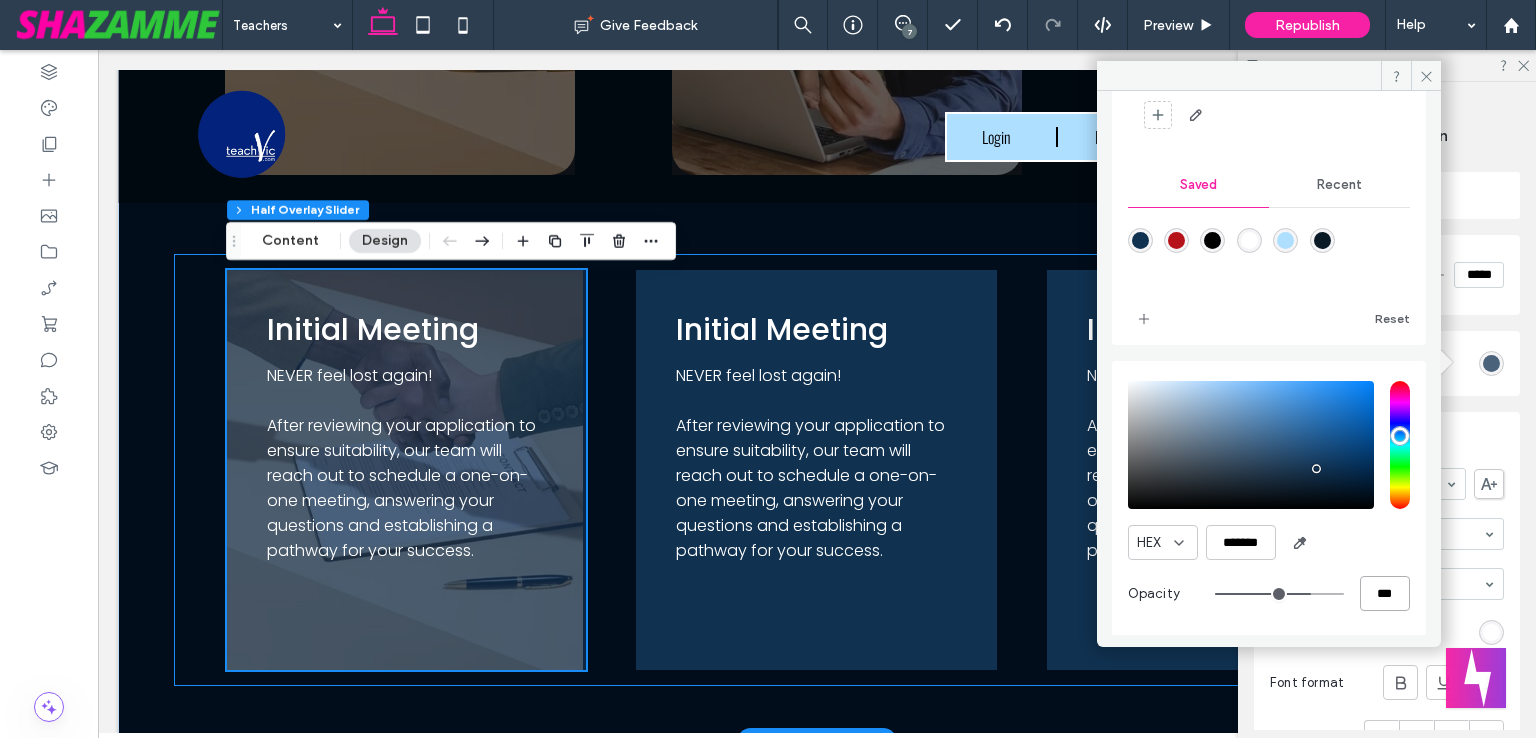 type on "***" 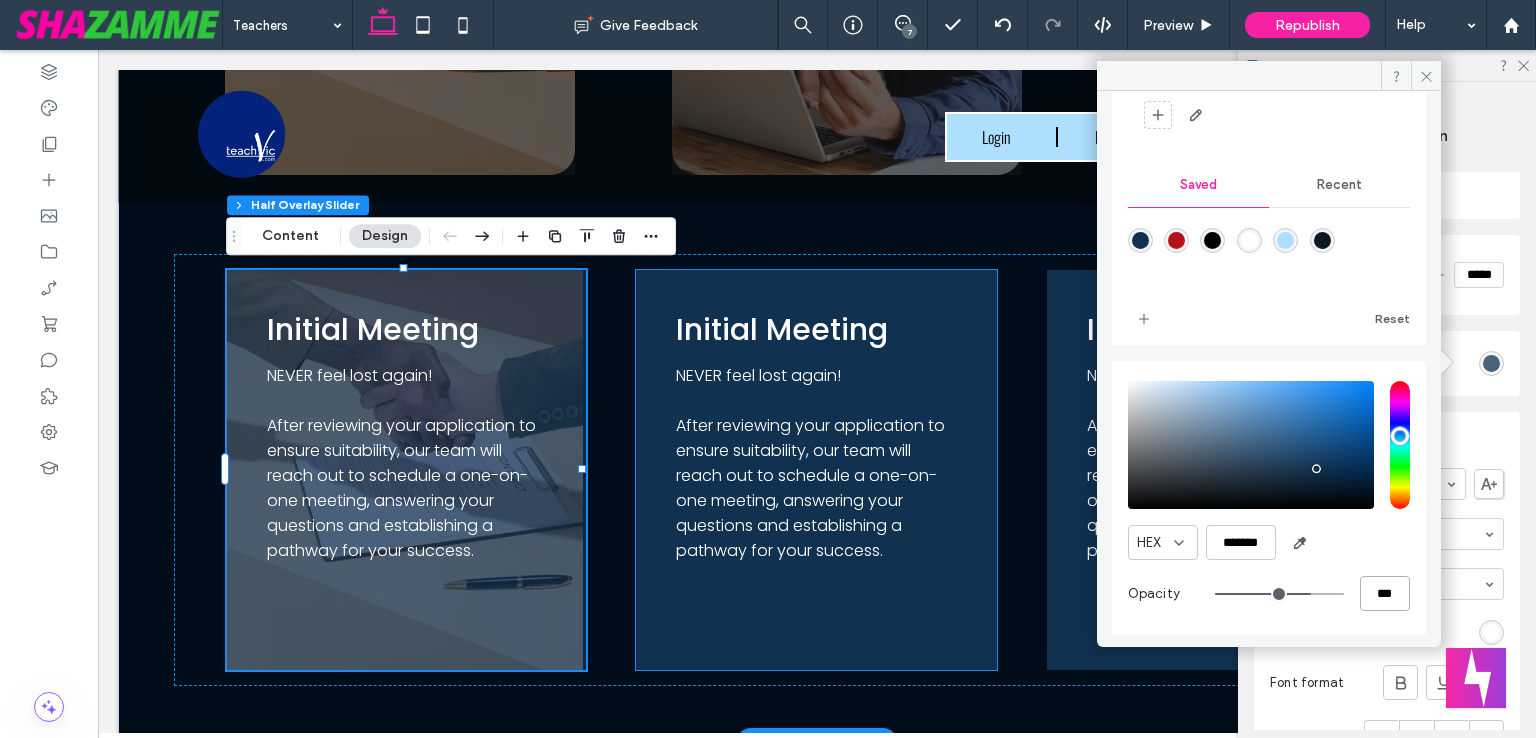 click on "After reviewing your application to ensure suitability, our team will reach out to schedule a one-on-one meeting, answering your questions and establishing a pathway for your success." at bounding box center [814, 488] 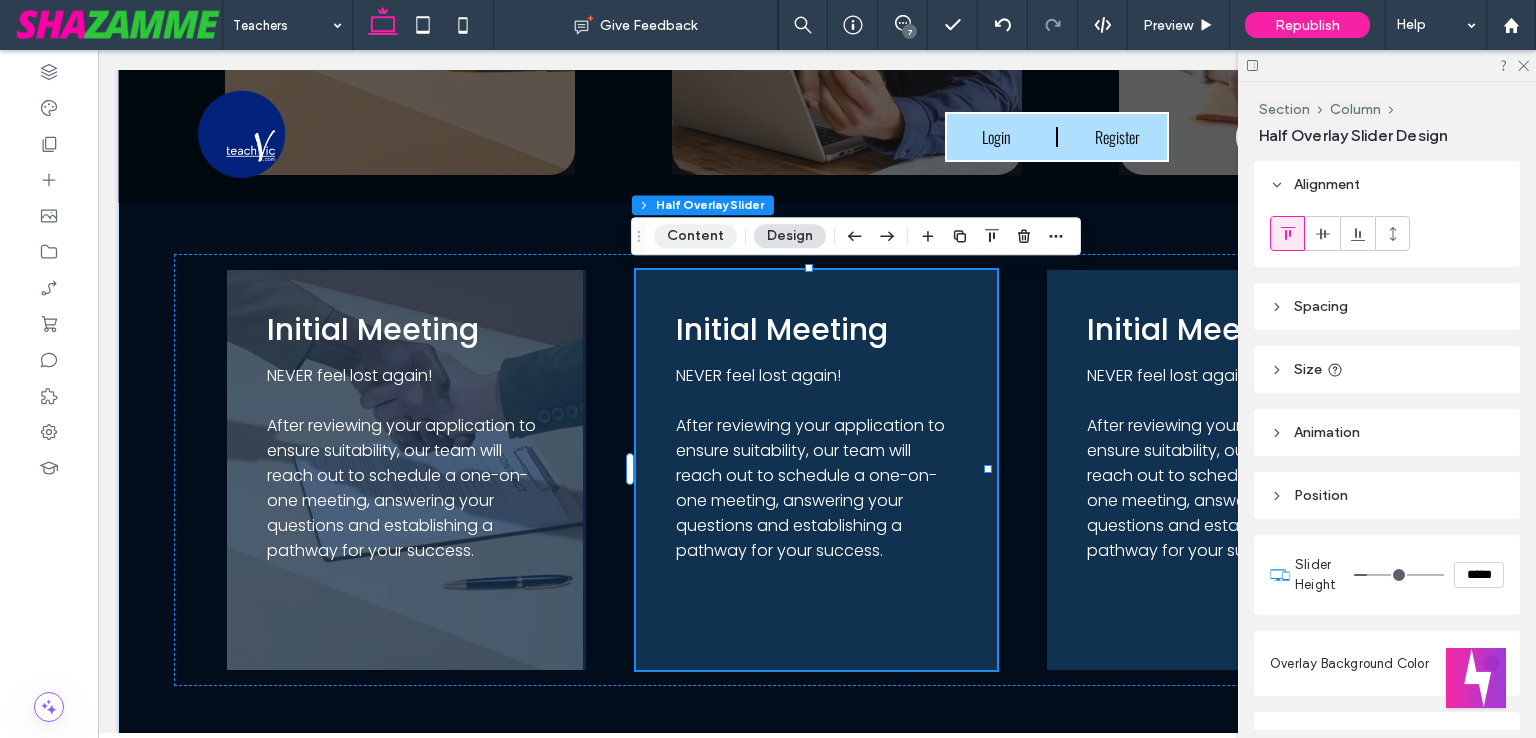 click on "Content" at bounding box center [695, 236] 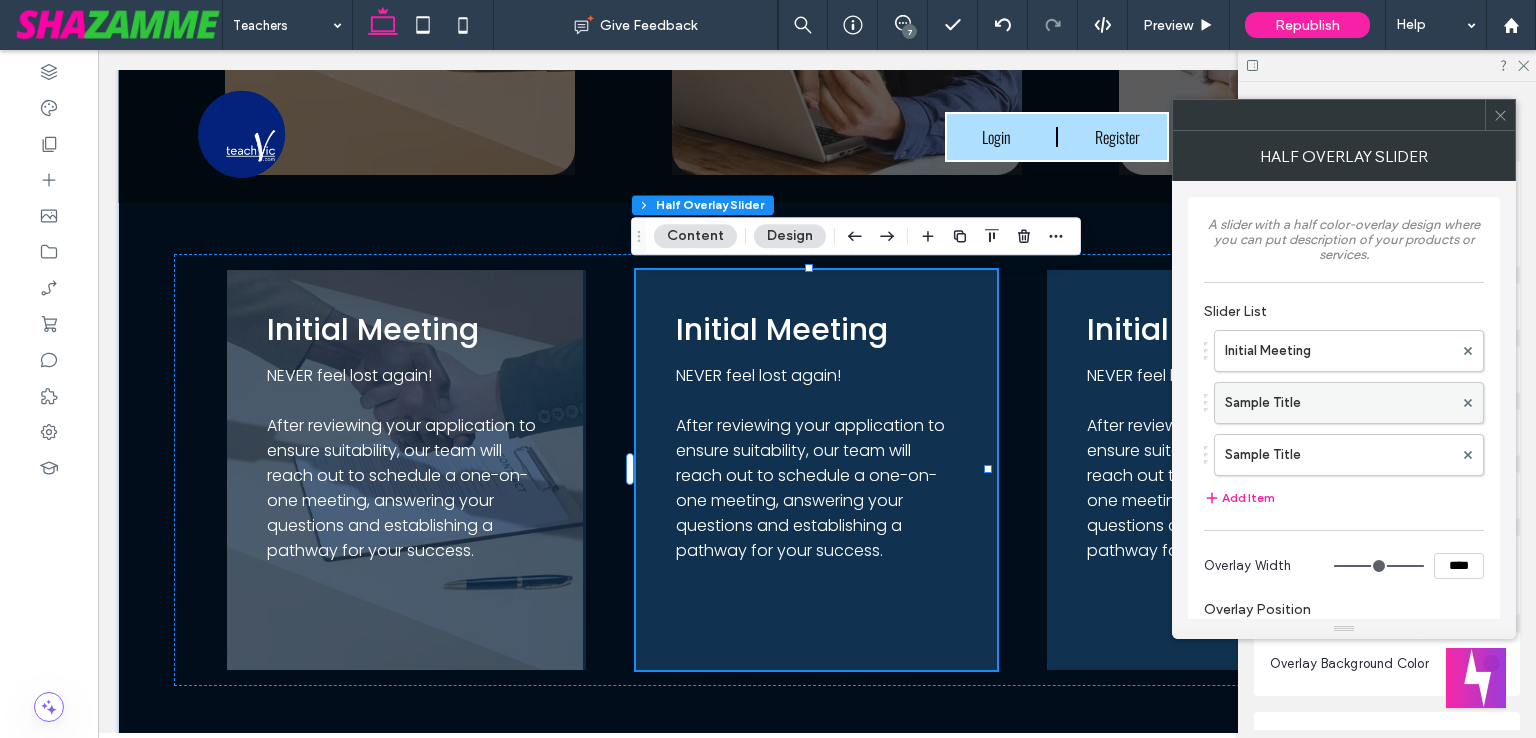 click on "Sample Title" at bounding box center [1339, 403] 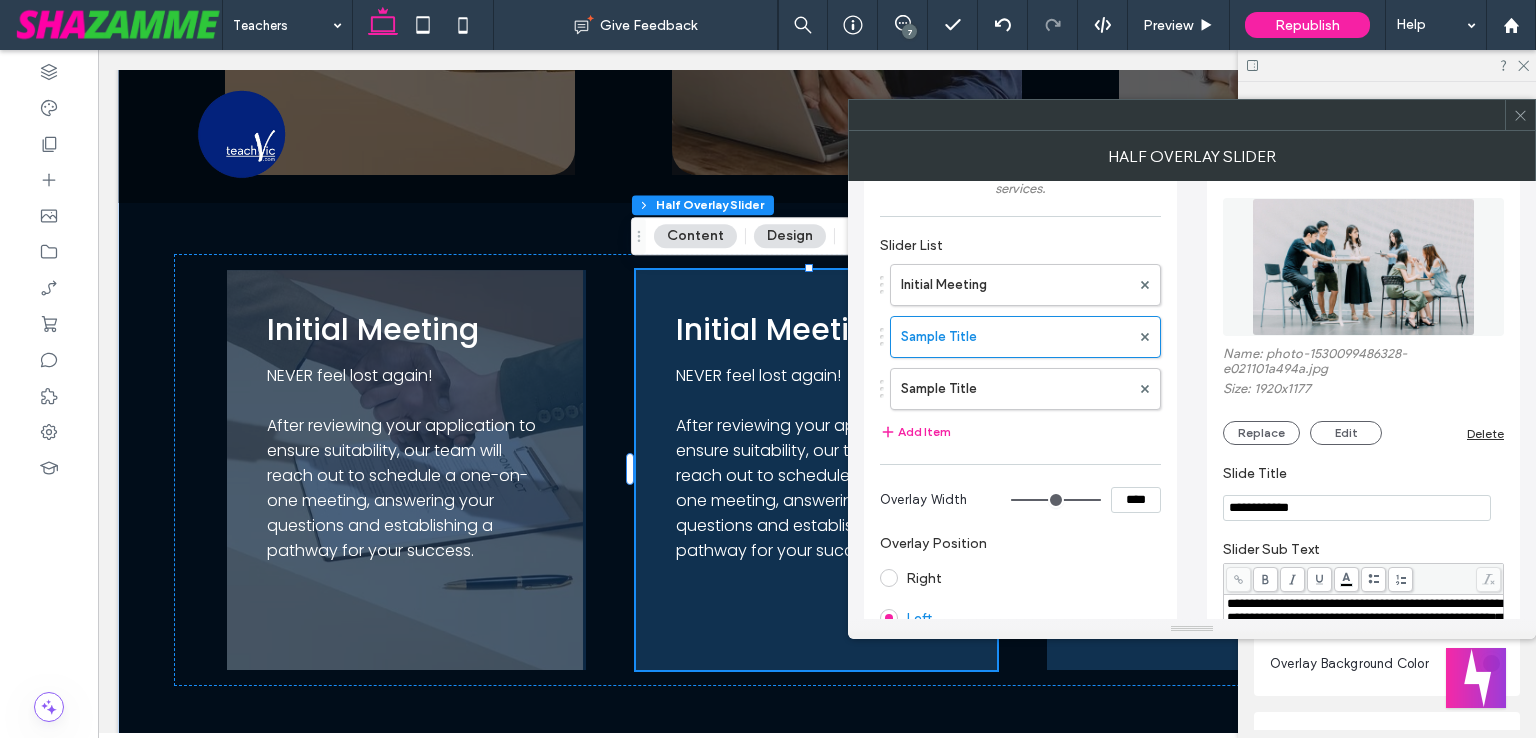 scroll, scrollTop: 100, scrollLeft: 0, axis: vertical 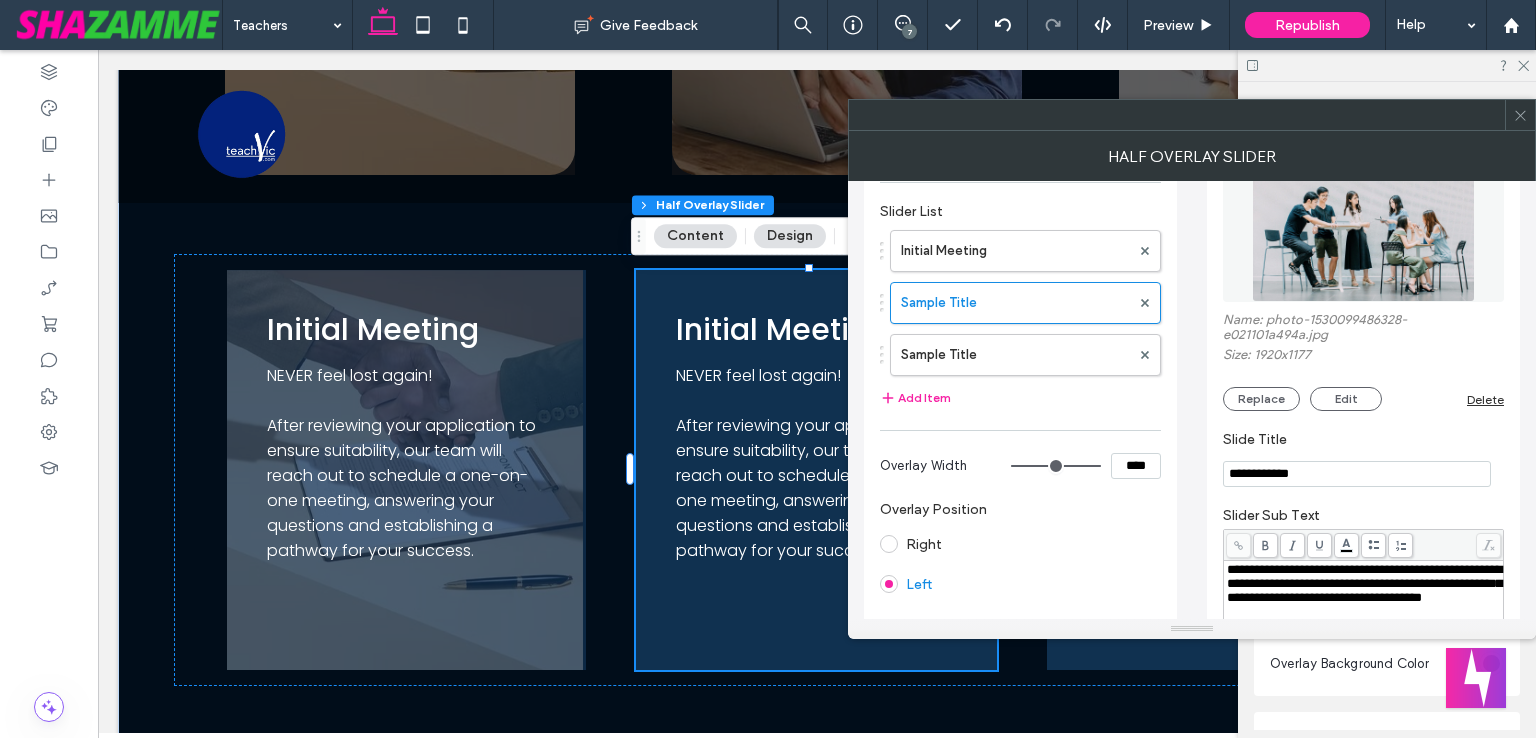 drag, startPoint x: 1315, startPoint y: 483, endPoint x: 1223, endPoint y: 482, distance: 92.00543 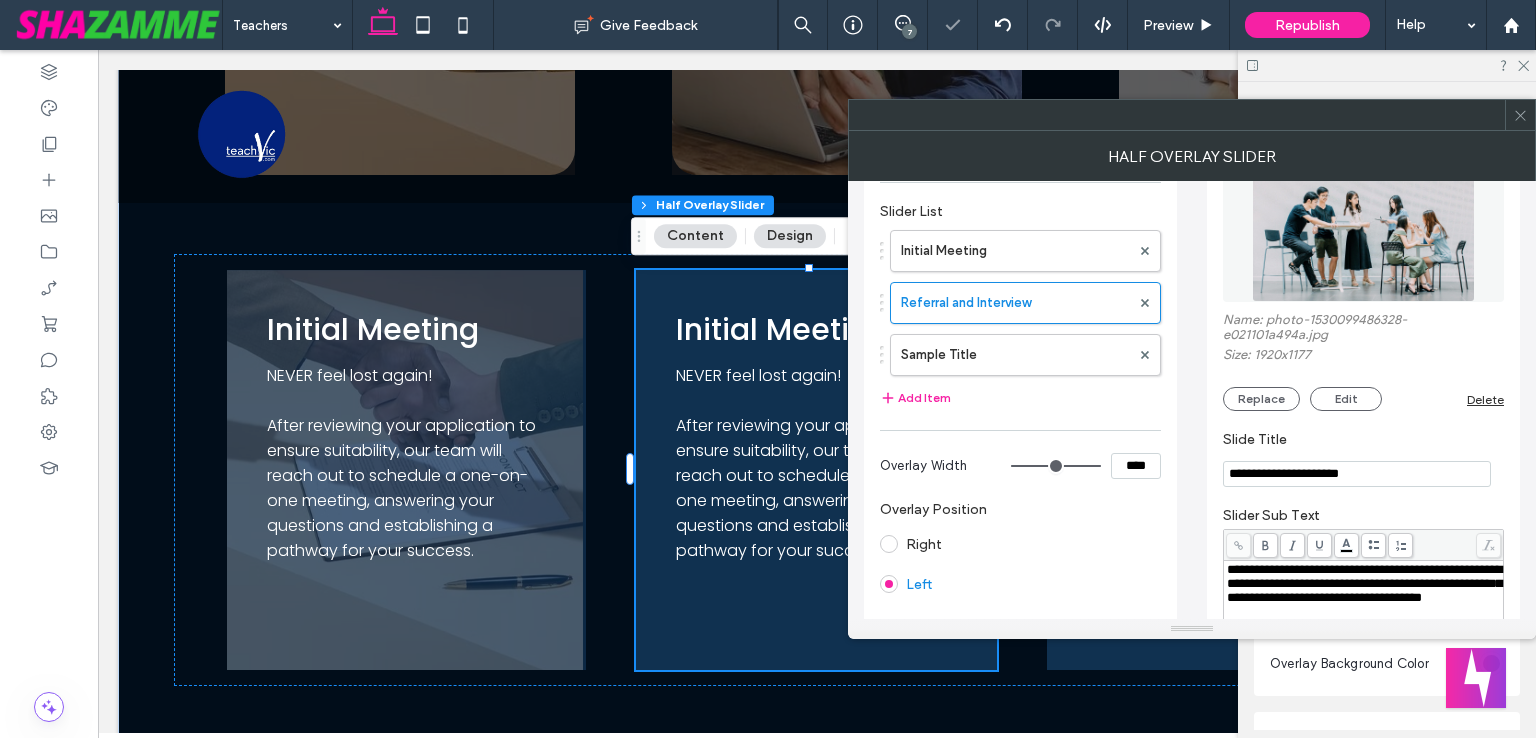 type on "**********" 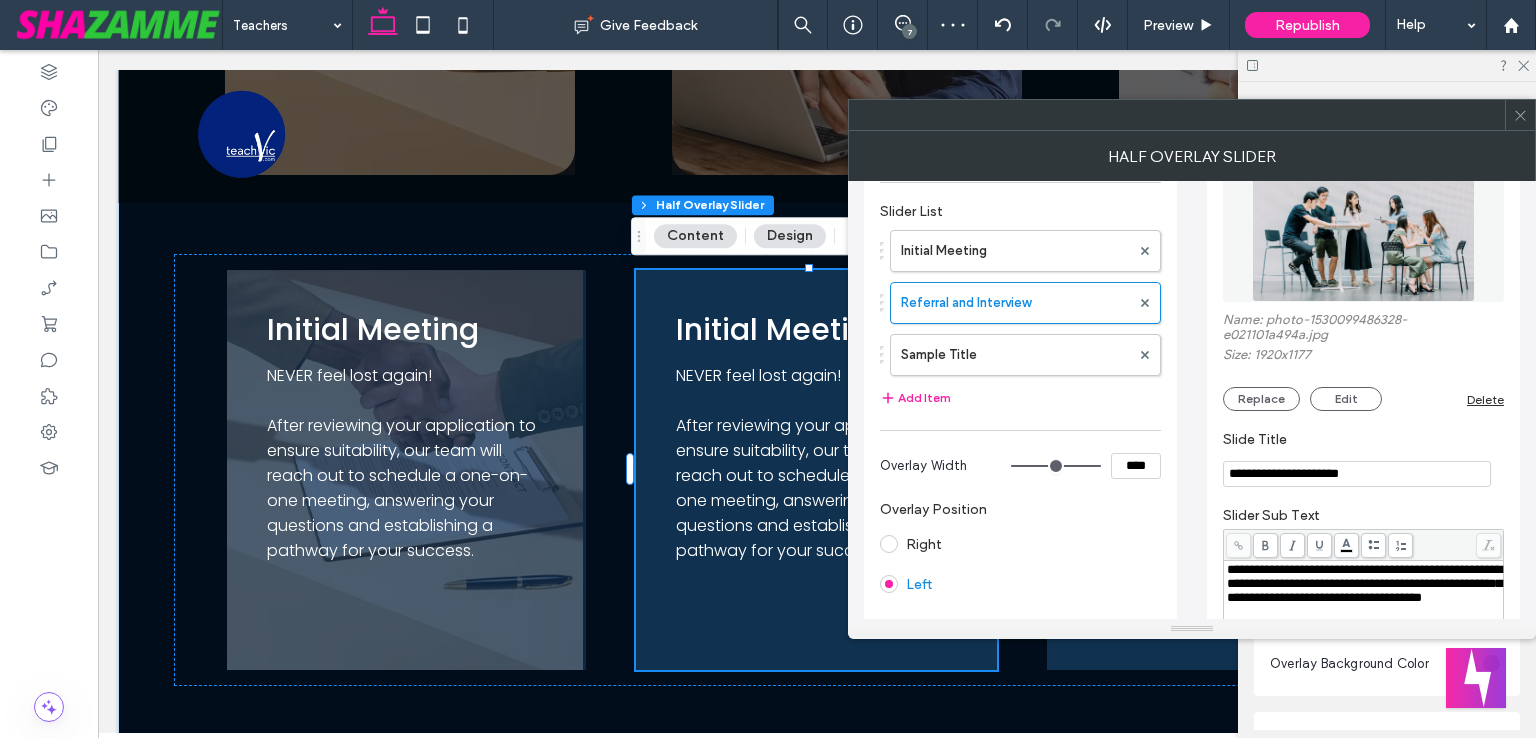 drag, startPoint x: 1388, startPoint y: 473, endPoint x: 1180, endPoint y: 474, distance: 208.00241 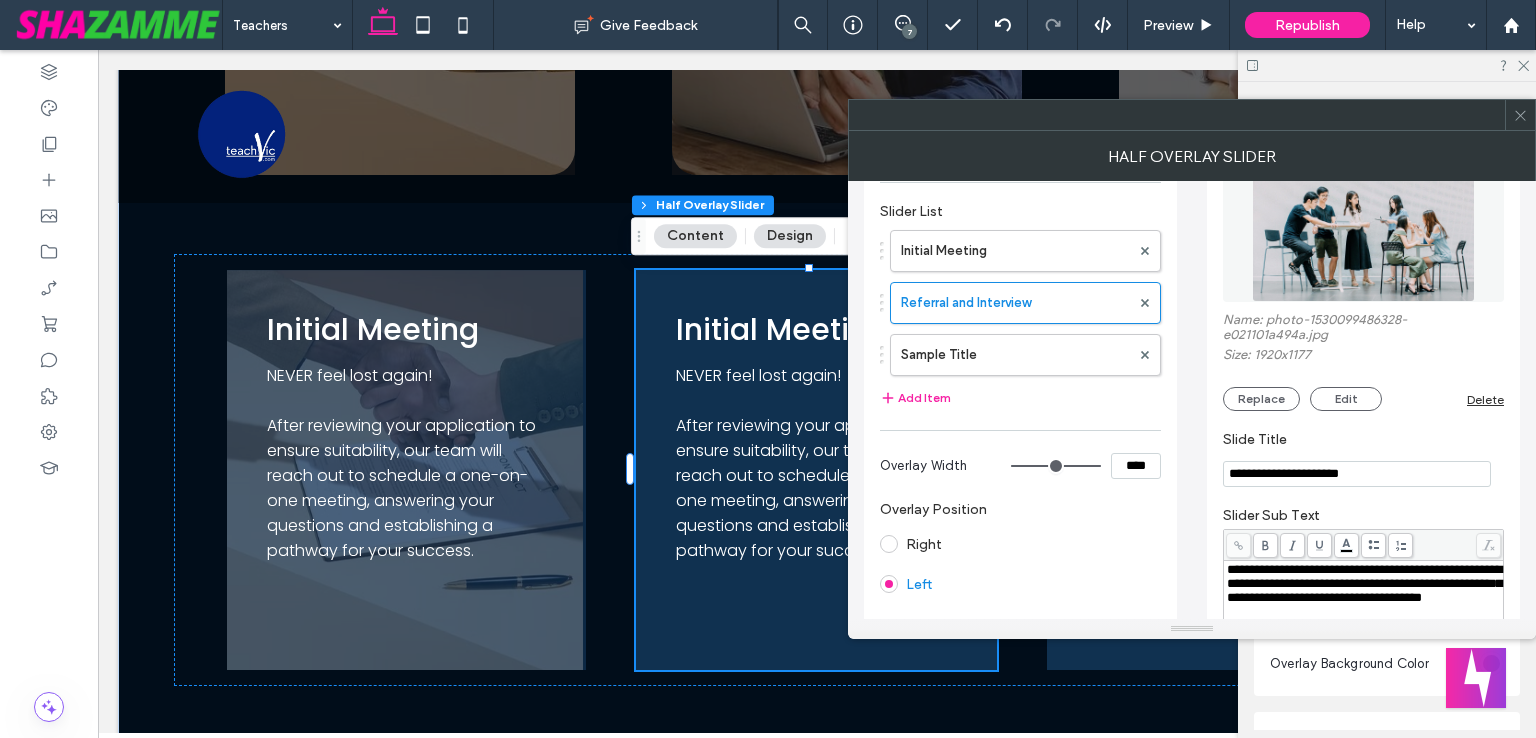 click on "**********" at bounding box center [1364, 583] 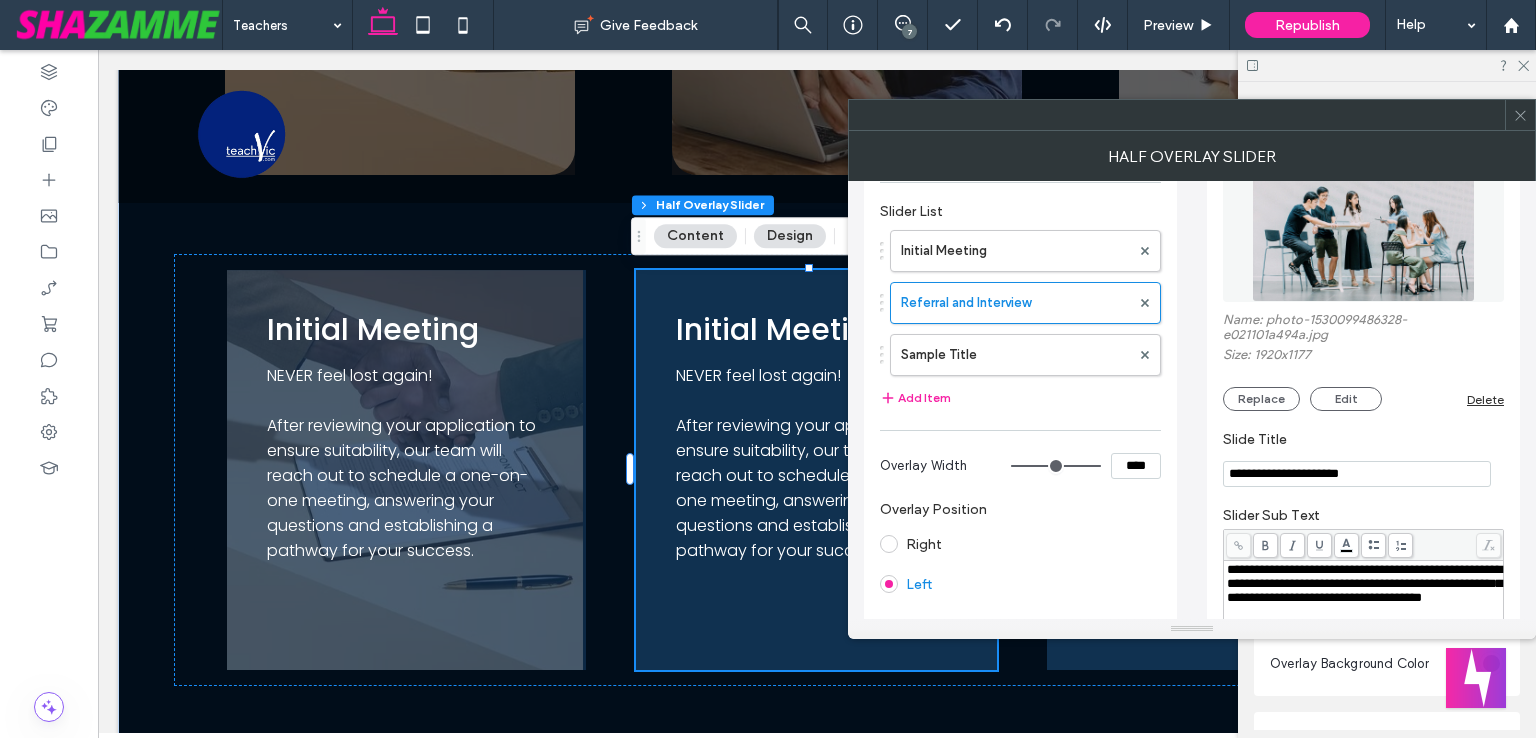 click on "**********" at bounding box center (1363, 459) 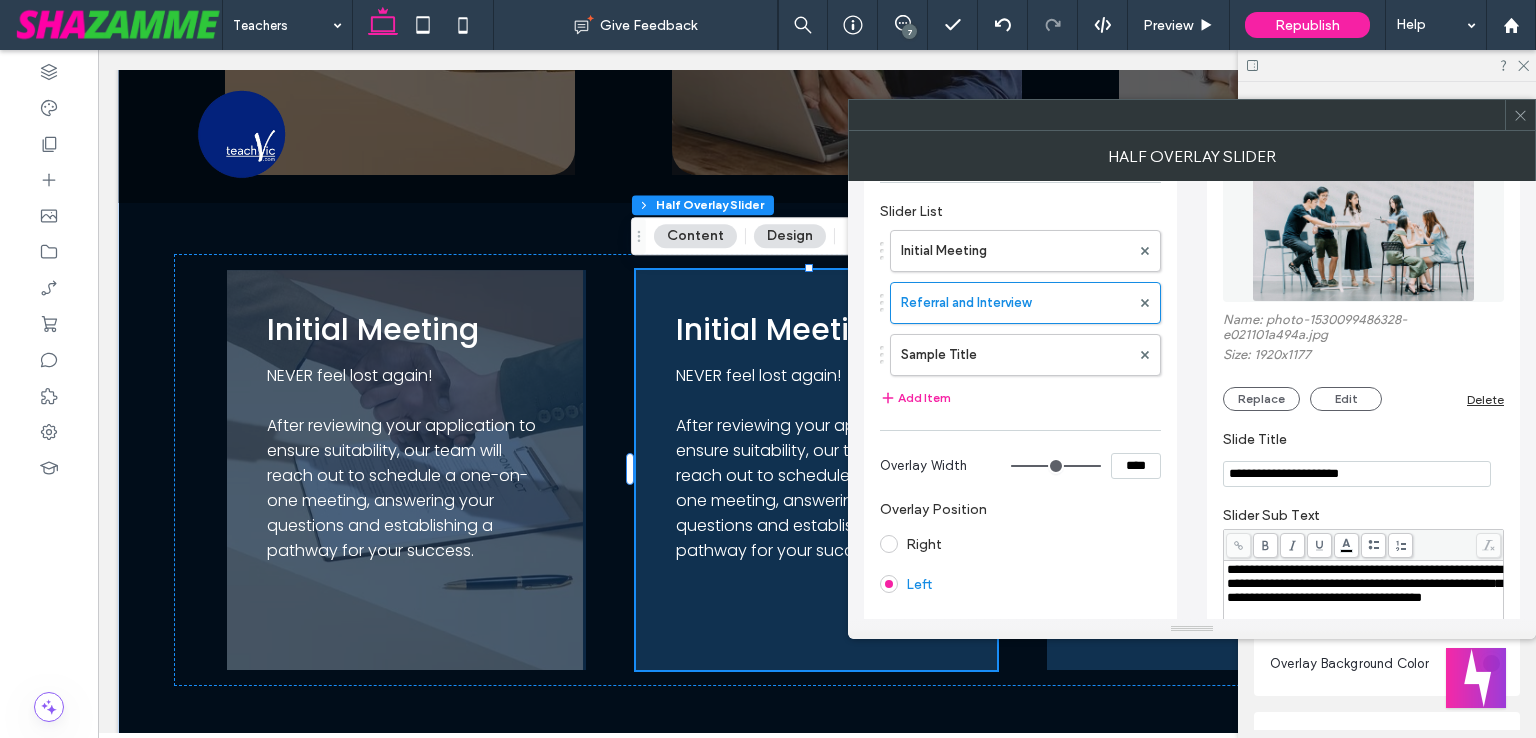 click on "**********" at bounding box center (1364, 583) 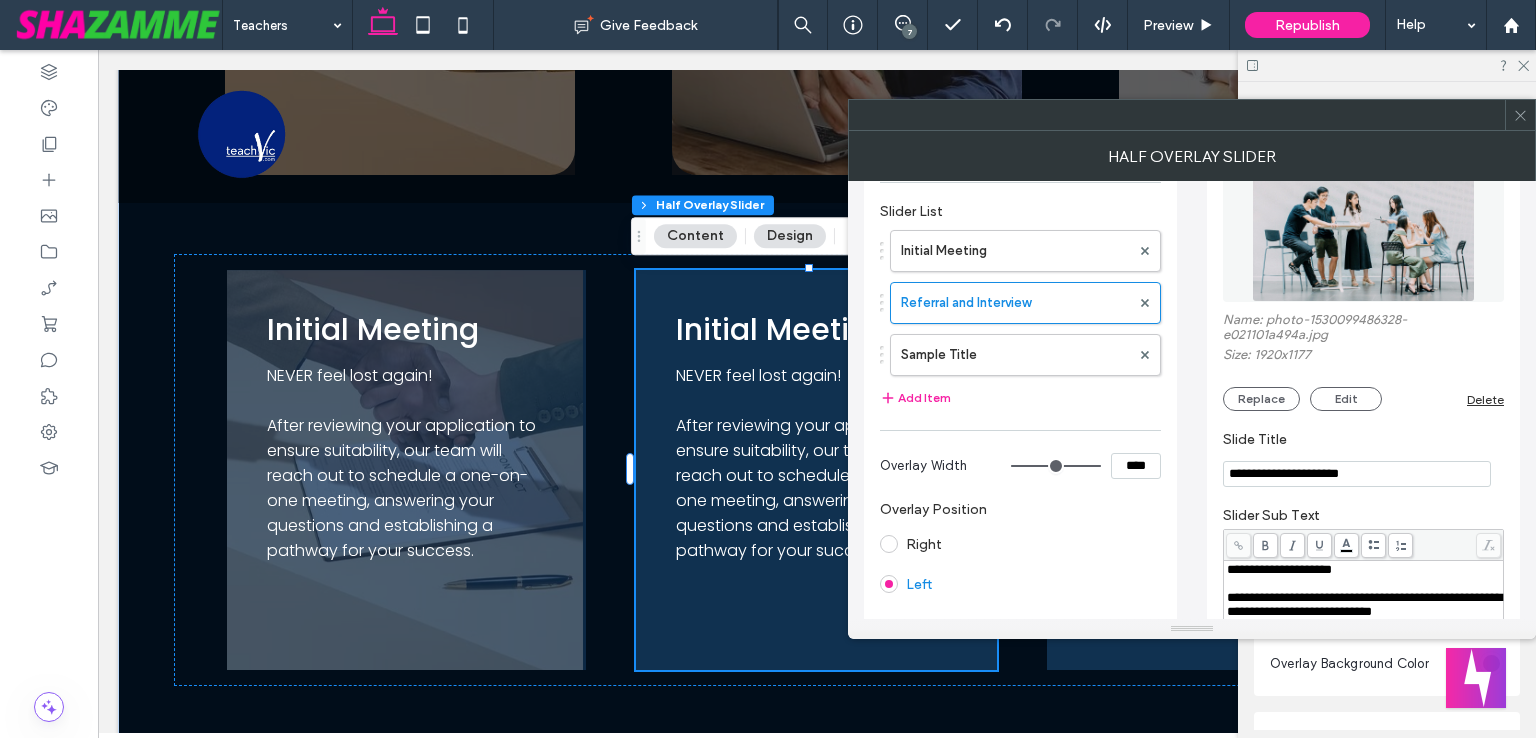 scroll, scrollTop: 300, scrollLeft: 0, axis: vertical 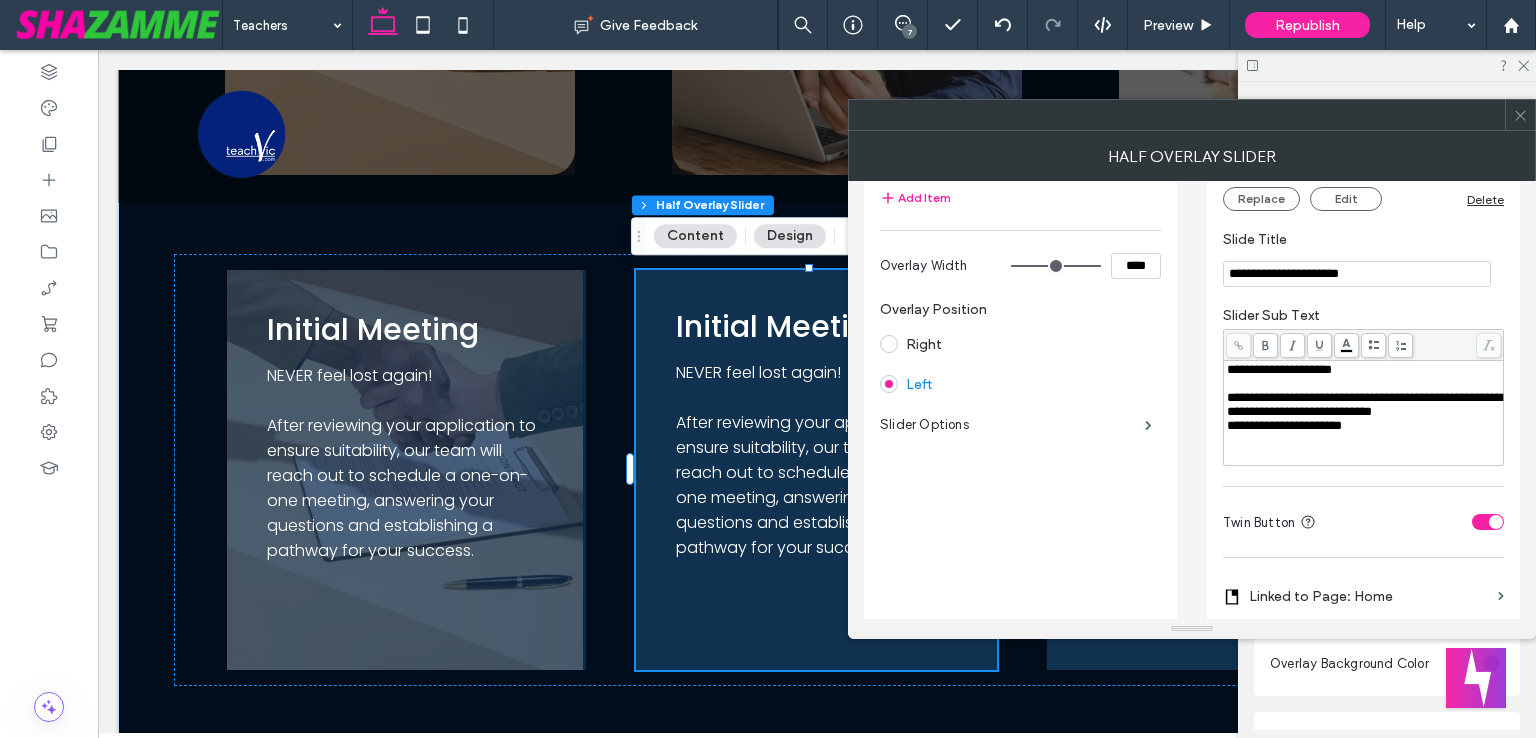 click on "**********" at bounding box center [1364, 405] 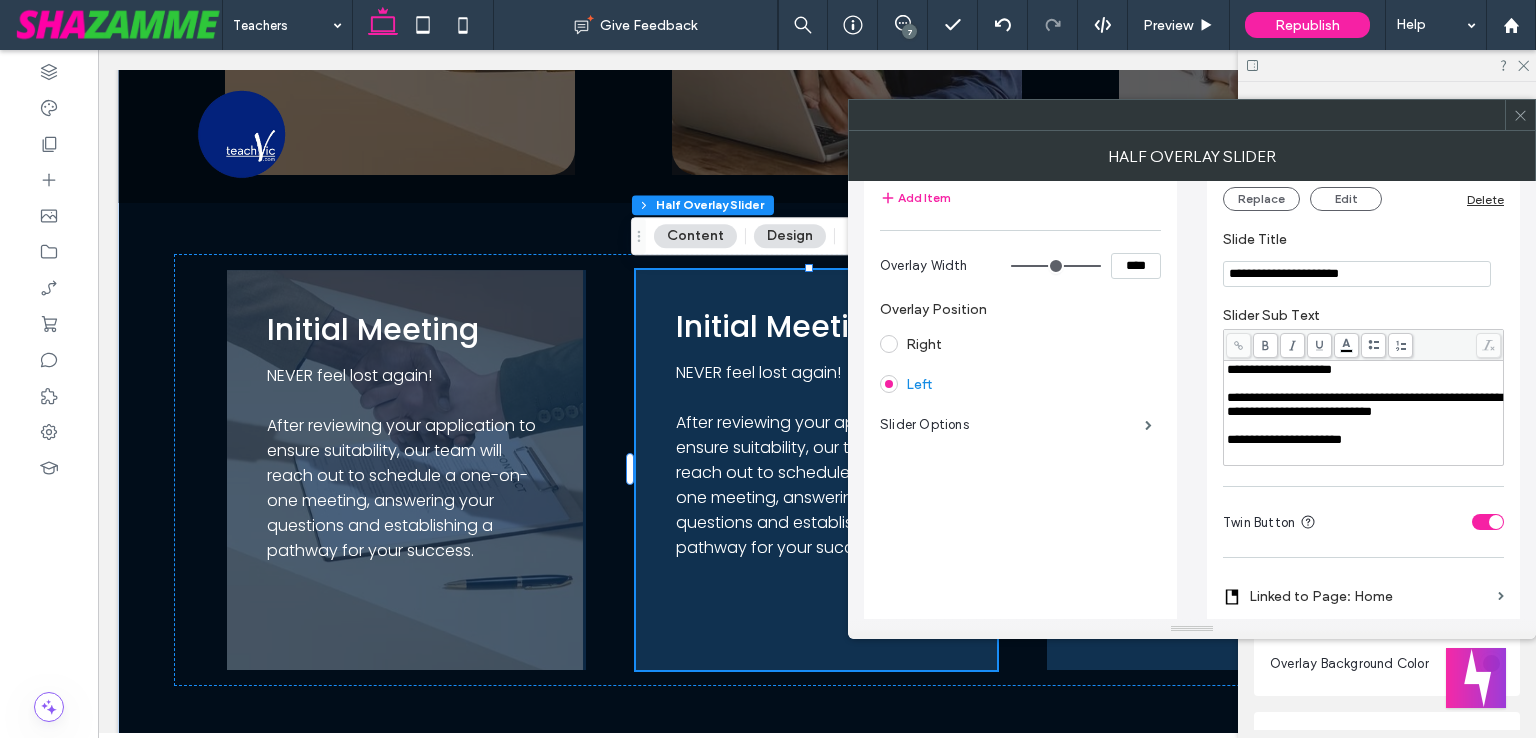 click on "**********" at bounding box center (1364, 440) 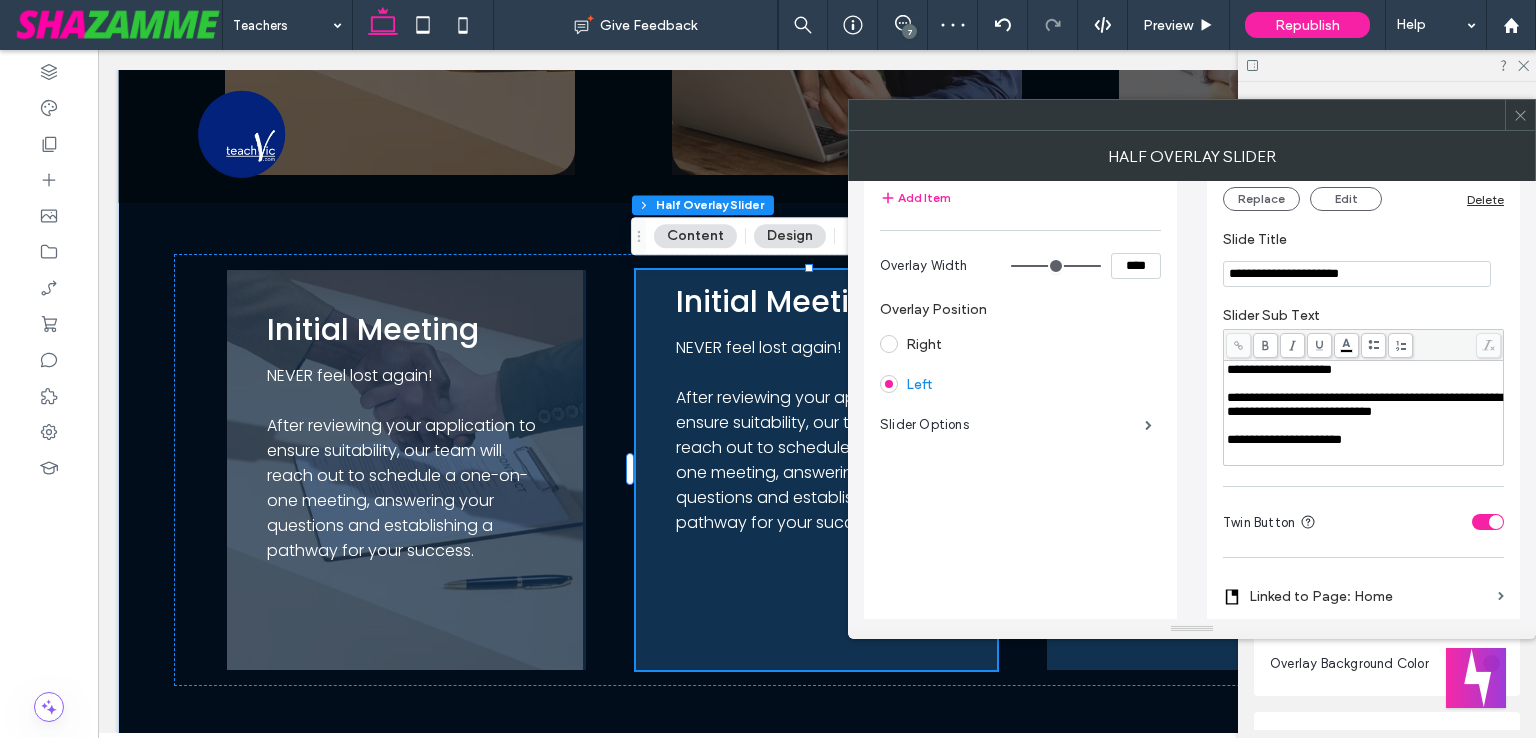 click on "**********" at bounding box center (1364, 440) 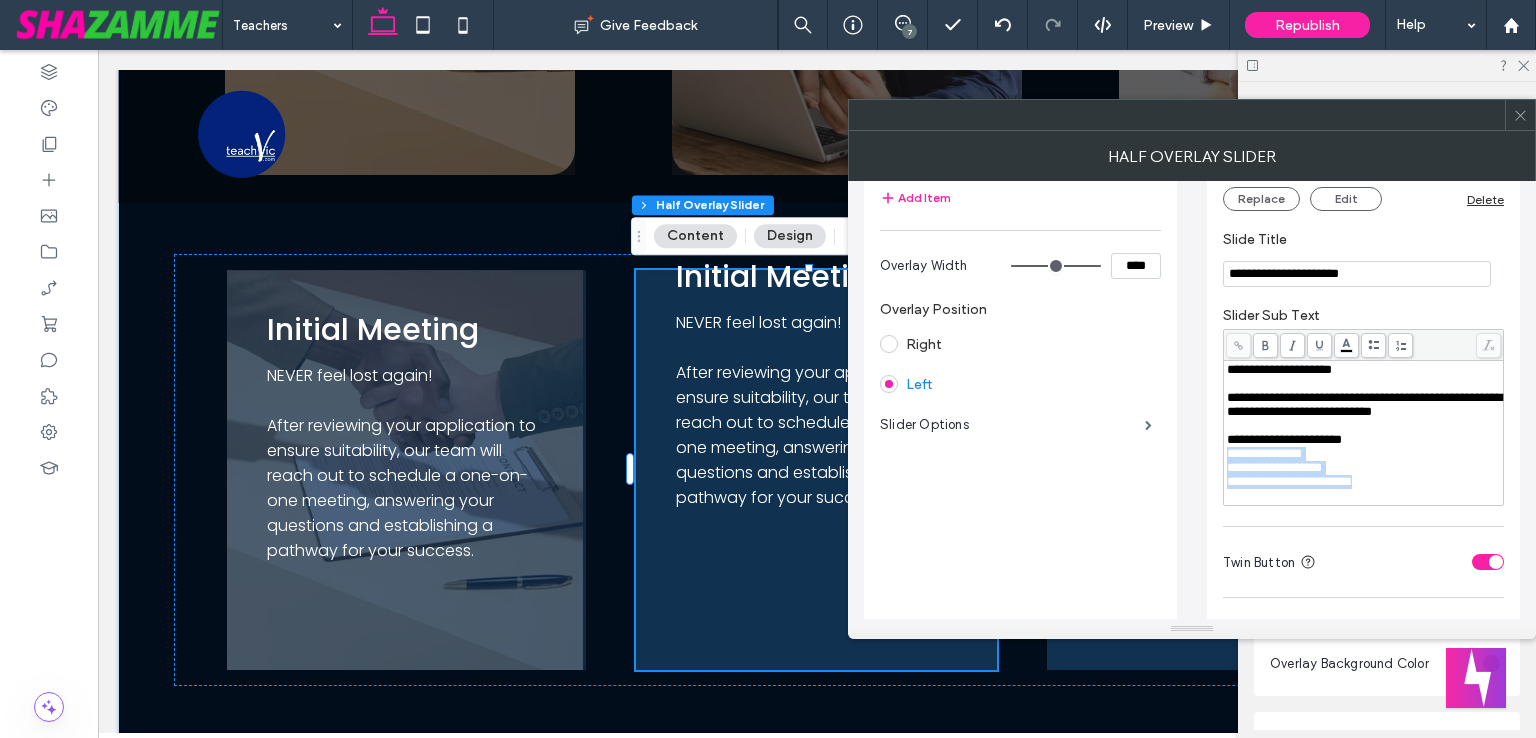 drag, startPoint x: 1408, startPoint y: 497, endPoint x: 1214, endPoint y: 462, distance: 197.13194 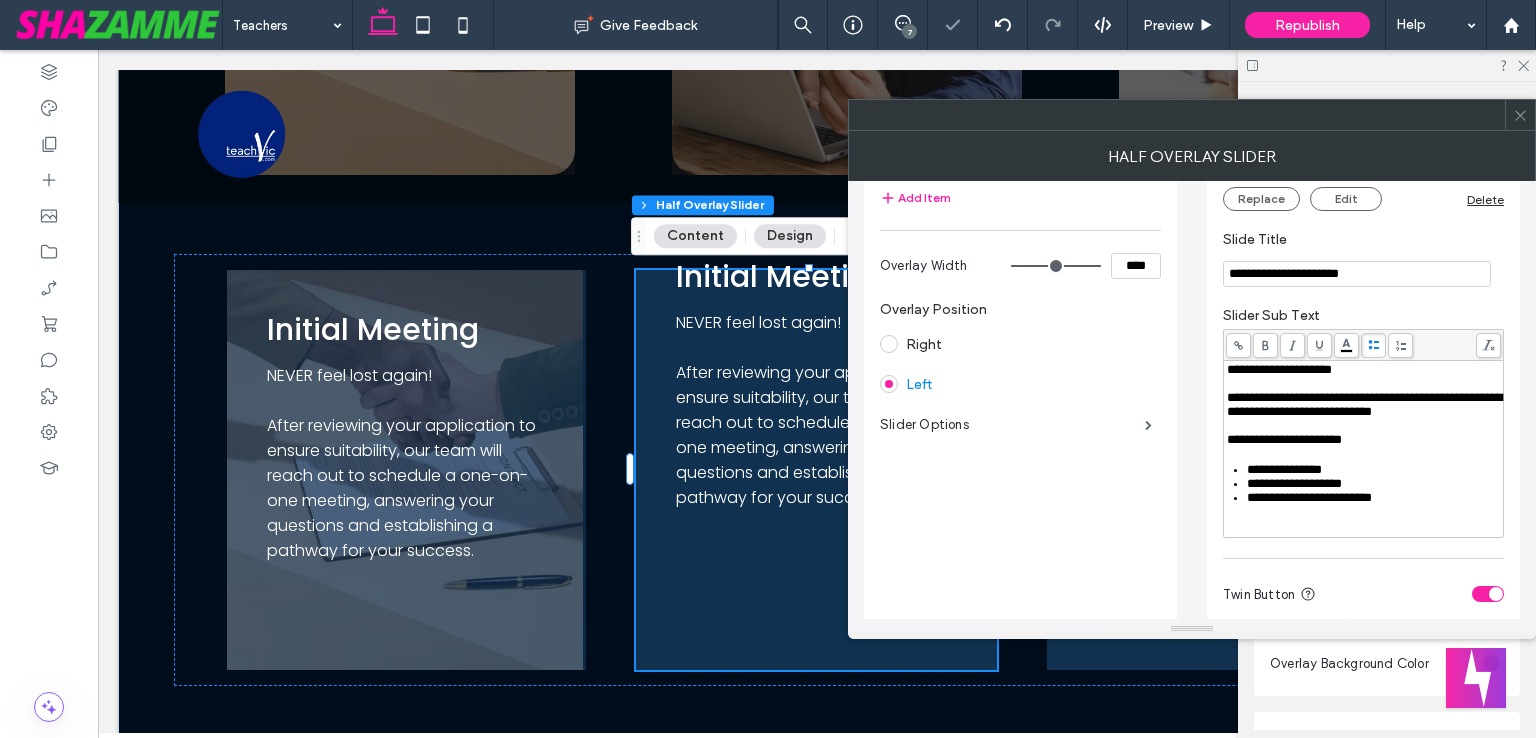click 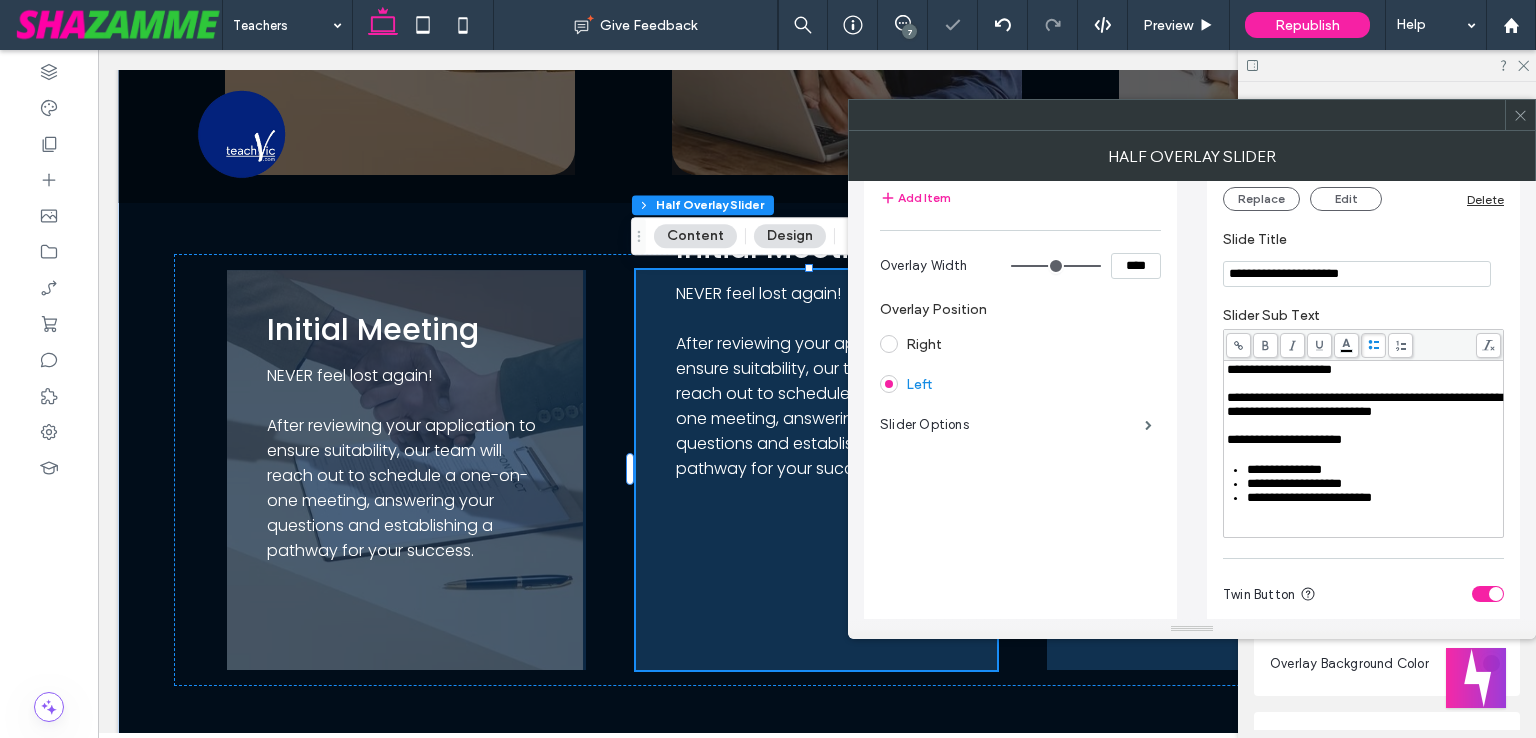 click on "**********" at bounding box center [1364, 449] 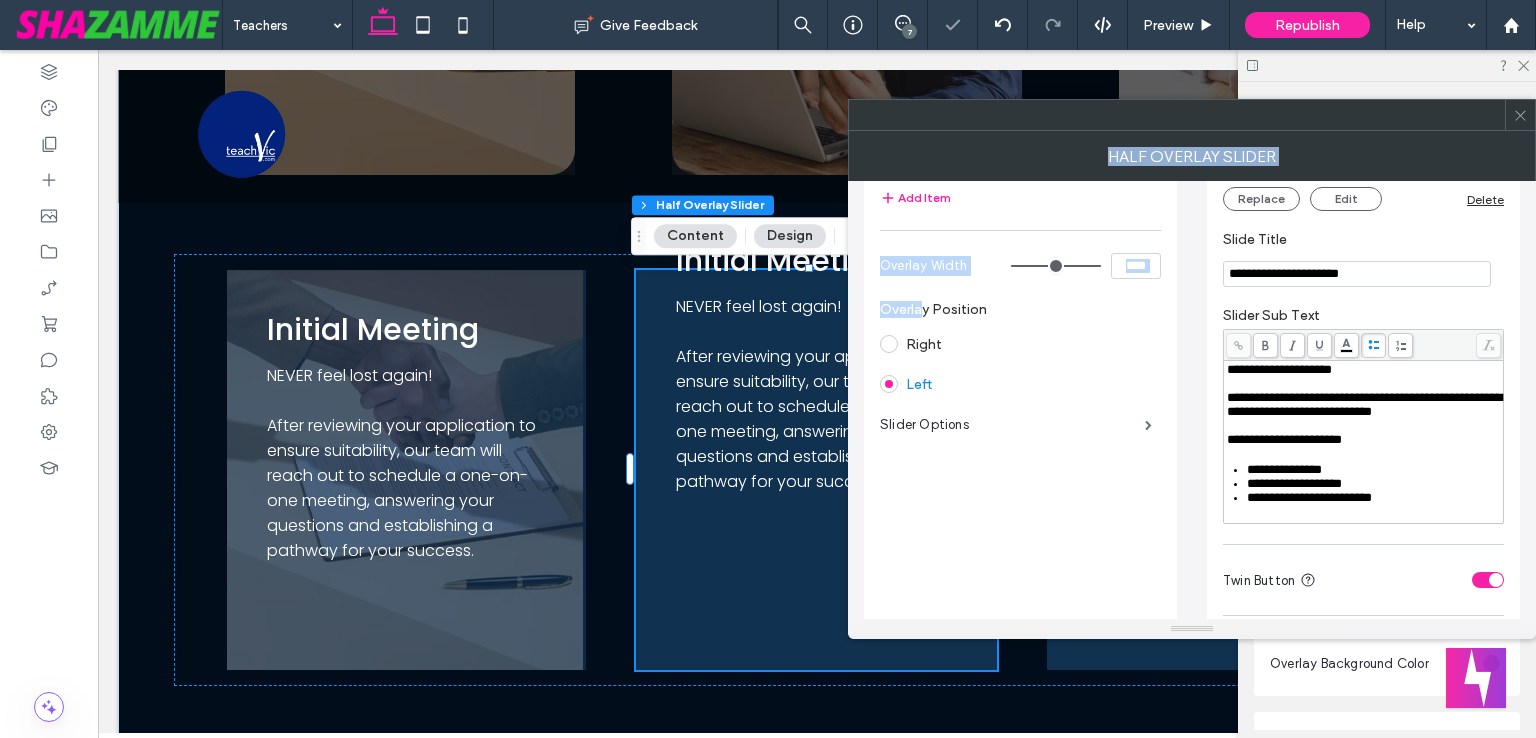 drag, startPoint x: 1059, startPoint y: 129, endPoint x: 920, endPoint y: 295, distance: 216.51097 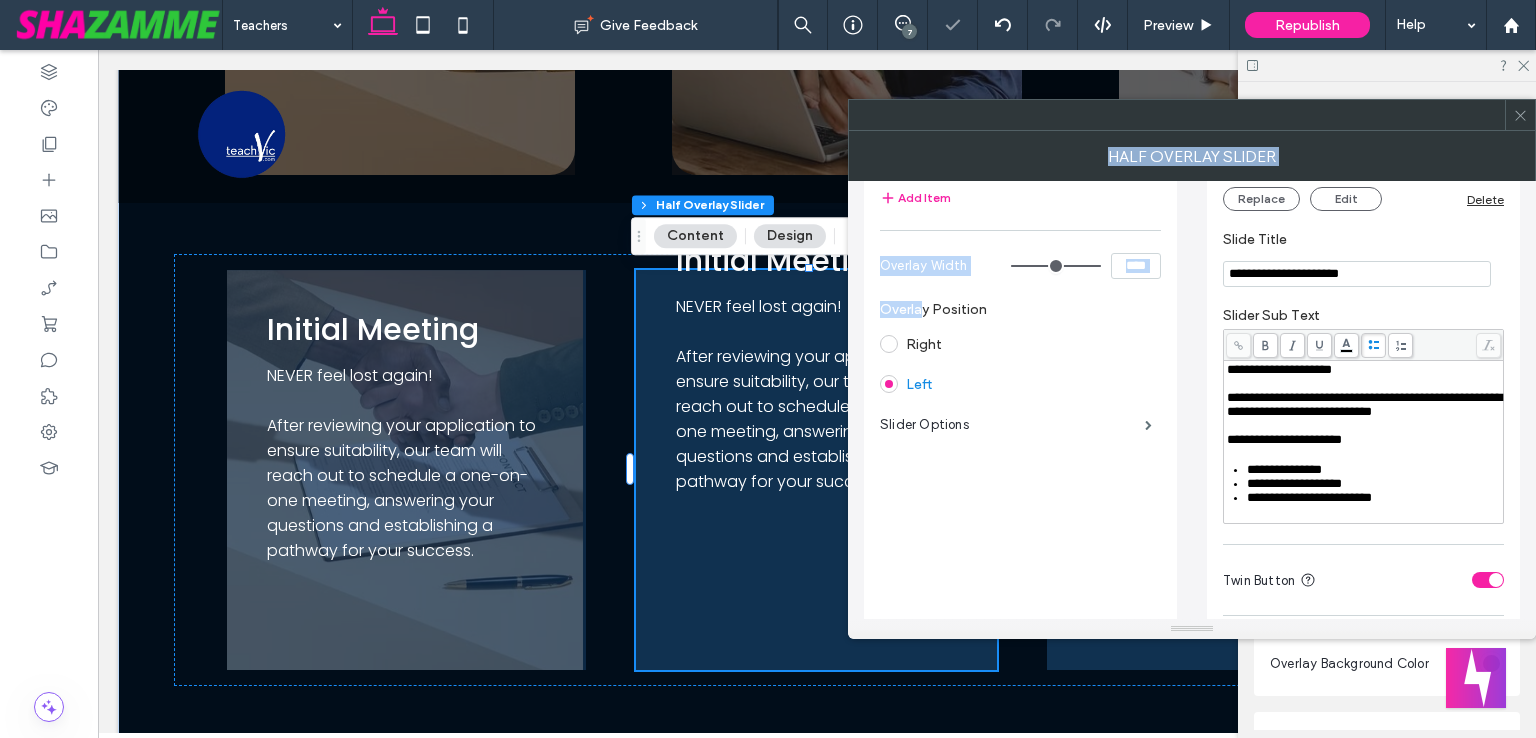 click on "**********" at bounding box center [1192, 369] 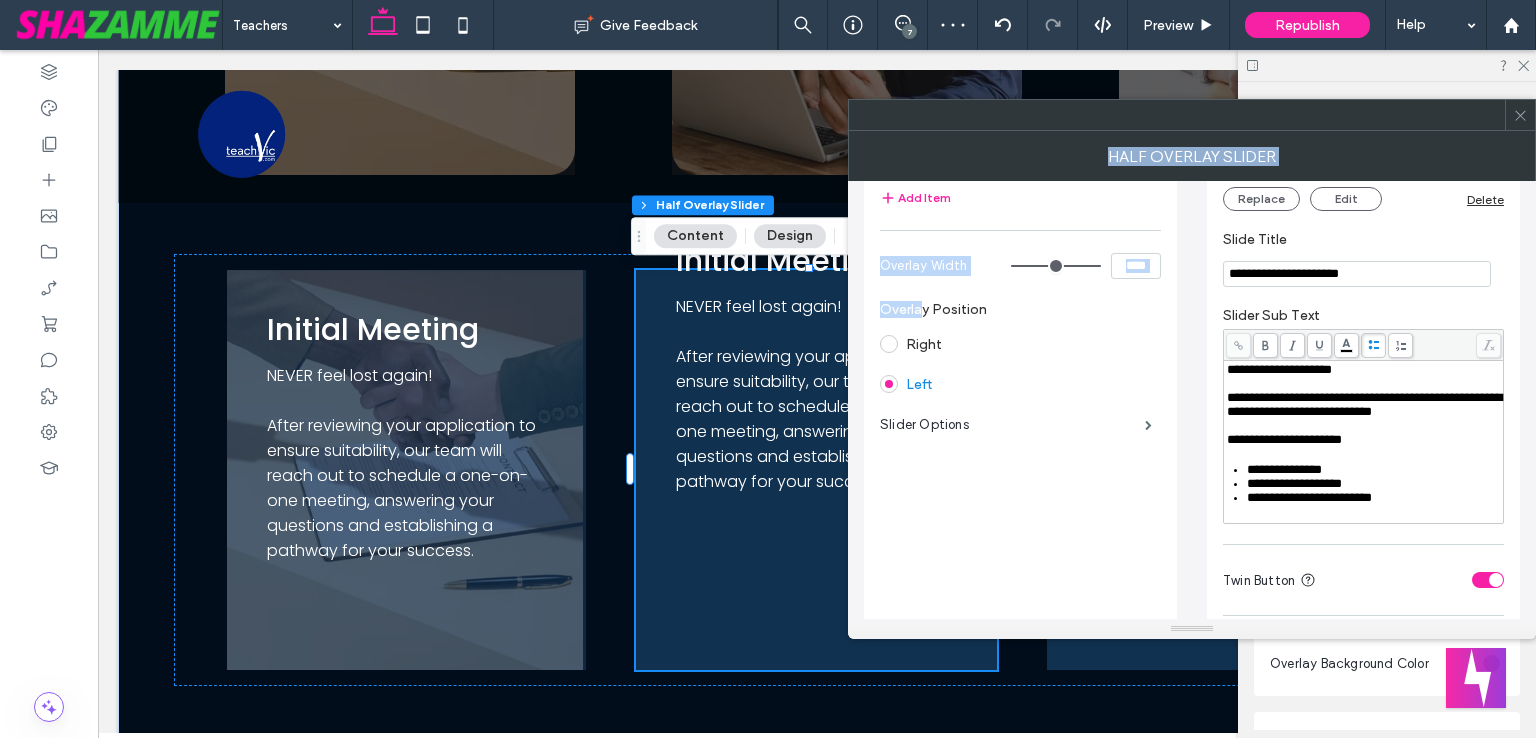 click 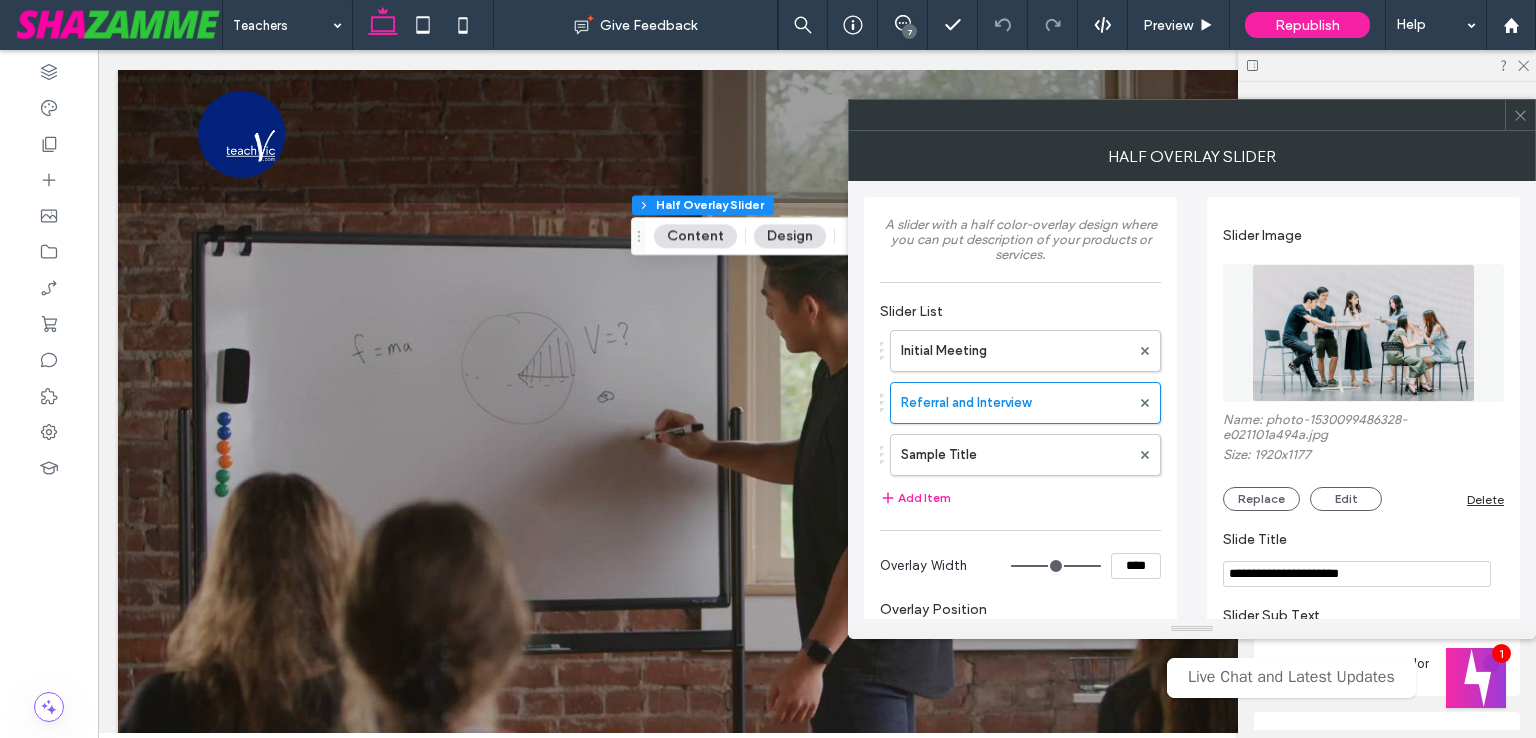 scroll, scrollTop: 1600, scrollLeft: 0, axis: vertical 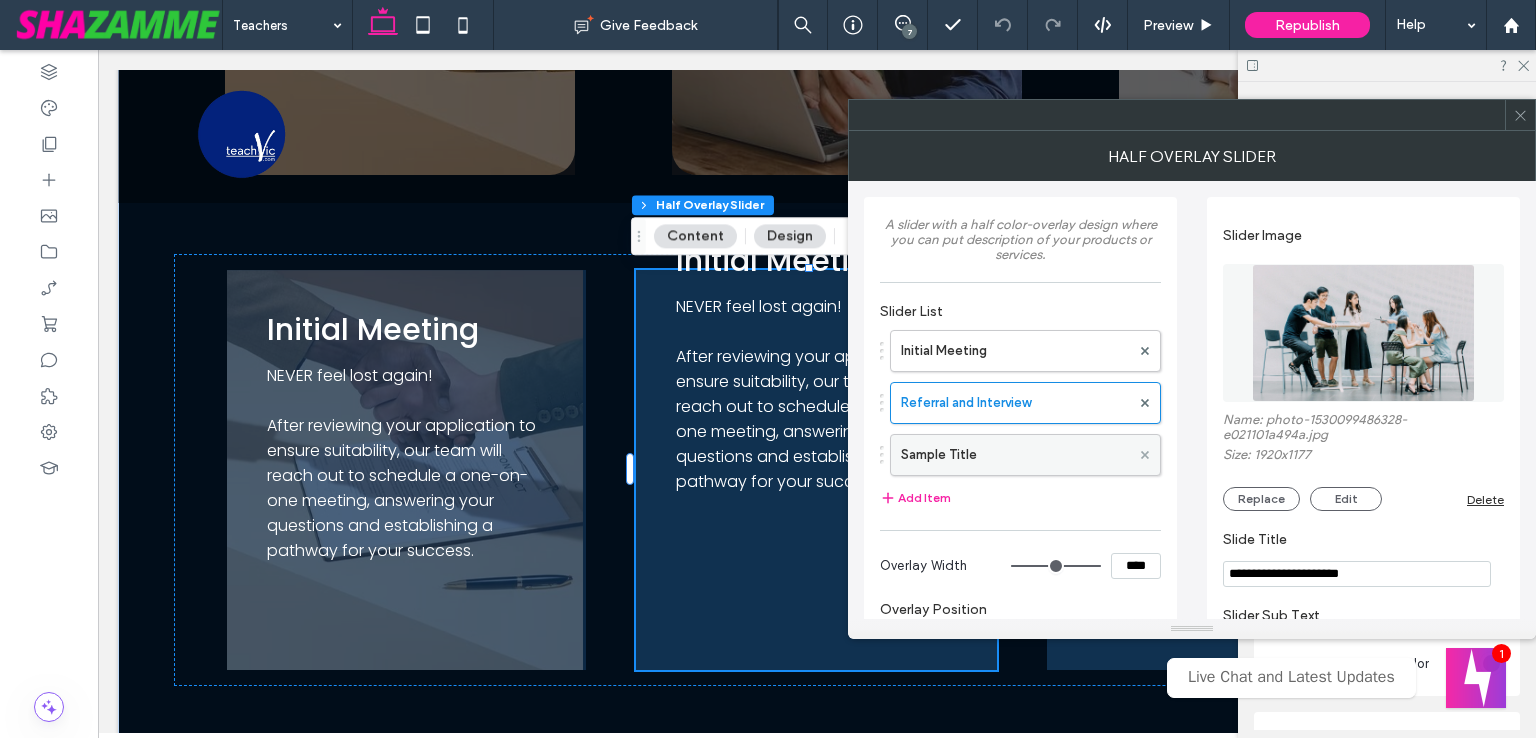 click 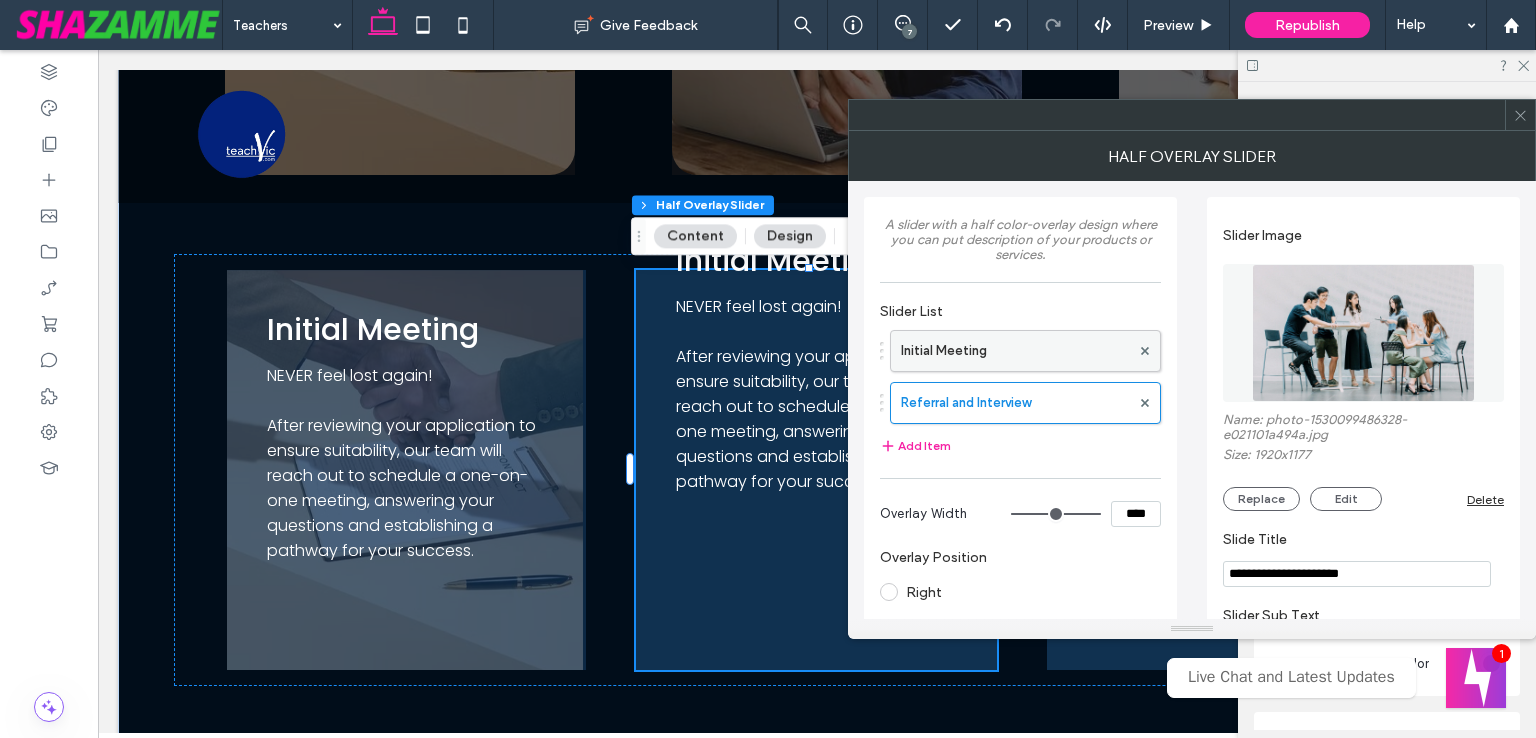 click on "Initial Meeting" at bounding box center [1015, 351] 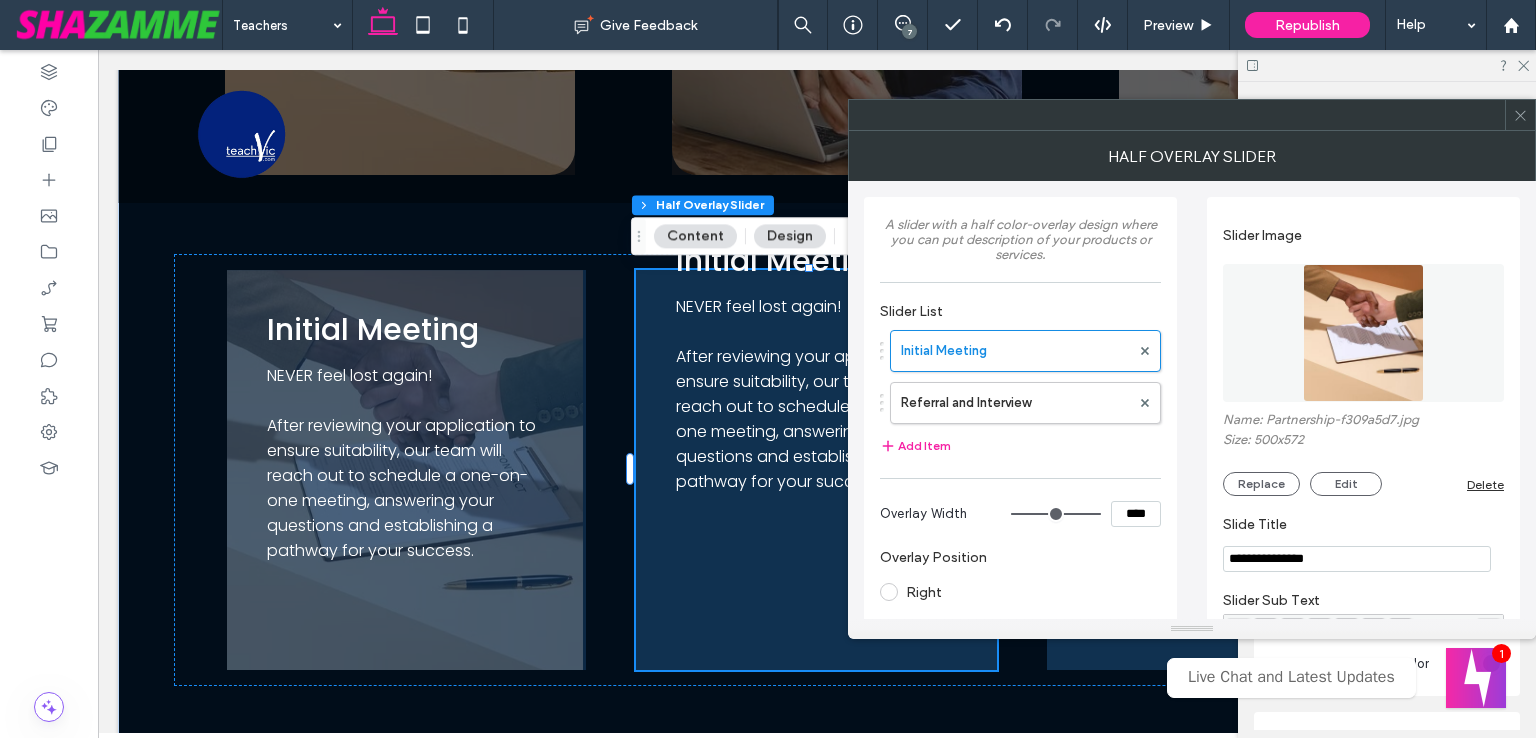 drag, startPoint x: 1376, startPoint y: 564, endPoint x: 1183, endPoint y: 553, distance: 193.31322 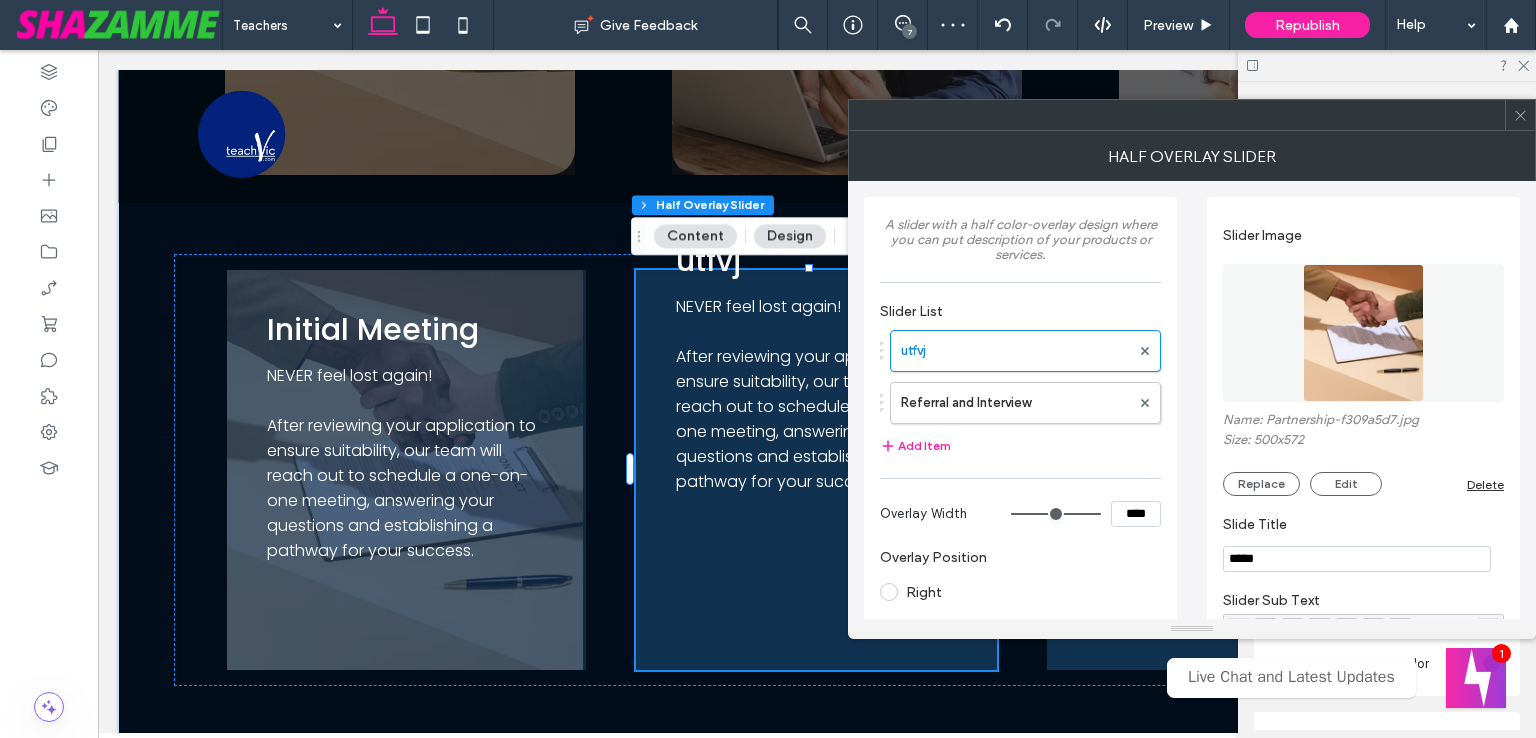 drag, startPoint x: 1271, startPoint y: 550, endPoint x: 1186, endPoint y: 556, distance: 85.2115 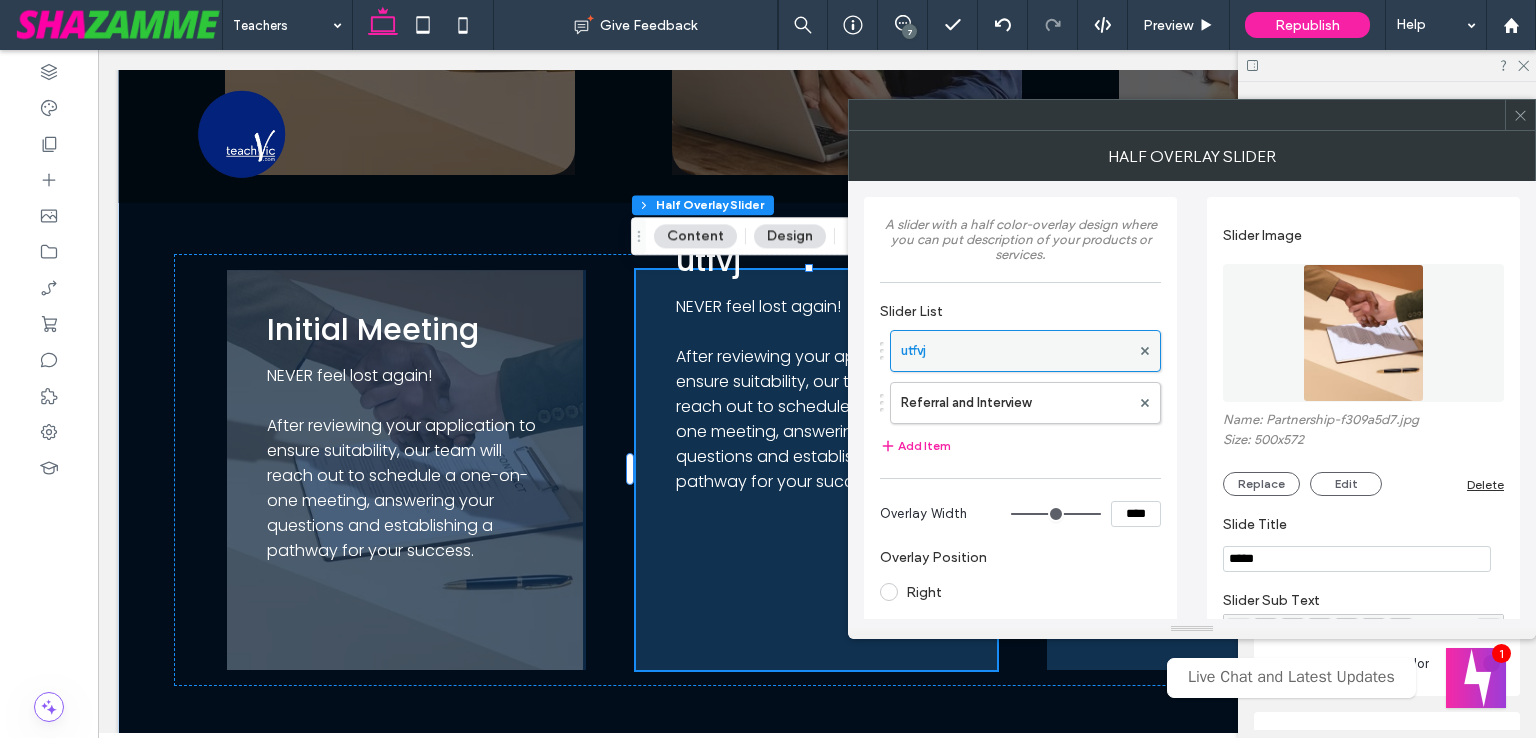 paste on "**********" 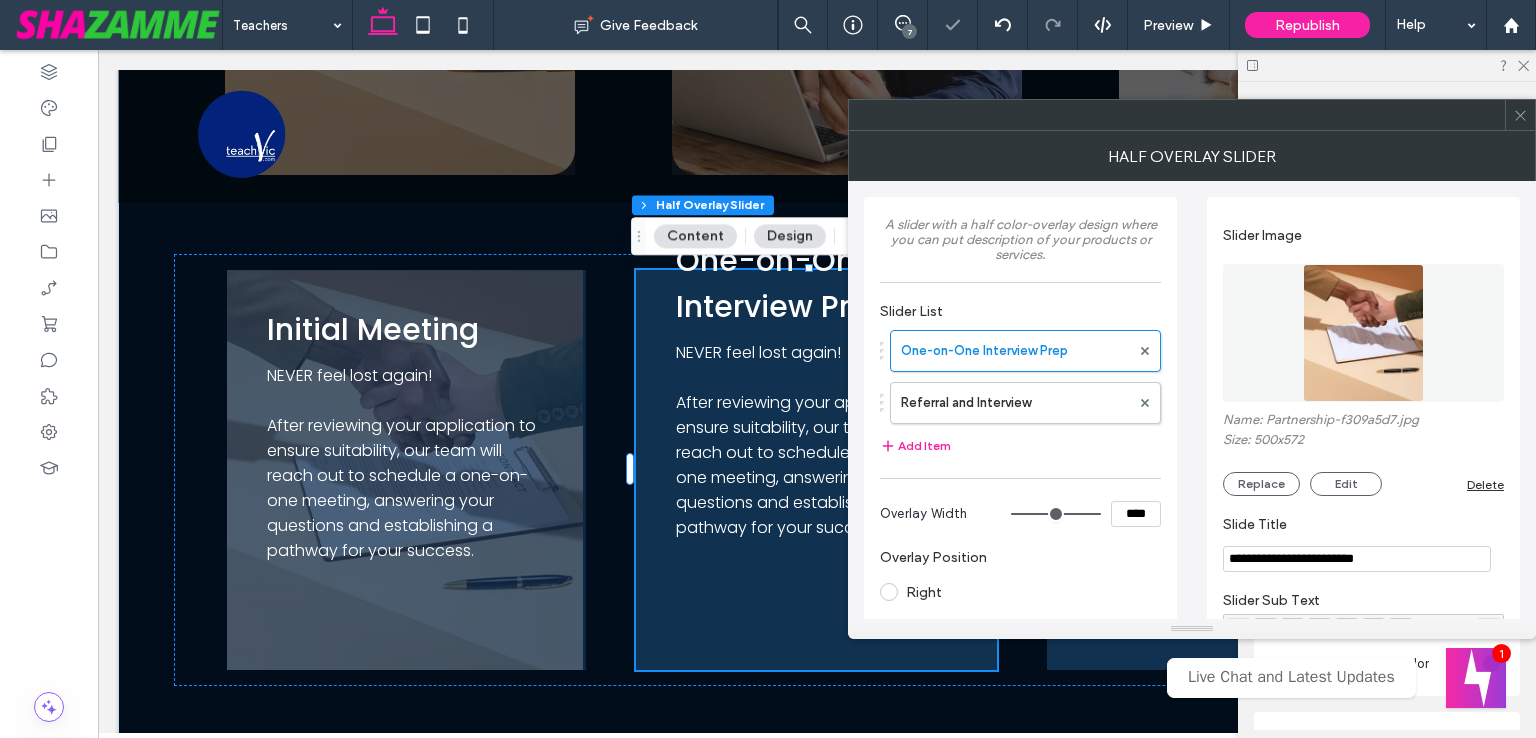 type on "**********" 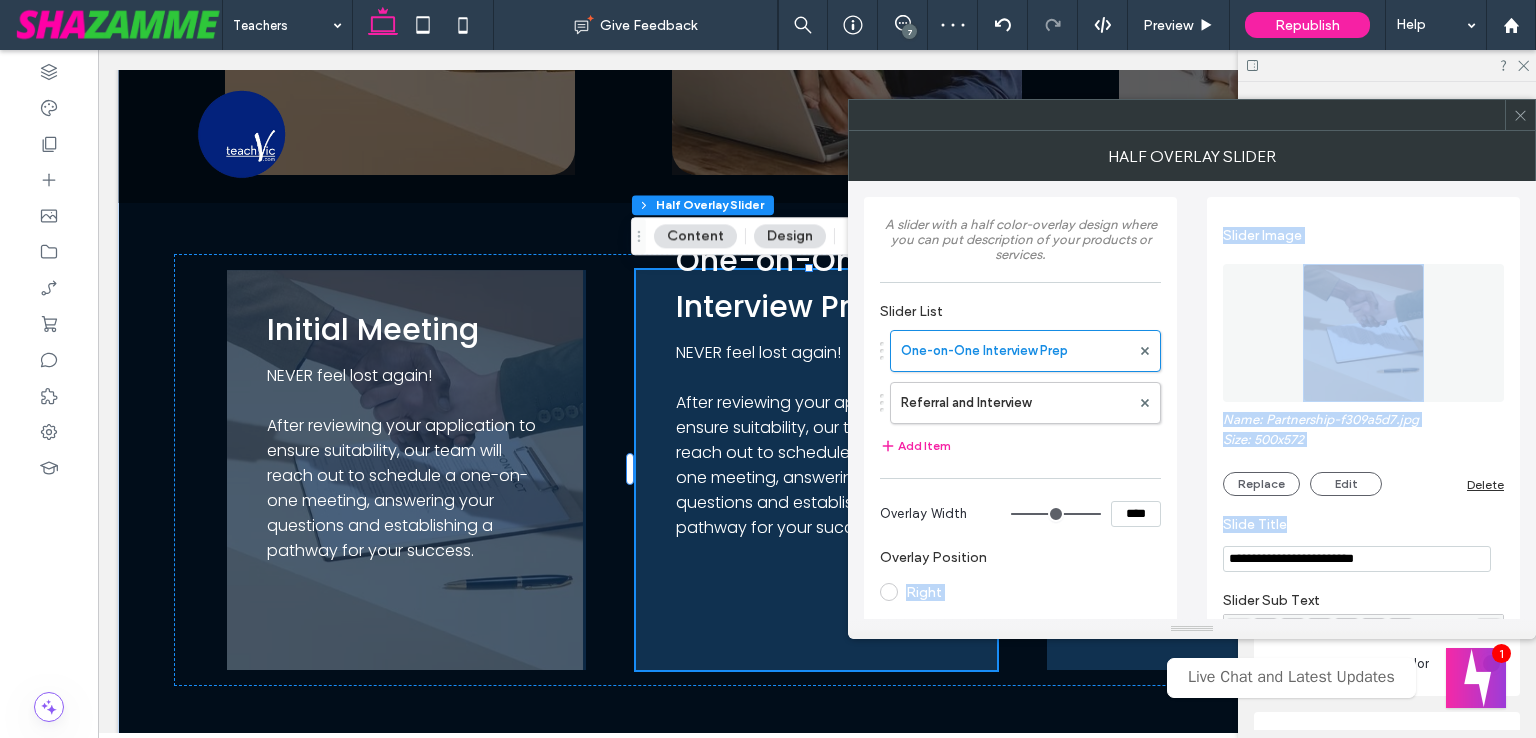 click on "**********" at bounding box center [1357, 559] 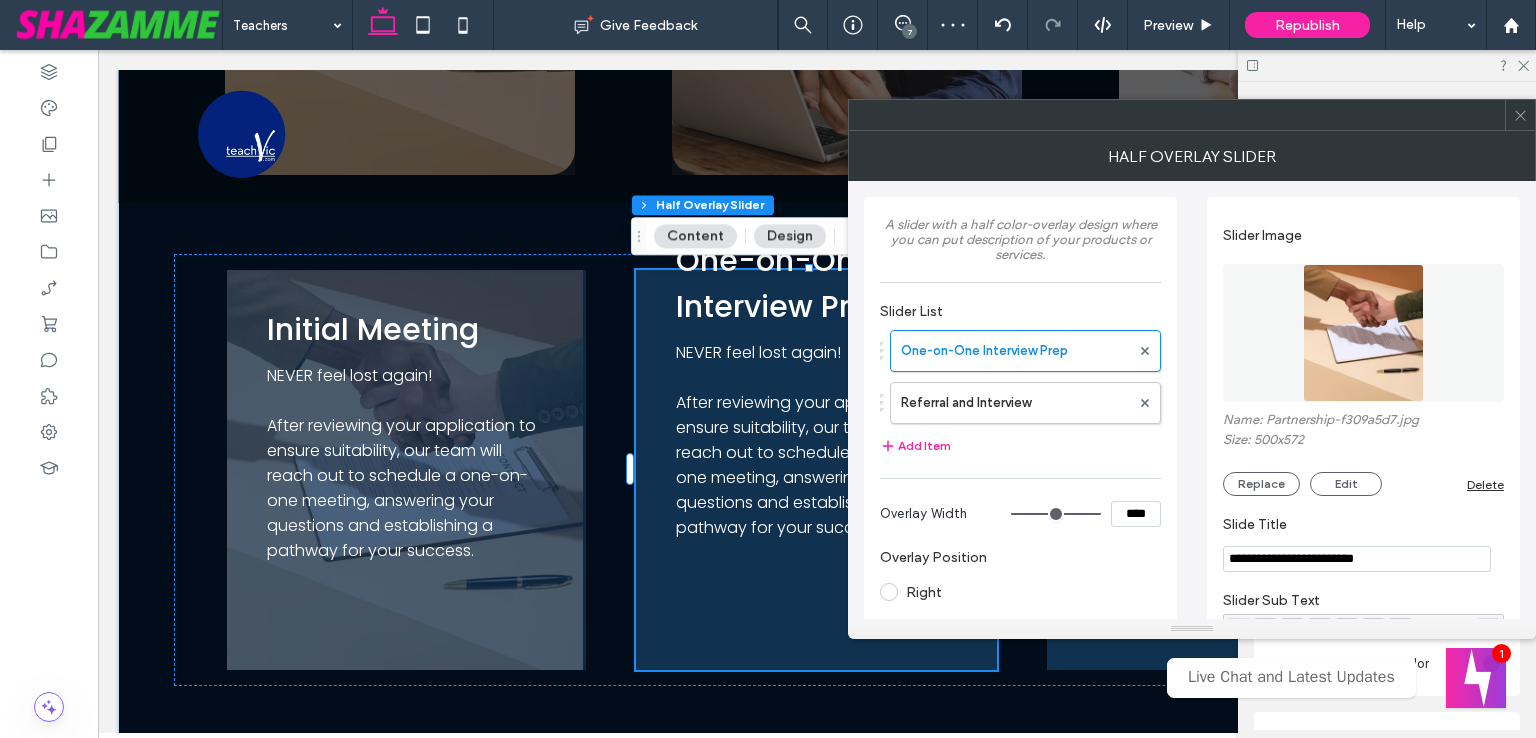 click on "**********" at bounding box center (1357, 559) 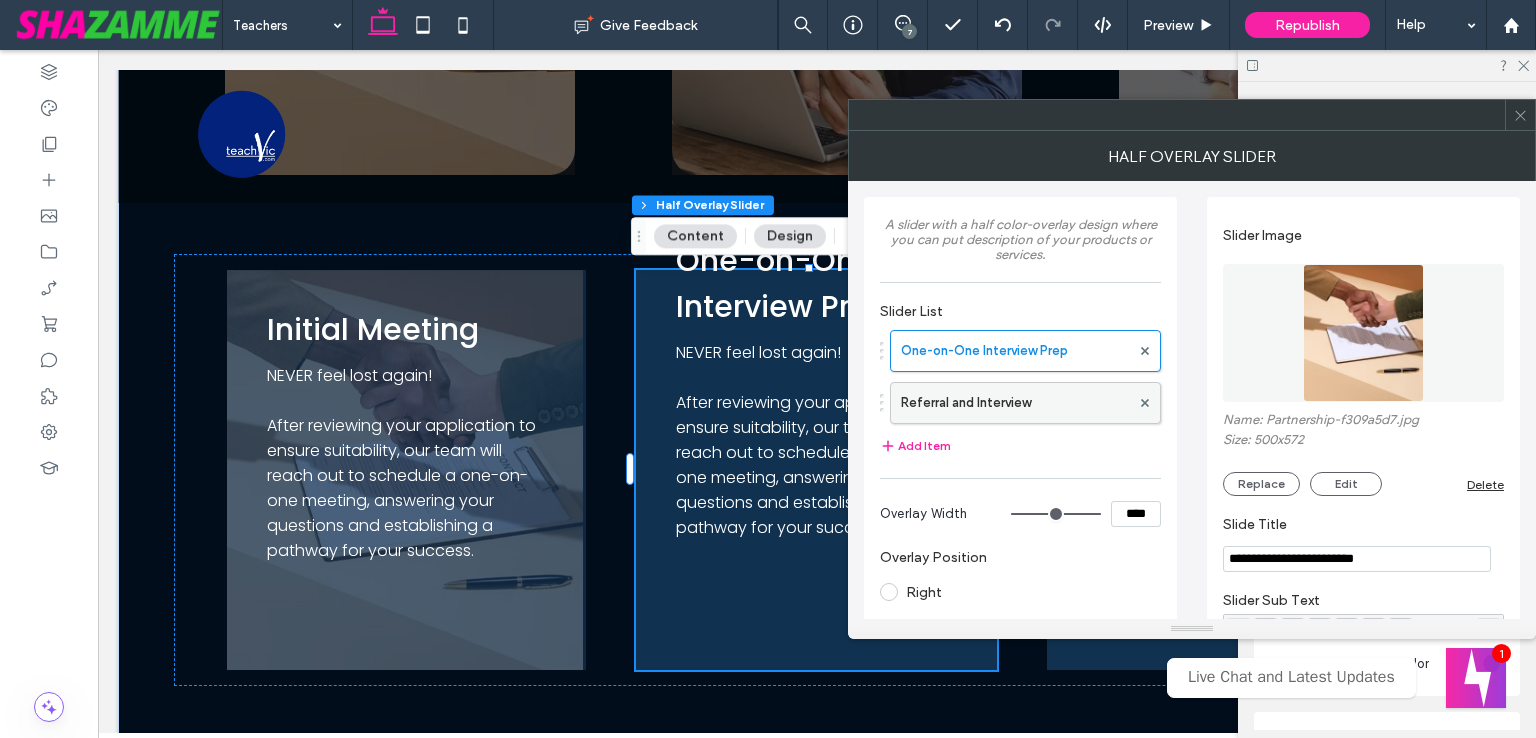 click on "Referral and Interview" at bounding box center [1015, 403] 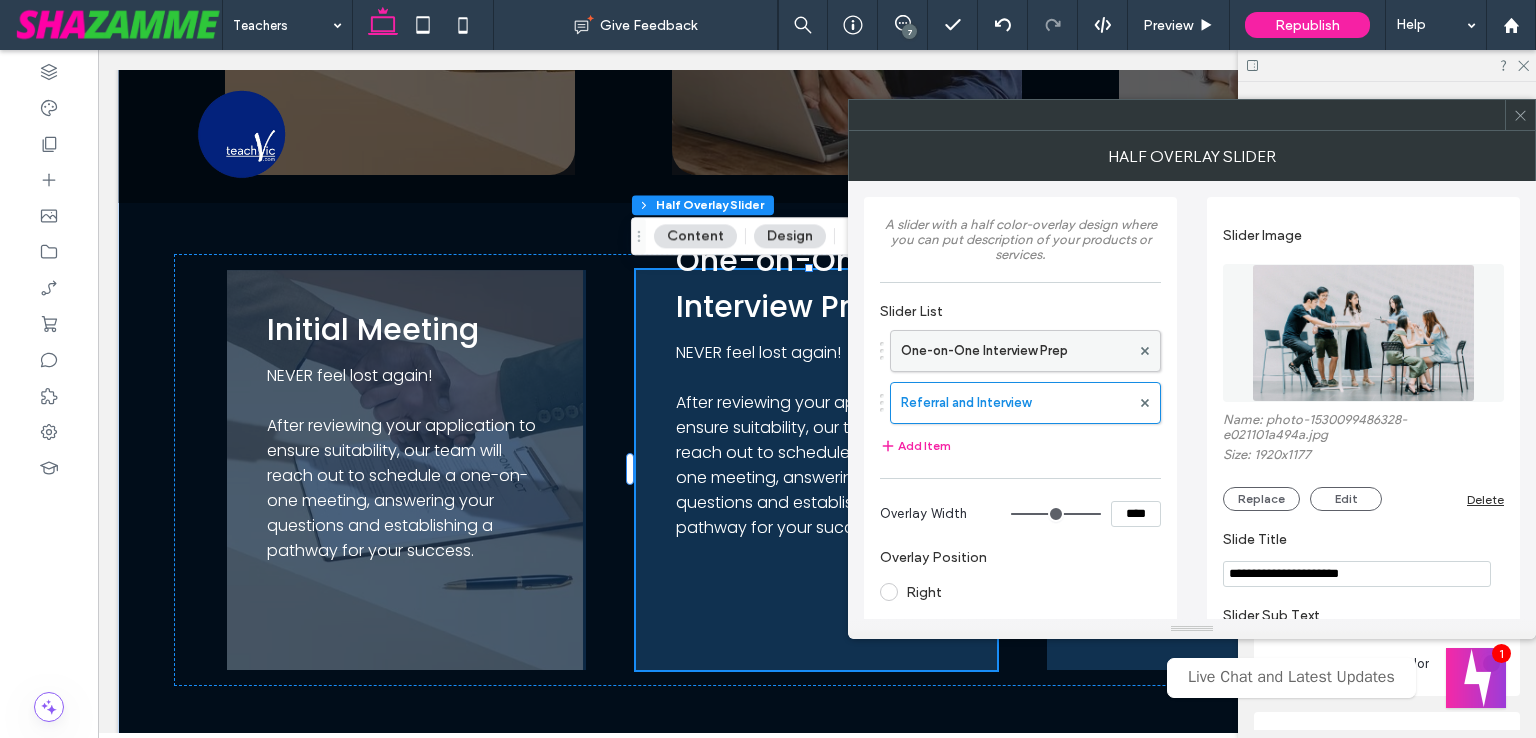 click on "One-on-One Interview Prep" at bounding box center (1015, 351) 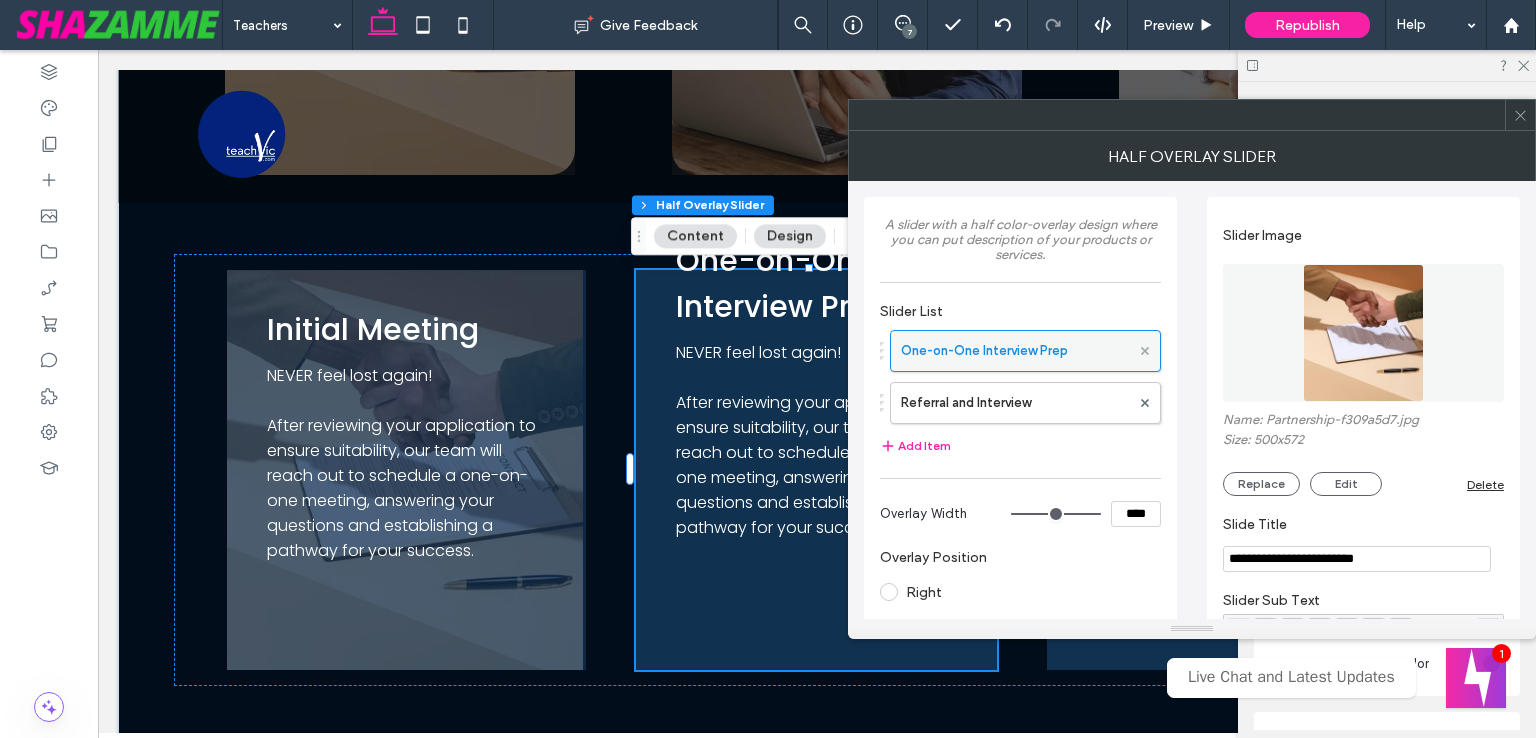 click at bounding box center (1145, 351) 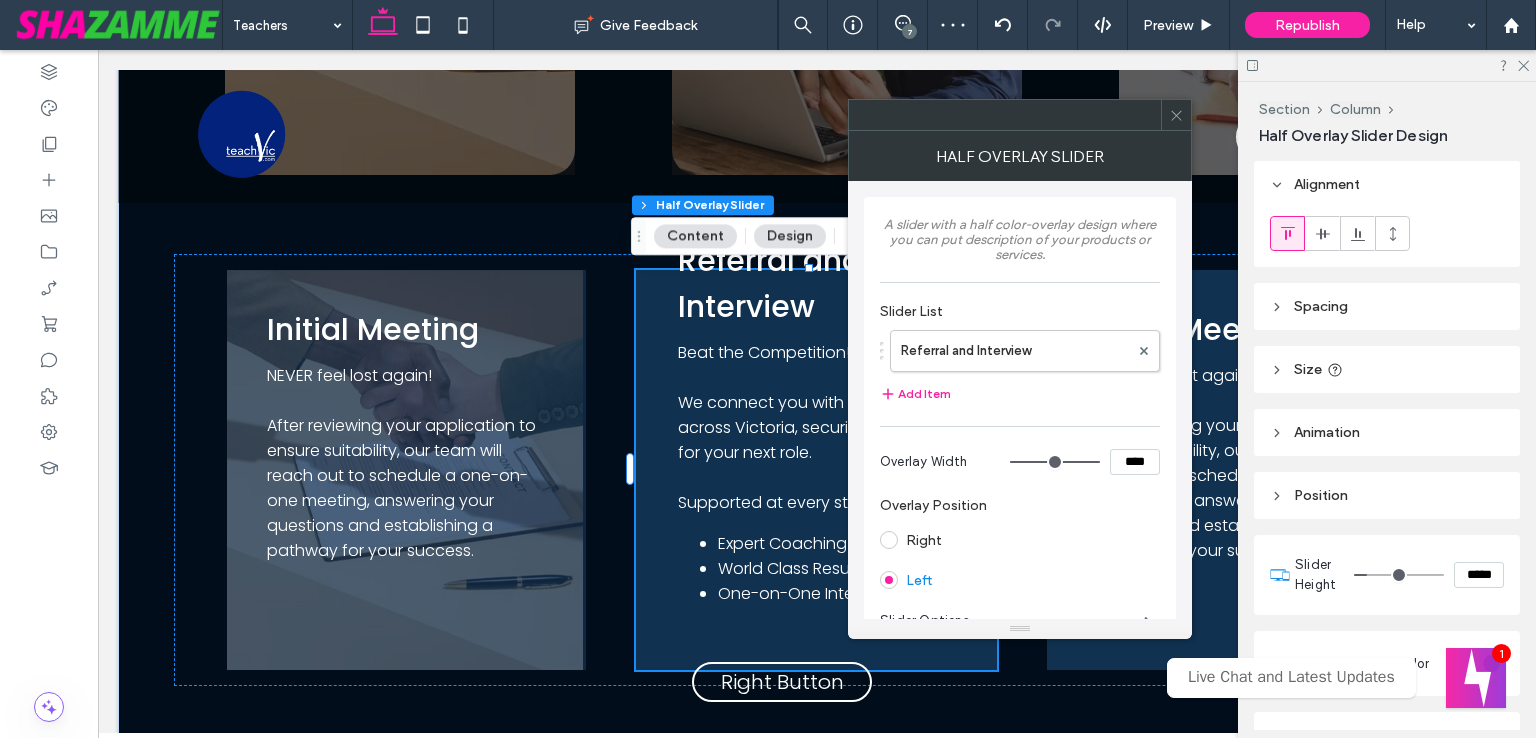 click 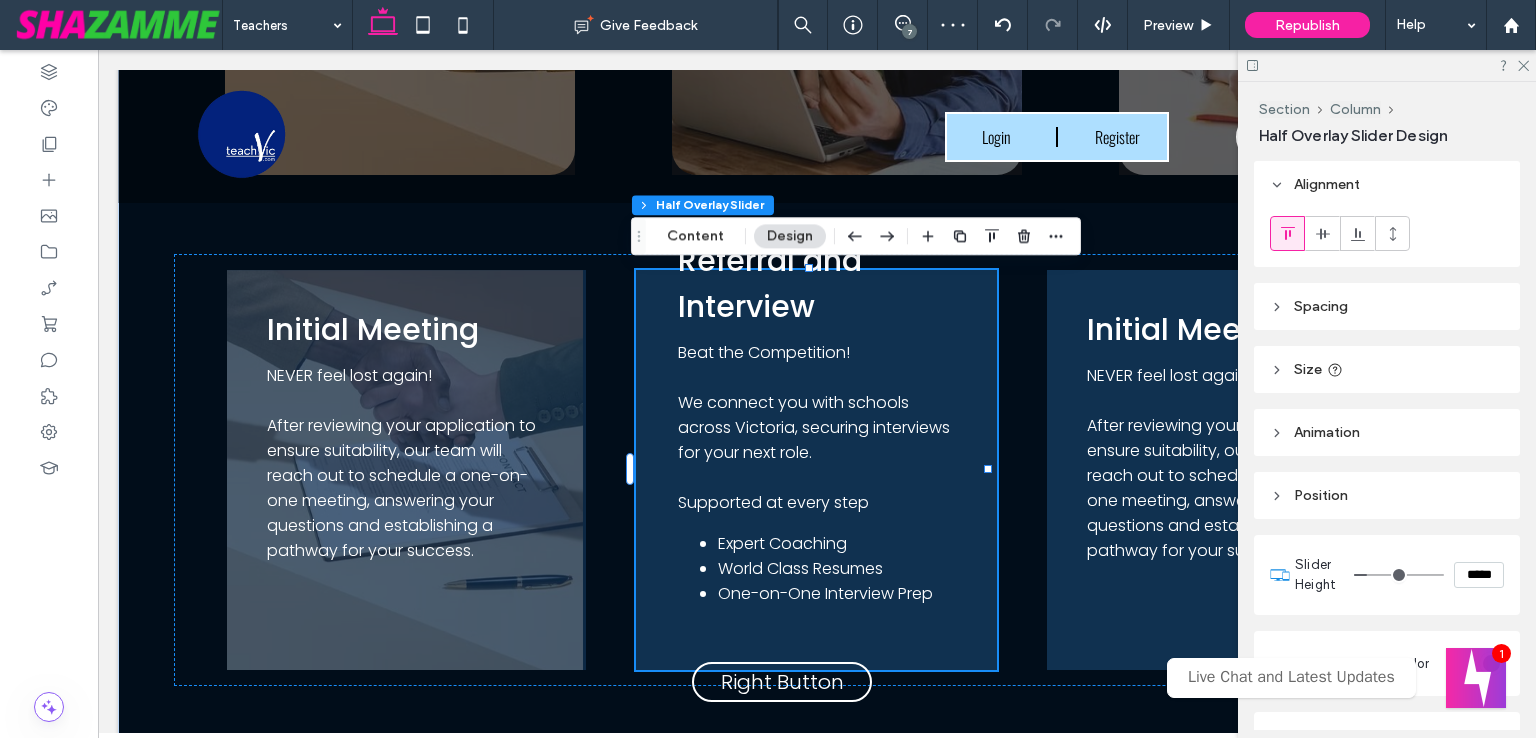 click on "*****" at bounding box center [1479, 575] 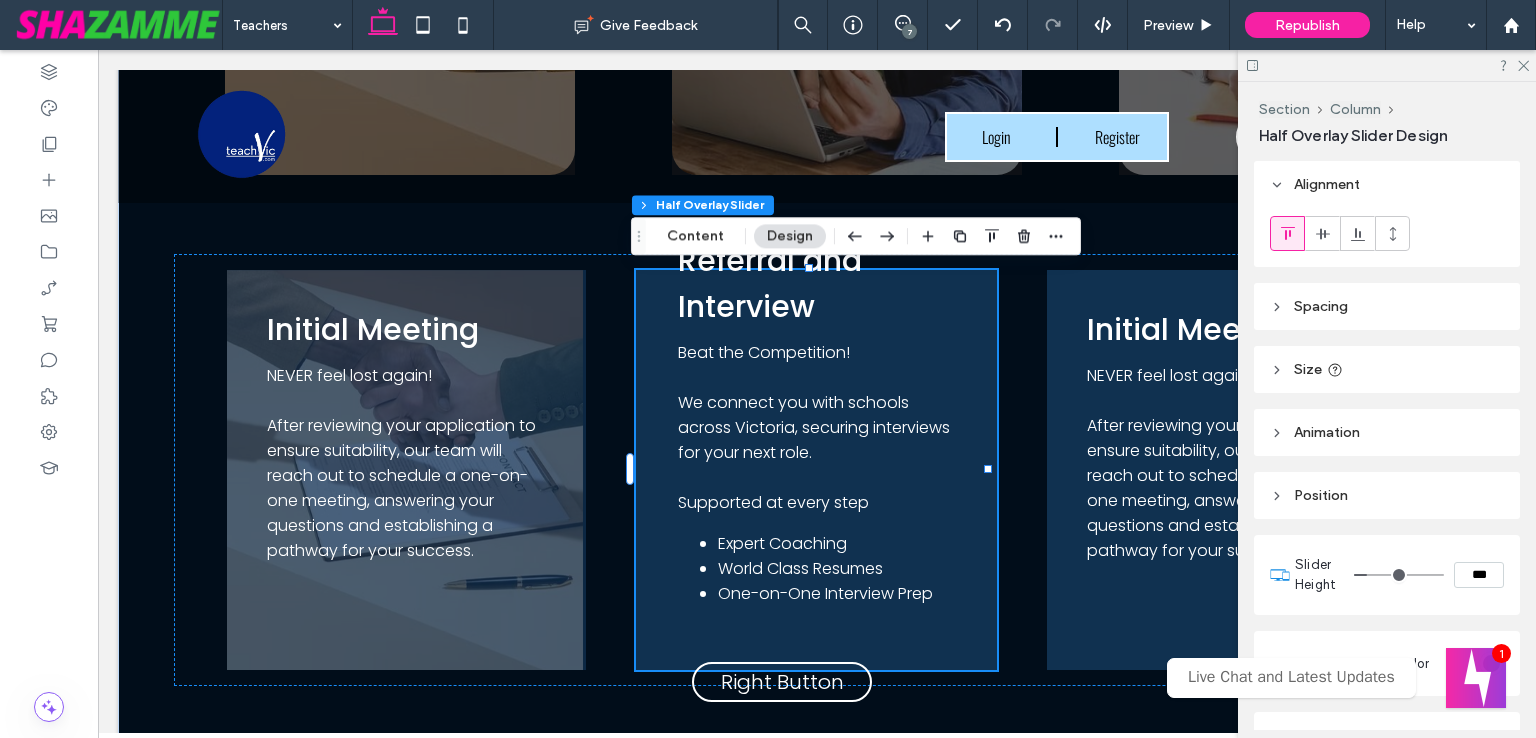 type on "*****" 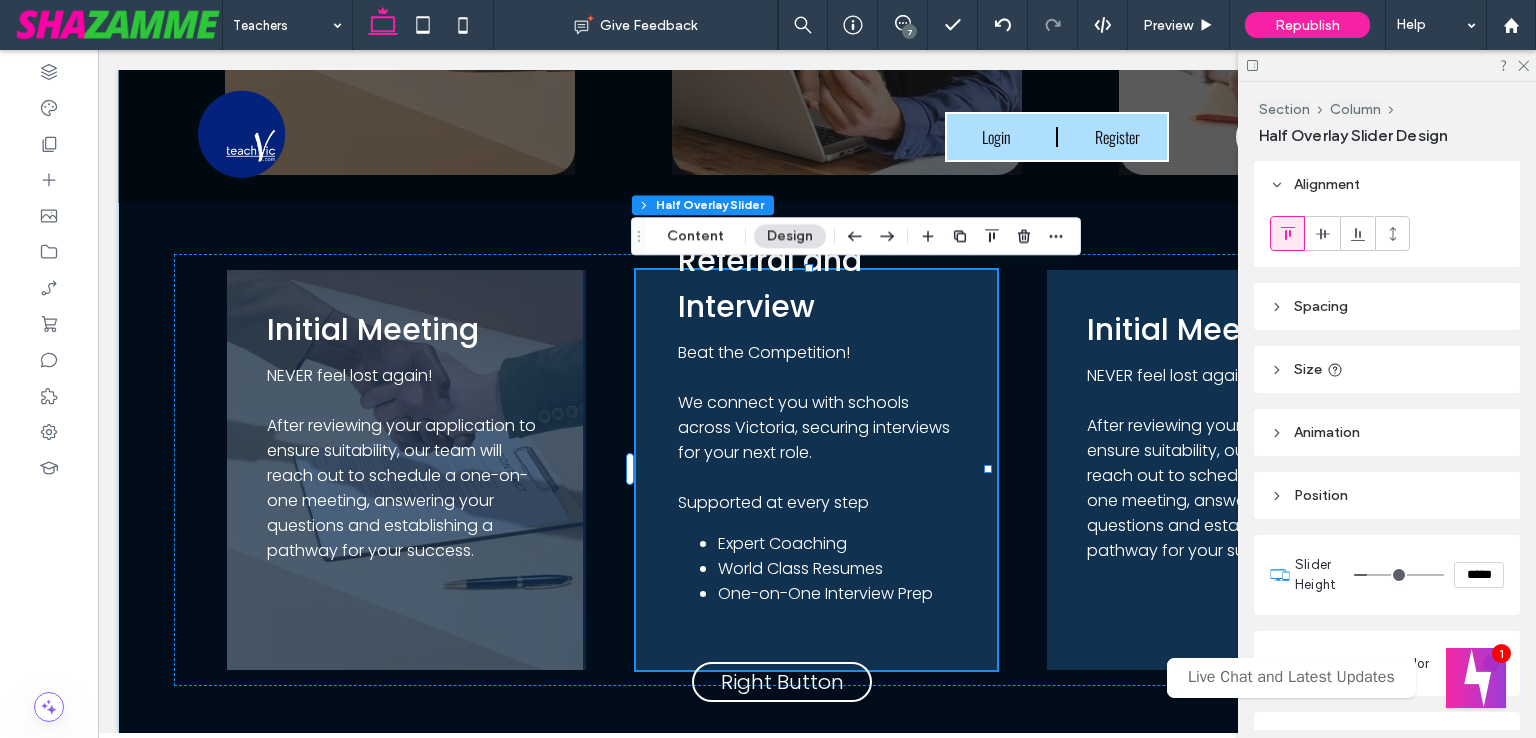 type on "***" 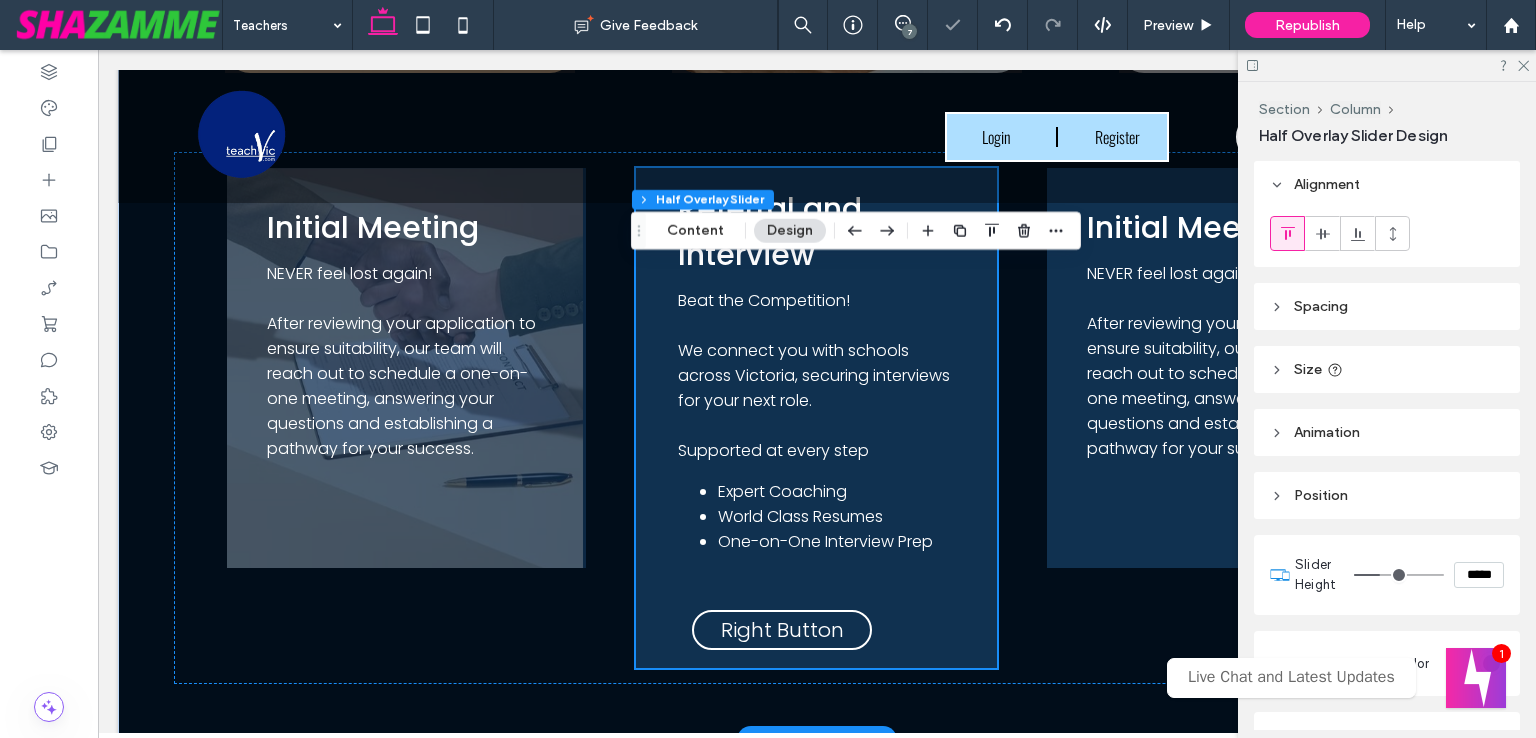 scroll, scrollTop: 1800, scrollLeft: 0, axis: vertical 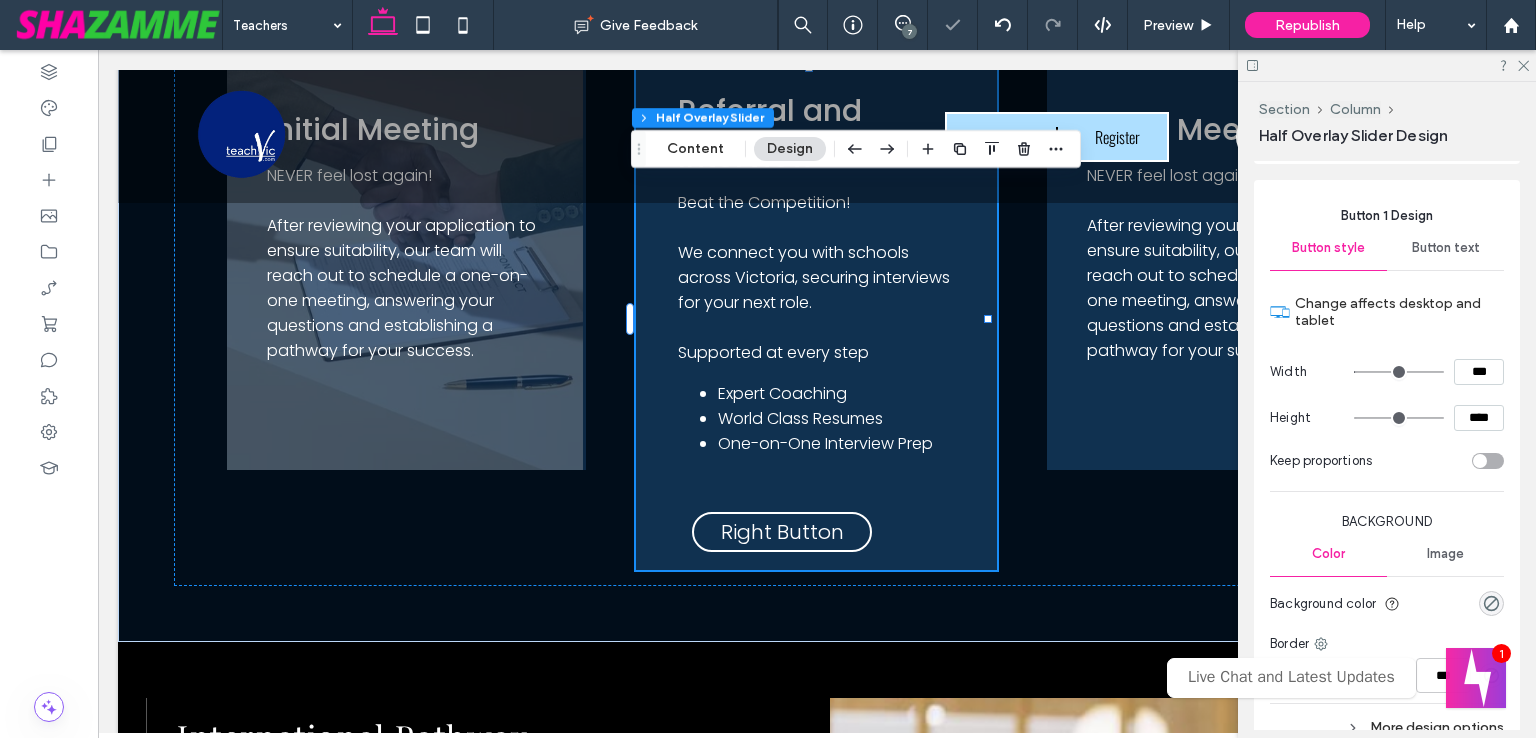 click on "****" at bounding box center (1479, 418) 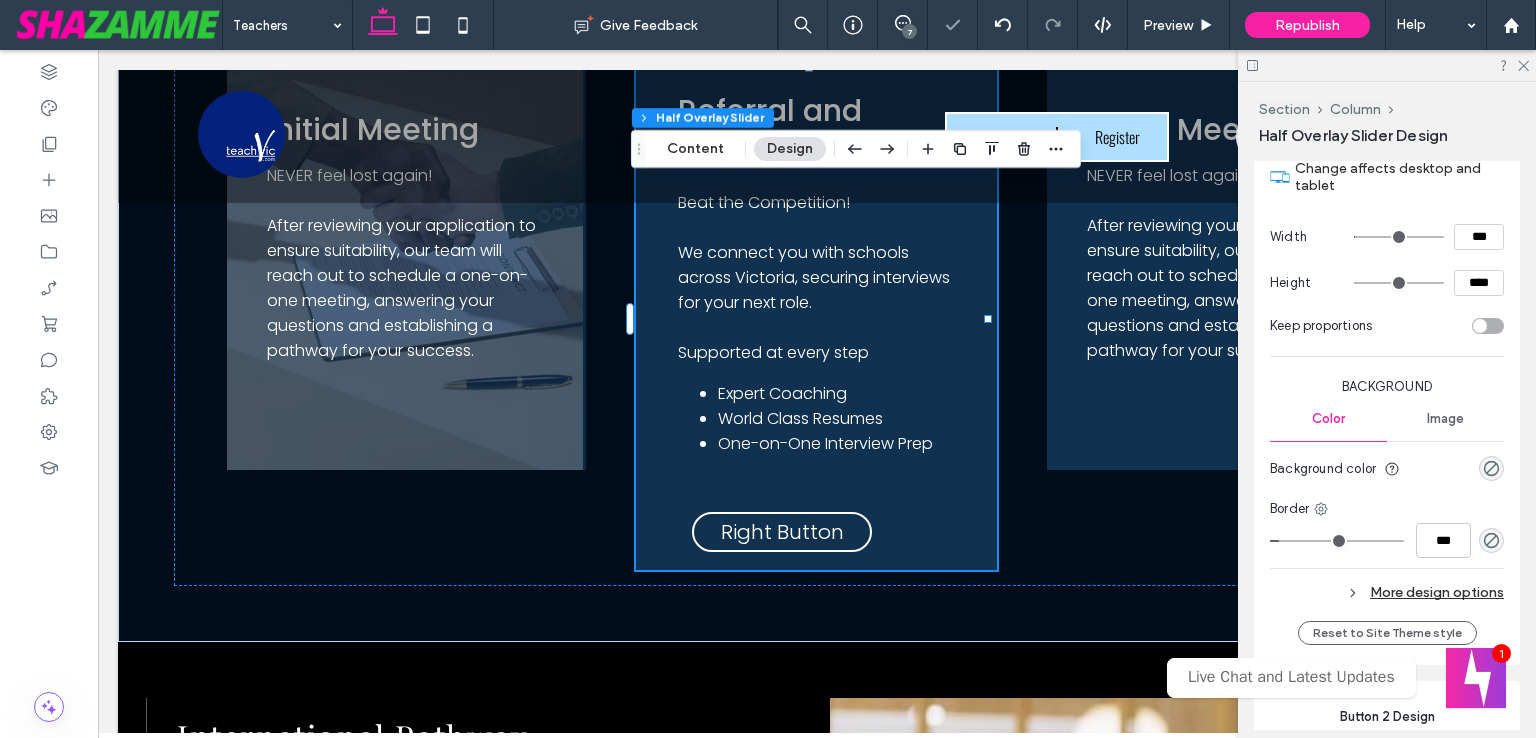 scroll, scrollTop: 1400, scrollLeft: 0, axis: vertical 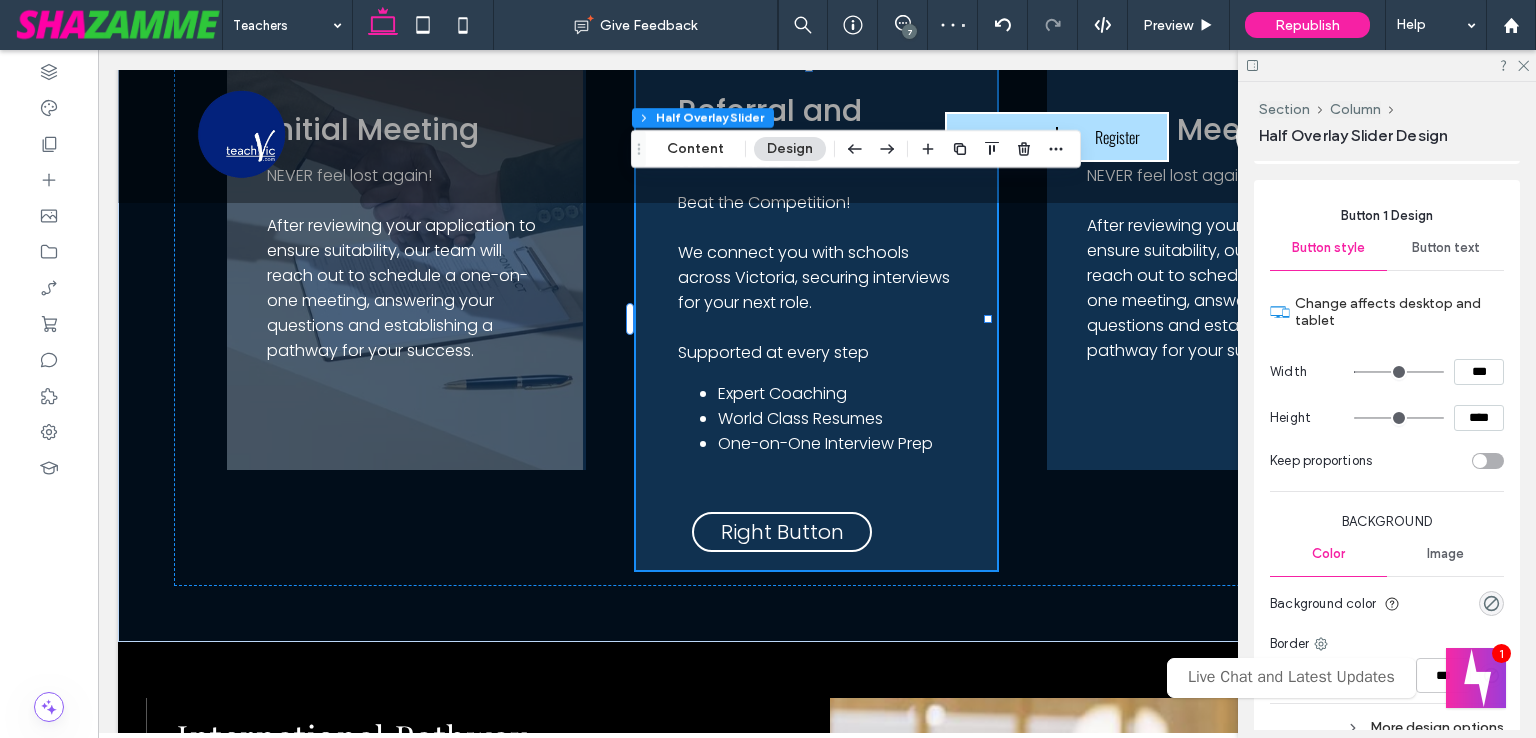 click on "Button text" at bounding box center (1445, 248) 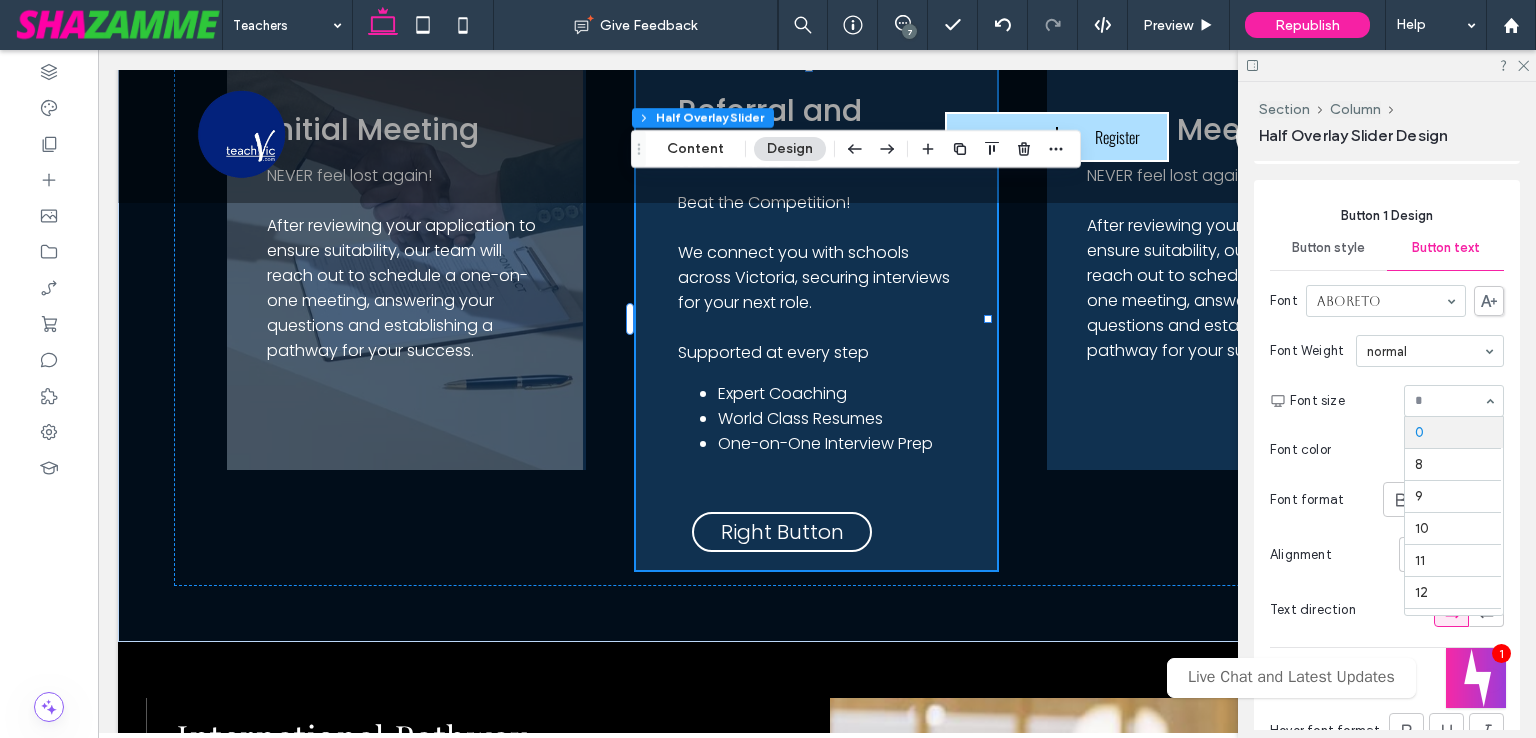type on "*" 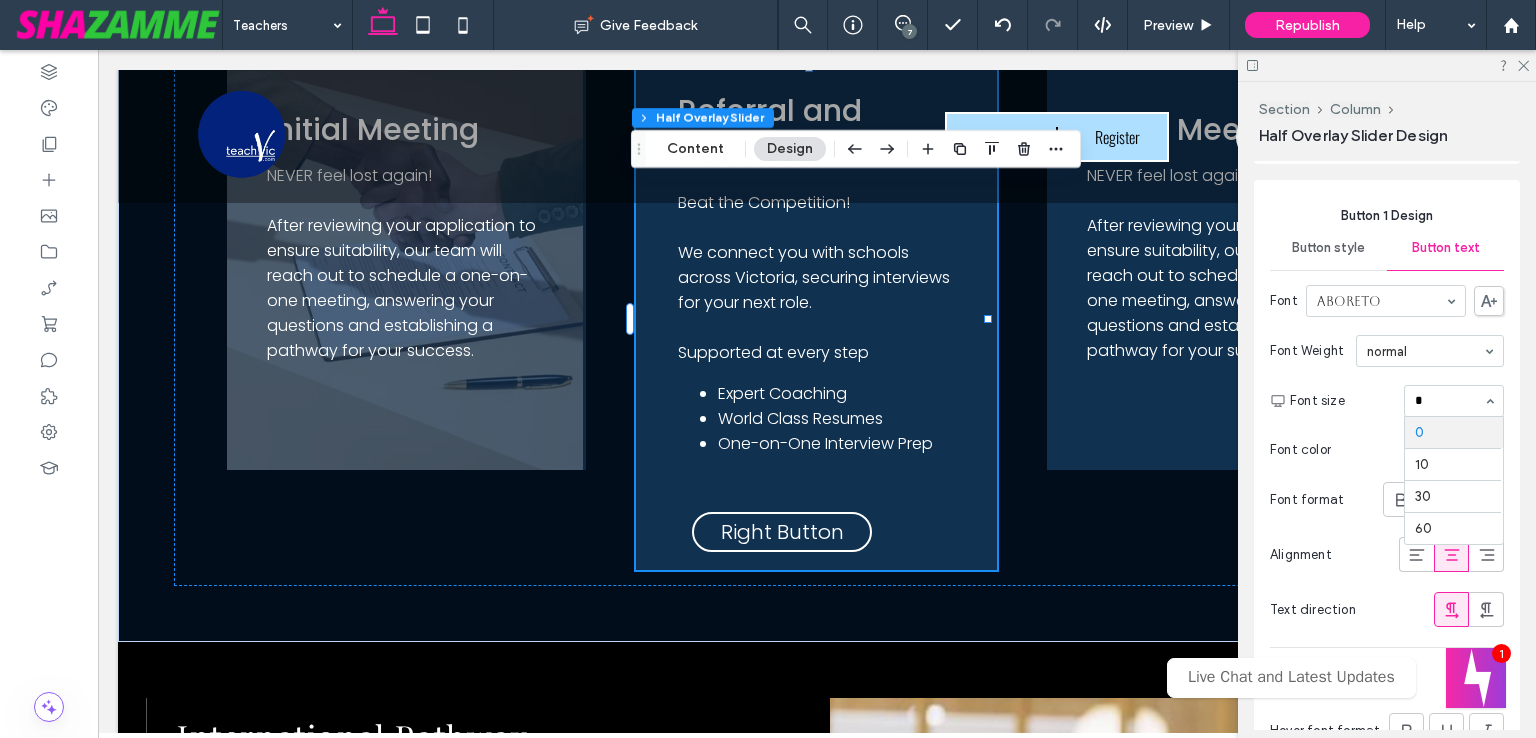 type 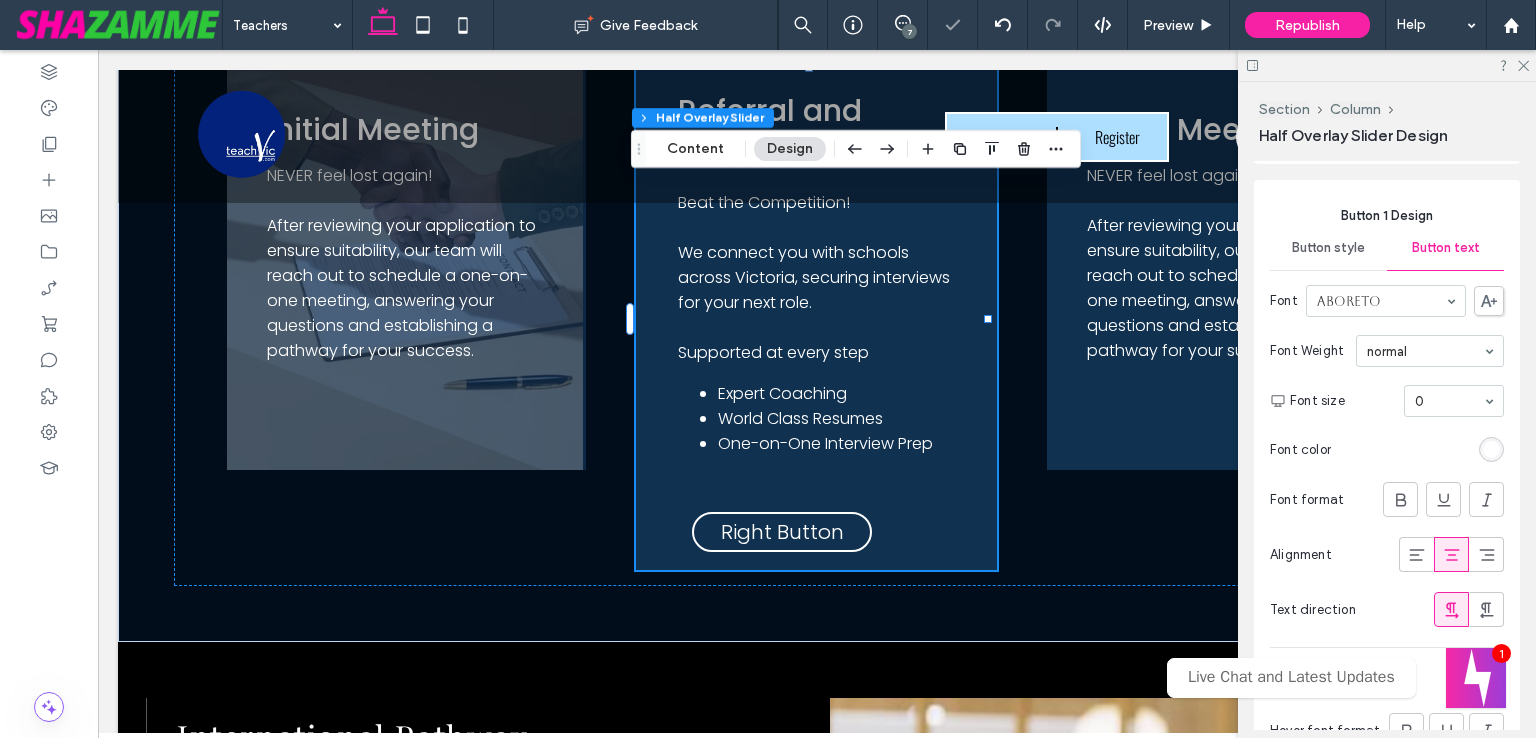 click on "Button style" at bounding box center [1328, 248] 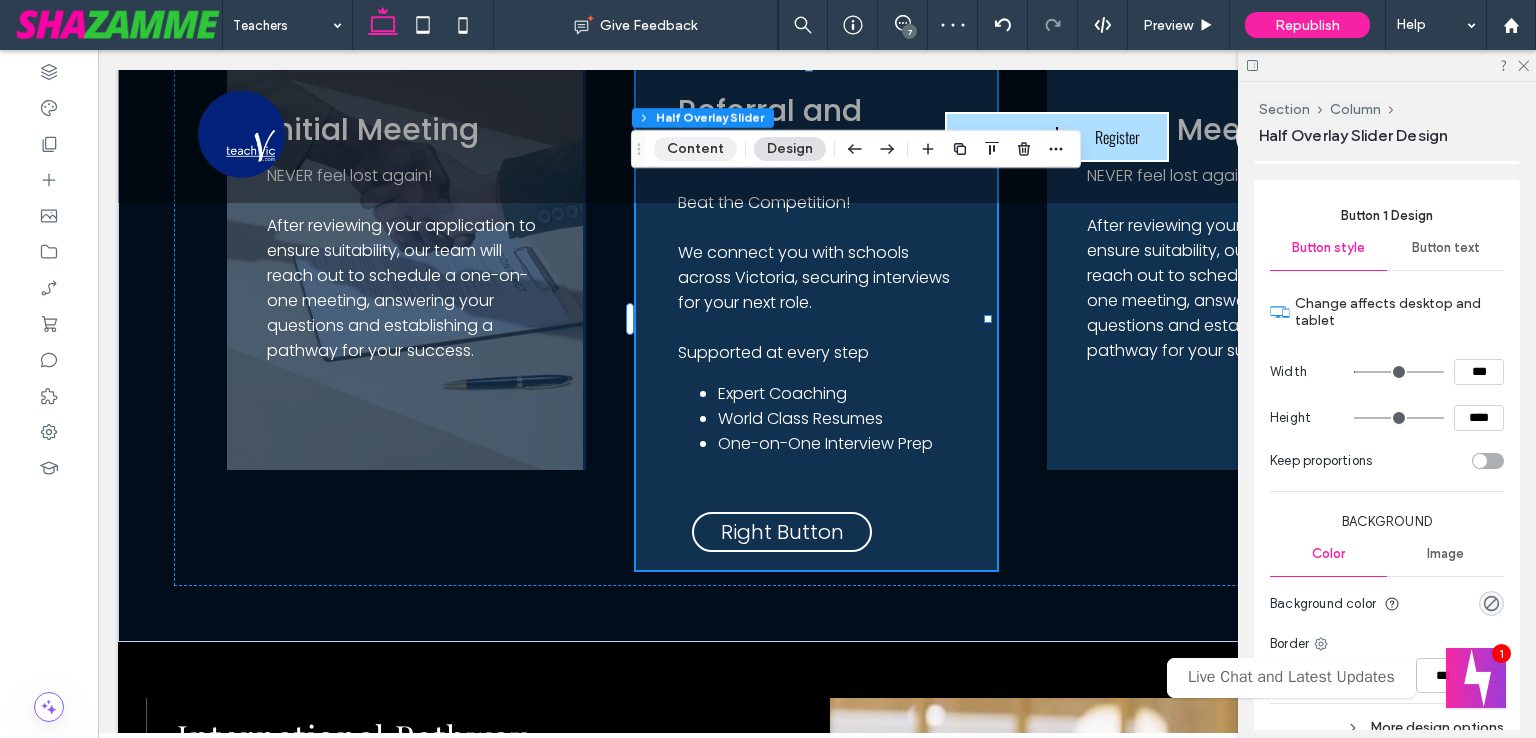 click on "Content" at bounding box center (695, 149) 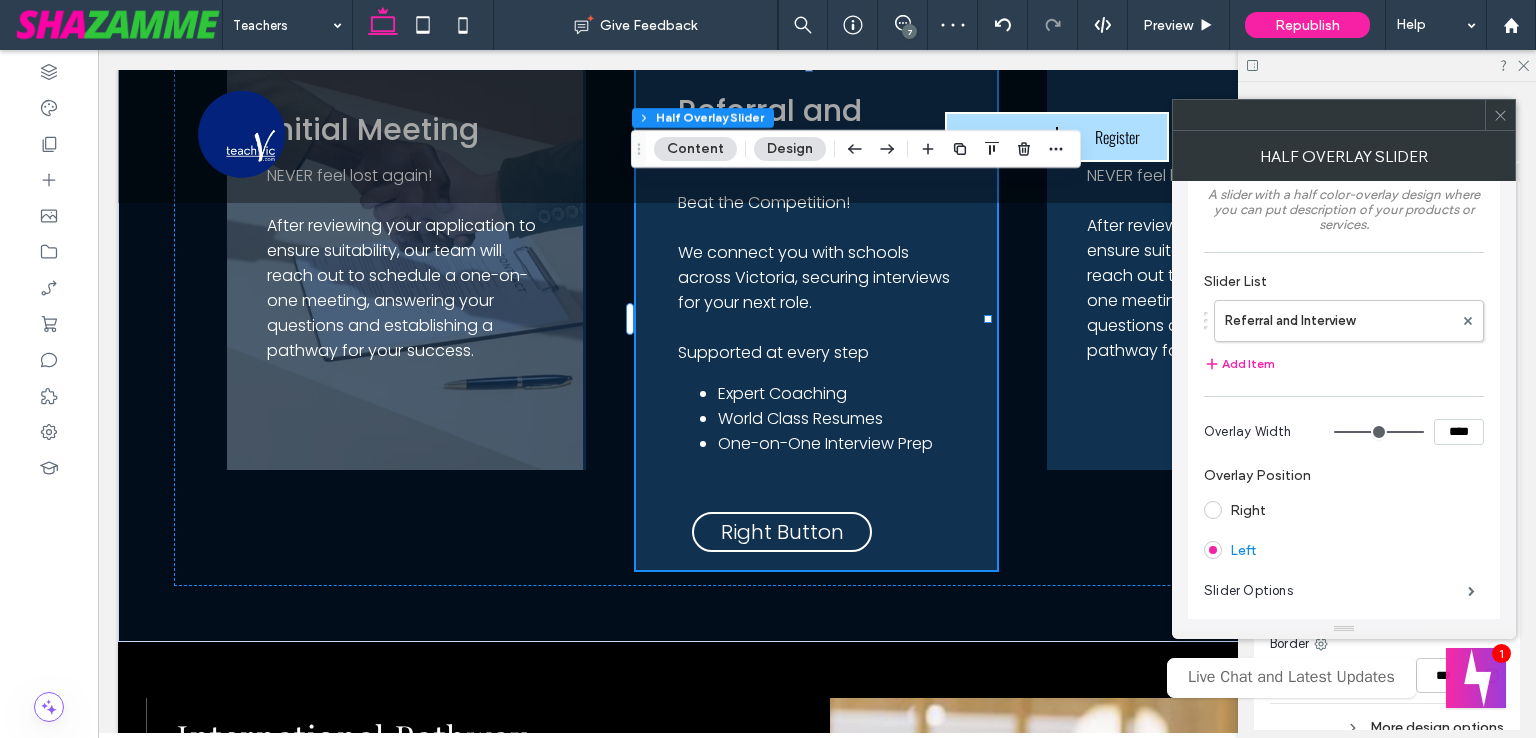 scroll, scrollTop: 58, scrollLeft: 0, axis: vertical 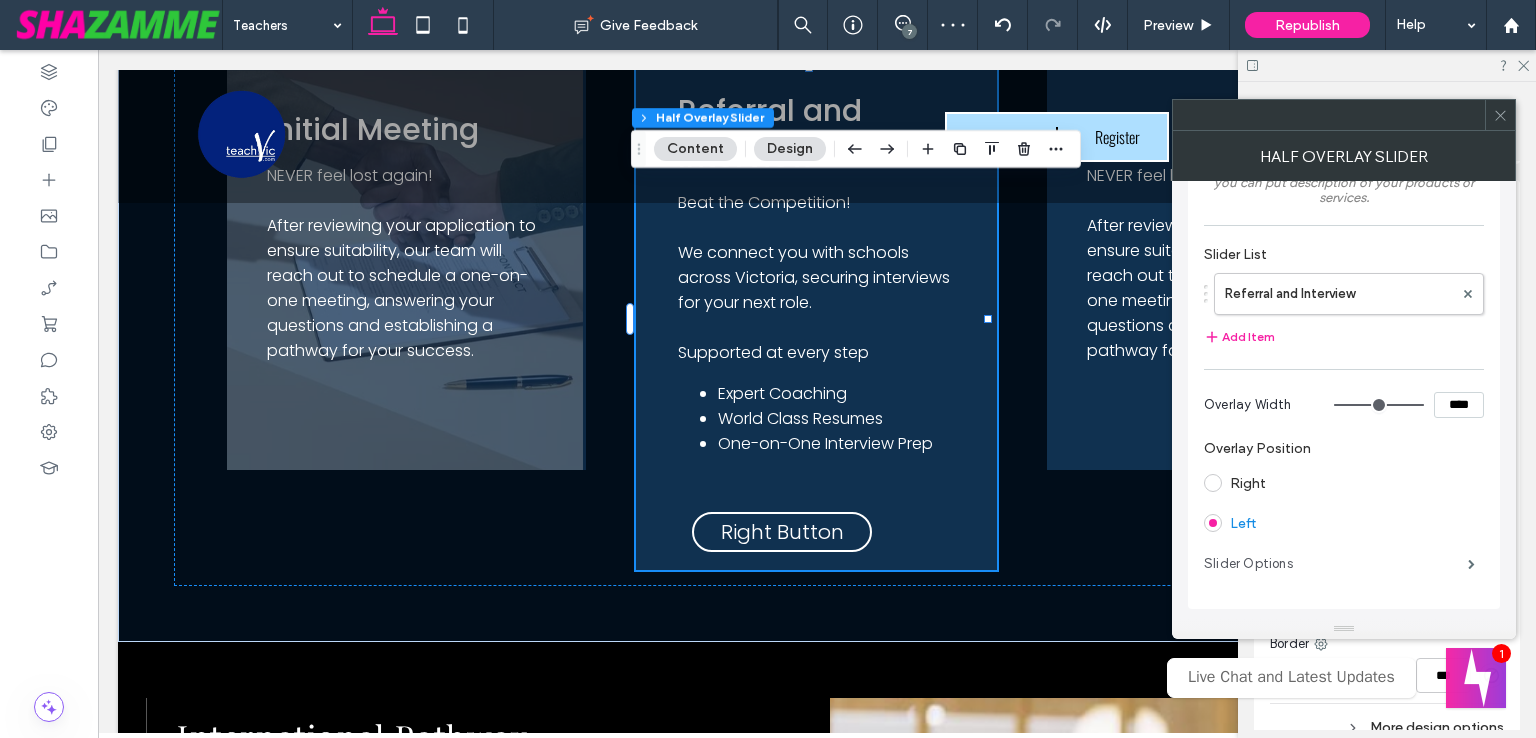 click on "Slider Options" at bounding box center (1336, 564) 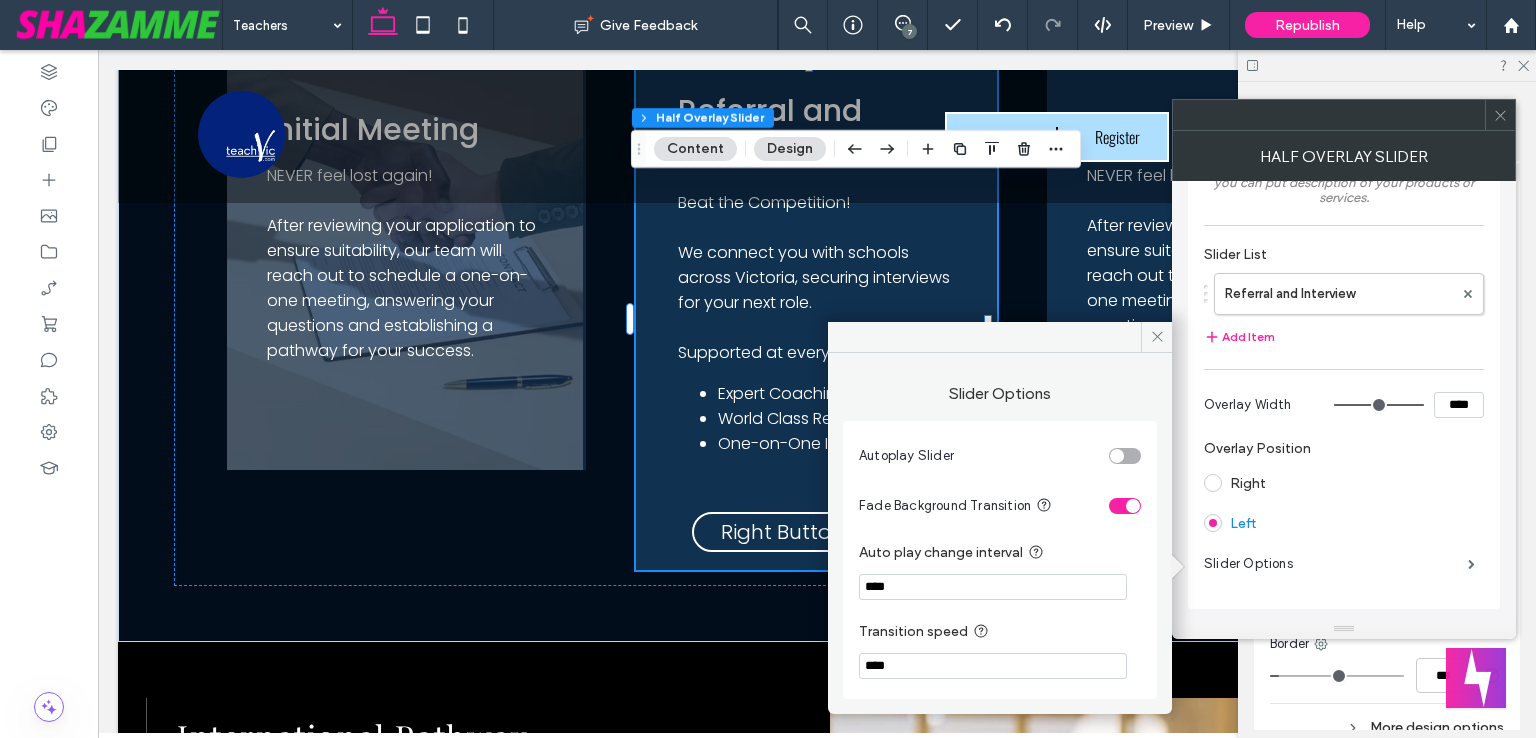 click at bounding box center (1133, 506) 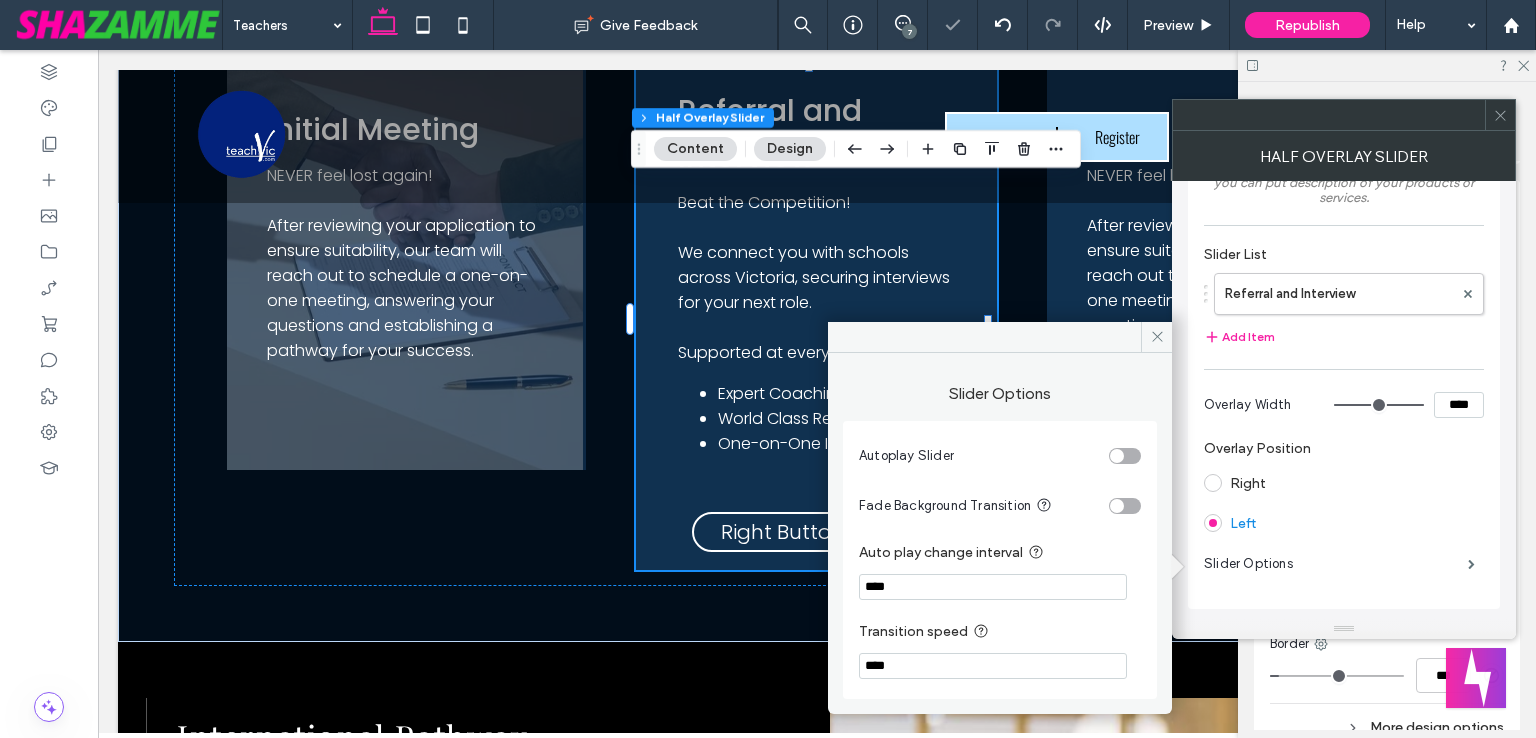 click at bounding box center [1125, 506] 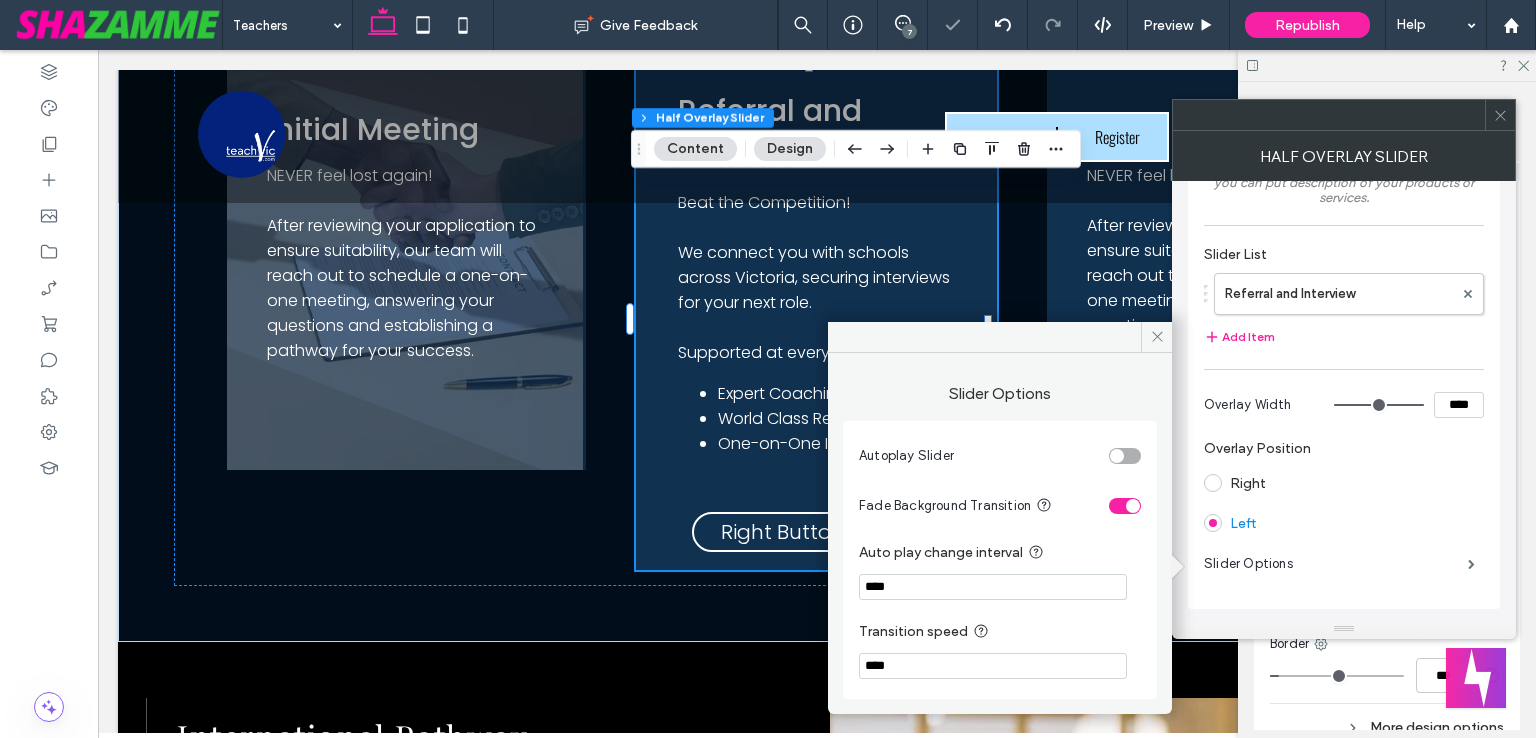 click at bounding box center [1125, 456] 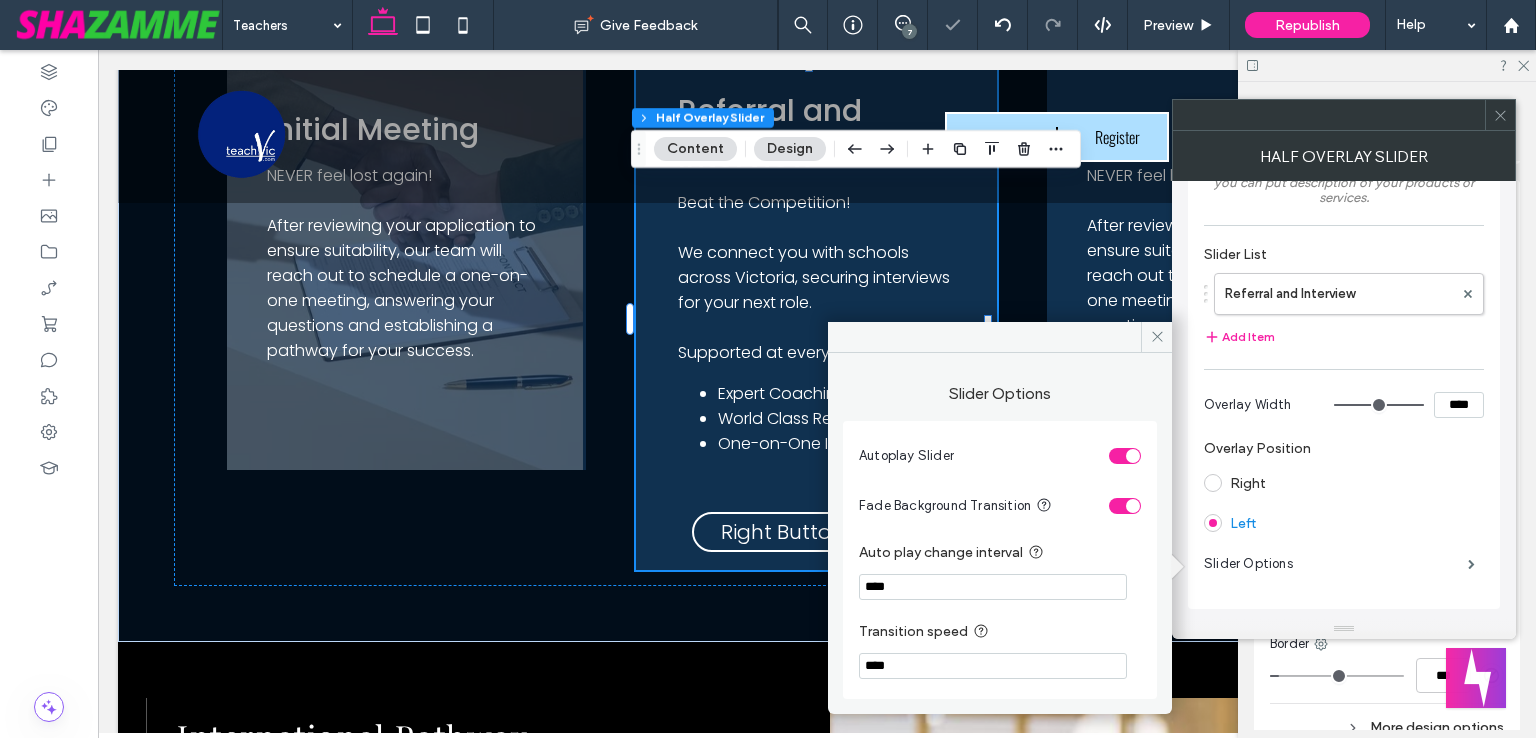click at bounding box center [1125, 456] 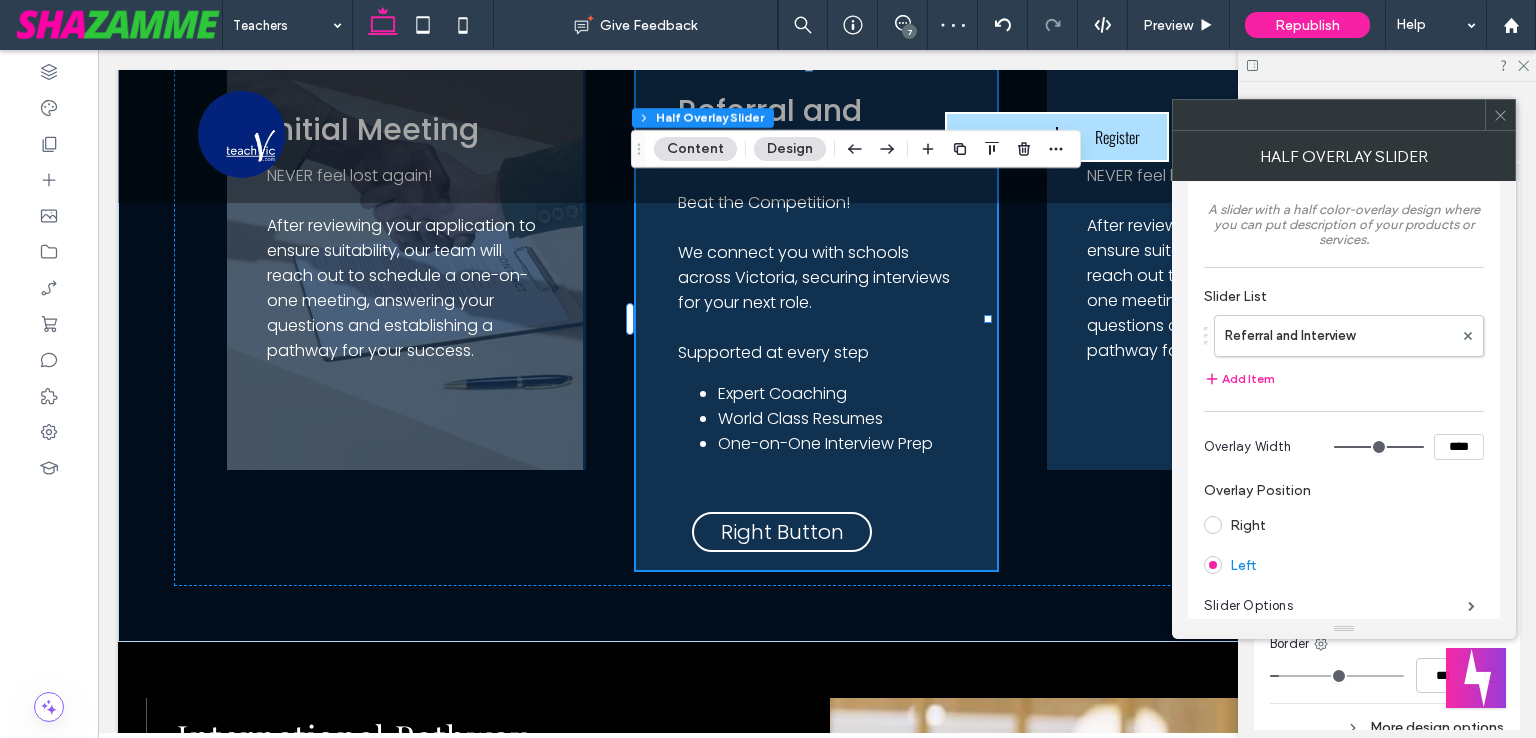 scroll, scrollTop: 0, scrollLeft: 0, axis: both 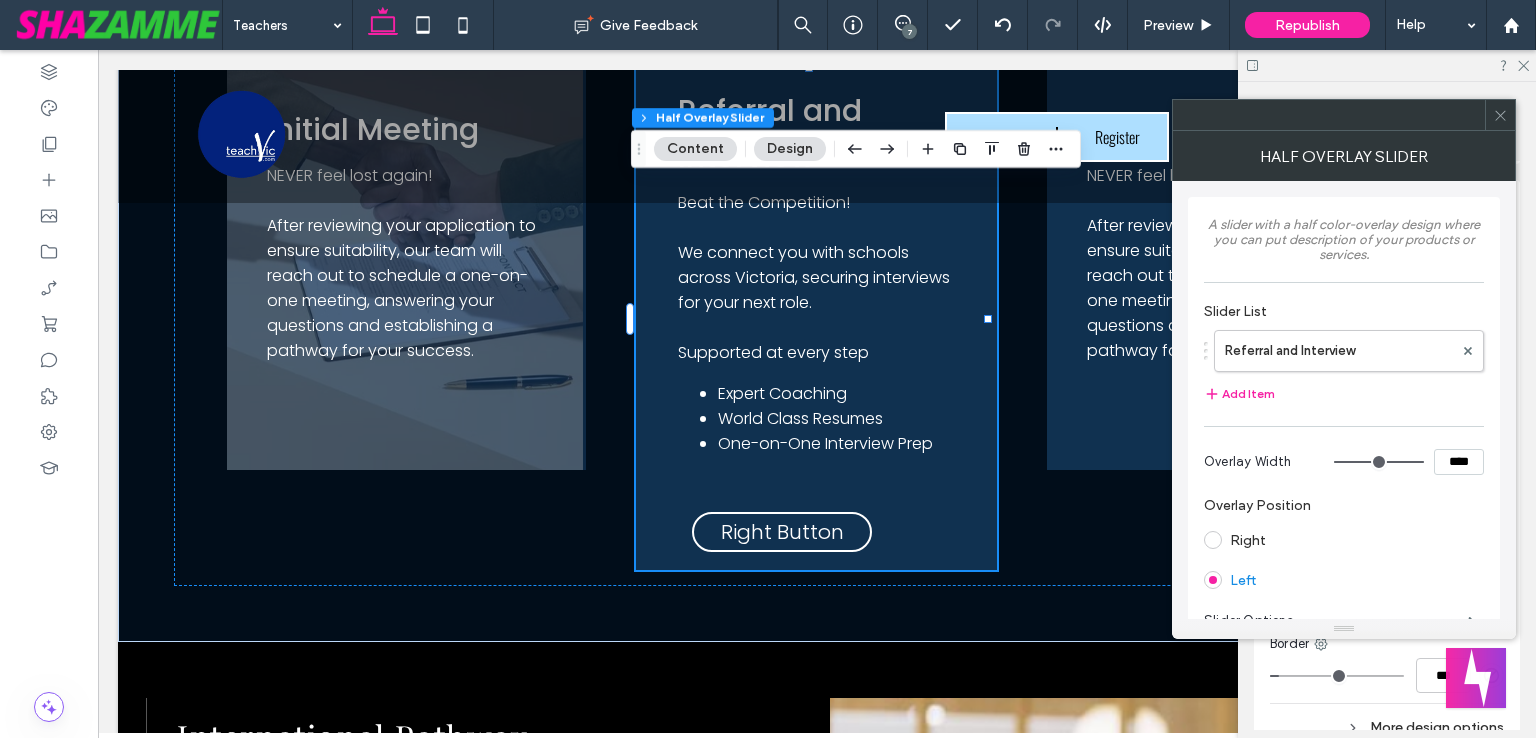 type on "**" 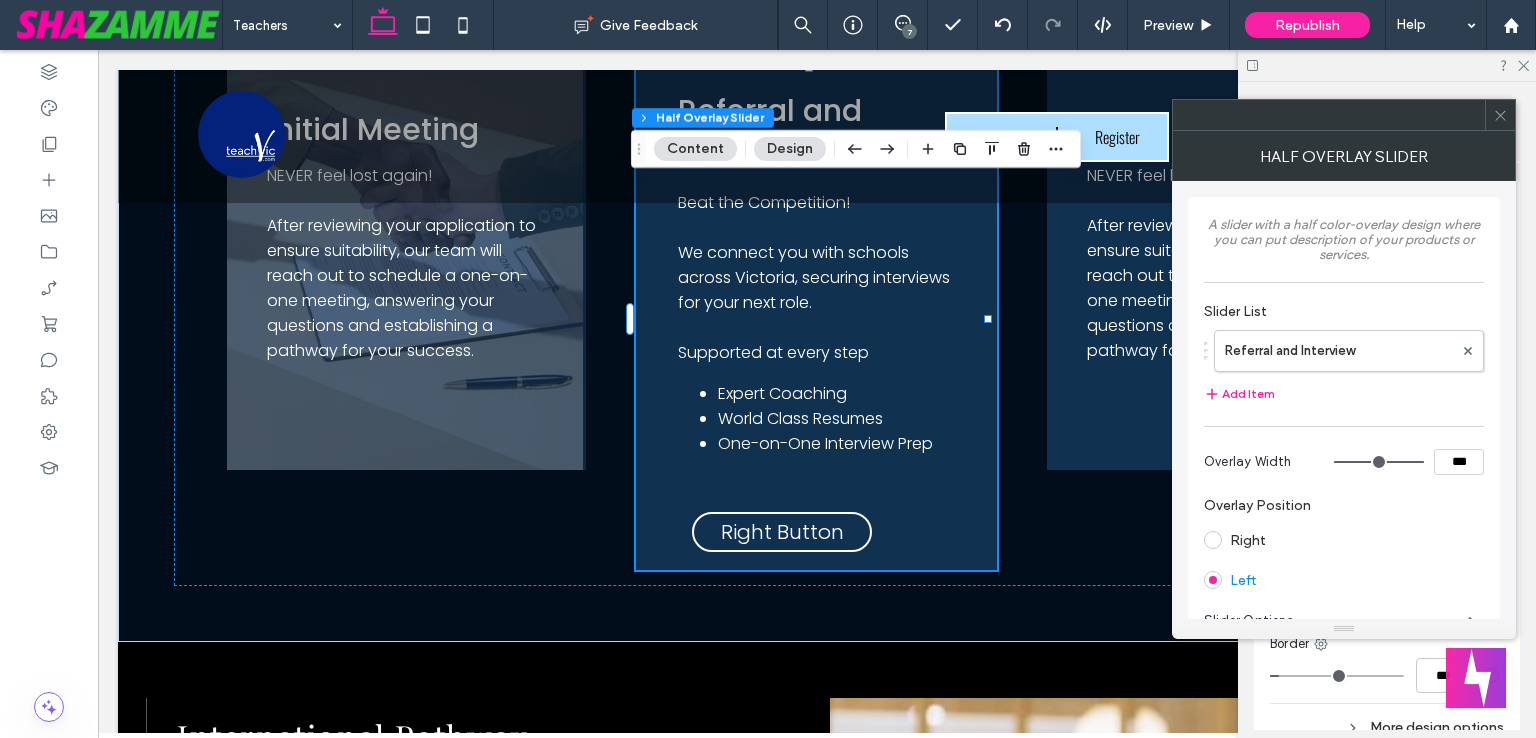 click at bounding box center (1379, 462) 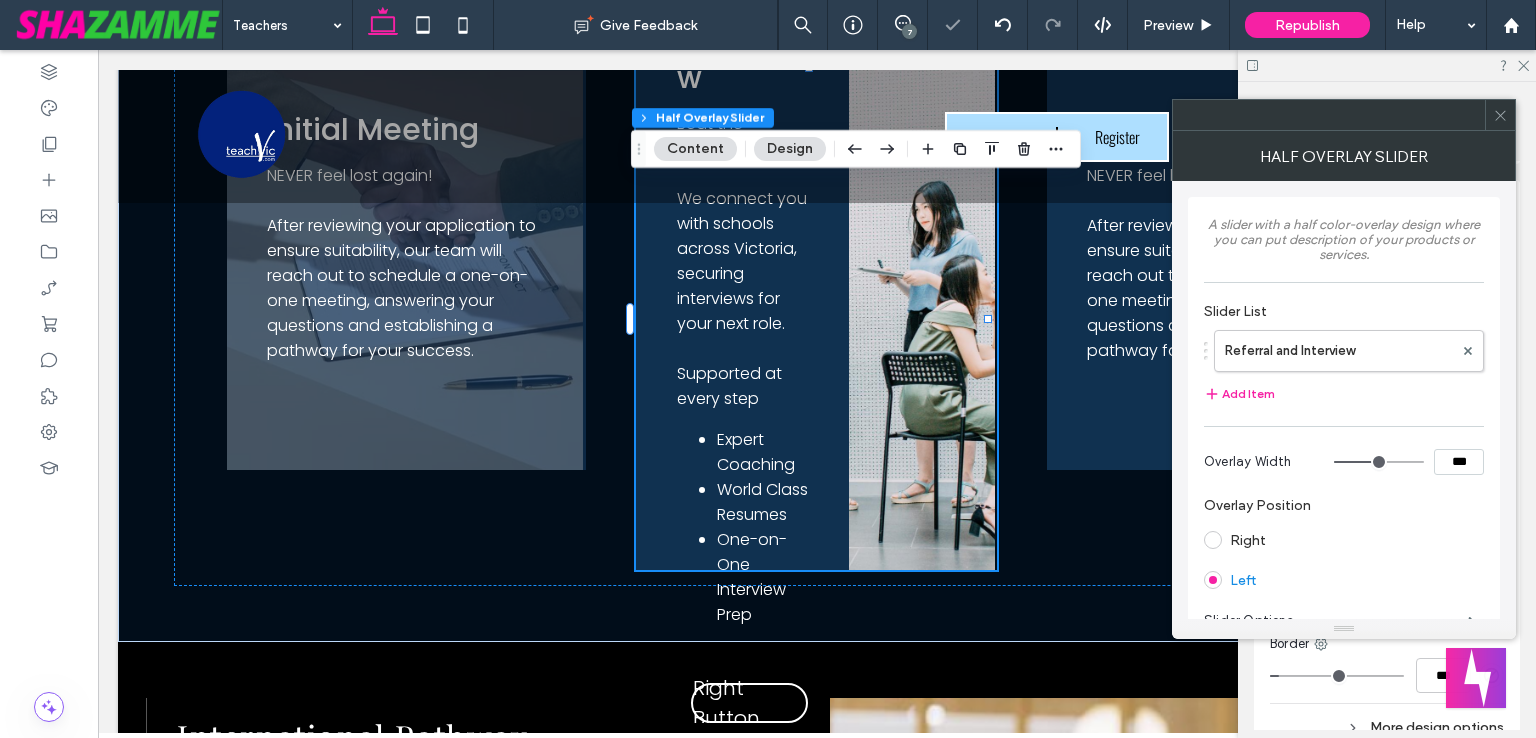 type on "**" 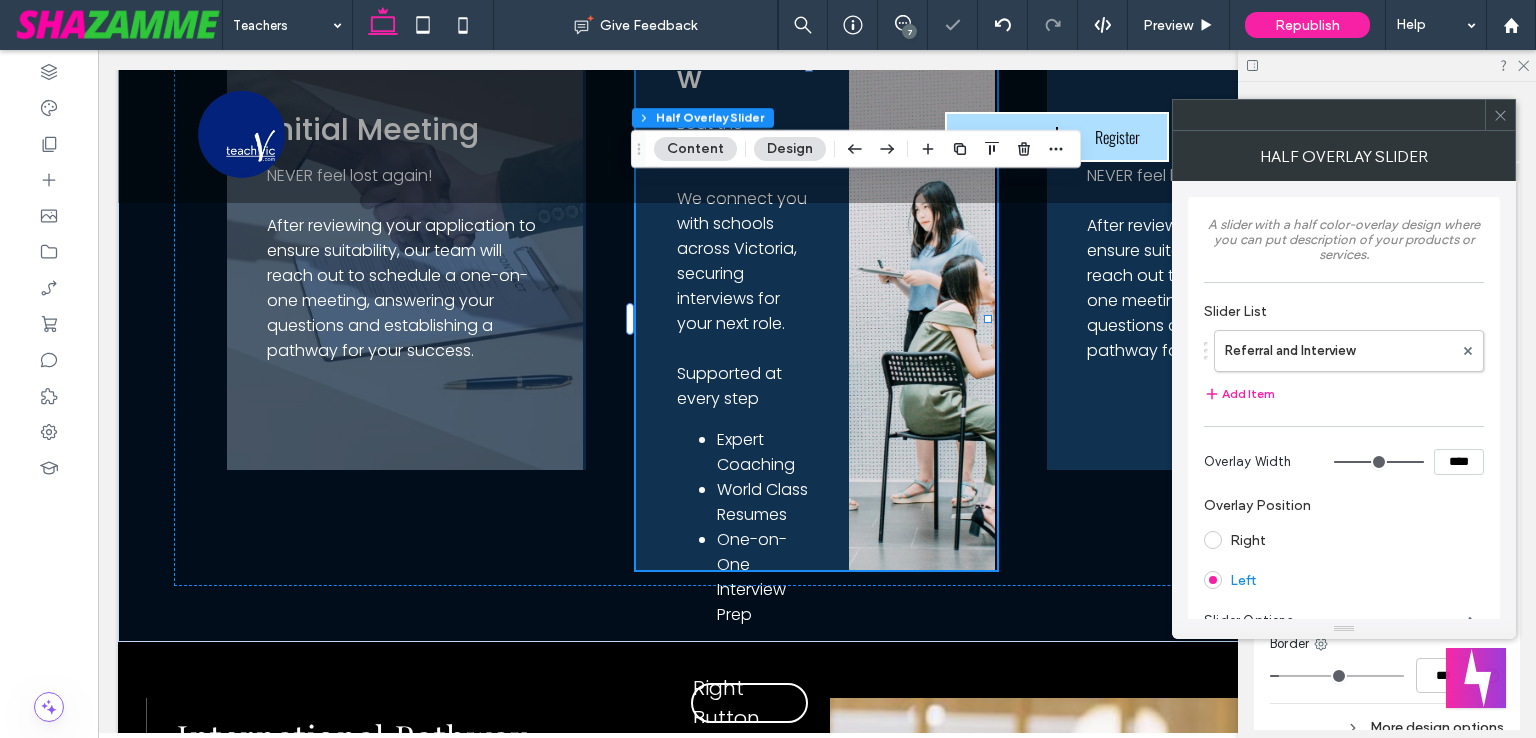 drag, startPoint x: 1378, startPoint y: 464, endPoint x: 1472, endPoint y: 463, distance: 94.00532 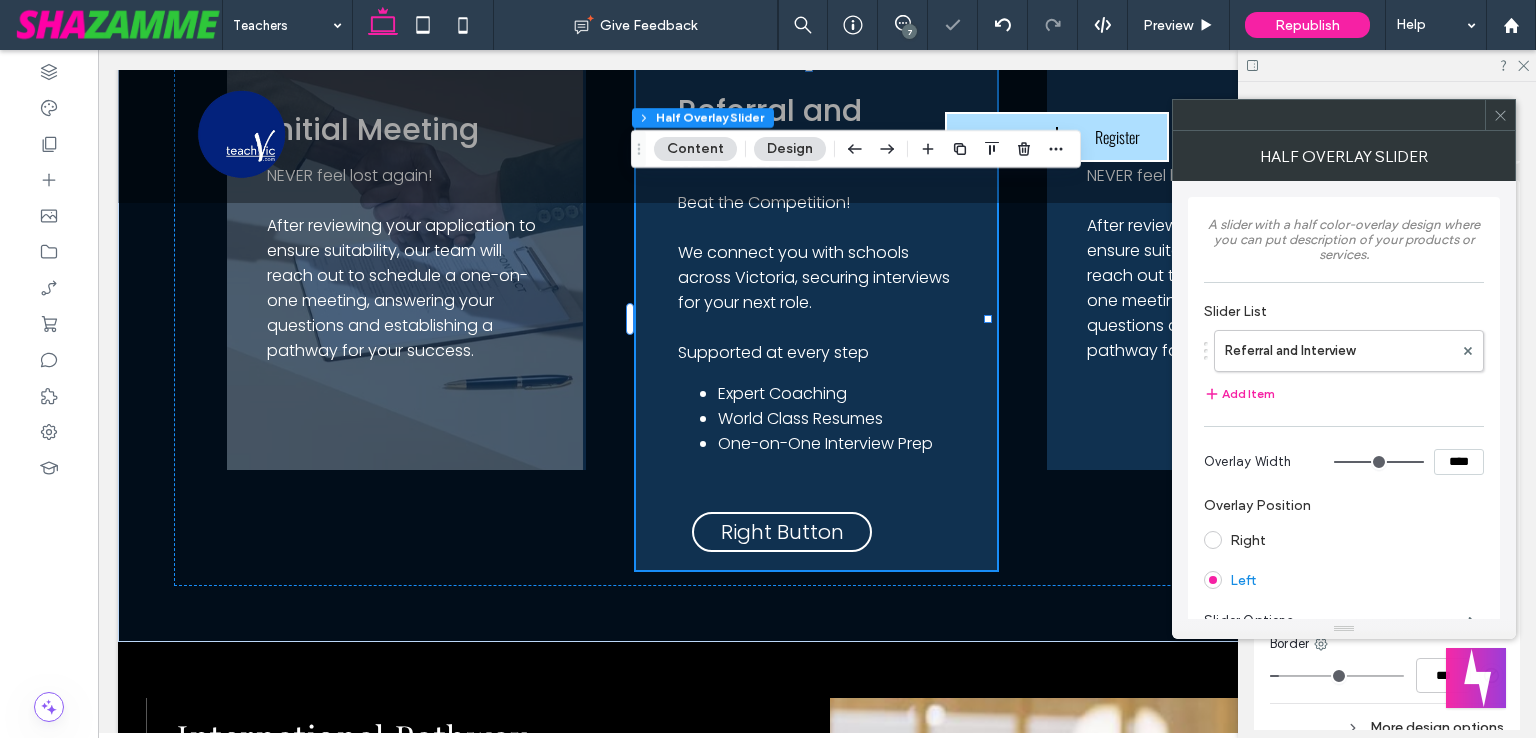 click 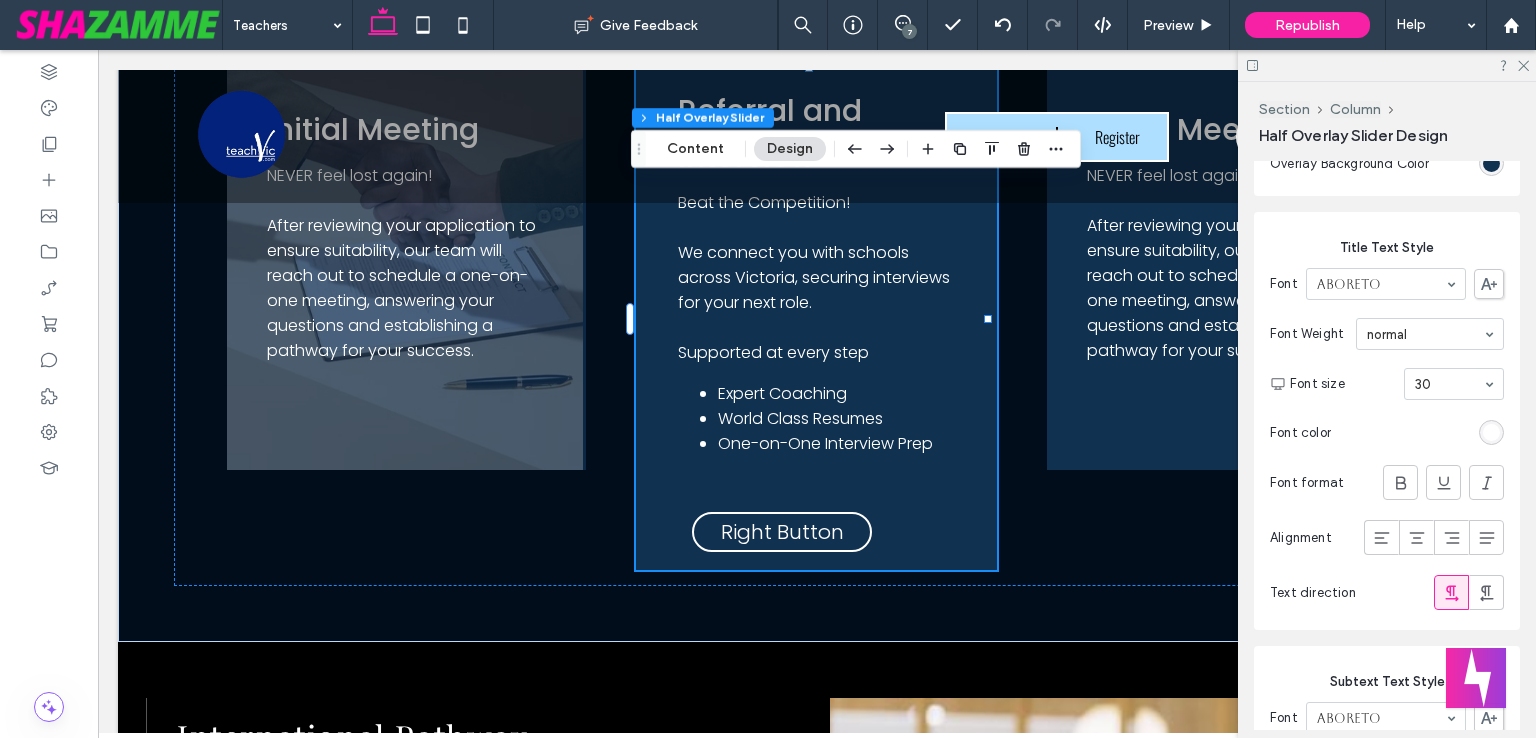 scroll, scrollTop: 400, scrollLeft: 0, axis: vertical 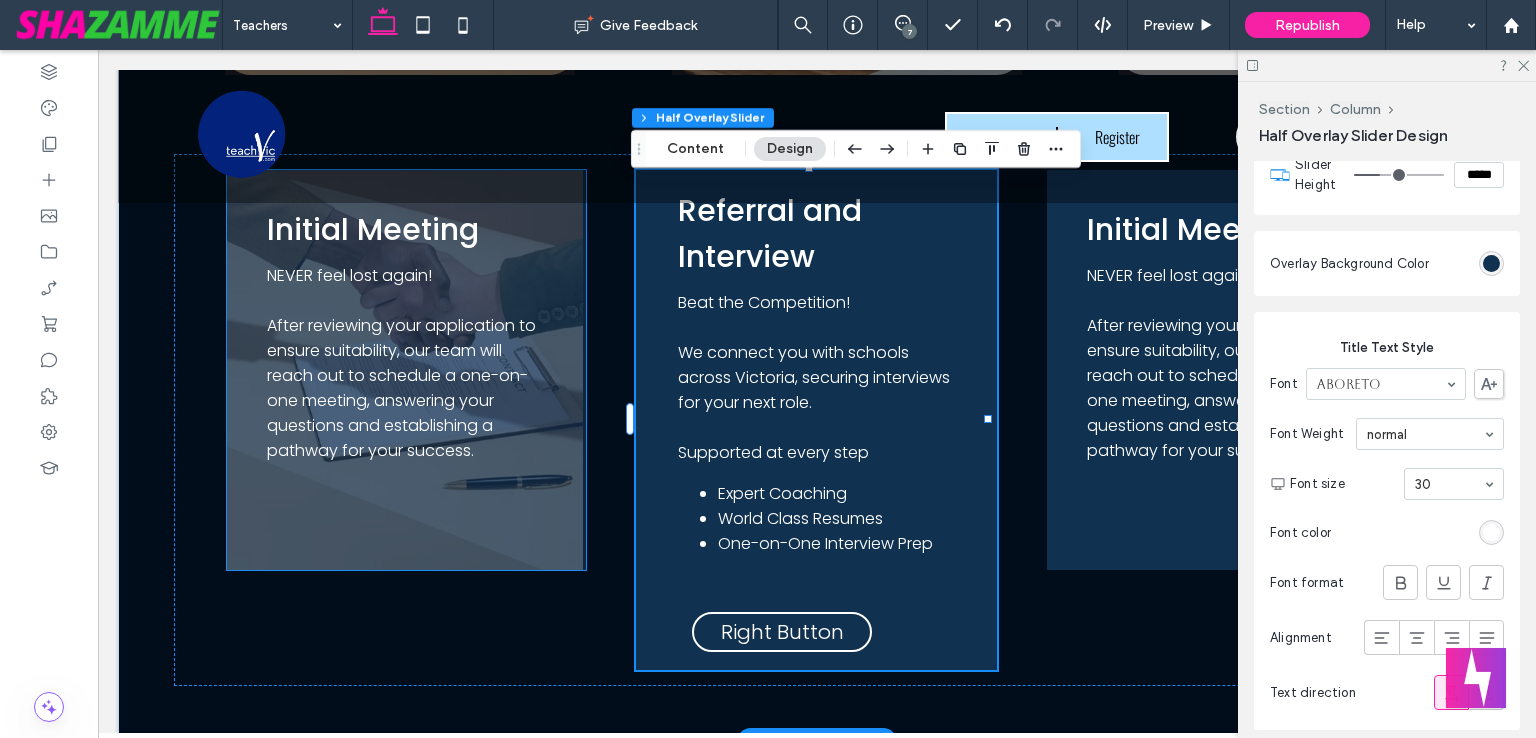 click on "After reviewing your application to ensure suitability, our team will reach out to schedule a one-on-one meeting, answering your questions and establishing a pathway for your success." at bounding box center [405, 388] 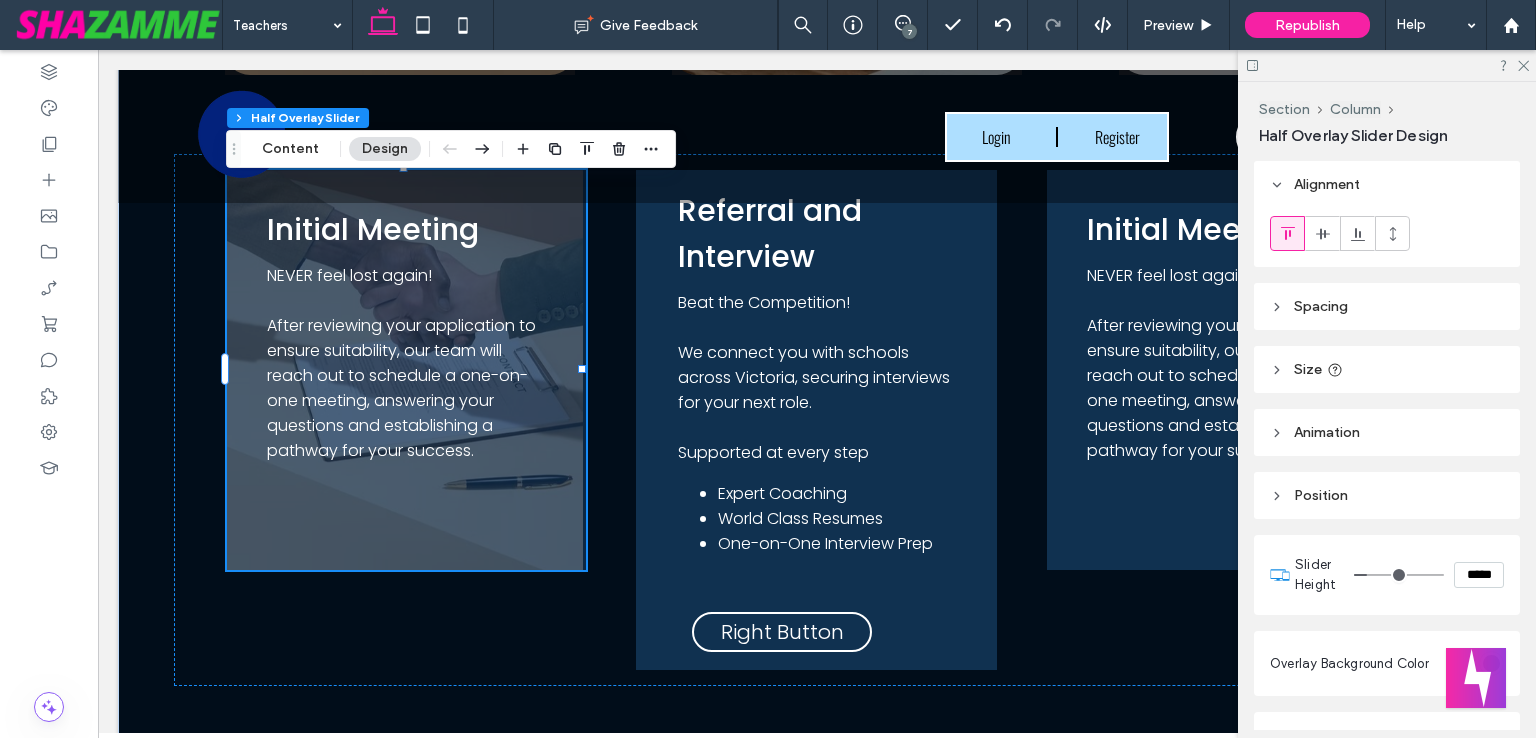 click on "*****" at bounding box center [1479, 575] 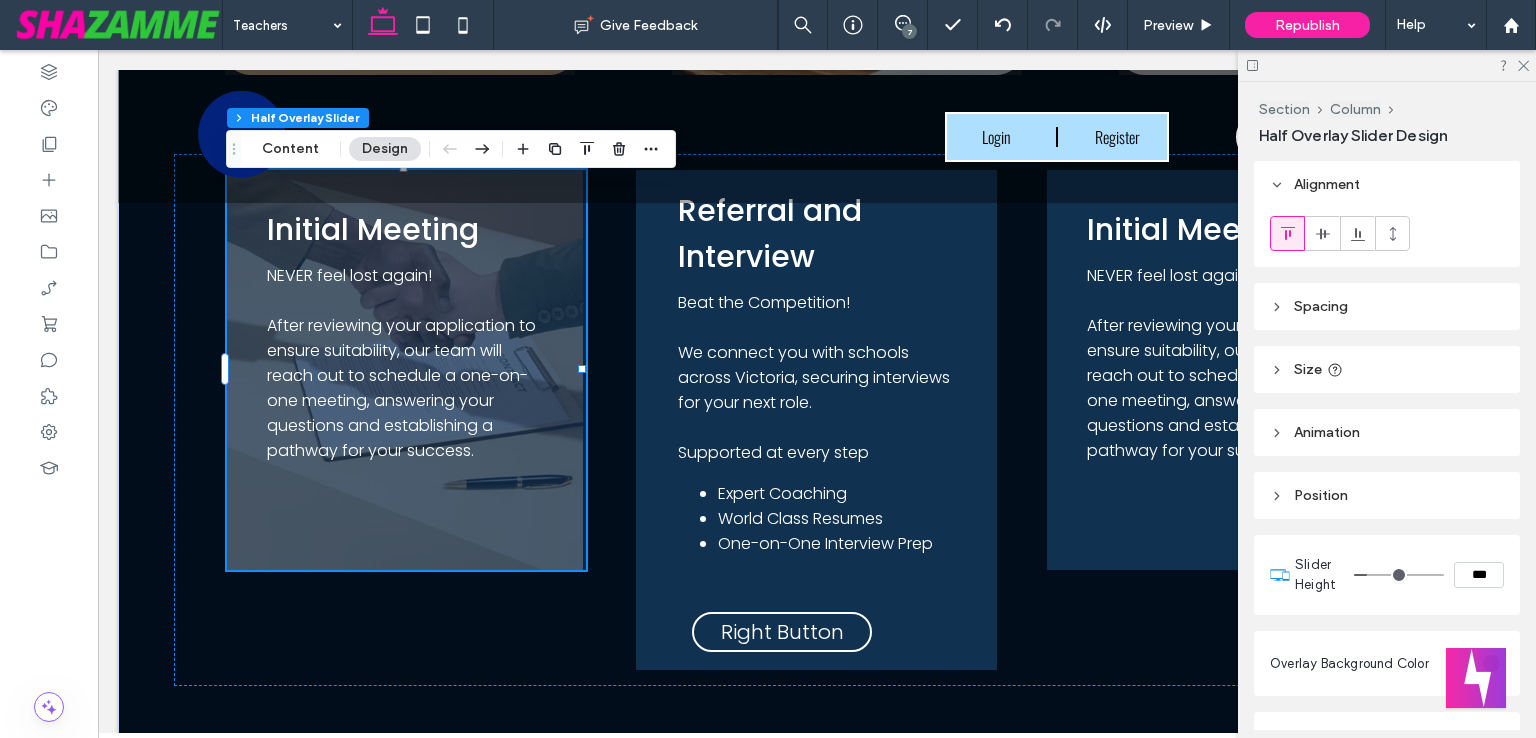type on "*****" 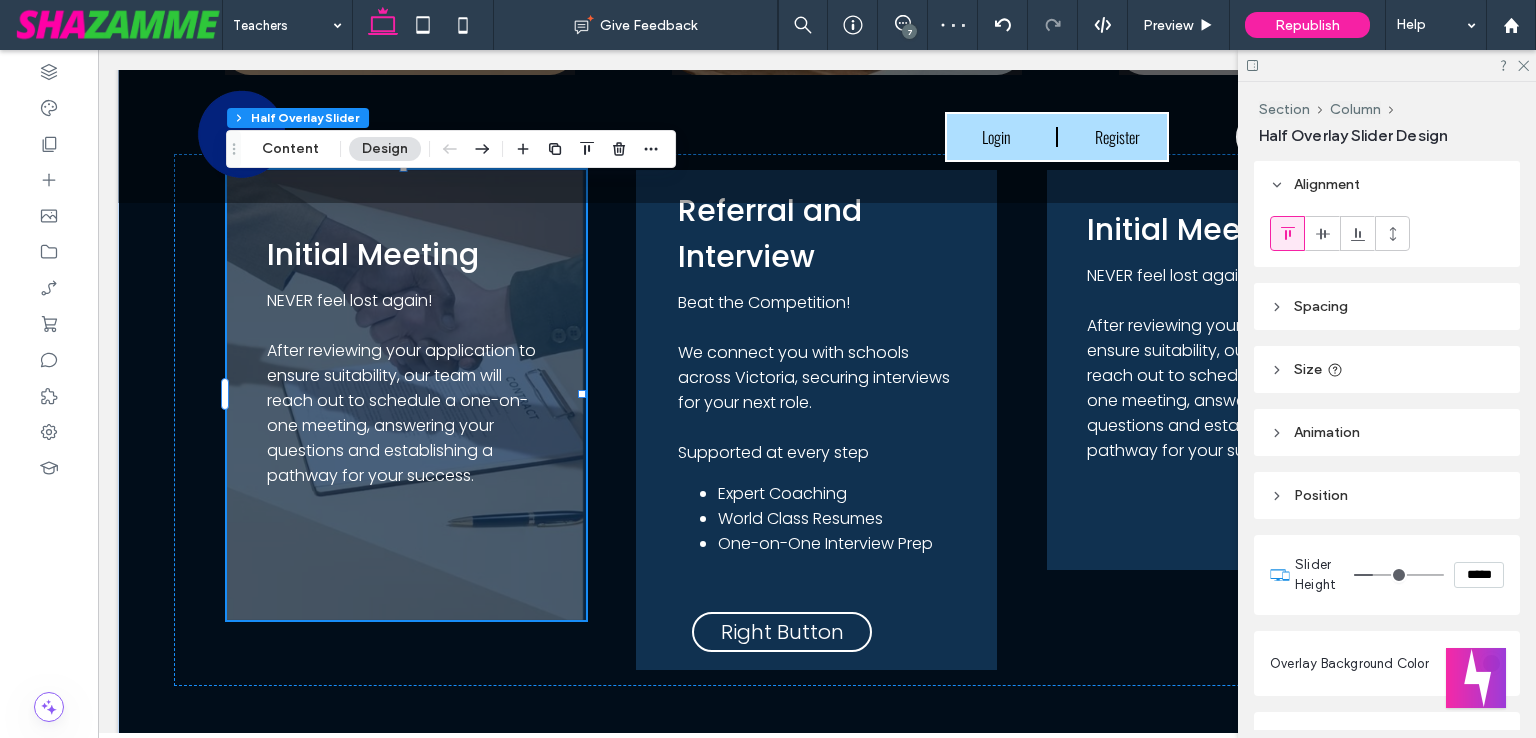 type on "***" 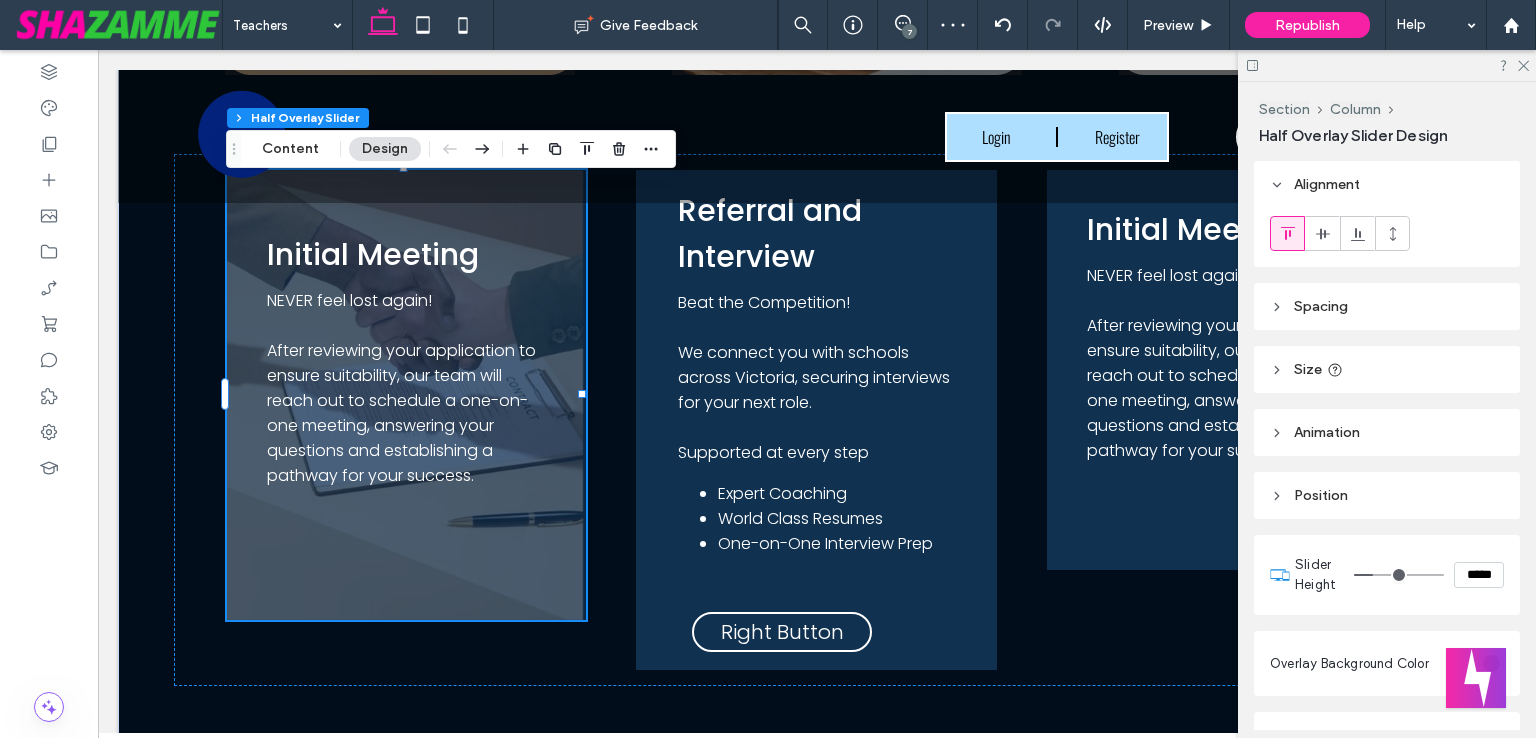 type on "*****" 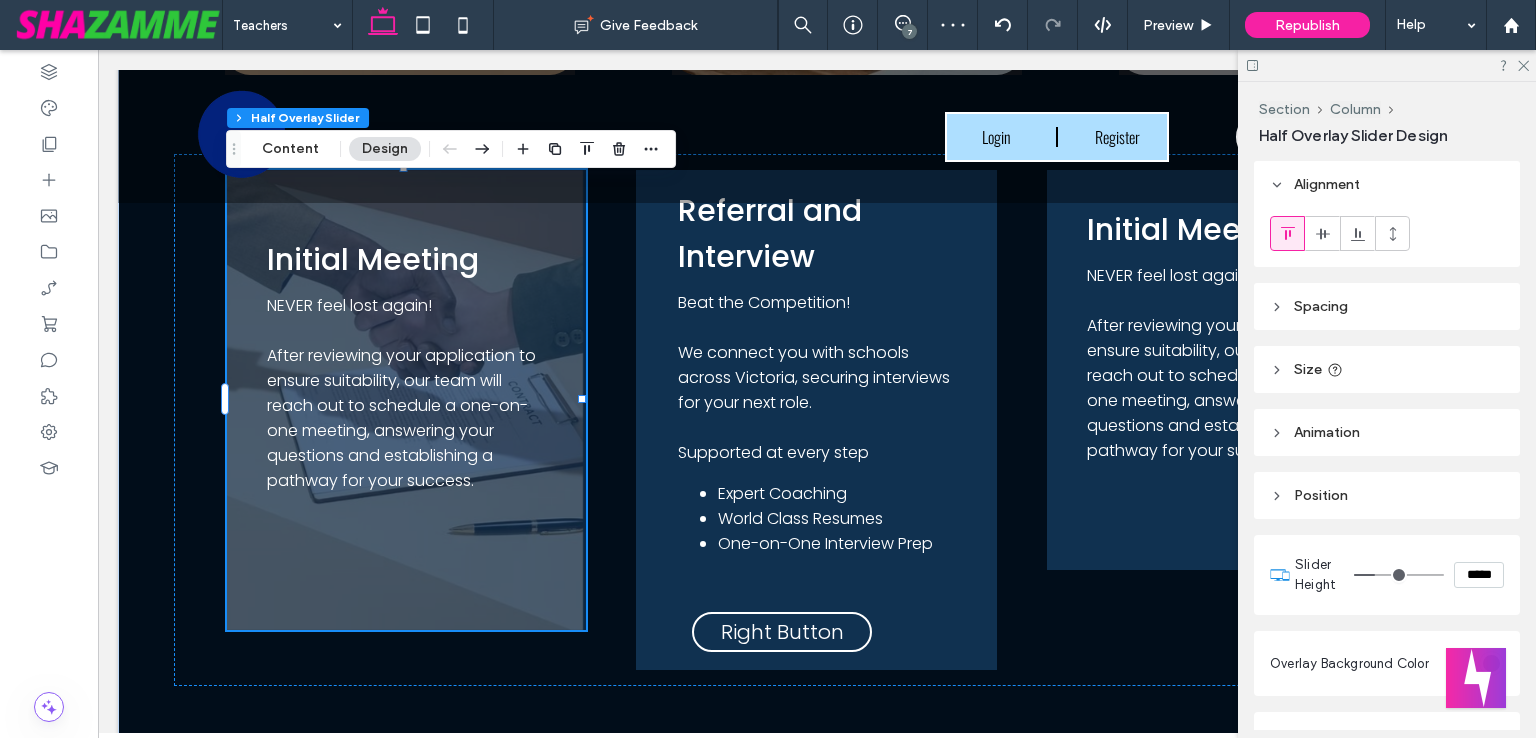 type on "***" 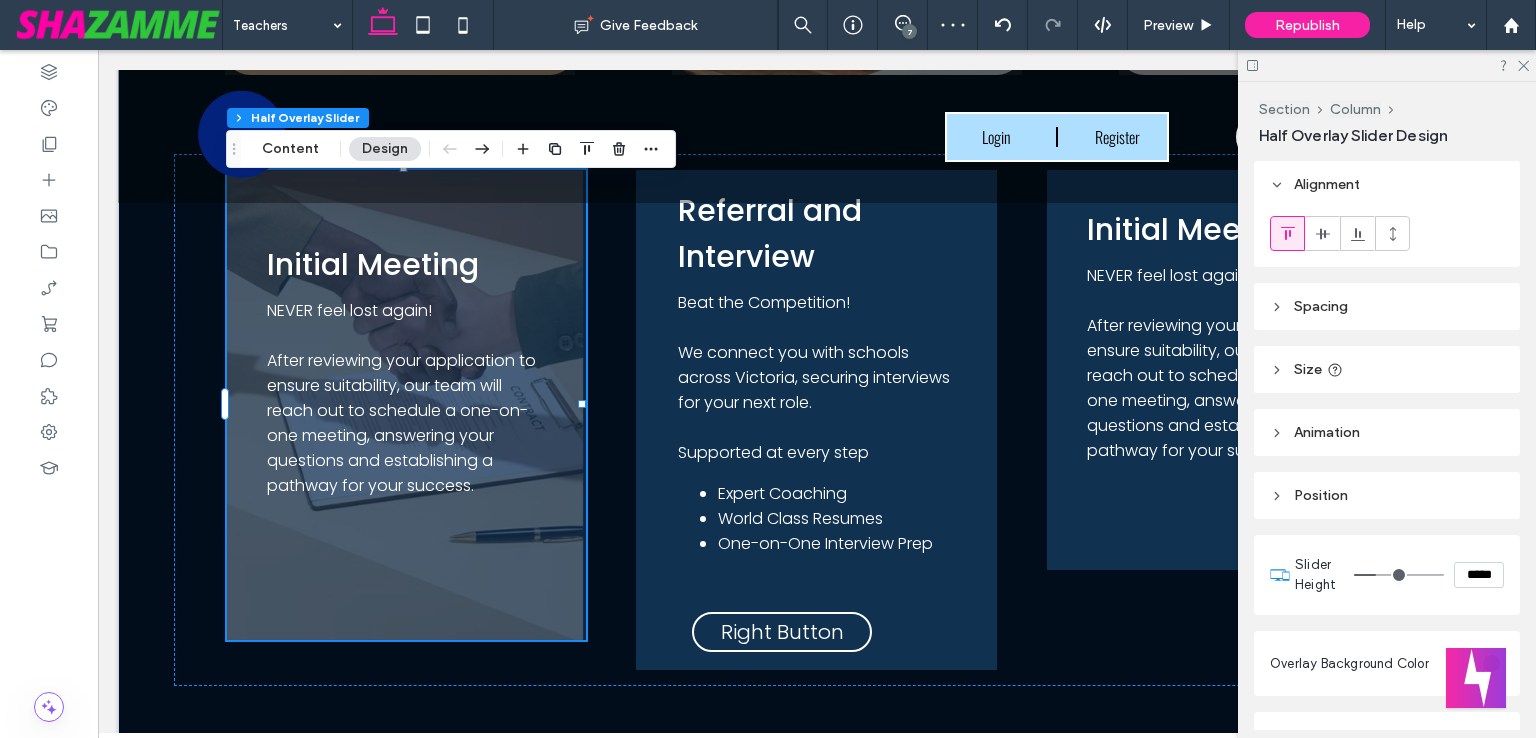 type on "***" 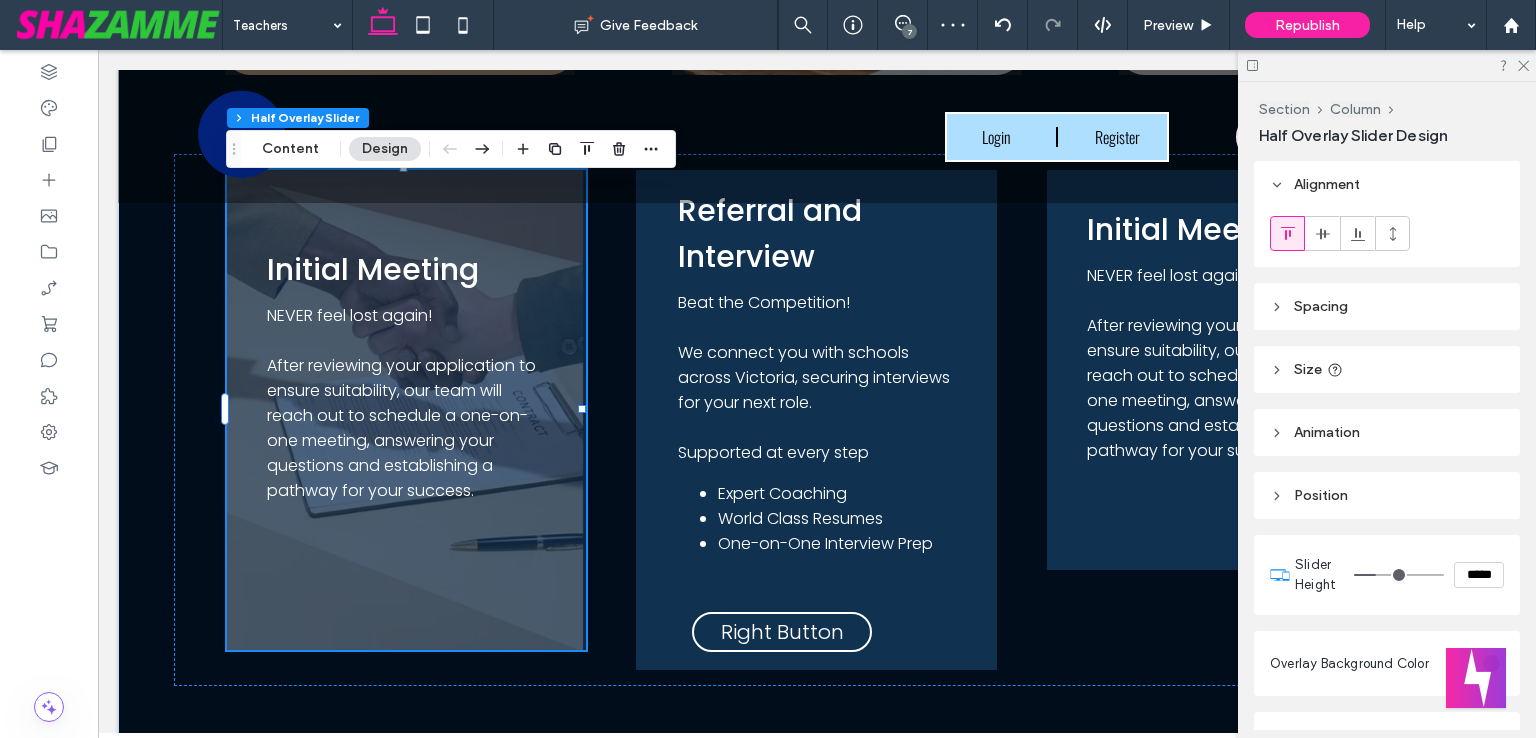 type on "***" 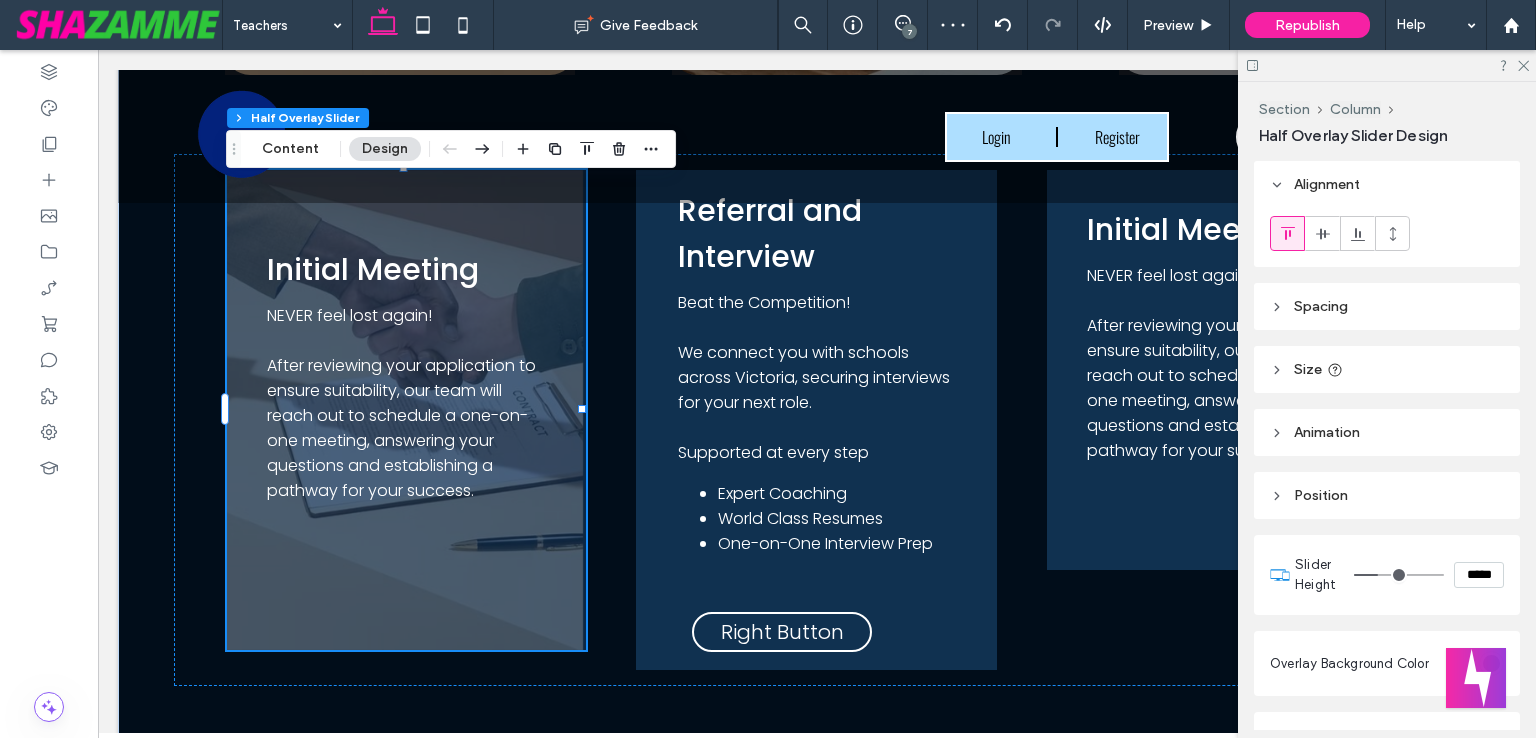 type on "***" 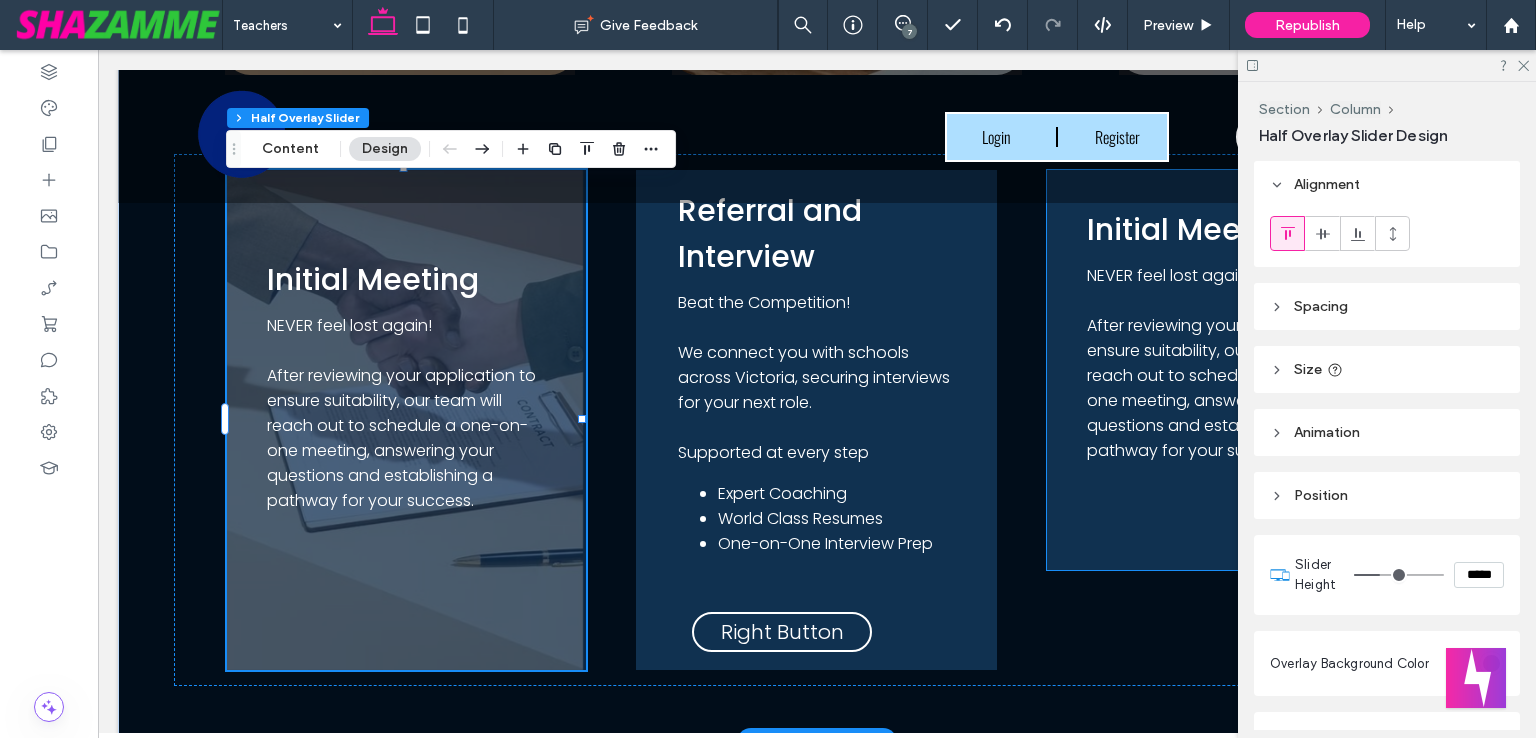 click on "Initial Meeting
NEVER feel lost again! After reviewing your application to ensure suitability, our team will reach out to schedule a one-on-one meeting, answering your questions and establishing a pathway for your success.
Left Button
Sample Title
This is a paragraph. A Writing in paragraphs can be very helpful for your visitors. This lets them find what they are looking for quickly and easily.
Left Button
Right Button
Sample Title
This is a paragraph. A Writing in paragraphs can be very helpful for your visitors. This lets them find what they are looking for quickly and easily.
Left Button
Right Button" at bounding box center (1227, 370) 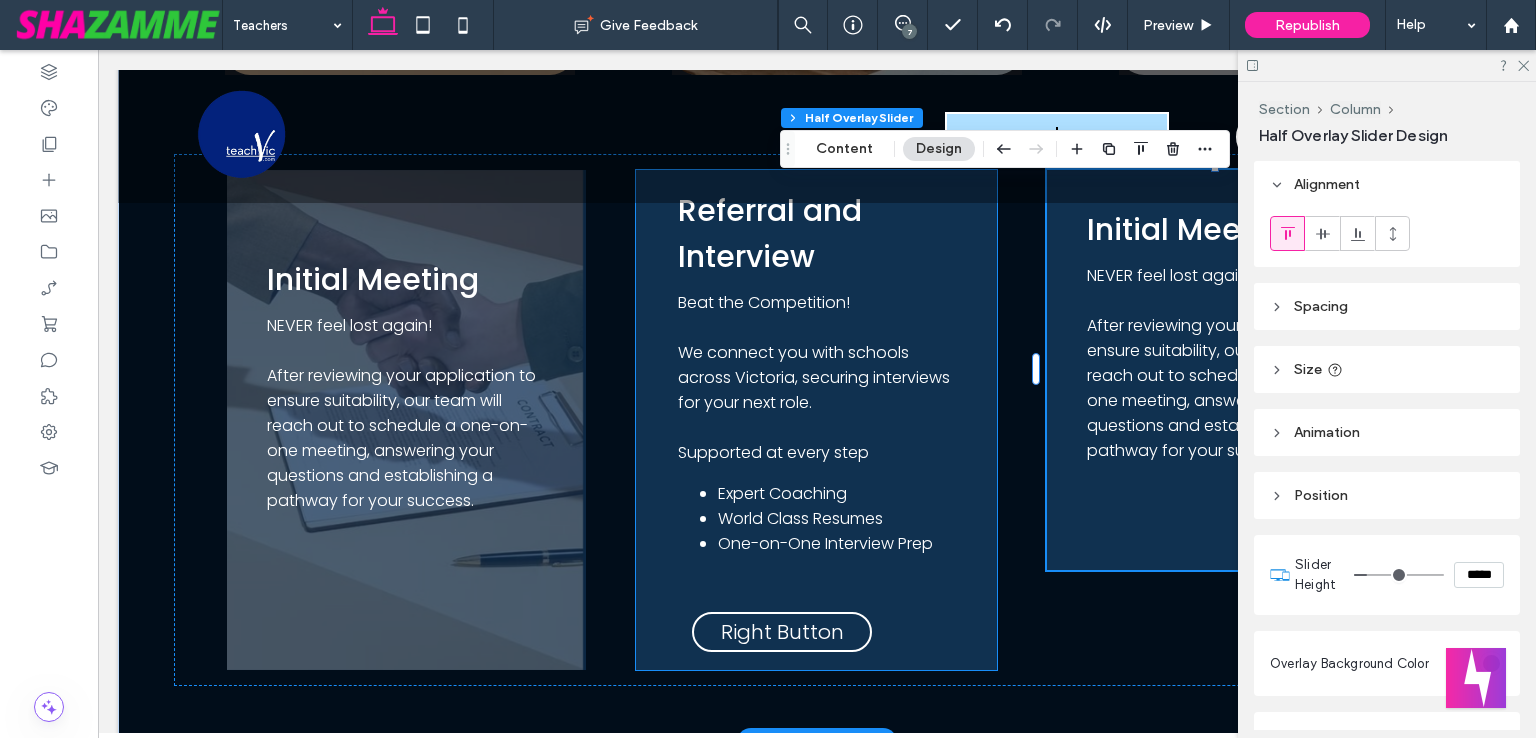 click on "We connect you with schools across Victoria, securing interviews for your next role." at bounding box center [816, 377] 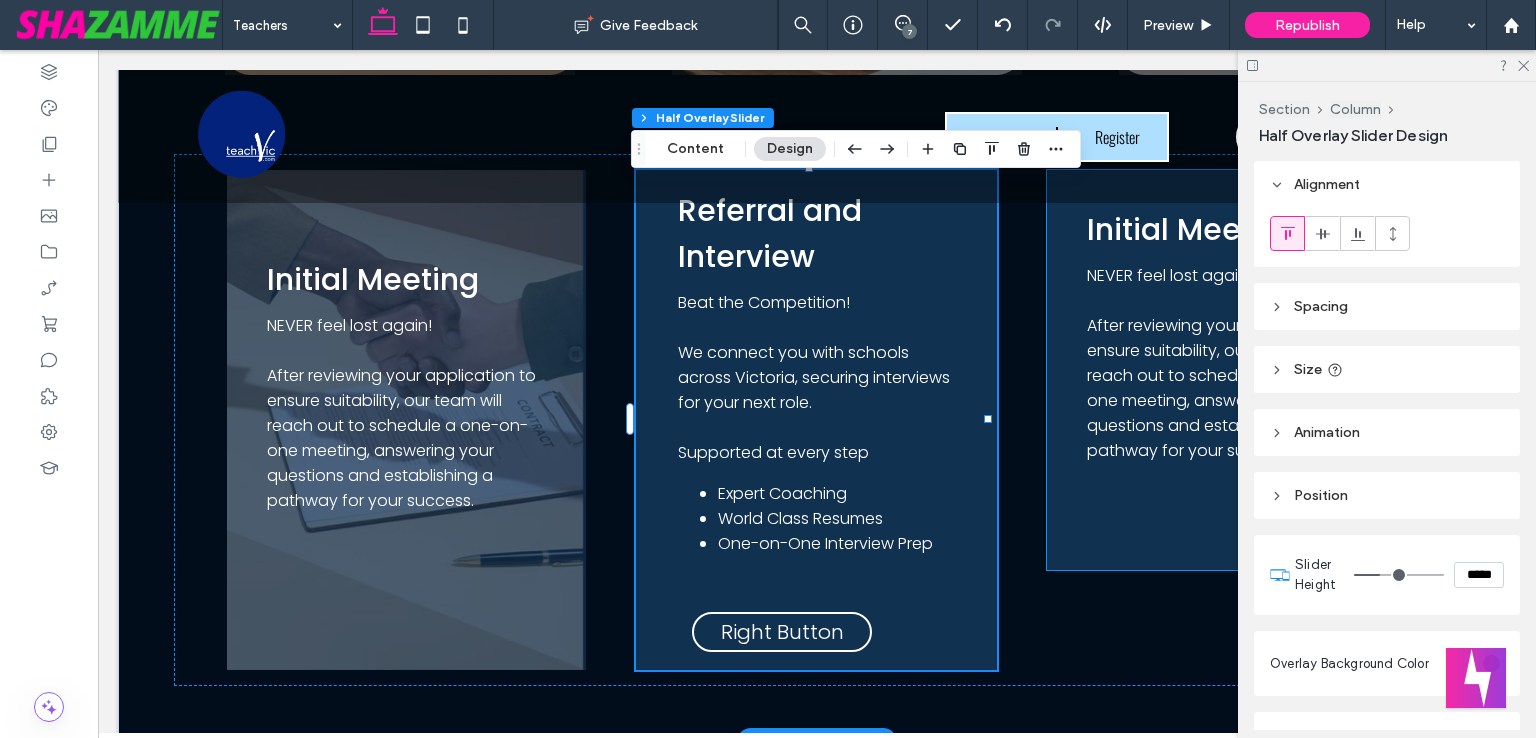 click on "After reviewing your application to ensure suitability, our team will reach out to schedule a one-on-one meeting, answering your questions and establishing a pathway for your success." at bounding box center (1225, 388) 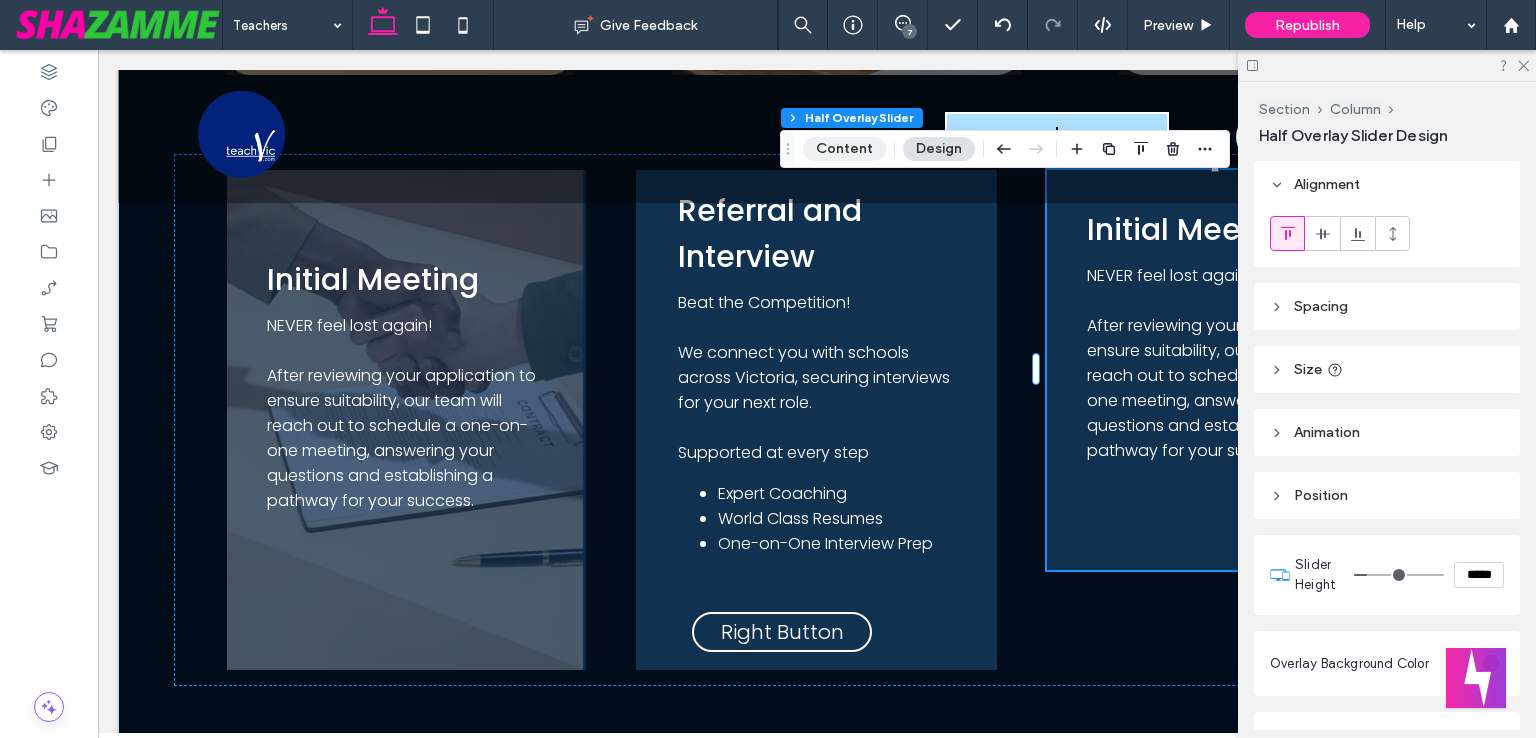 click on "Content" at bounding box center (844, 149) 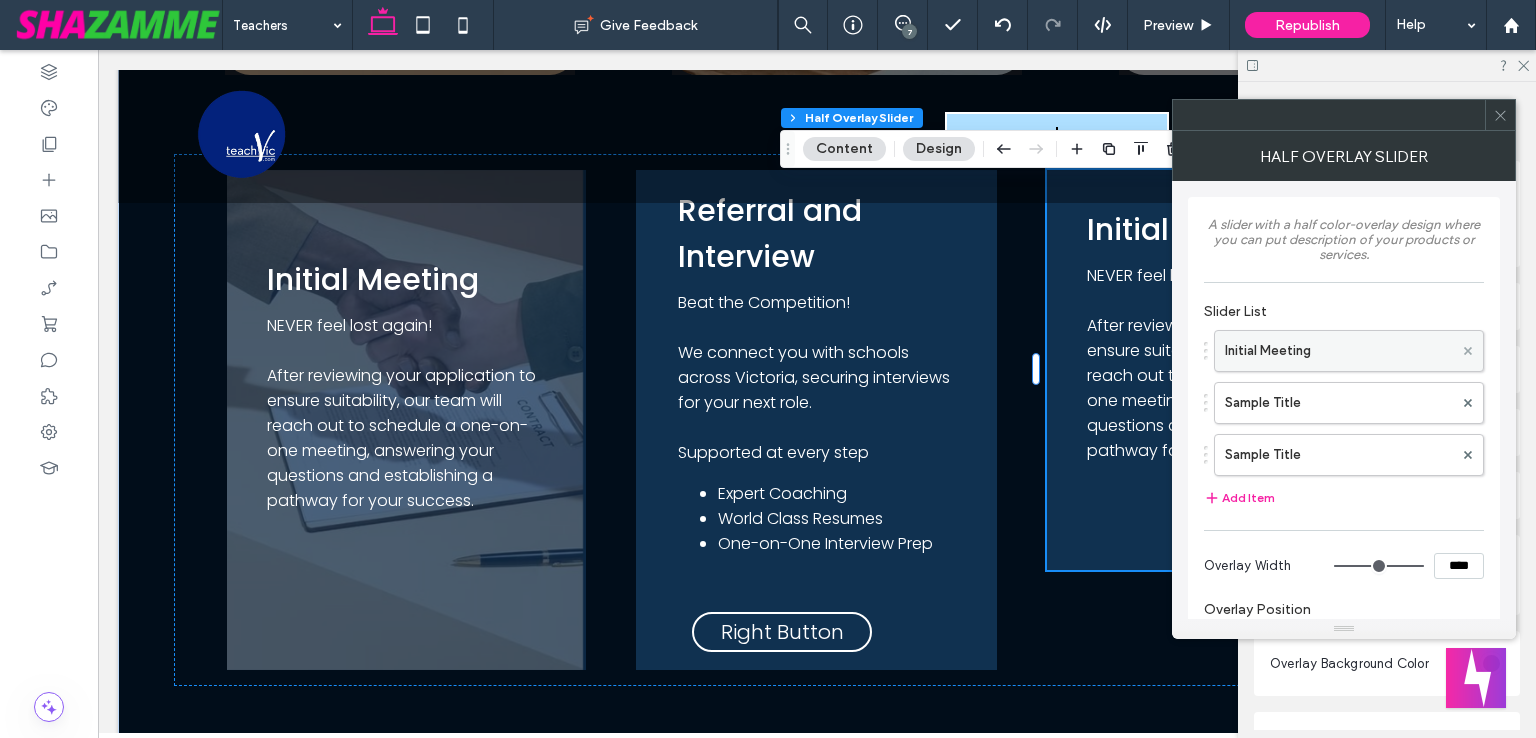 click at bounding box center (1468, 351) 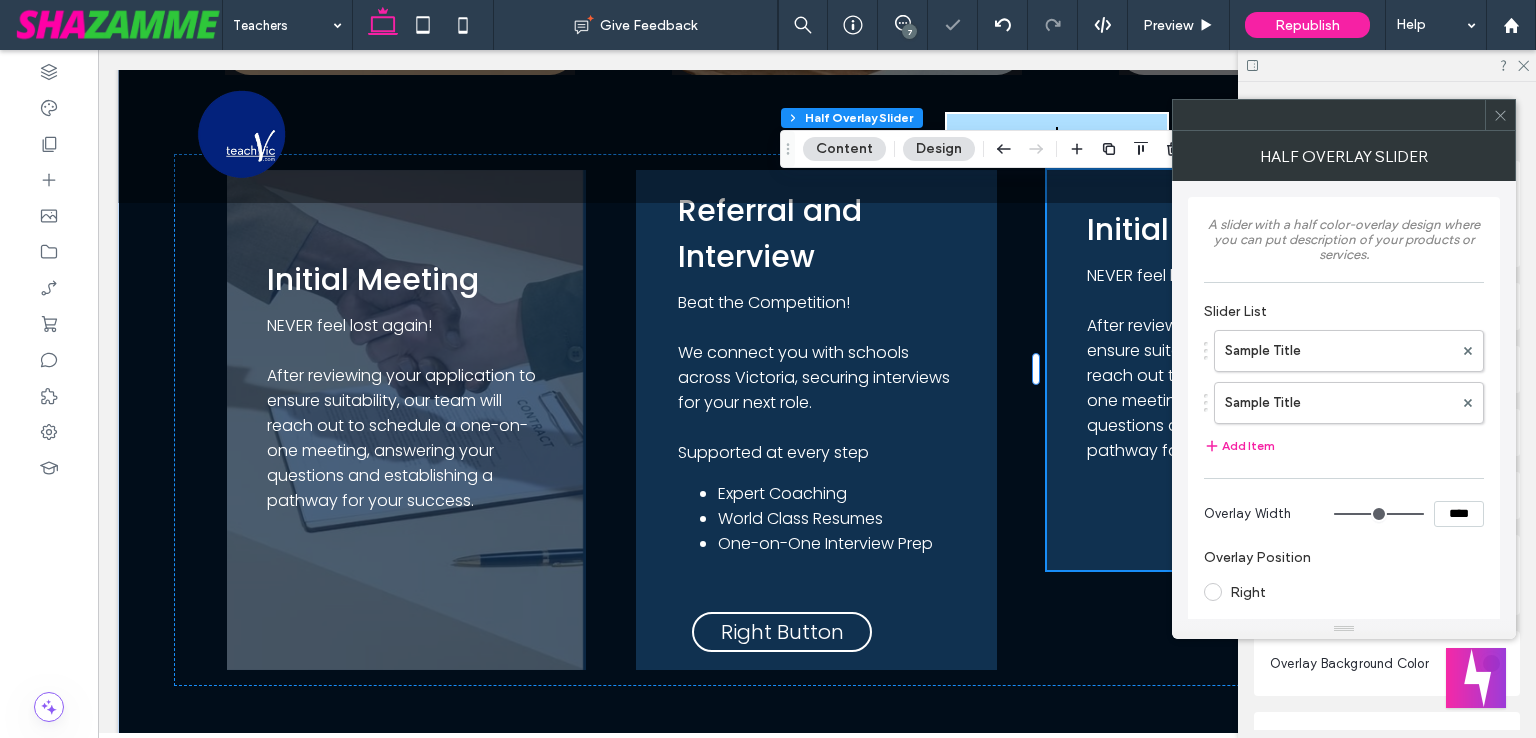 click at bounding box center [1468, 351] 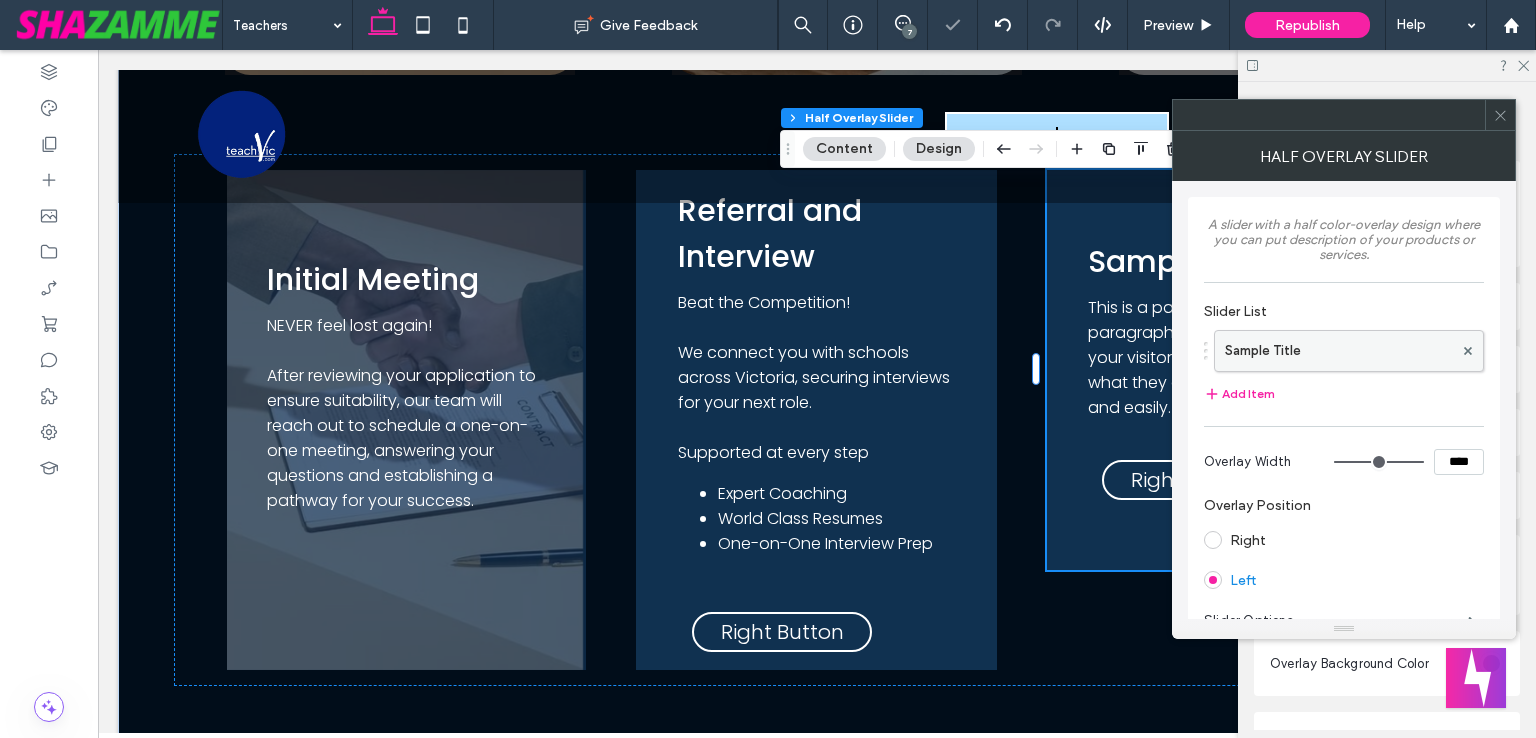 click on "Sample Title" at bounding box center (1339, 351) 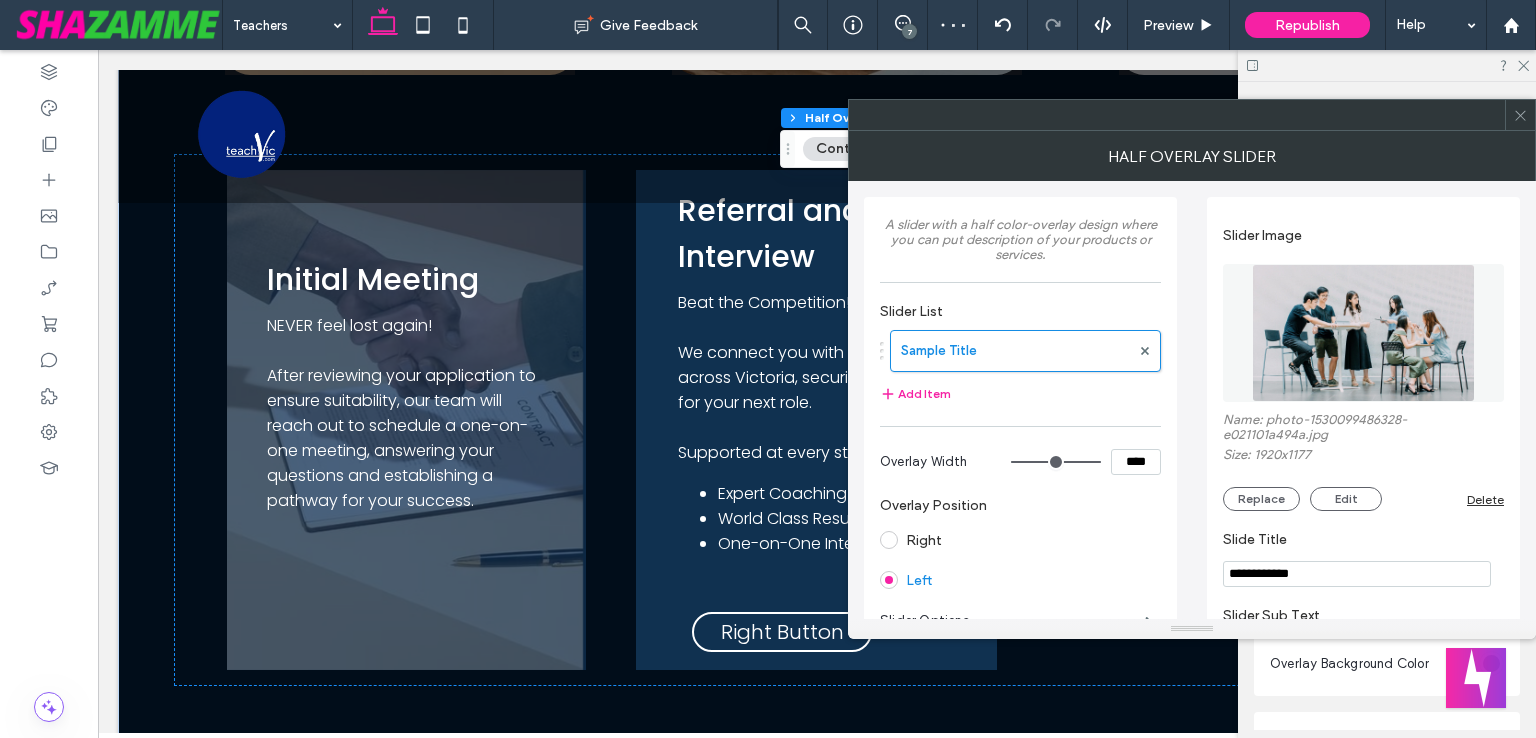 drag, startPoint x: 1336, startPoint y: 586, endPoint x: 1204, endPoint y: 576, distance: 132.37825 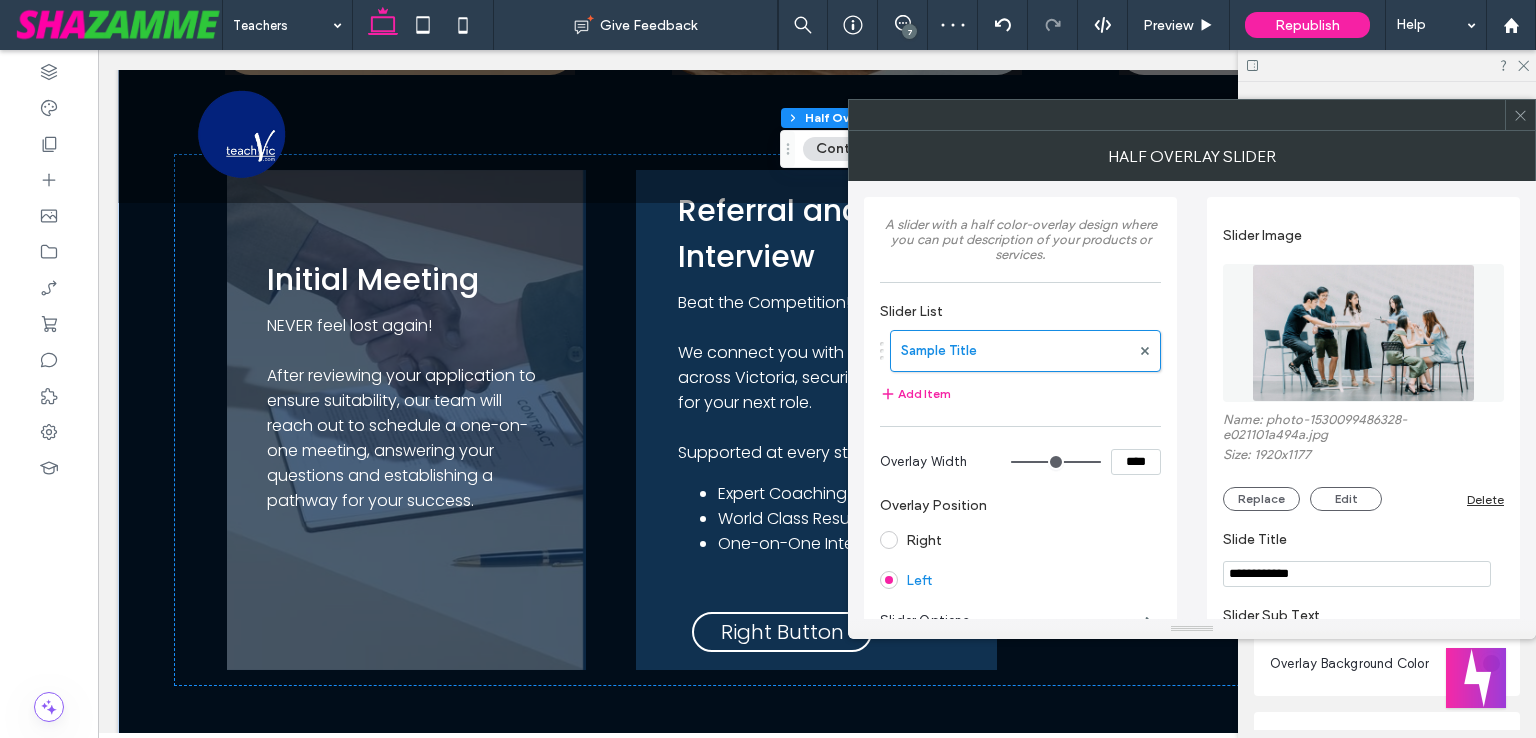 click on "**********" at bounding box center [1192, 683] 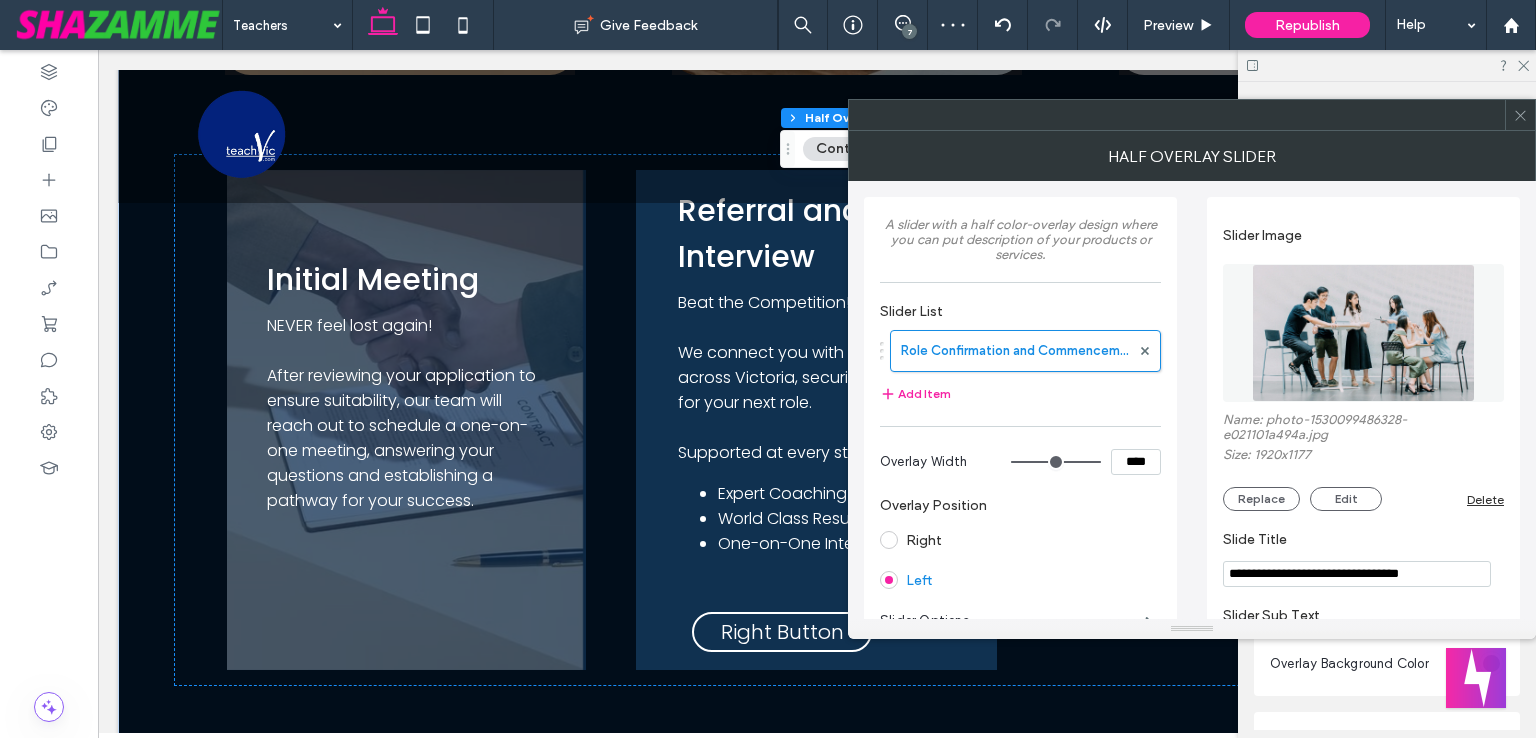 type on "**********" 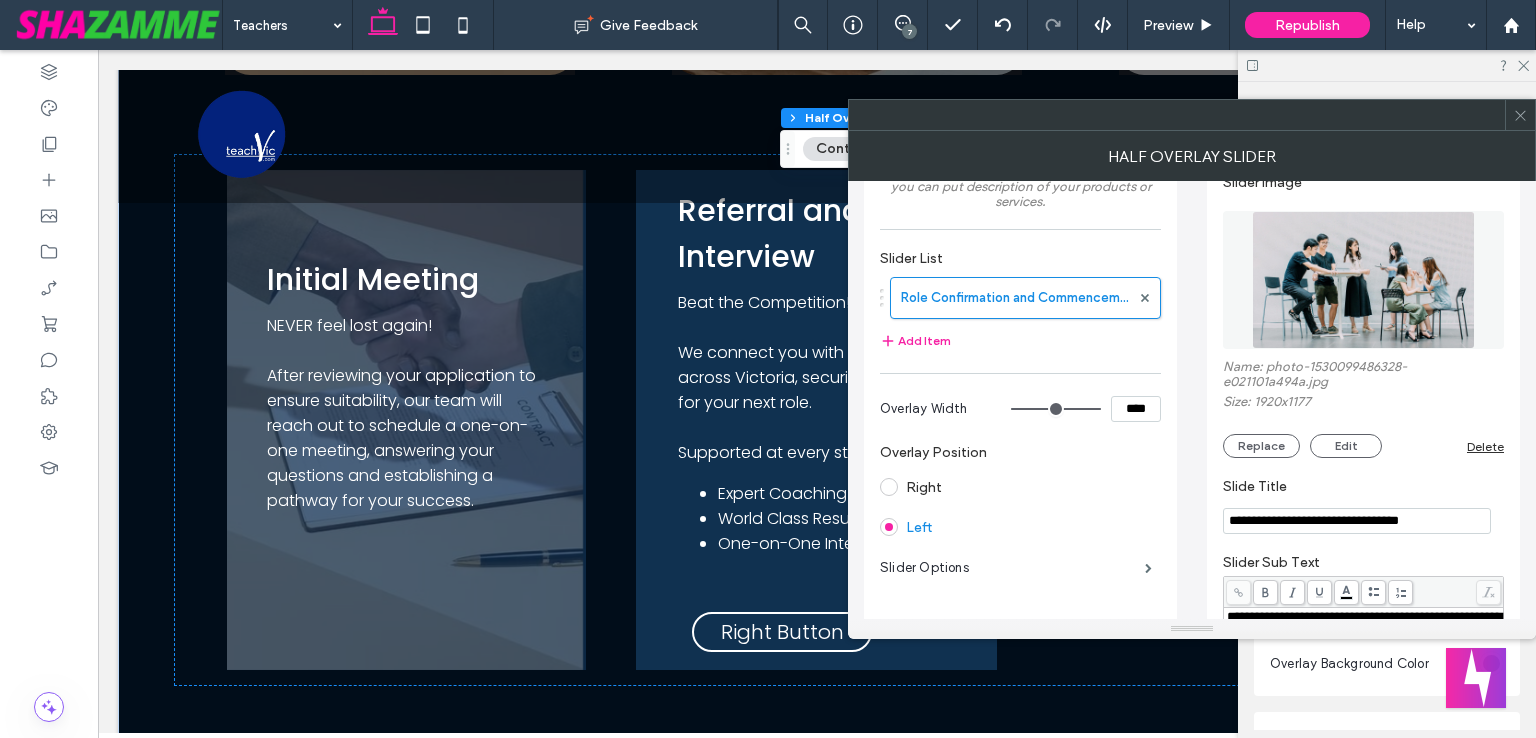 scroll, scrollTop: 100, scrollLeft: 0, axis: vertical 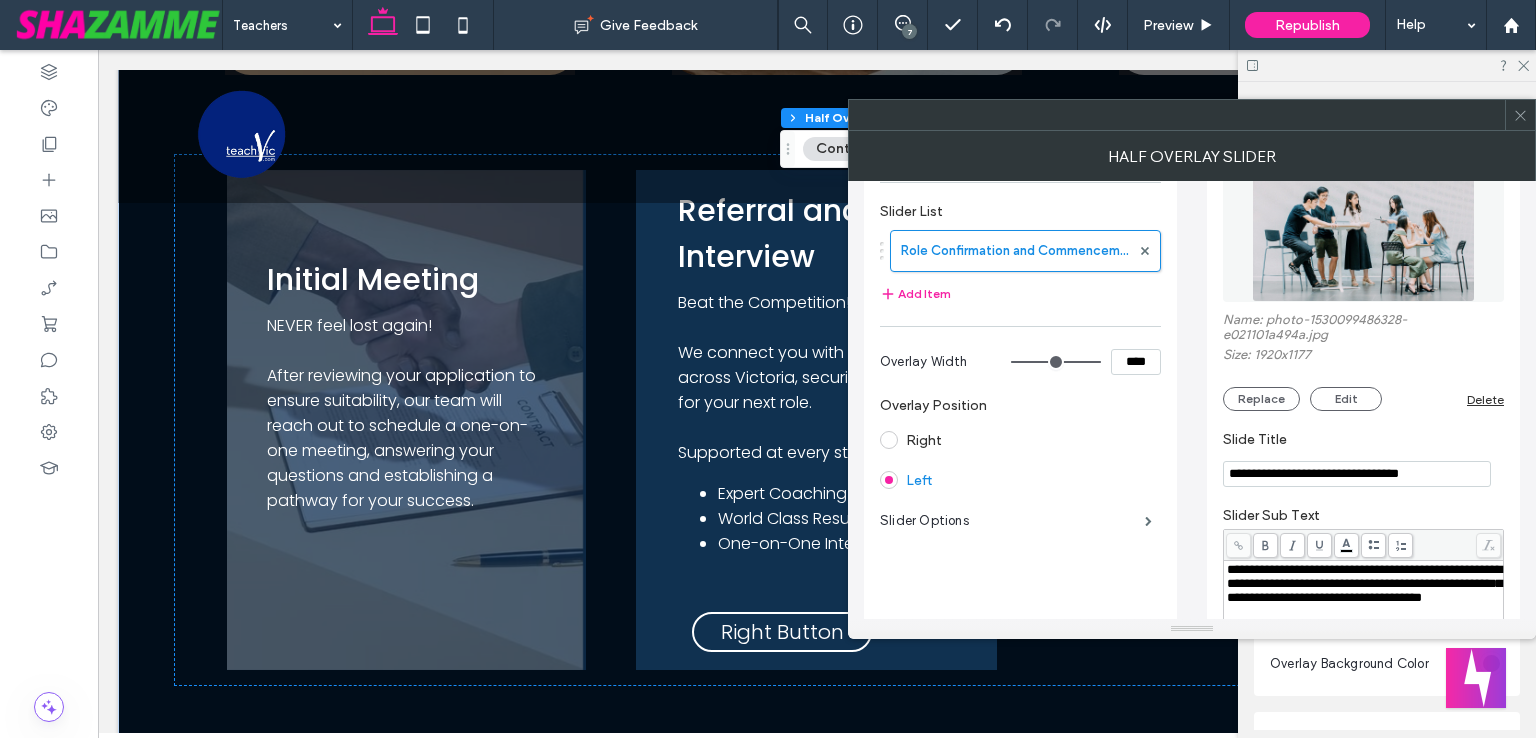 click on "**********" at bounding box center (1364, 583) 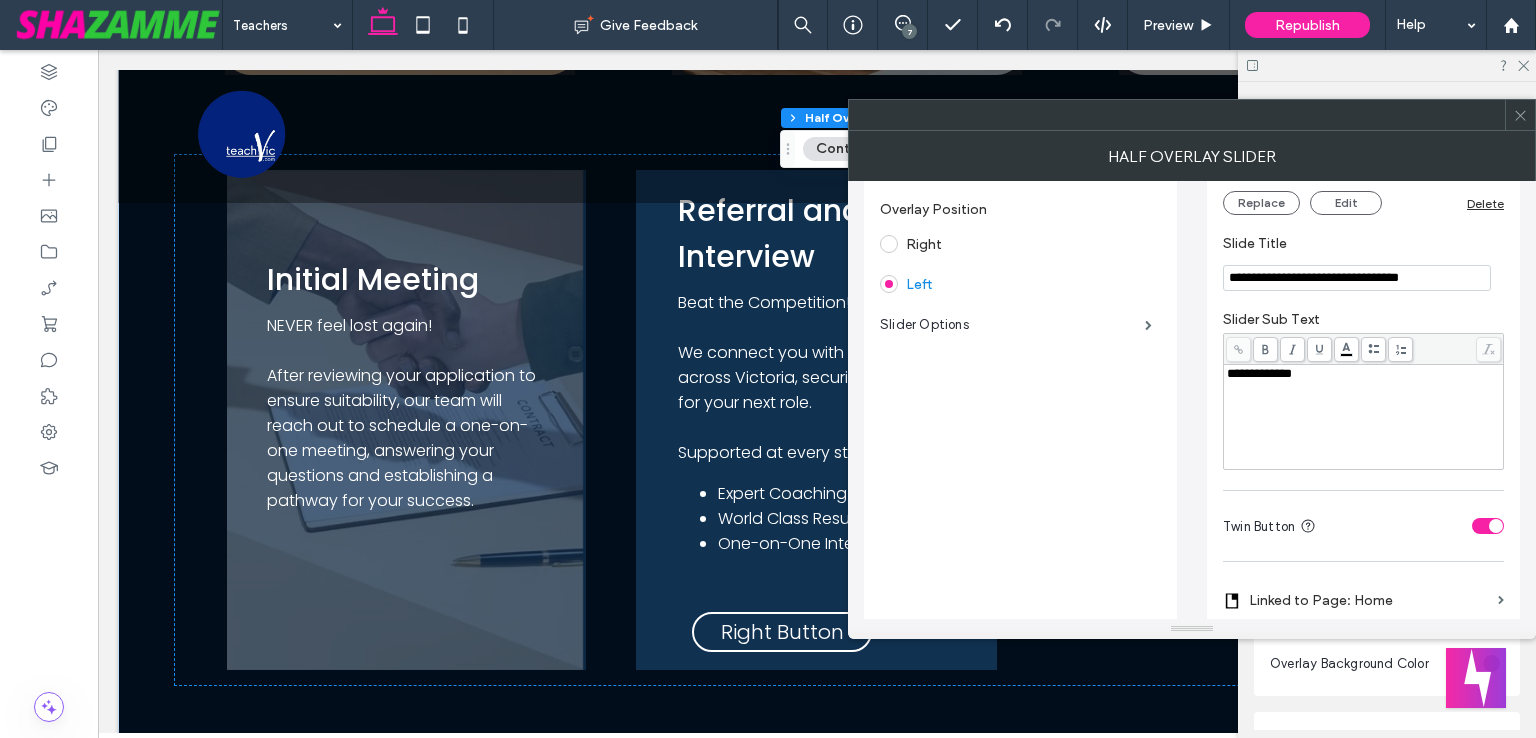 scroll, scrollTop: 300, scrollLeft: 0, axis: vertical 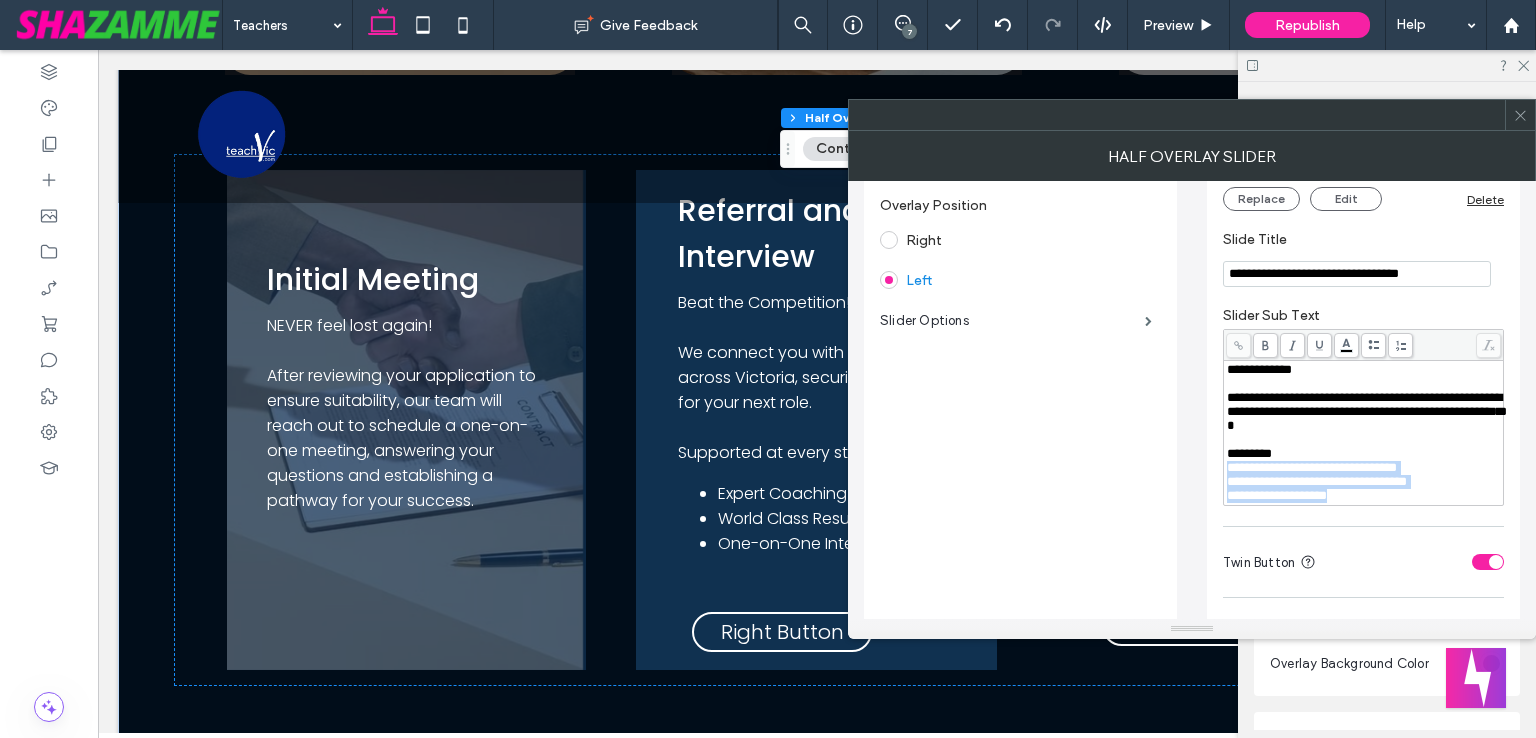 drag, startPoint x: 1228, startPoint y: 486, endPoint x: 1364, endPoint y: 517, distance: 139.48836 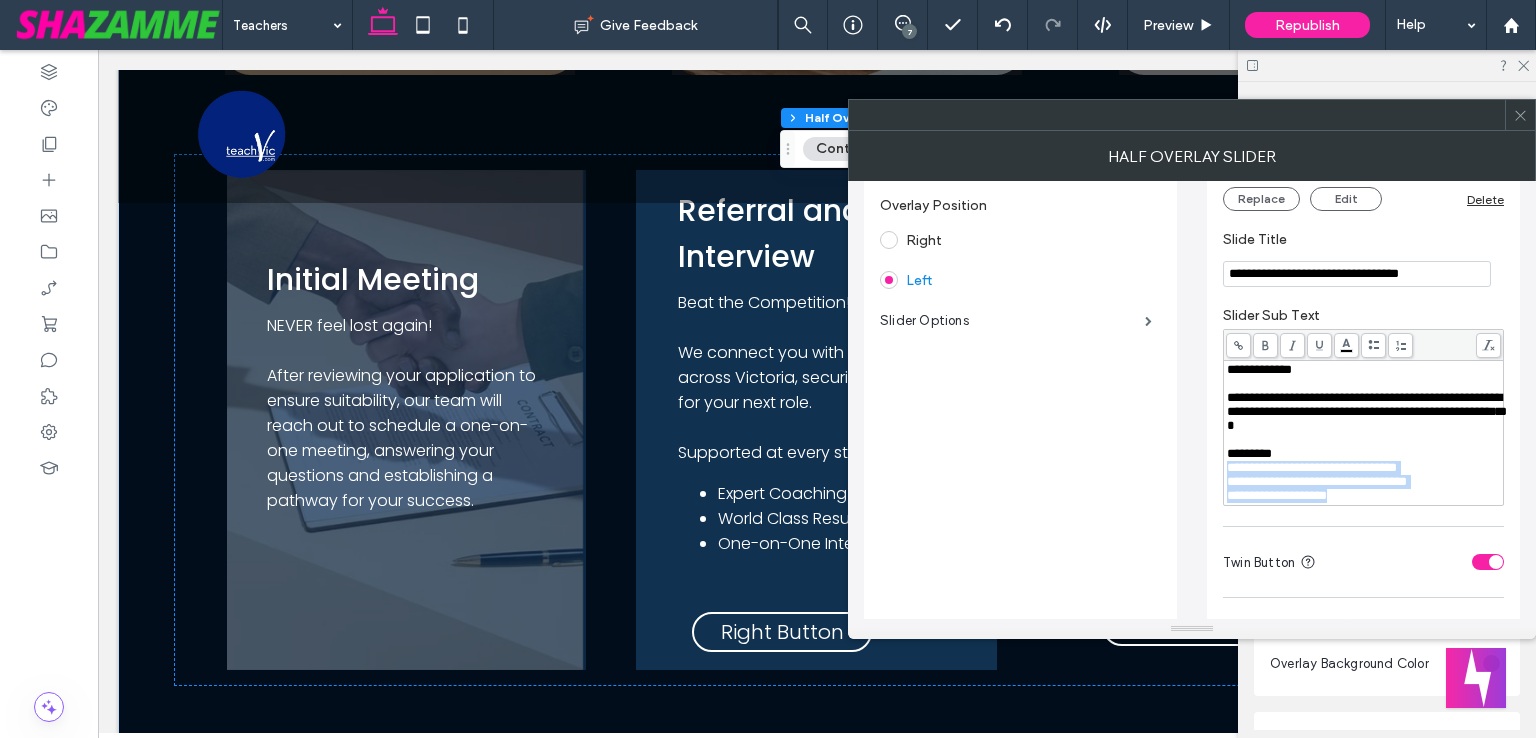 click 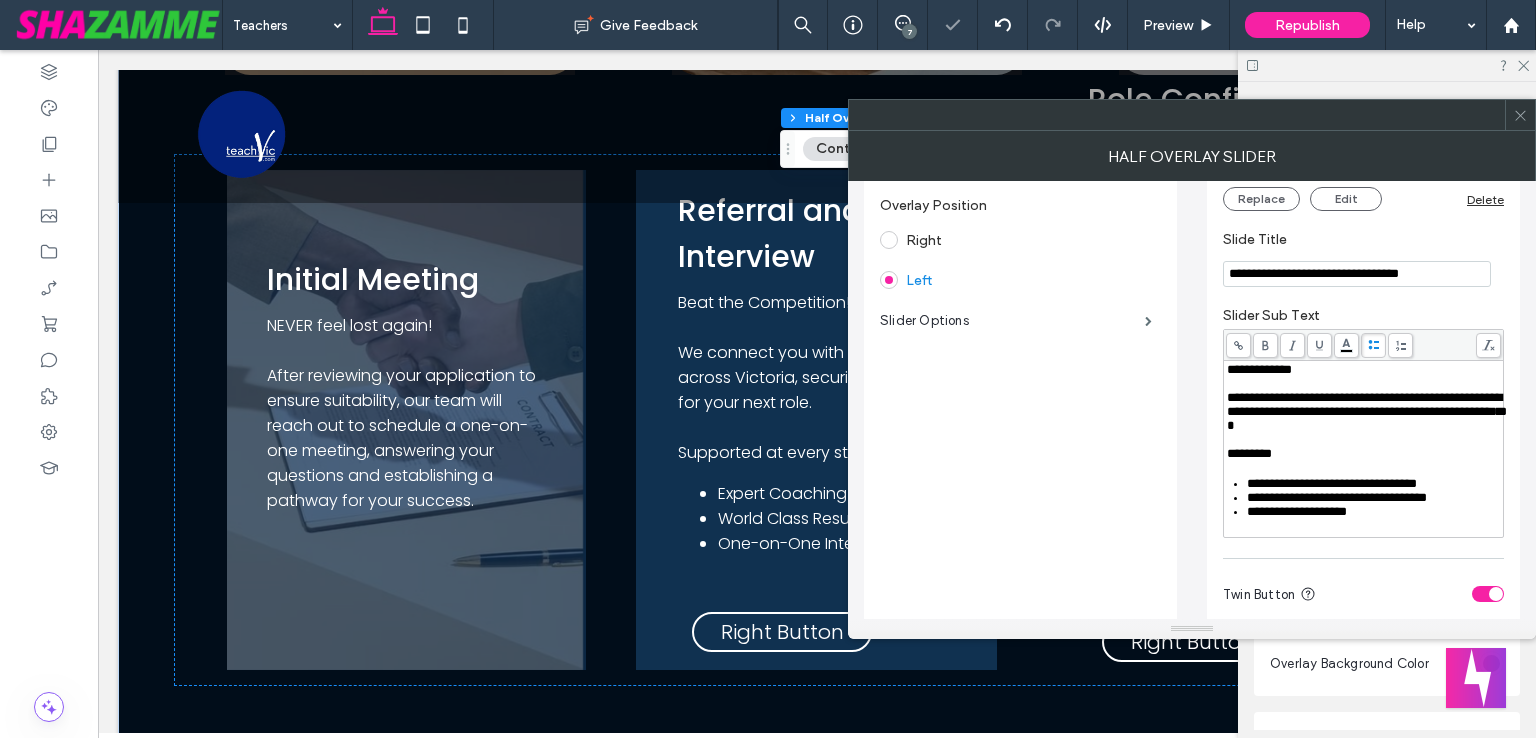 click on "**********" at bounding box center [1364, 441] 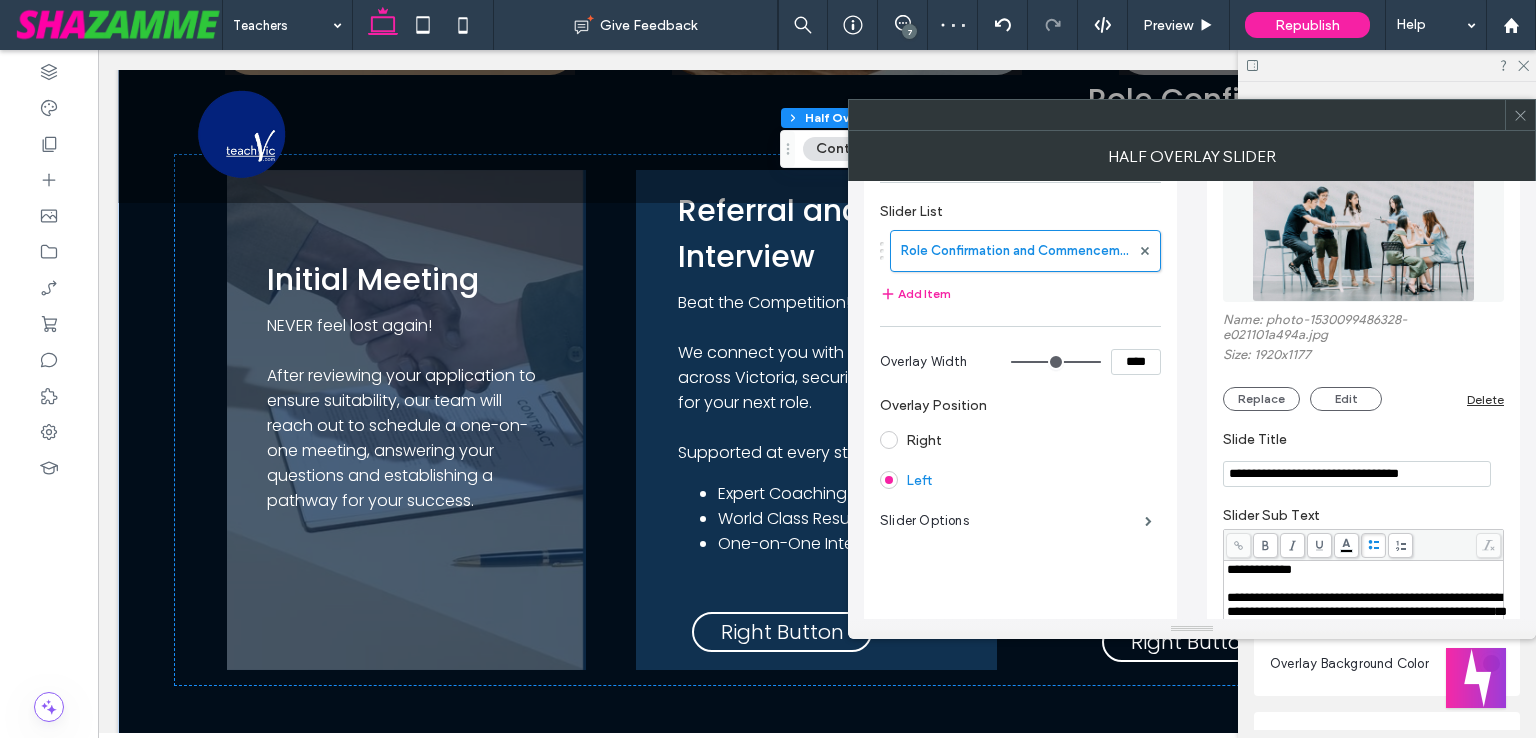 scroll, scrollTop: 0, scrollLeft: 0, axis: both 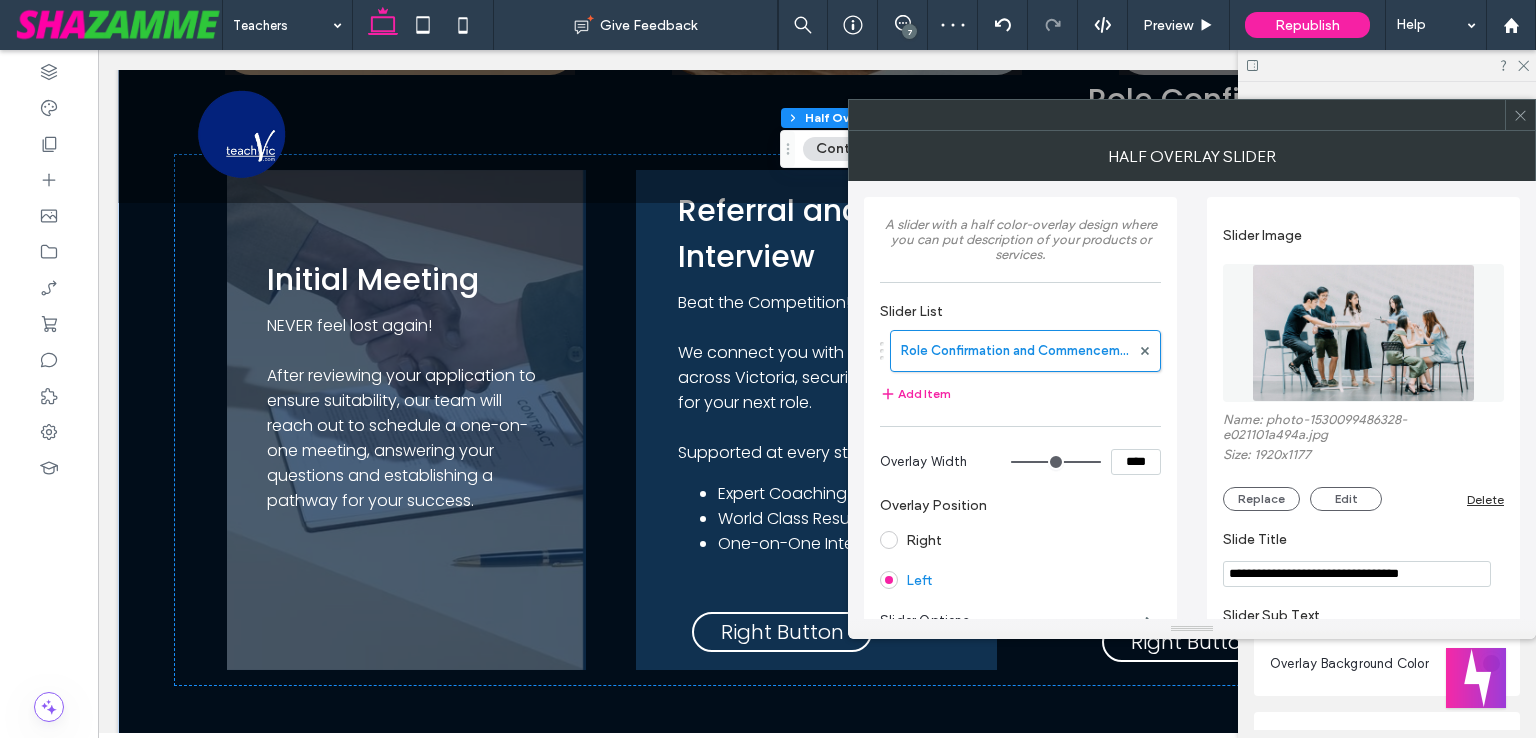 click at bounding box center [1364, 333] 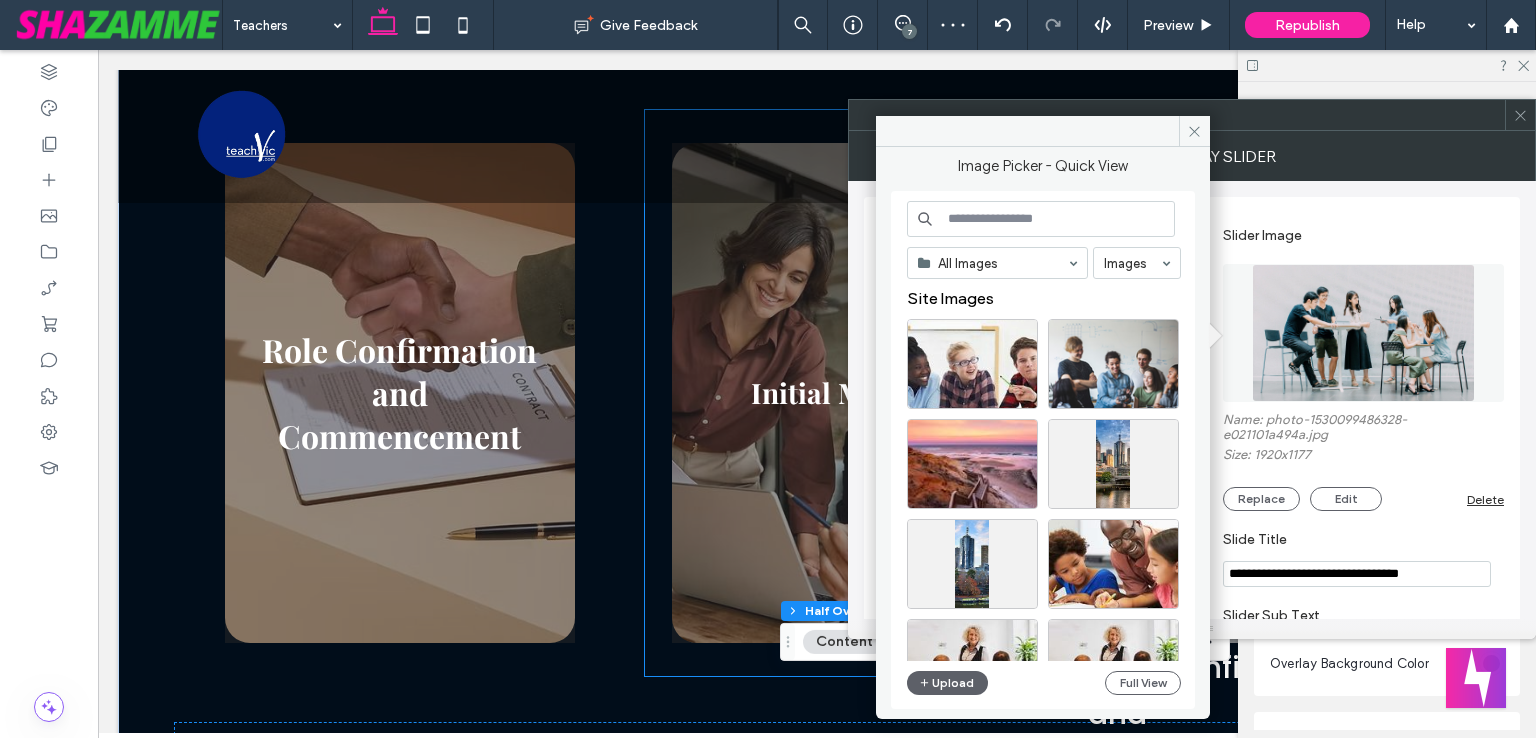 scroll, scrollTop: 1100, scrollLeft: 0, axis: vertical 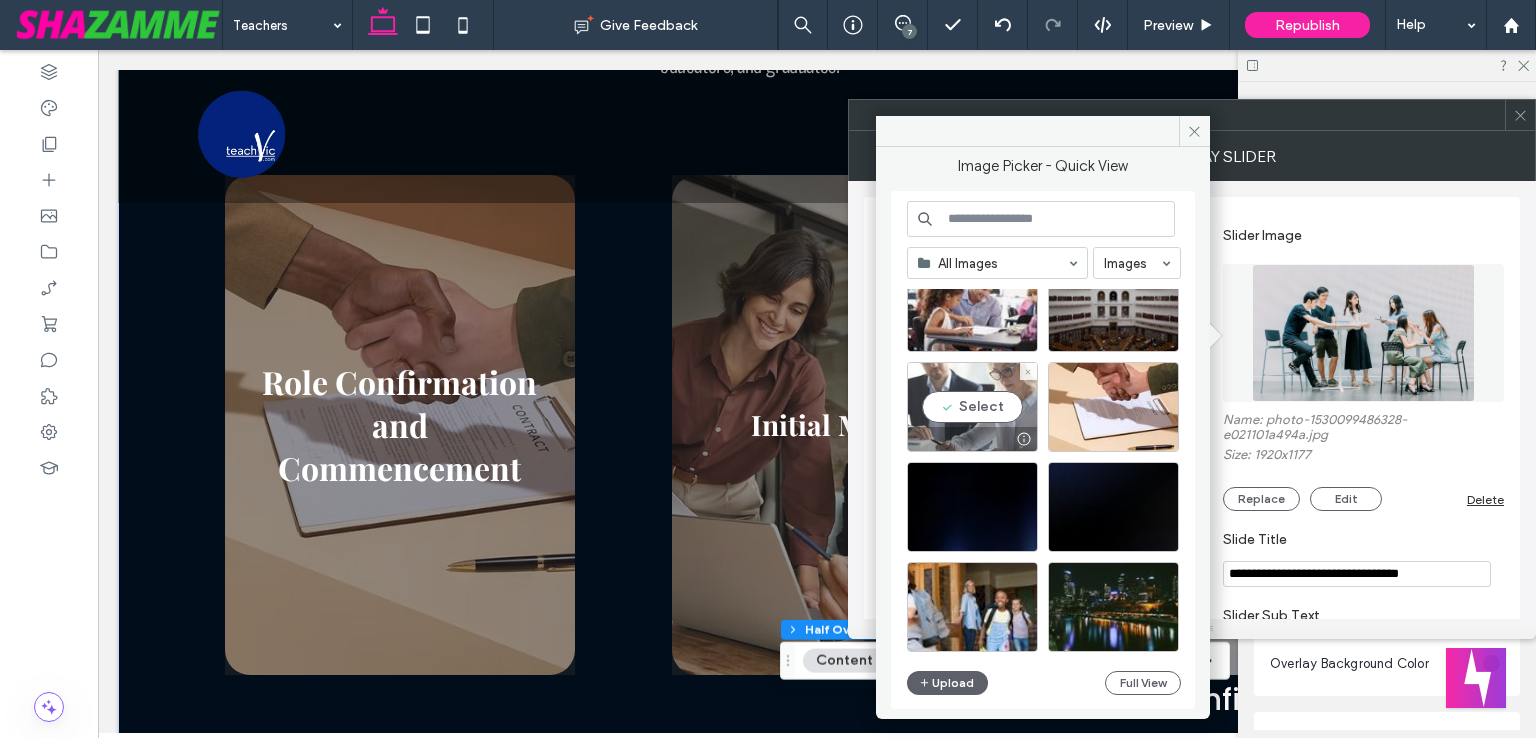 click on "Select" at bounding box center [972, 407] 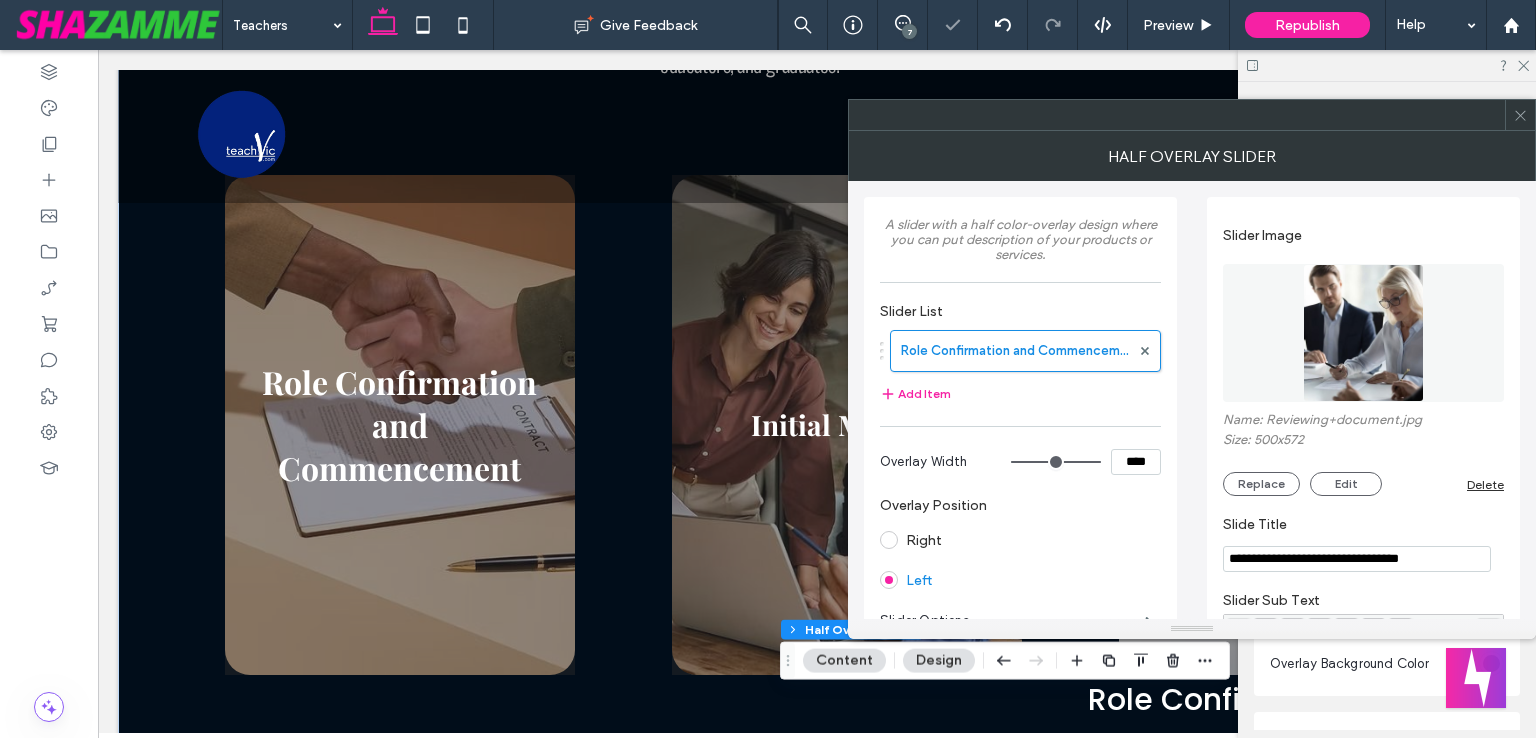click 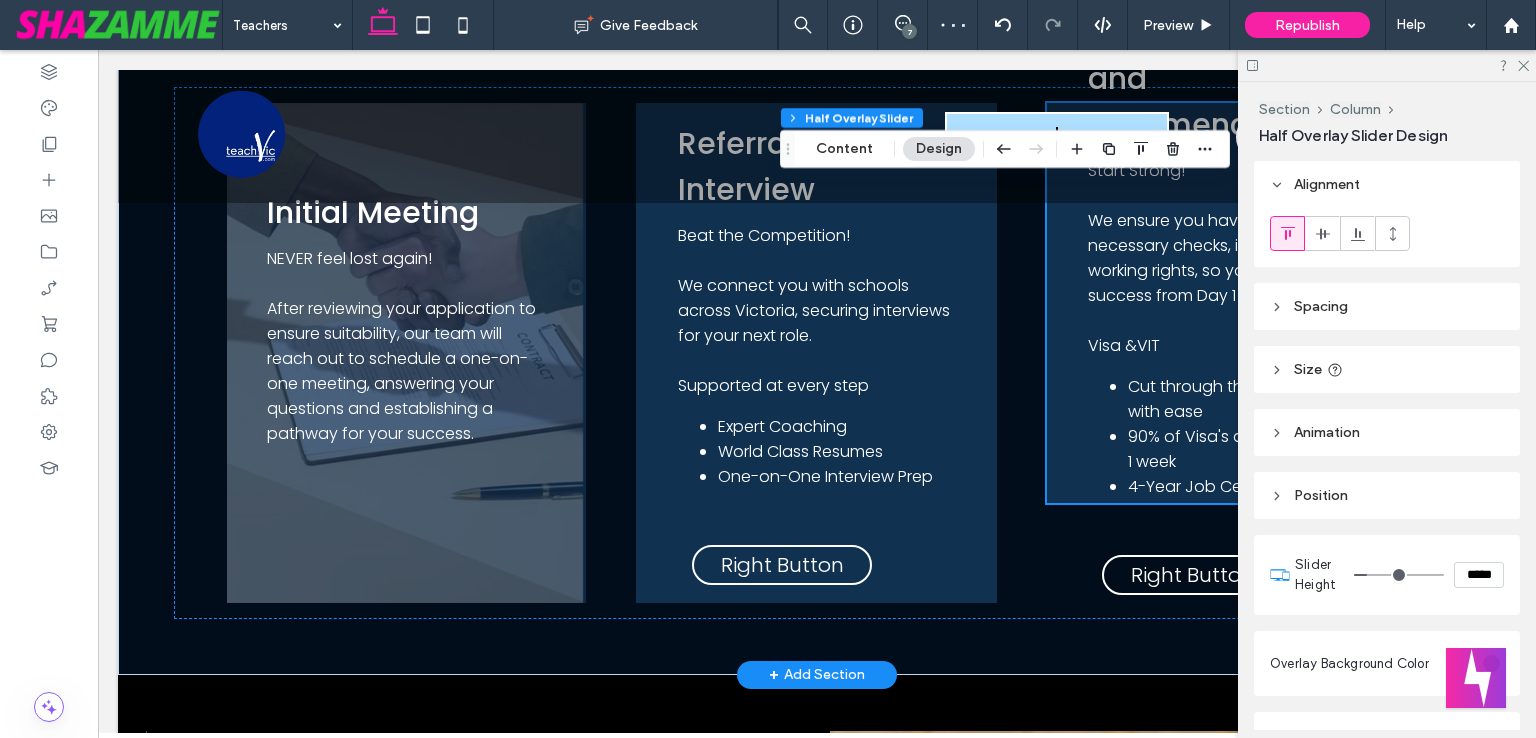 scroll, scrollTop: 1800, scrollLeft: 0, axis: vertical 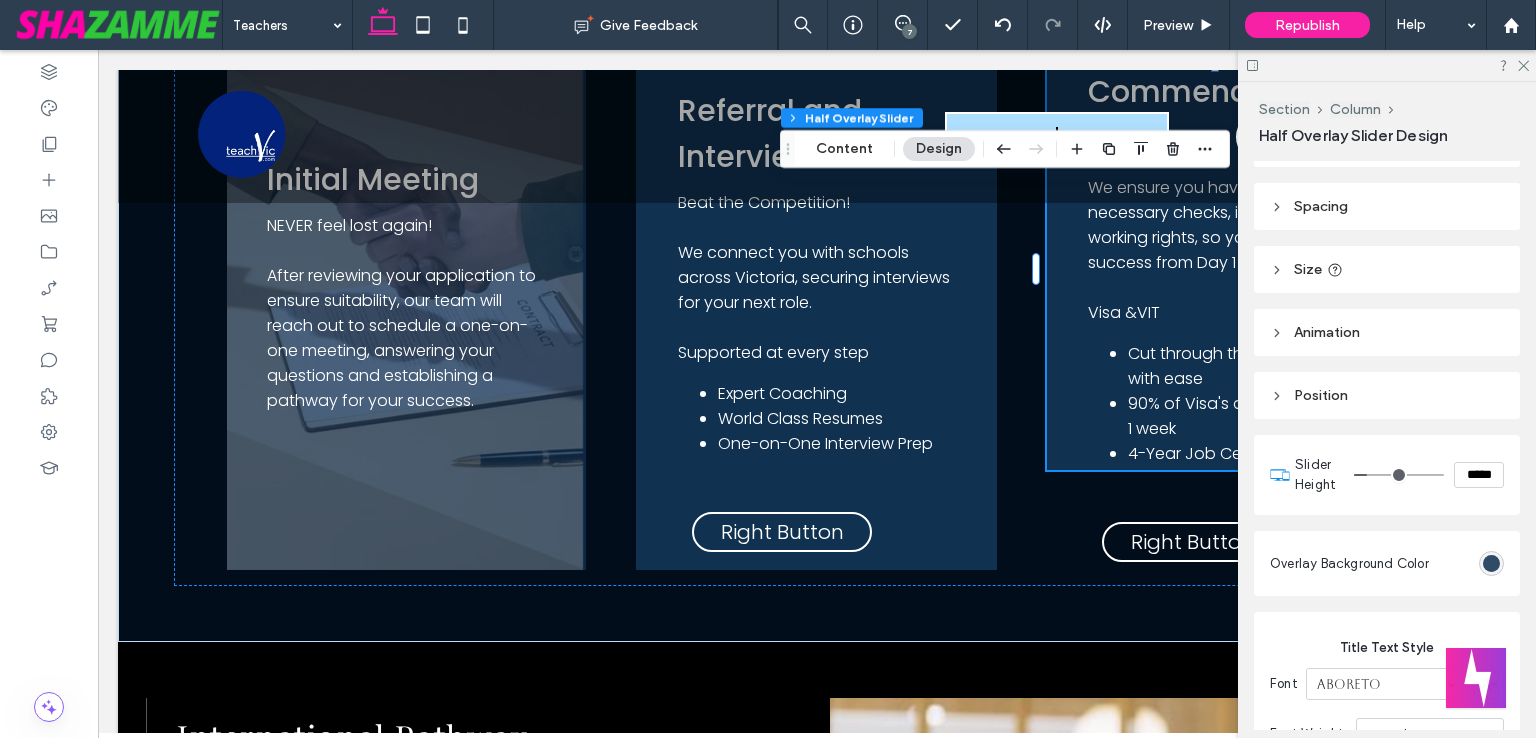 click at bounding box center (1491, 563) 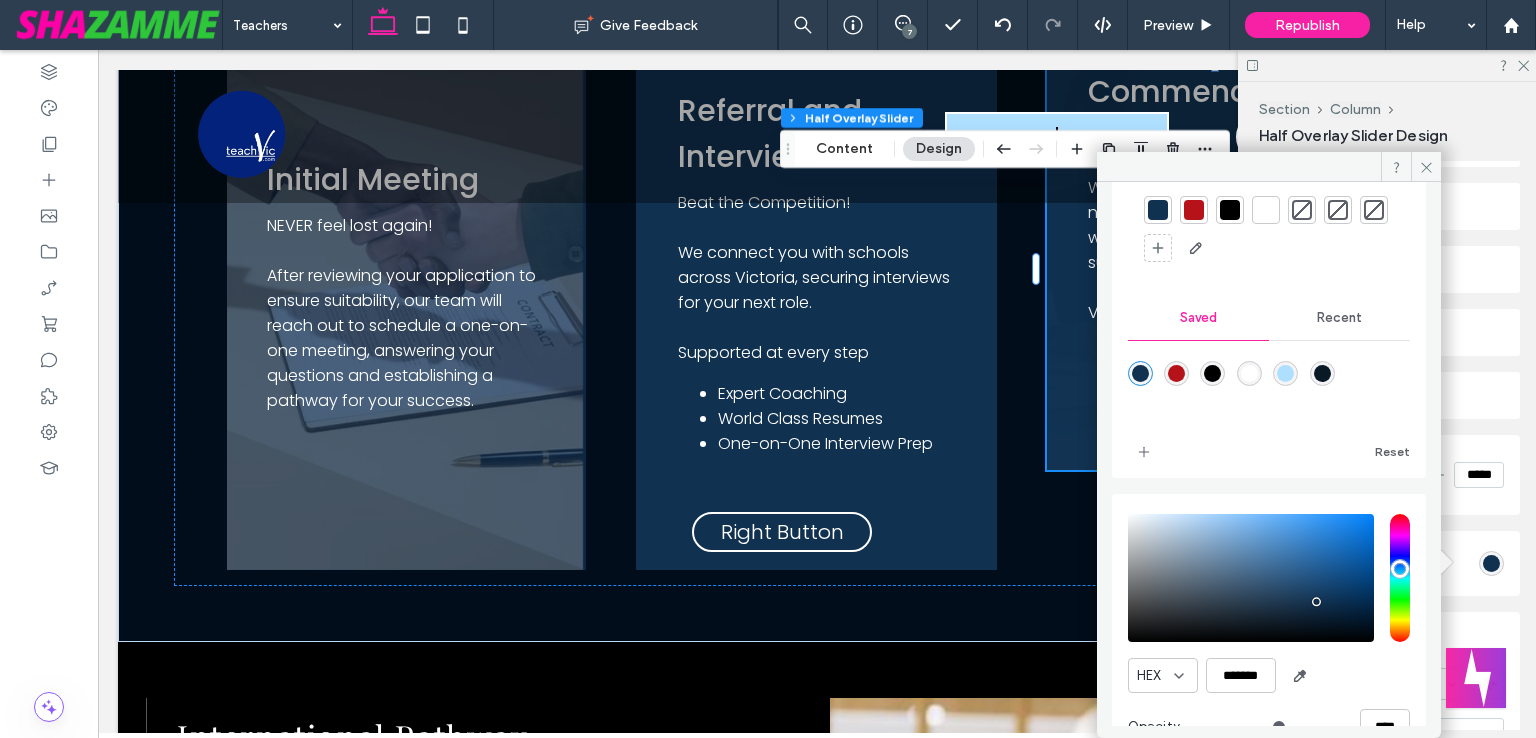 scroll, scrollTop: 118, scrollLeft: 0, axis: vertical 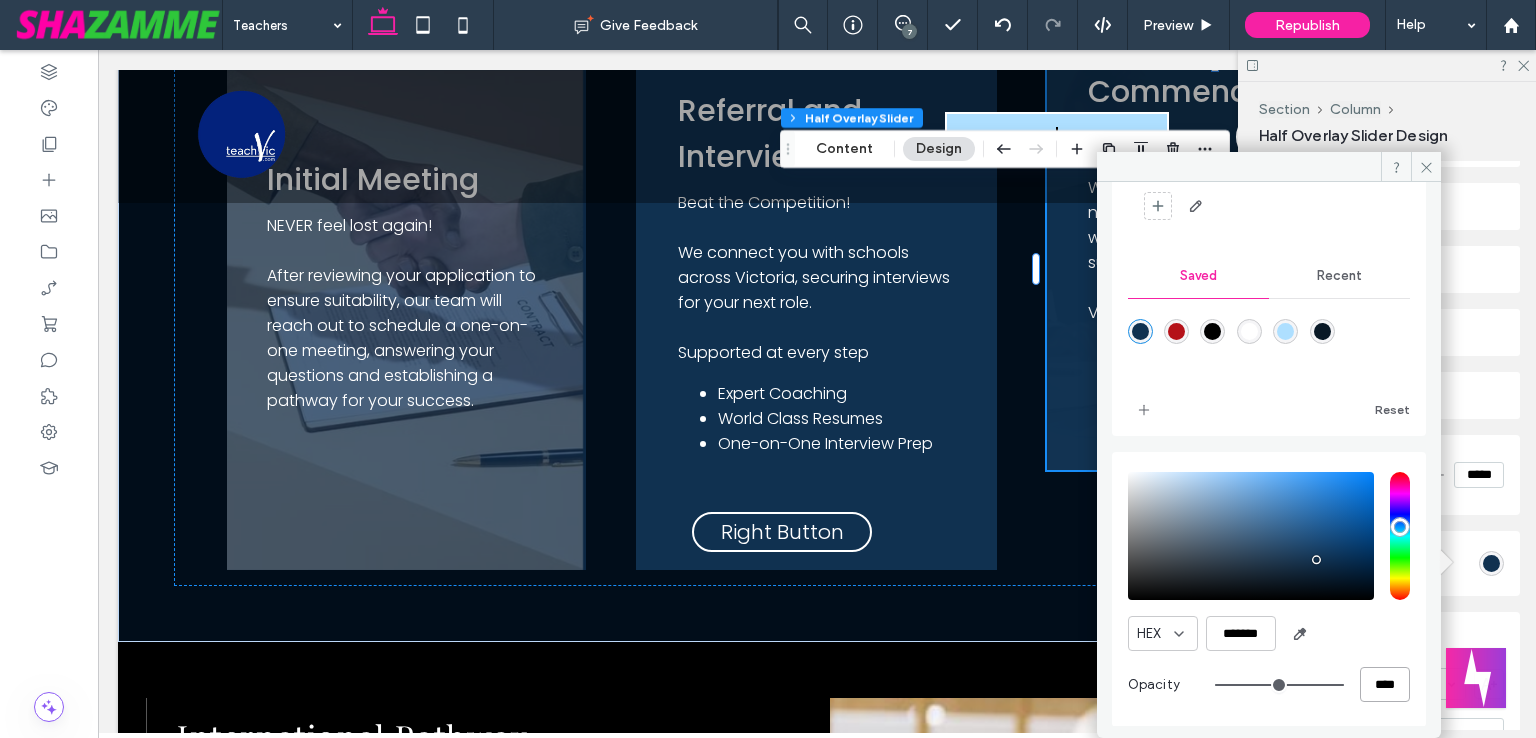 drag, startPoint x: 1355, startPoint y: 690, endPoint x: 1396, endPoint y: 685, distance: 41.303753 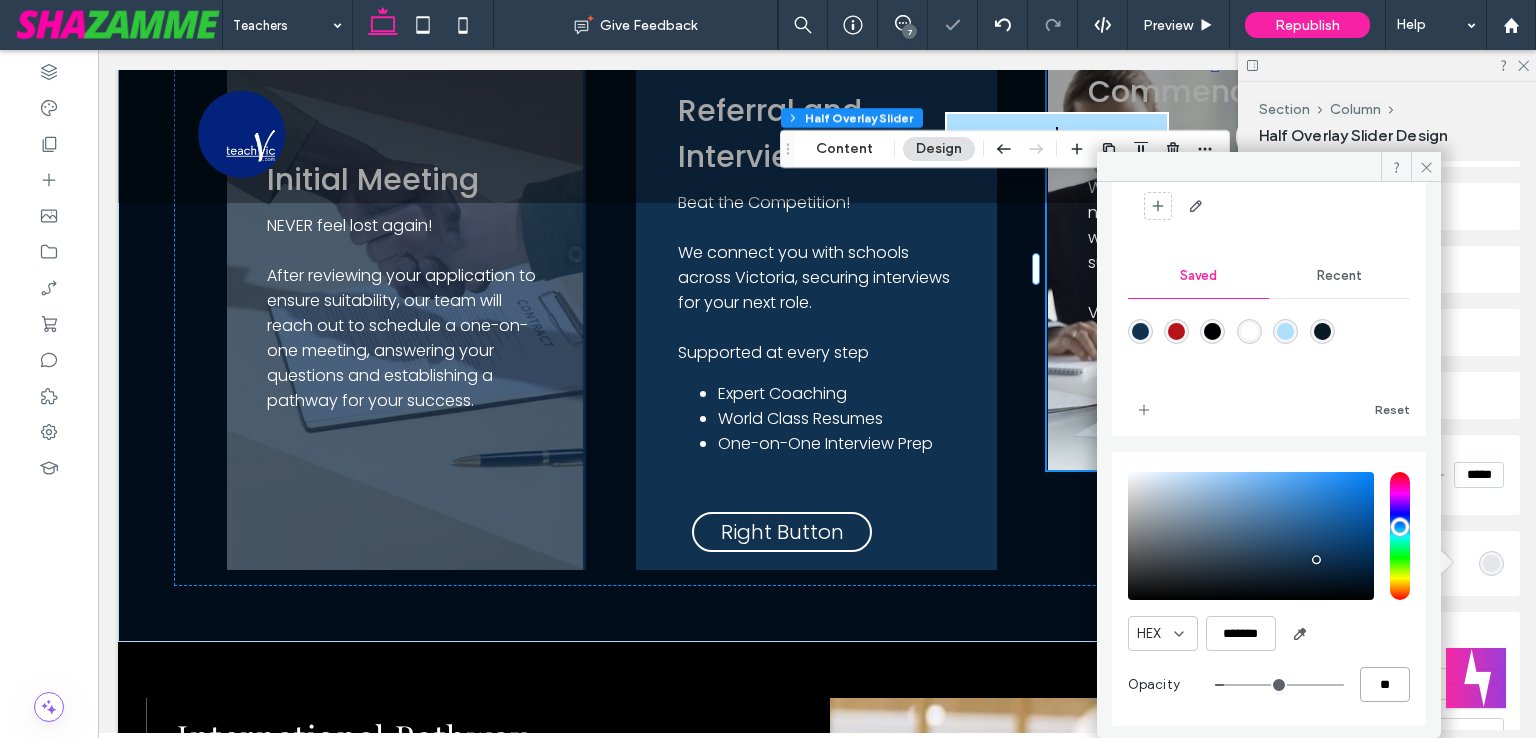 type on "**" 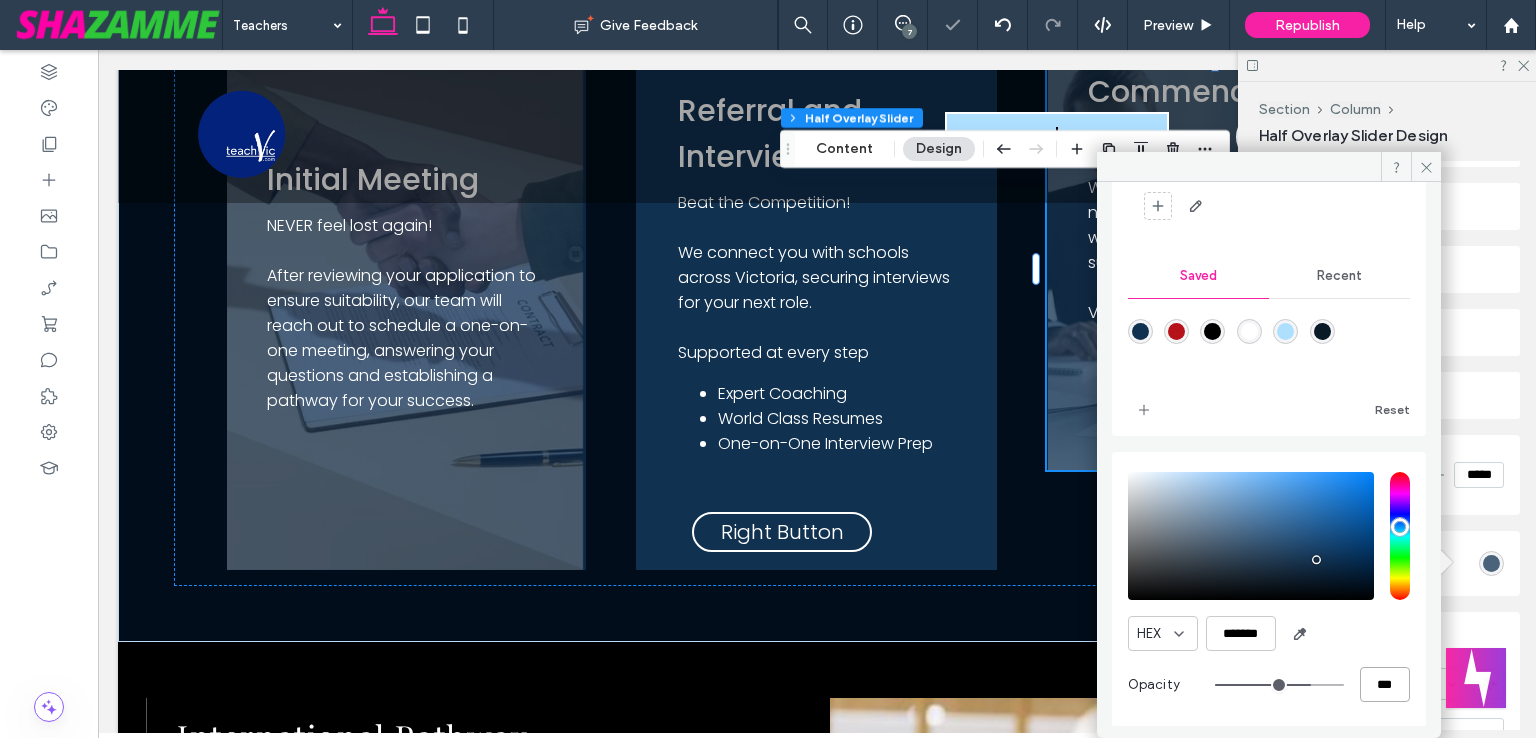type on "***" 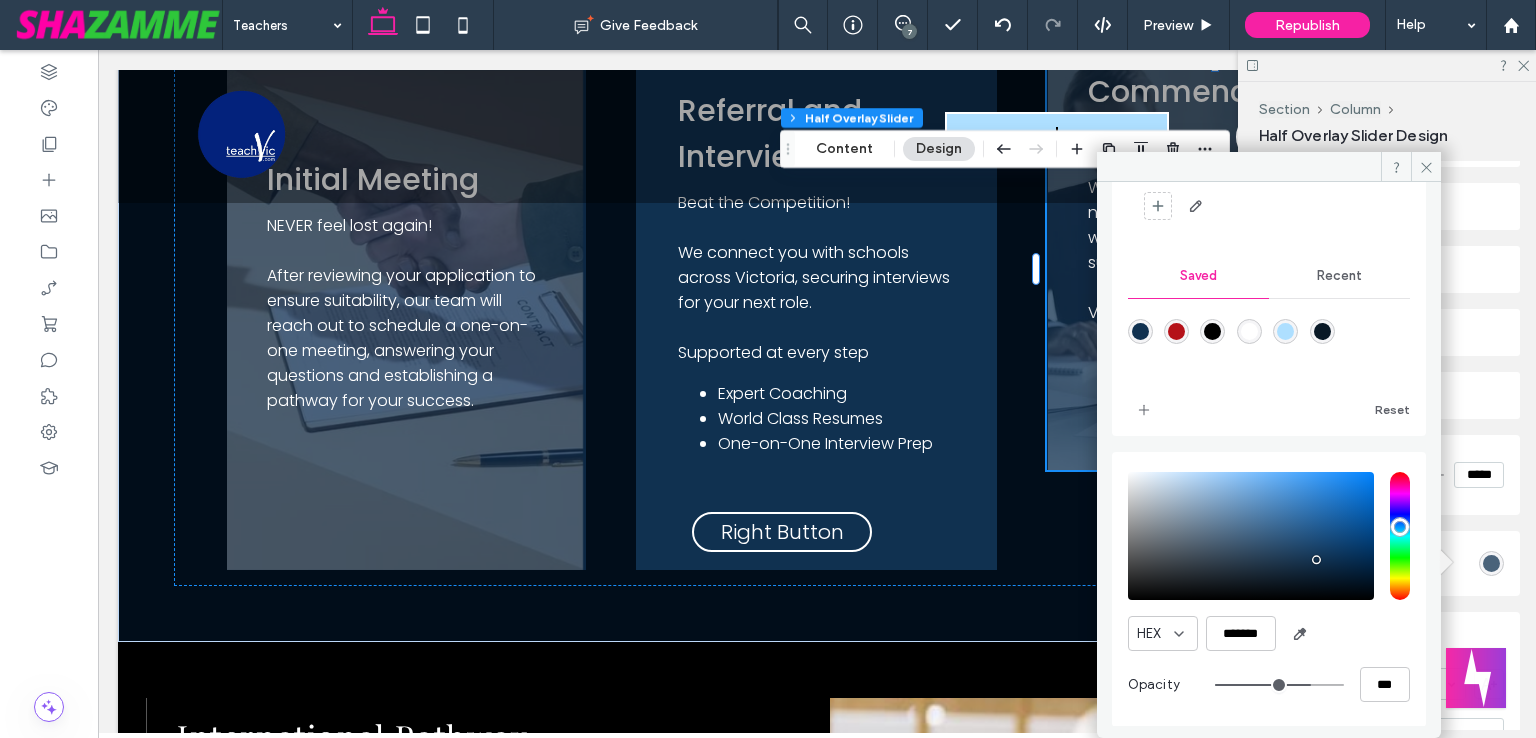 click on "*****" at bounding box center [1479, 475] 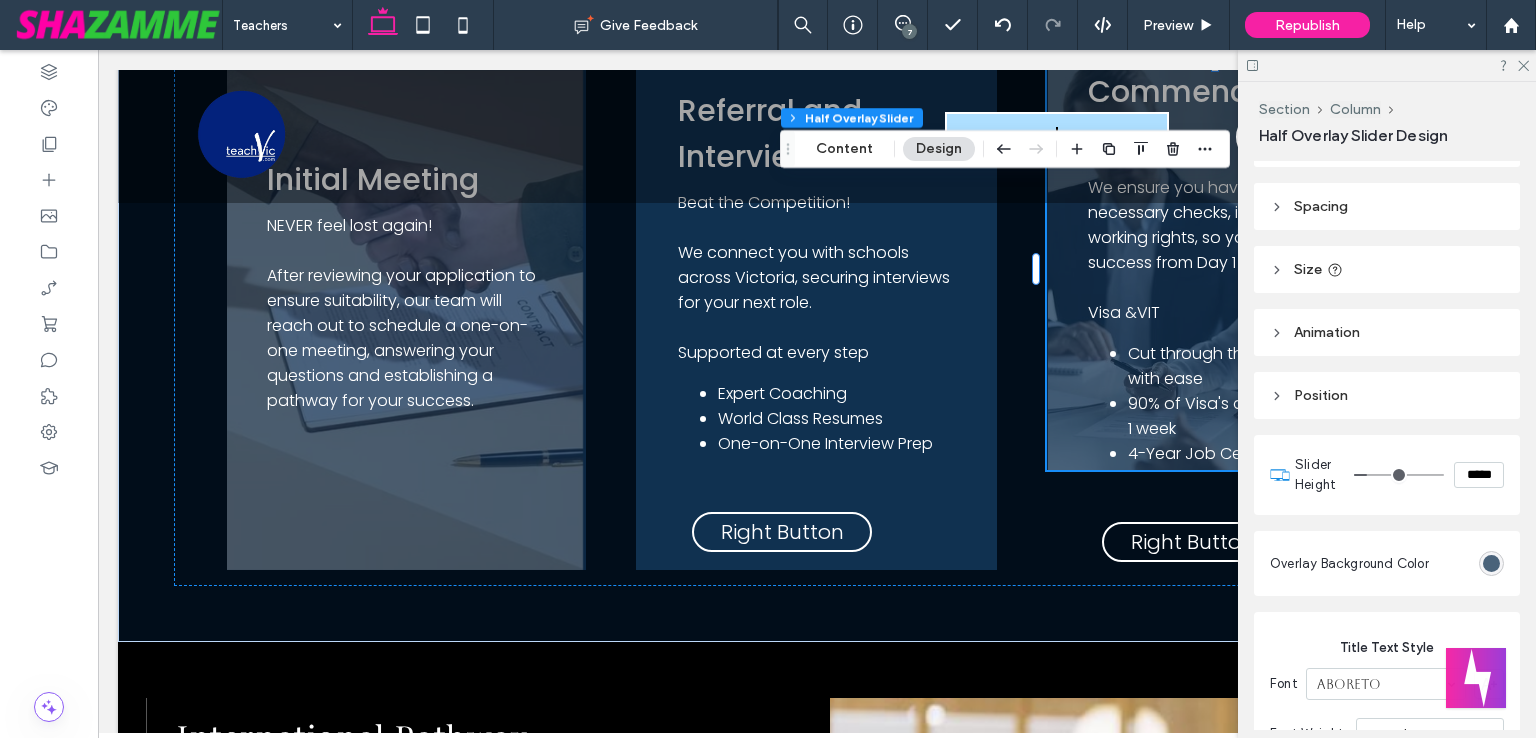 click on "*****" at bounding box center (1479, 475) 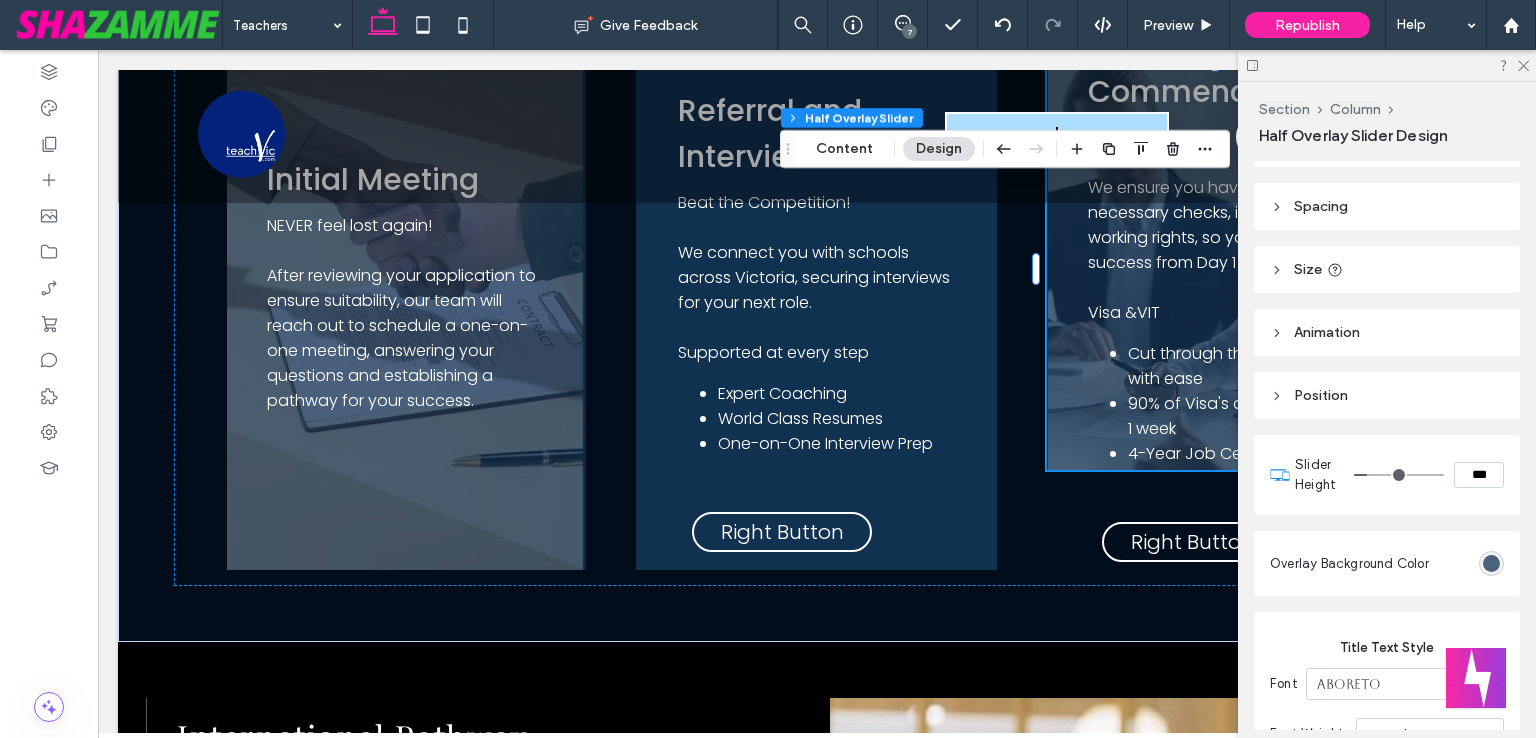 type on "*****" 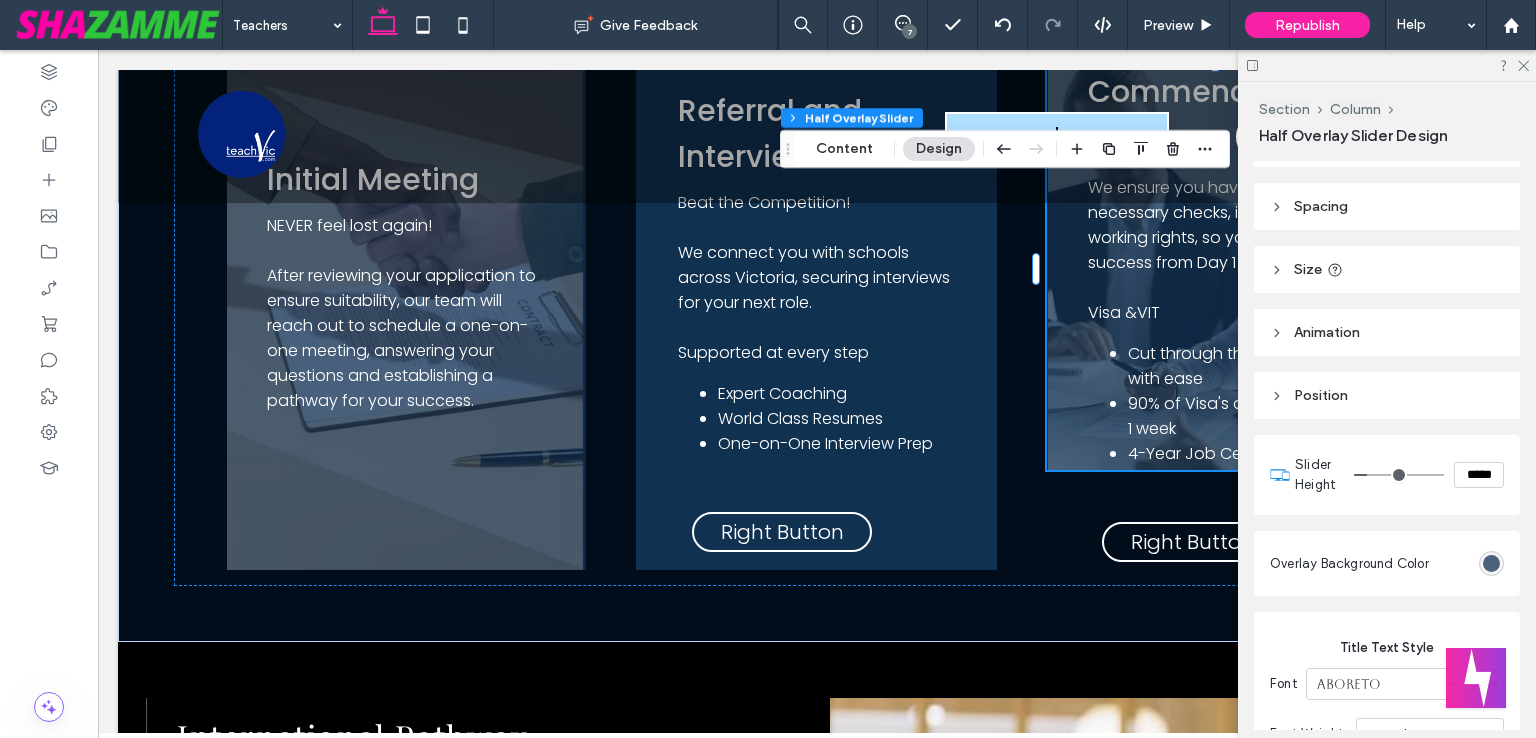type on "***" 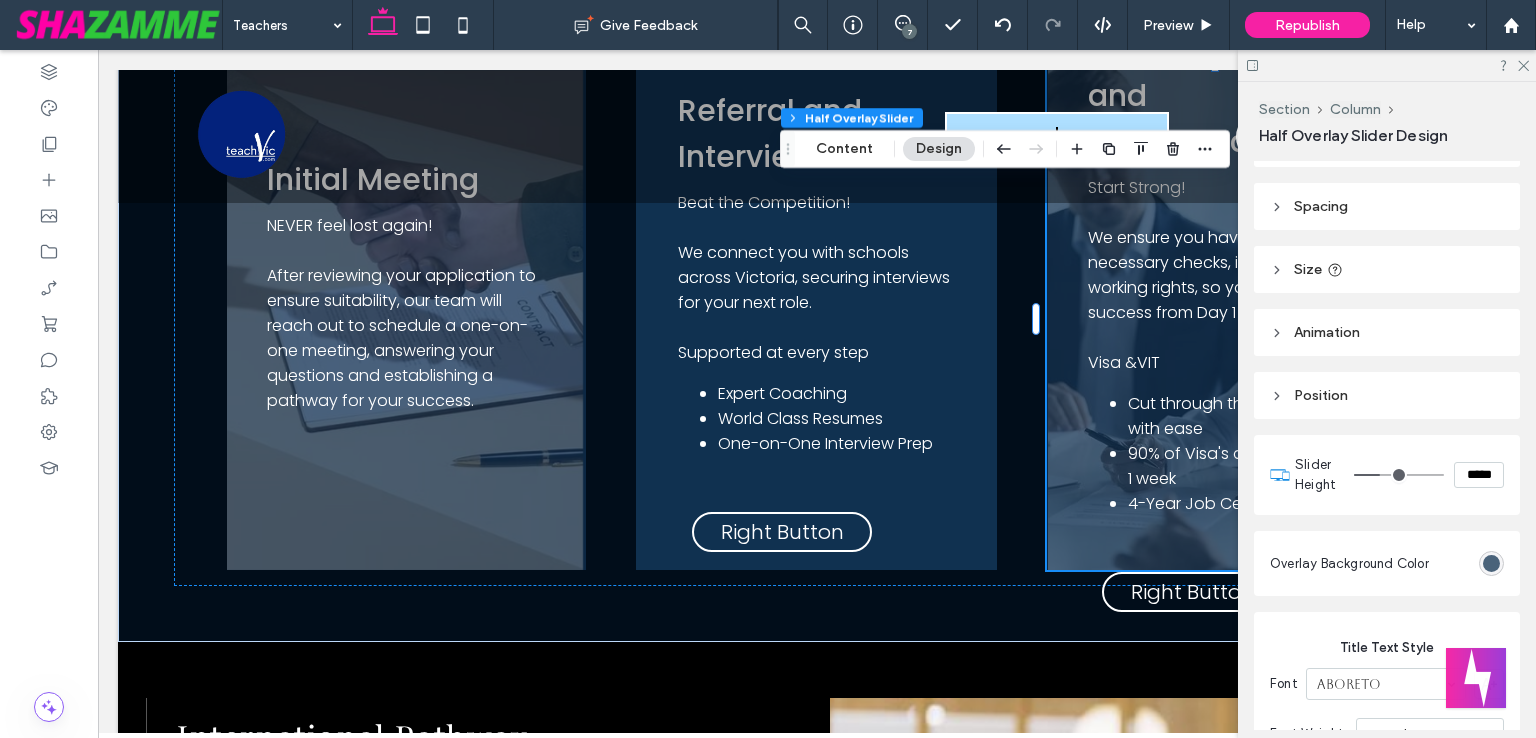 click on "7" at bounding box center [909, 31] 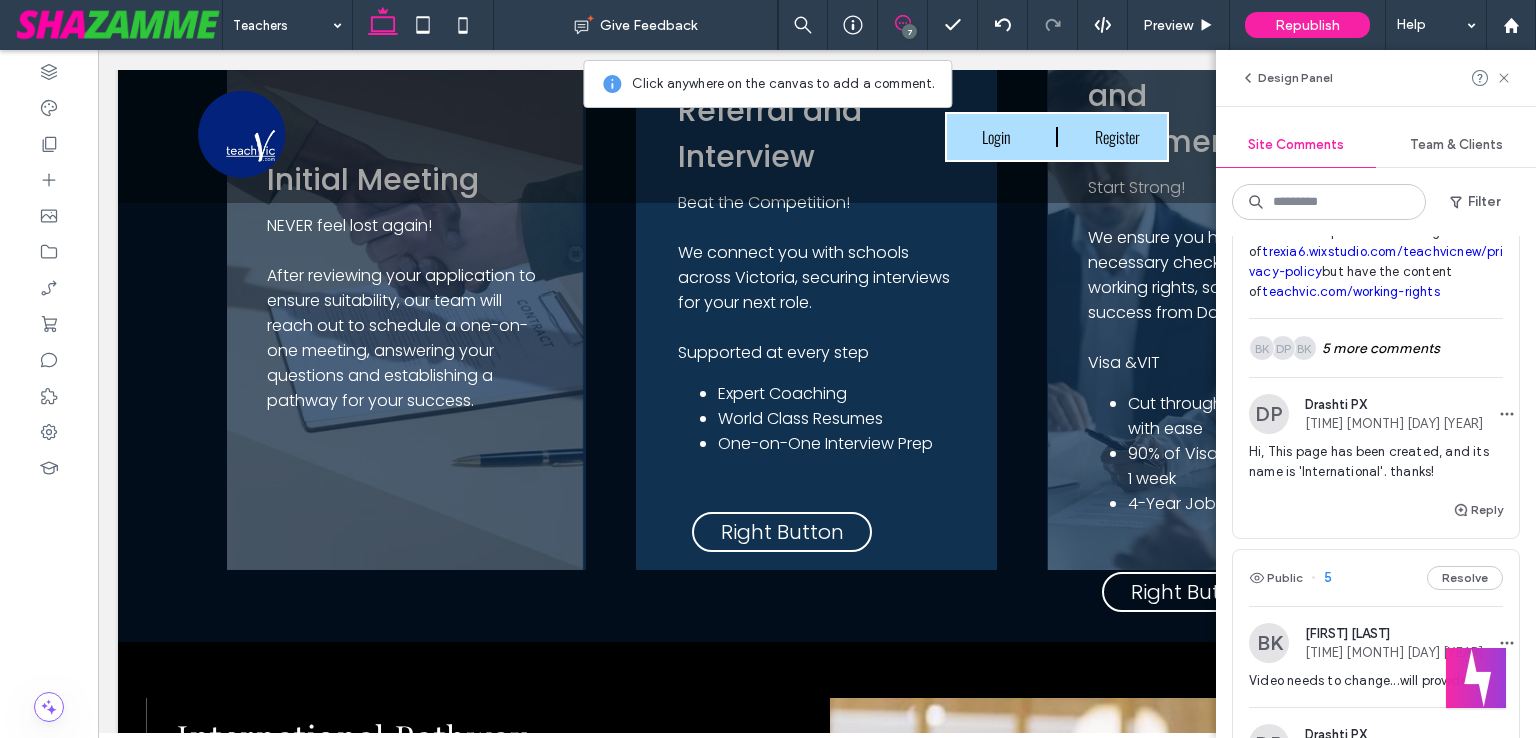 scroll, scrollTop: 2079, scrollLeft: 0, axis: vertical 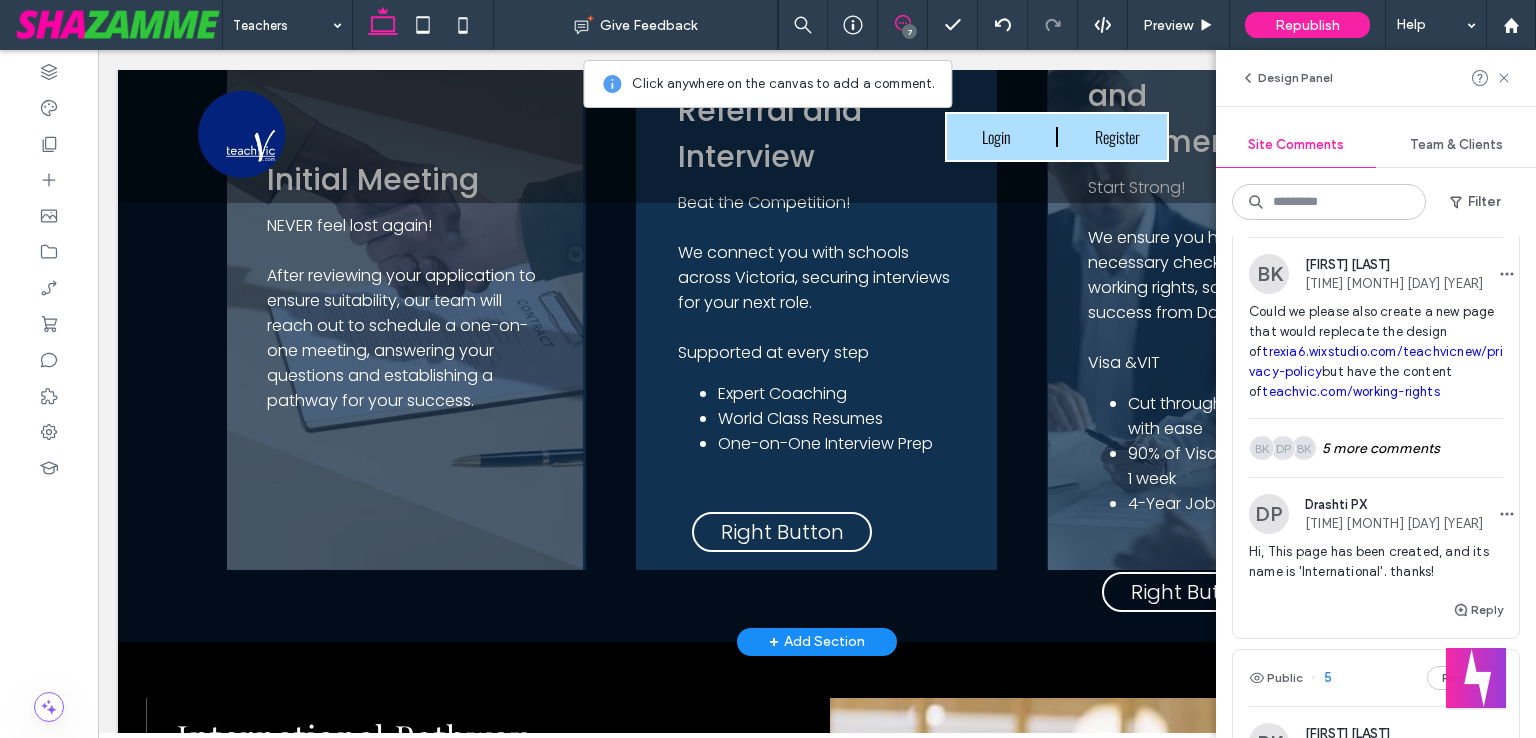 click on "Supported at every step" at bounding box center (816, 352) 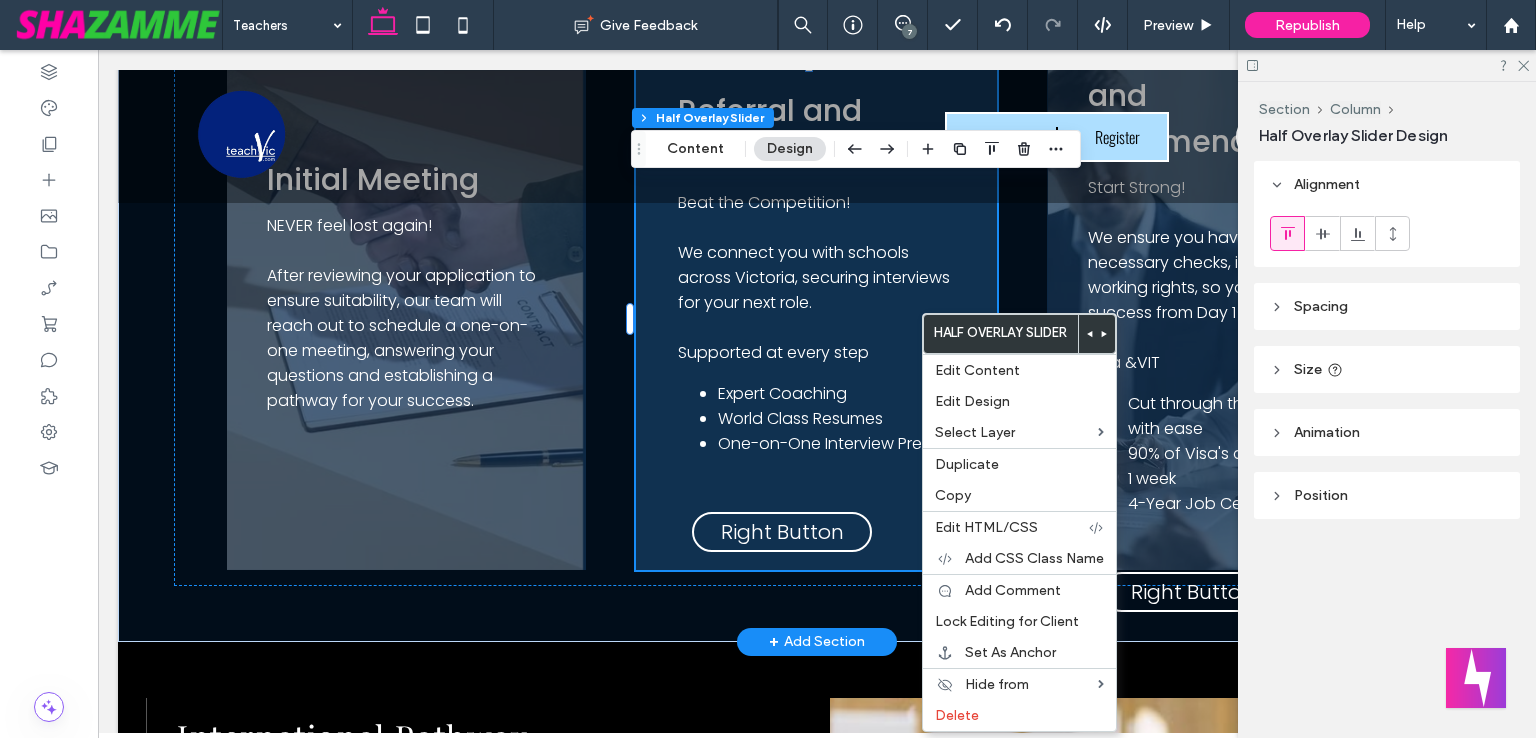 scroll, scrollTop: 0, scrollLeft: 0, axis: both 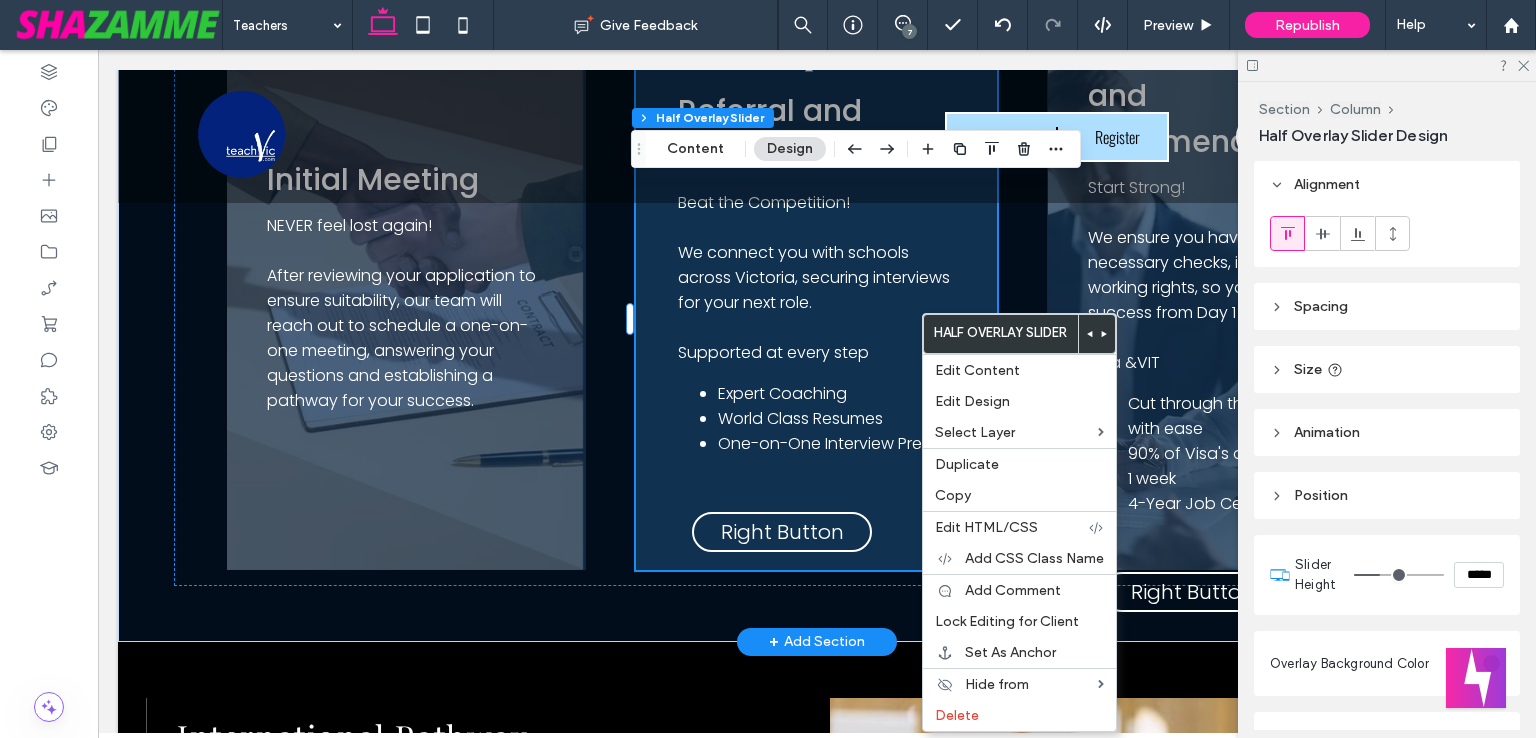 click on "World Class Resumes" at bounding box center (836, 418) 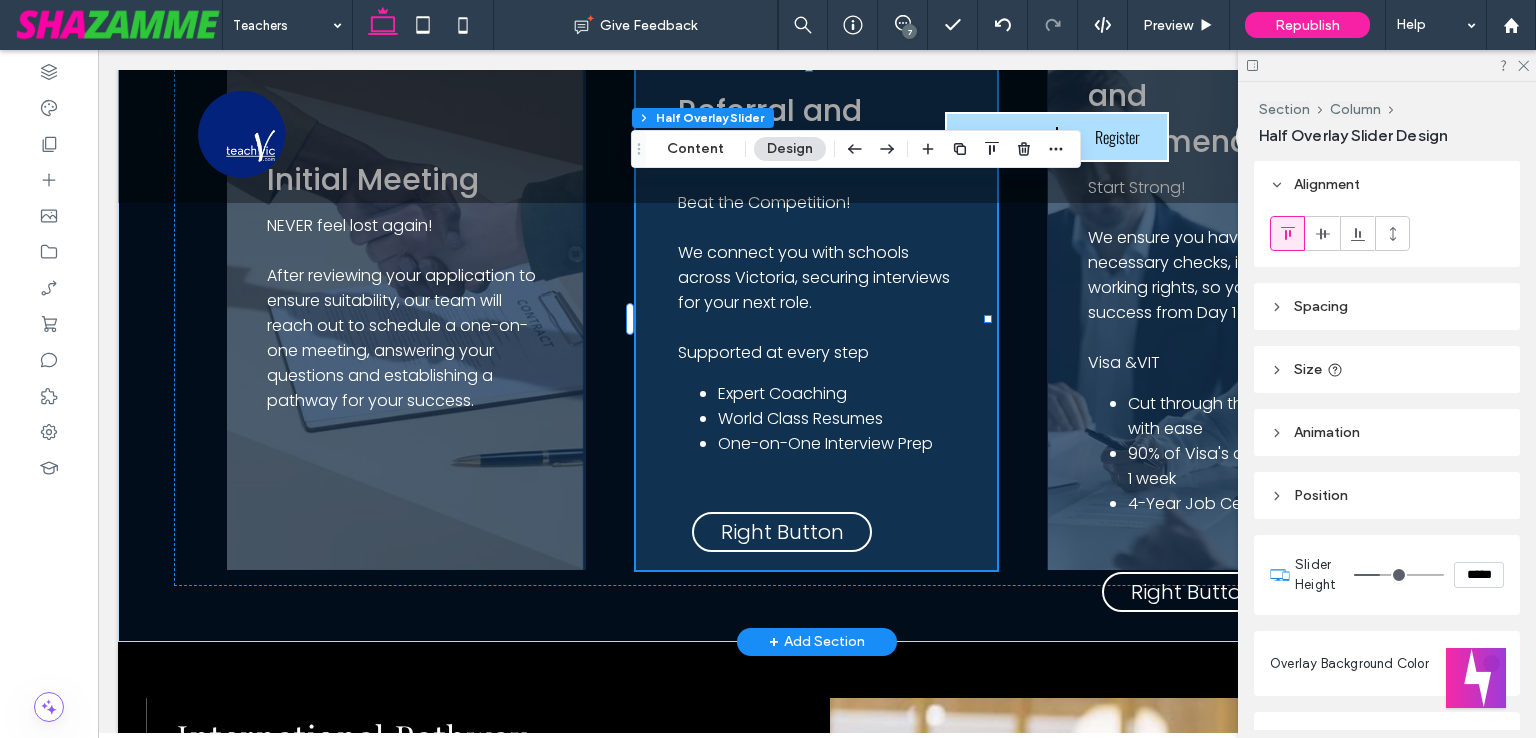 click on "World Class Resumes" at bounding box center [836, 418] 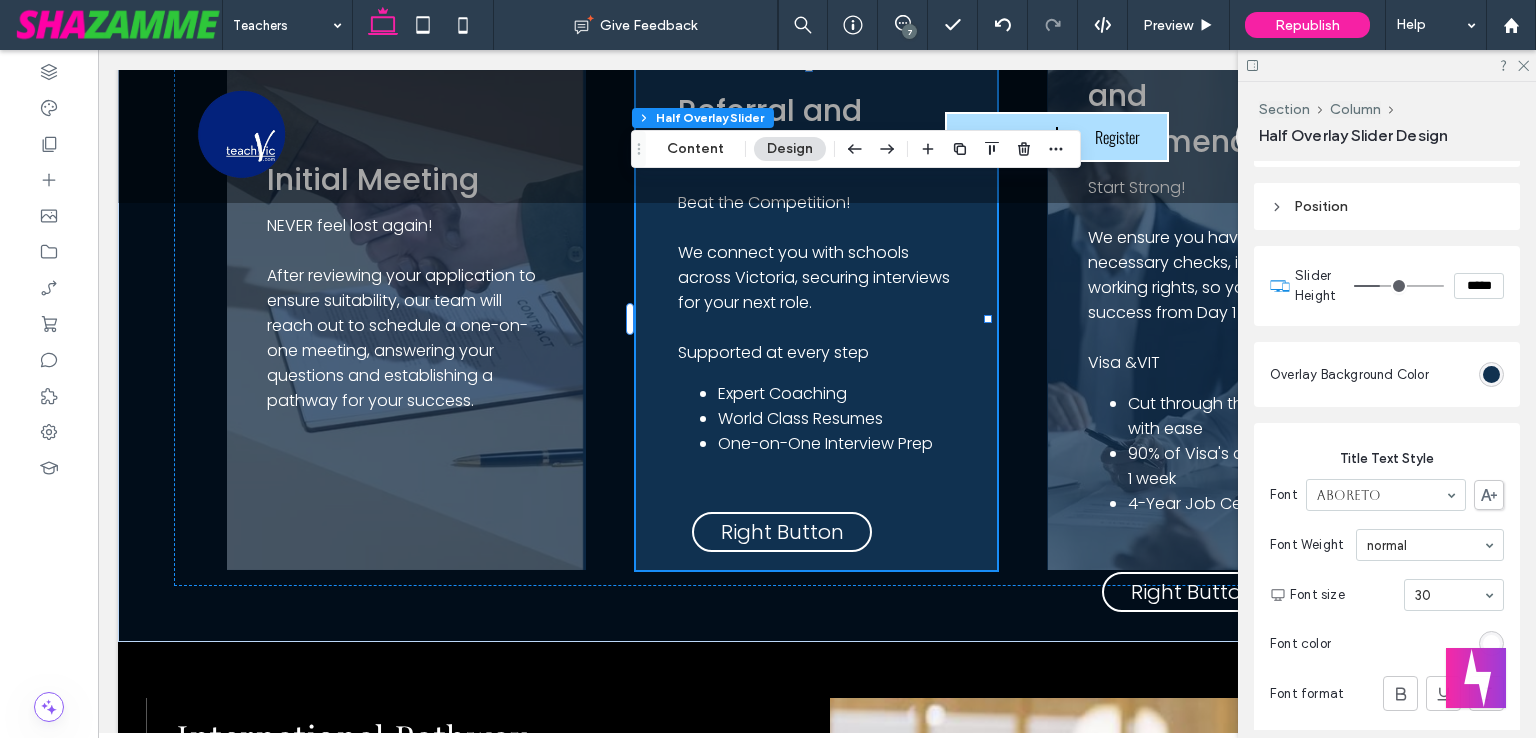 scroll, scrollTop: 400, scrollLeft: 0, axis: vertical 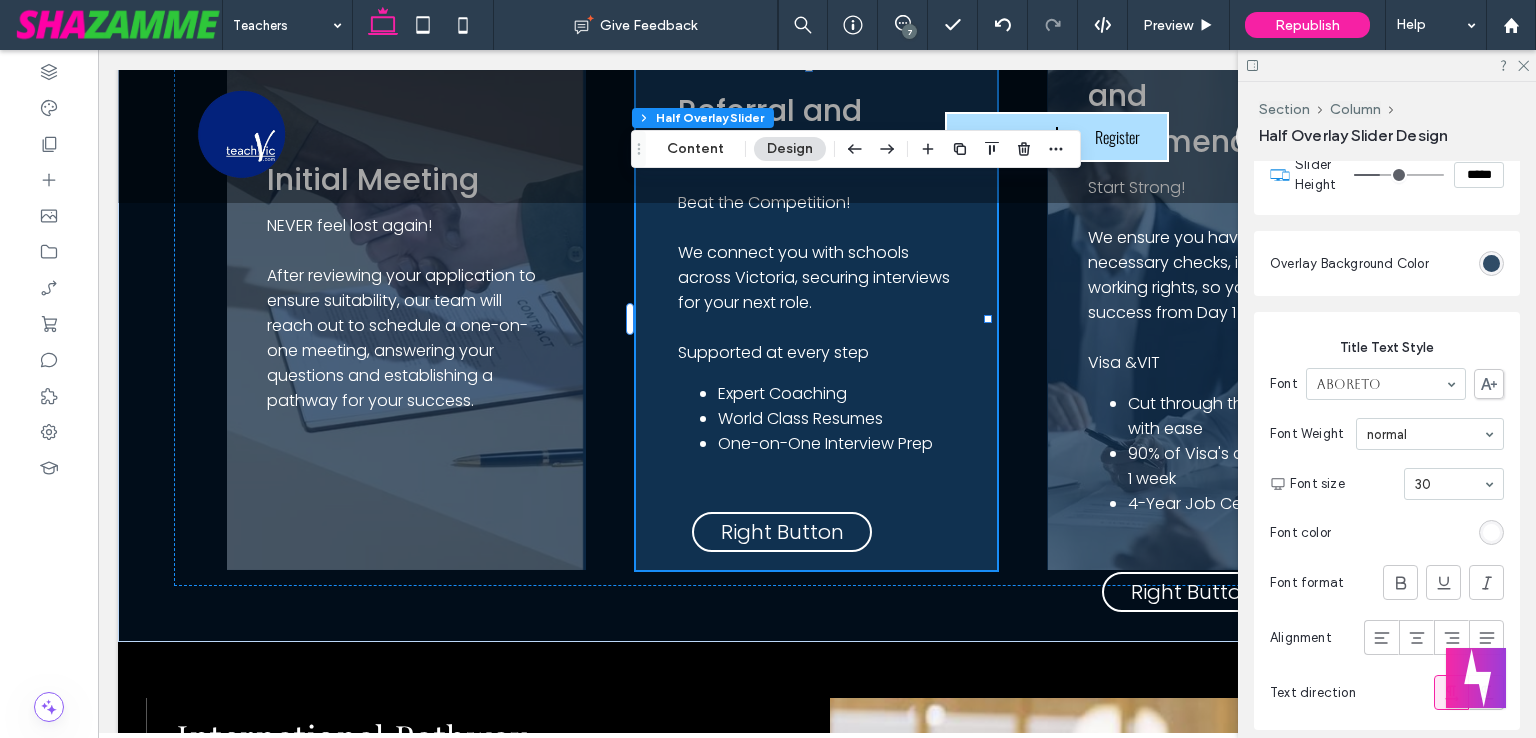 click at bounding box center [1491, 263] 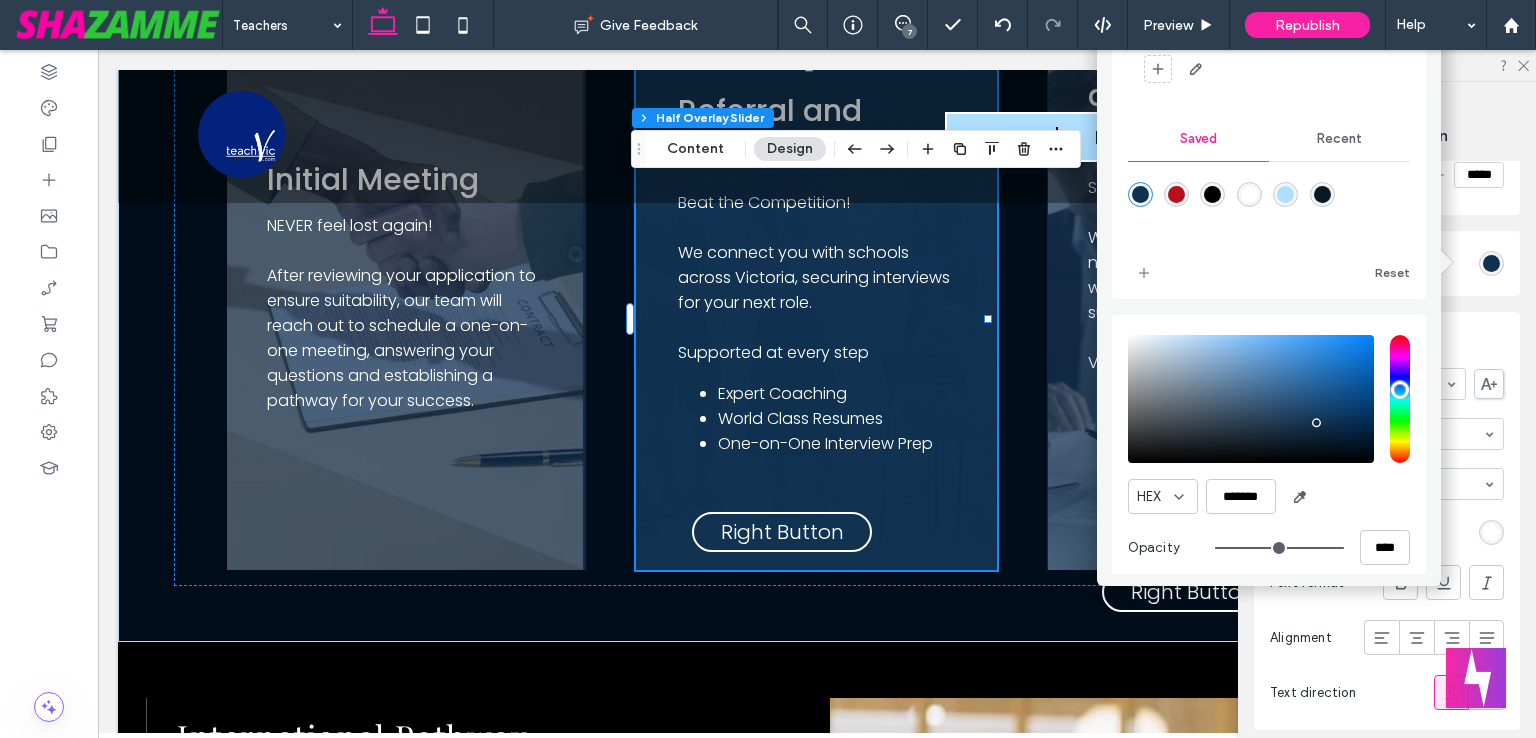 scroll, scrollTop: 118, scrollLeft: 0, axis: vertical 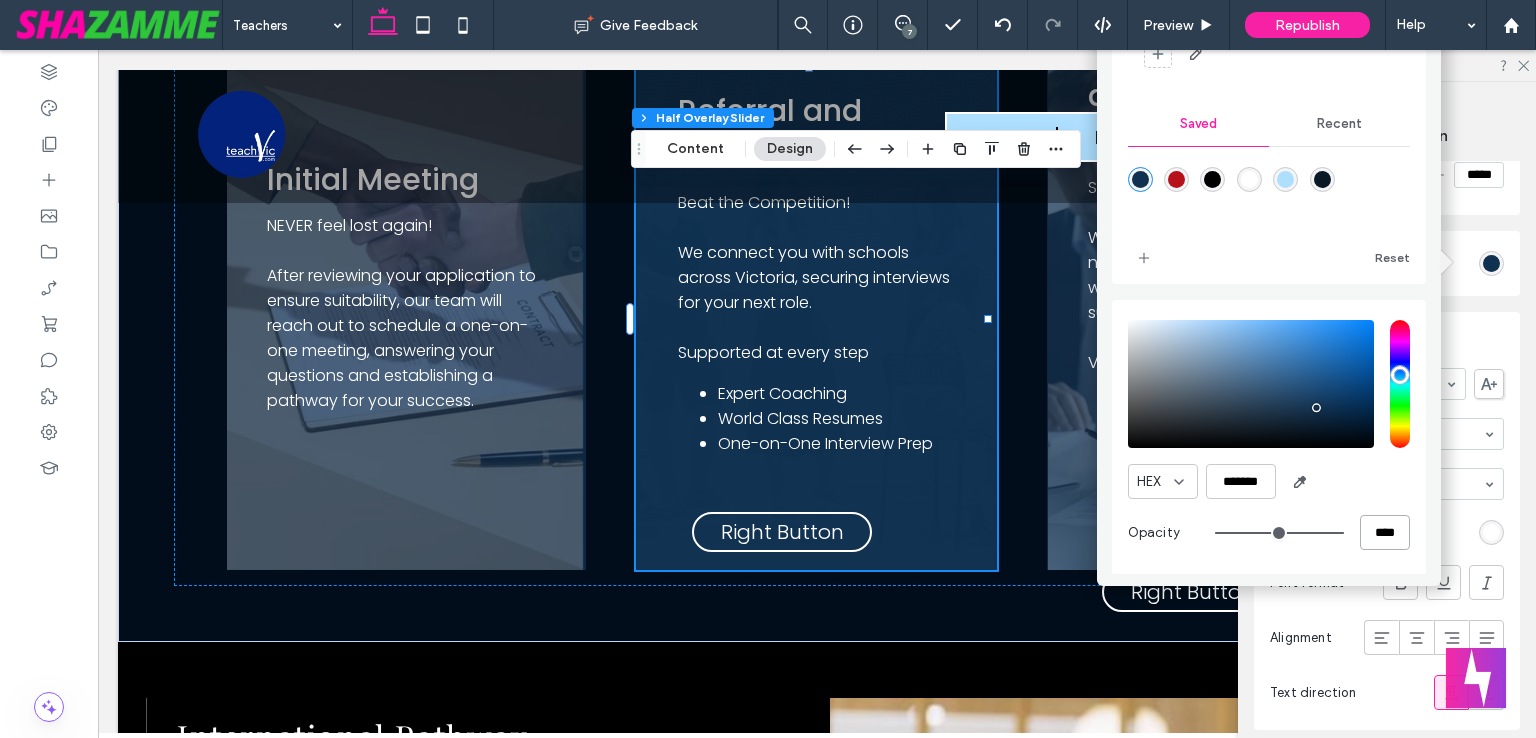 drag, startPoint x: 1352, startPoint y: 529, endPoint x: 1393, endPoint y: 529, distance: 41 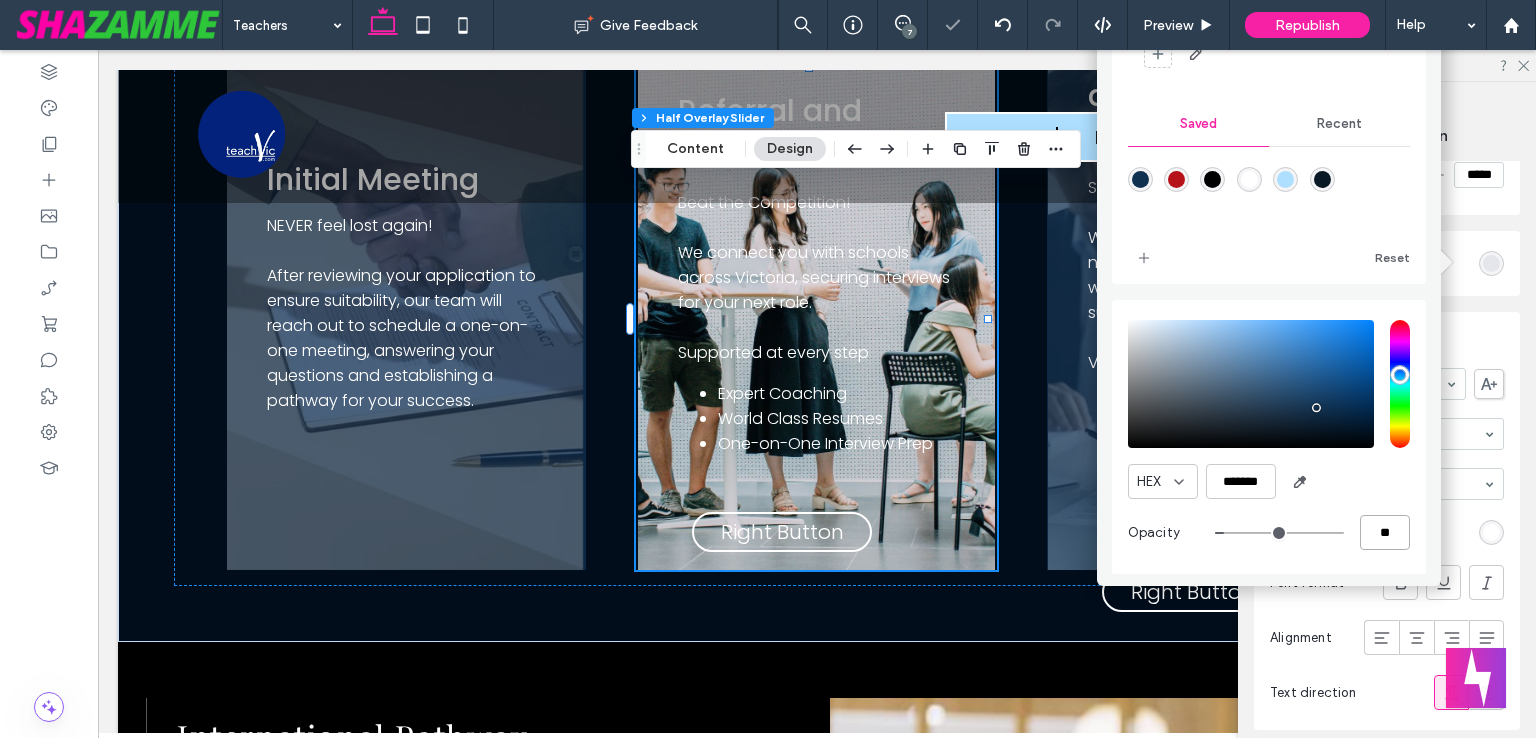 type on "**" 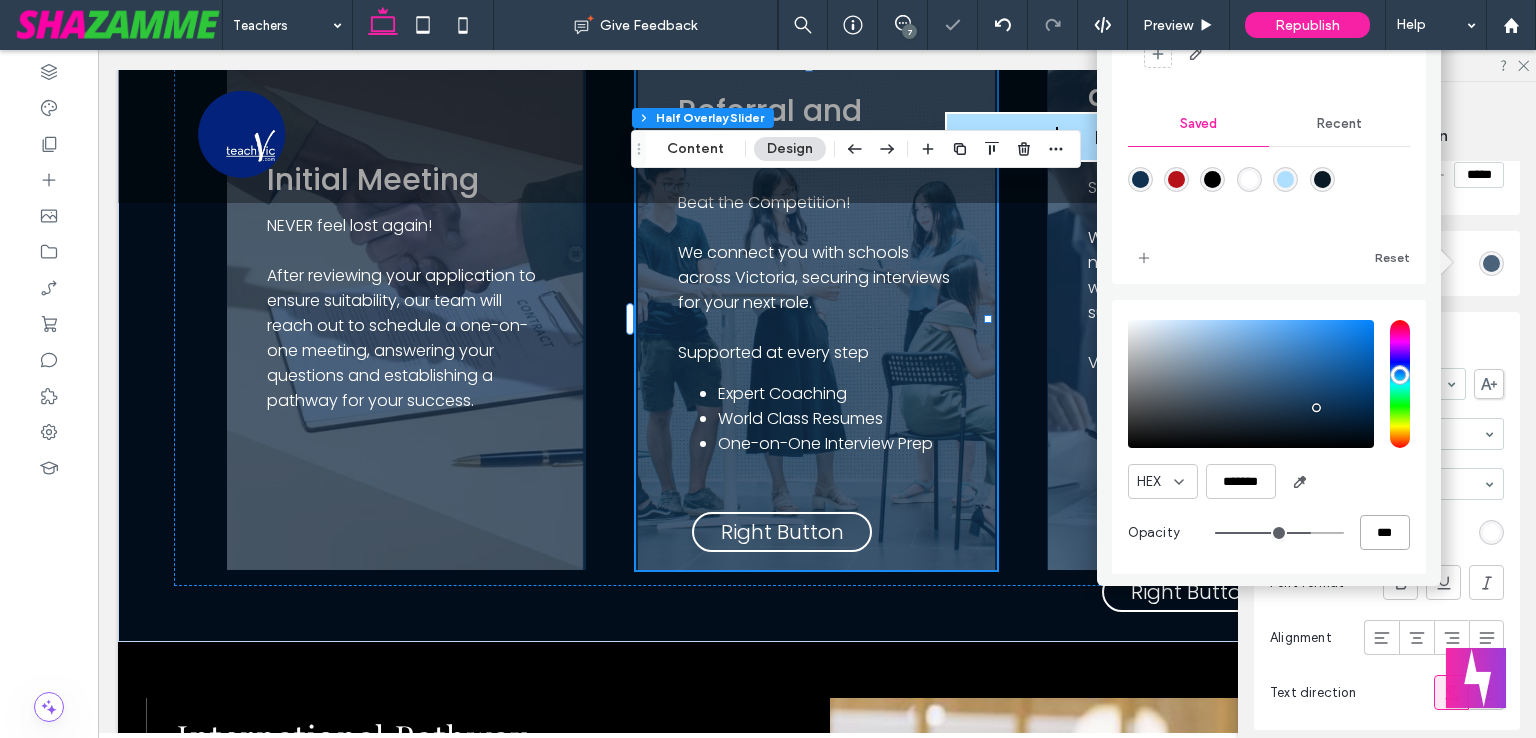 type on "***" 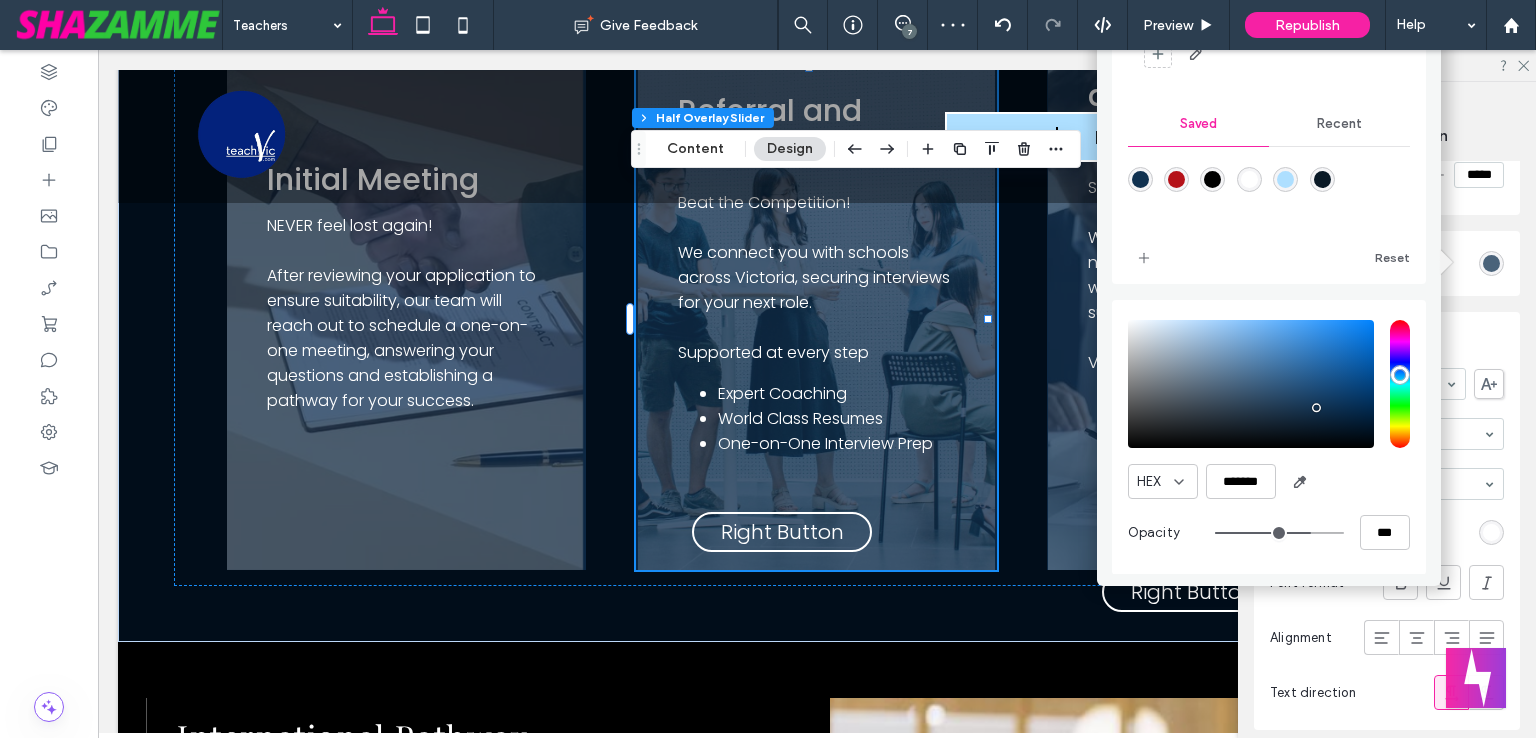 click on "Slider Height ***** Overlay Background Color Title Text Style Font Aboreto Font Weight normal Font size 30 Font color Font format Alignment Text direction Subtext Text Style Font Aboreto Font Weight normal Font size 16 Font color Font format Alignment Text direction Button 1 Design Button style Button text Change affects desktop and tablet Width *** Height **** Keep proportions Background Color Image Background color Border *** More design options Reset to Site Theme style Button 2 Design Button style Button text Change affects desktop and tablet Width ***** Height **** Keep proportions Background Color Image Background color Border *** More design options Reset to Site Theme style" at bounding box center (1387, 1282) 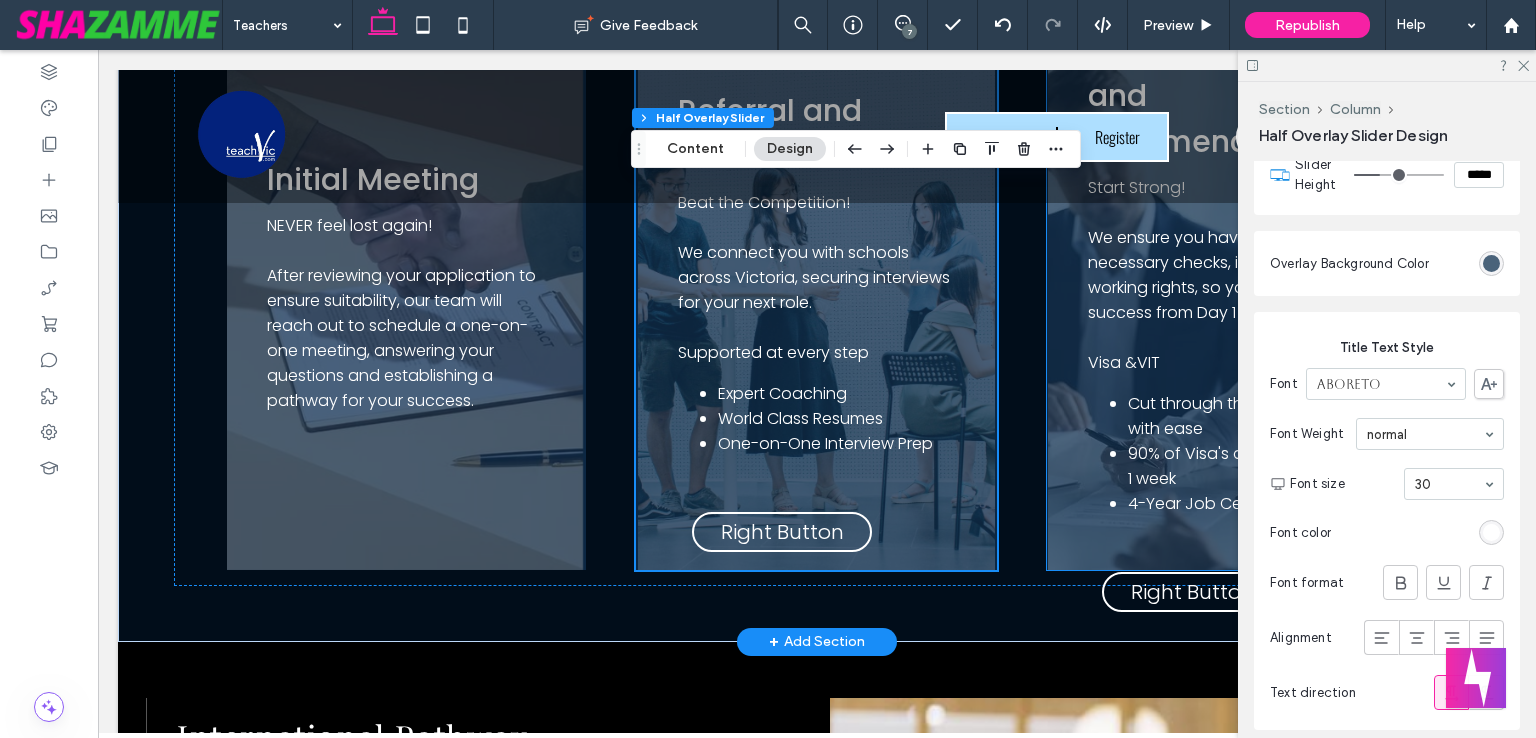 scroll, scrollTop: 1600, scrollLeft: 0, axis: vertical 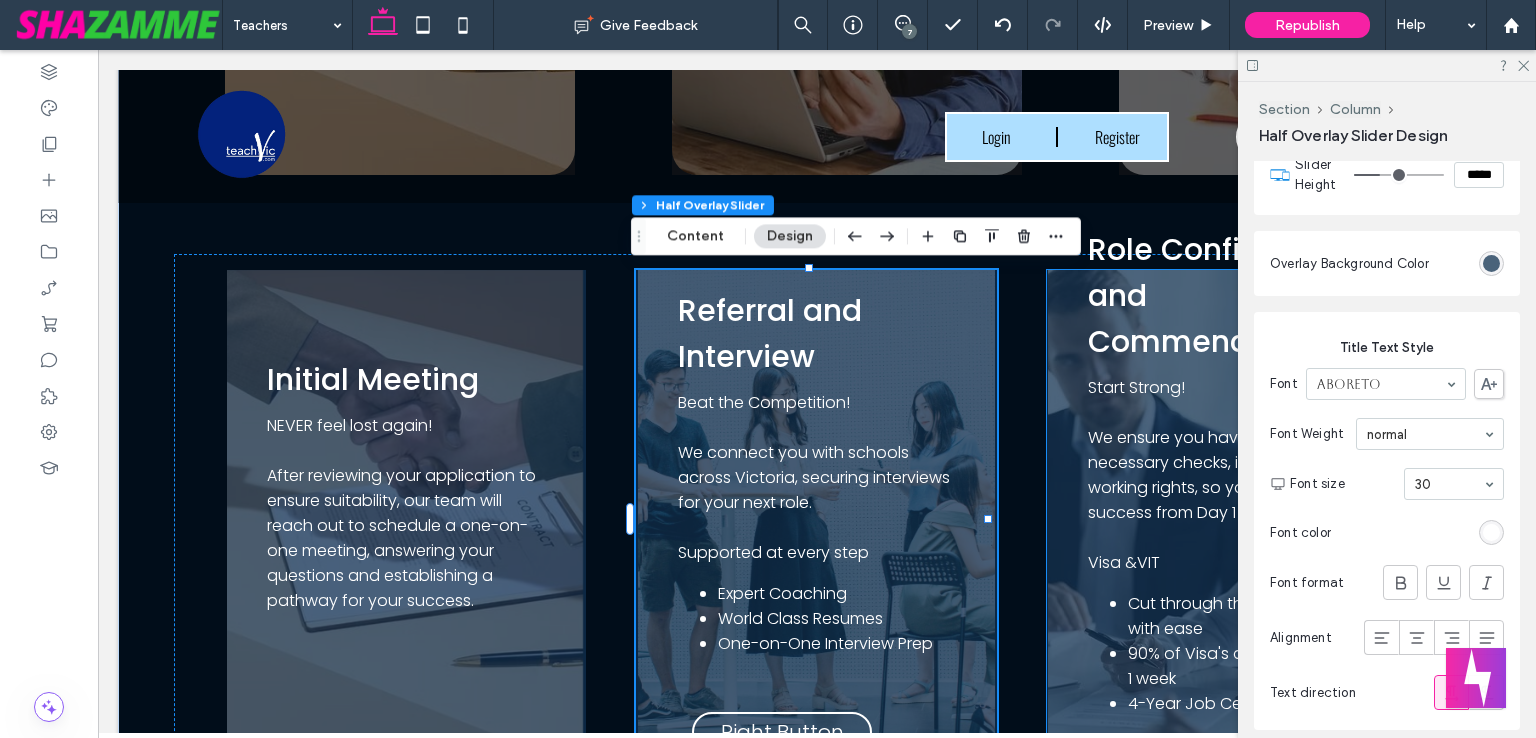 click on "Role Confirmation and Commencement
Start Strong! We ensure you have all the necessary checks, including working rights, so you are set up for success from Day 1 Visa &VIT   Cut through the Red Tape with ease 90% of Visa's approved within 1 week 4-Year Job Certainty
Left Button
Right Button" at bounding box center (1227, 520) 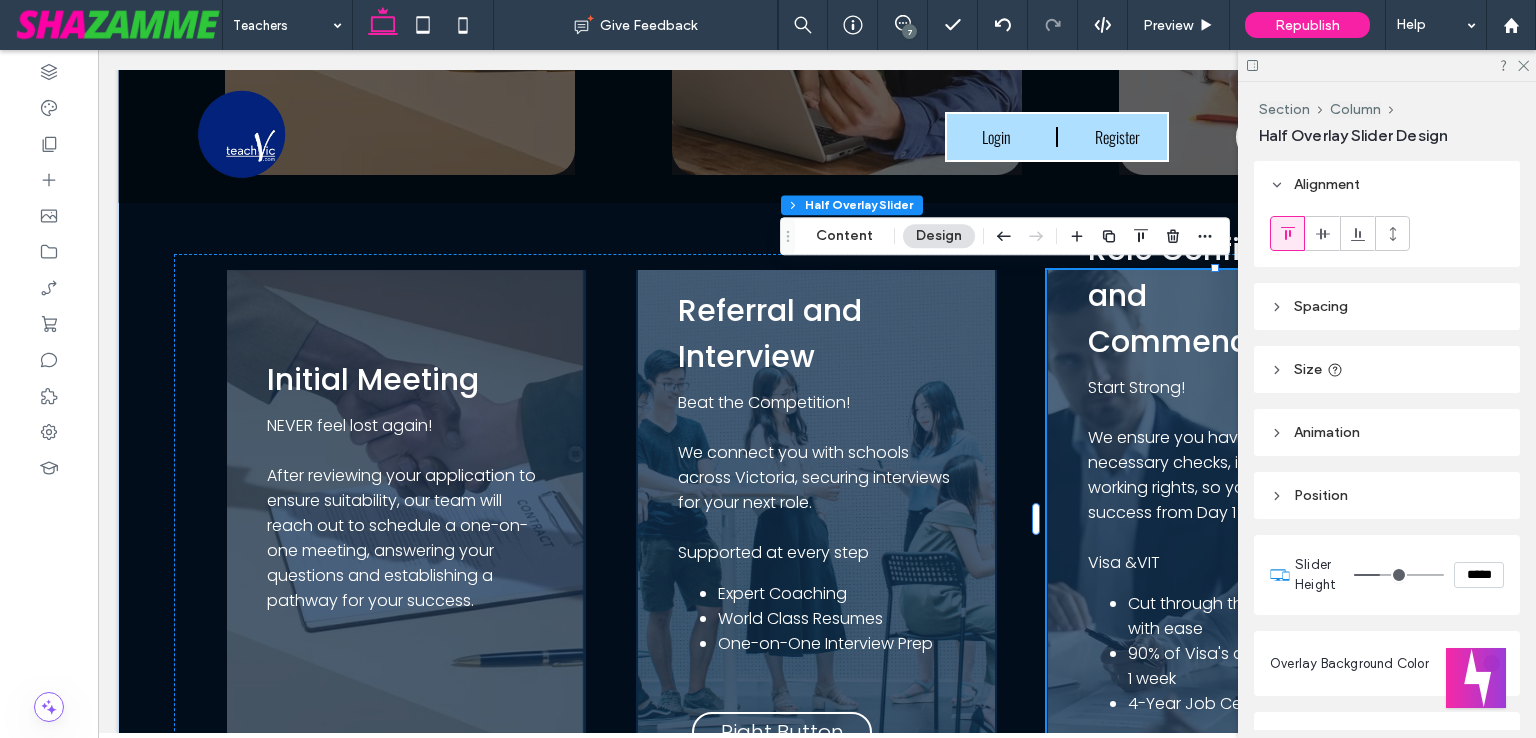 scroll, scrollTop: 200, scrollLeft: 0, axis: vertical 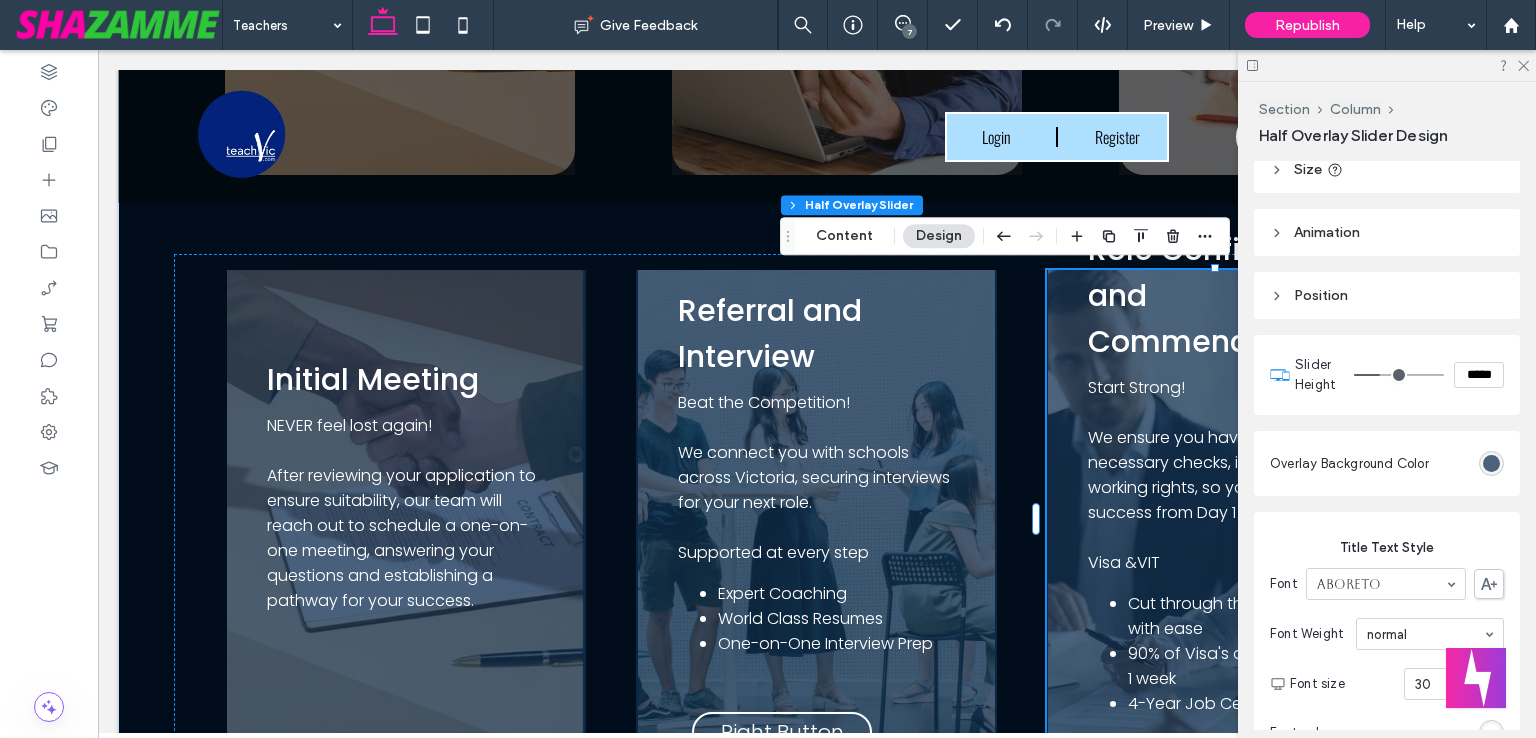 click on "*****" at bounding box center [1479, 375] 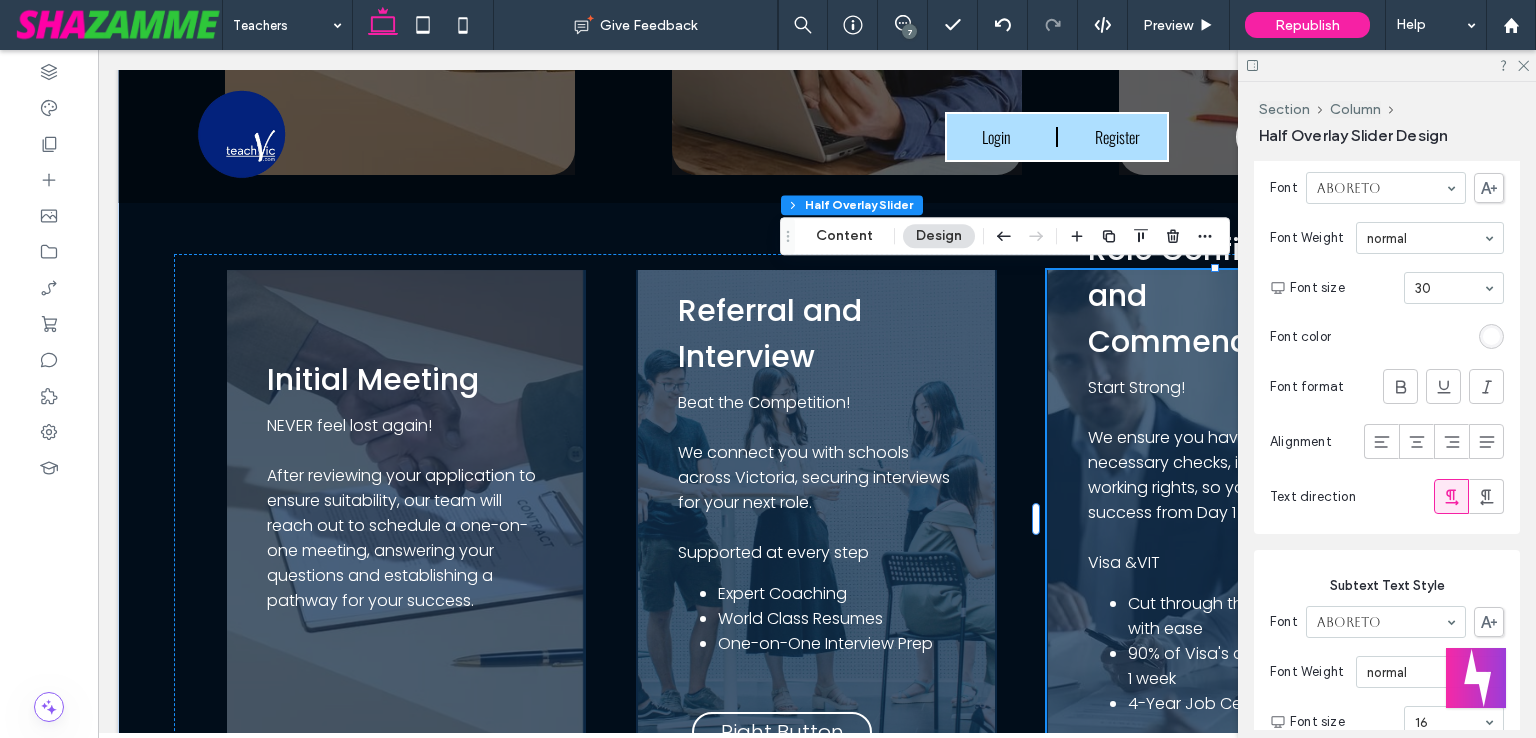 scroll, scrollTop: 600, scrollLeft: 0, axis: vertical 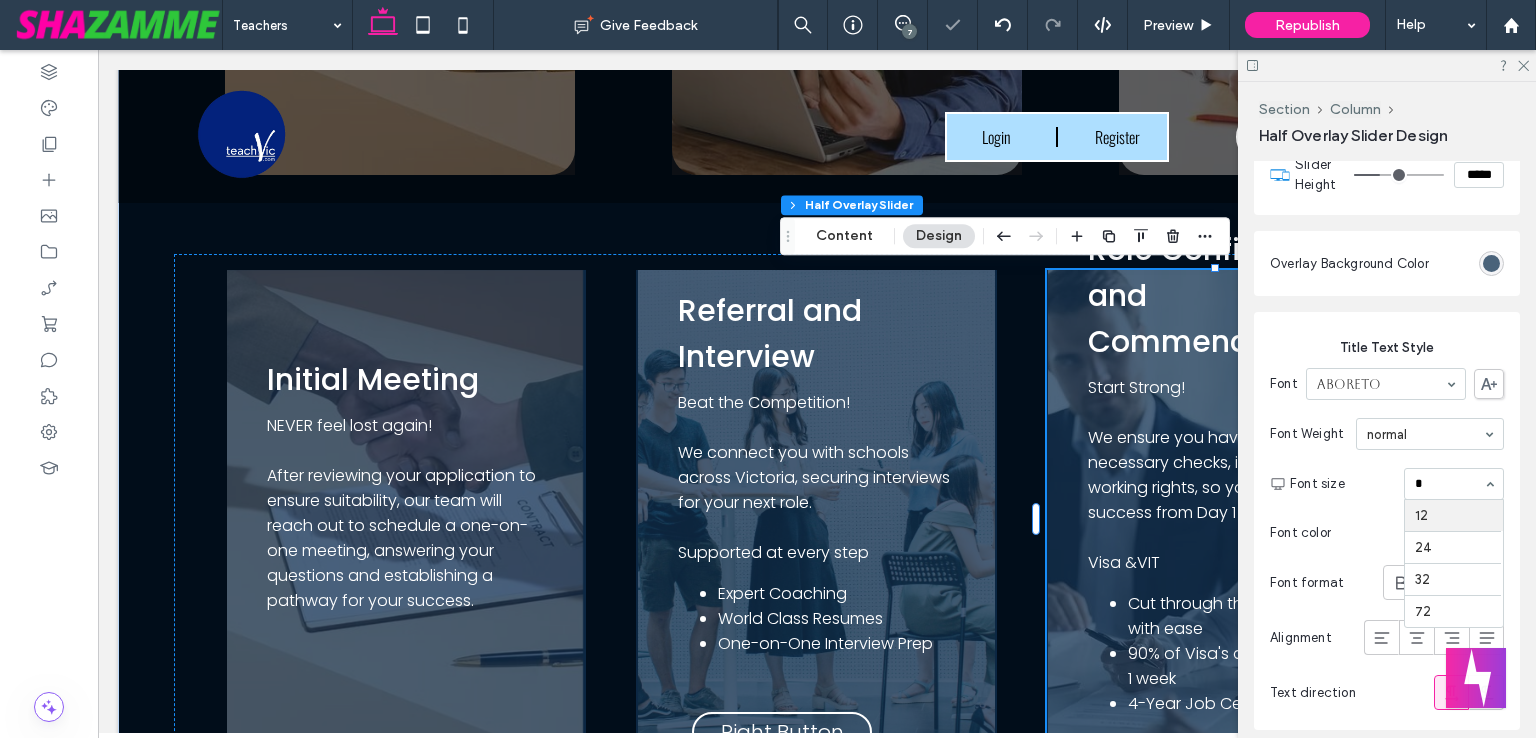 type on "**" 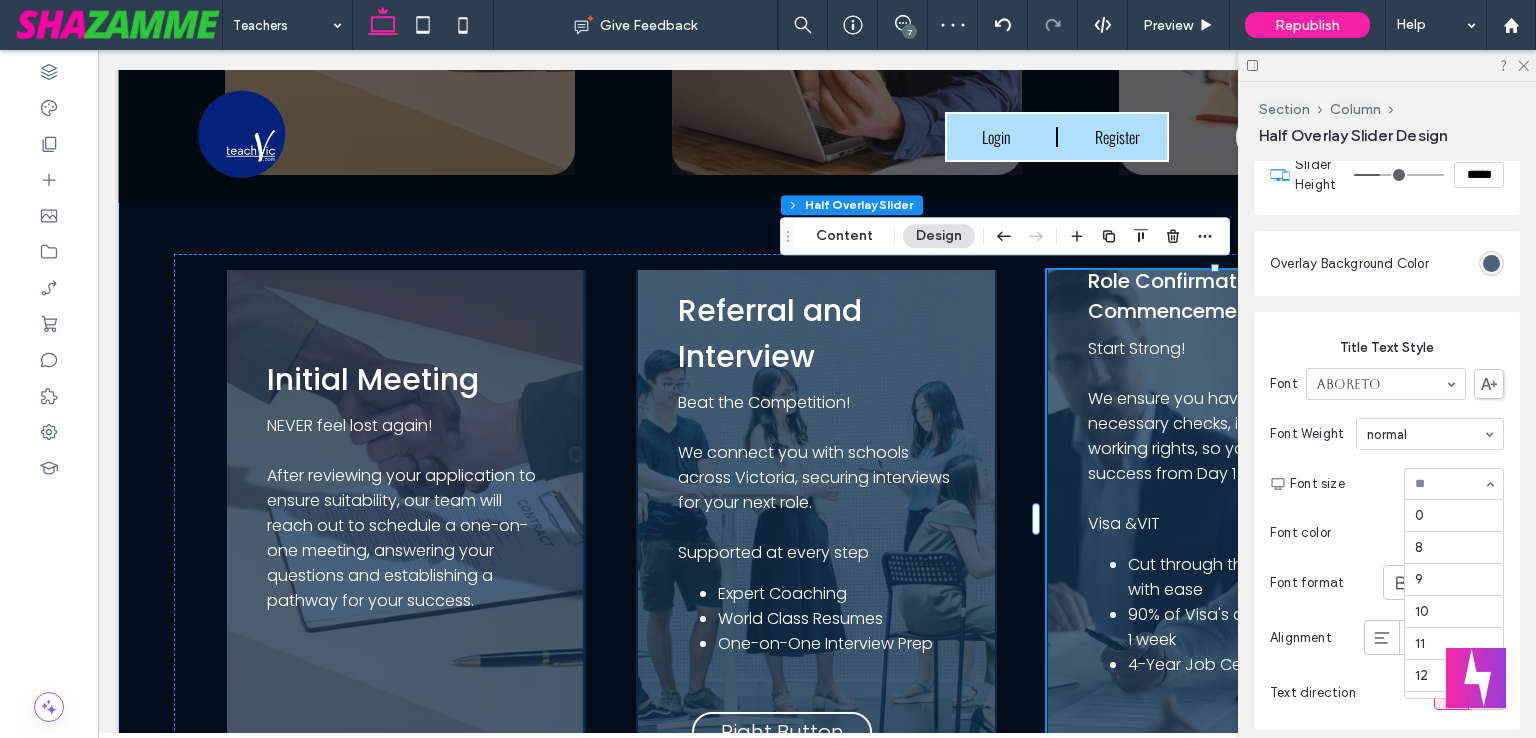 click at bounding box center [1449, 484] 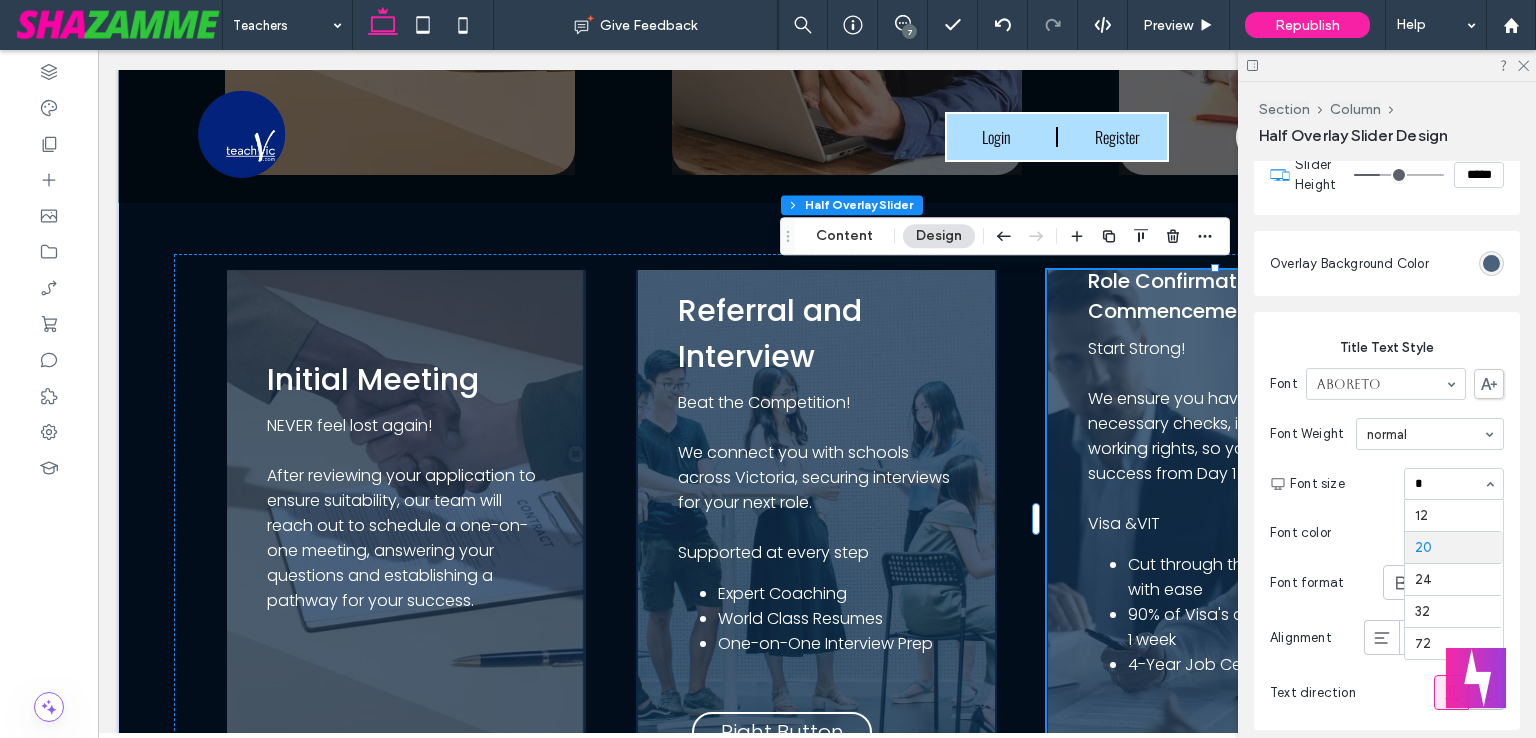scroll, scrollTop: 0, scrollLeft: 0, axis: both 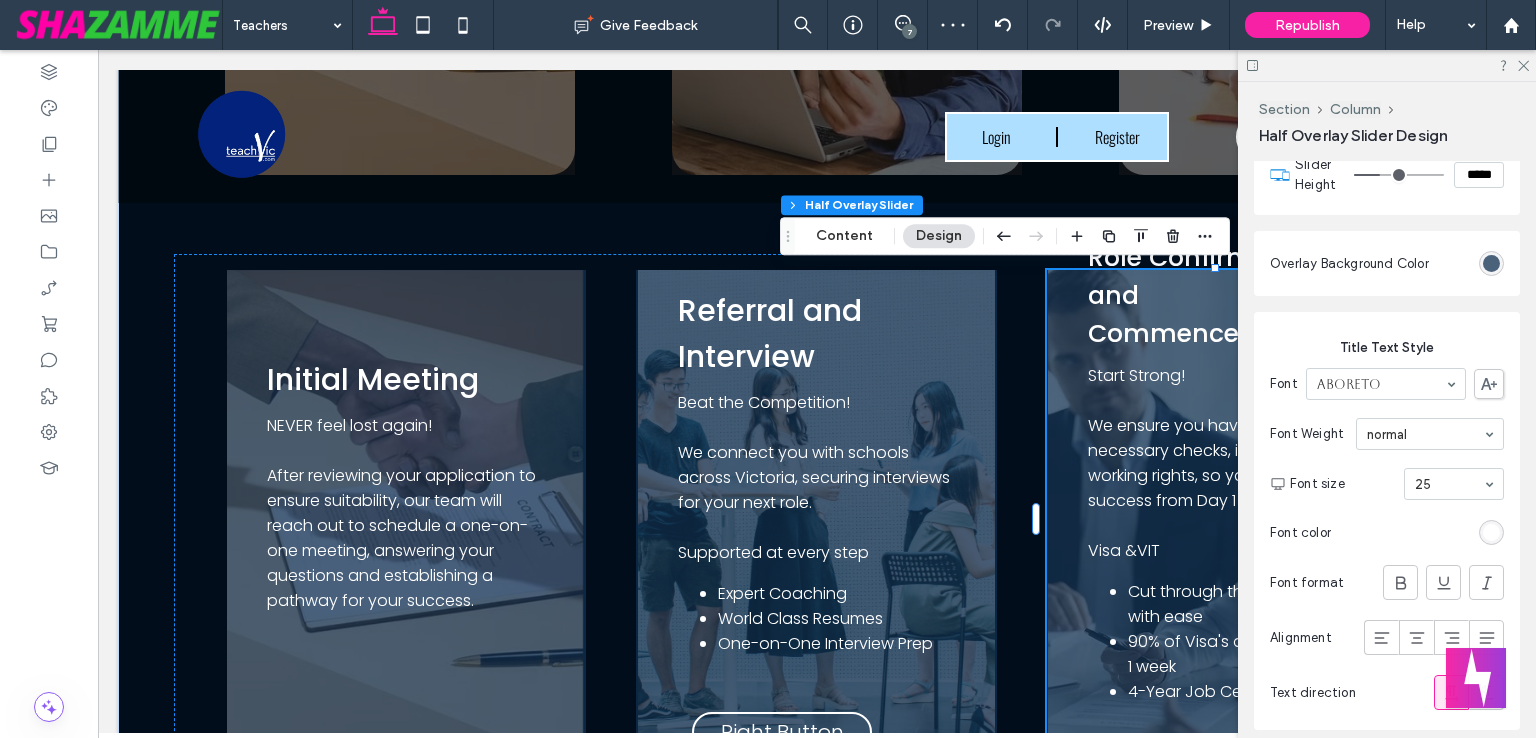 click at bounding box center (1449, 484) 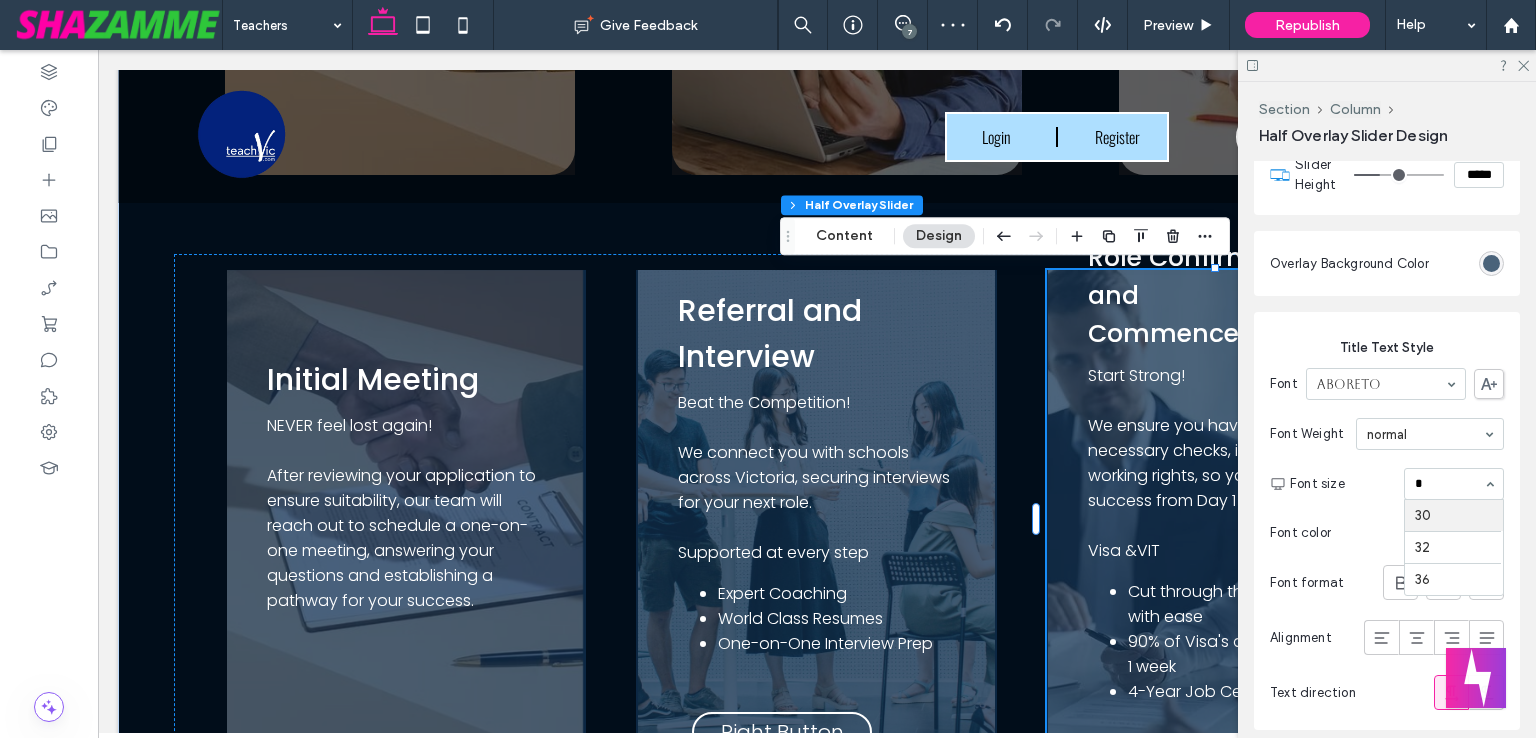scroll, scrollTop: 0, scrollLeft: 0, axis: both 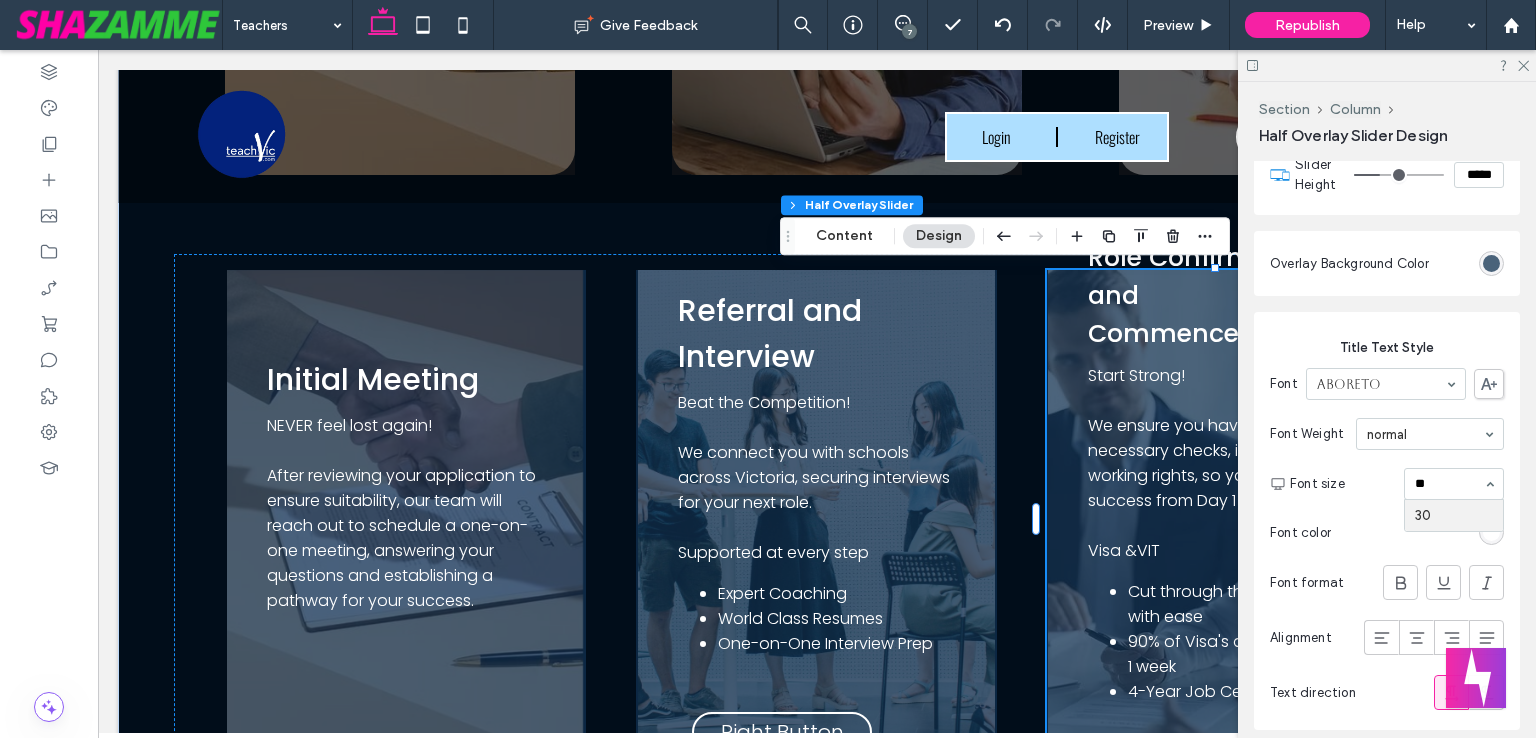 type 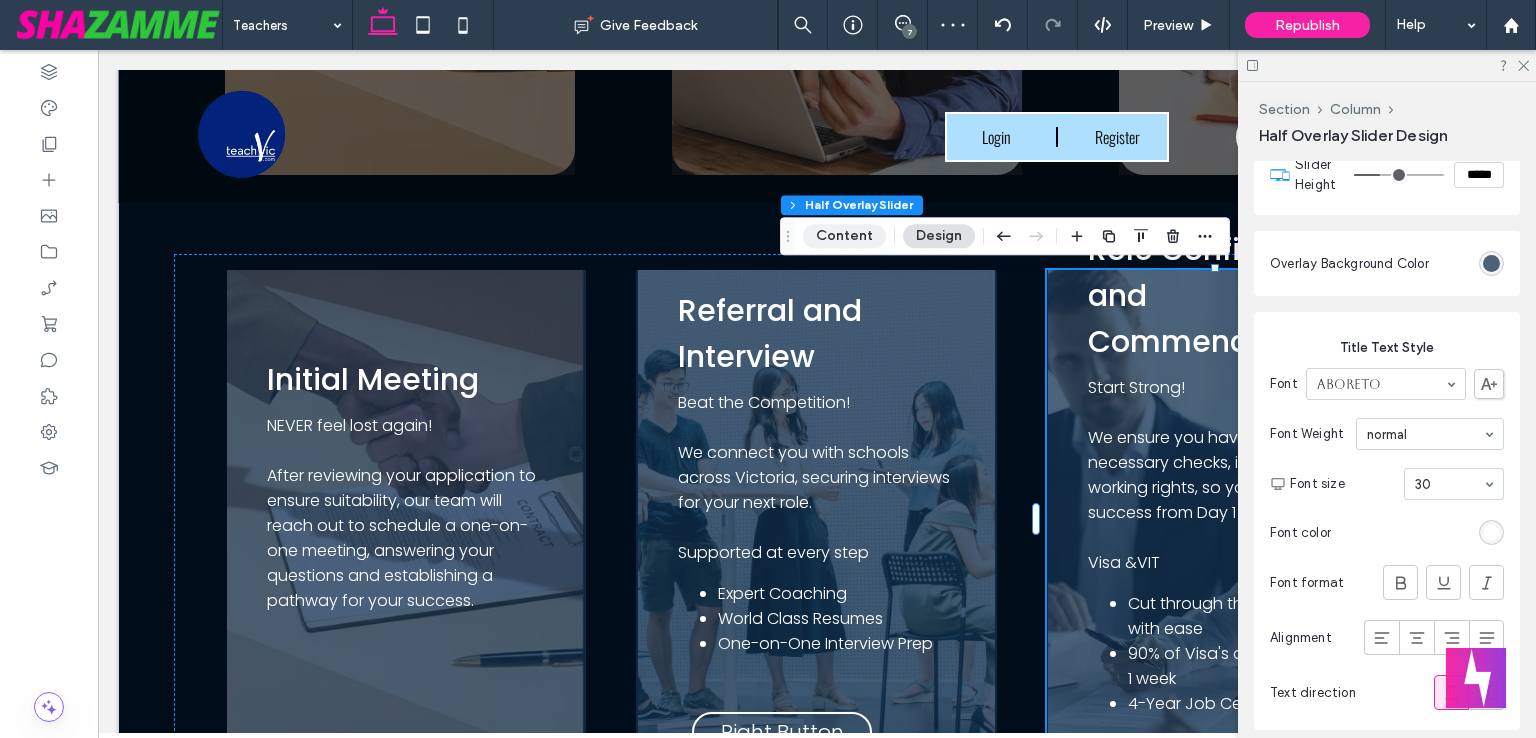 click on "Content" at bounding box center [844, 236] 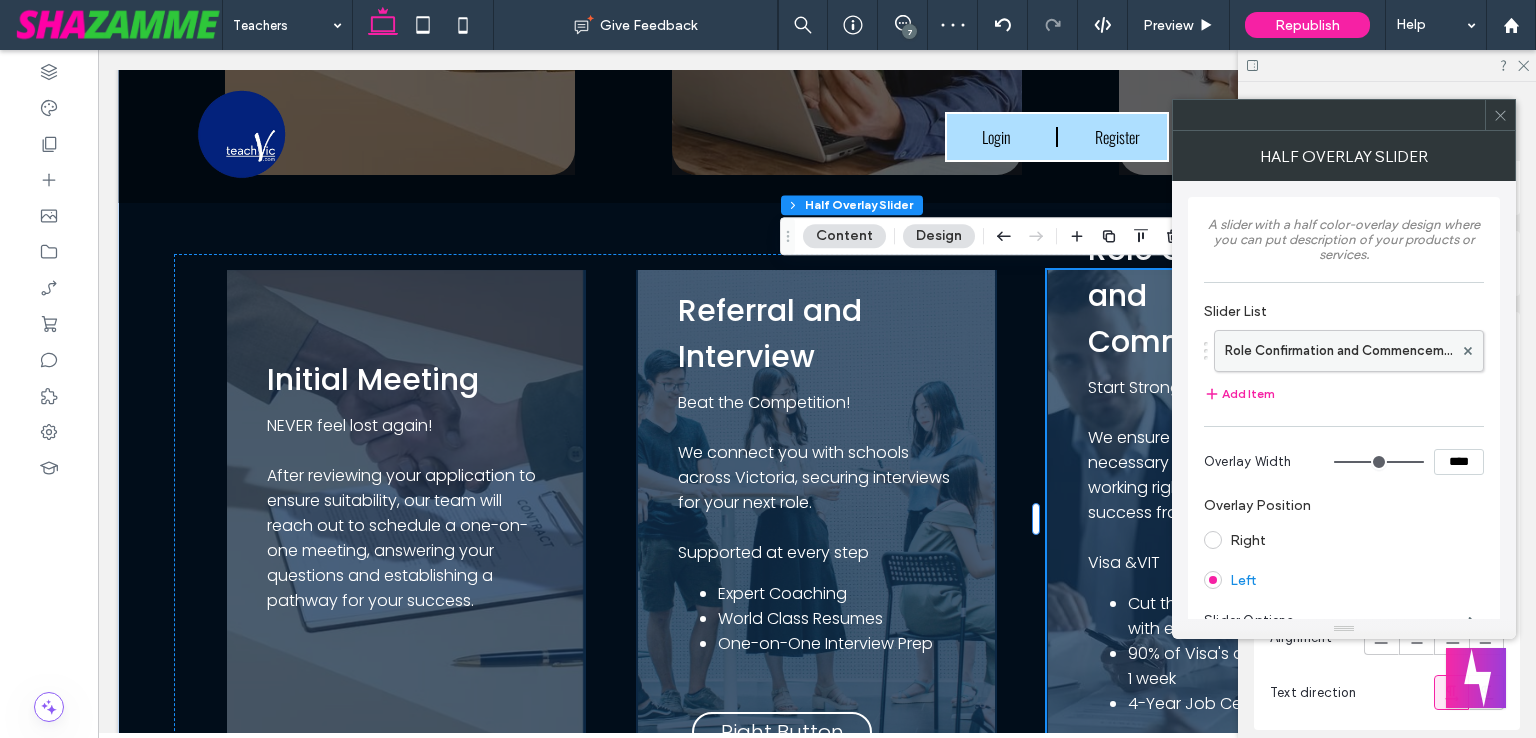 click on "Role Confirmation and Commencement" at bounding box center (1339, 351) 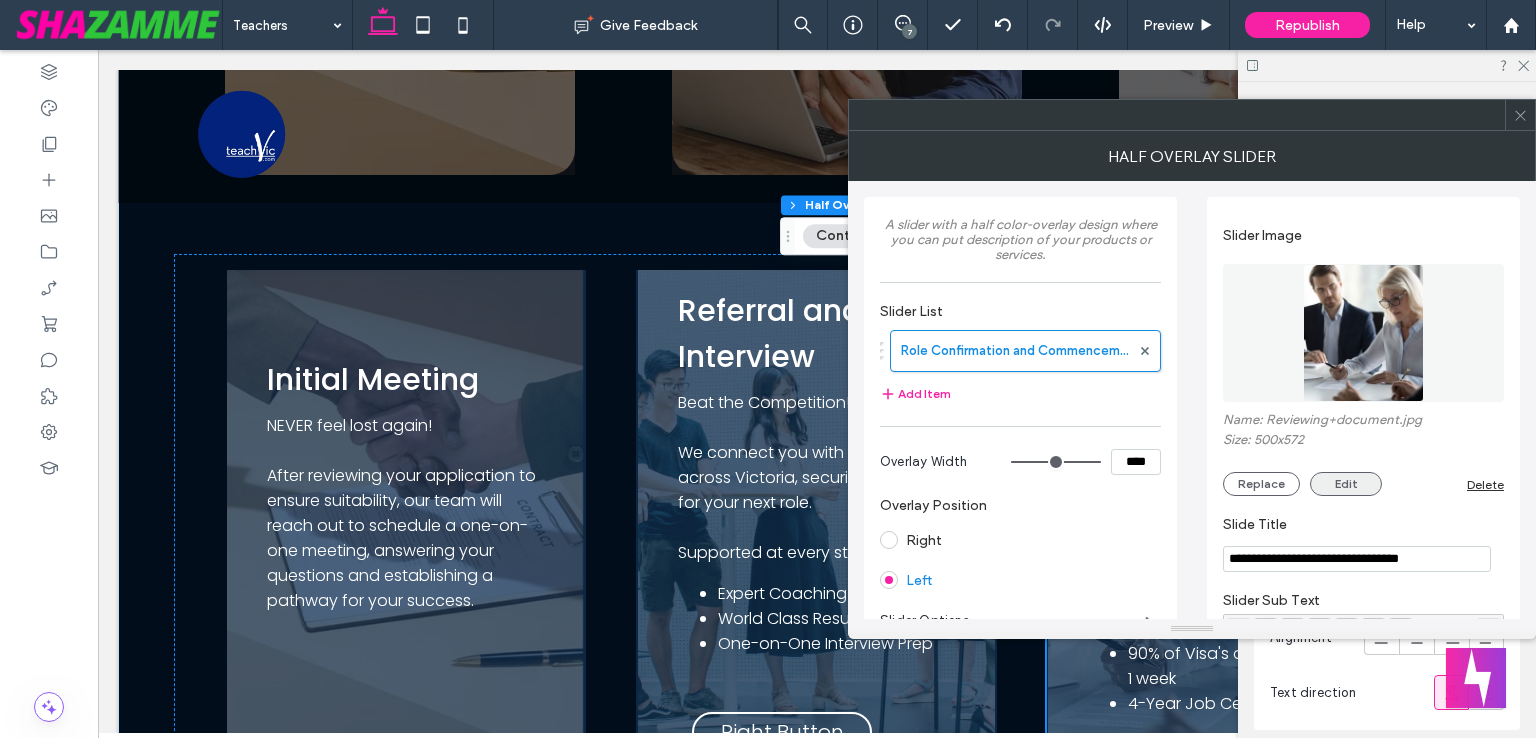 scroll, scrollTop: 300, scrollLeft: 0, axis: vertical 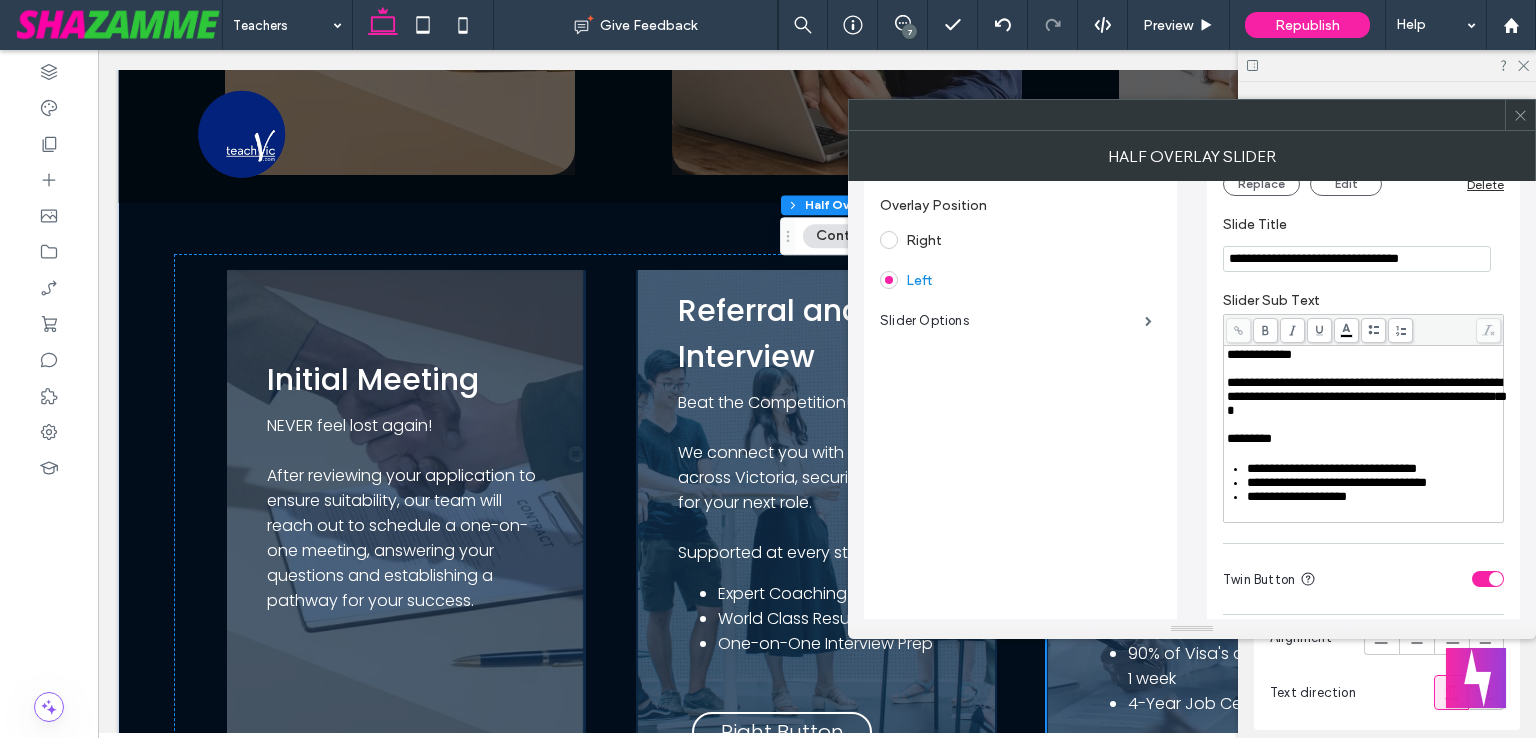 click on "**********" at bounding box center [1357, 259] 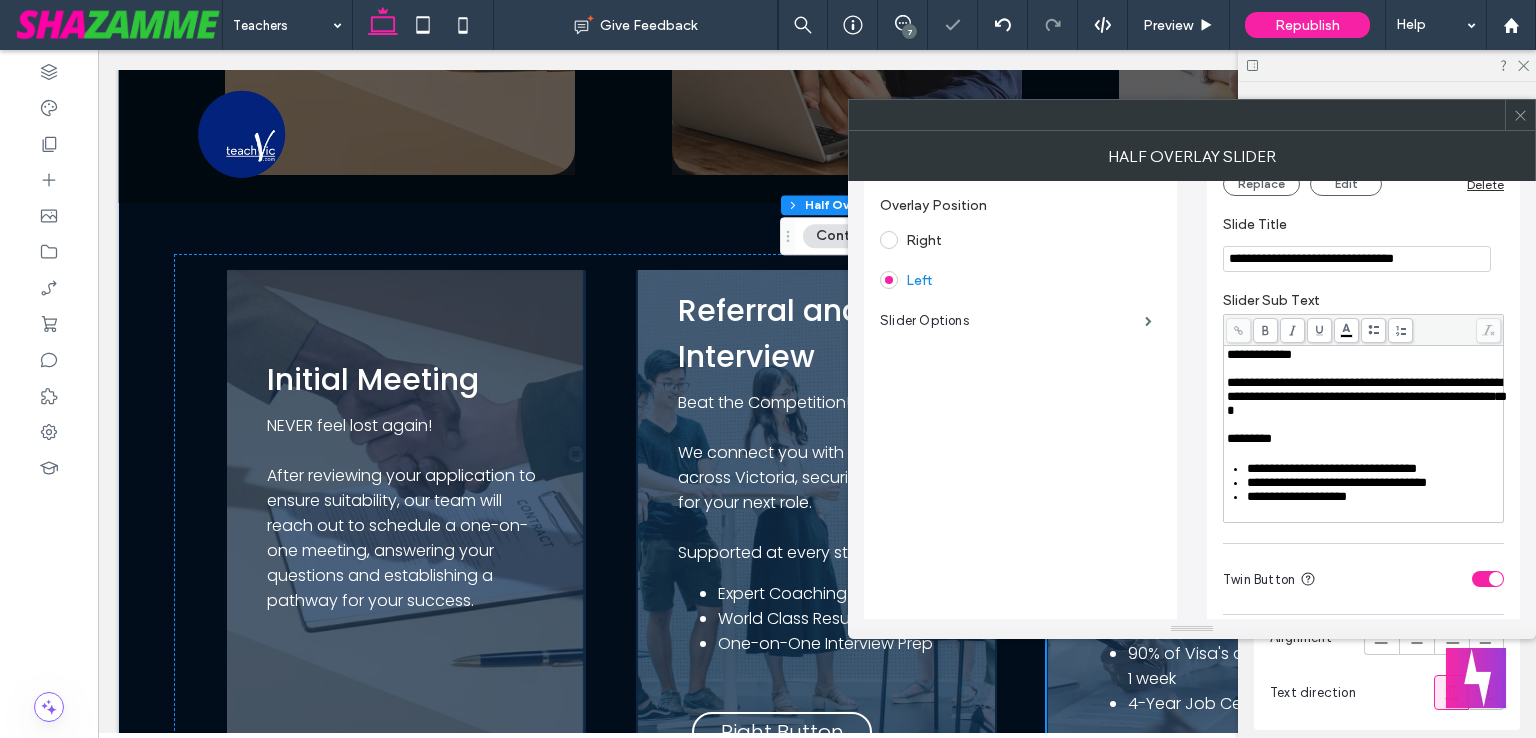 type on "**********" 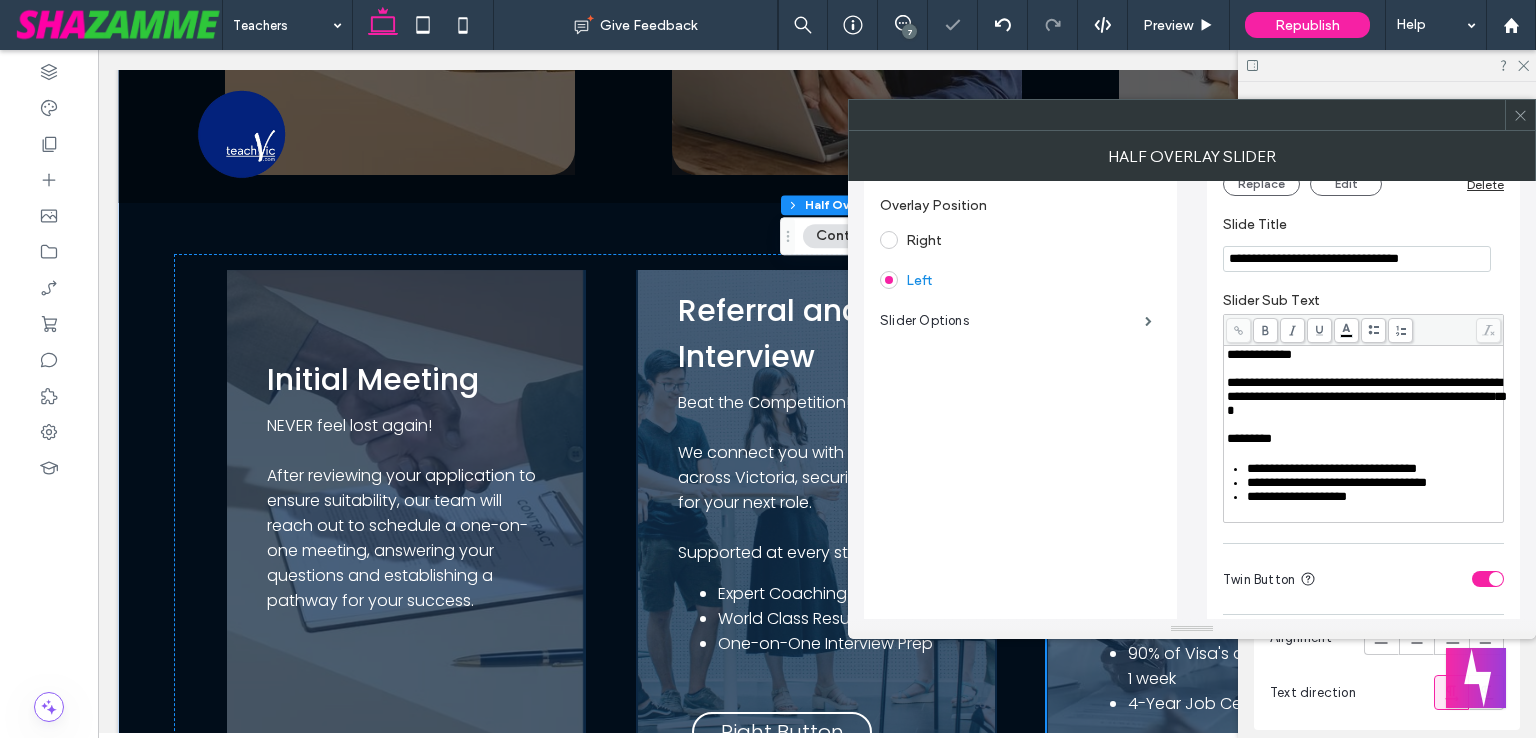 click 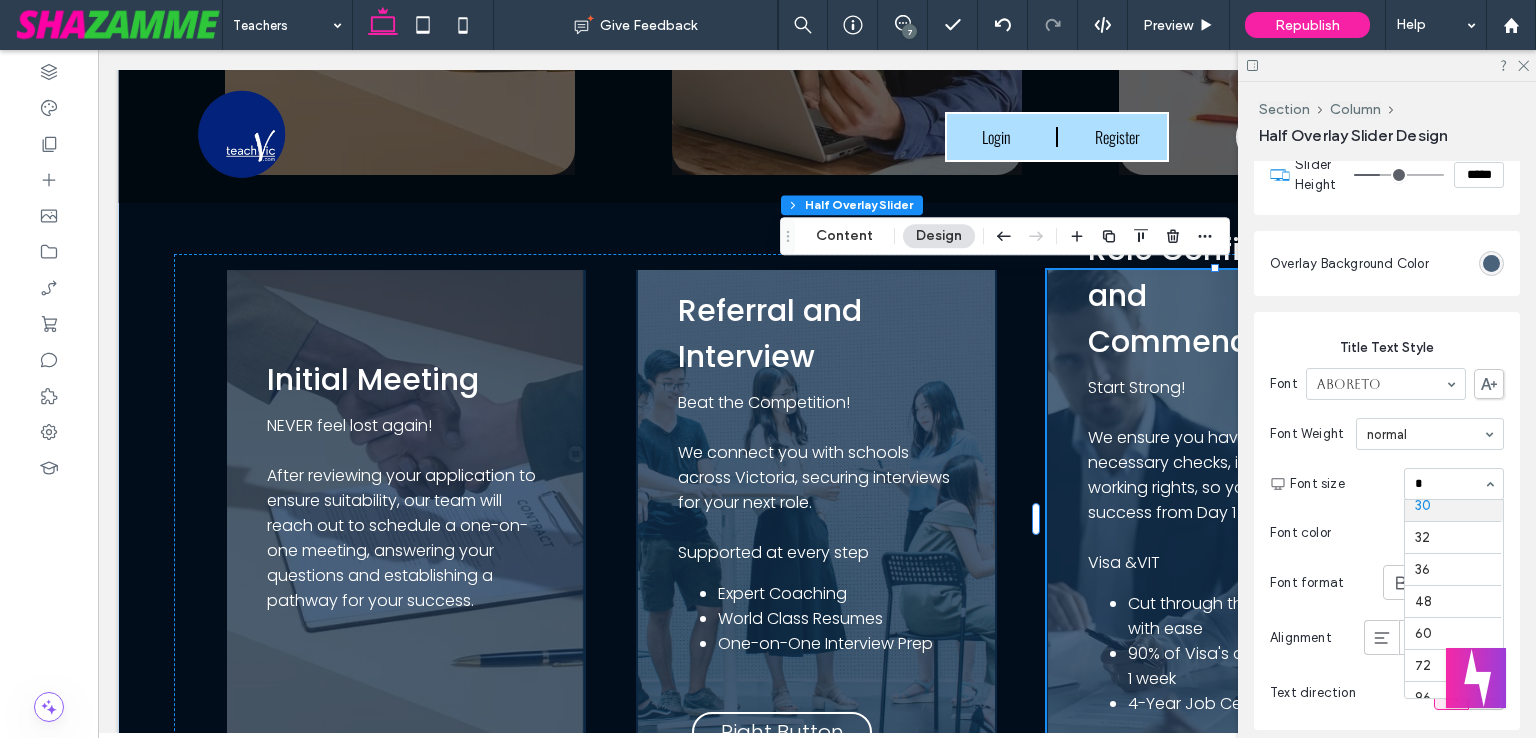 scroll, scrollTop: 0, scrollLeft: 0, axis: both 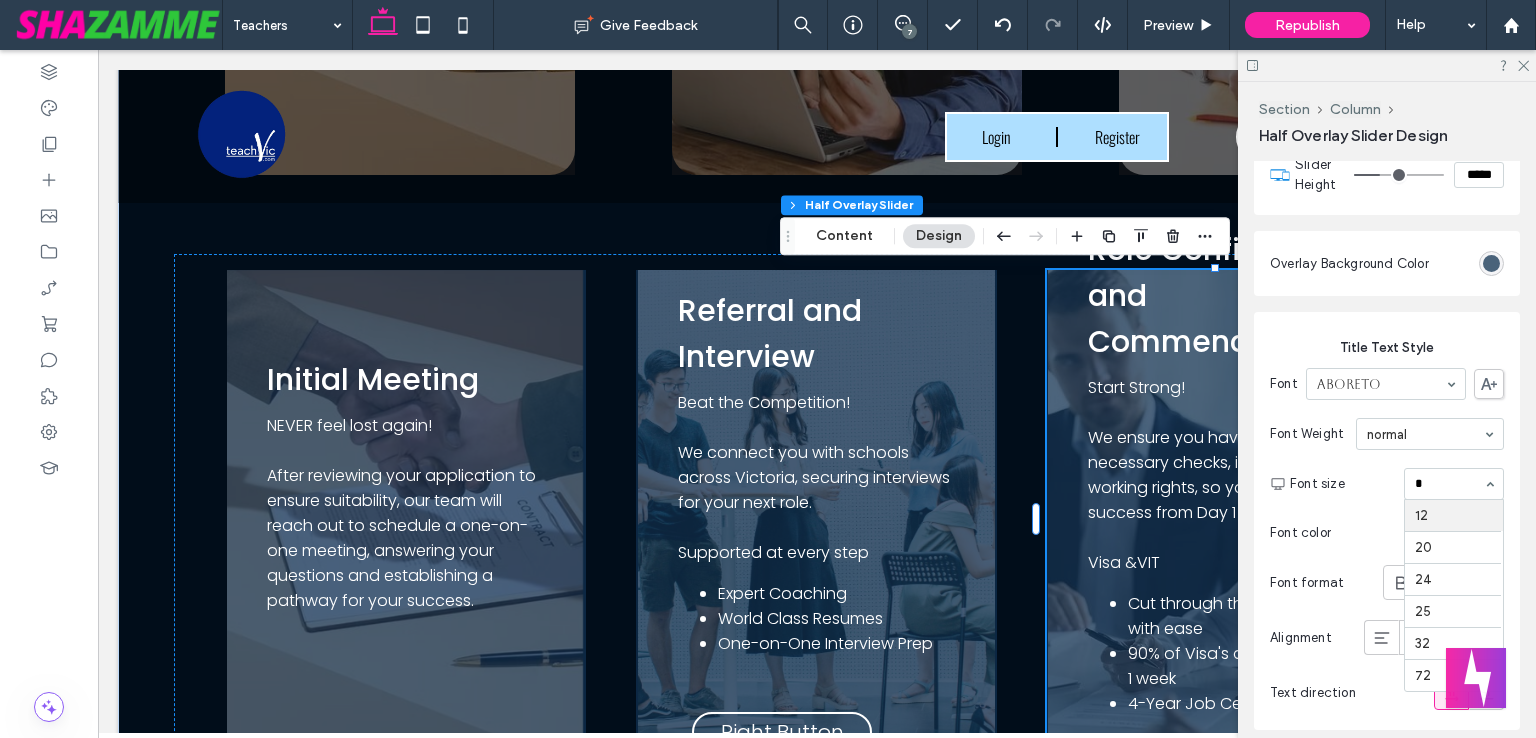 type on "**" 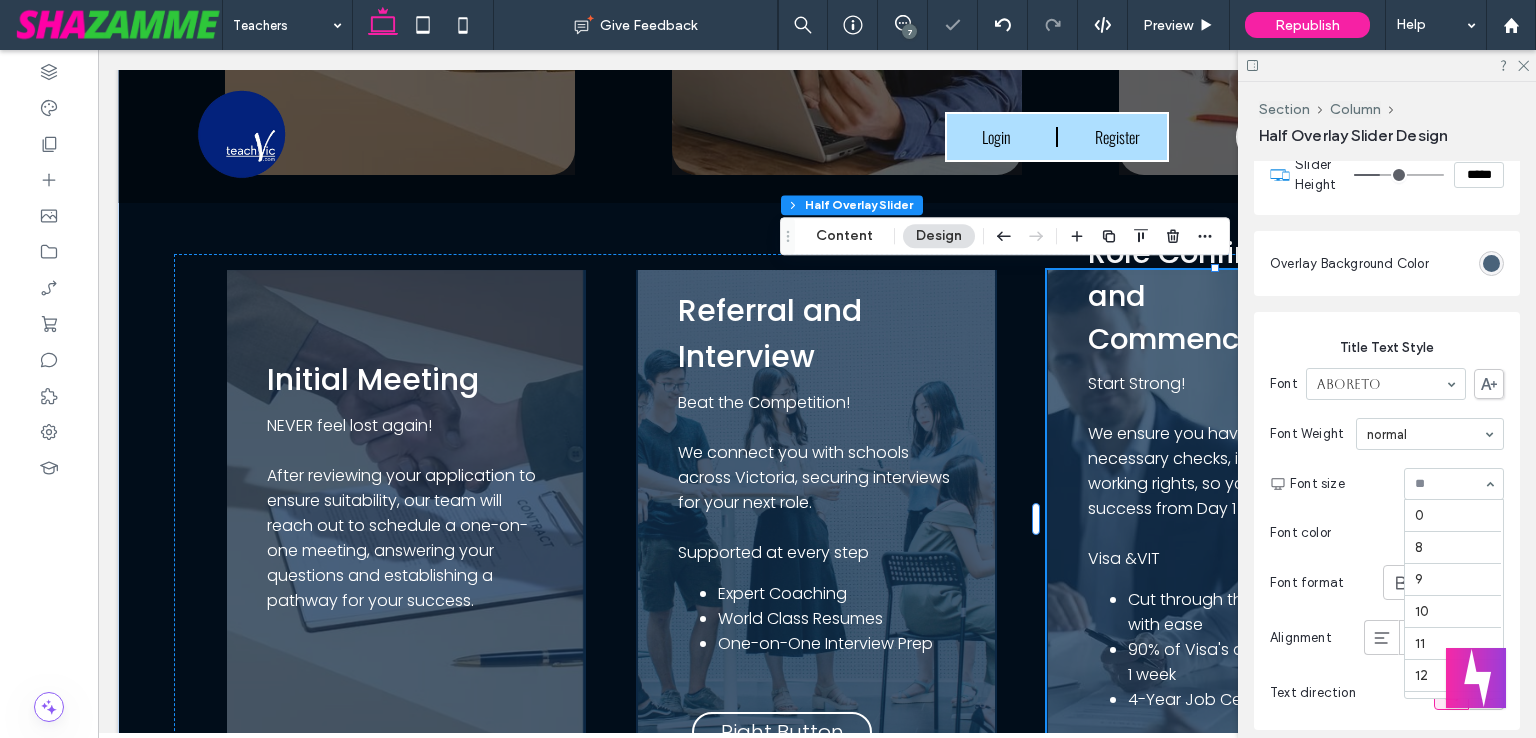 click at bounding box center [1449, 484] 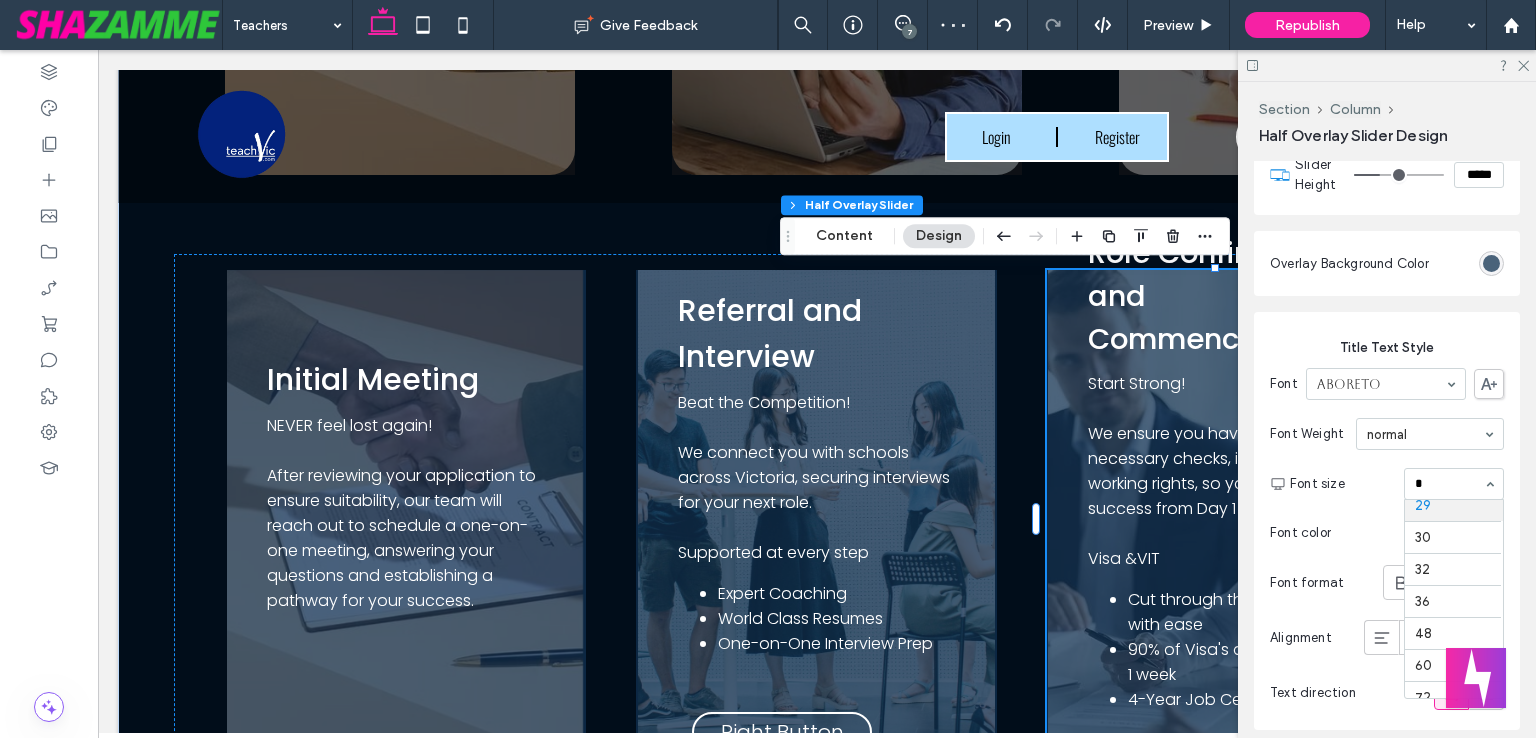 scroll, scrollTop: 0, scrollLeft: 0, axis: both 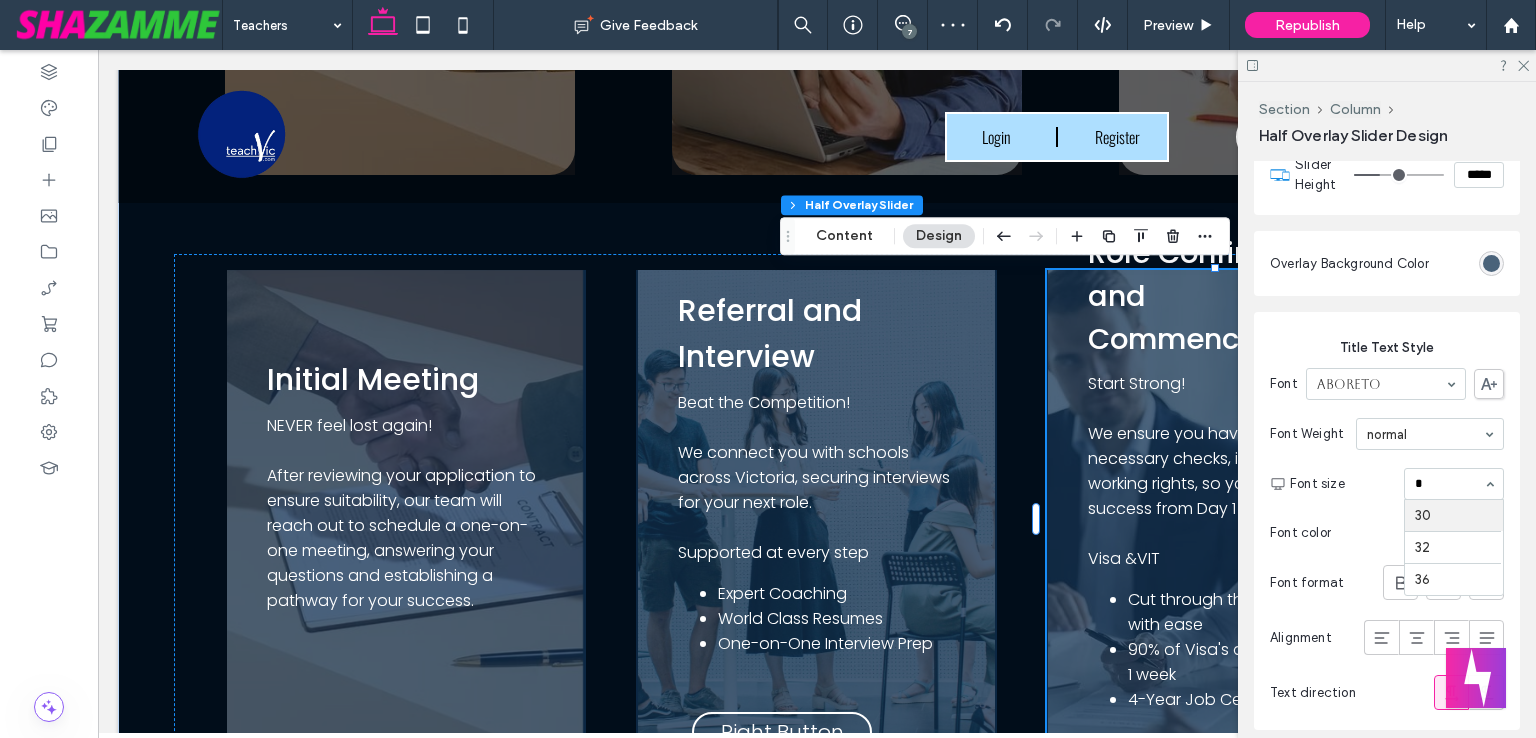 type on "**" 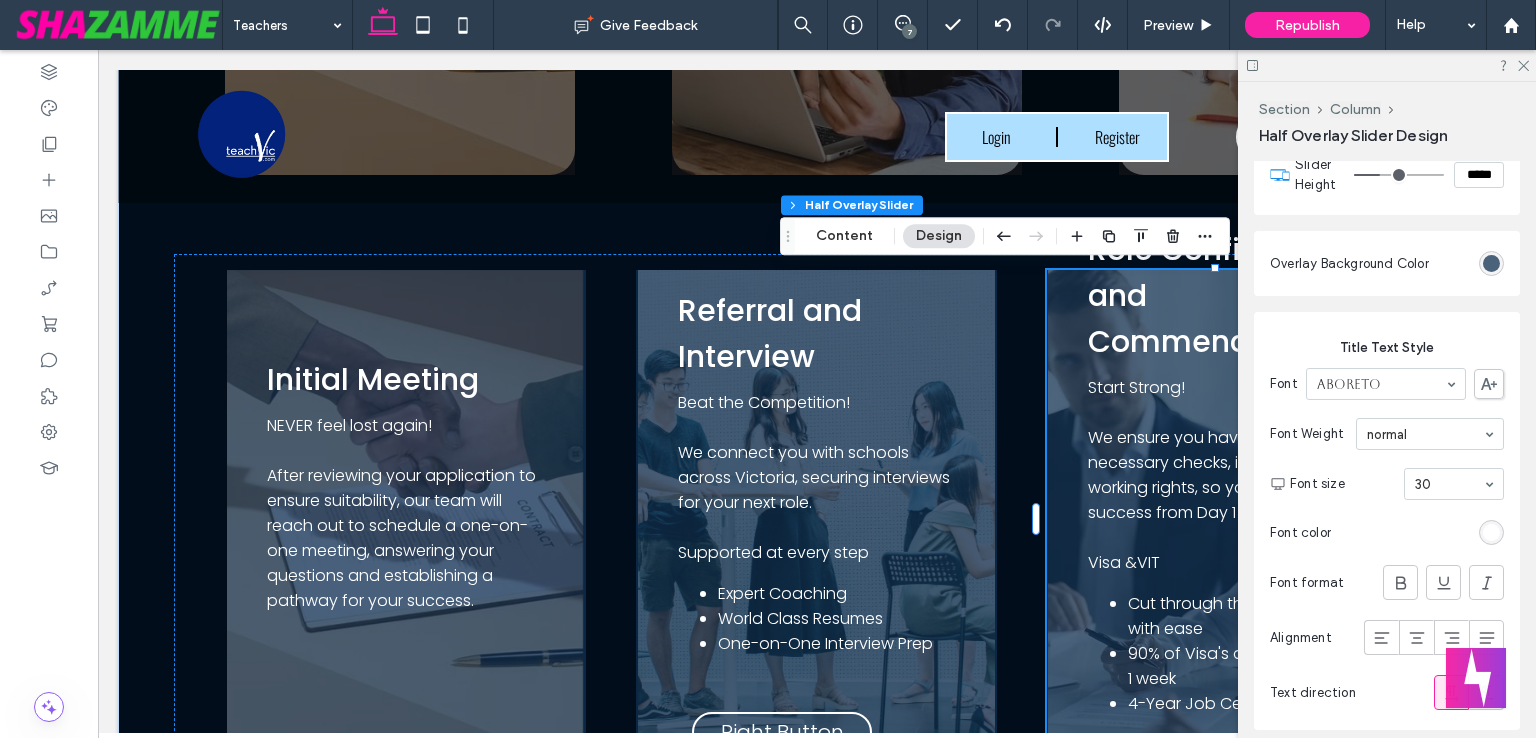 click at bounding box center (1449, 484) 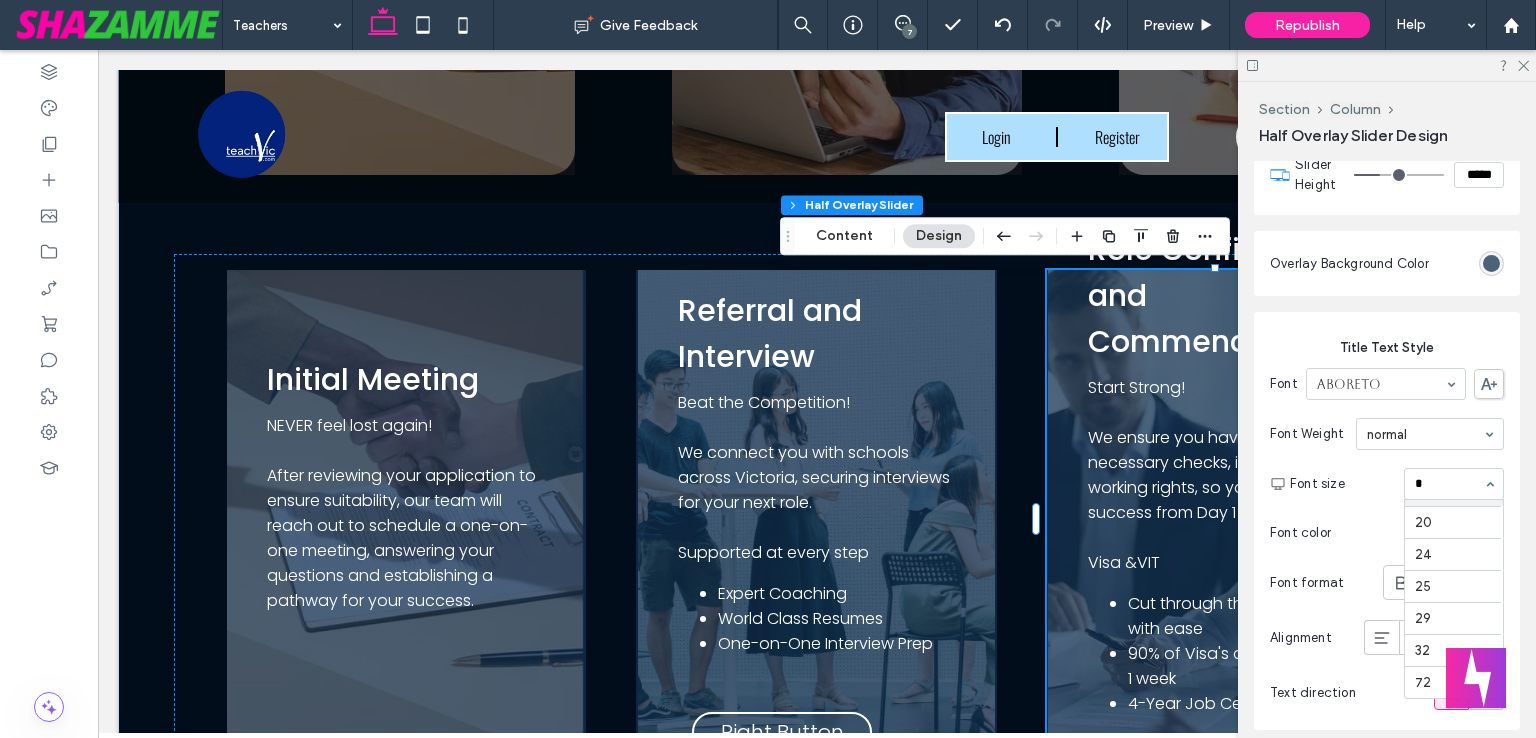scroll, scrollTop: 30, scrollLeft: 0, axis: vertical 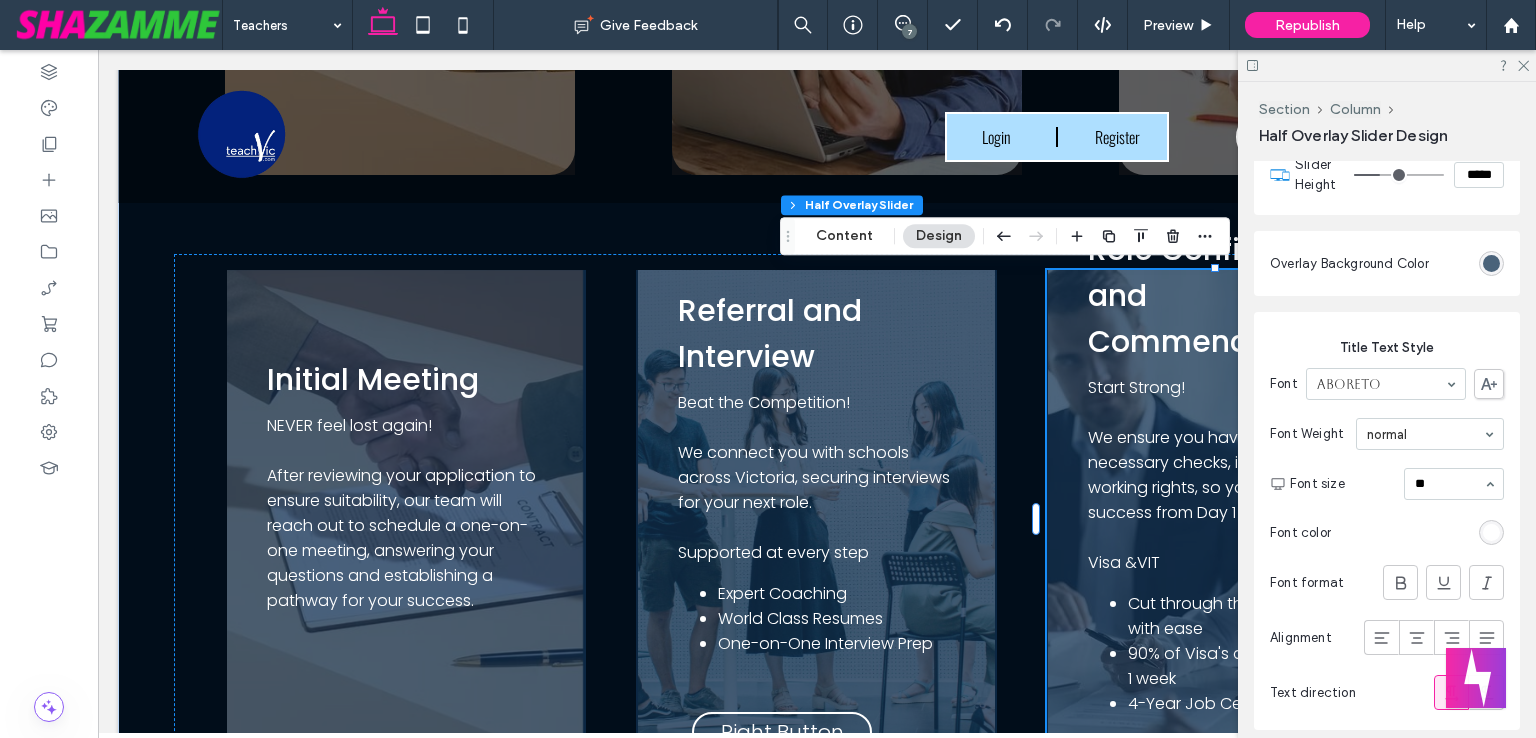 type 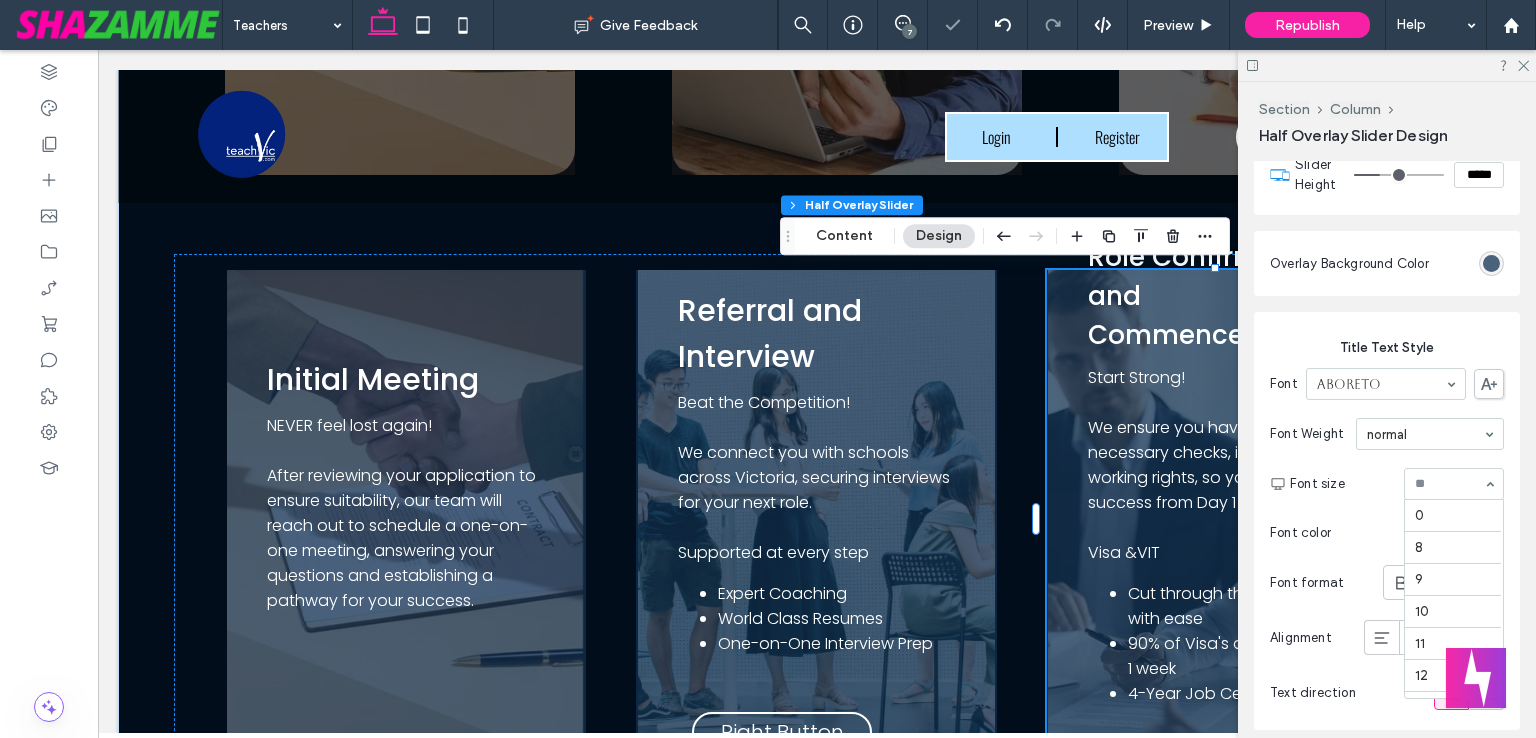 click at bounding box center [1449, 484] 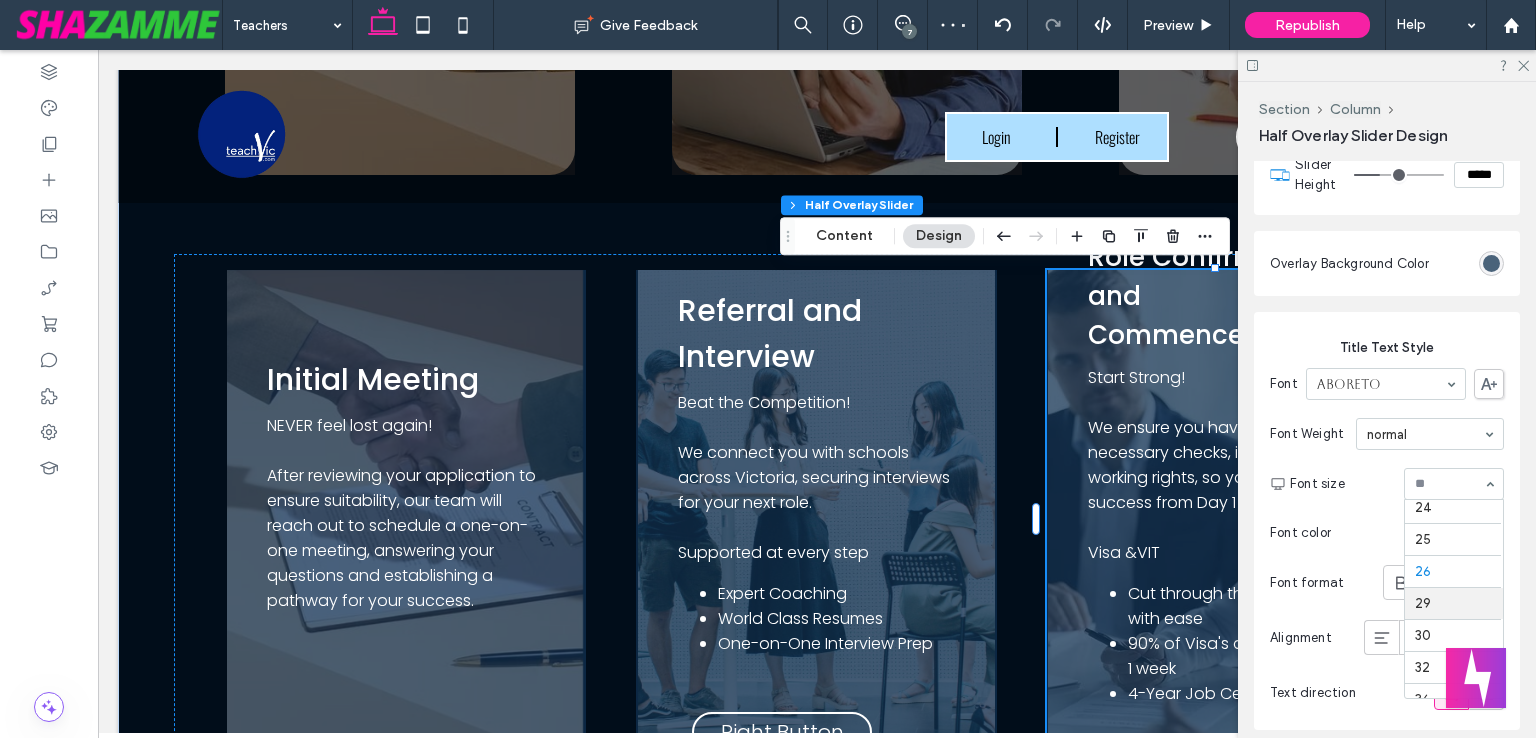 scroll, scrollTop: 294, scrollLeft: 0, axis: vertical 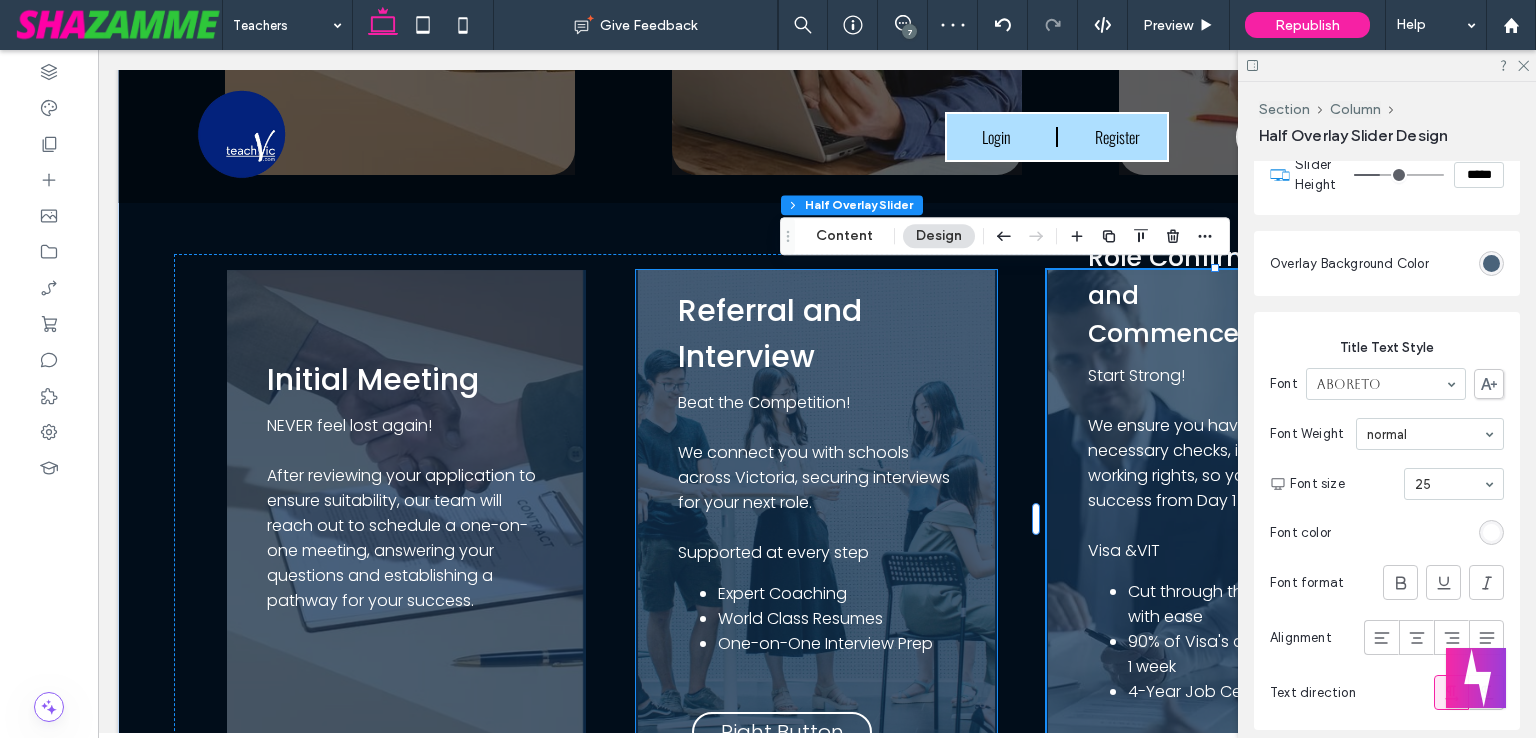 click on "Beat the Competition!" at bounding box center (816, 402) 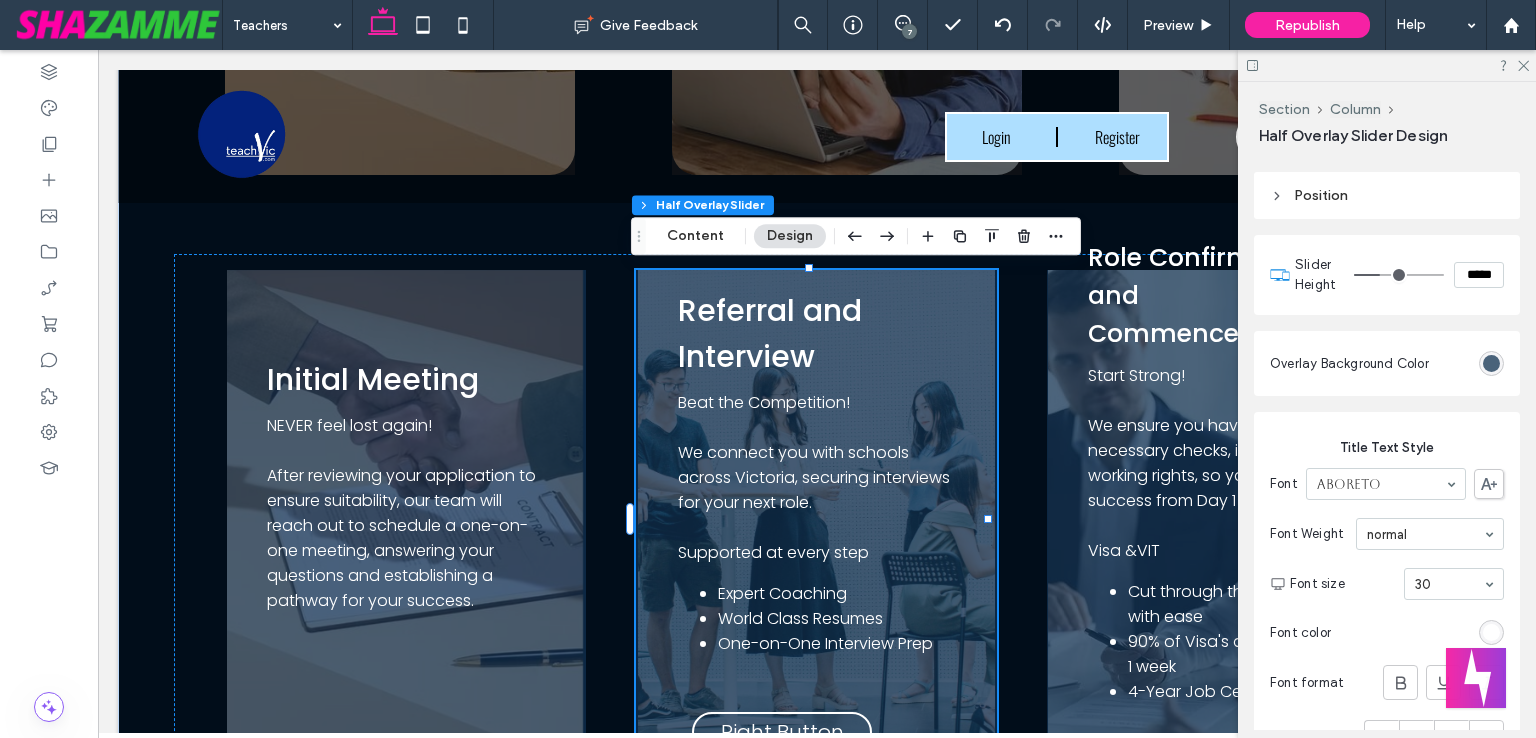scroll, scrollTop: 400, scrollLeft: 0, axis: vertical 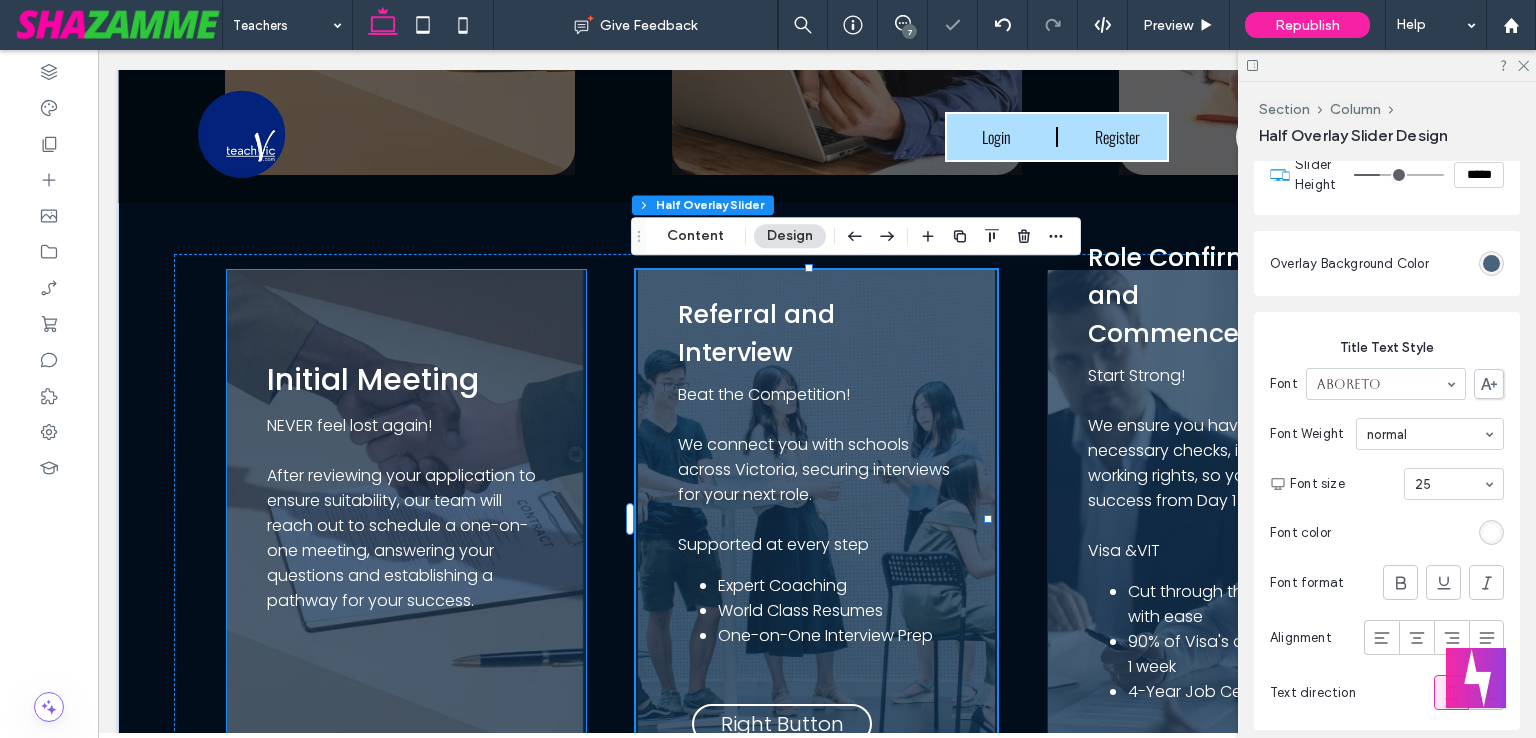 click on "NEVER feel lost again! After reviewing your application to ensure suitability, our team will reach out to schedule a one-on-one meeting, answering your questions and establishing a pathway for your success." at bounding box center [405, 513] 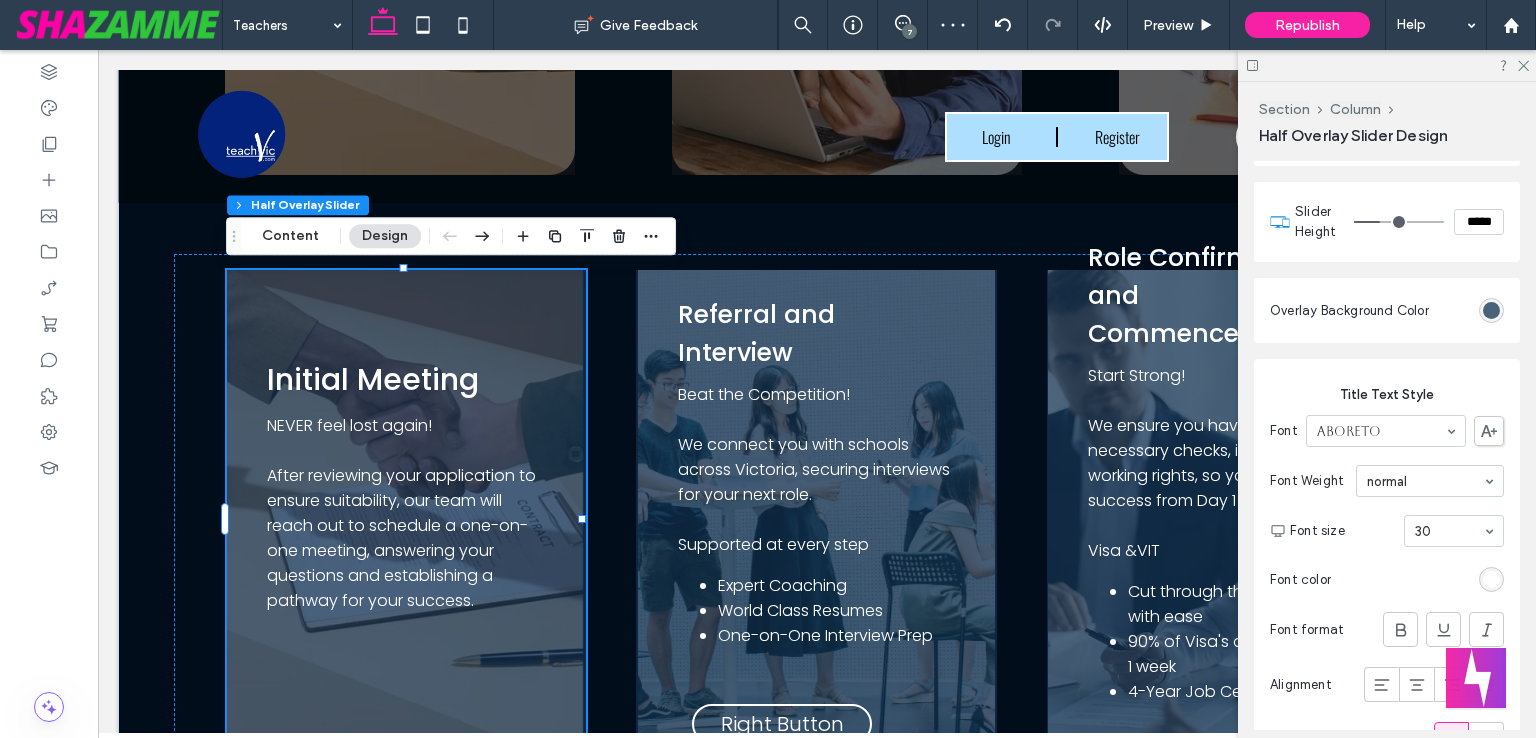 scroll, scrollTop: 400, scrollLeft: 0, axis: vertical 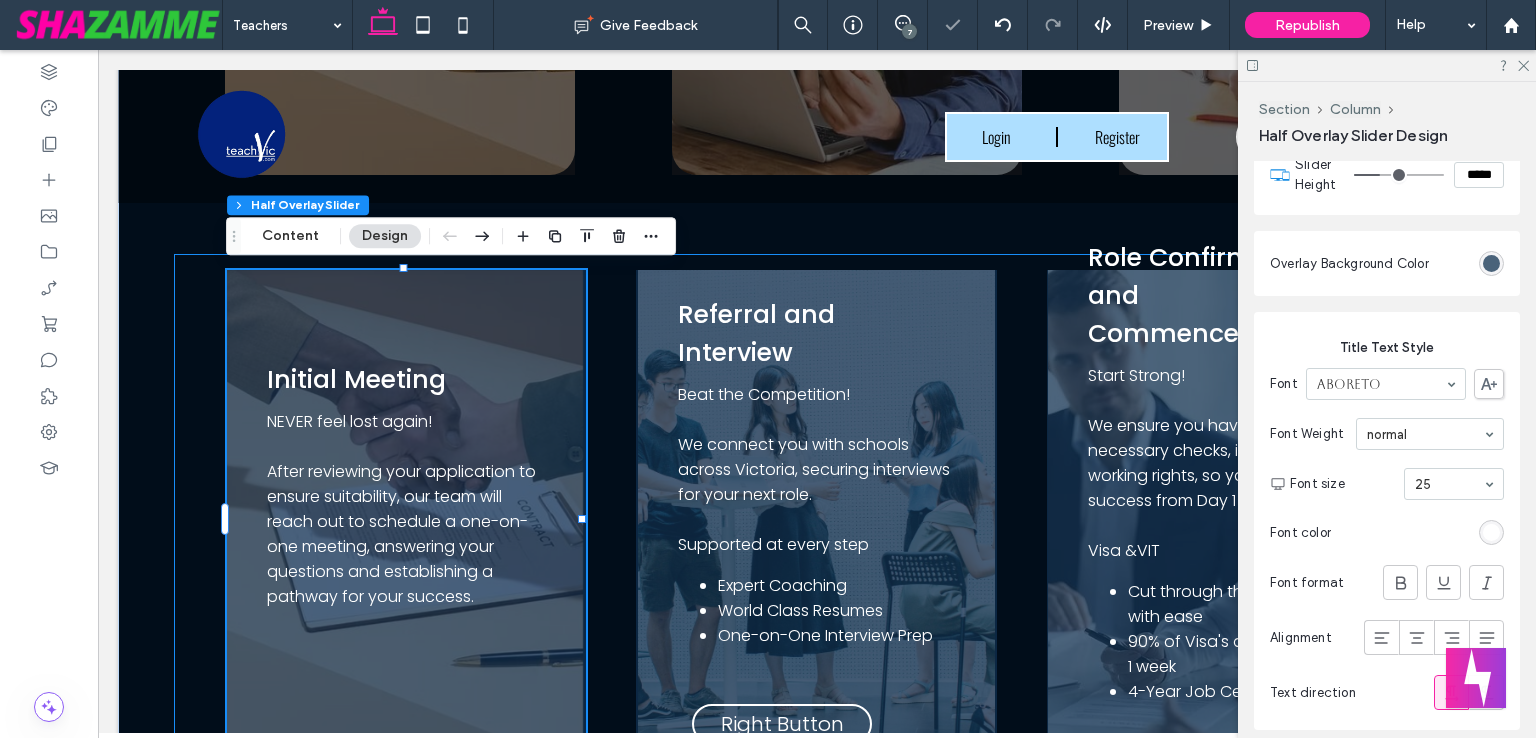 click on "Initial Meeting
NEVER feel lost again! After reviewing your application to ensure suitability, our team will reach out to schedule a one-on-one meeting, answering your questions and establishing a pathway for your success.
Left Button
Sample Title
This is a paragraph. A Writing in paragraphs can be very helpful for your visitors. This lets them find what they are looking for quickly and easily.
Left Button
Right Button
Sample Title
This is a paragraph. A Writing in paragraphs can be very helpful for your visitors. This lets them find what they are looking for quickly and easily.
Left Button
Right Button
Referral and Interview
Beat the Competition! We connect you with schools across Victoria, securing interviews for your next role. Supported at every step   Expert Coaching World Class Resumes One-on-One Interview Prep" at bounding box center (817, 520) 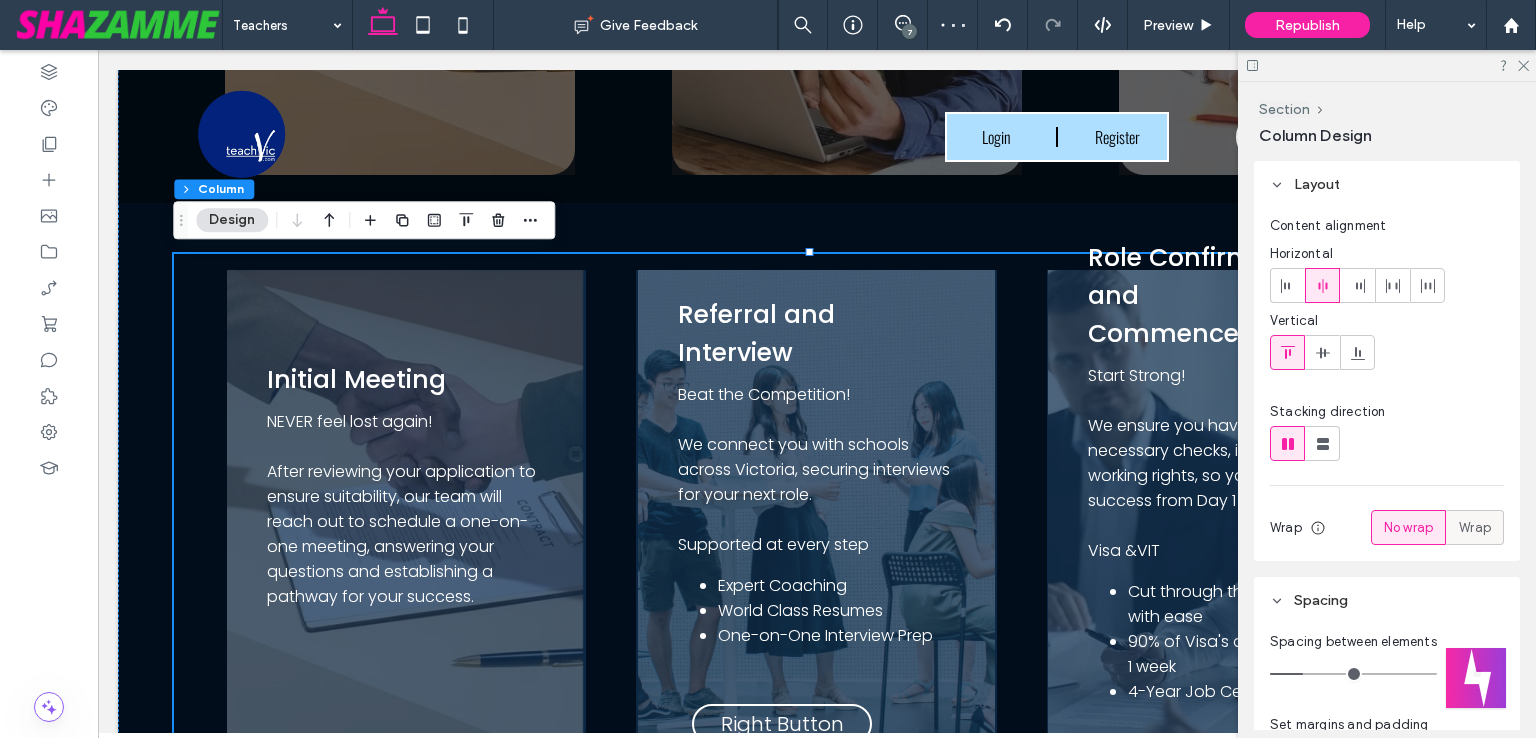 scroll, scrollTop: 200, scrollLeft: 0, axis: vertical 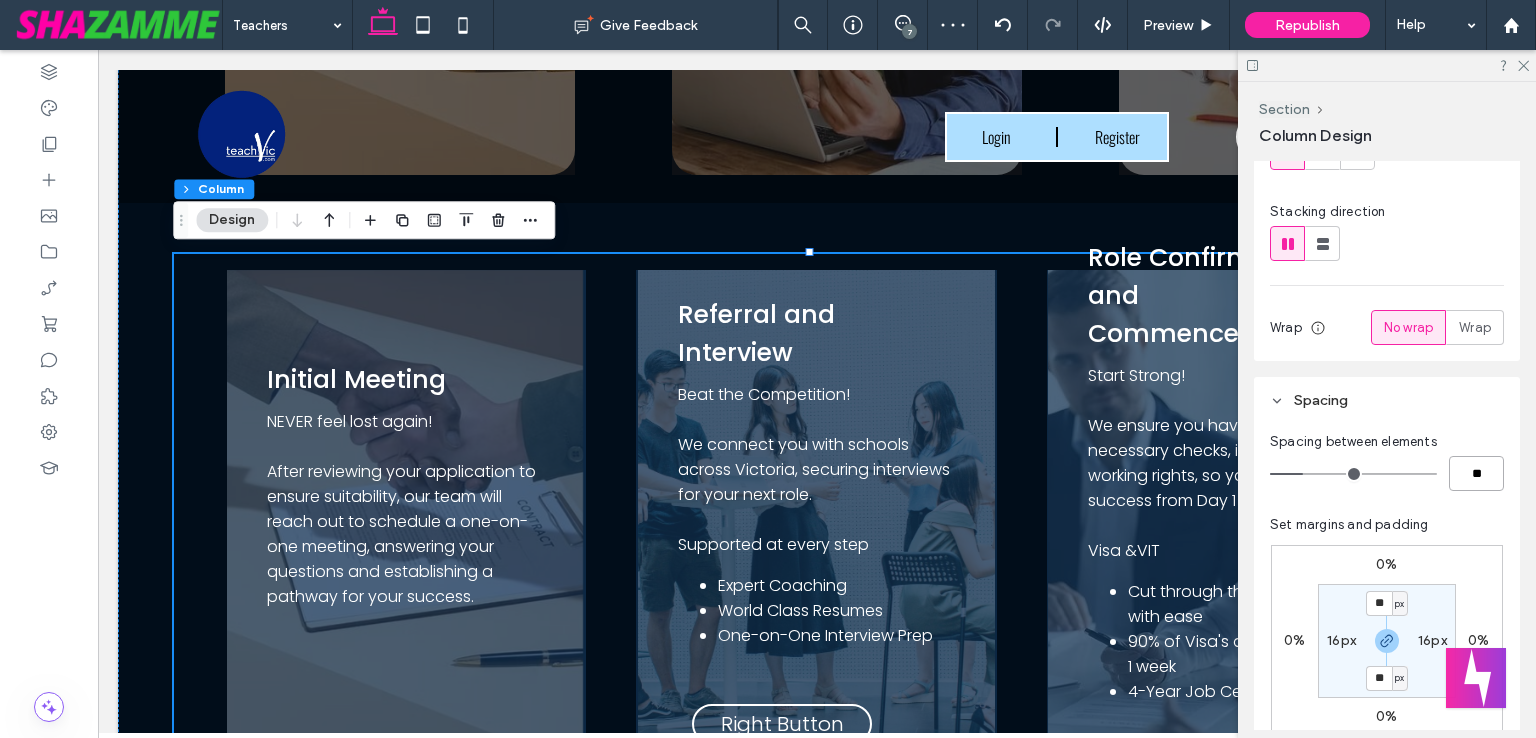 click on "**" at bounding box center (1476, 473) 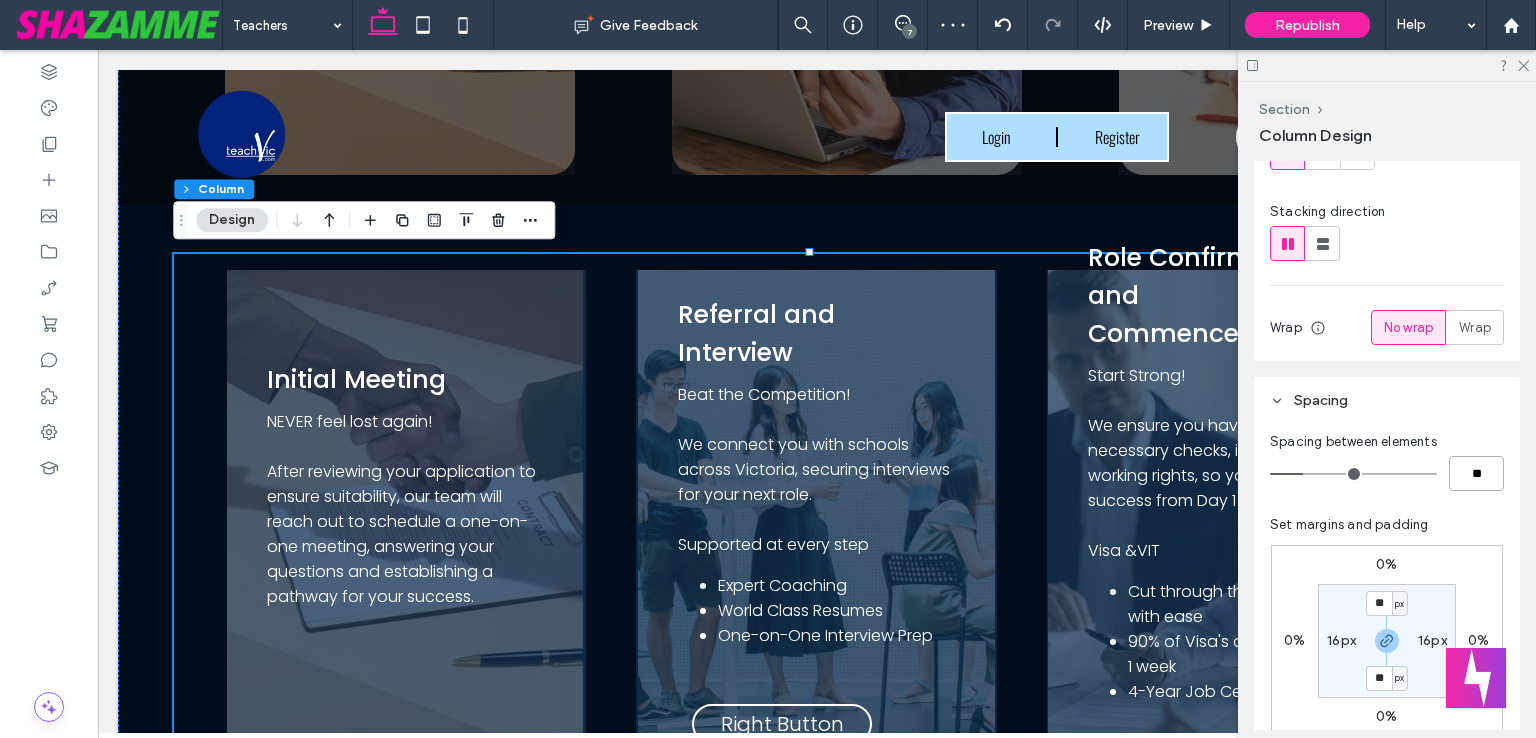 type on "*" 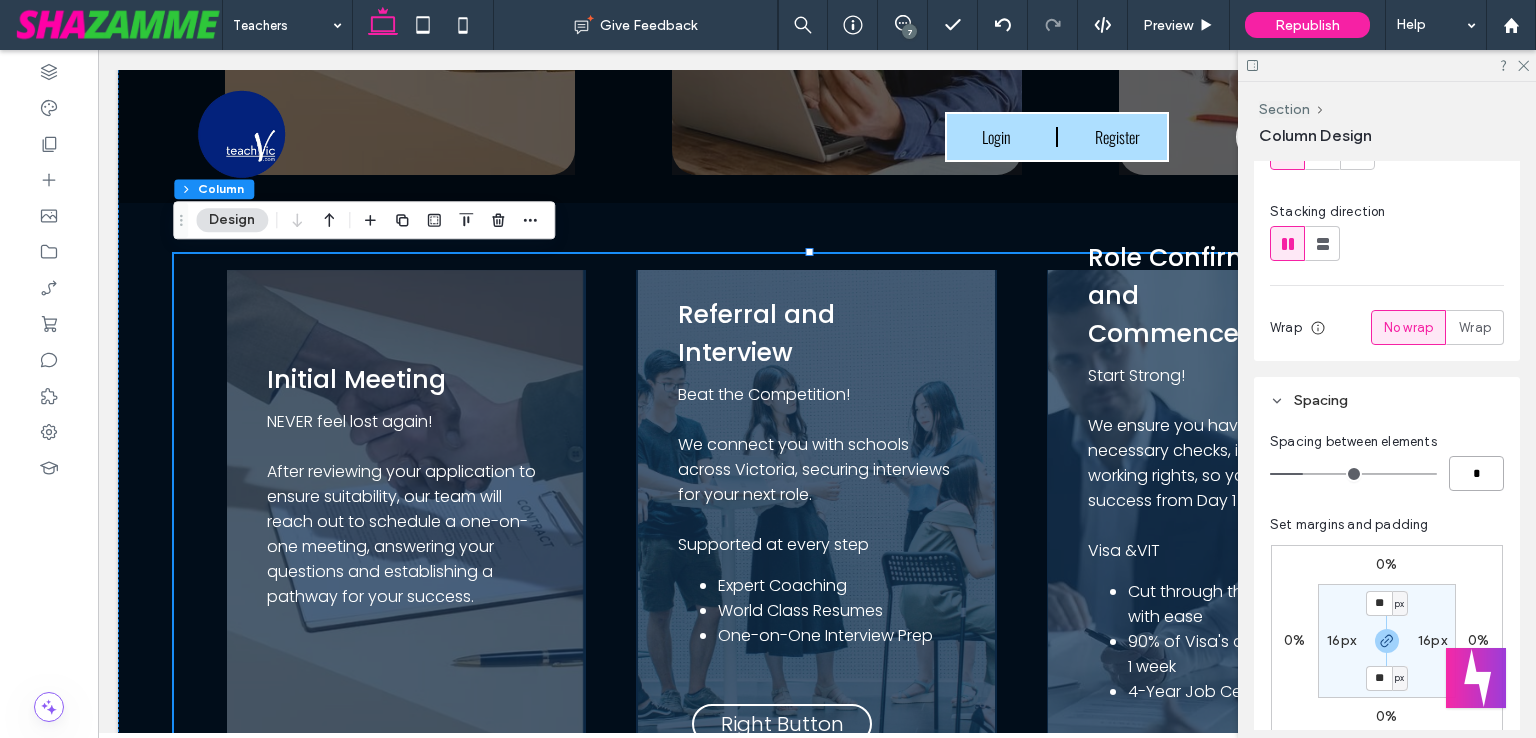 type on "*" 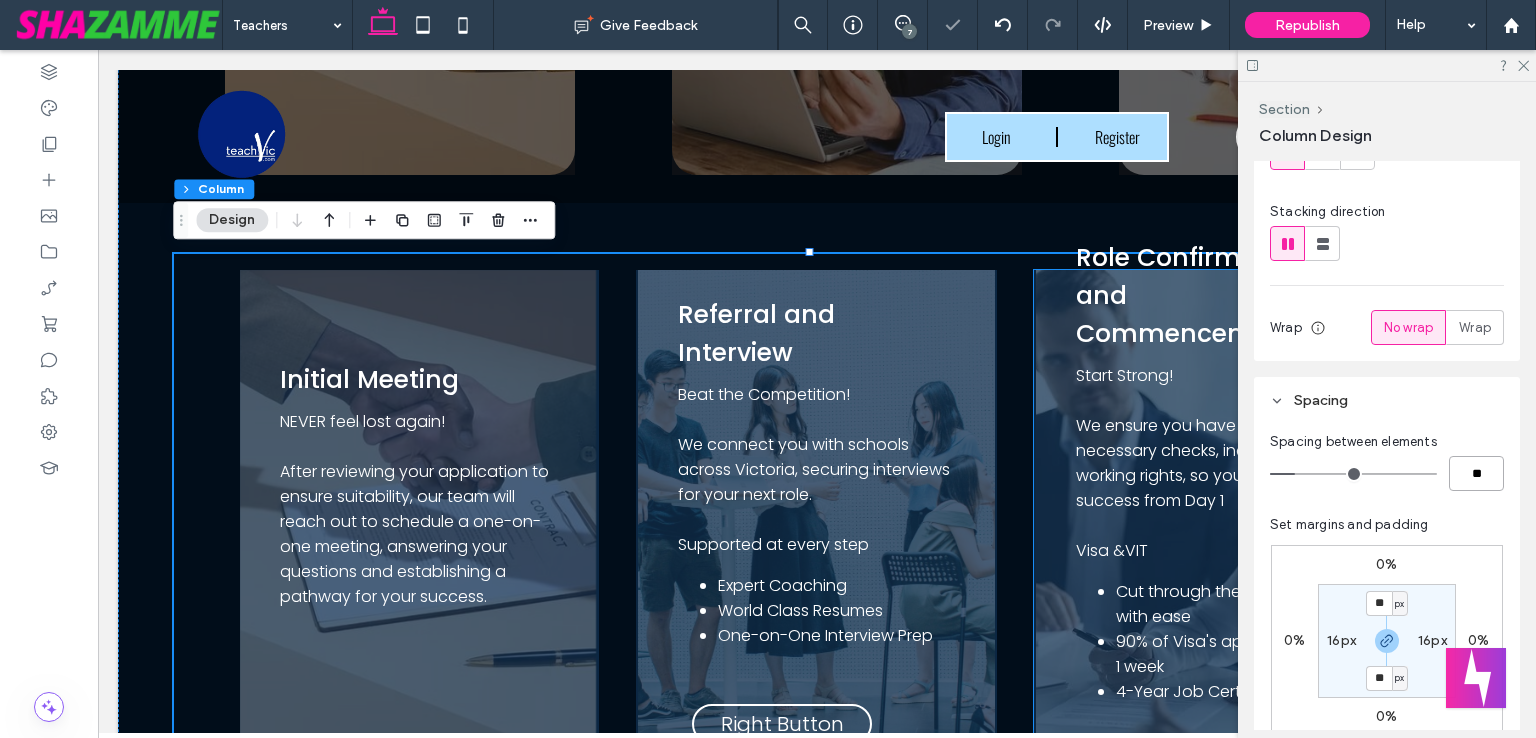 click on "Visa &VIT" at bounding box center [1214, 550] 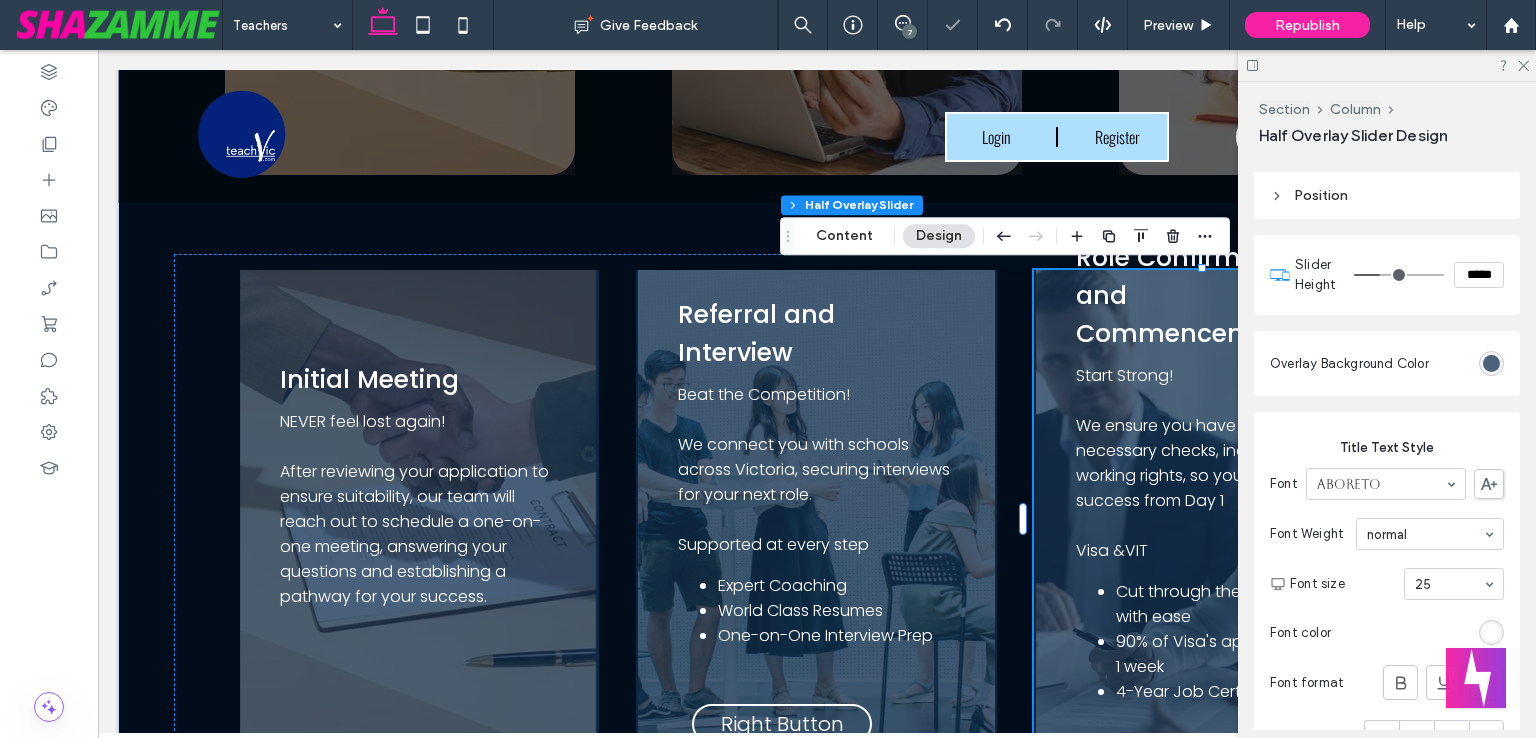 scroll, scrollTop: 600, scrollLeft: 0, axis: vertical 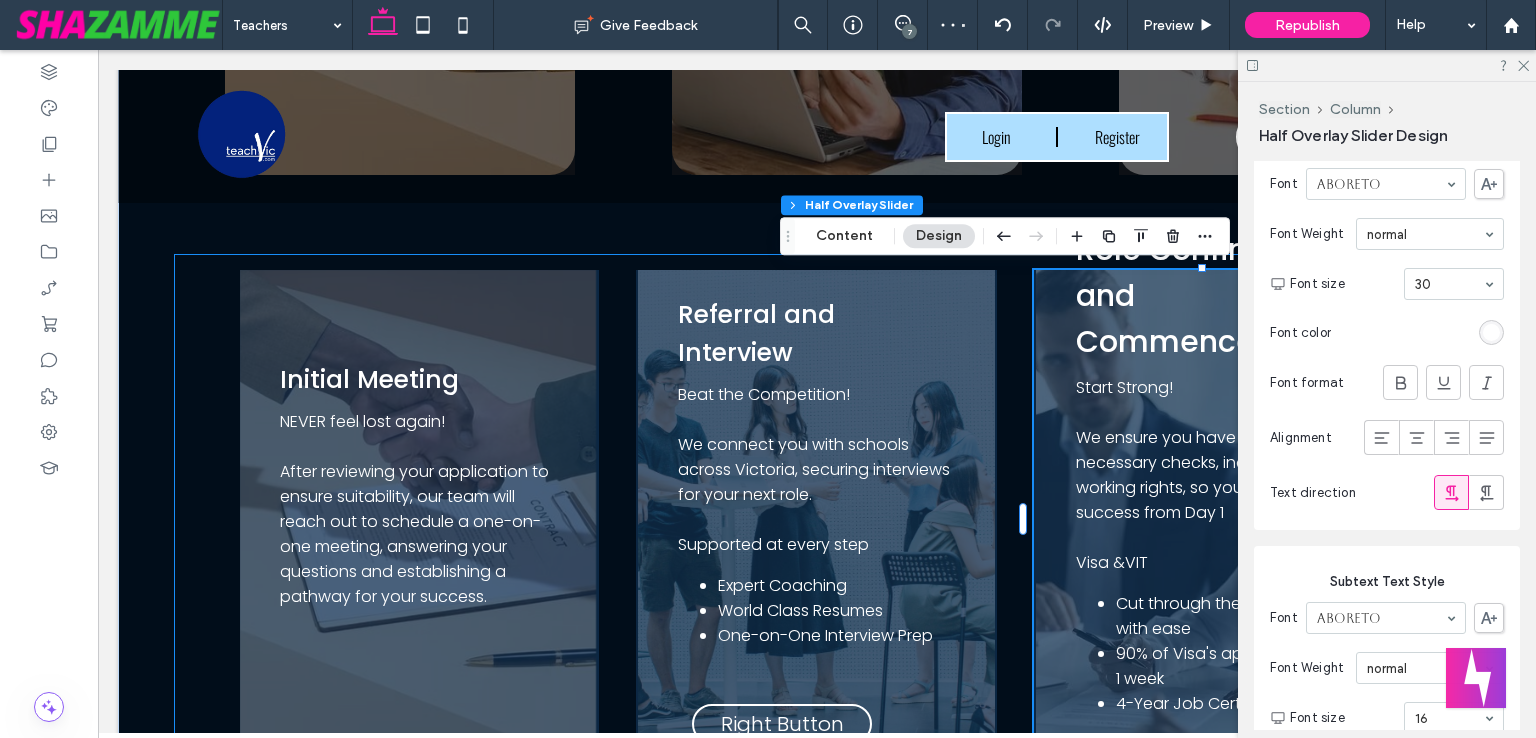 click on "Initial Meeting
NEVER feel lost again! After reviewing your application to ensure suitability, our team will reach out to schedule a one-on-one meeting, answering your questions and establishing a pathway for your success.
Left Button
Sample Title
This is a paragraph. A Writing in paragraphs can be very helpful for your visitors. This lets them find what they are looking for quickly and easily.
Left Button
Right Button
Sample Title
This is a paragraph. A Writing in paragraphs can be very helpful for your visitors. This lets them find what they are looking for quickly and easily.
Left Button
Right Button
Referral and Interview
Beat the Competition! We connect you with schools across Victoria, securing interviews for your next role. Supported at every step   Expert Coaching World Class Resumes One-on-One Interview Prep
Left Button" at bounding box center (817, 520) 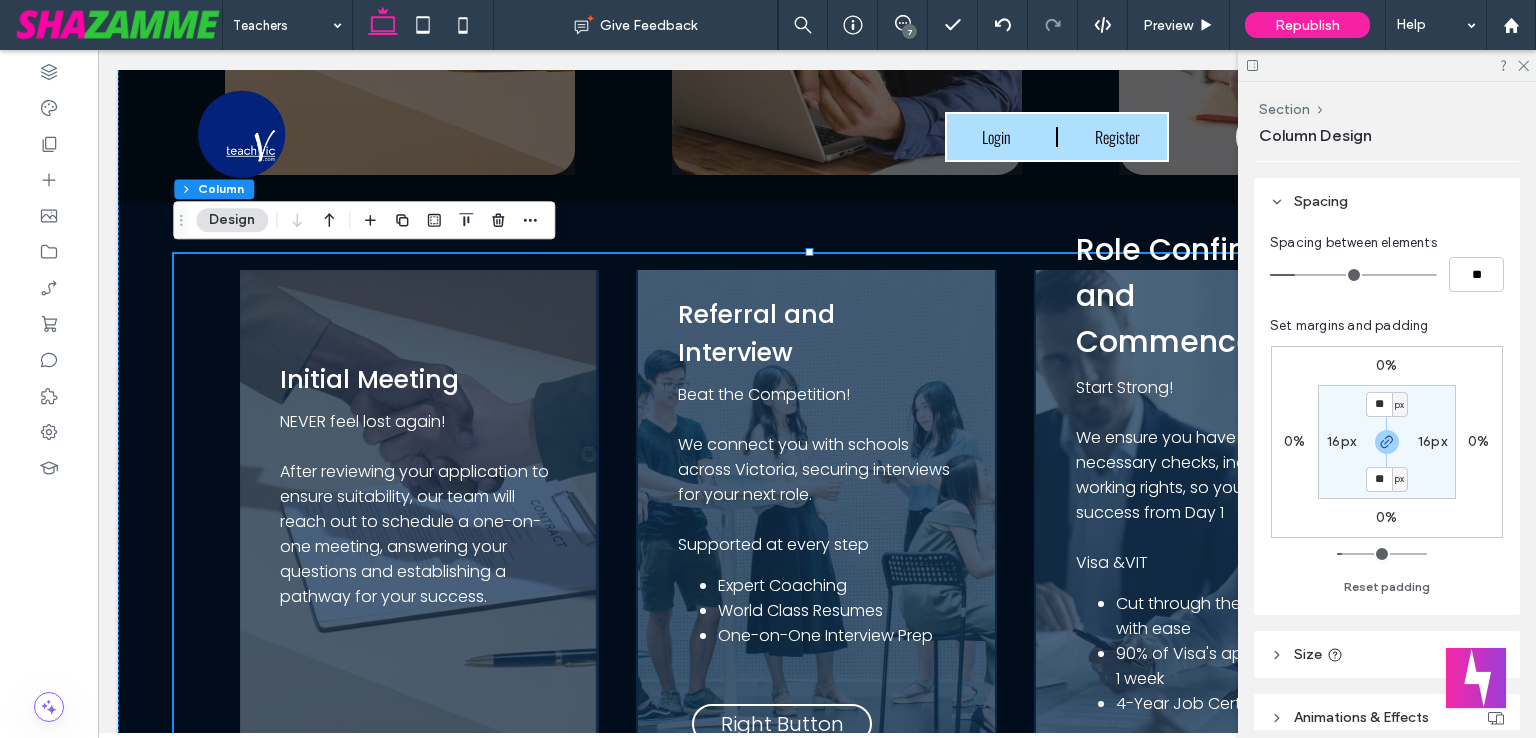 scroll, scrollTop: 500, scrollLeft: 0, axis: vertical 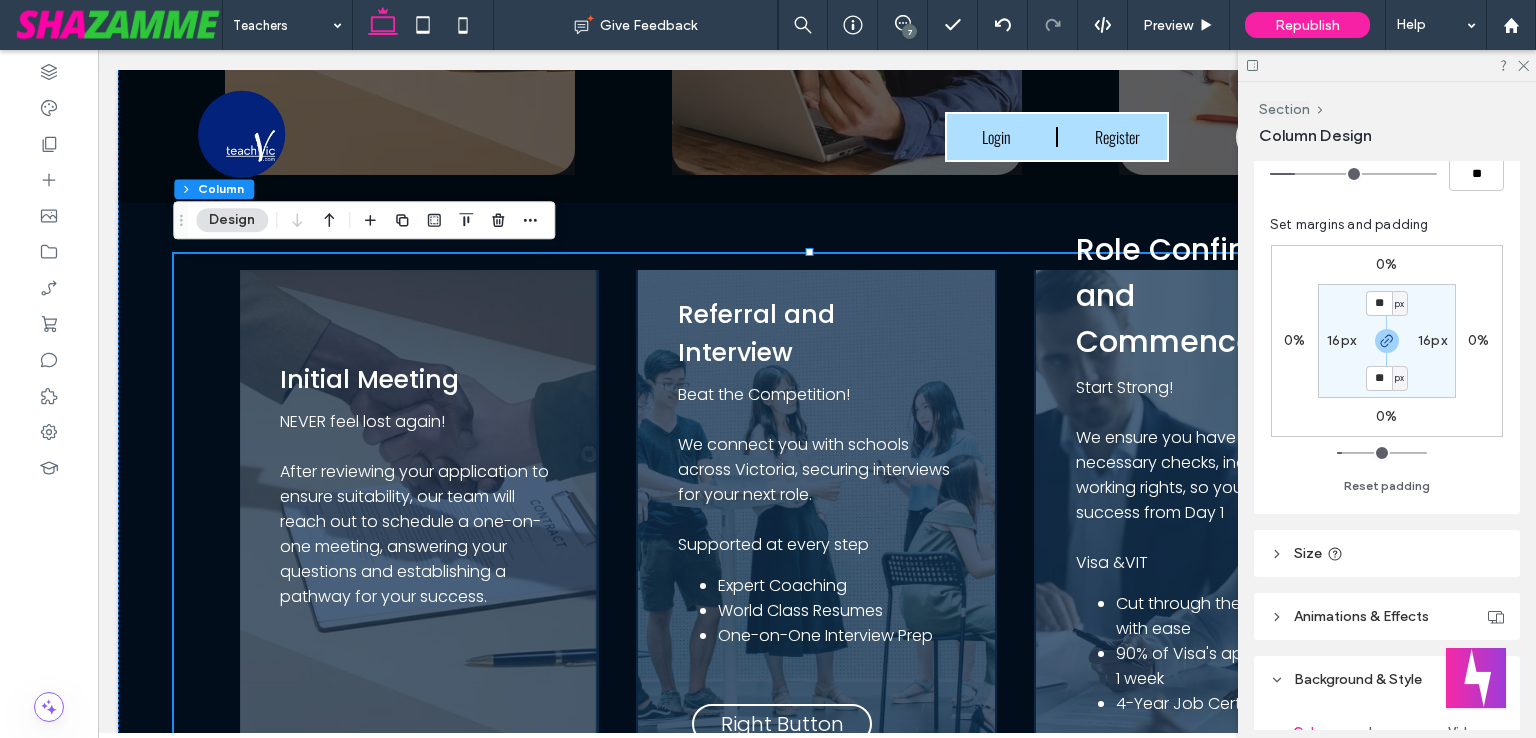 click on "16px" at bounding box center [1341, 340] 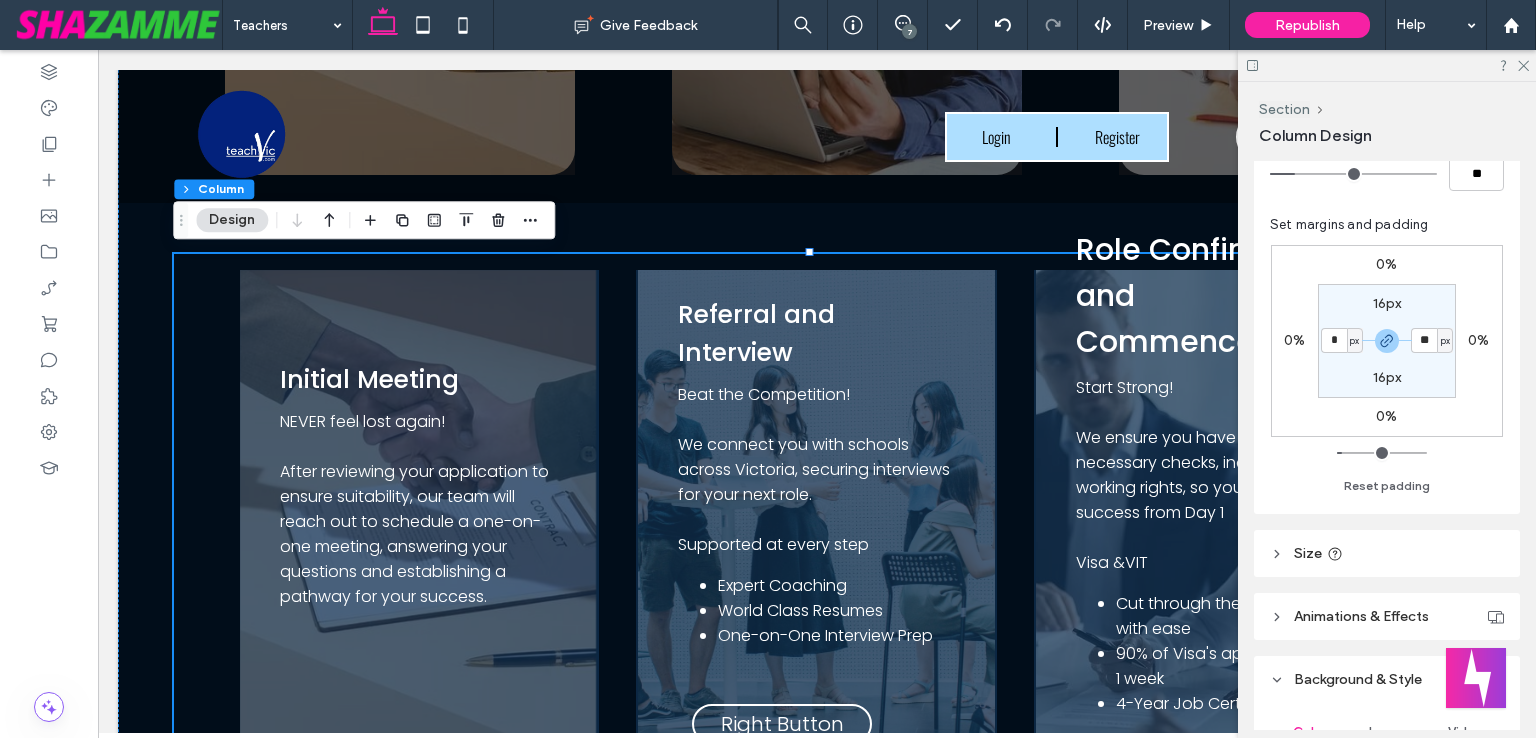 type on "*" 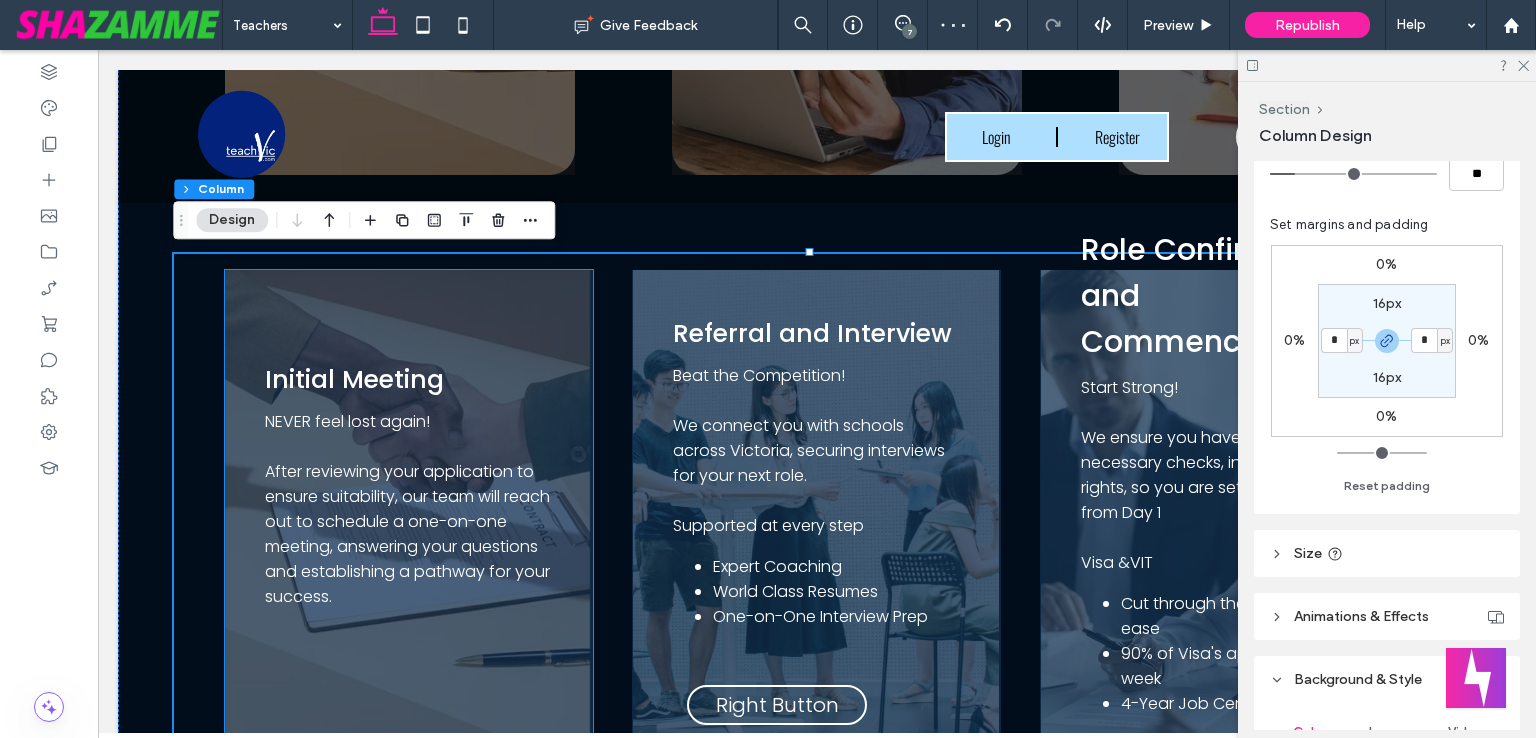 click on "Initial Meeting
NEVER feel lost again! After reviewing your application to ensure suitability, our team will reach out to schedule a one-on-one meeting, answering your questions and establishing a pathway for your success.
Left Button
Sample Title
This is a paragraph. A Writing in paragraphs can be very helpful for your visitors. This lets them find what they are looking for quickly and easily.
Left Button
Right Button
Sample Title
This is a paragraph. A Writing in paragraphs can be very helpful for your visitors. This lets them find what they are looking for quickly and easily.
Left Button
Right Button" at bounding box center [409, 520] 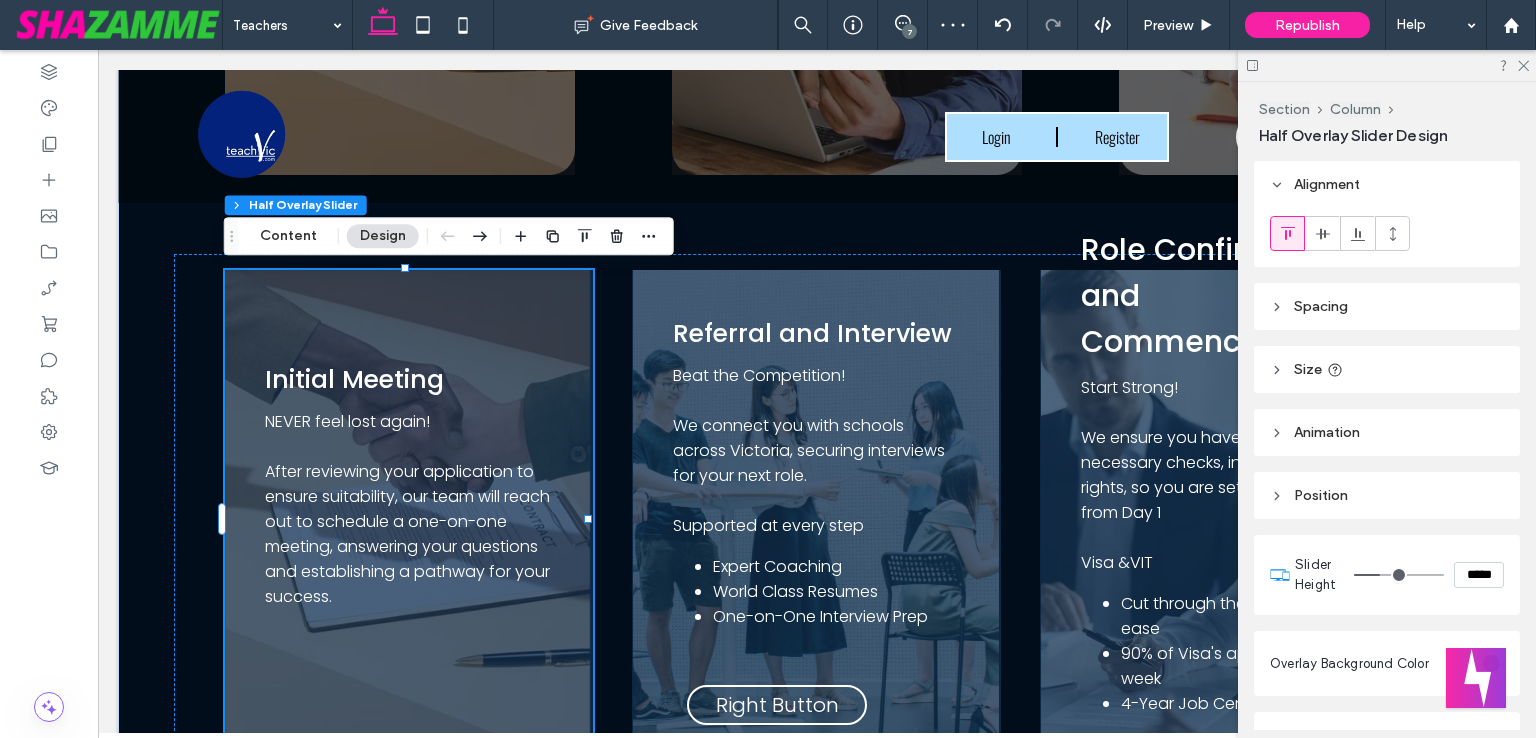 click on "Spacing" at bounding box center [1321, 306] 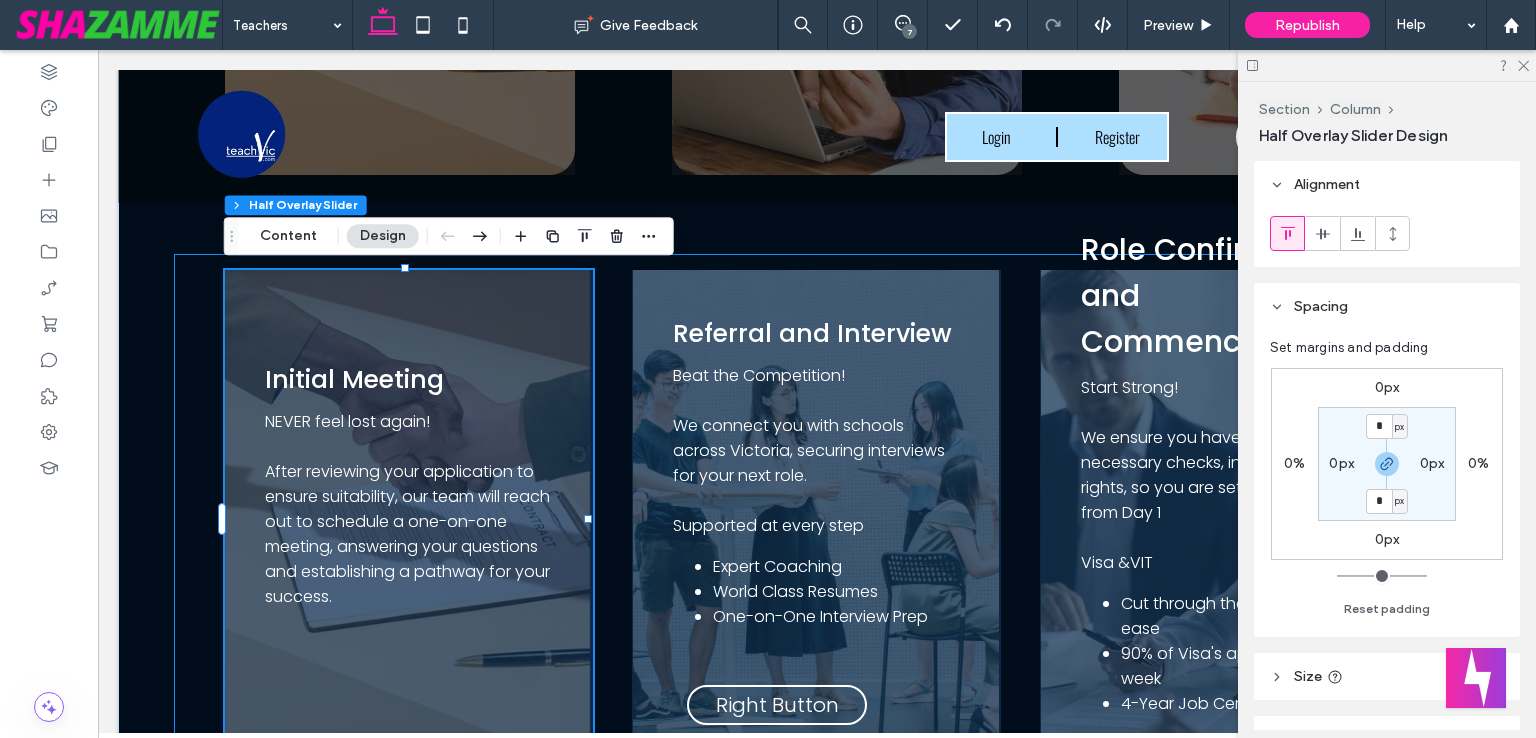 click on "Initial Meeting
NEVER feel lost again! After reviewing your application to ensure suitability, our team will reach out to schedule a one-on-one meeting, answering your questions and establishing a pathway for your success.
Left Button
Sample Title
This is a paragraph. A Writing in paragraphs can be very helpful for your visitors. This lets them find what they are looking for quickly and easily.
Left Button
Right Button
Sample Title
This is a paragraph. A Writing in paragraphs can be very helpful for your visitors. This lets them find what they are looking for quickly and easily.
Left Button
Right Button
Referral and Interview
Beat the Competition! We connect you with schools across Victoria, securing interviews for your next role. Supported at every step   Expert Coaching World Class Resumes One-on-One Interview Prep" at bounding box center (817, 520) 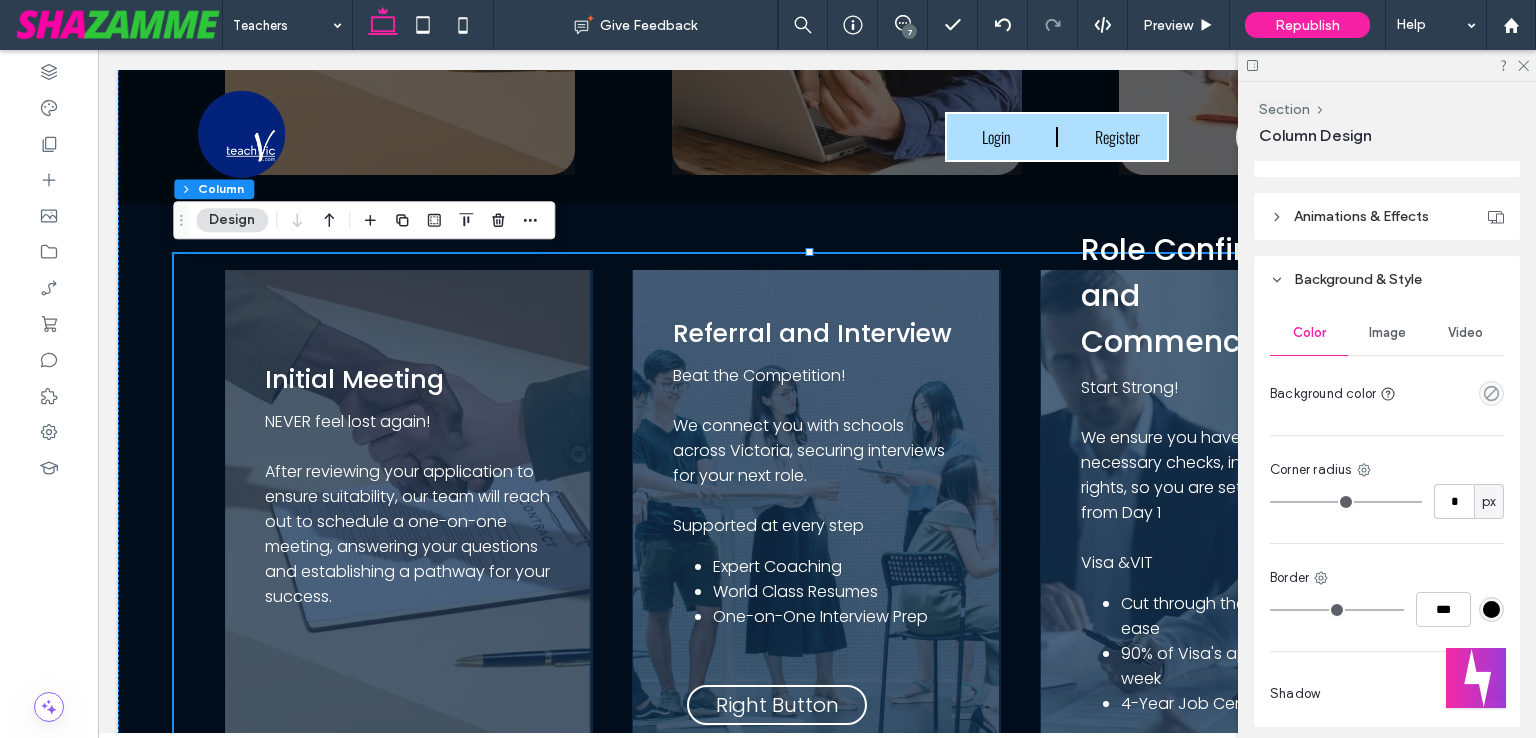 scroll, scrollTop: 975, scrollLeft: 0, axis: vertical 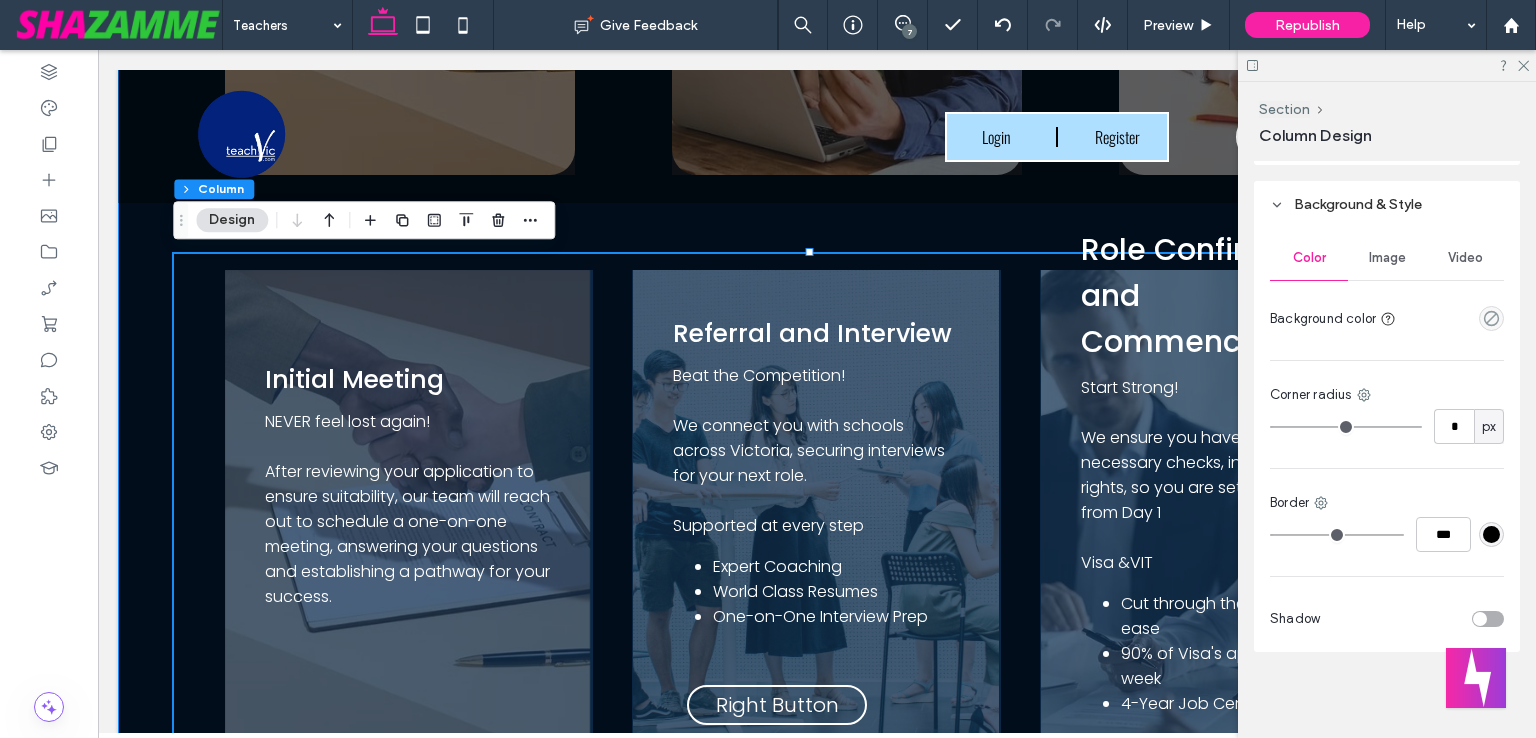 click on "Empowering Educators
Discover tailored career pathways designed for international teachers, experienced educators, and graduates.
Role Confirmation and Commencement
Start Strong!
We ensure you have all the necessary checks, including working rights, so you are set up for success from Day 1 Visa & VIT > Cut through the Red Tape with ease > 90% of Visa's approved within 1 week > 4-Year Job Certainty
Learn More
Initial Meeting
NEVER feel lost again!
After reviewing your application to ensure suitability, our team will reach out to schedule a one-on-one meeting, answering your questions and establishing a pathway for your success.
Learn More
Referral and Interview
Beat the Competition!
We connect you with schools across Victoria, securing interviews for your next role." at bounding box center [817, 94] 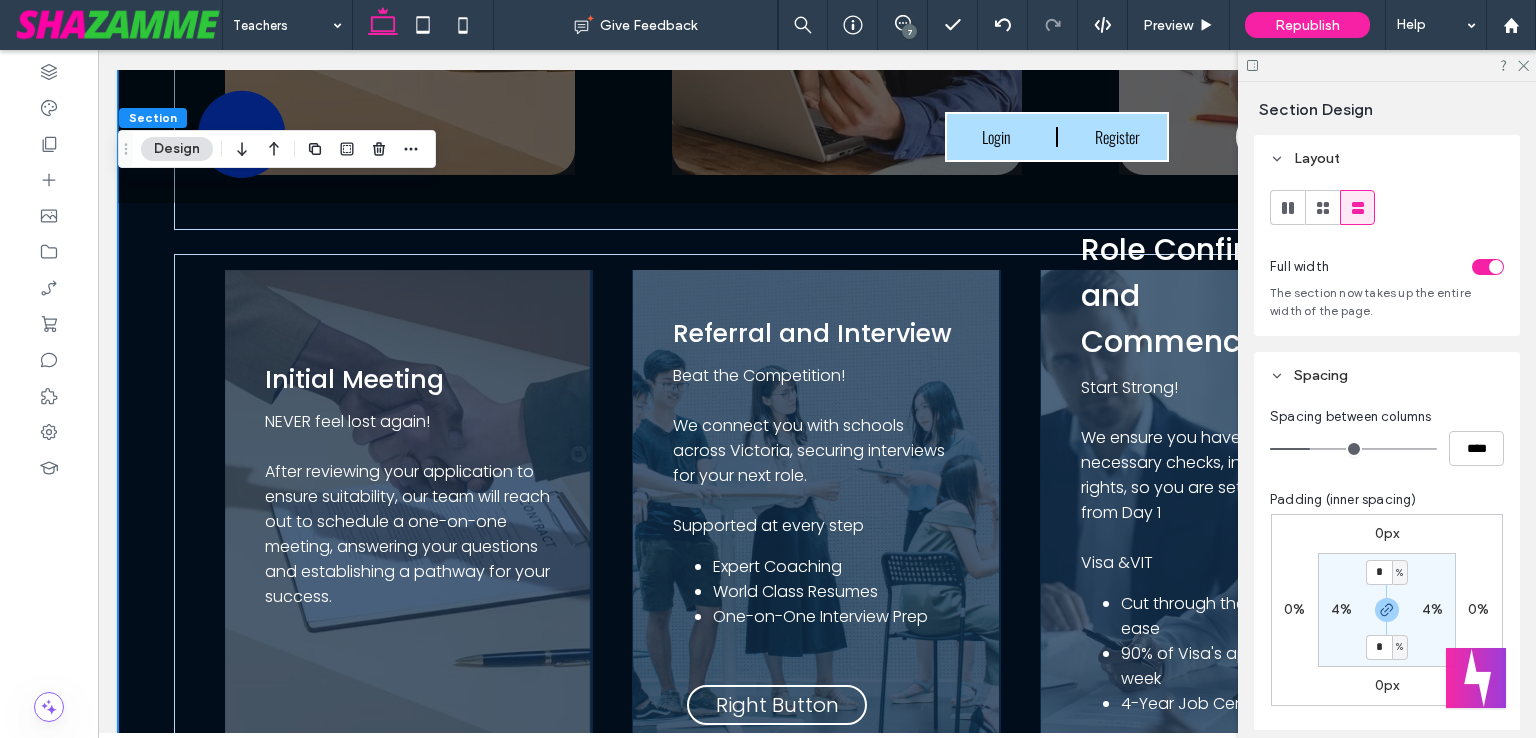 click on "4%" at bounding box center [1341, 609] 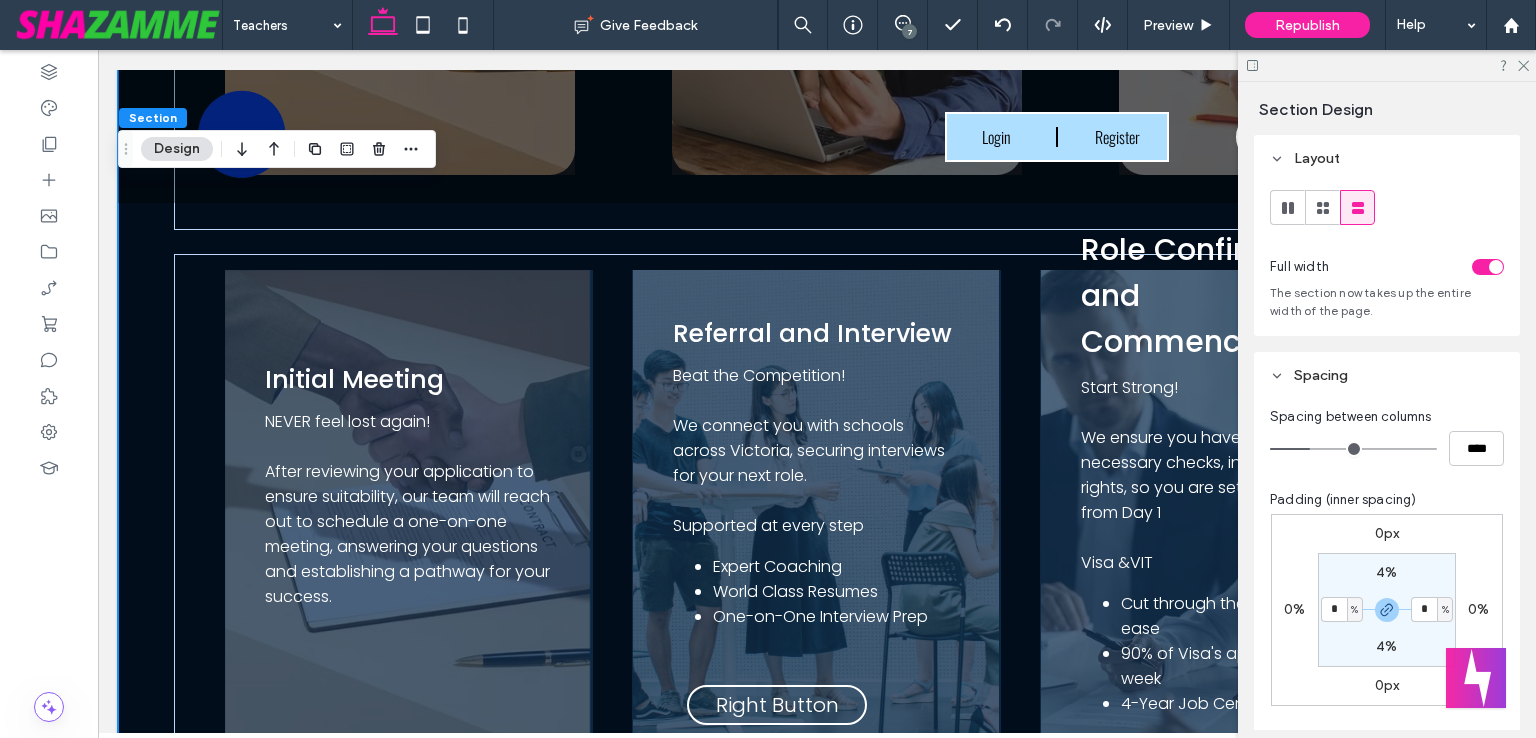 type on "*" 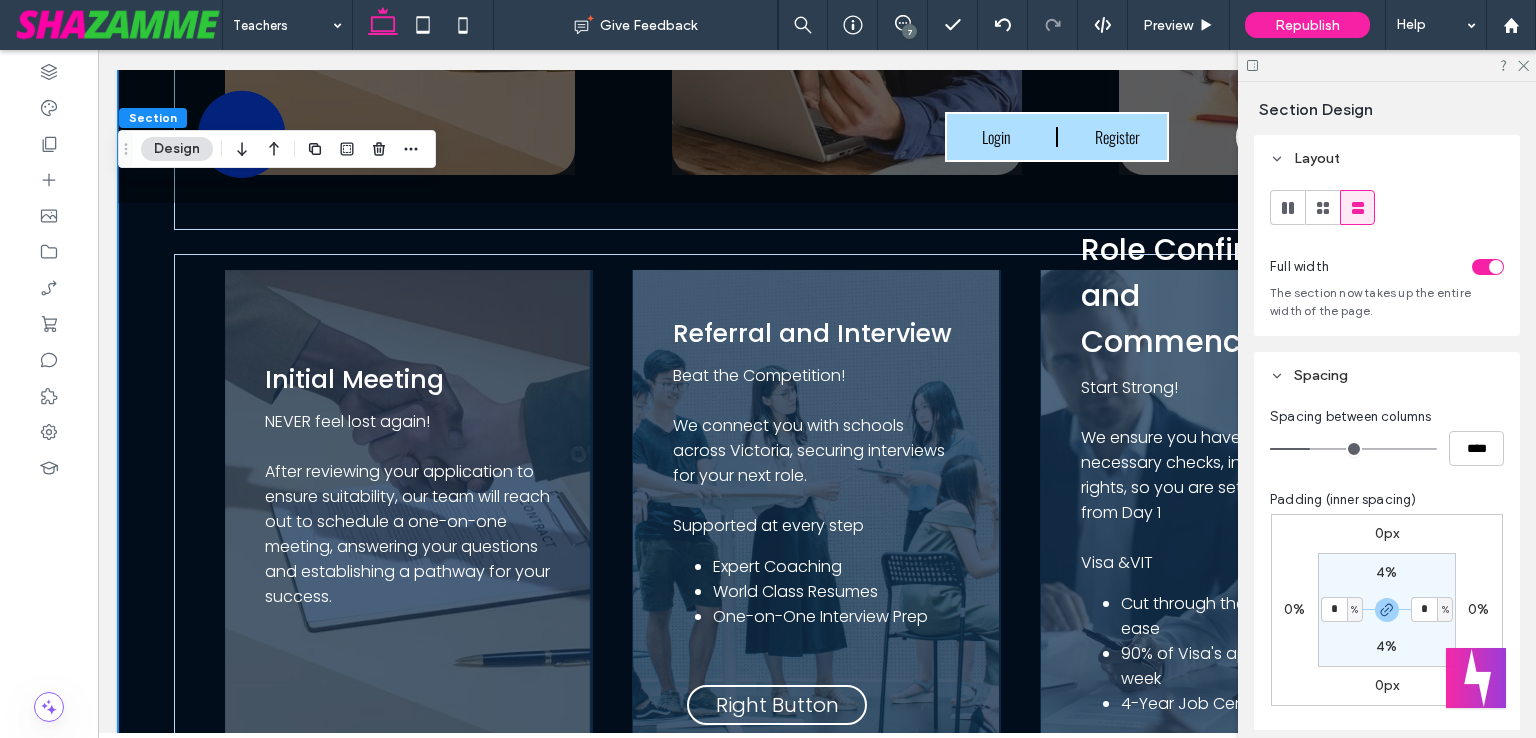 type on "*" 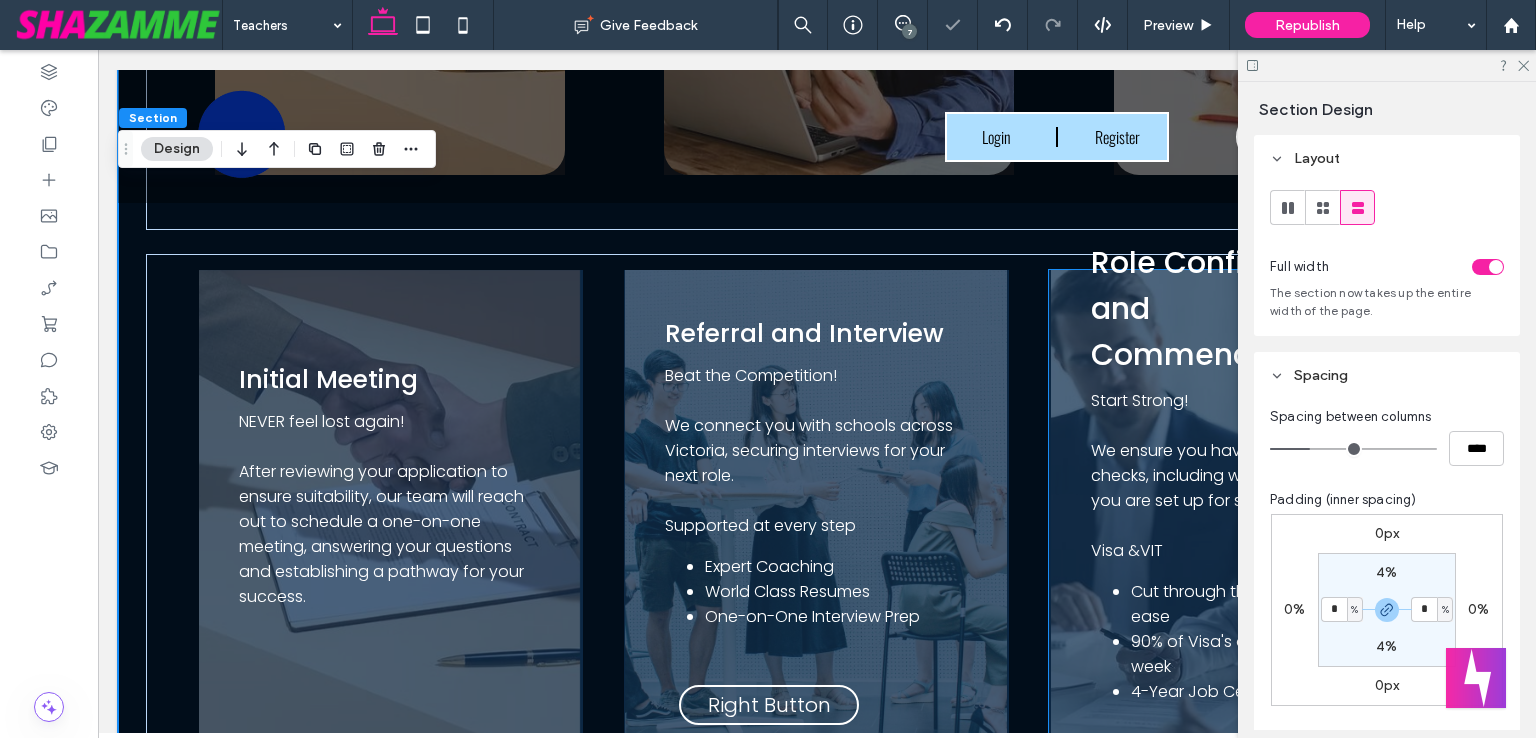 click on "Start Strong! We ensure you have all the necessary checks, including working rights, so you are set up for success from Day 1 Visa &VIT   Cut through the Red Tape with ease 90% of Visa's approved within 1 week 4-Year Job Certainty" at bounding box center [1242, 554] 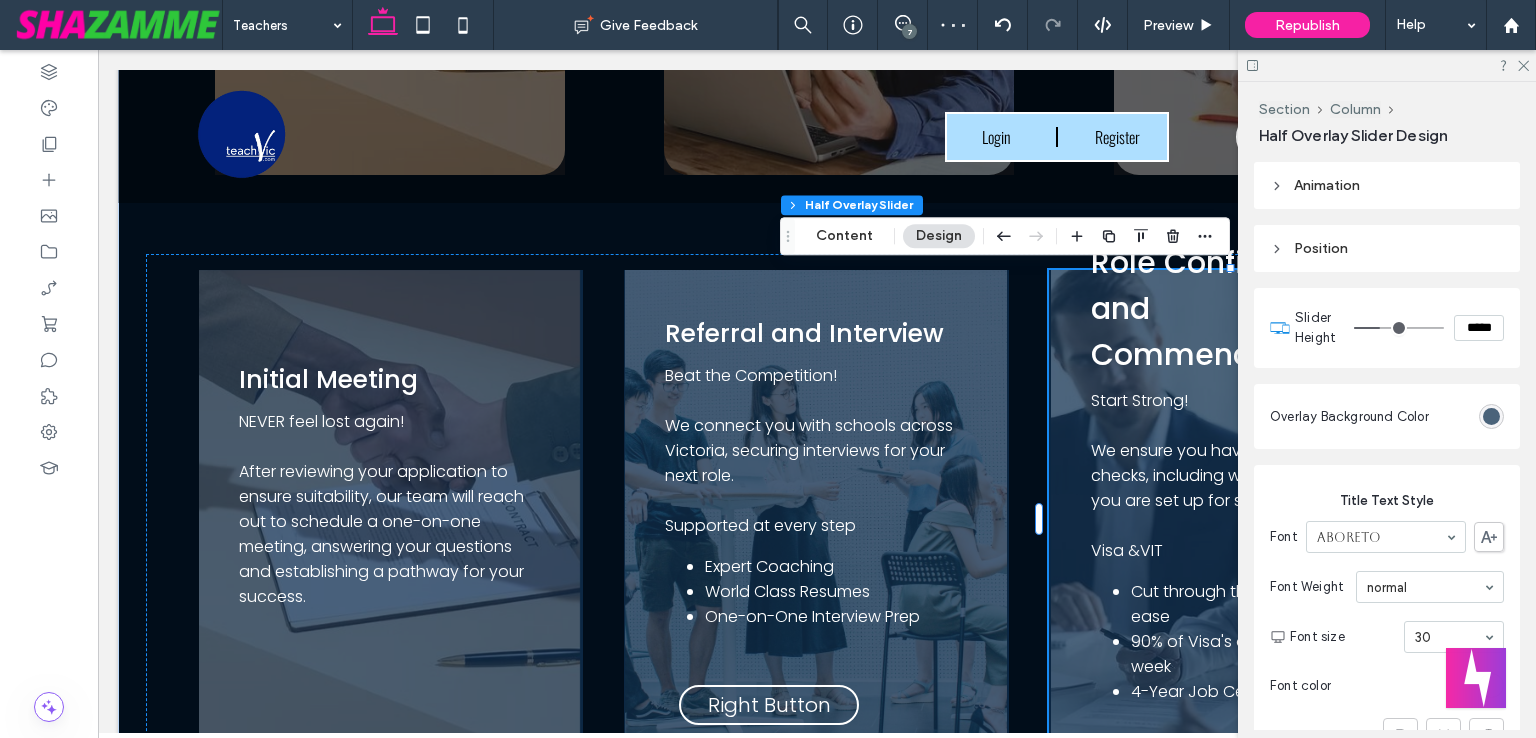 scroll, scrollTop: 600, scrollLeft: 0, axis: vertical 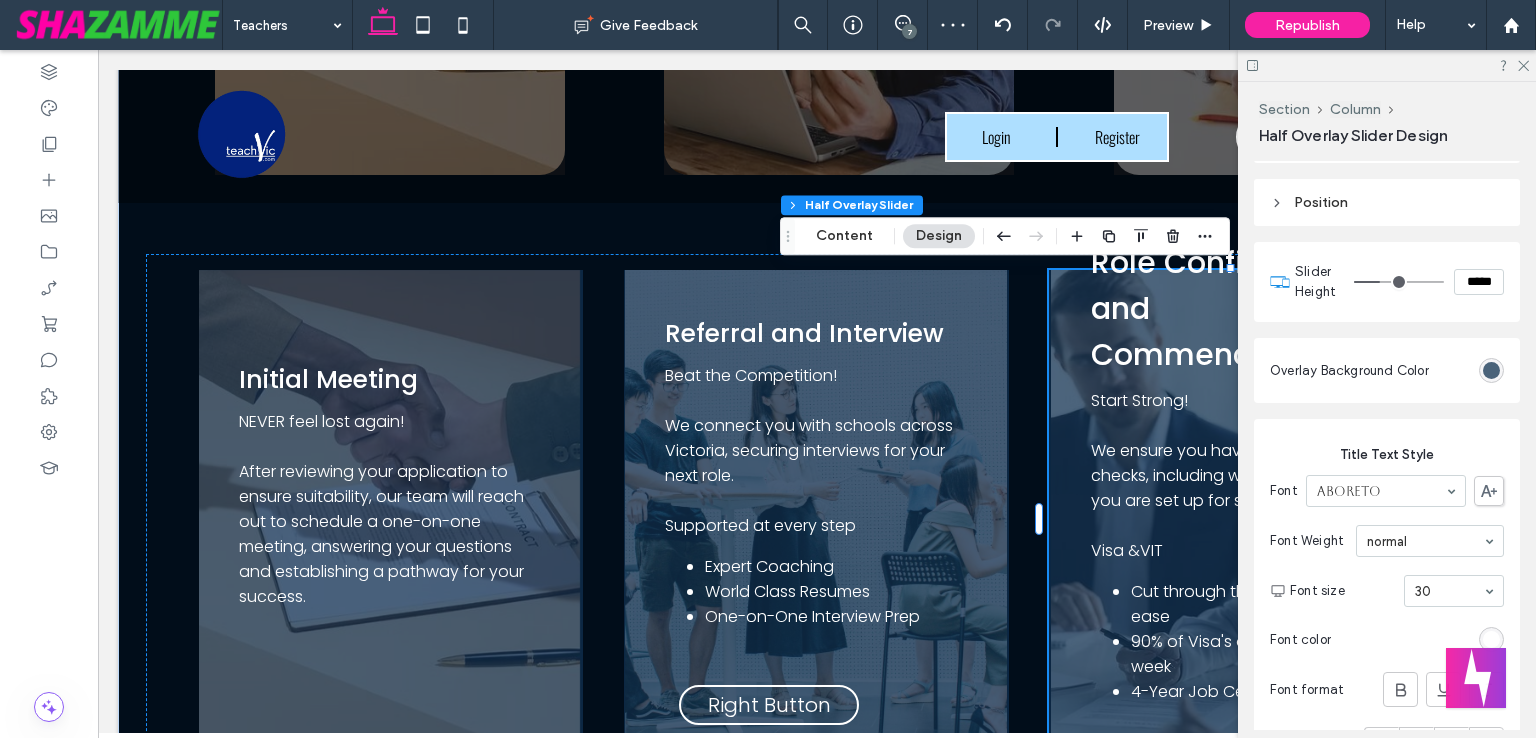 click on "Font size 30" at bounding box center (1397, 591) 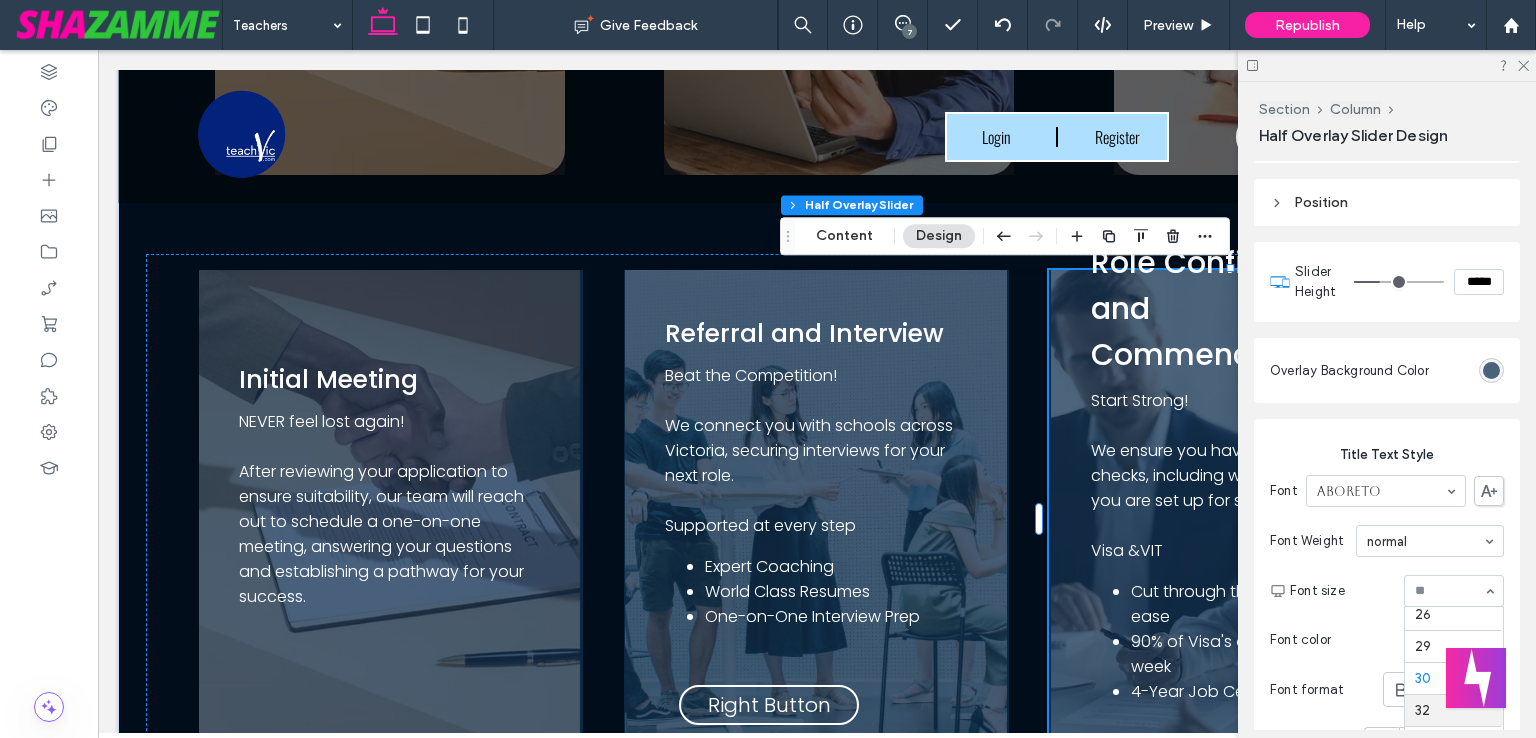 scroll, scrollTop: 359, scrollLeft: 0, axis: vertical 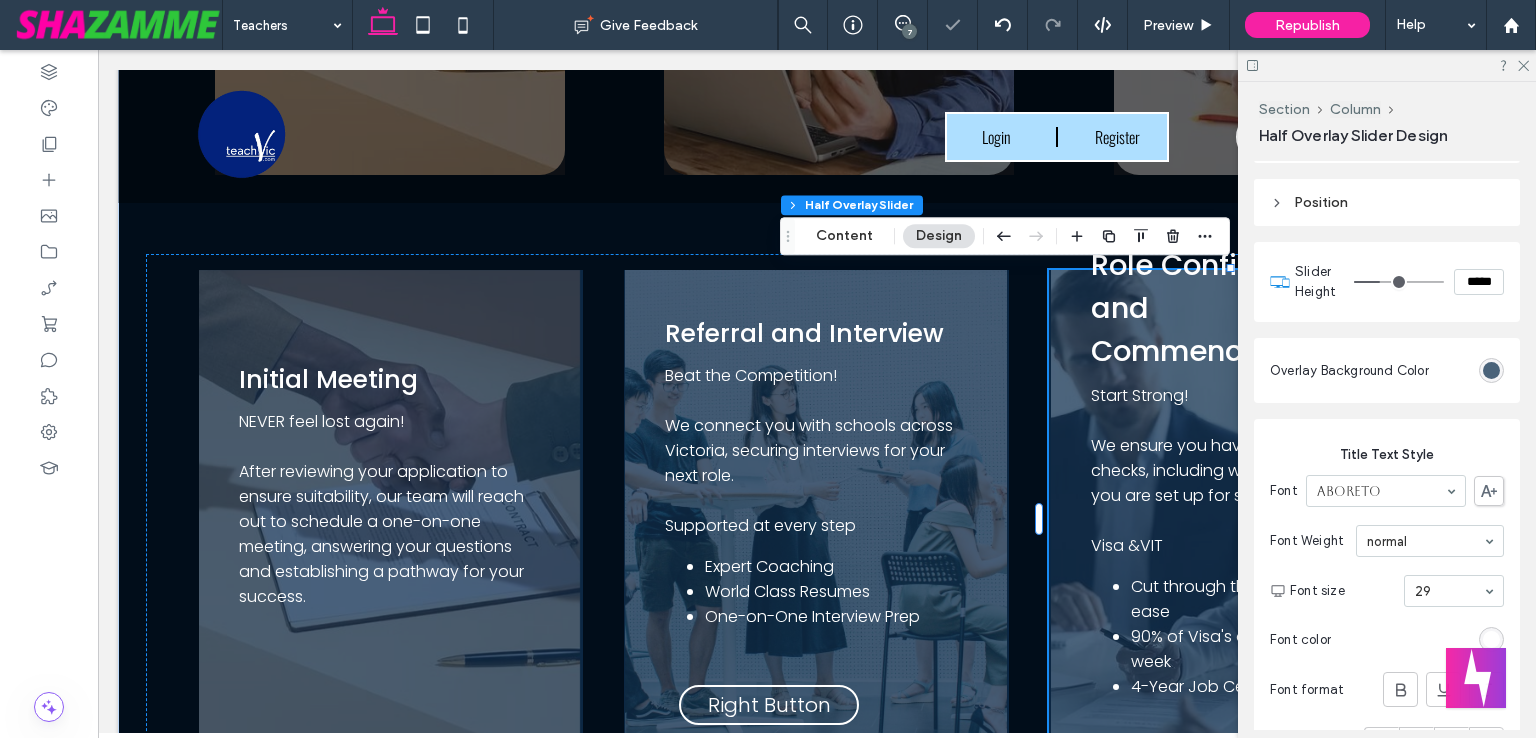 click at bounding box center (1454, 591) 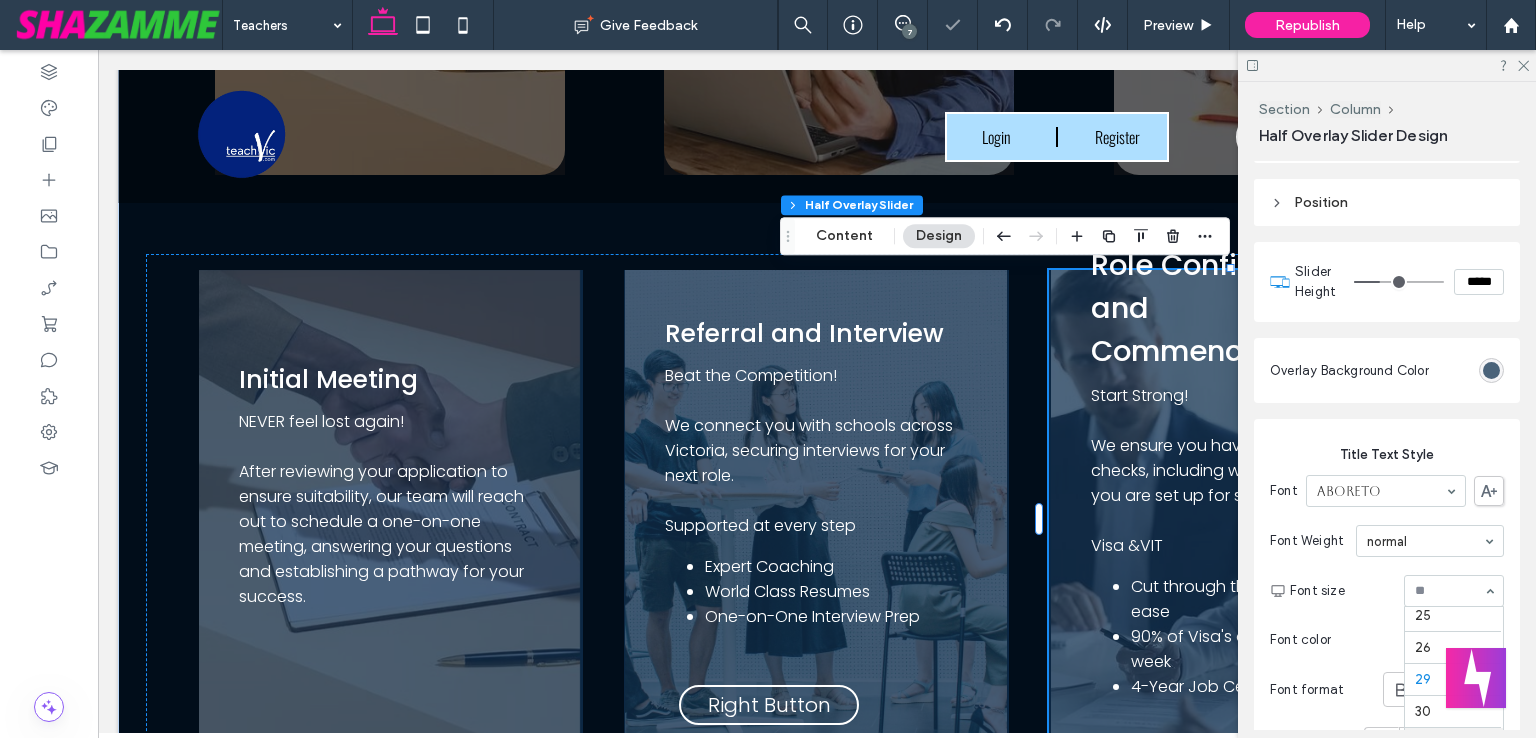 scroll, scrollTop: 326, scrollLeft: 0, axis: vertical 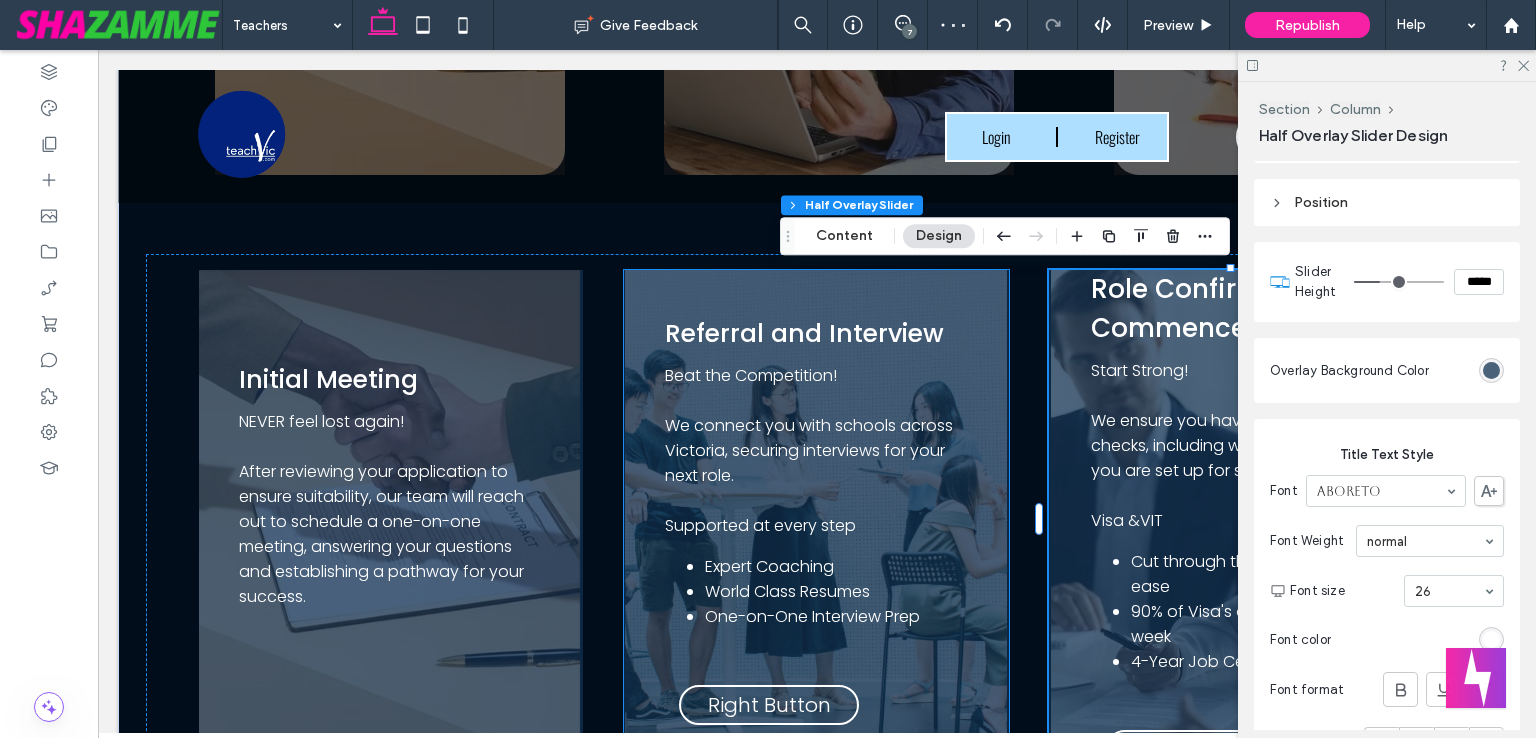 click on "Beat the Competition! We connect you with schools across Victoria, securing interviews for your next role. Supported at every step   Expert Coaching World Class Resumes One-on-One Interview Prep" at bounding box center [816, 504] 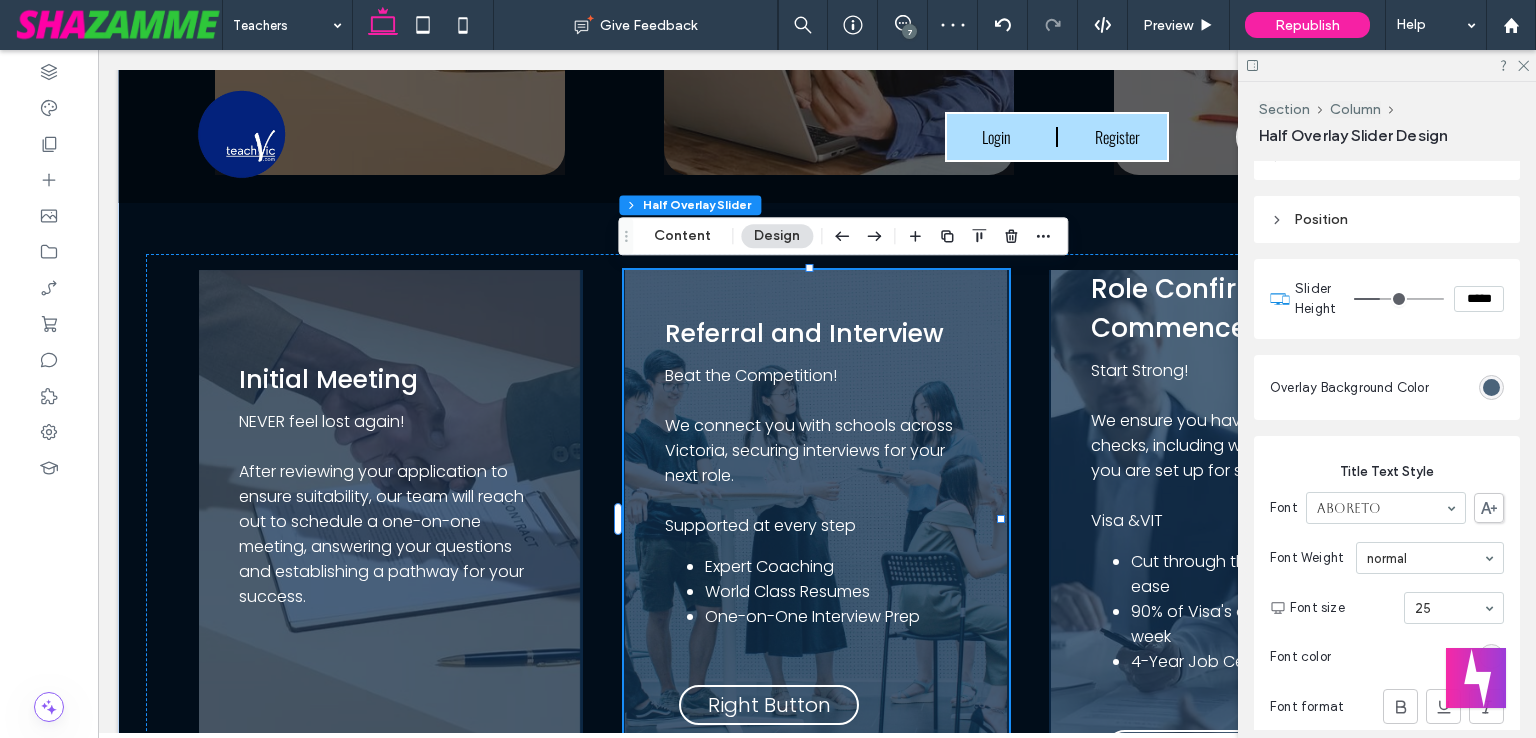 scroll, scrollTop: 600, scrollLeft: 0, axis: vertical 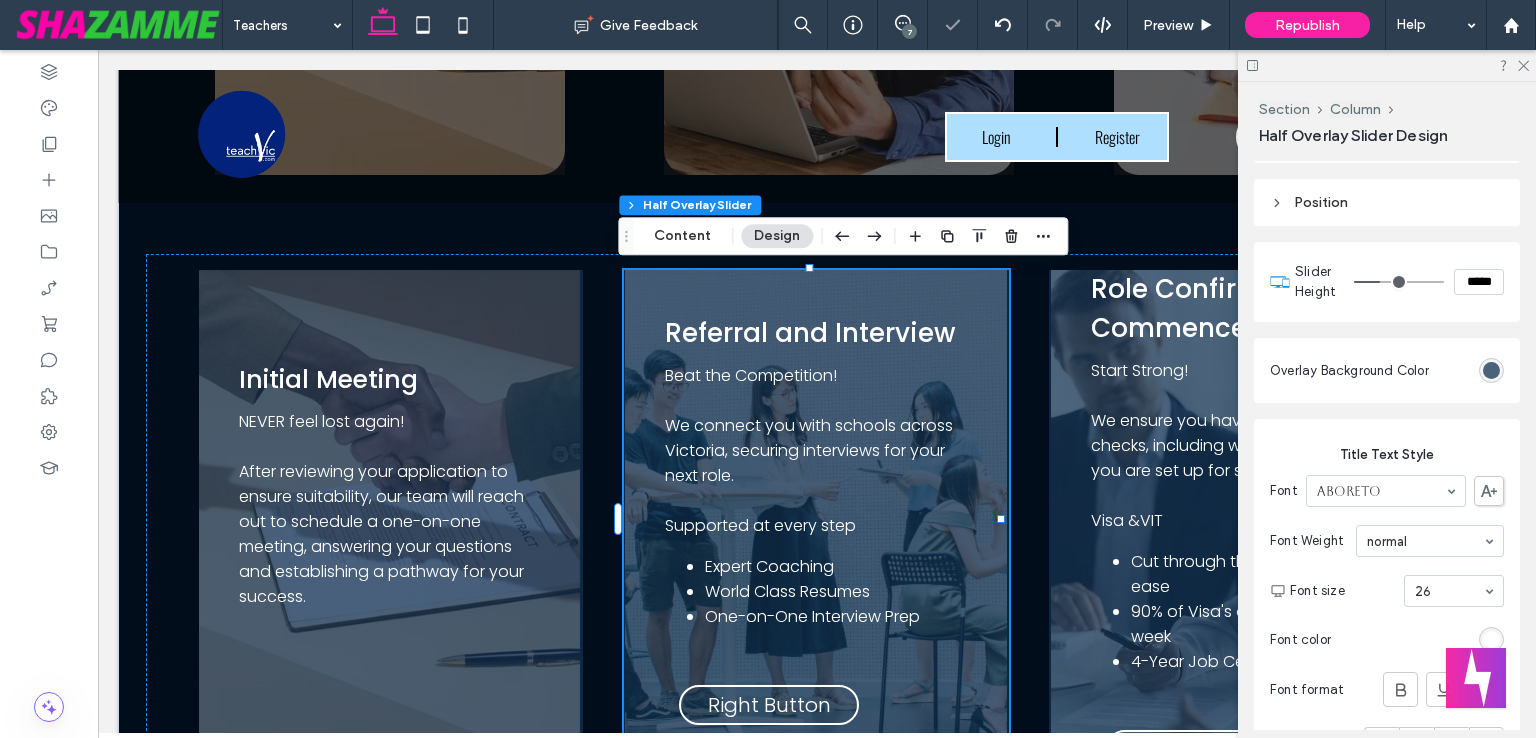 click on "We connect you with schools across Victoria, securing interviews for your next role." at bounding box center [816, 450] 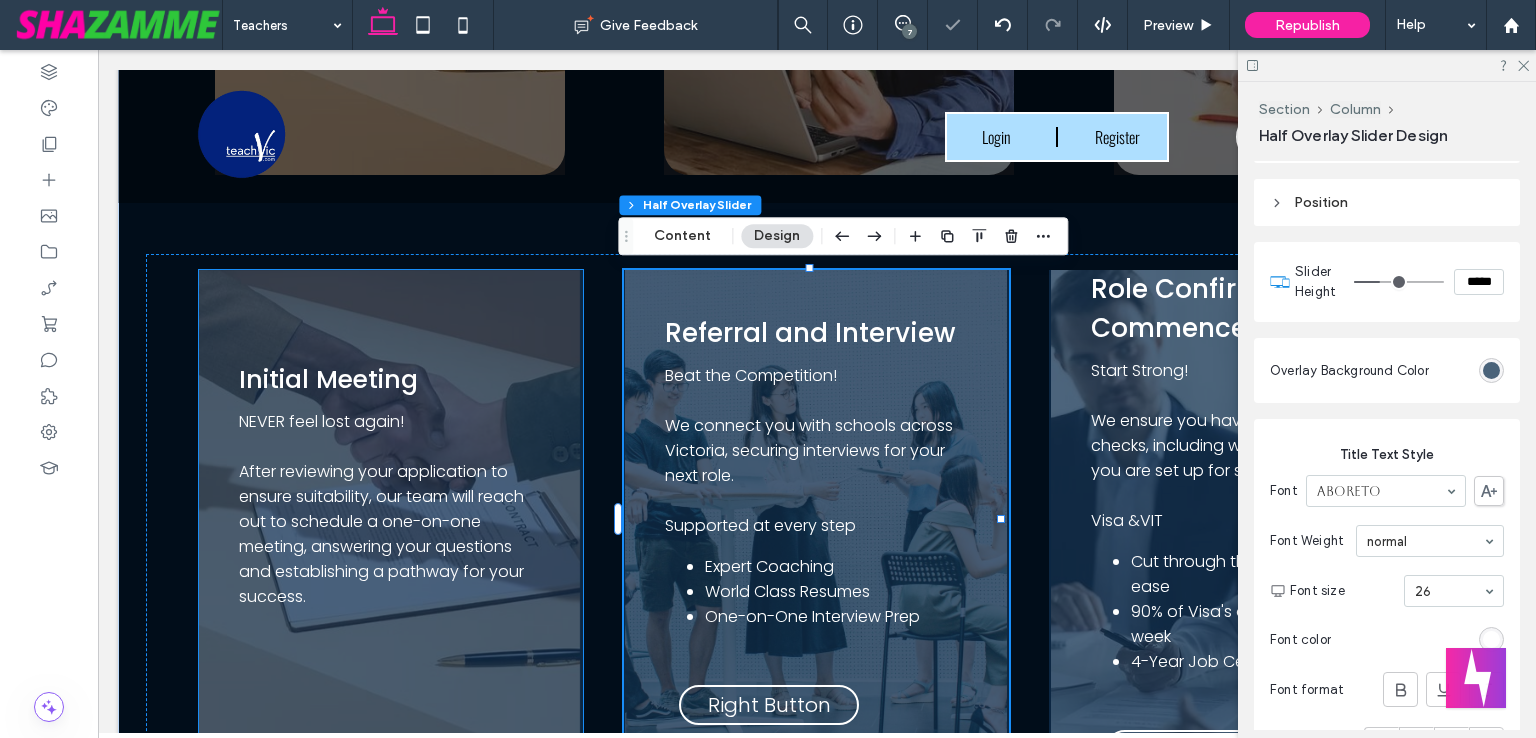click on "After reviewing your application to ensure suitability, our team will reach out to schedule a one-on-one meeting, answering your questions and establishing a pathway for your success." at bounding box center (389, 534) 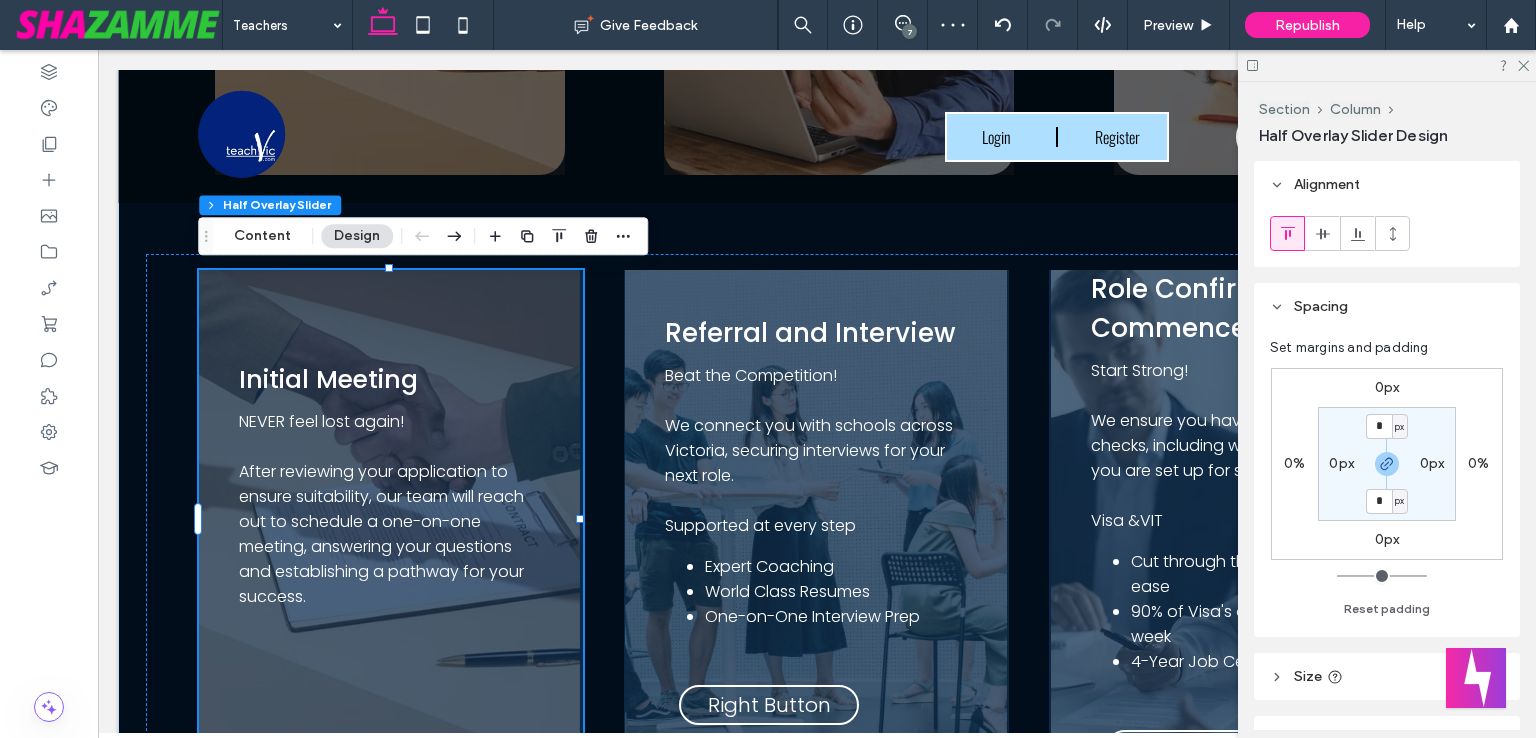 scroll, scrollTop: 600, scrollLeft: 0, axis: vertical 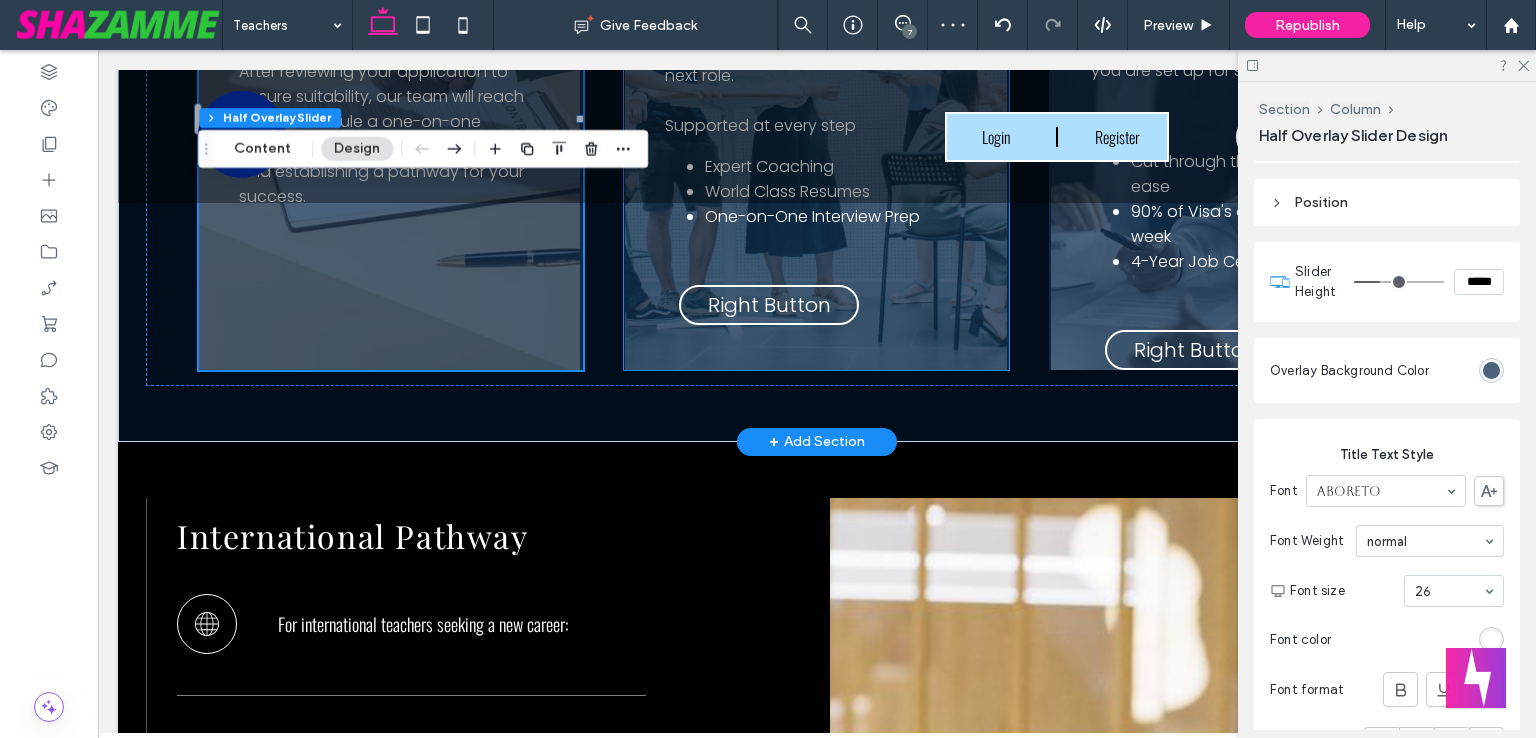 click on "Left Button
Right Button" at bounding box center (816, 305) 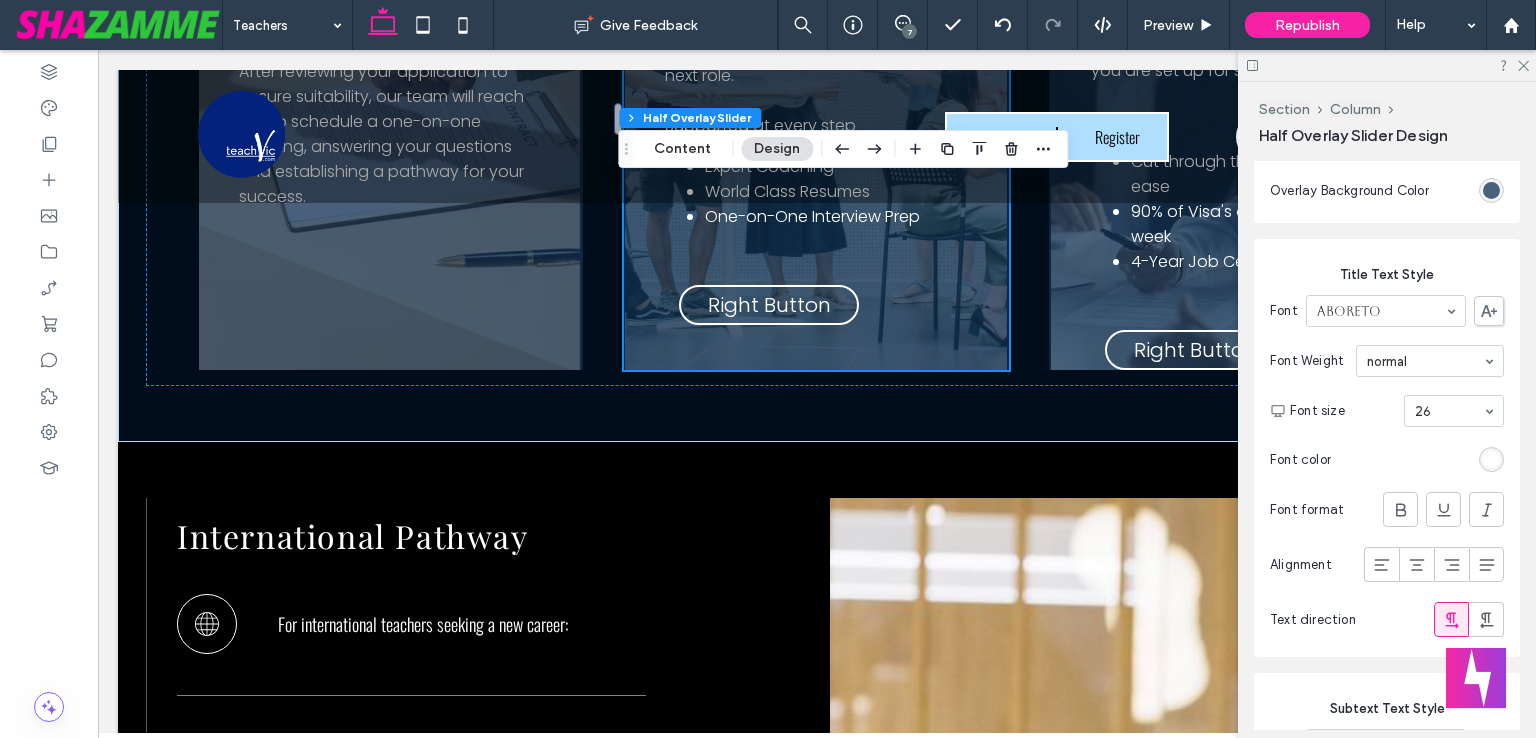 scroll, scrollTop: 900, scrollLeft: 0, axis: vertical 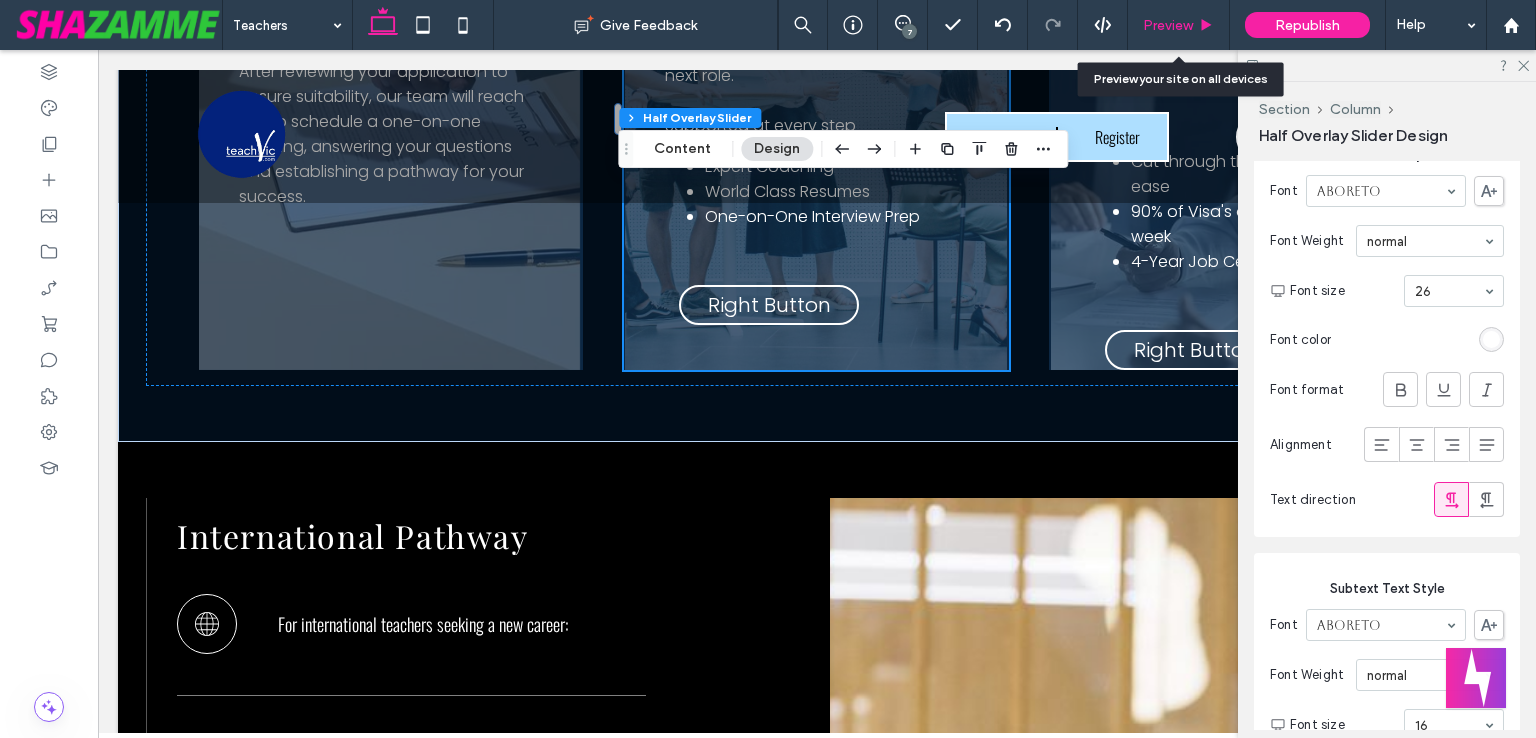 click on "Preview" at bounding box center (1168, 25) 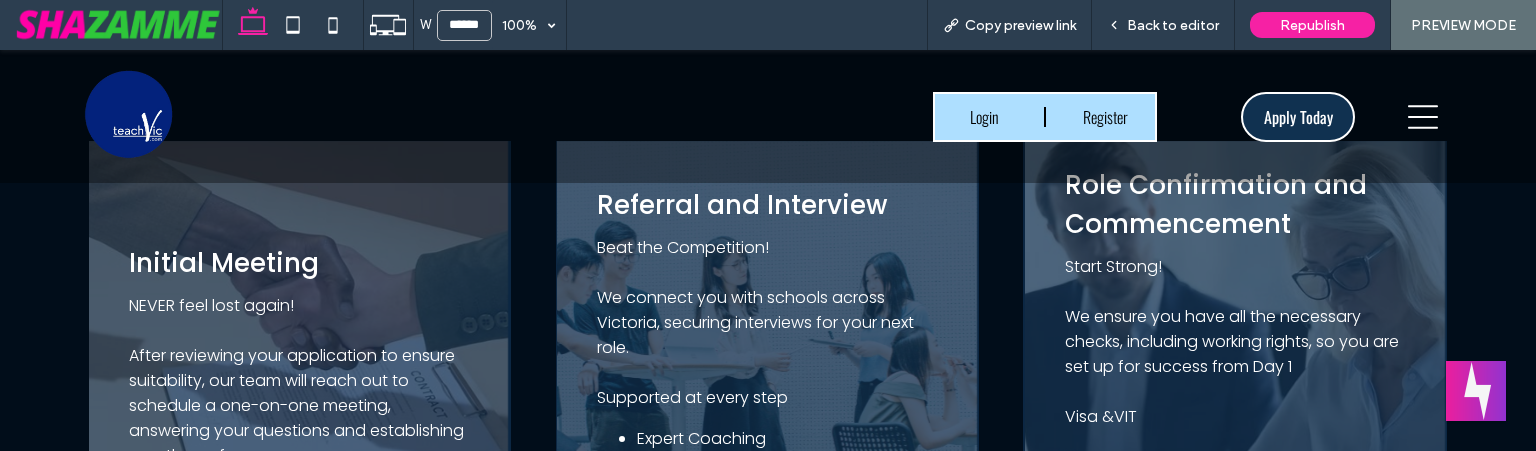 scroll, scrollTop: 1749, scrollLeft: 0, axis: vertical 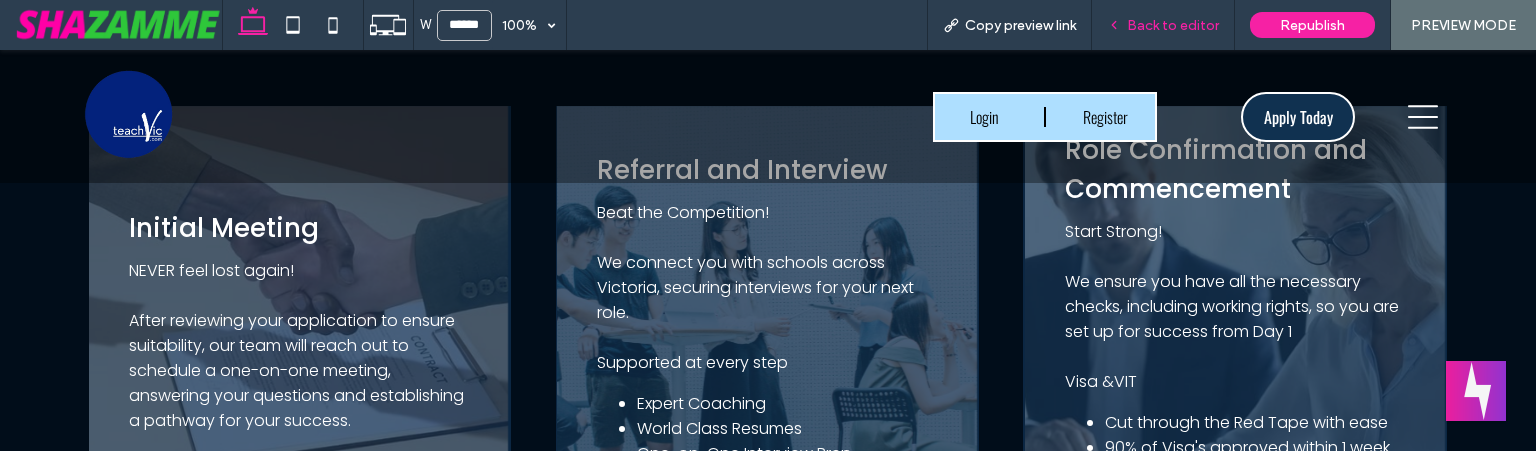 click on "Back to editor" at bounding box center (1173, 25) 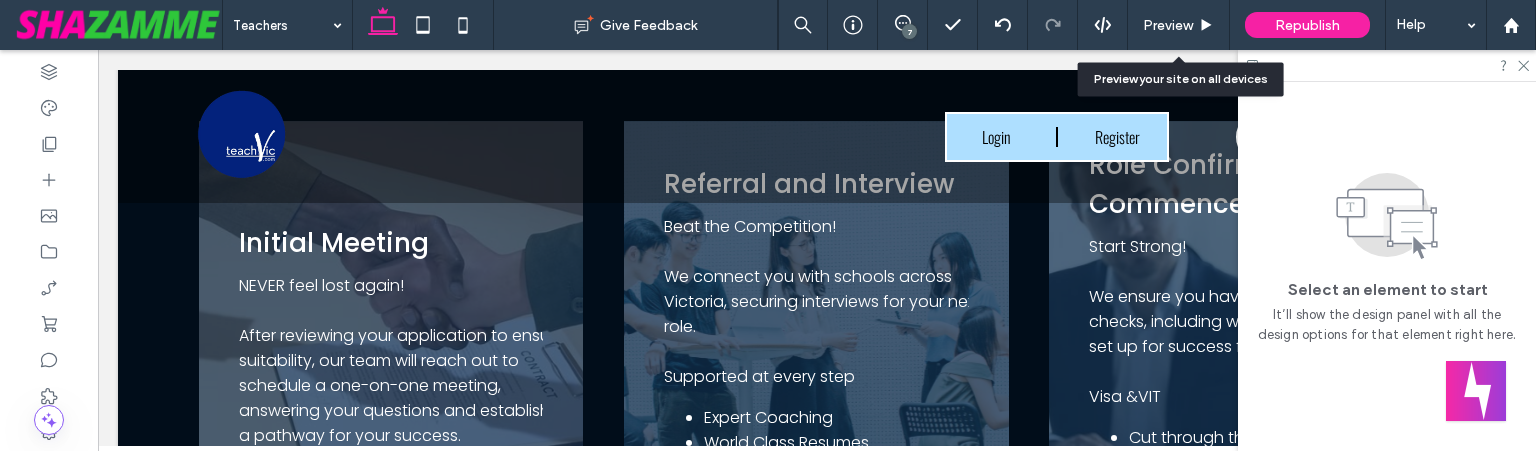 scroll, scrollTop: 1745, scrollLeft: 0, axis: vertical 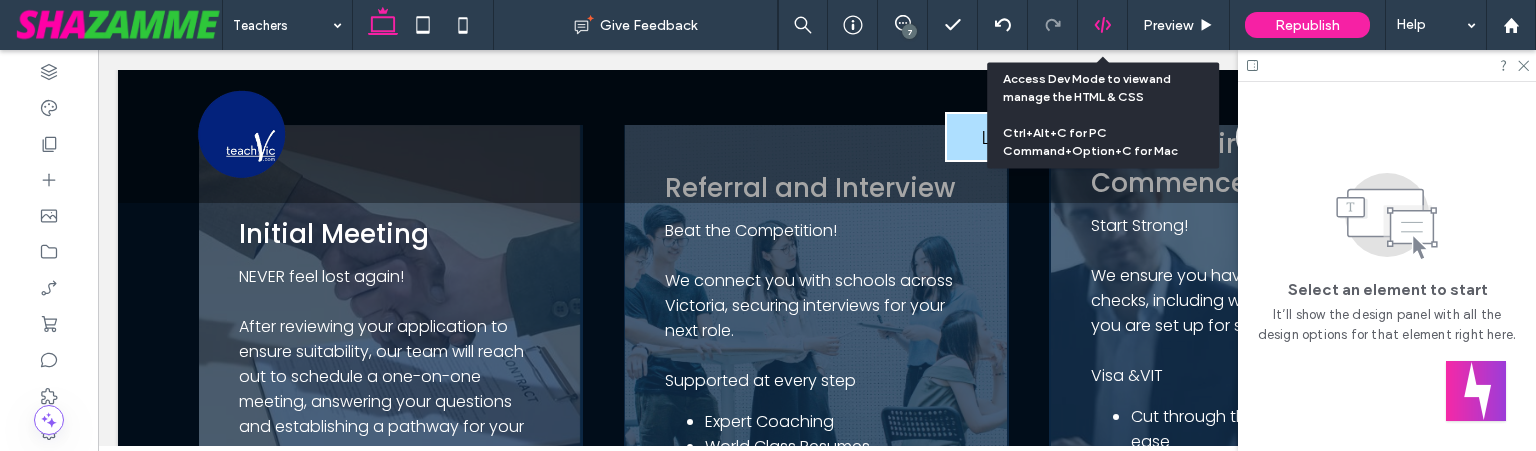 click 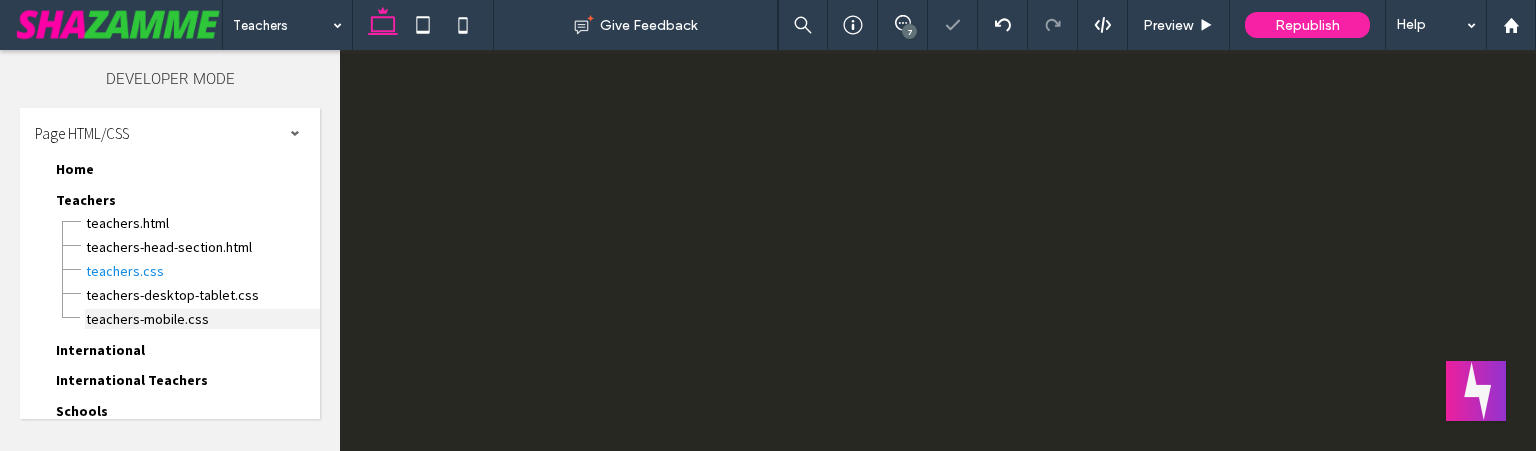 scroll, scrollTop: 0, scrollLeft: 0, axis: both 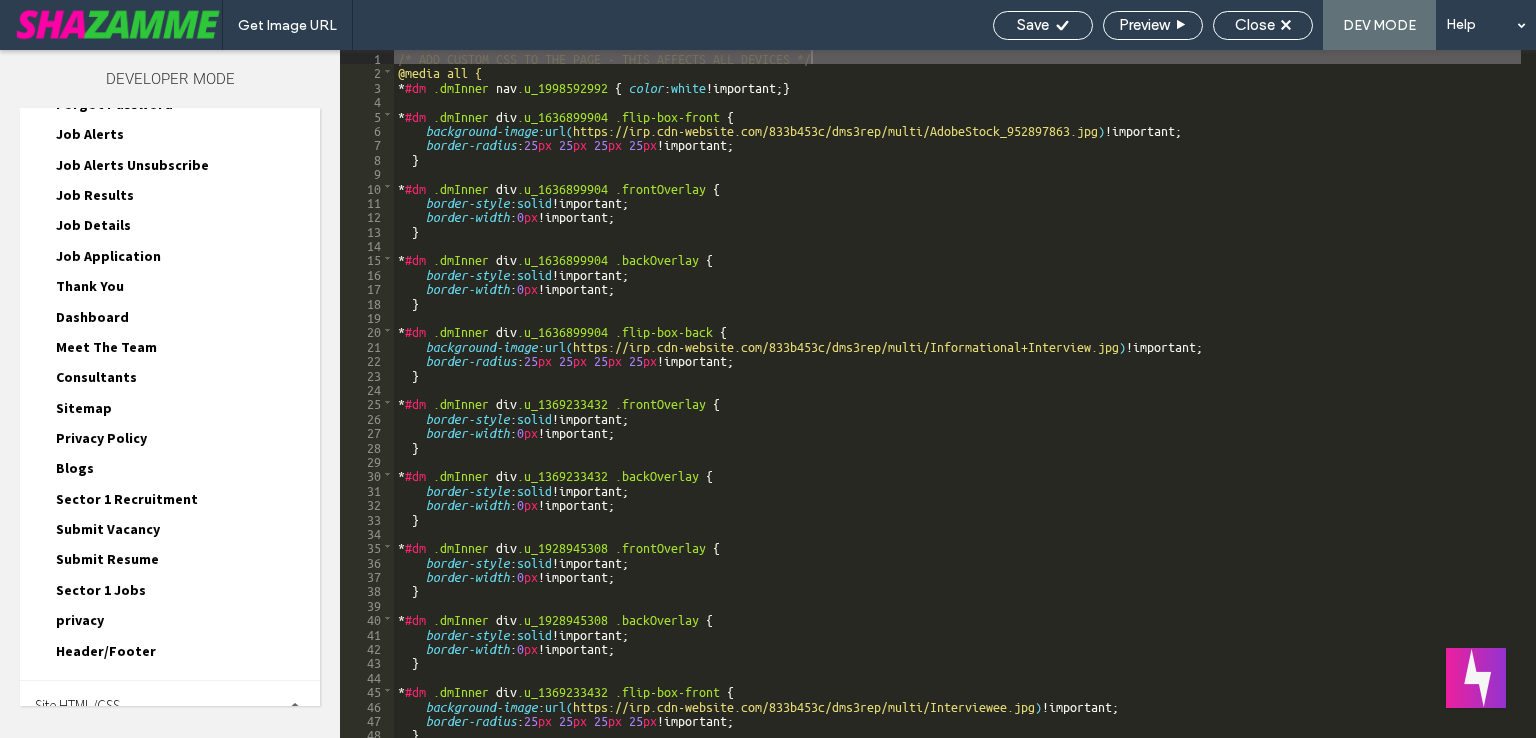 click on "Site HTML/CSS" at bounding box center (170, 706) 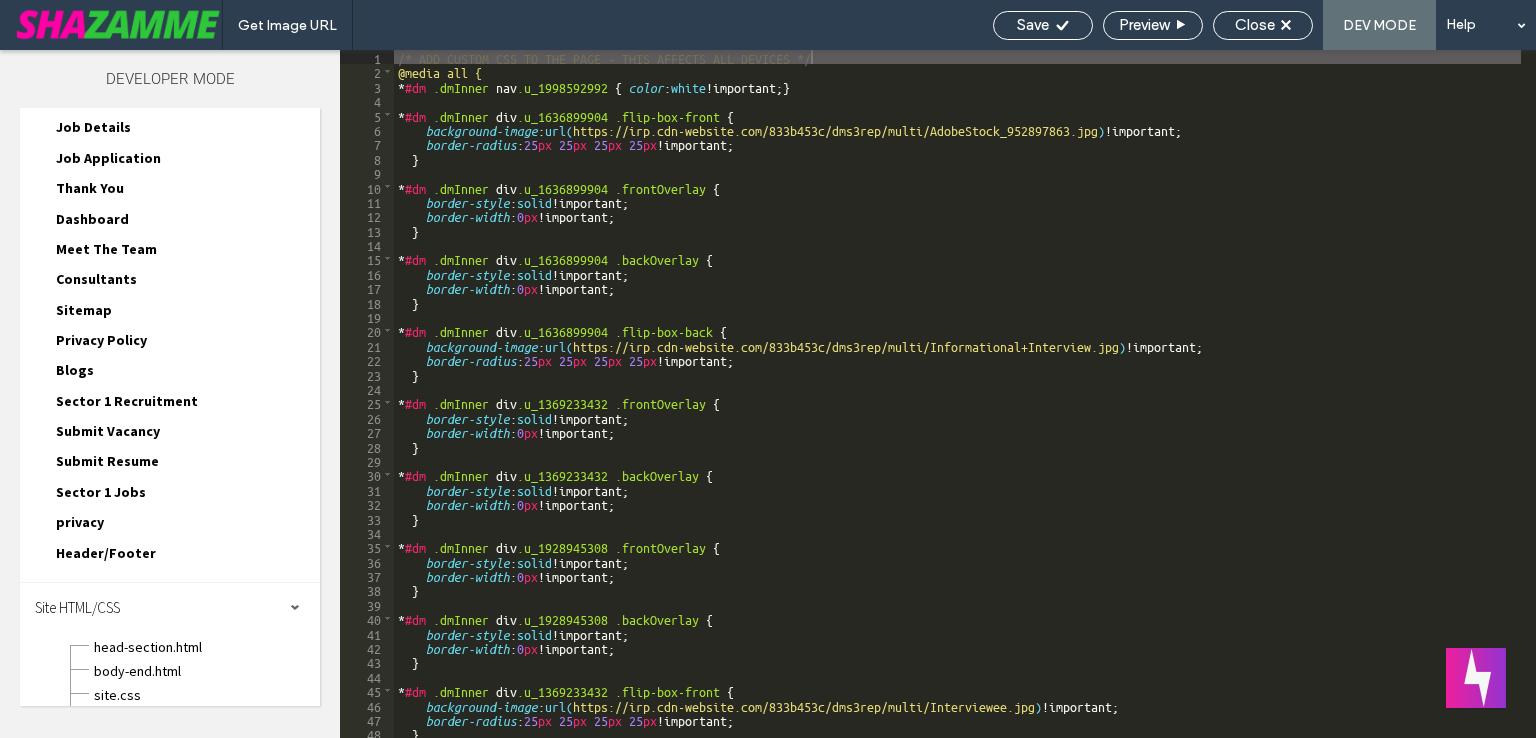 scroll, scrollTop: 757, scrollLeft: 0, axis: vertical 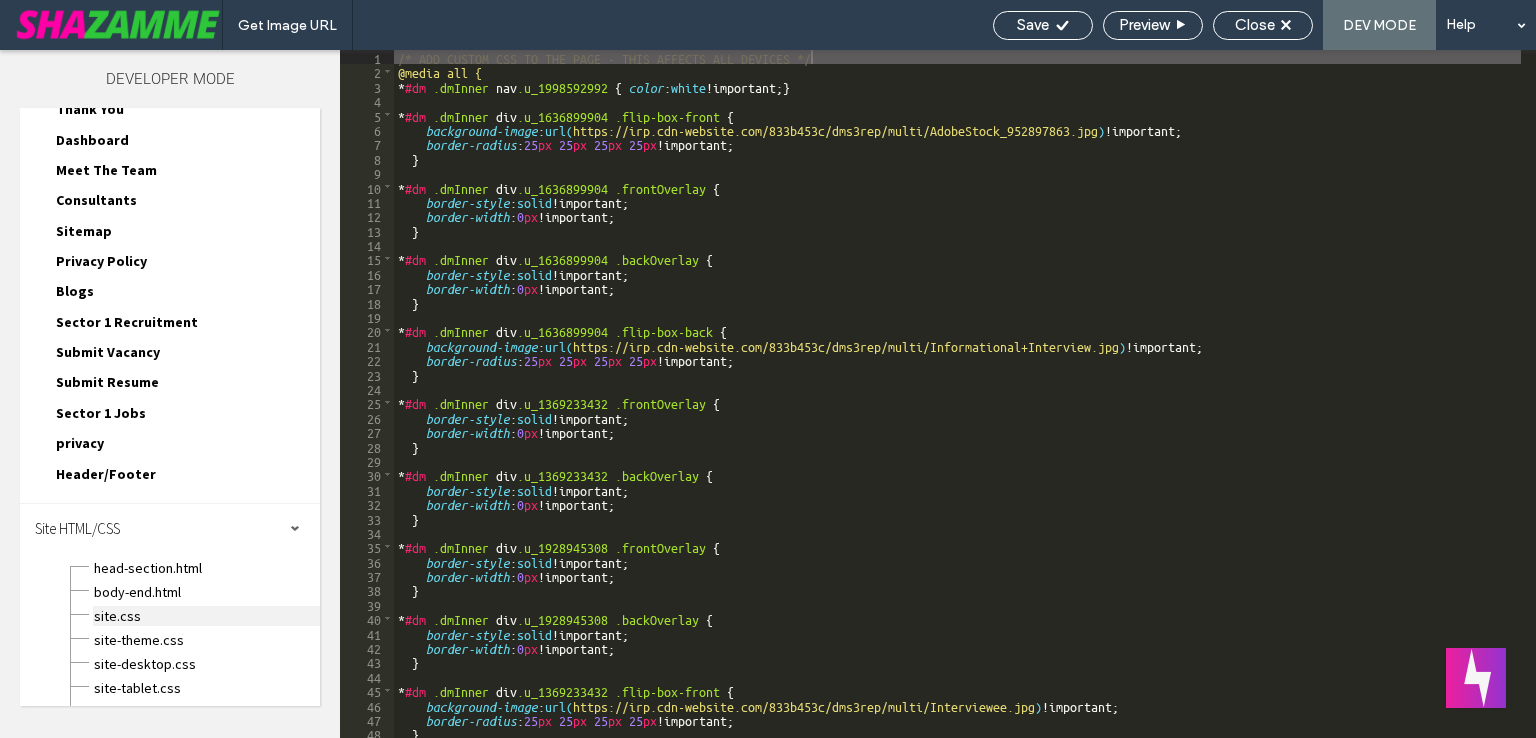 click on "site.css" at bounding box center (206, 616) 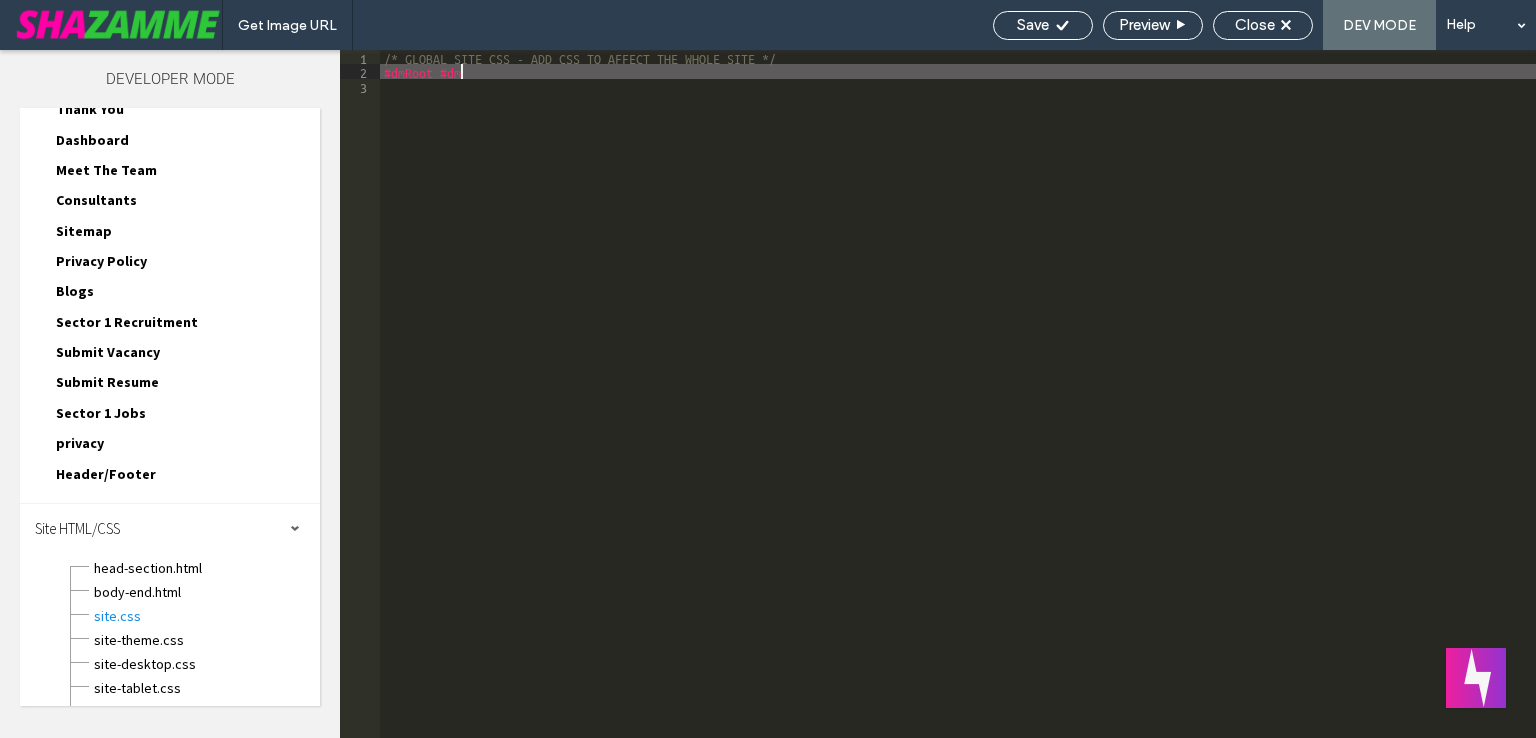 type on "**" 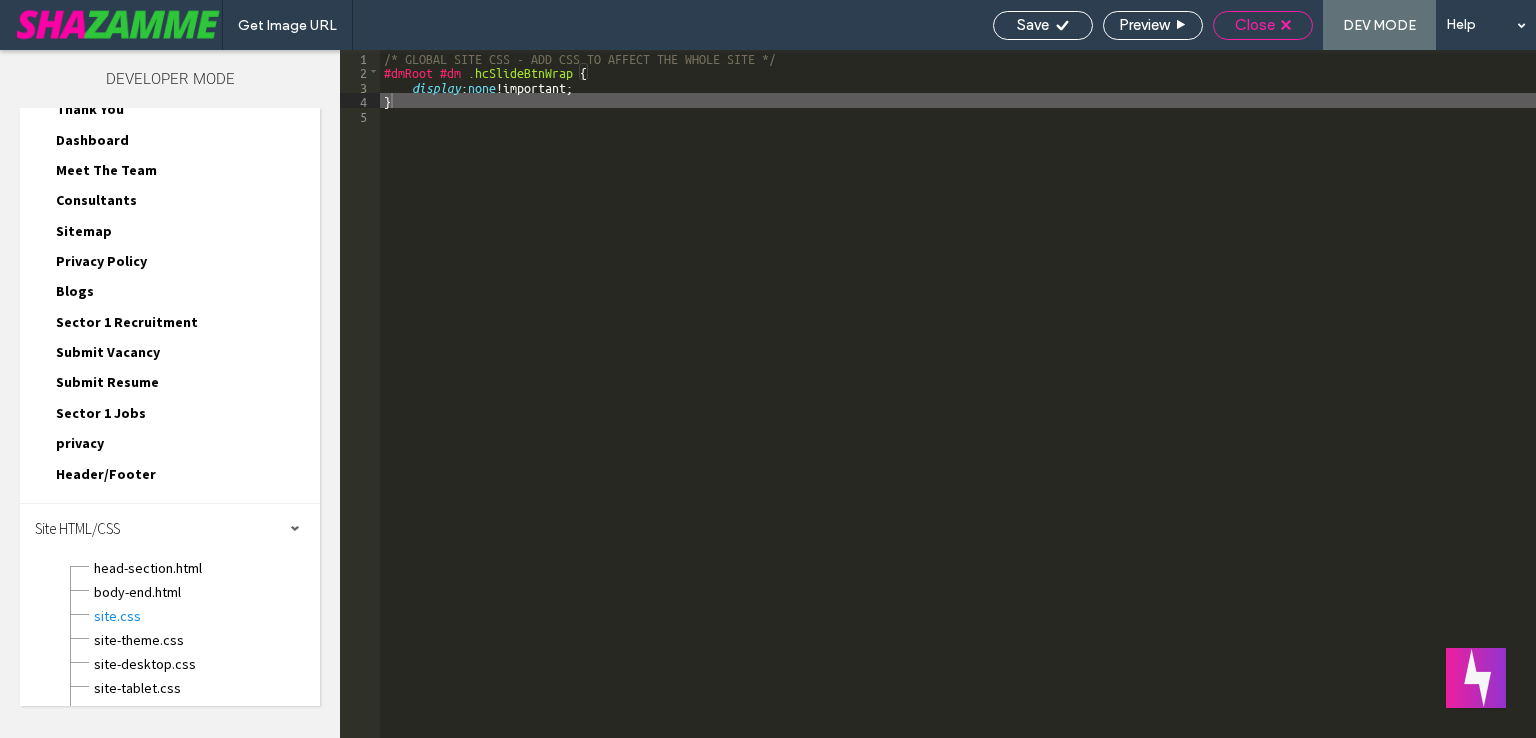 click on "Close" at bounding box center (1263, 25) 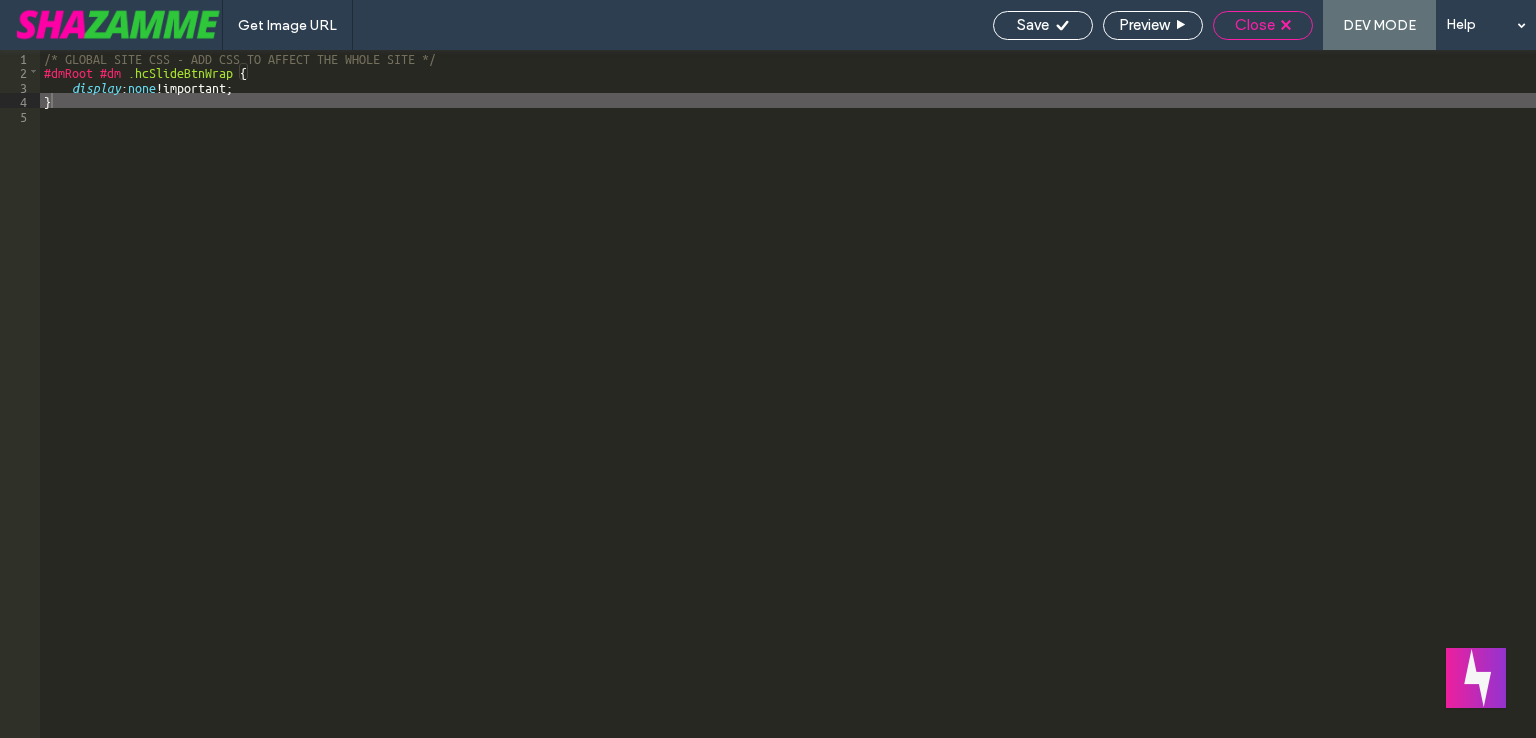 scroll, scrollTop: 708, scrollLeft: 0, axis: vertical 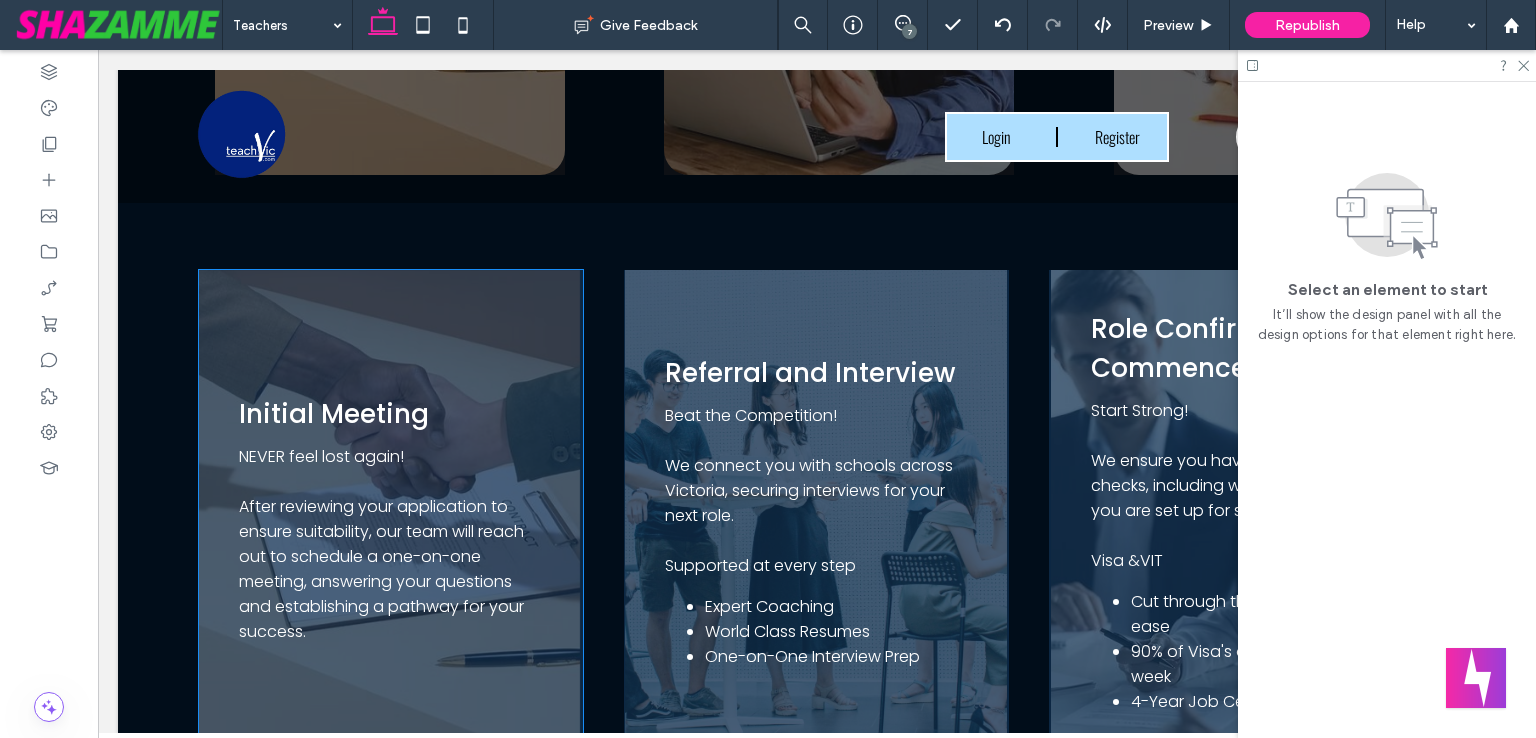 click on "Initial Meeting
NEVER feel lost again! After reviewing your application to ensure suitability, our team will reach out to schedule a one-on-one meeting, answering your questions and establishing a pathway for your success.
Left Button
Sample Title
This is a paragraph. A Writing in paragraphs can be very helpful for your visitors. This lets them find what they are looking for quickly and easily.
Left Button
Right Button
Sample Title
This is a paragraph. A Writing in paragraphs can be very helpful for your visitors. This lets them find what they are looking for quickly and easily.
Left Button
Right Button" at bounding box center (391, 520) 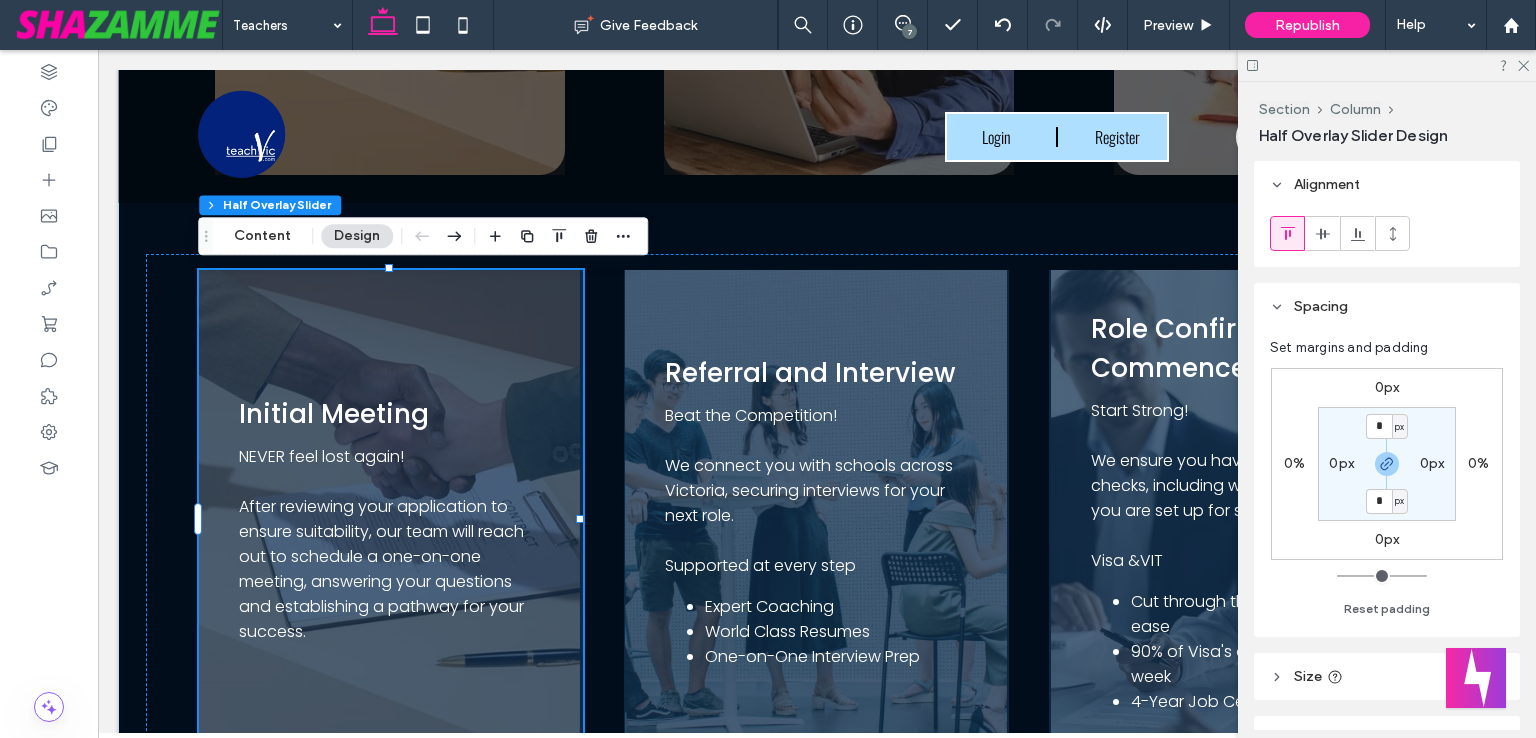 scroll, scrollTop: 600, scrollLeft: 0, axis: vertical 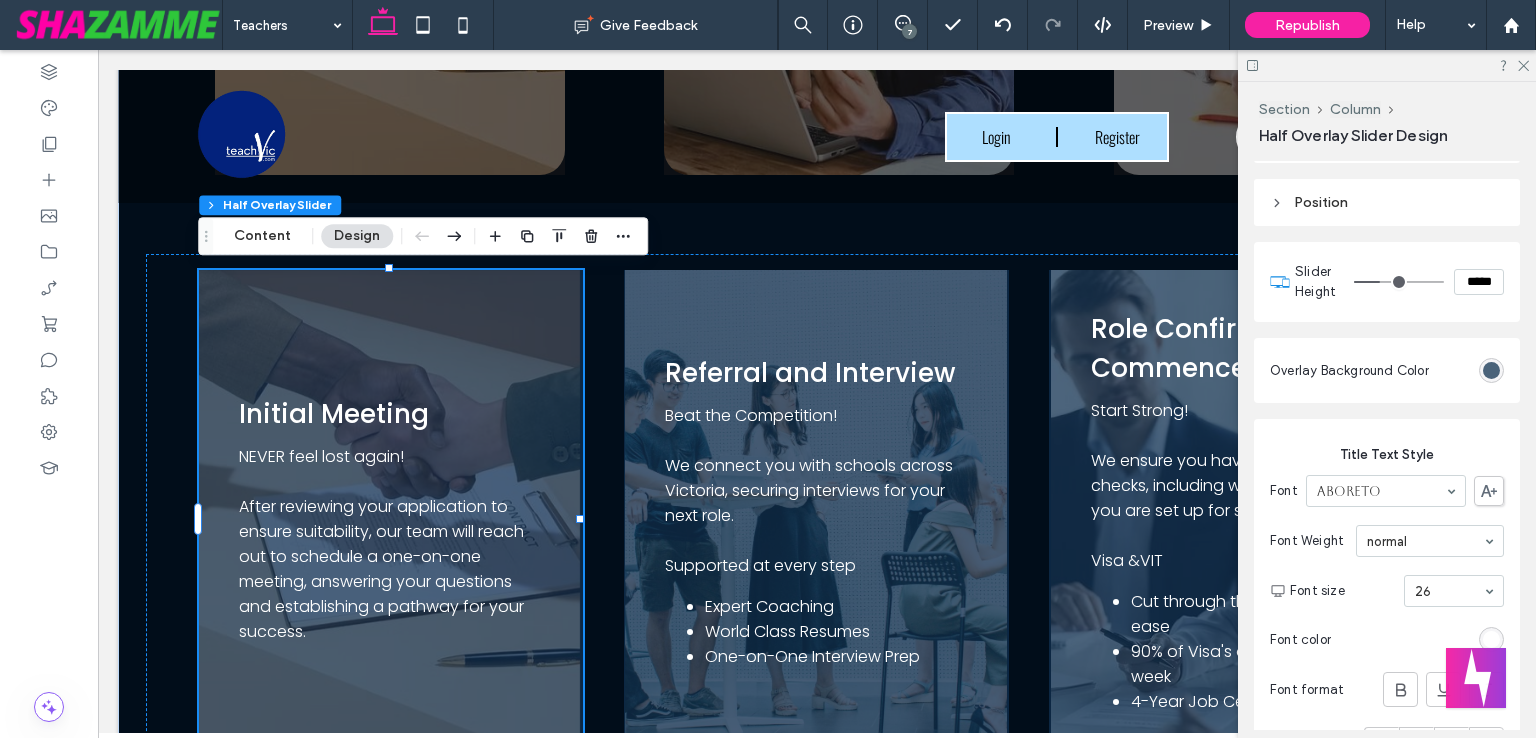 click on "Overlay Background Color" at bounding box center [1387, 370] 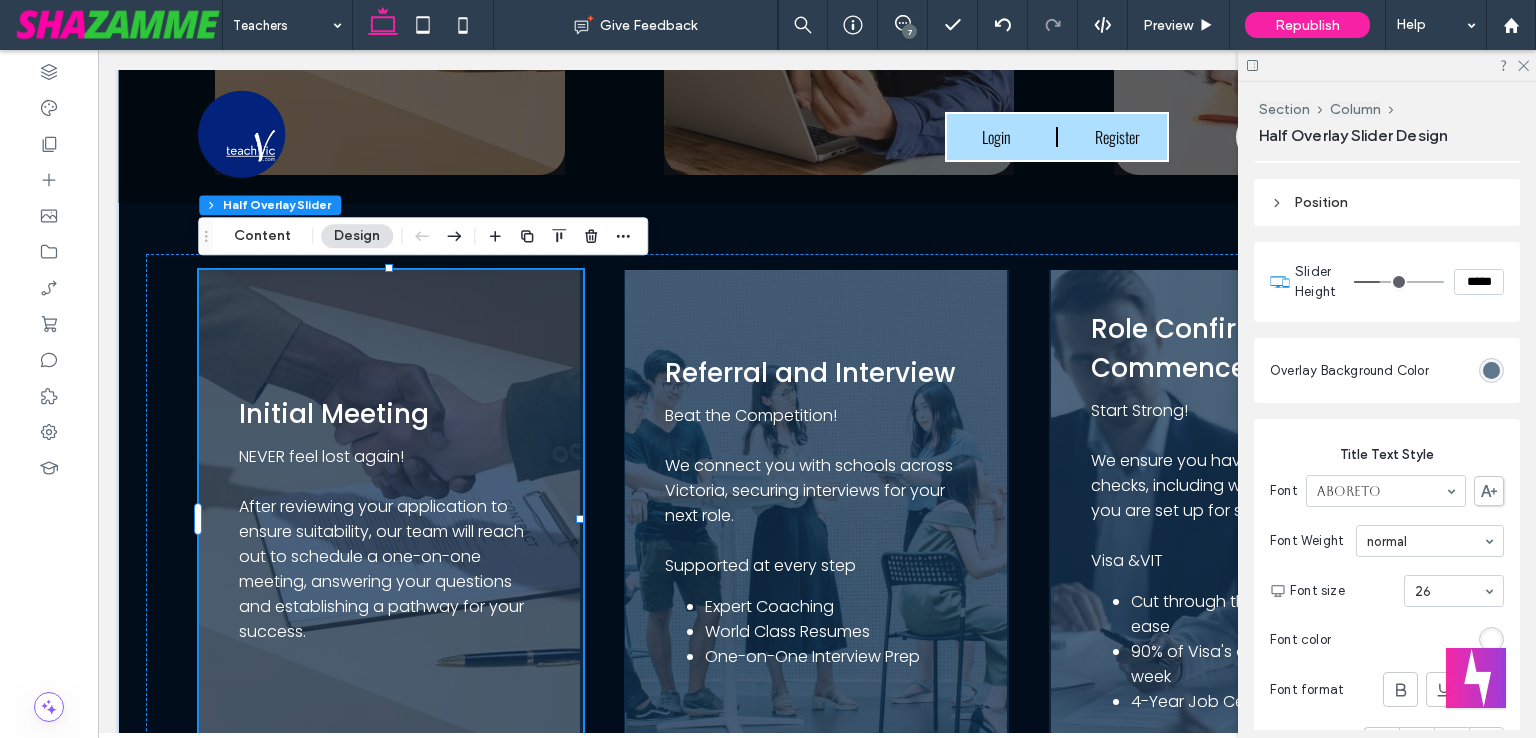 click at bounding box center [1491, 370] 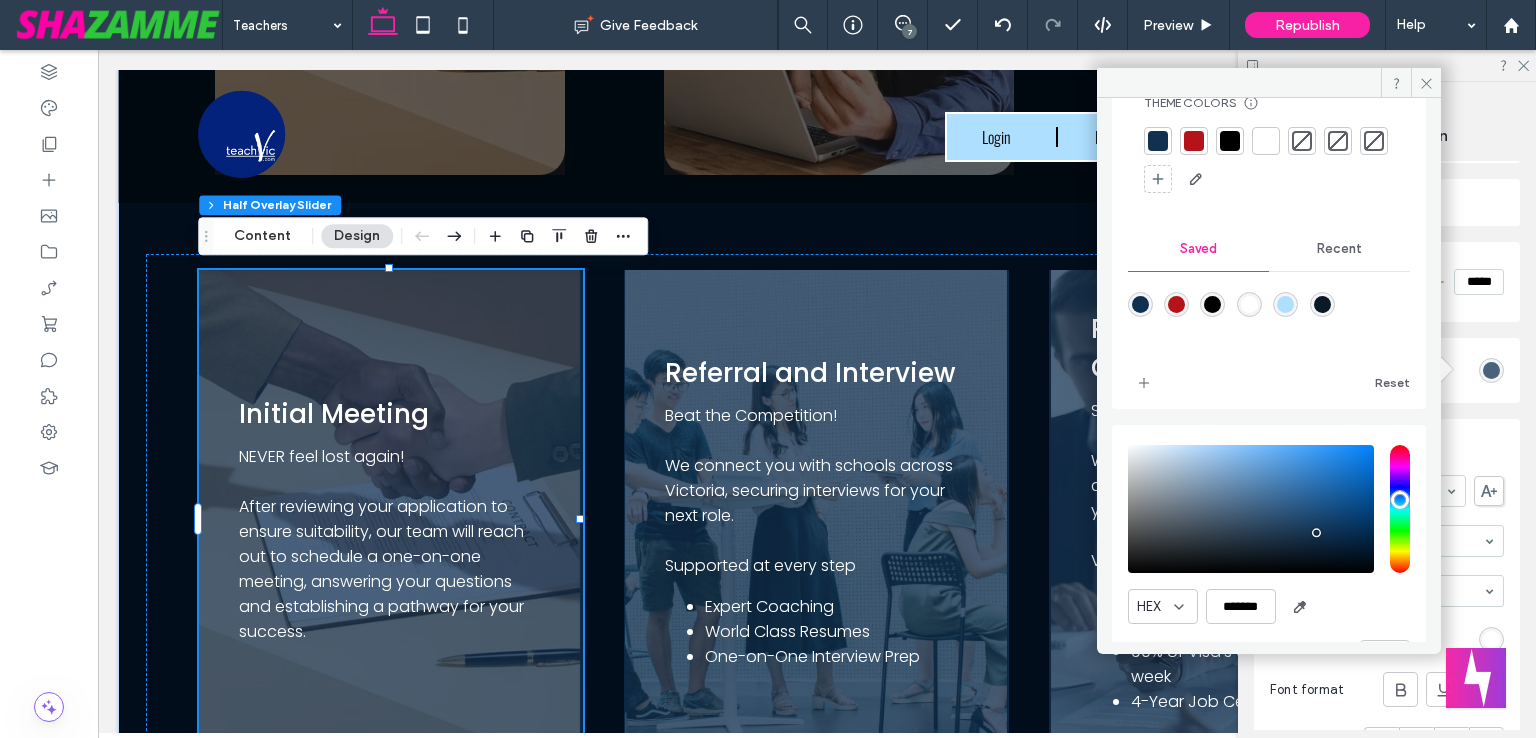 scroll, scrollTop: 118, scrollLeft: 0, axis: vertical 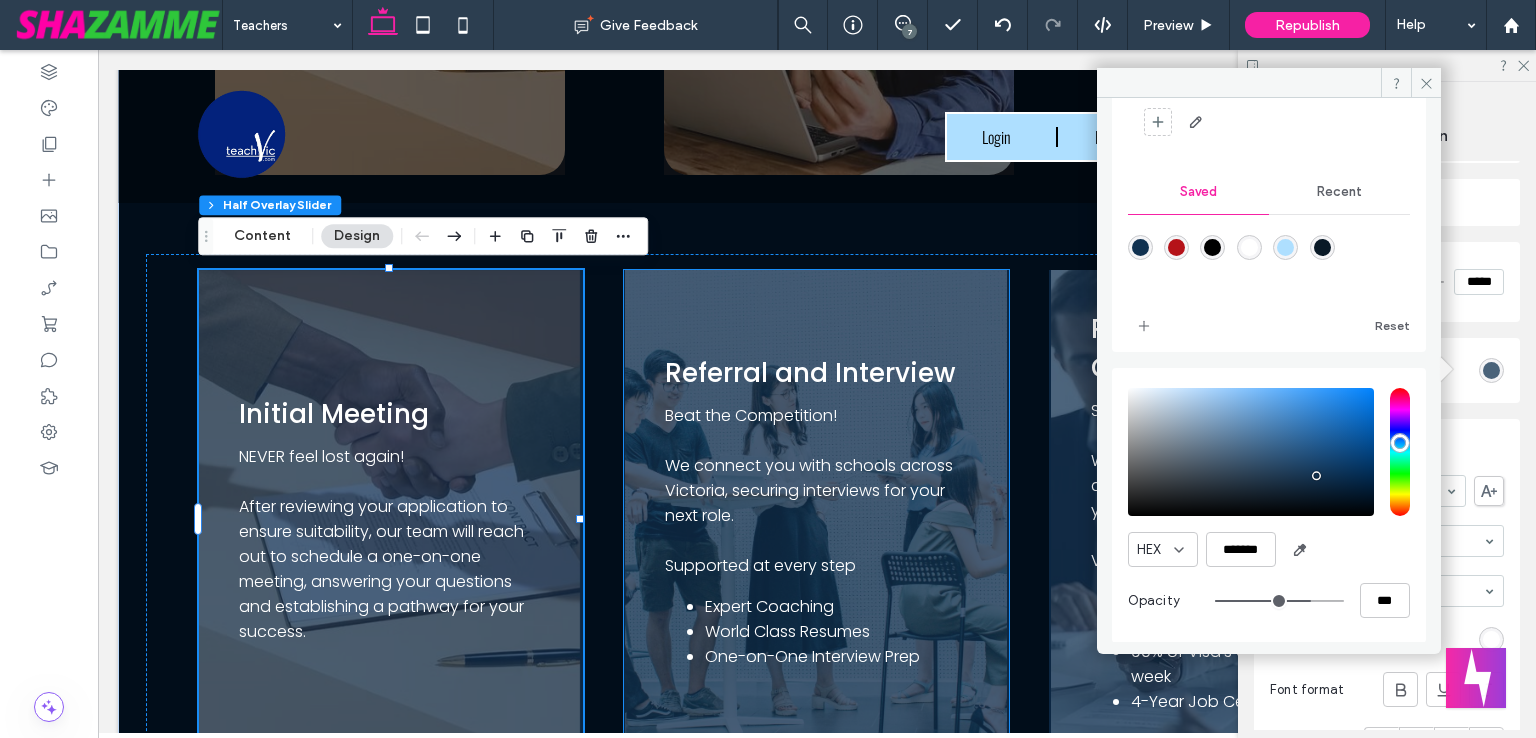 click on "Referral and Interview
Beat the Competition! We connect you with schools across Victoria, securing interviews for your next role. Supported at every step   Expert Coaching World Class Resumes One-on-One Interview Prep
Left Button
Right Button" at bounding box center [816, 520] 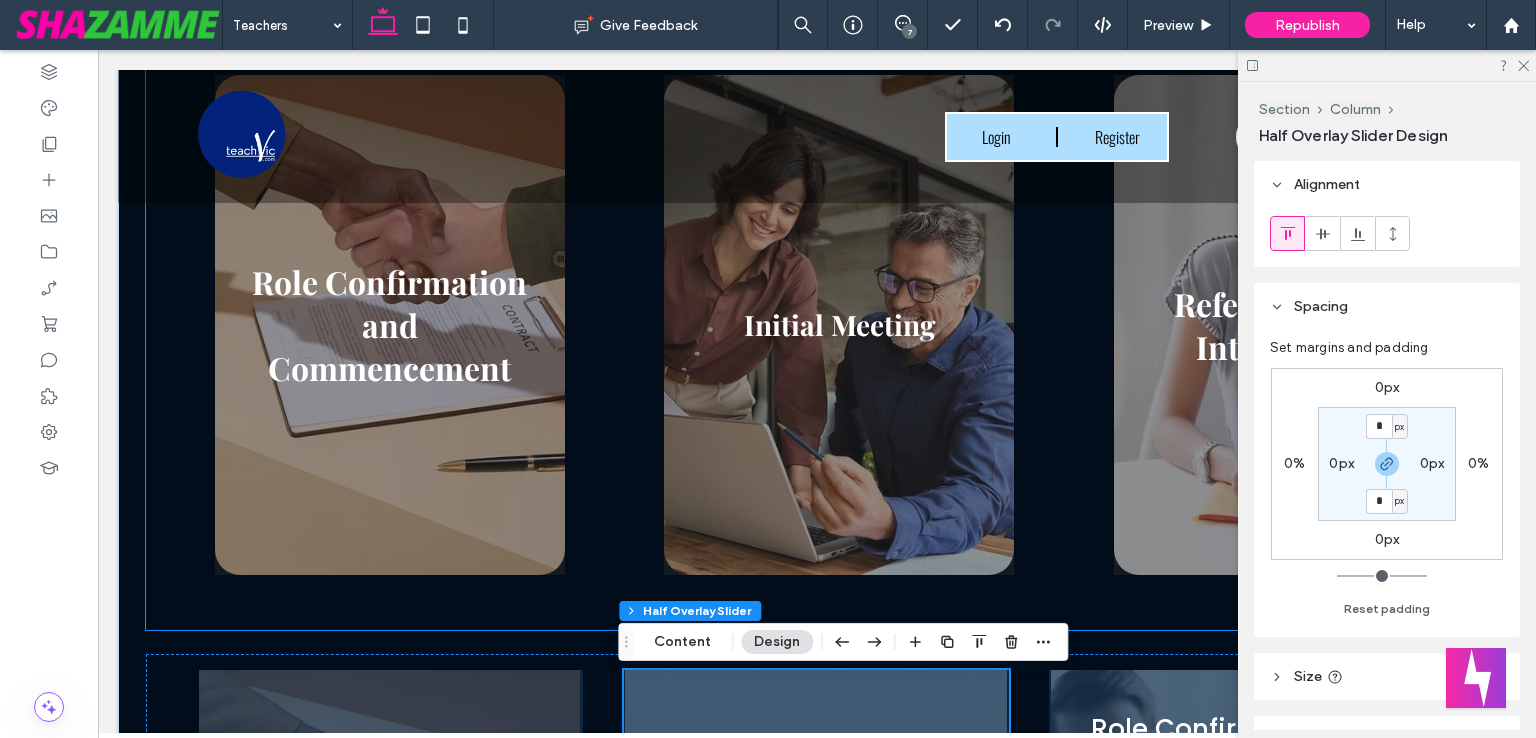 scroll, scrollTop: 1100, scrollLeft: 0, axis: vertical 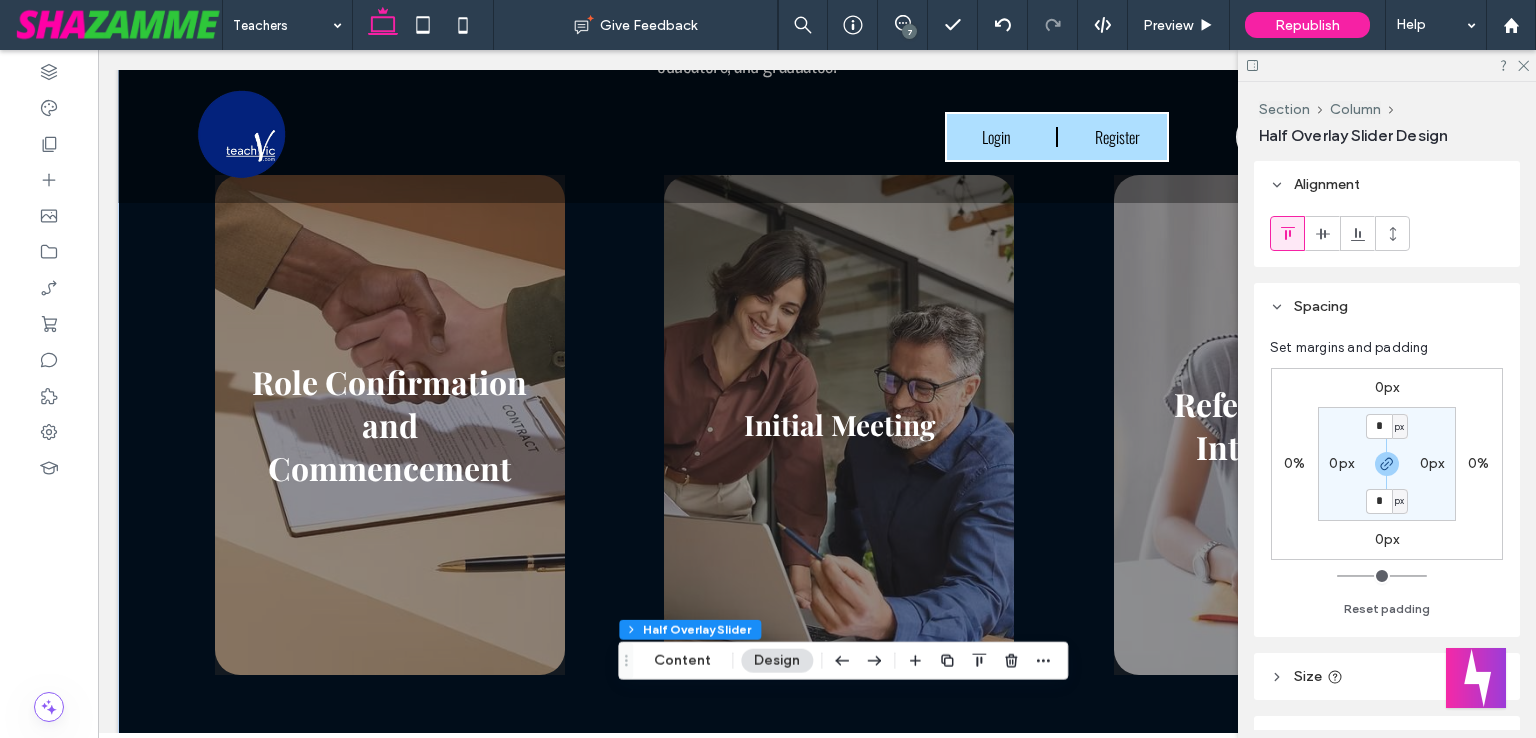 click on "7" at bounding box center (909, 31) 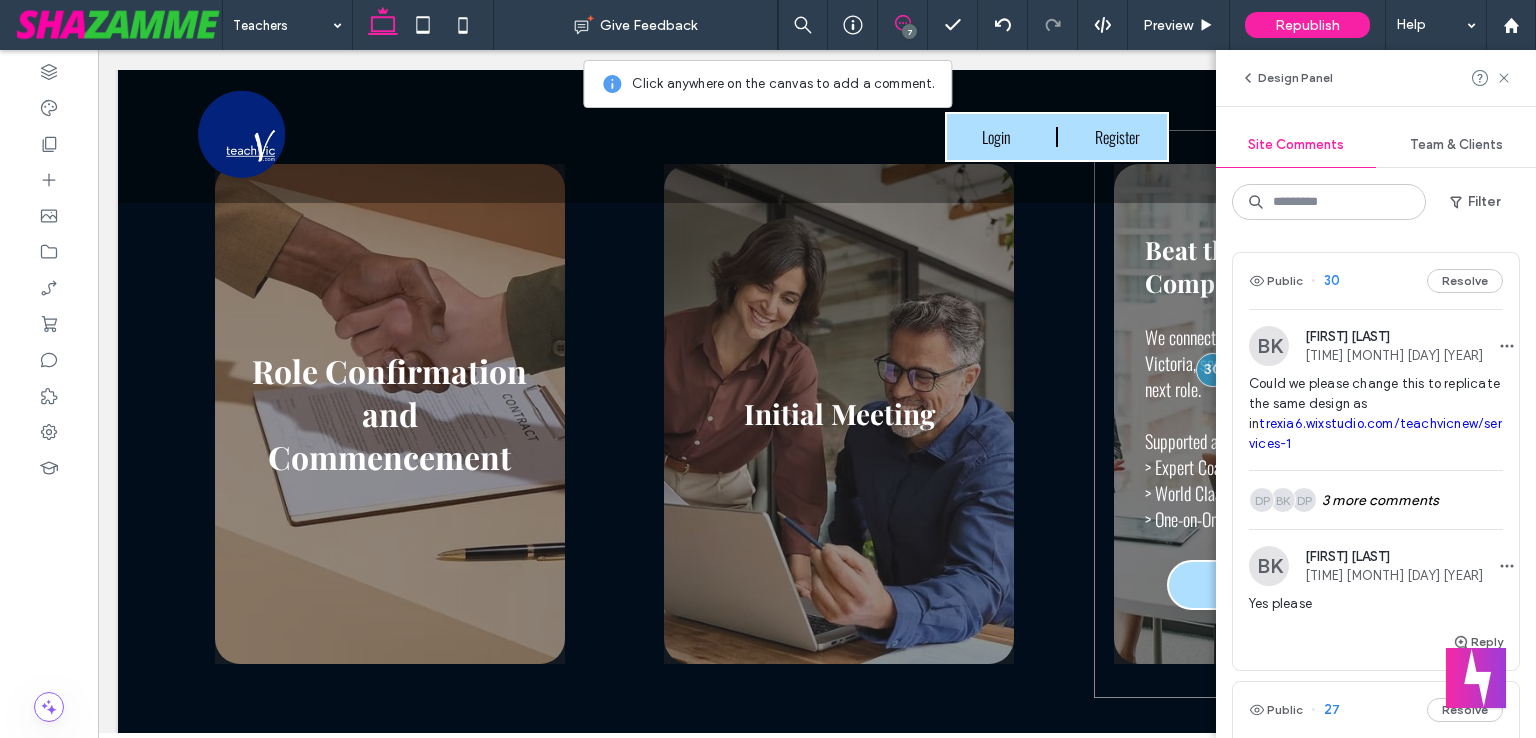 scroll, scrollTop: 1100, scrollLeft: 0, axis: vertical 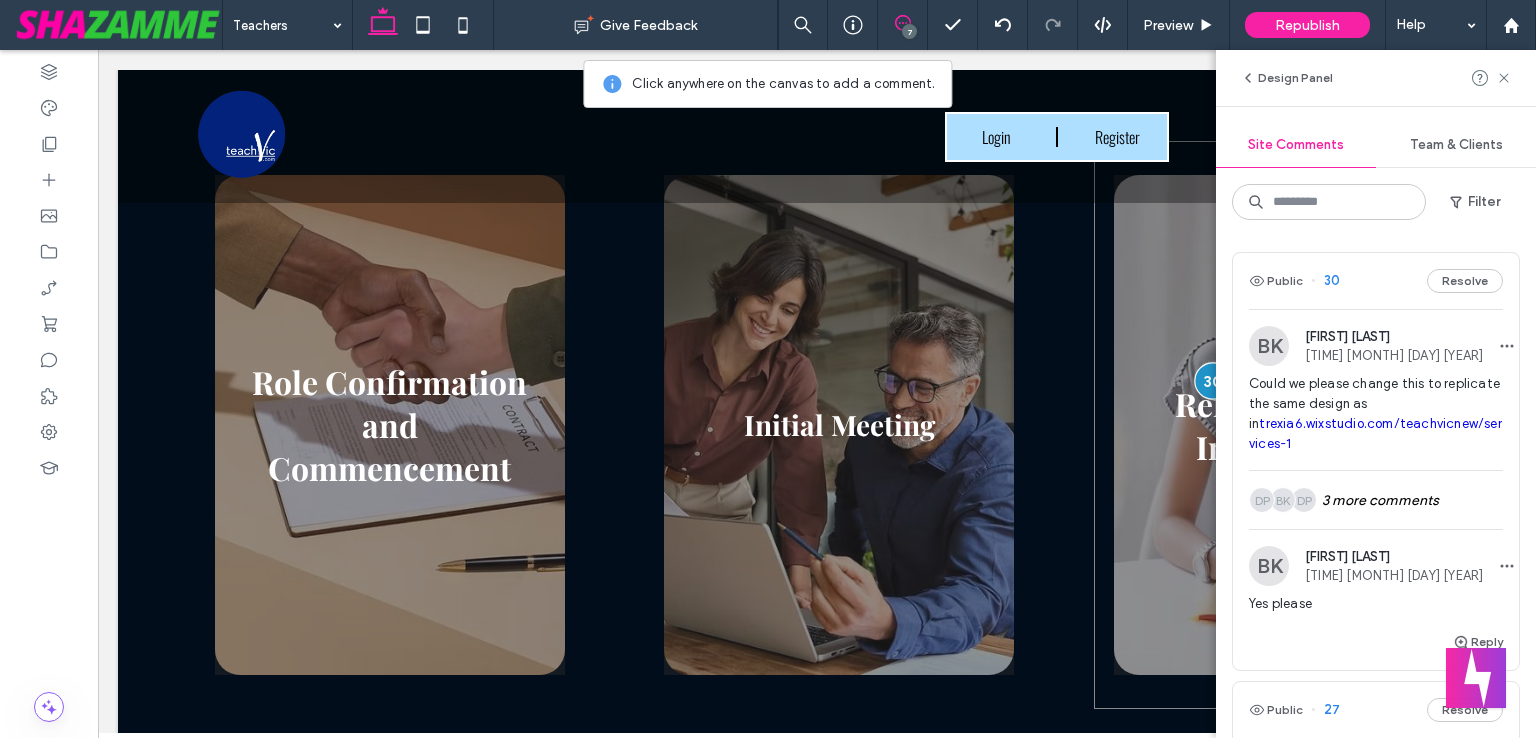click at bounding box center (1212, 380) 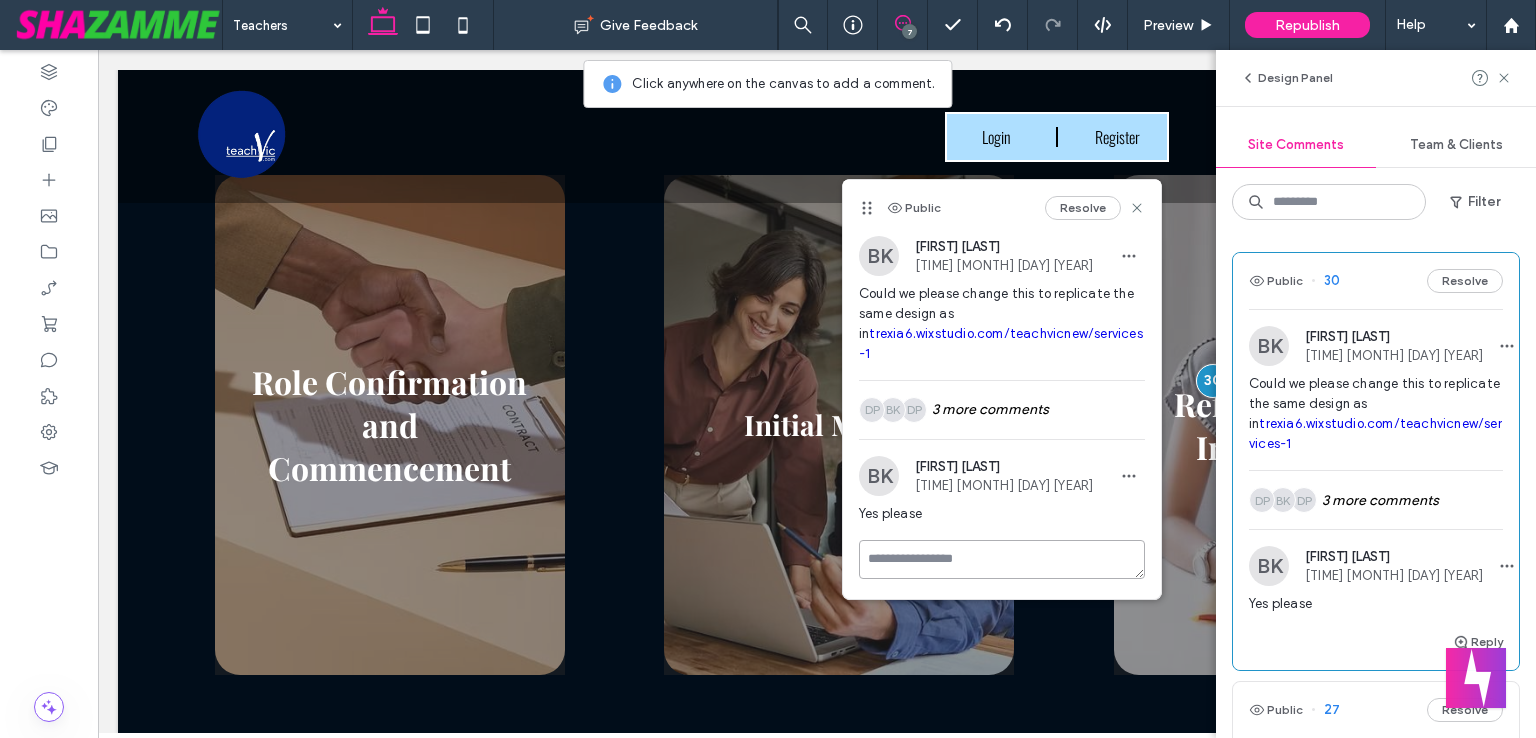 click on "Public Resolve BK Ben Kankipati 11:07 Jul 3 2025 Could we please change this to replicate the same design as in  trexia6.wixstudio.com/teachvicnew/services-1 DP BK DP 3 more comments BK Ben Kankipati 06:06 Aug 6 2025 Yes please" at bounding box center (1002, 389) 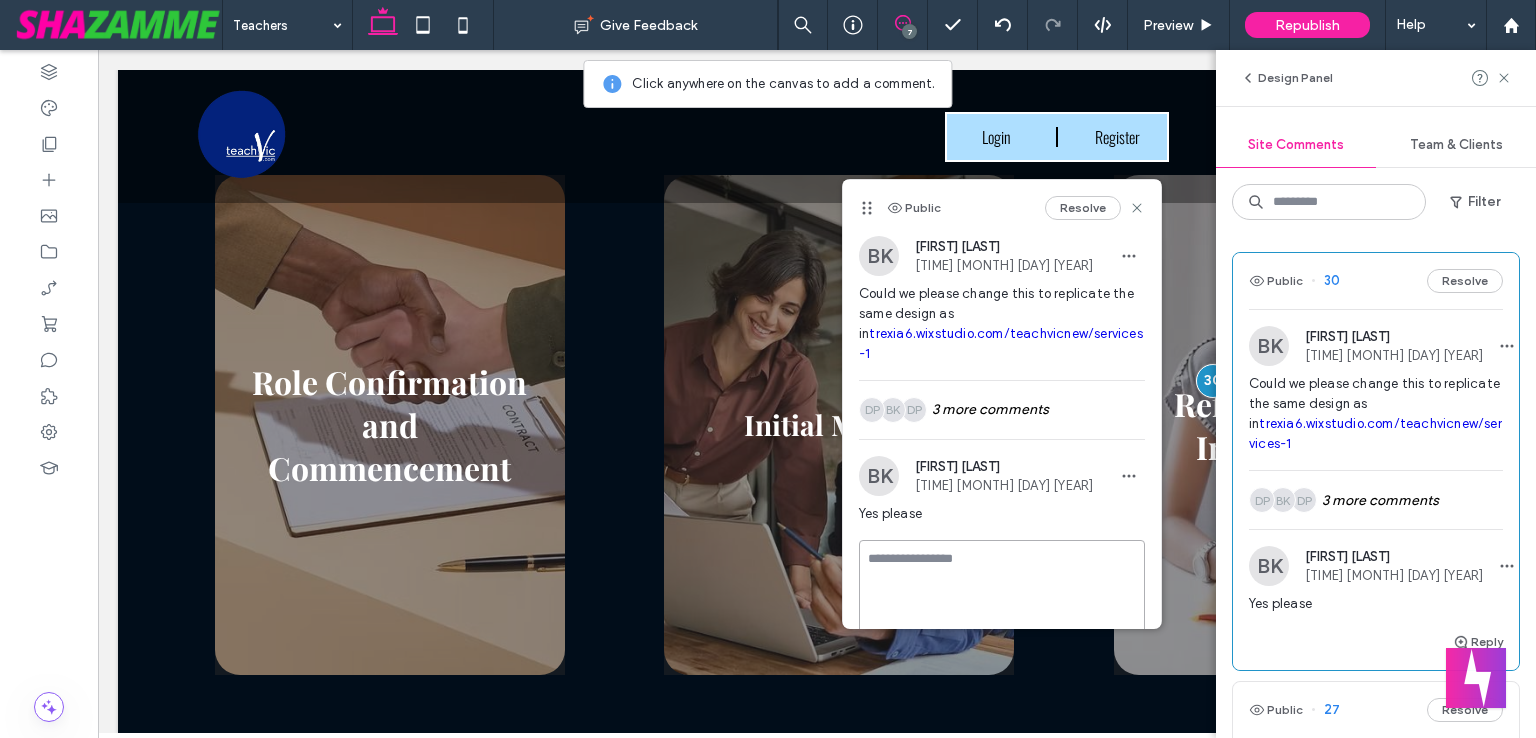 type on "*" 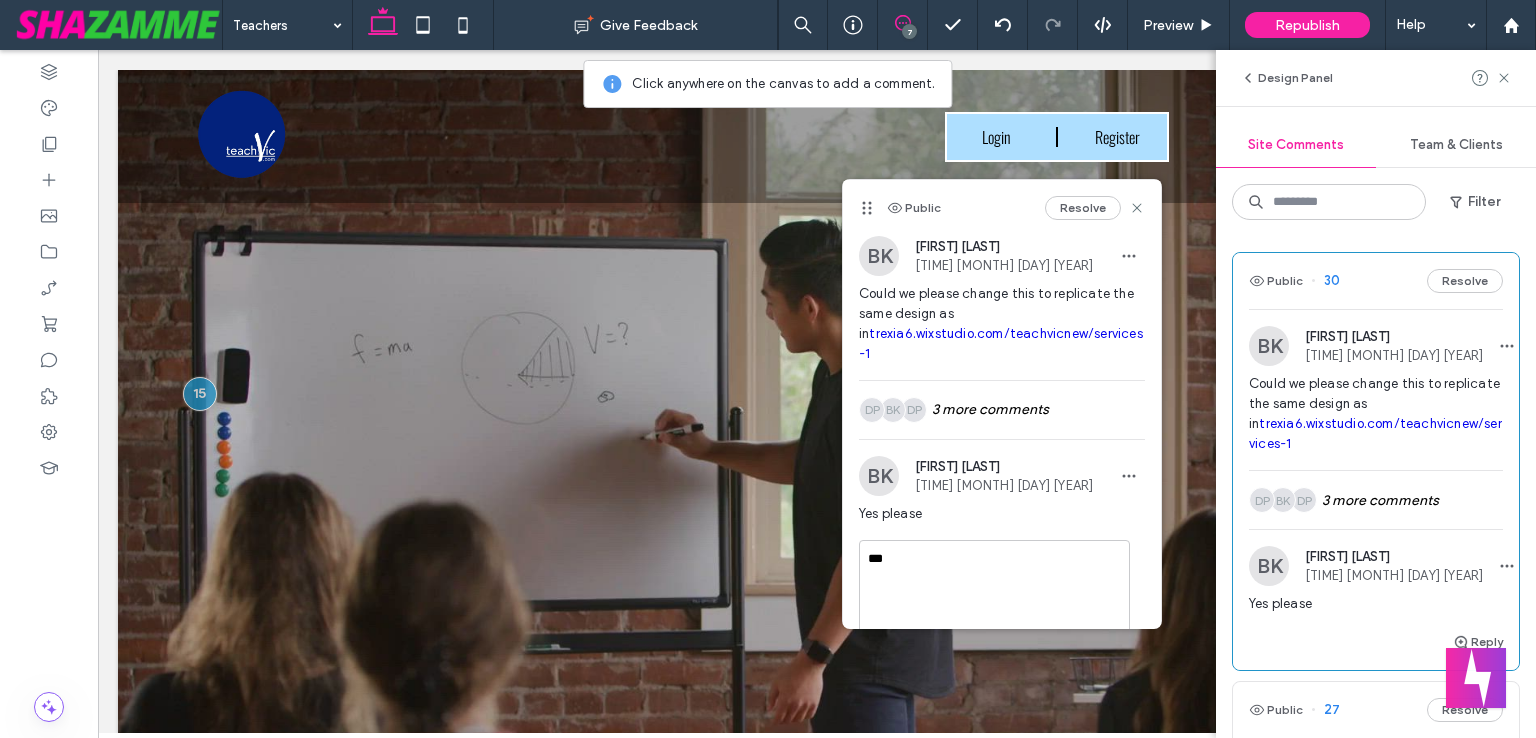 scroll, scrollTop: 1100, scrollLeft: 0, axis: vertical 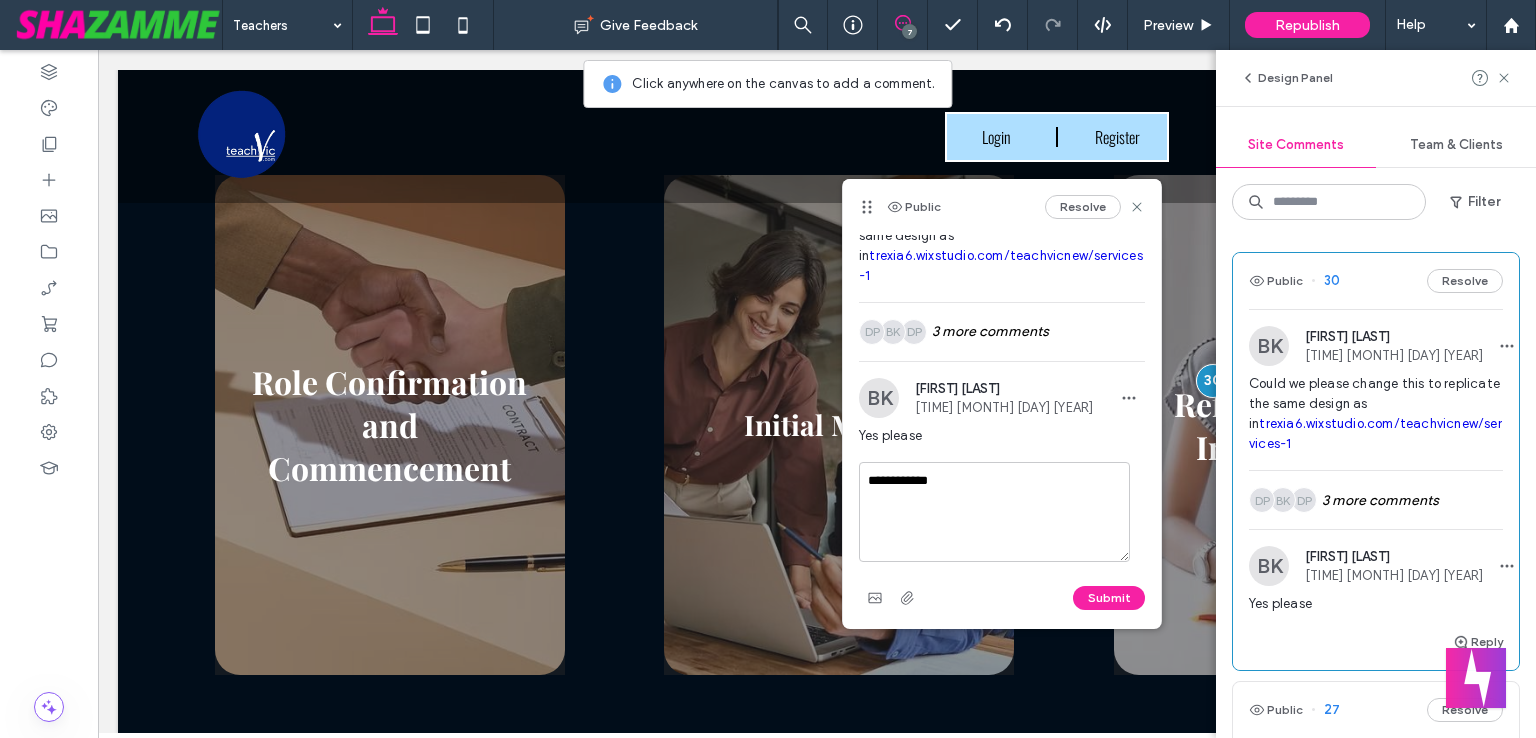 type on "**********" 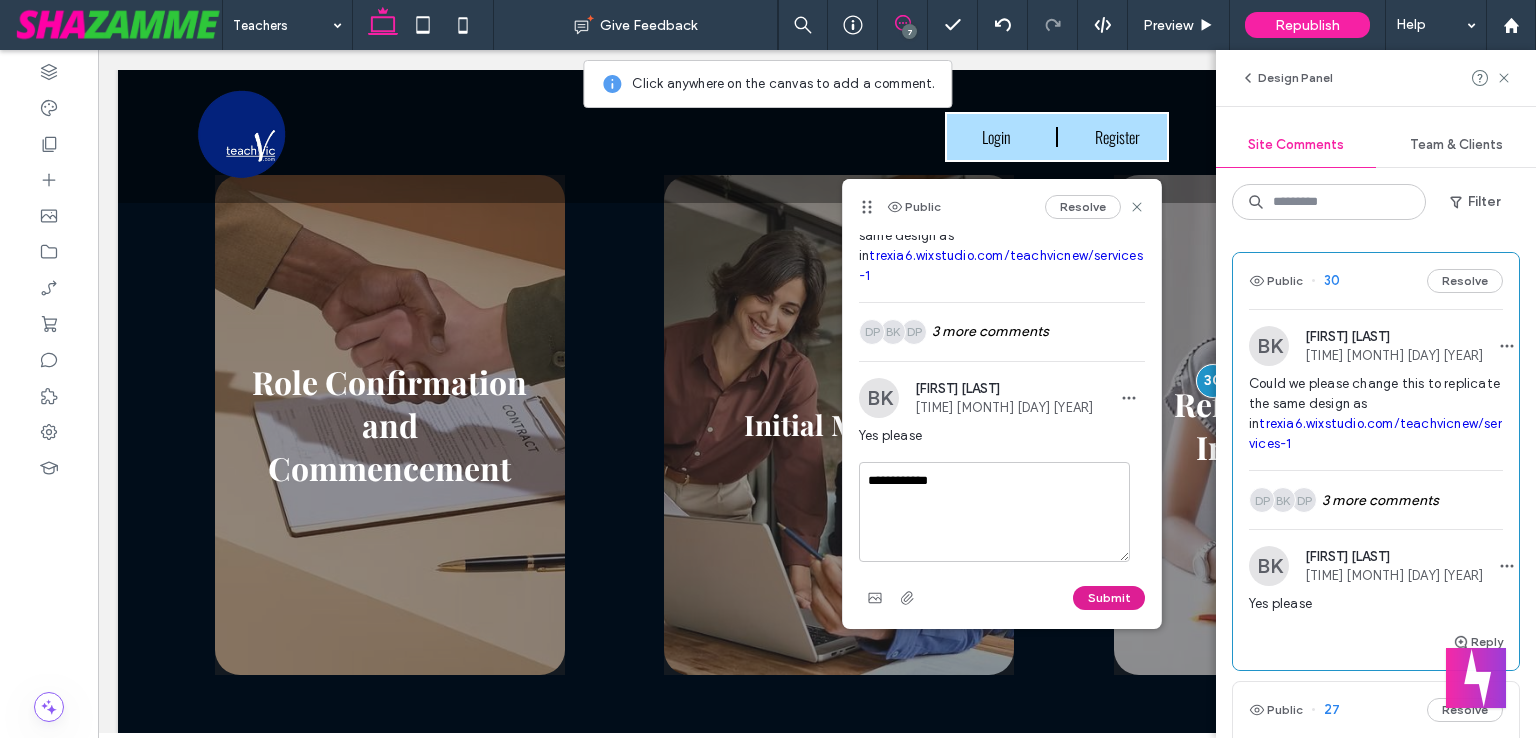 click on "Submit" at bounding box center [1109, 598] 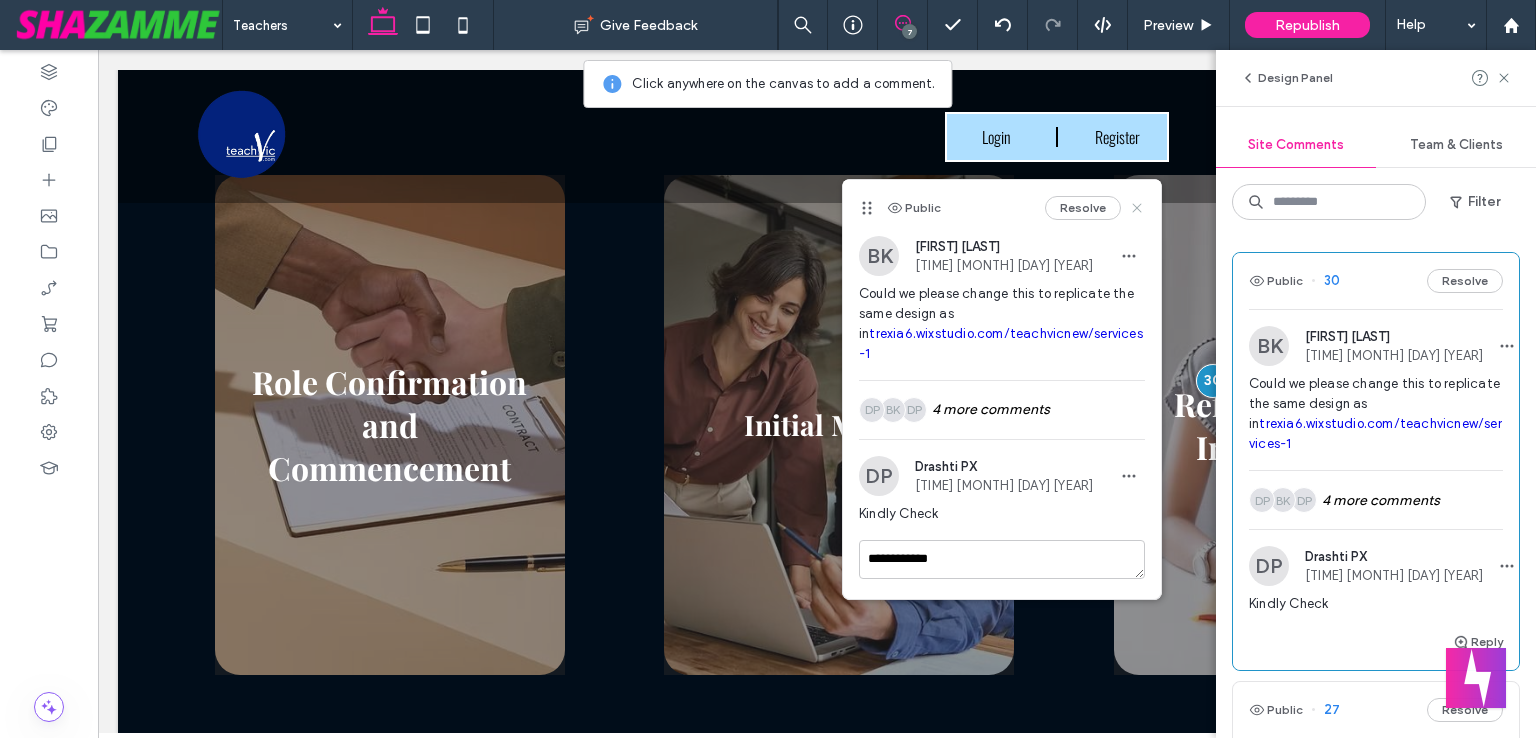 click 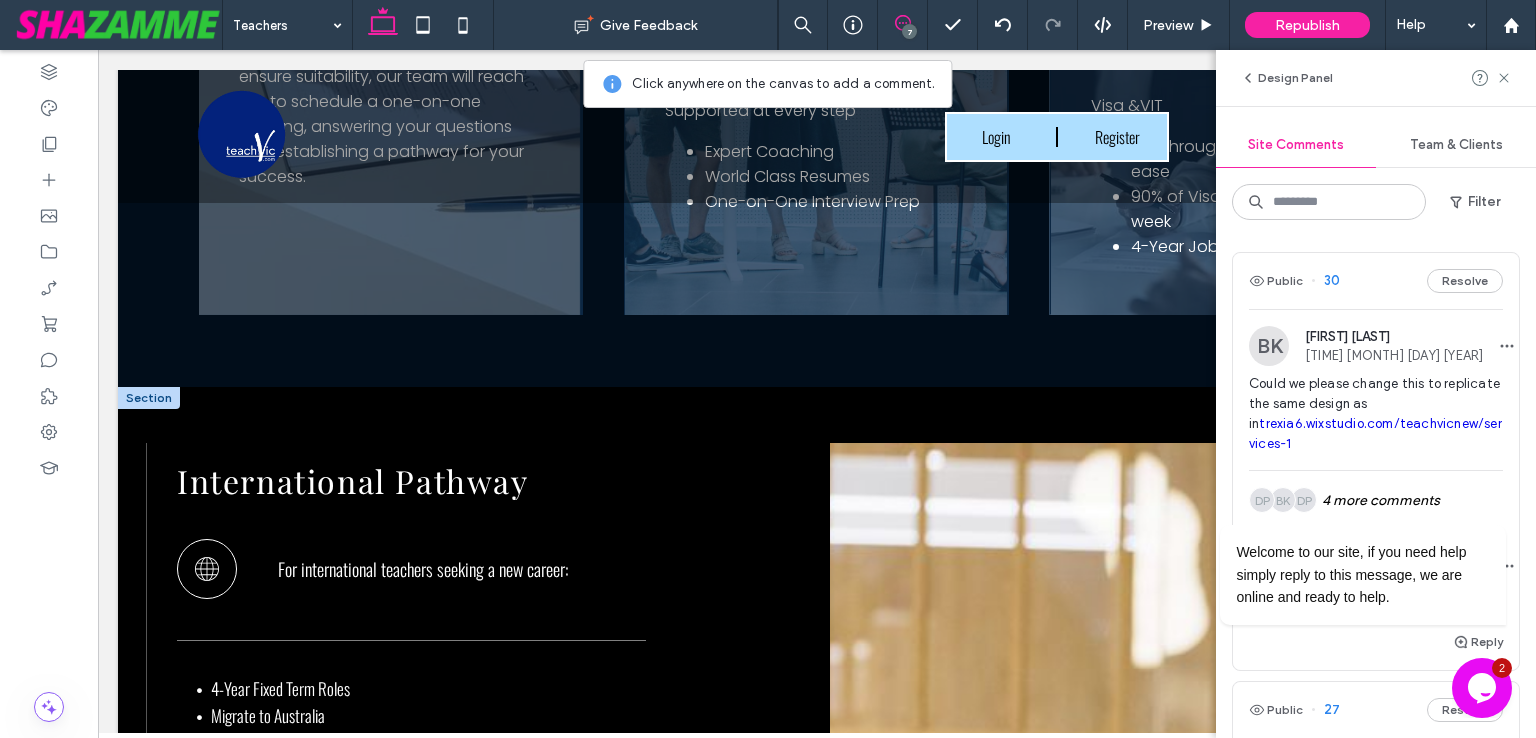 scroll, scrollTop: 2100, scrollLeft: 0, axis: vertical 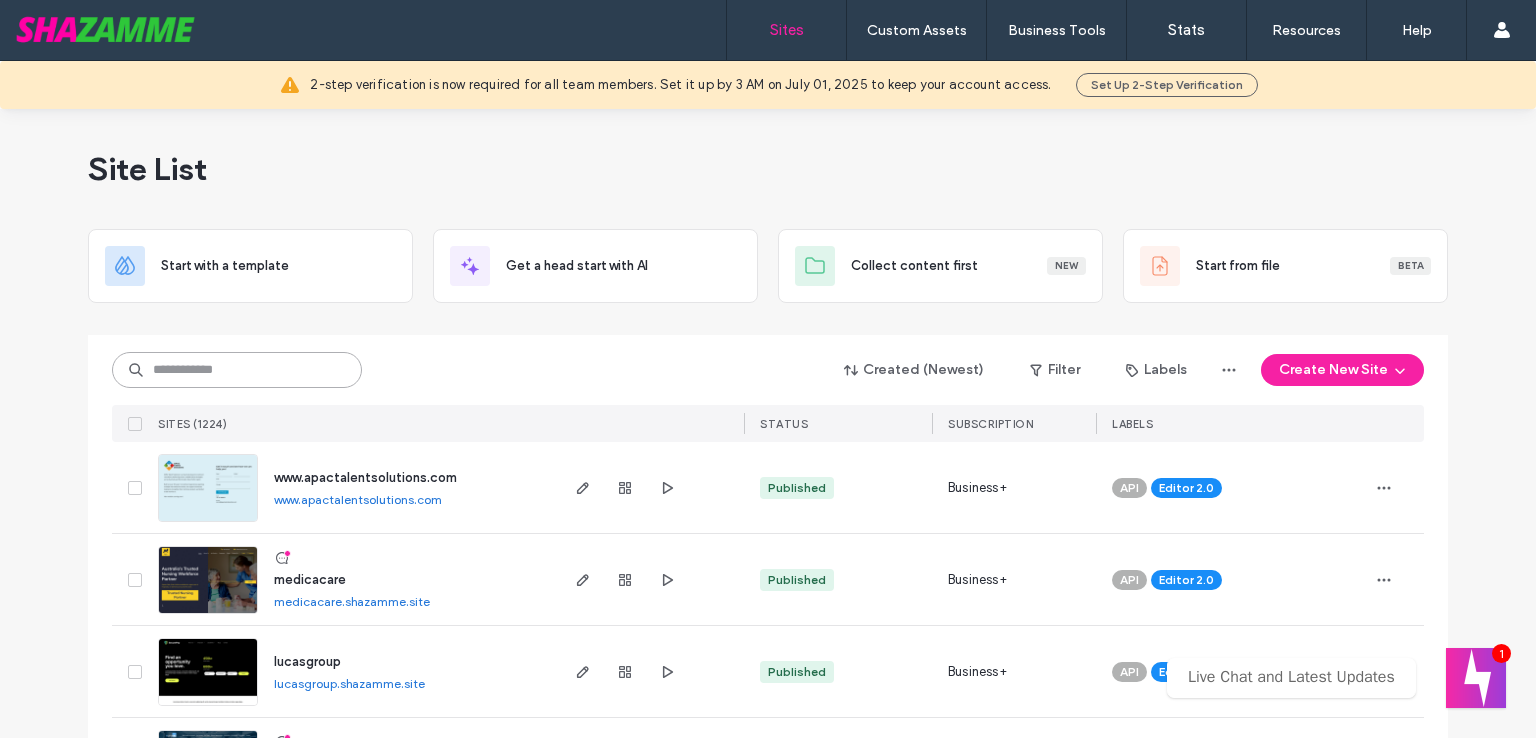 click at bounding box center [237, 370] 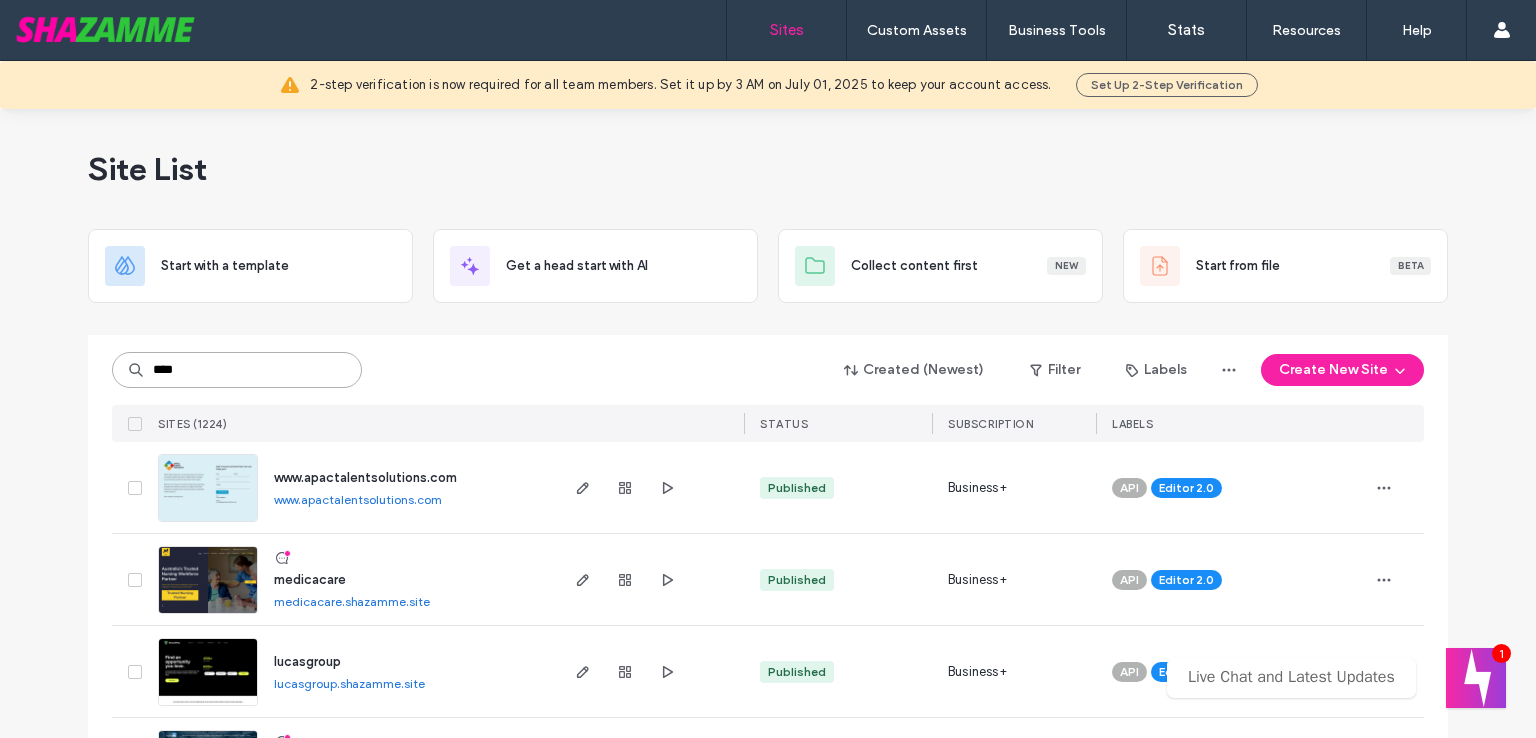 type on "****" 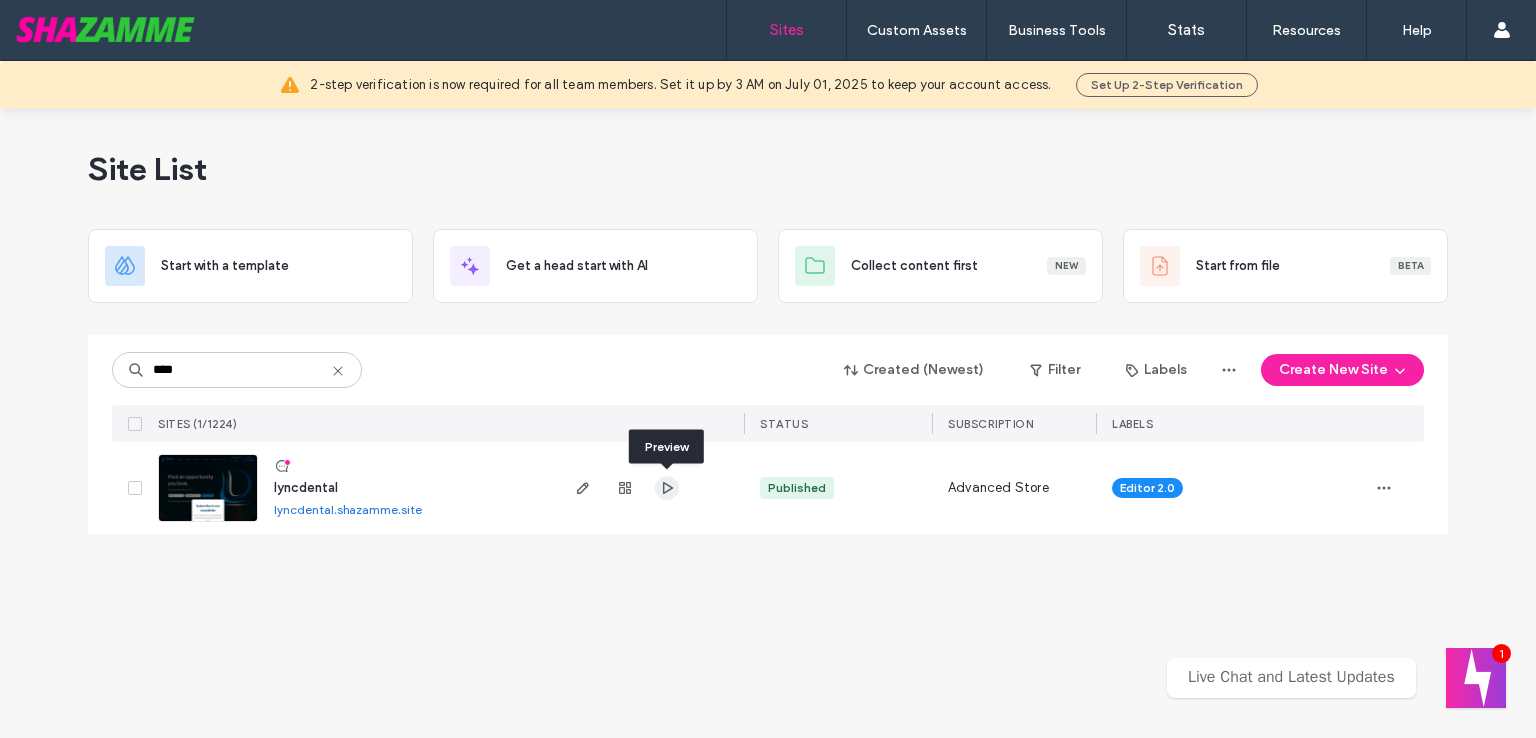 click 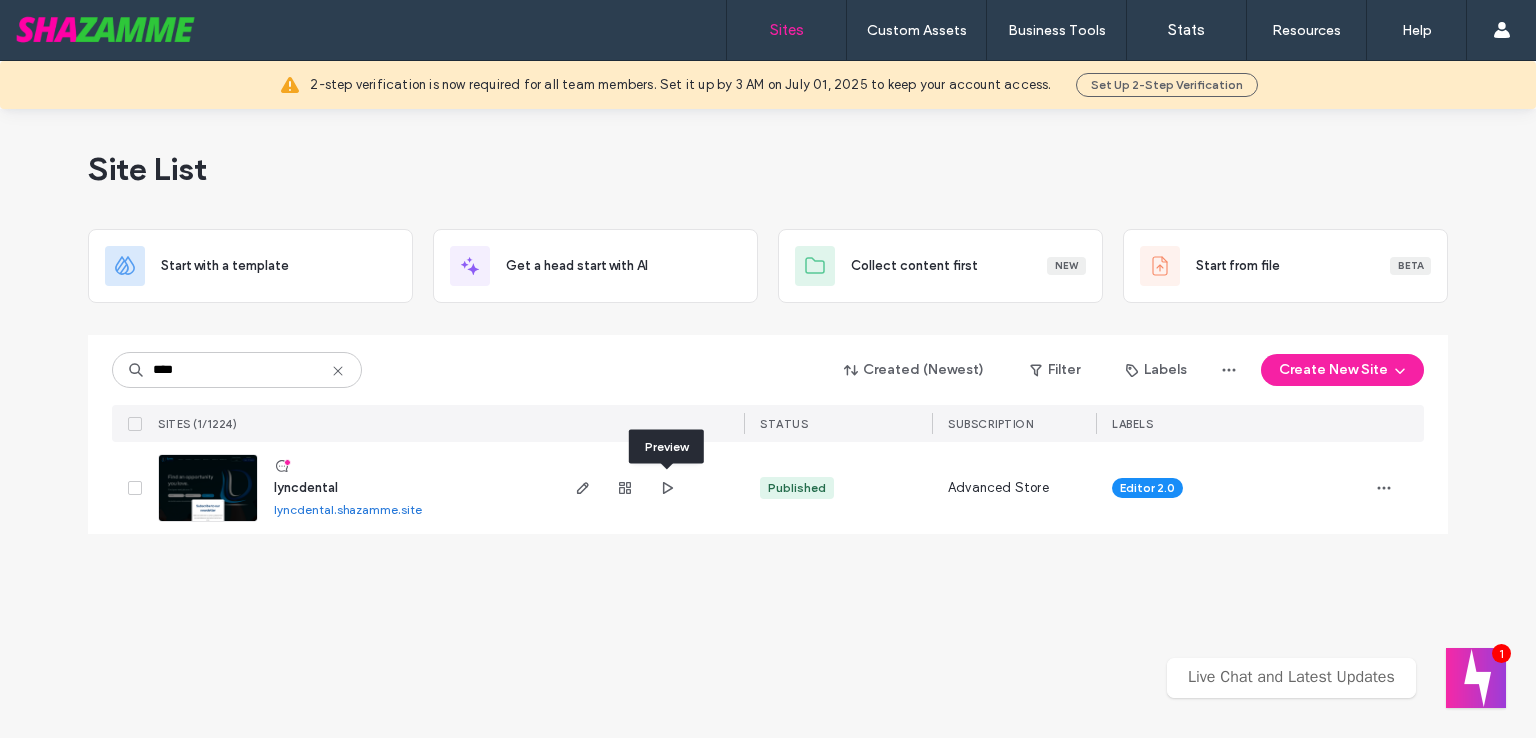 type 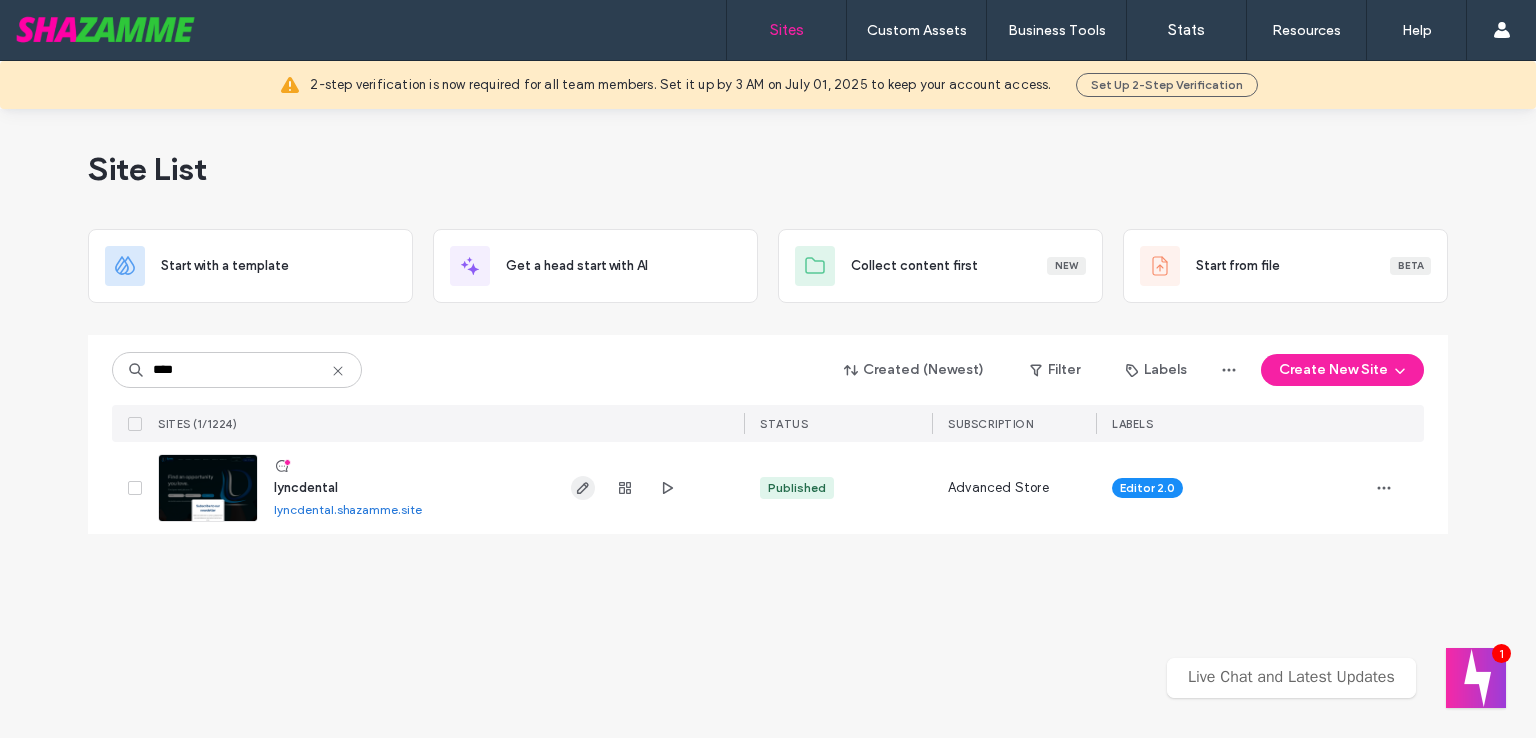 click 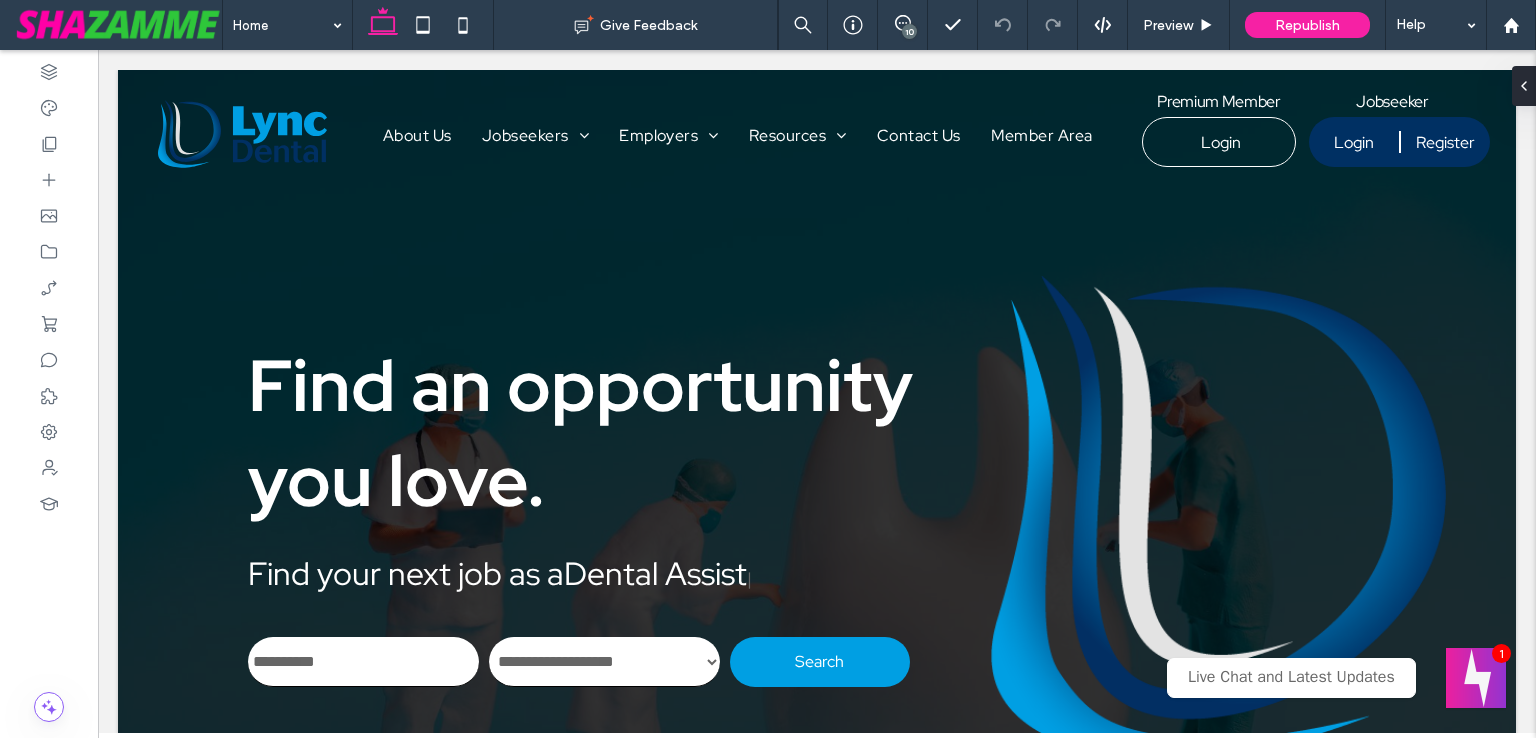 scroll, scrollTop: 0, scrollLeft: 0, axis: both 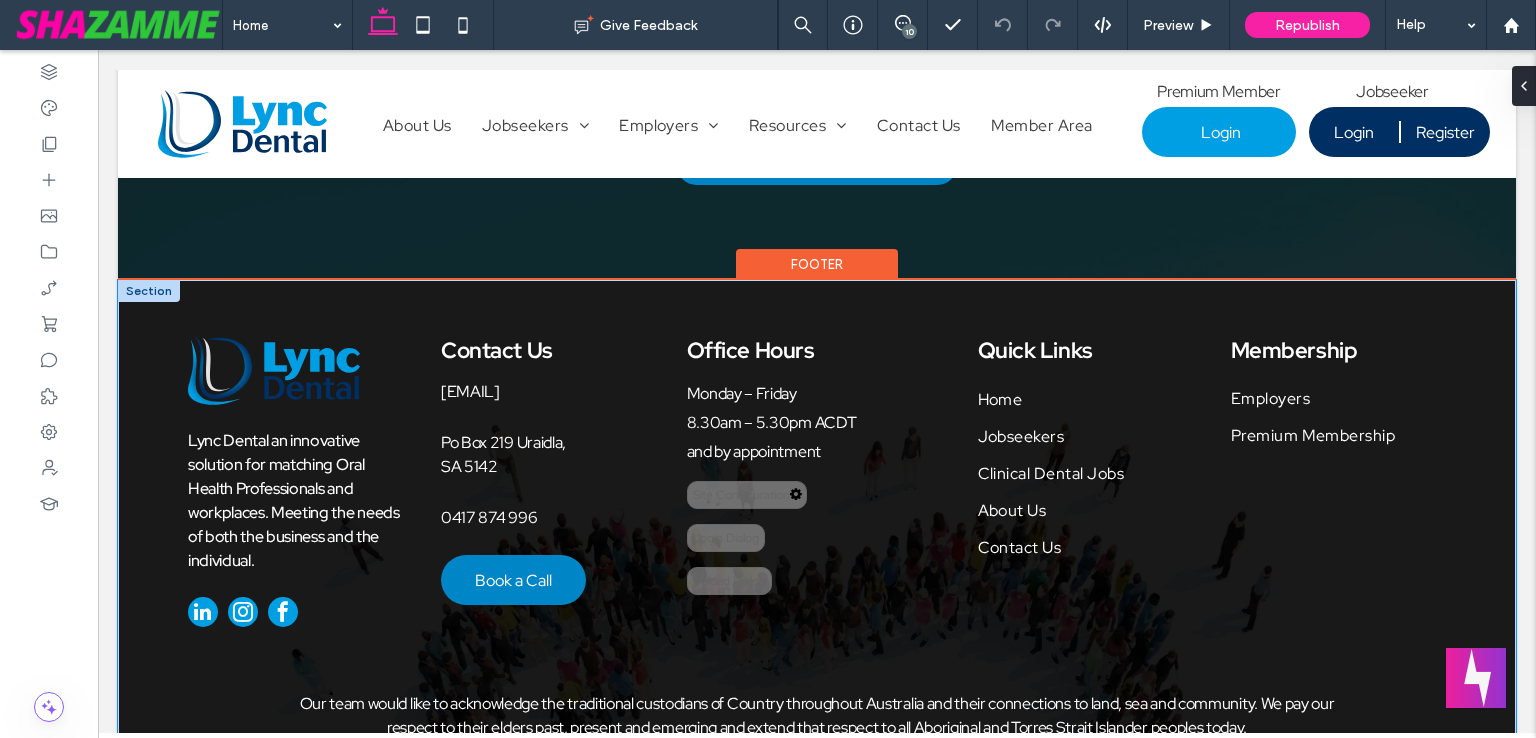 type on "**********" 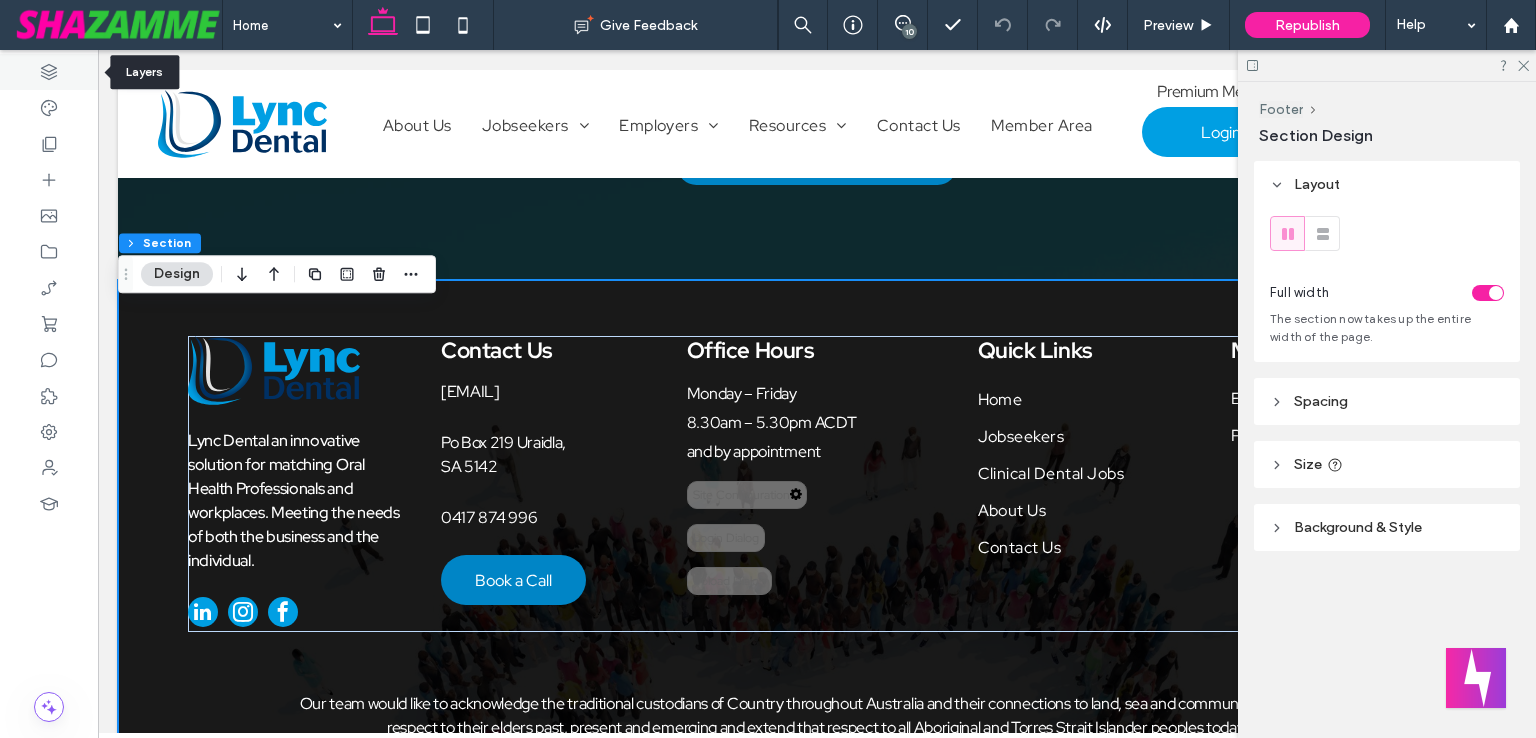 click 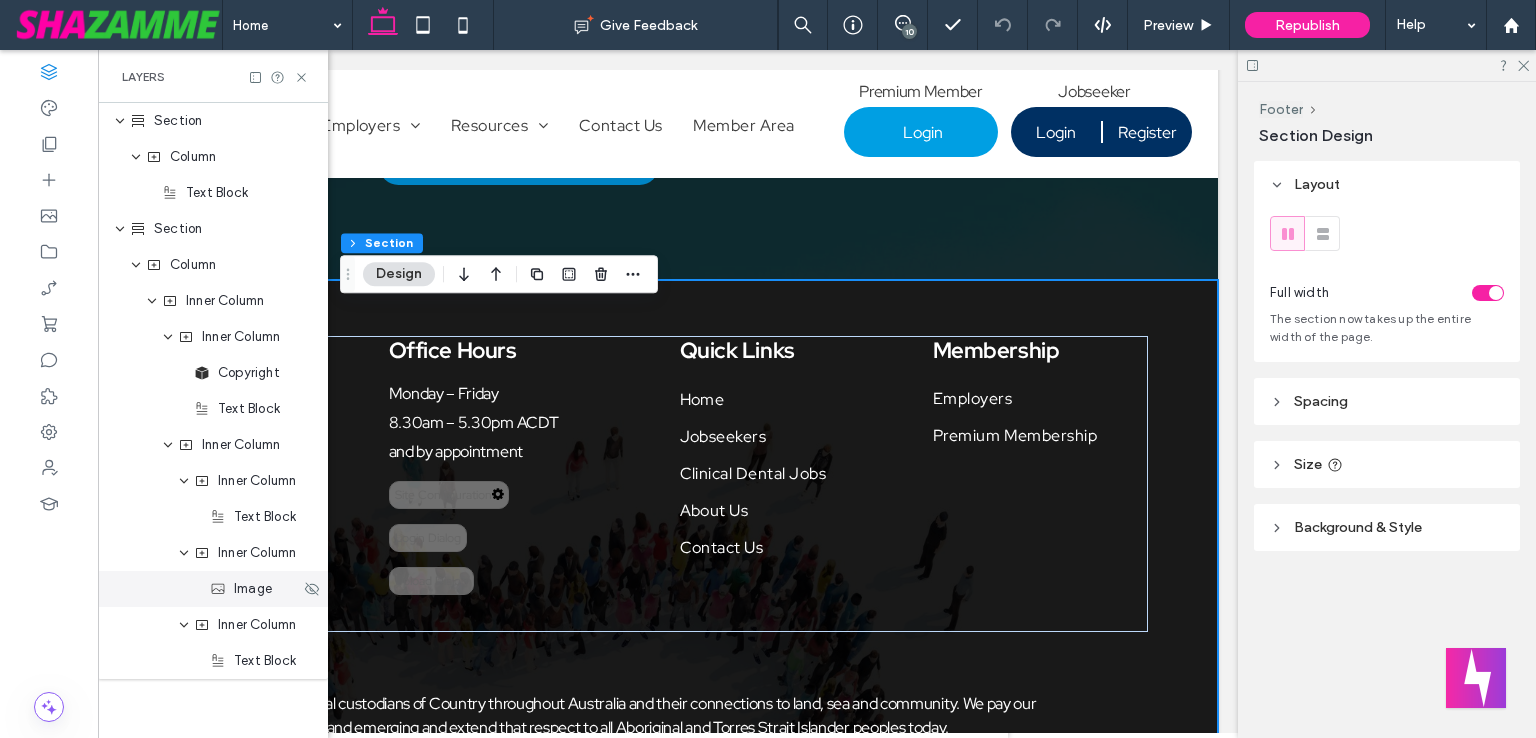scroll, scrollTop: 4952, scrollLeft: 0, axis: vertical 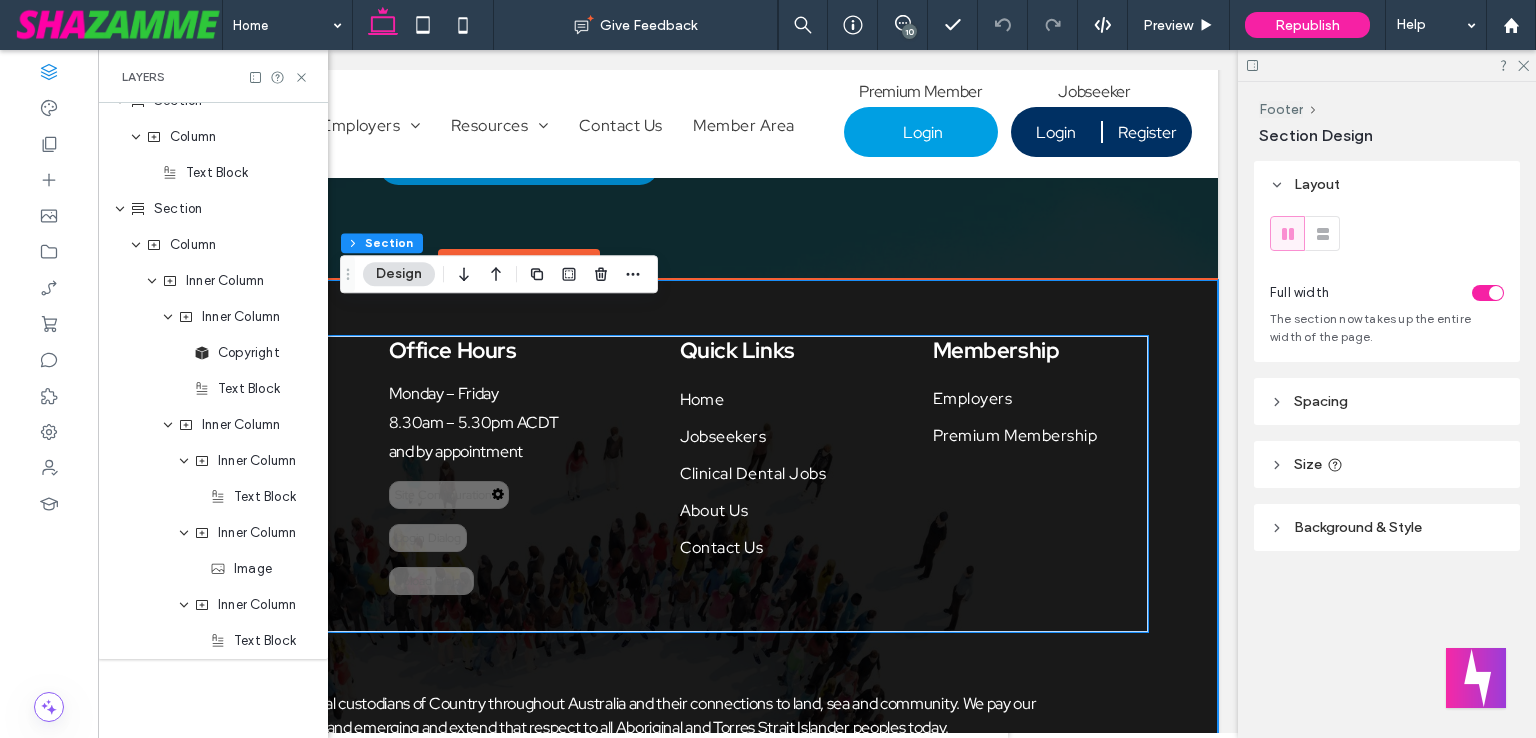 click on "Site Configuration" at bounding box center (449, 495) 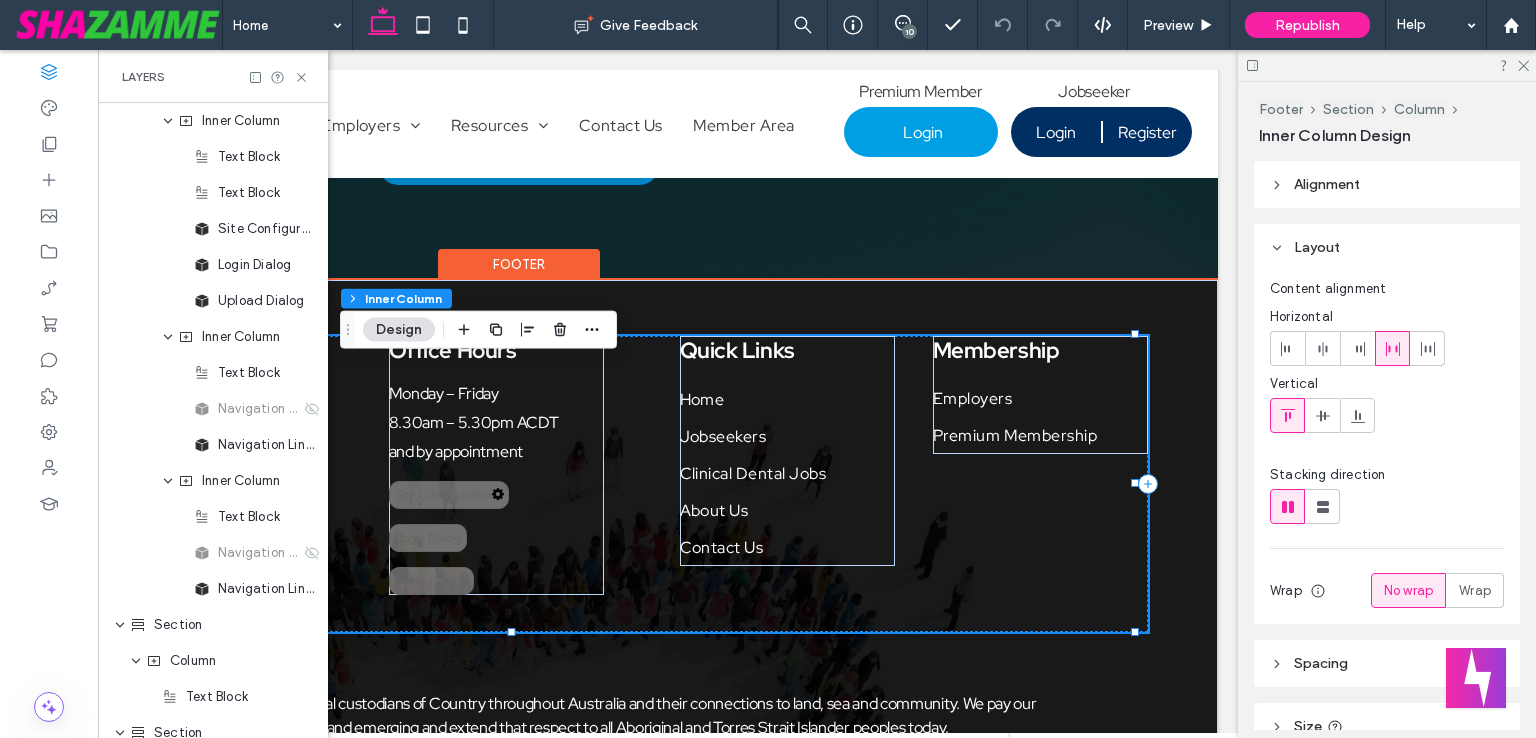 click on "Site Configuration" at bounding box center [449, 495] 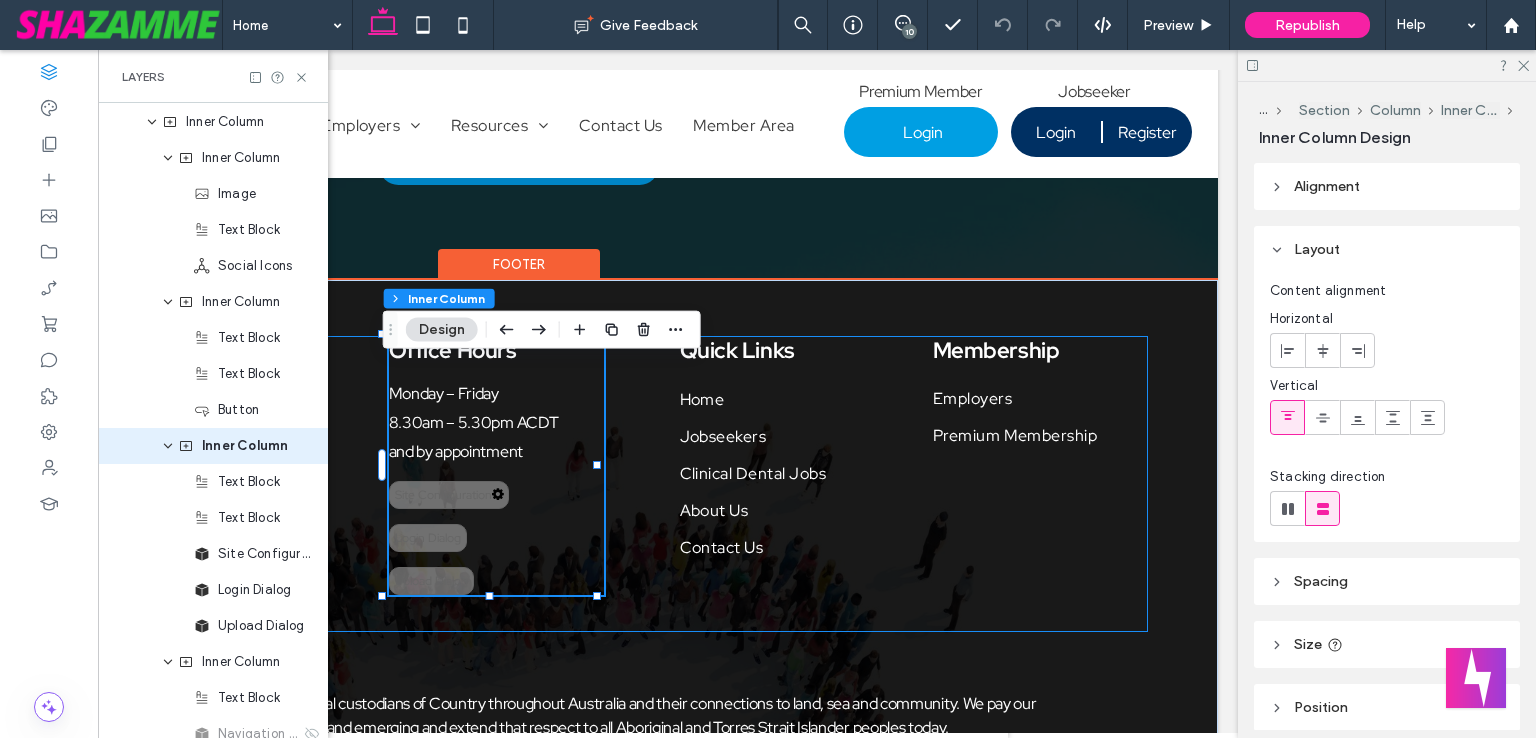 click on "Site Configuration" at bounding box center [449, 495] 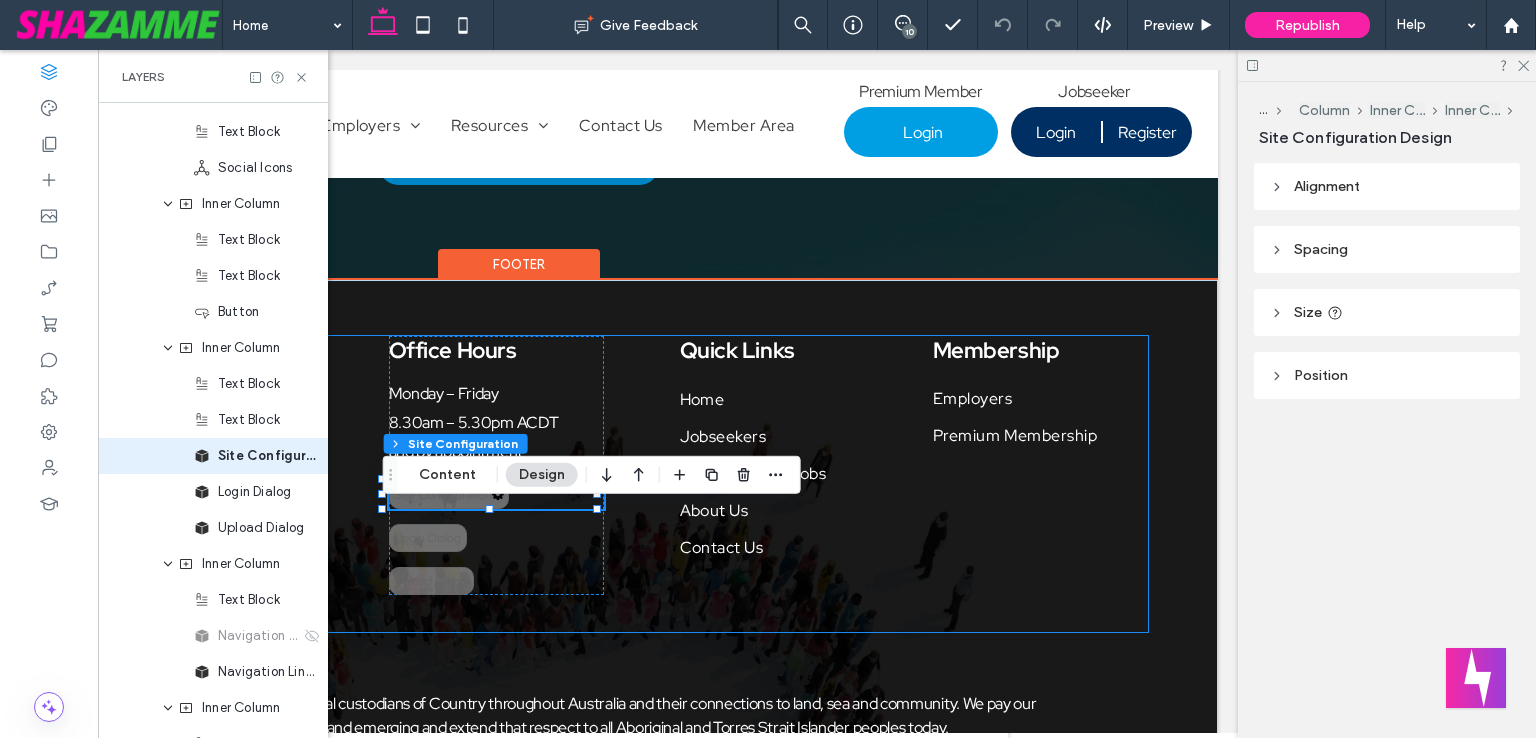 scroll, scrollTop: 4236, scrollLeft: 0, axis: vertical 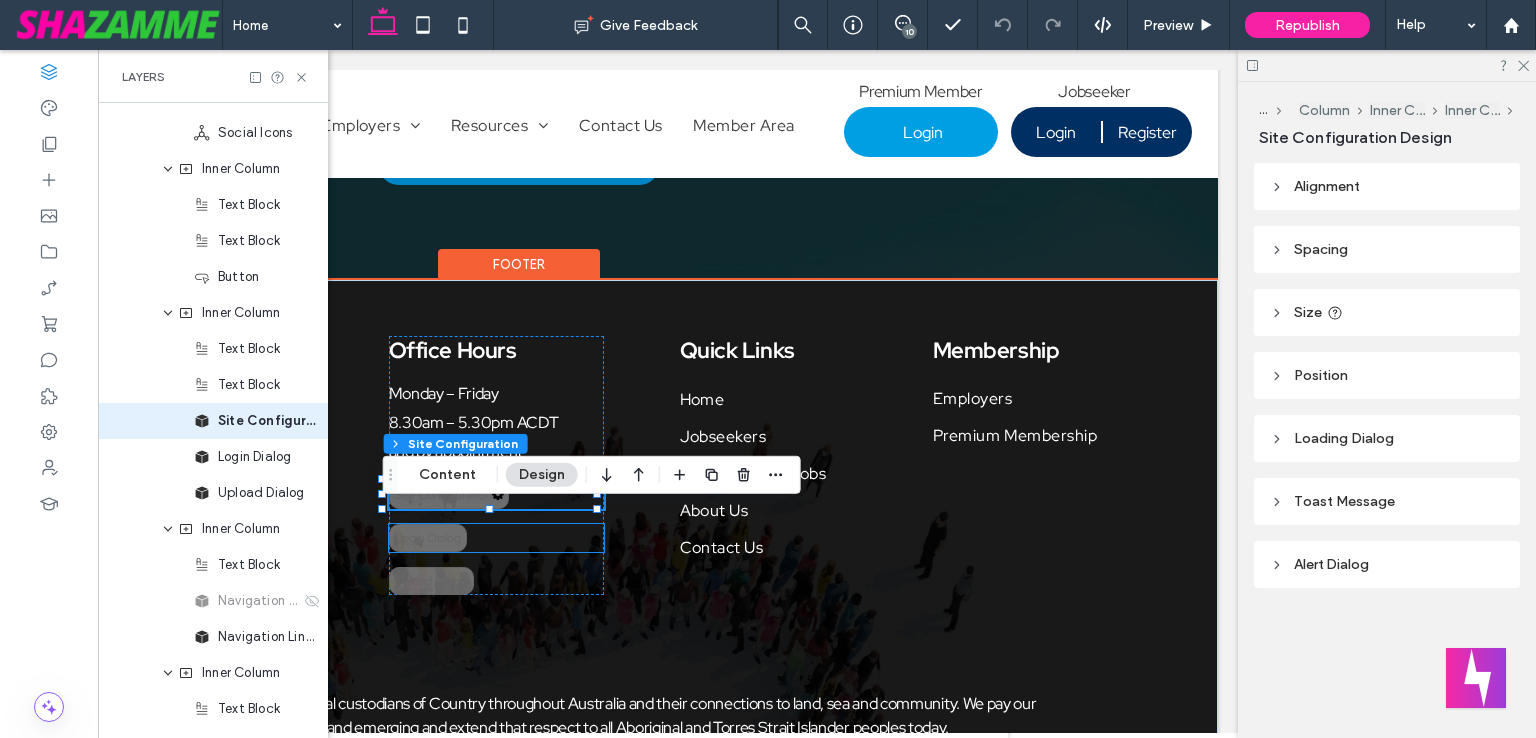 click on "Login Dialog" at bounding box center [428, 538] 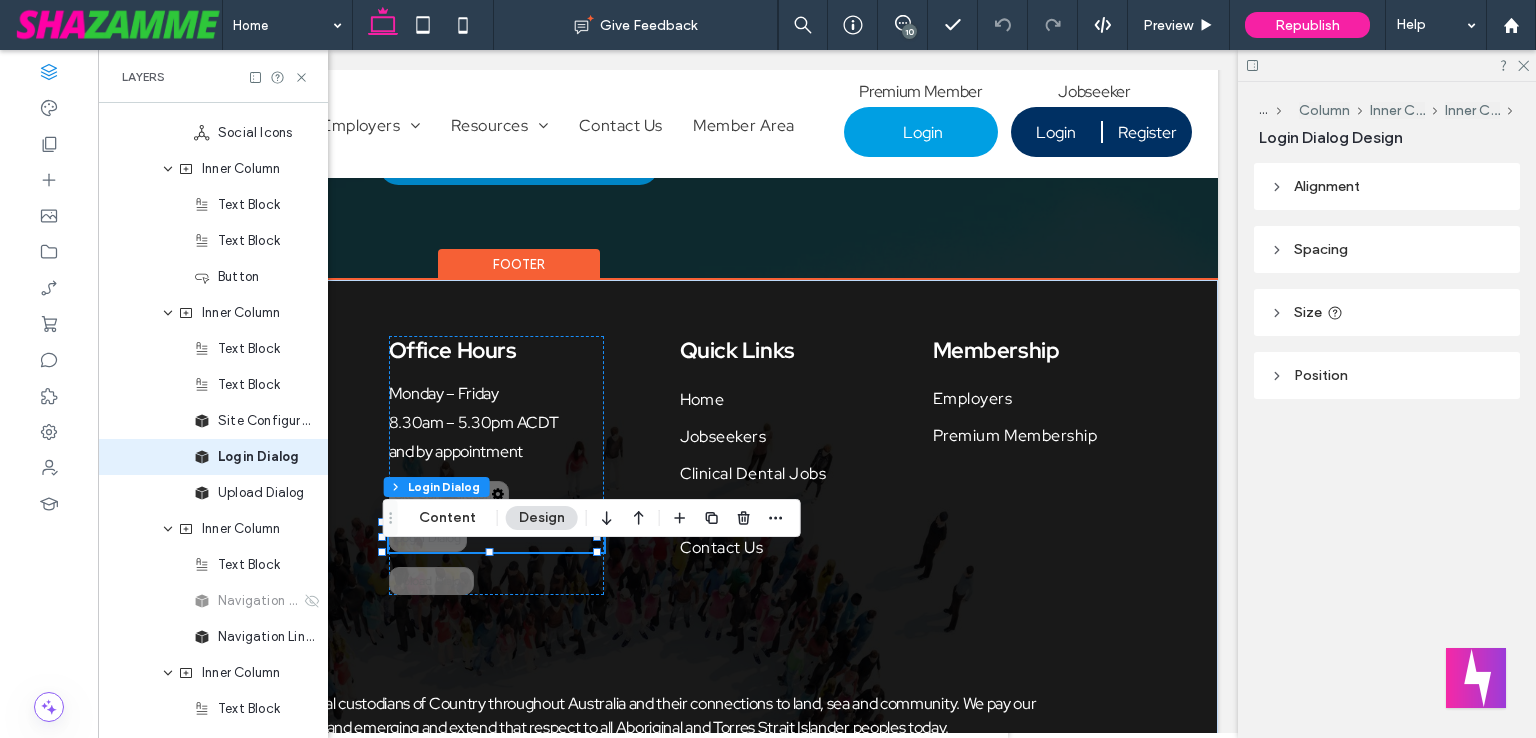 click on "Upload Dialog" at bounding box center (431, 581) 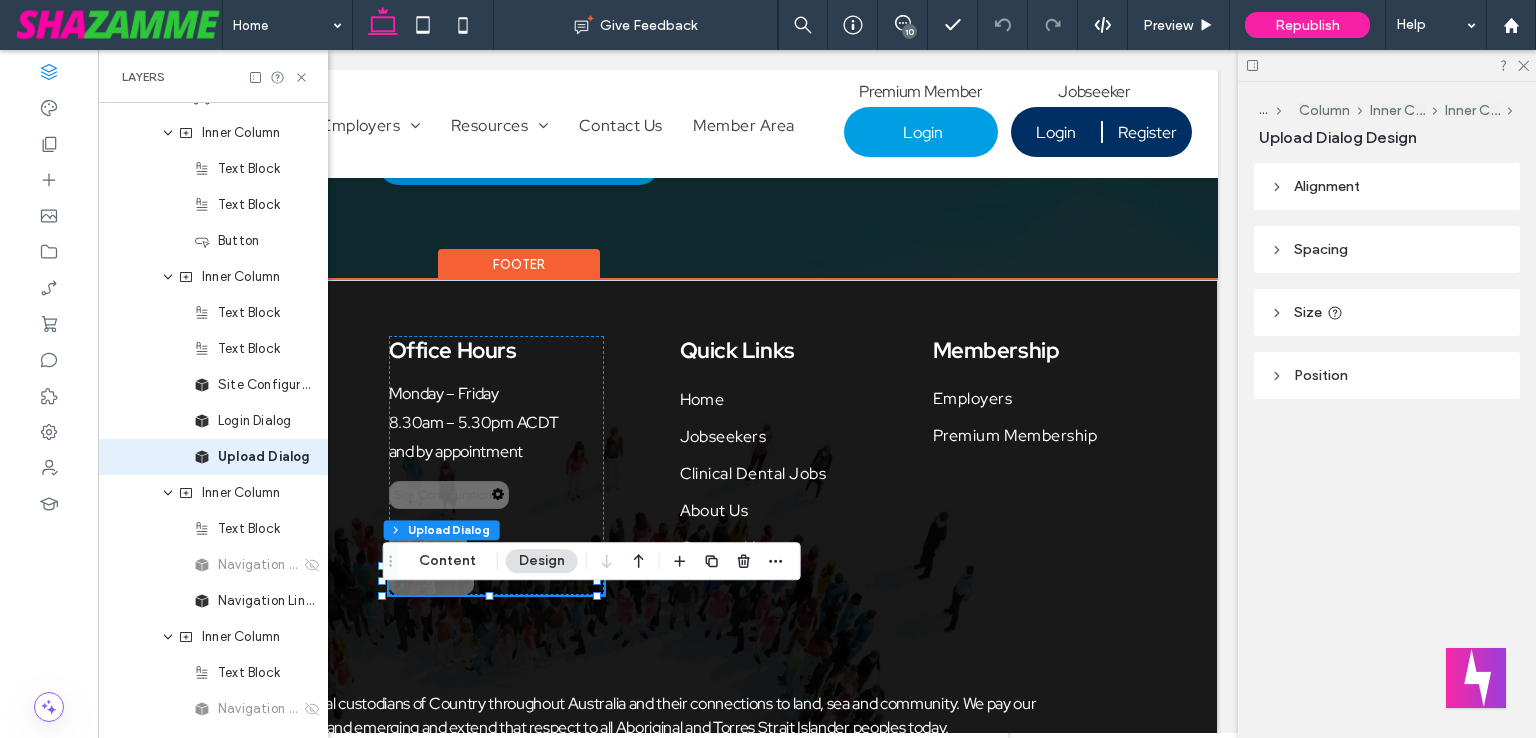scroll, scrollTop: 4308, scrollLeft: 0, axis: vertical 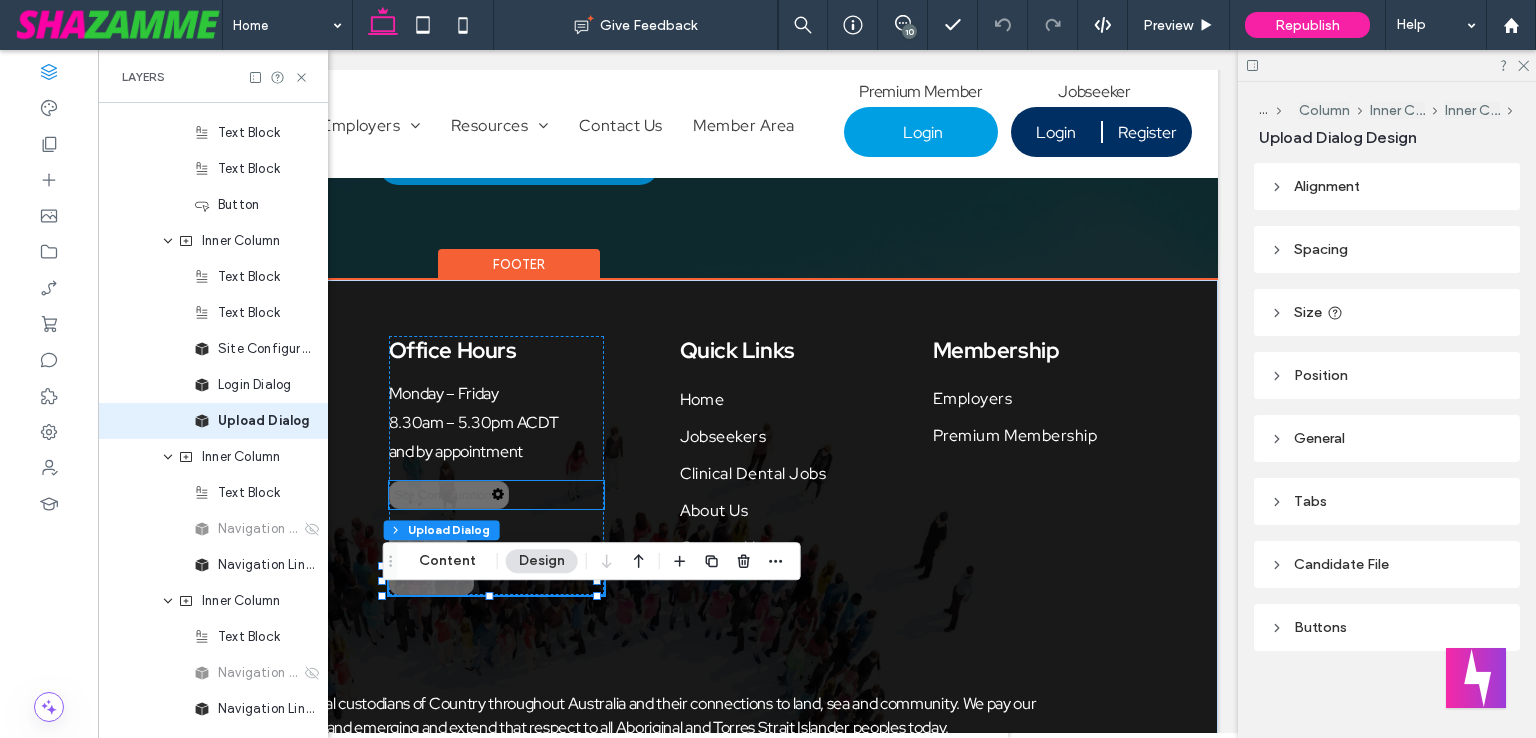 click on "Site Configuration" at bounding box center [449, 495] 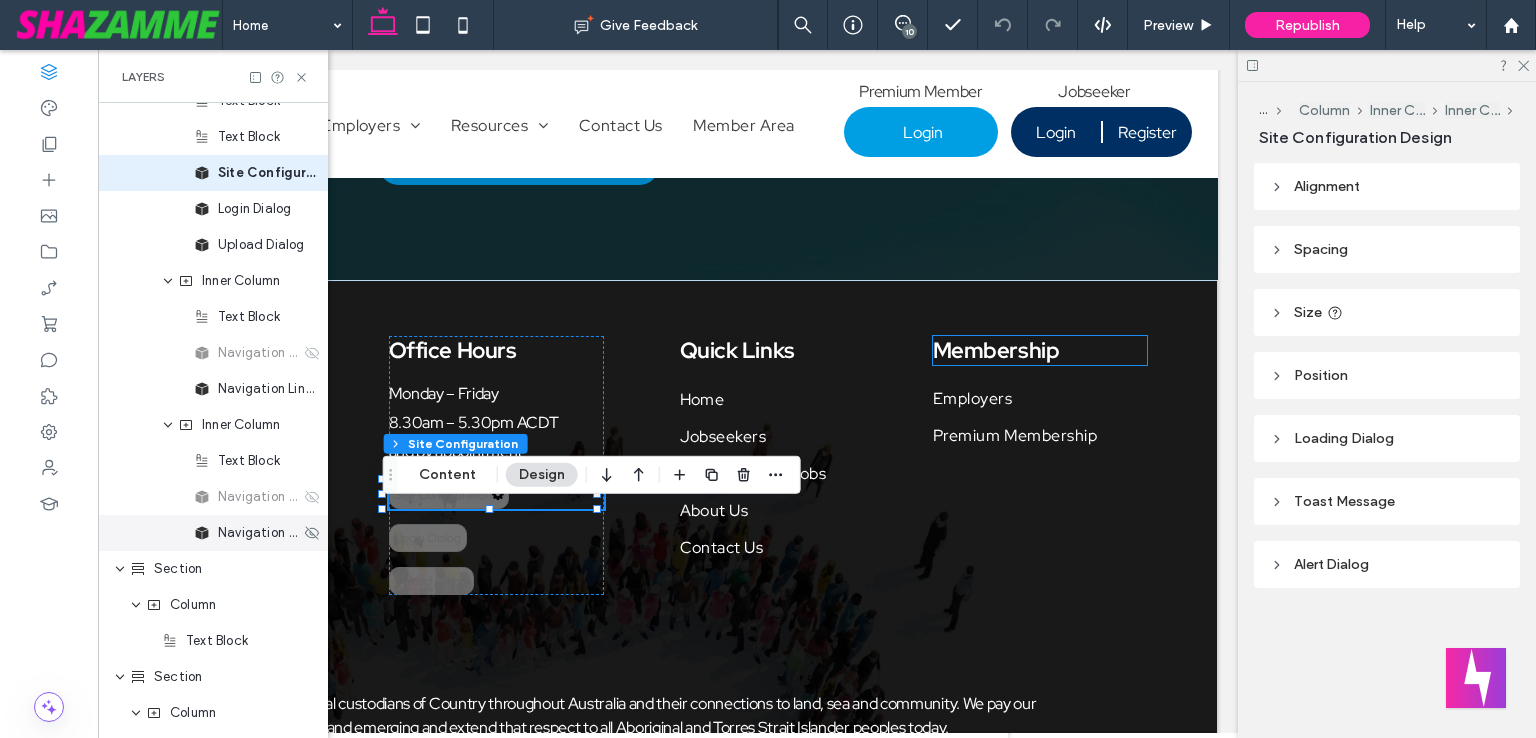 scroll, scrollTop: 4352, scrollLeft: 0, axis: vertical 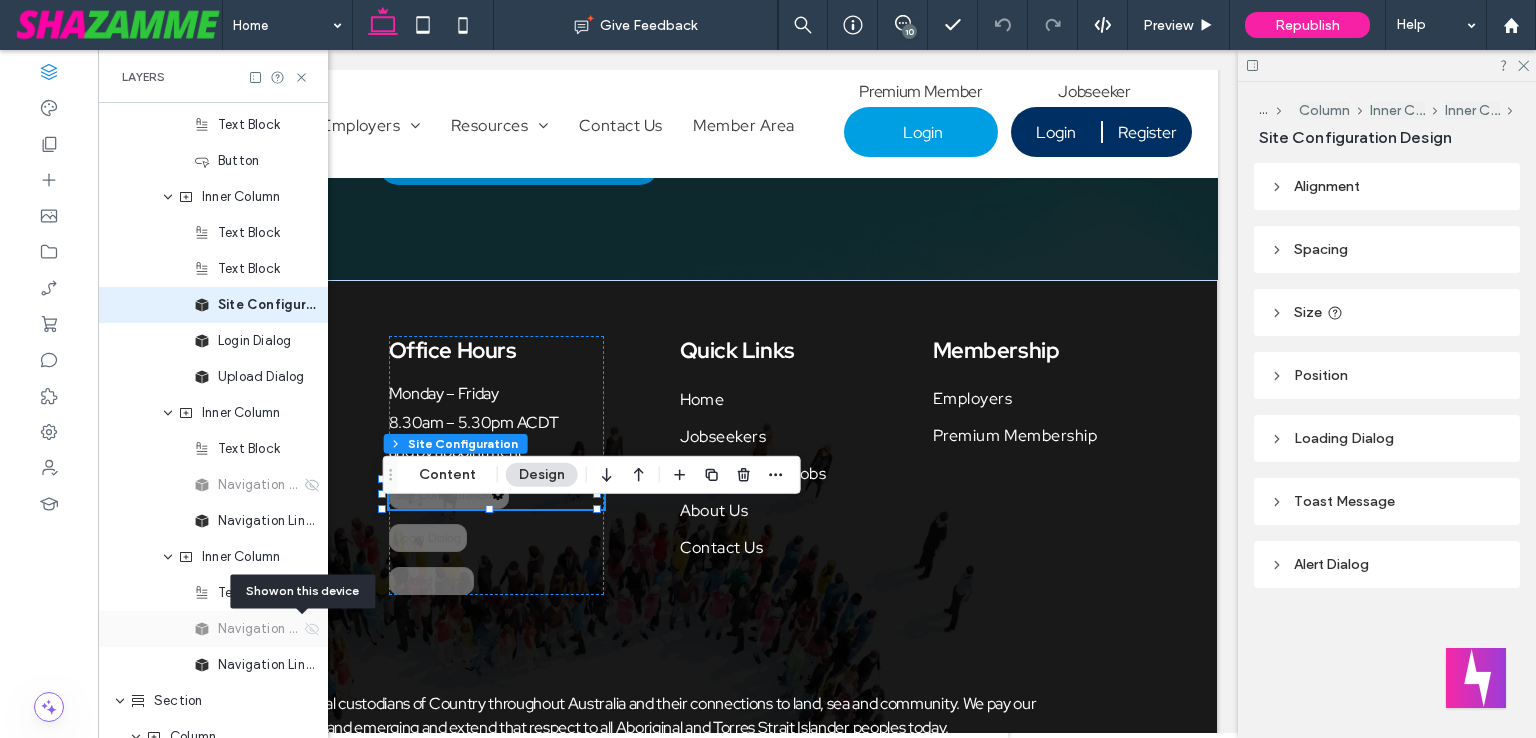 click 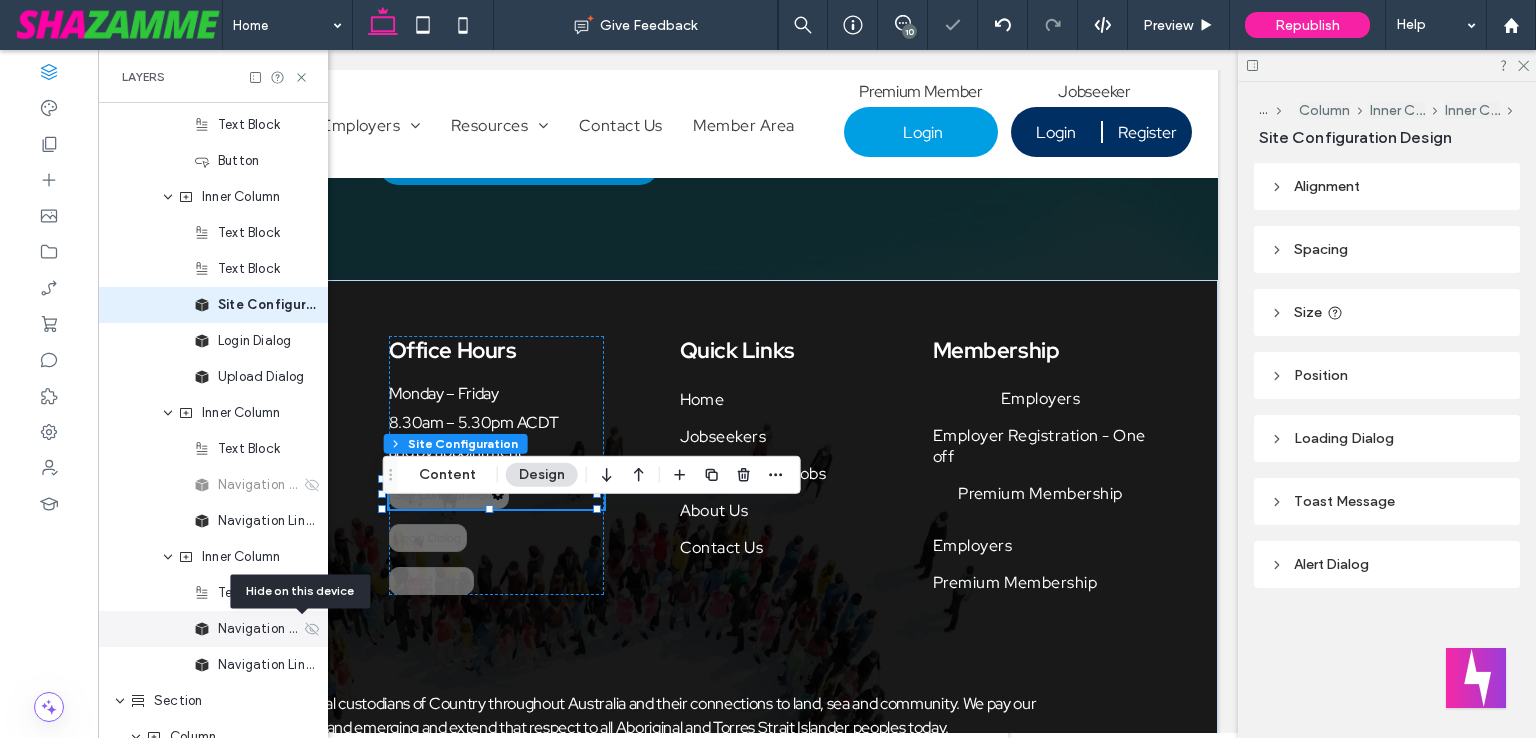 click 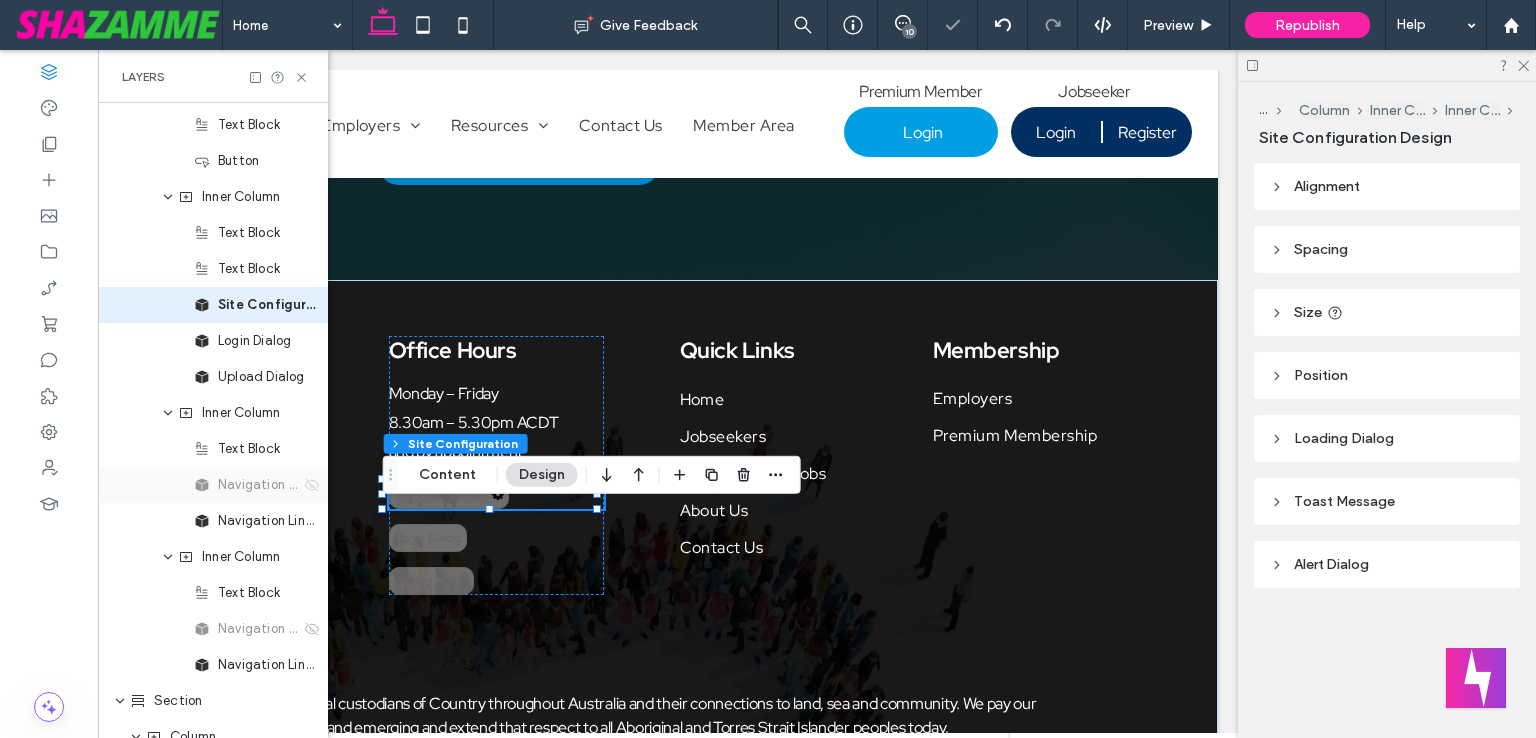 click 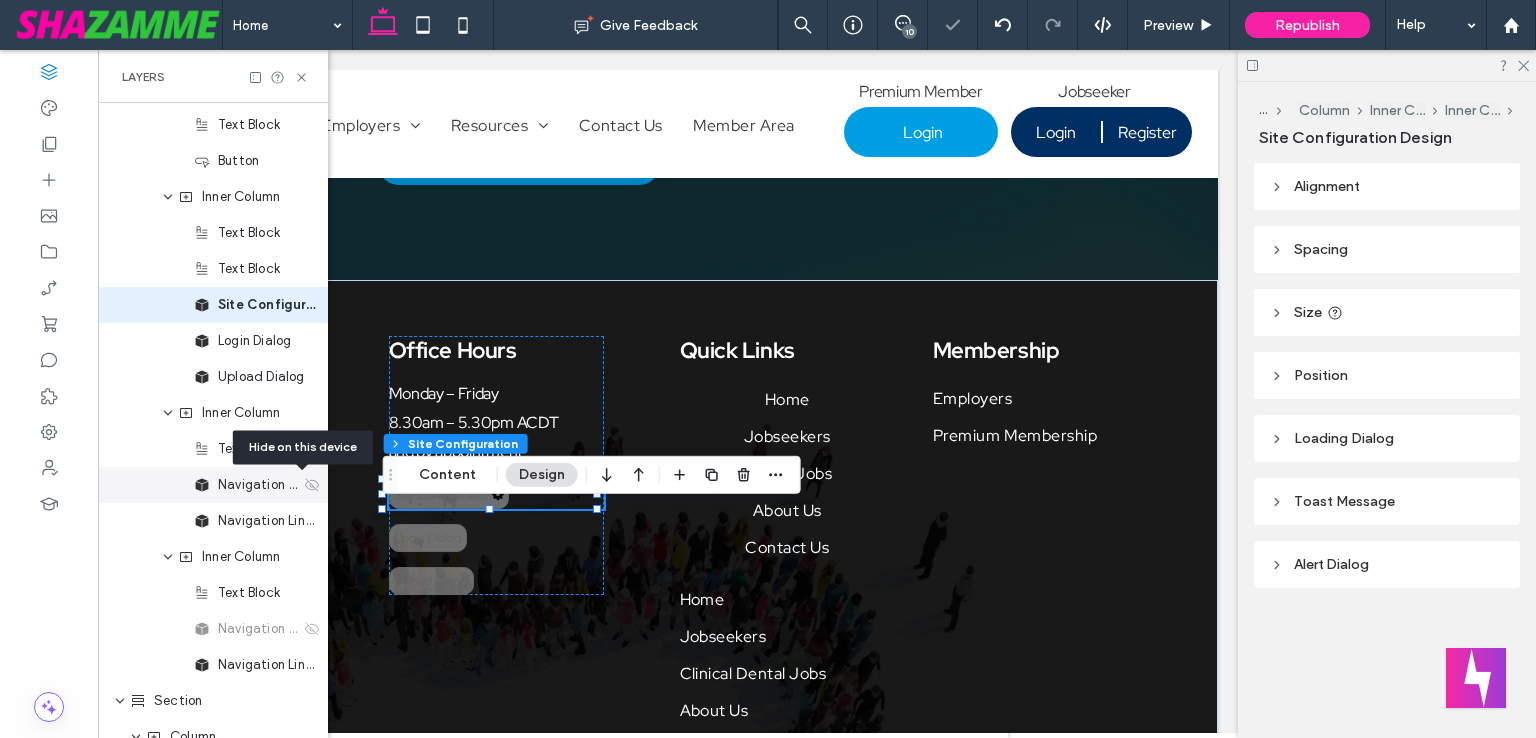 click 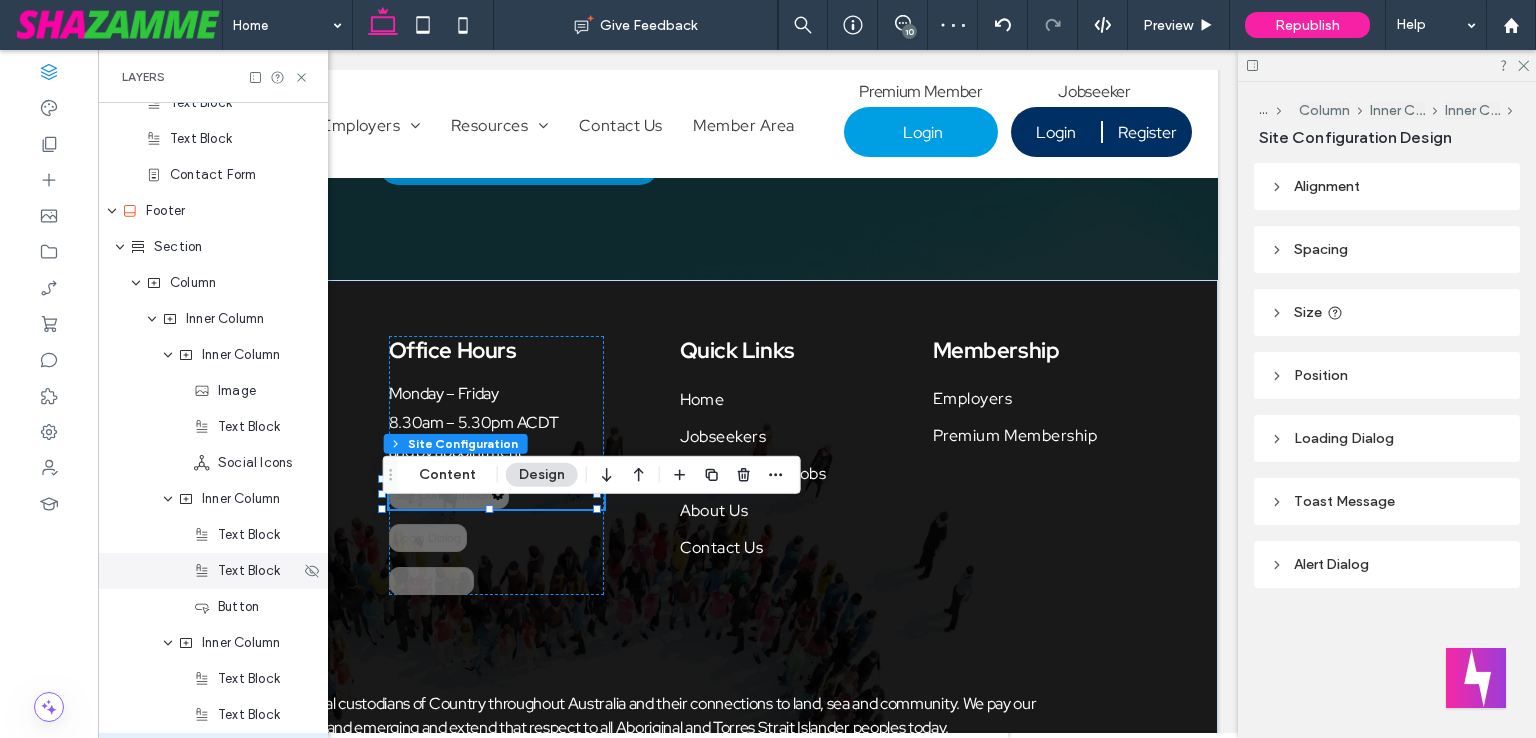 scroll, scrollTop: 3952, scrollLeft: 0, axis: vertical 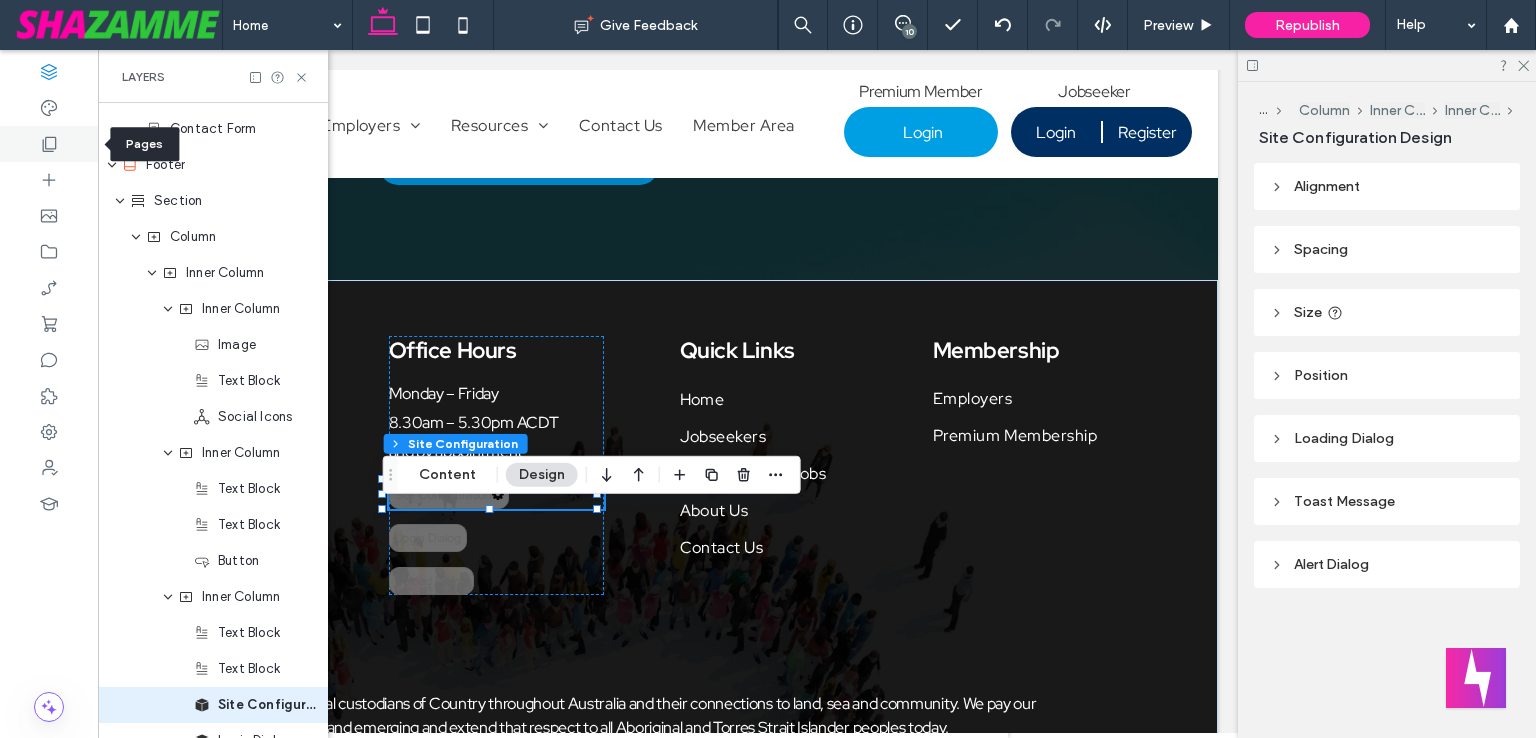 click 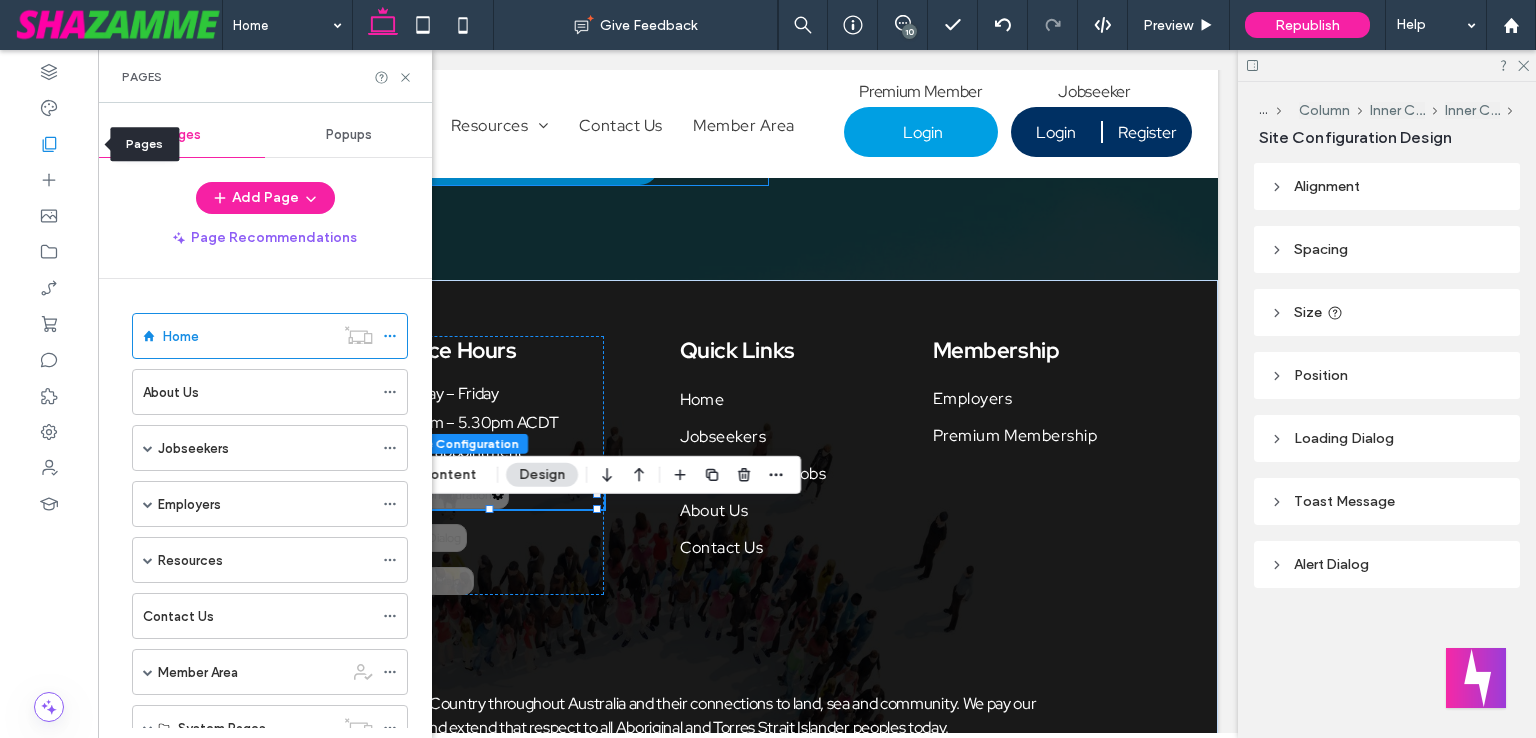 scroll, scrollTop: 0, scrollLeft: 297, axis: horizontal 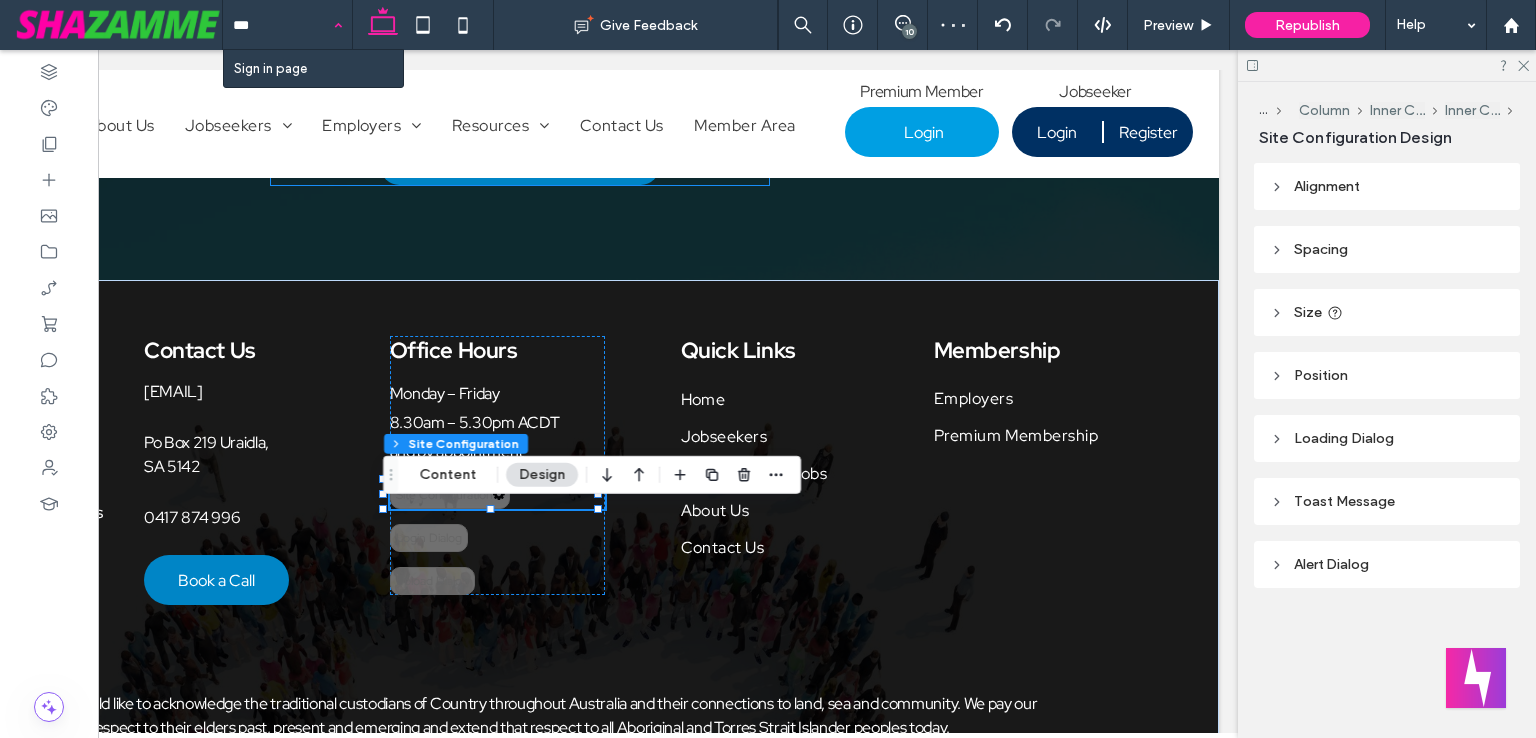 type on "****" 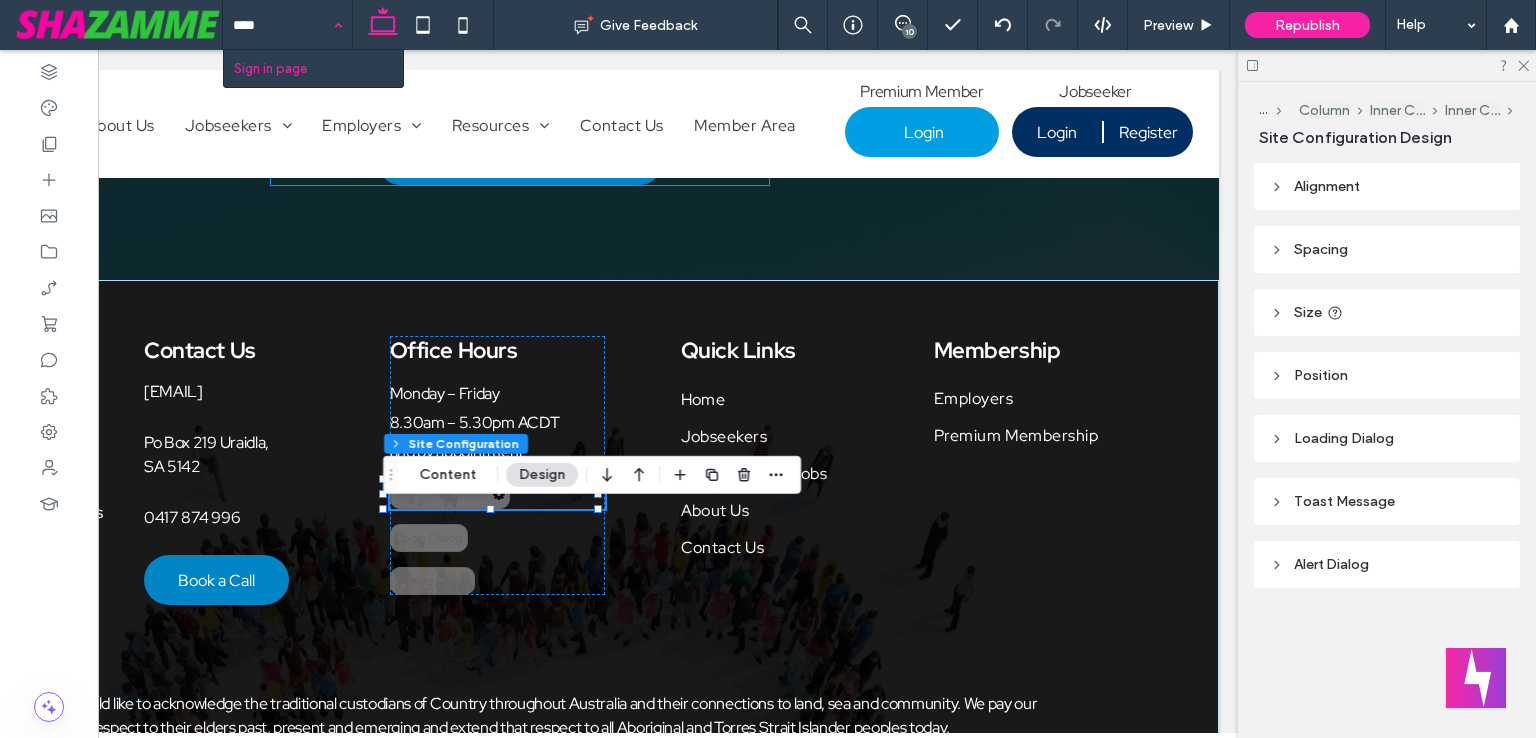 type 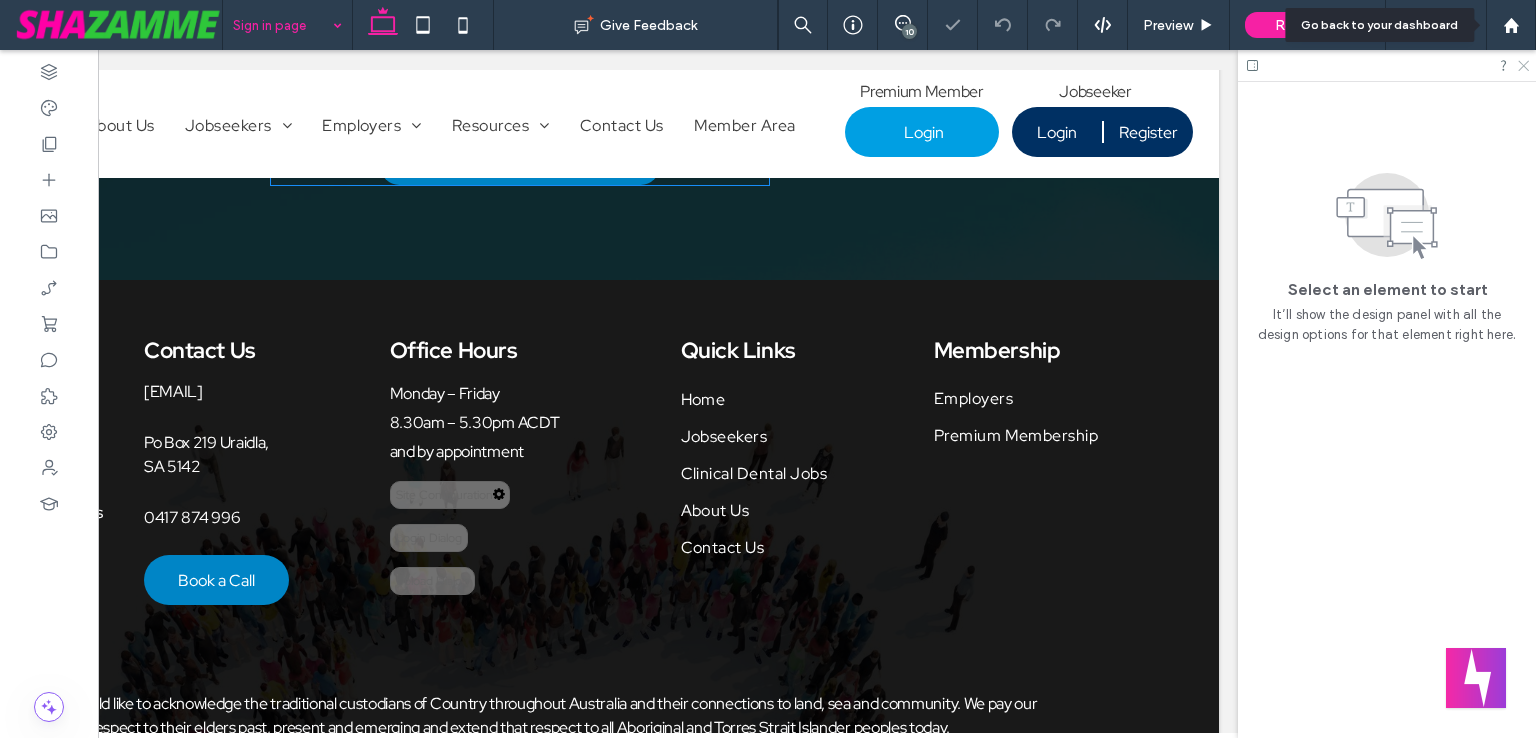 click 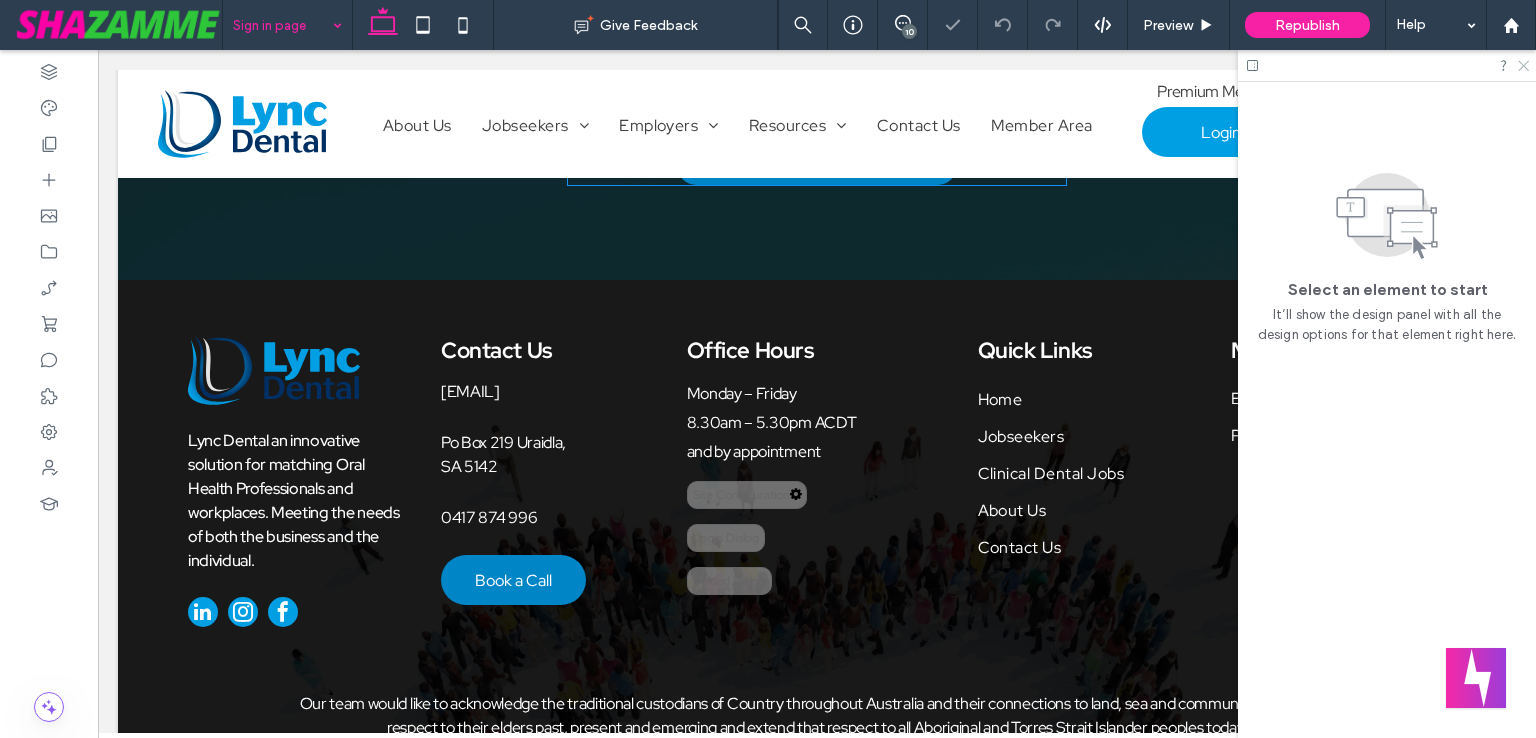 scroll, scrollTop: 0, scrollLeft: 0, axis: both 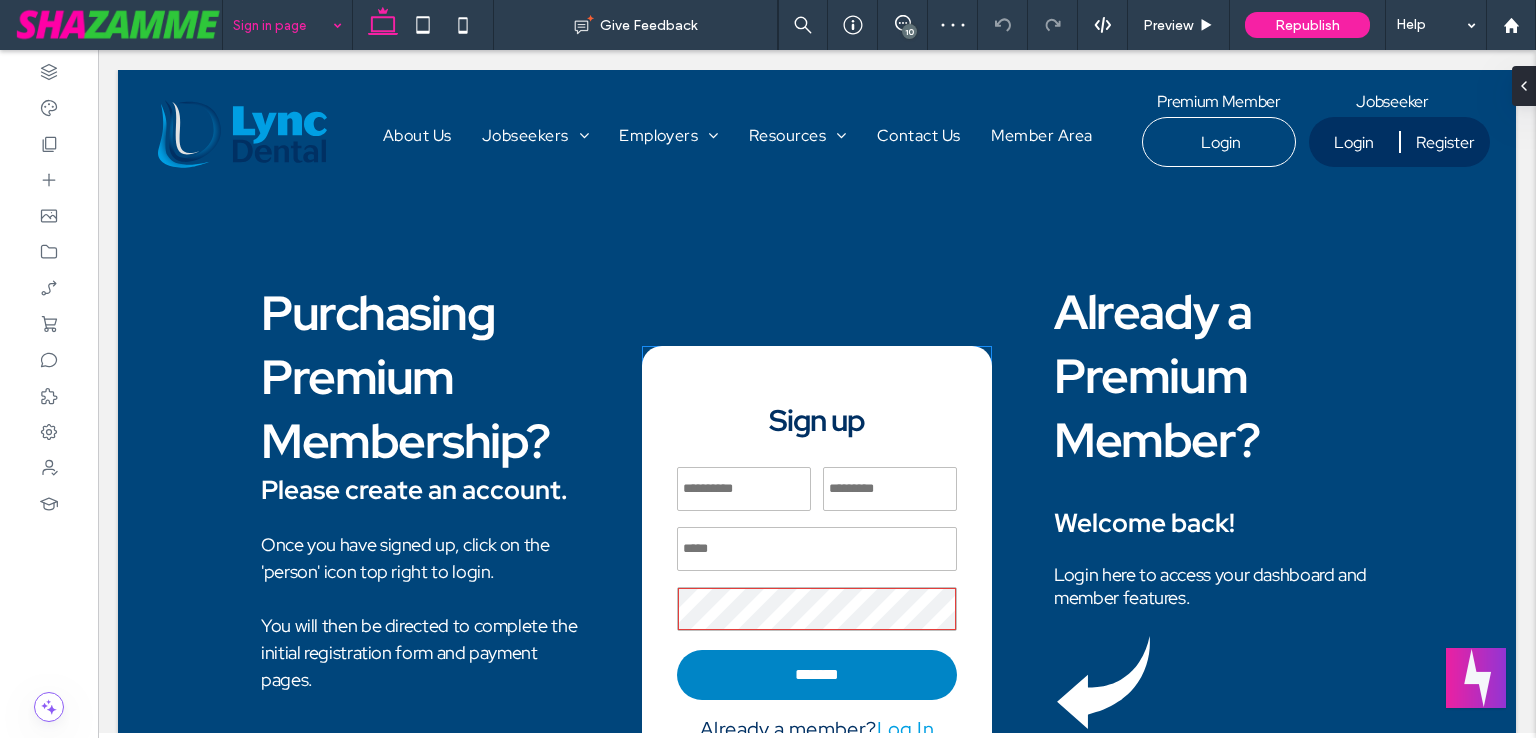 click on "Sign up" at bounding box center (817, 420) 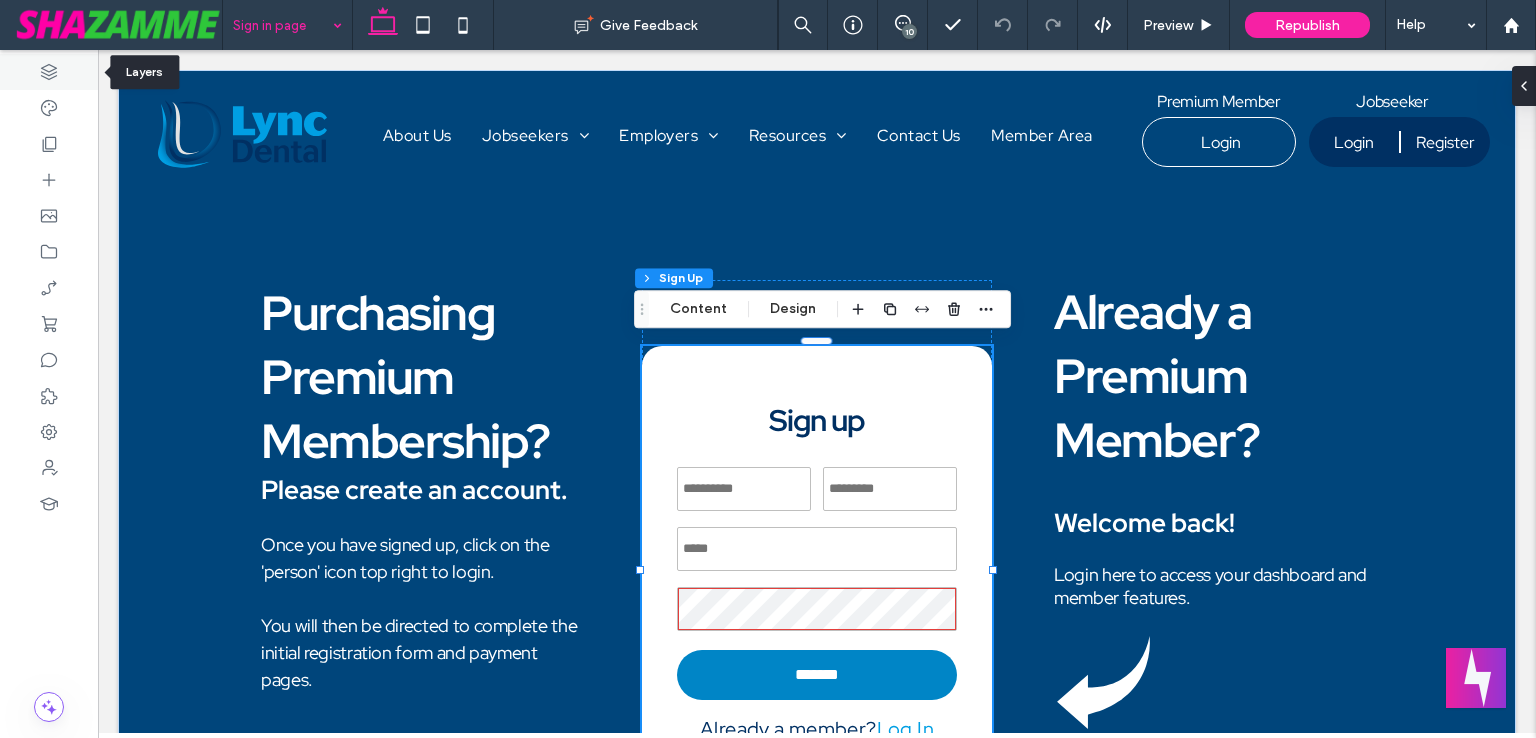 click 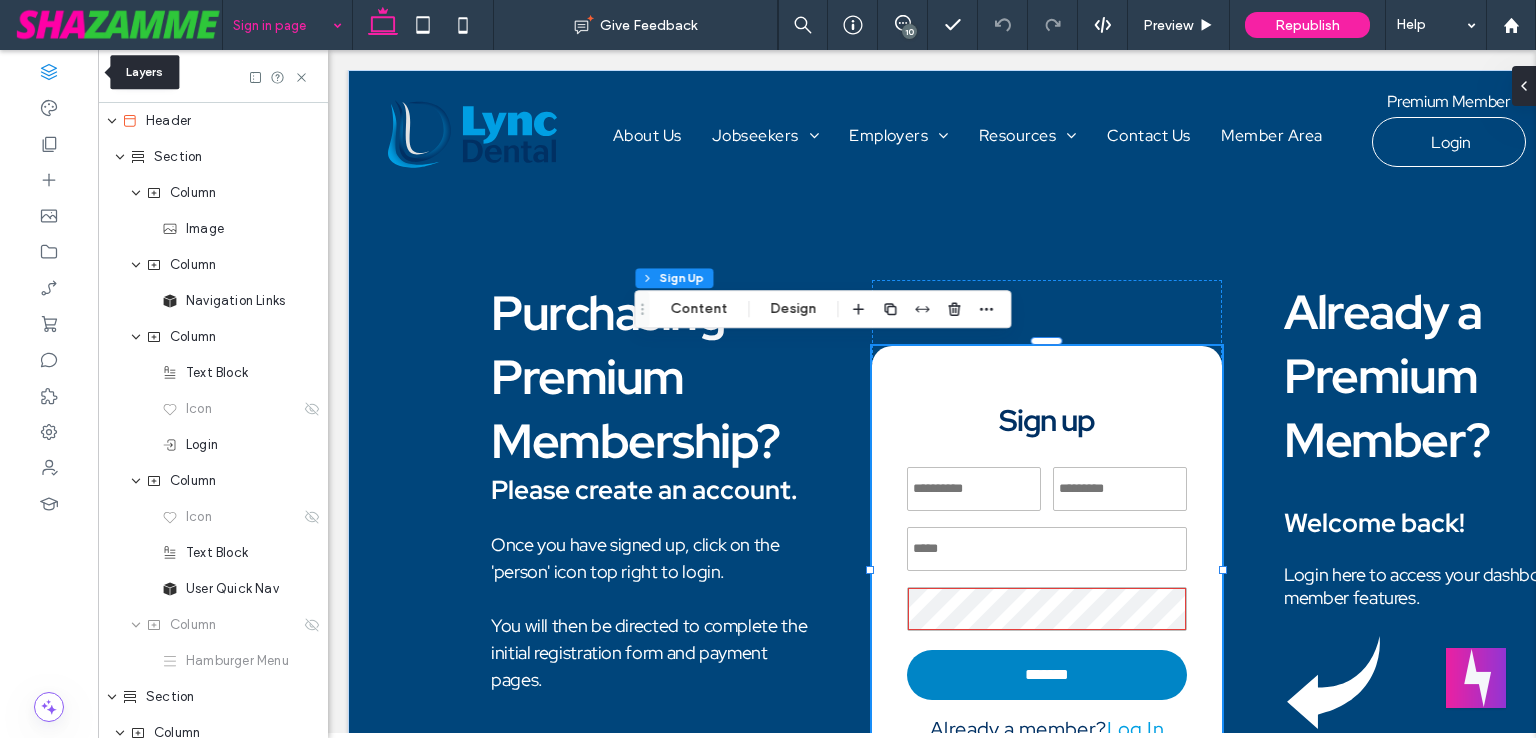 scroll, scrollTop: 0, scrollLeft: 229, axis: horizontal 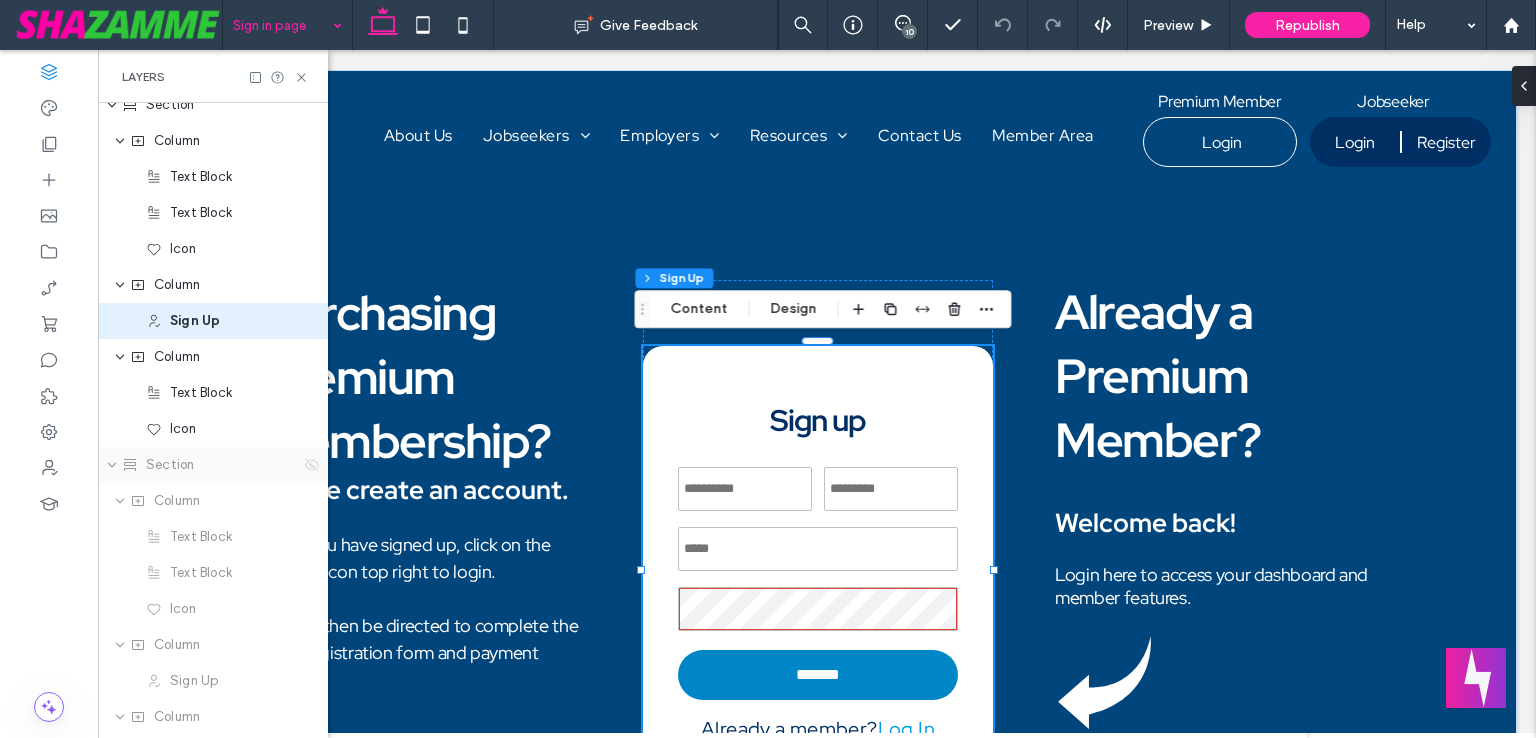 click 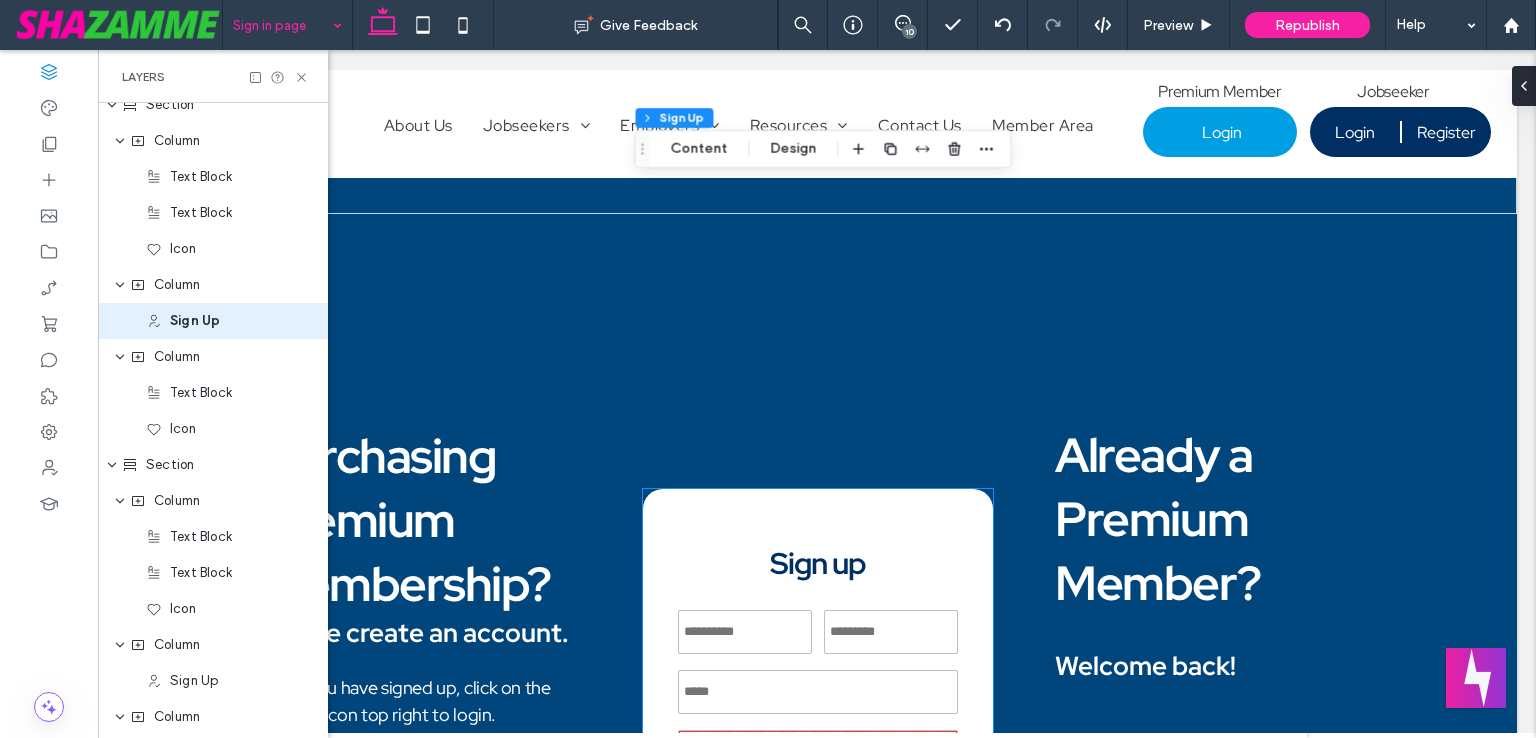 scroll, scrollTop: 400, scrollLeft: 0, axis: vertical 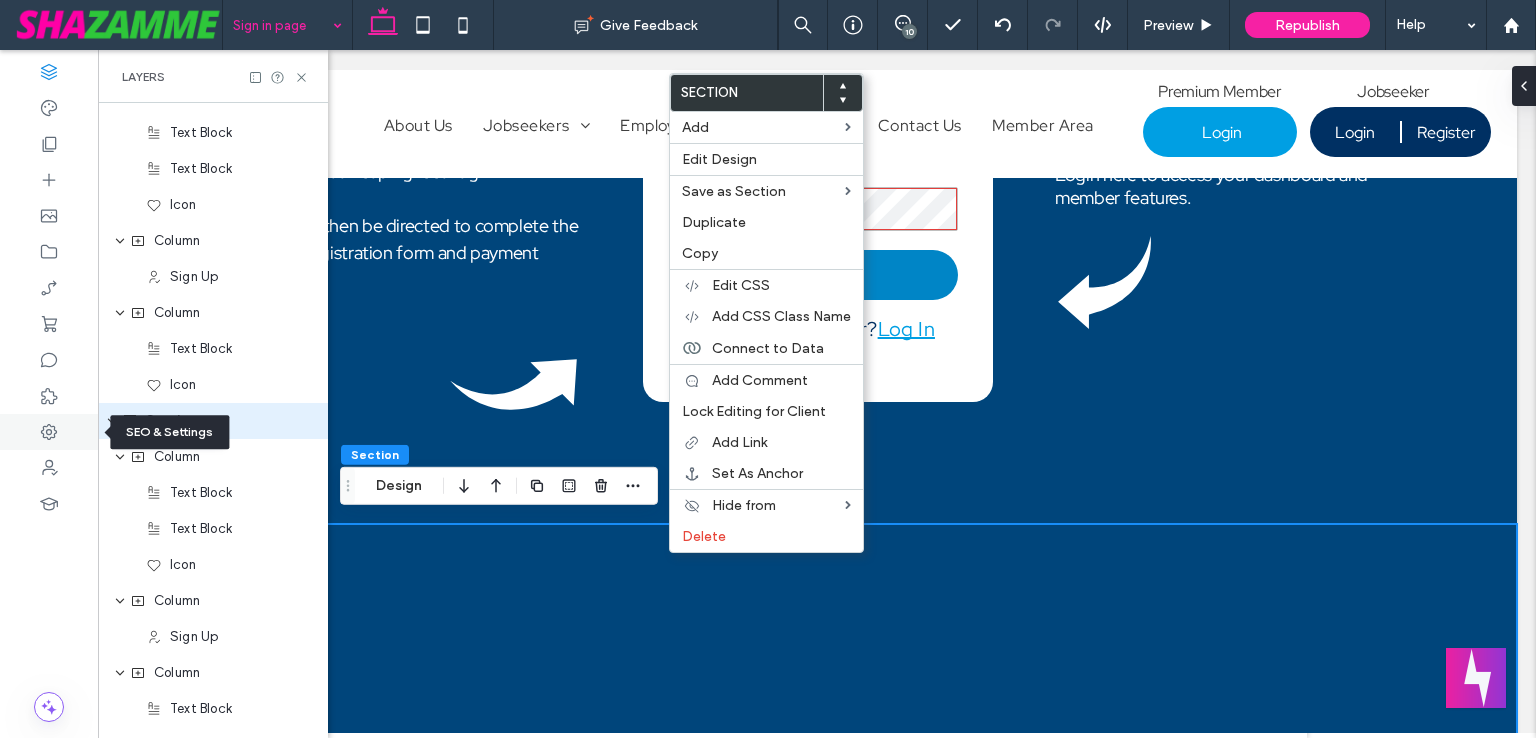 click 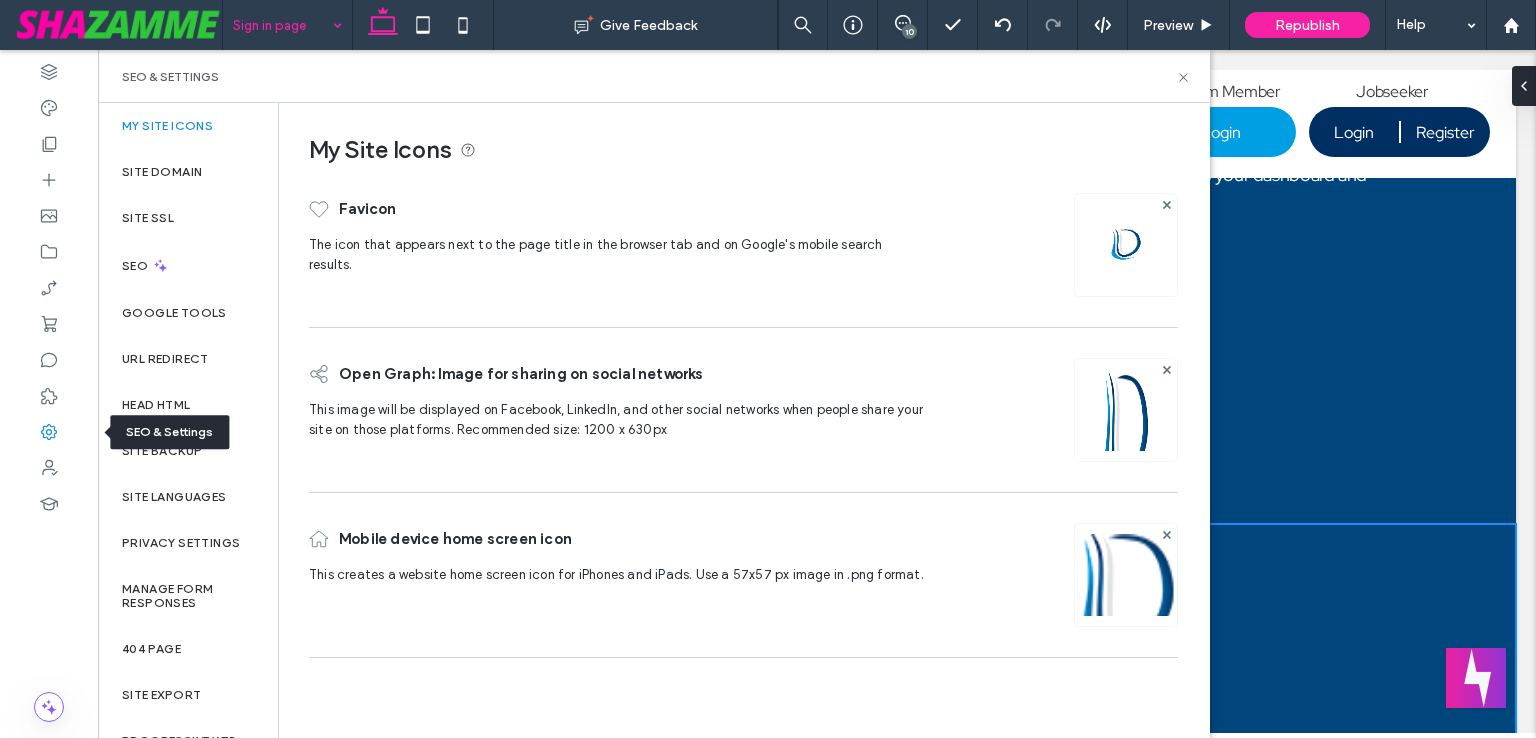 scroll, scrollTop: 0, scrollLeft: 0, axis: both 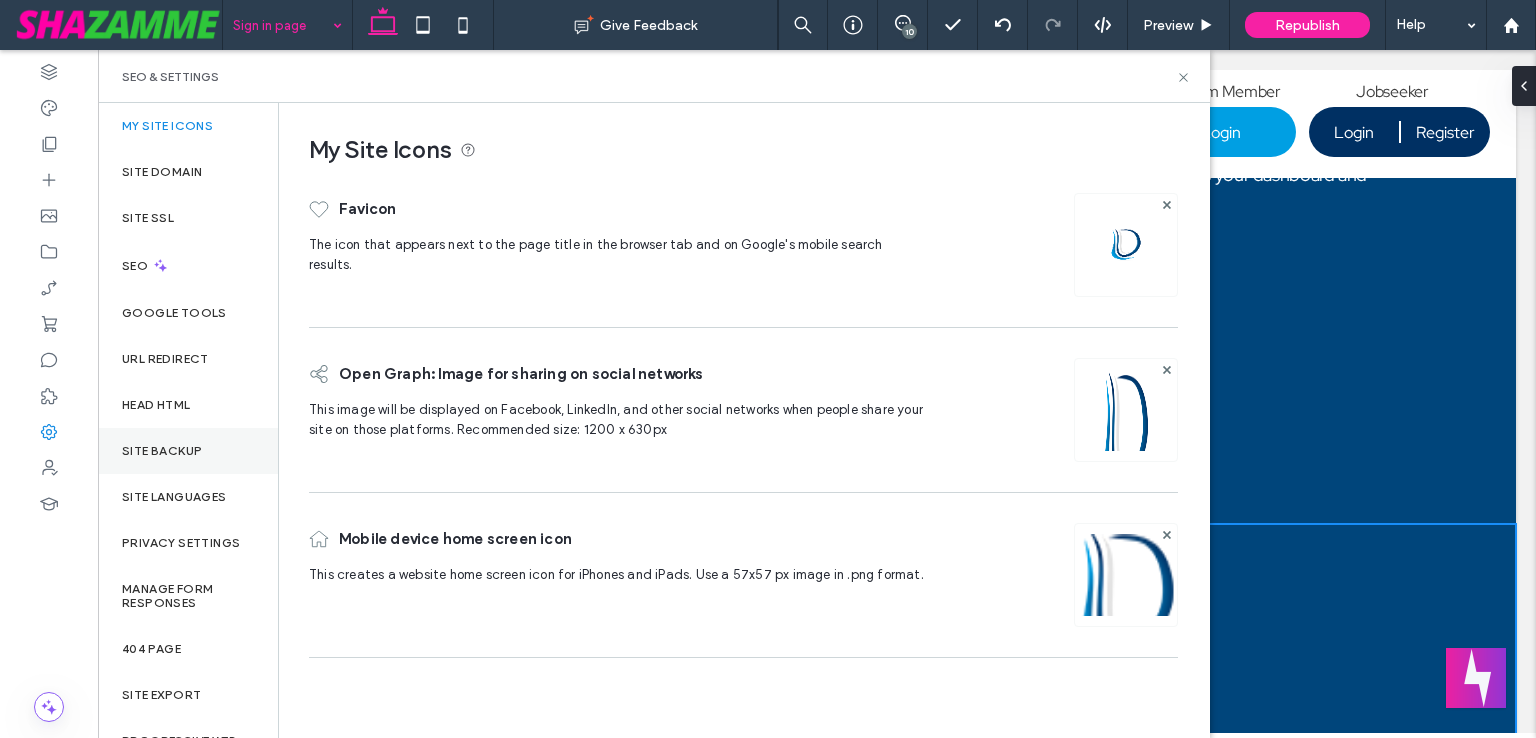 click on "Site Backup" at bounding box center [188, 451] 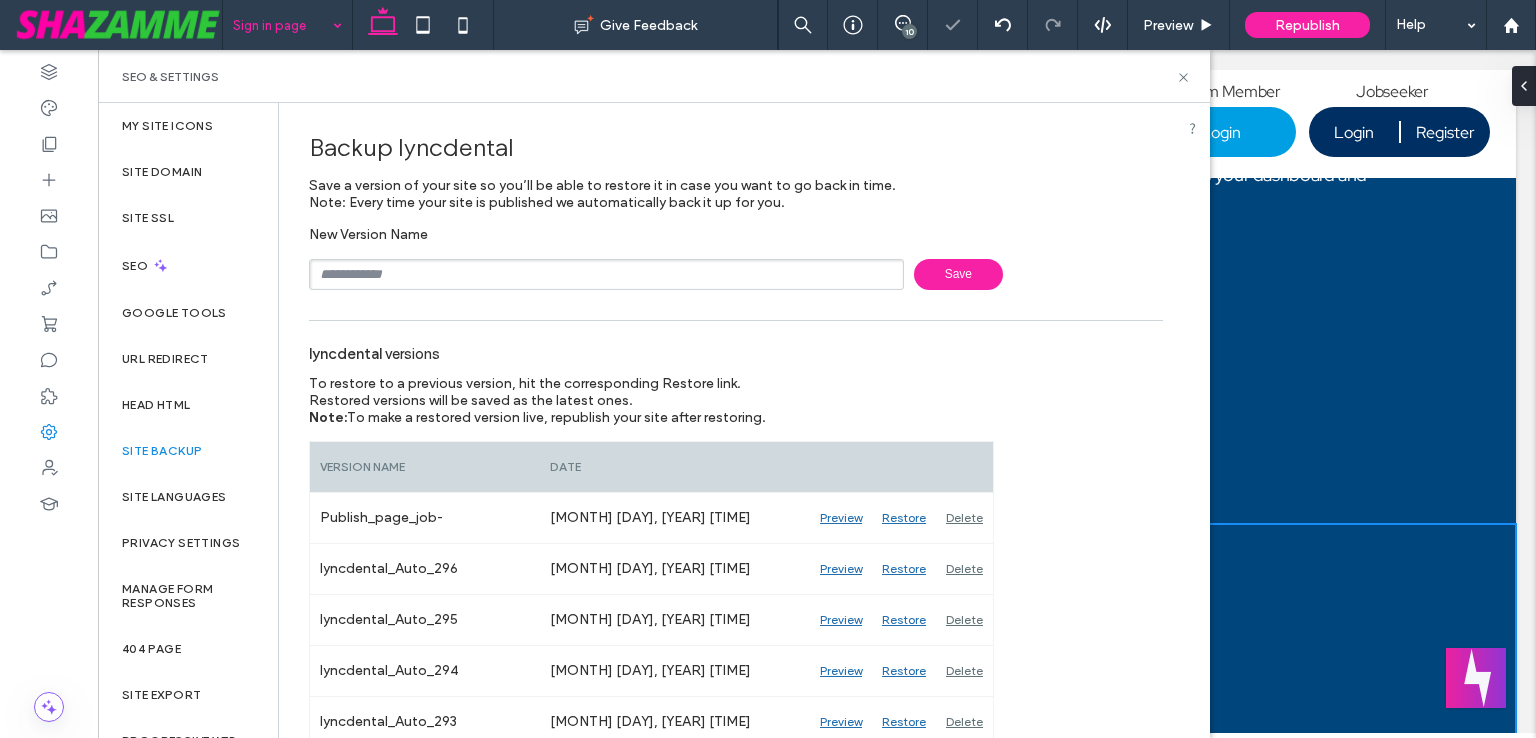 click at bounding box center (606, 274) 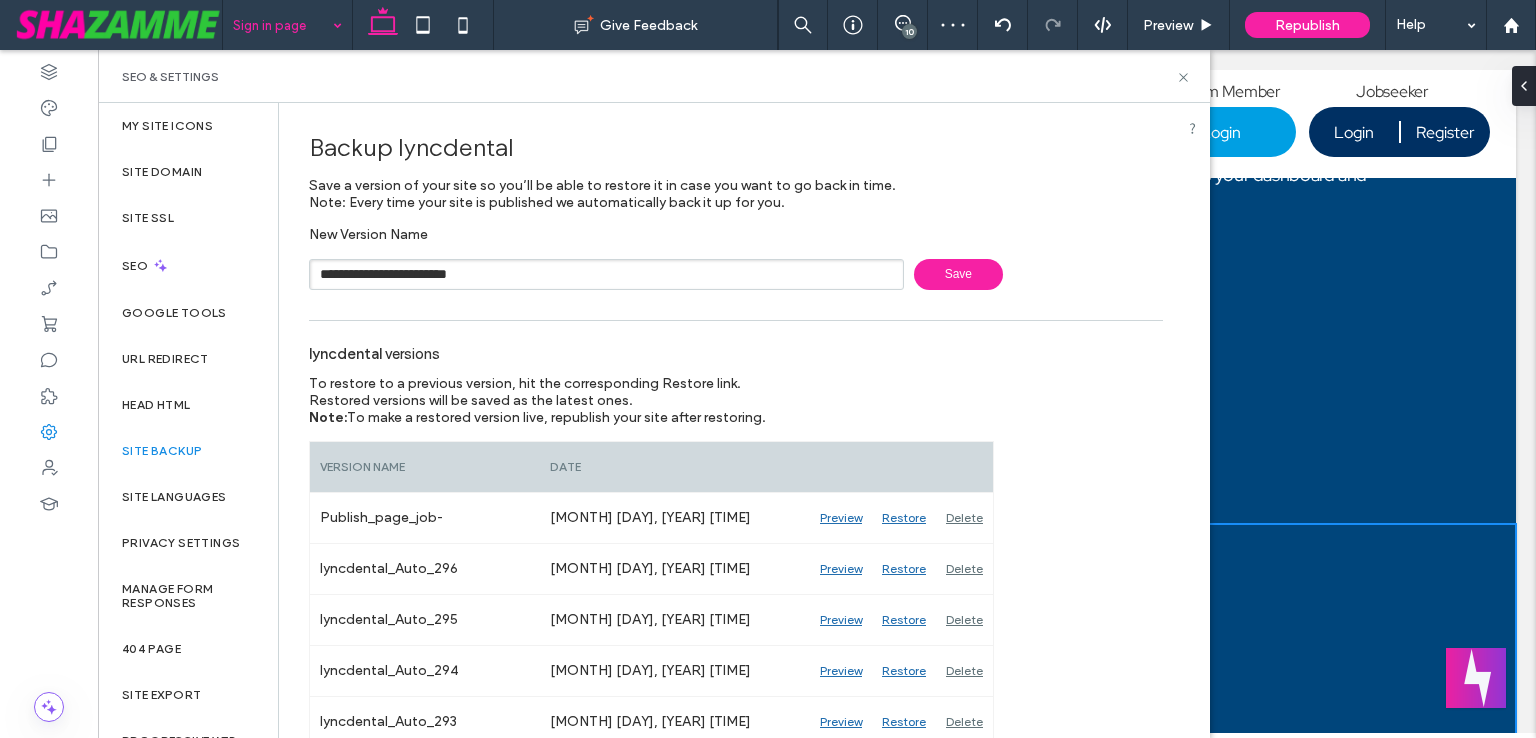 drag, startPoint x: 427, startPoint y: 281, endPoint x: 583, endPoint y: 284, distance: 156.02884 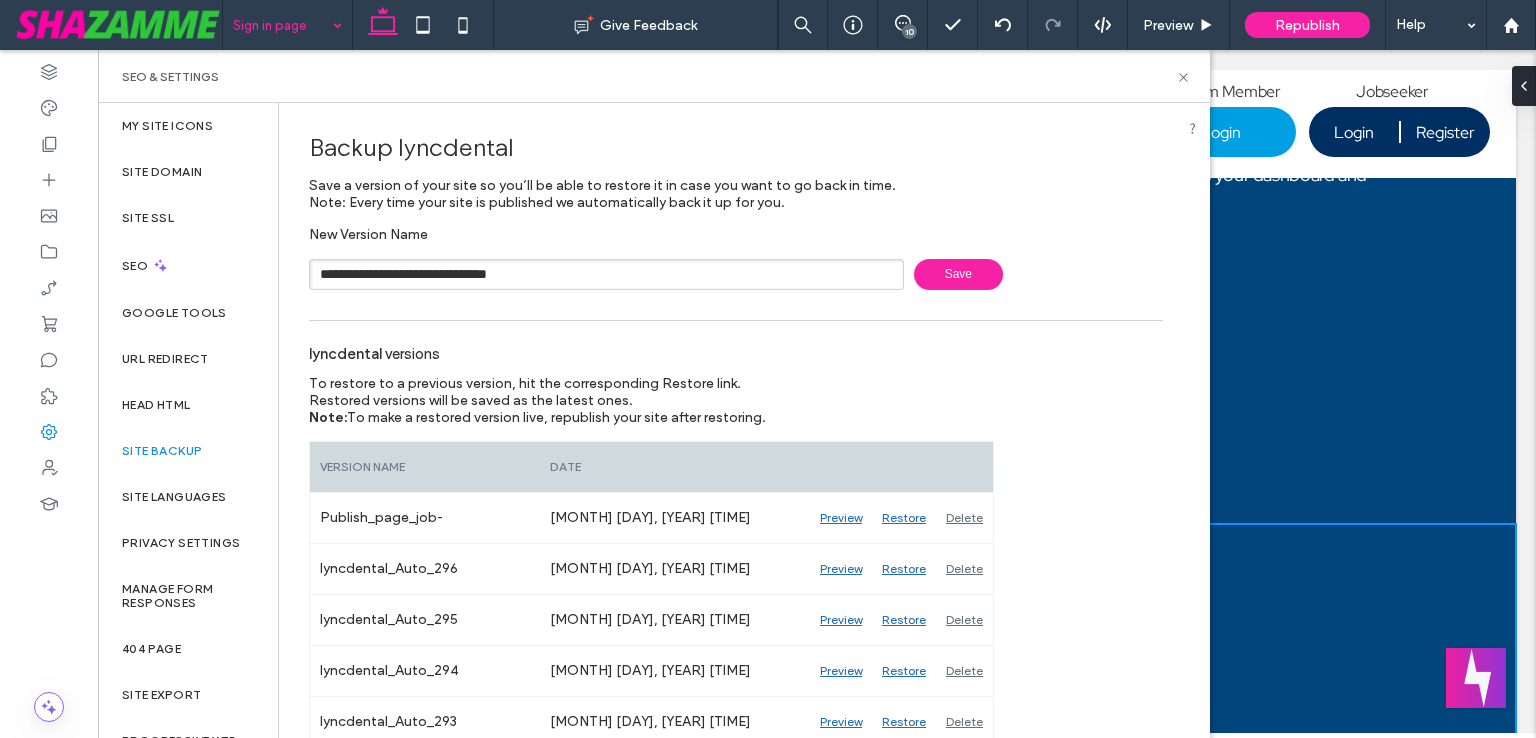 type on "**********" 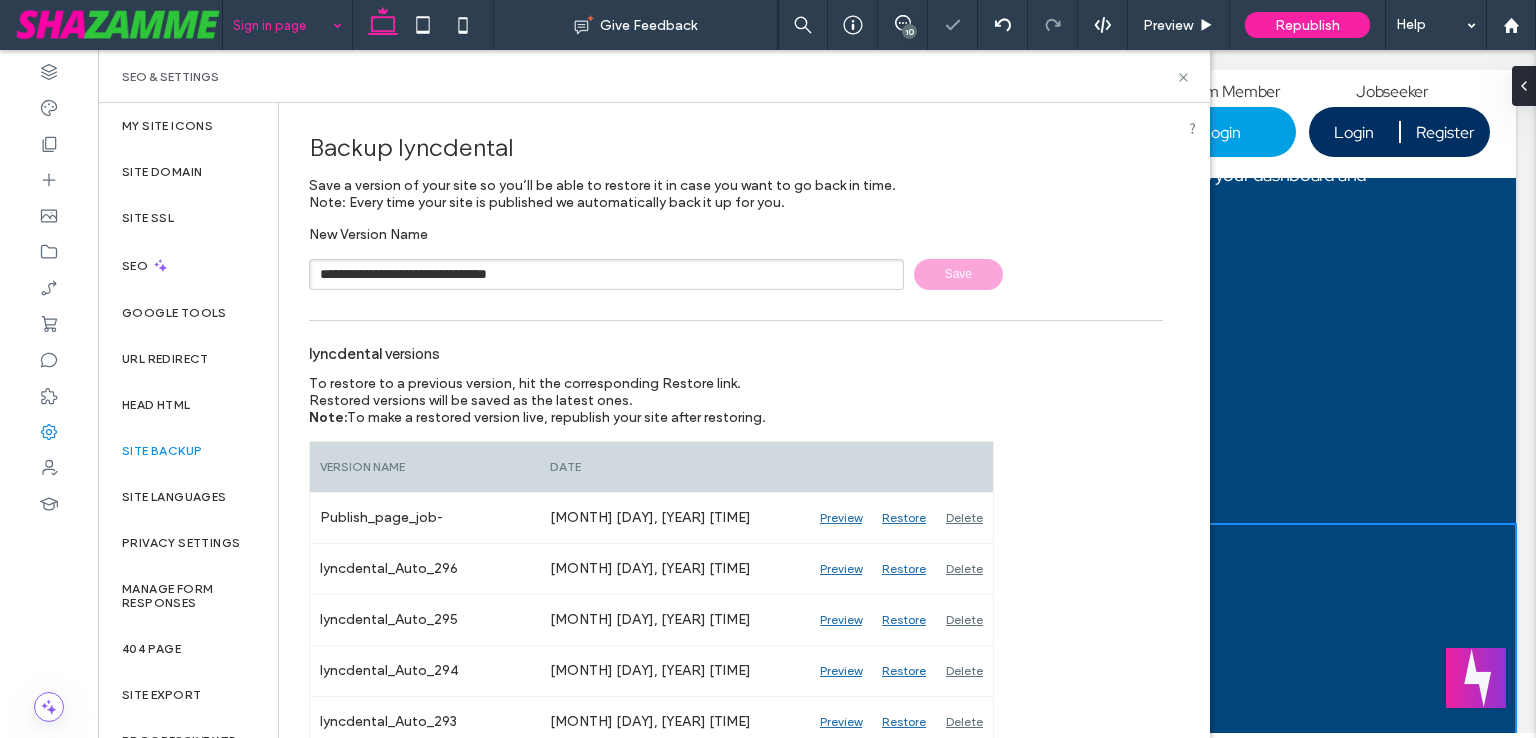 type 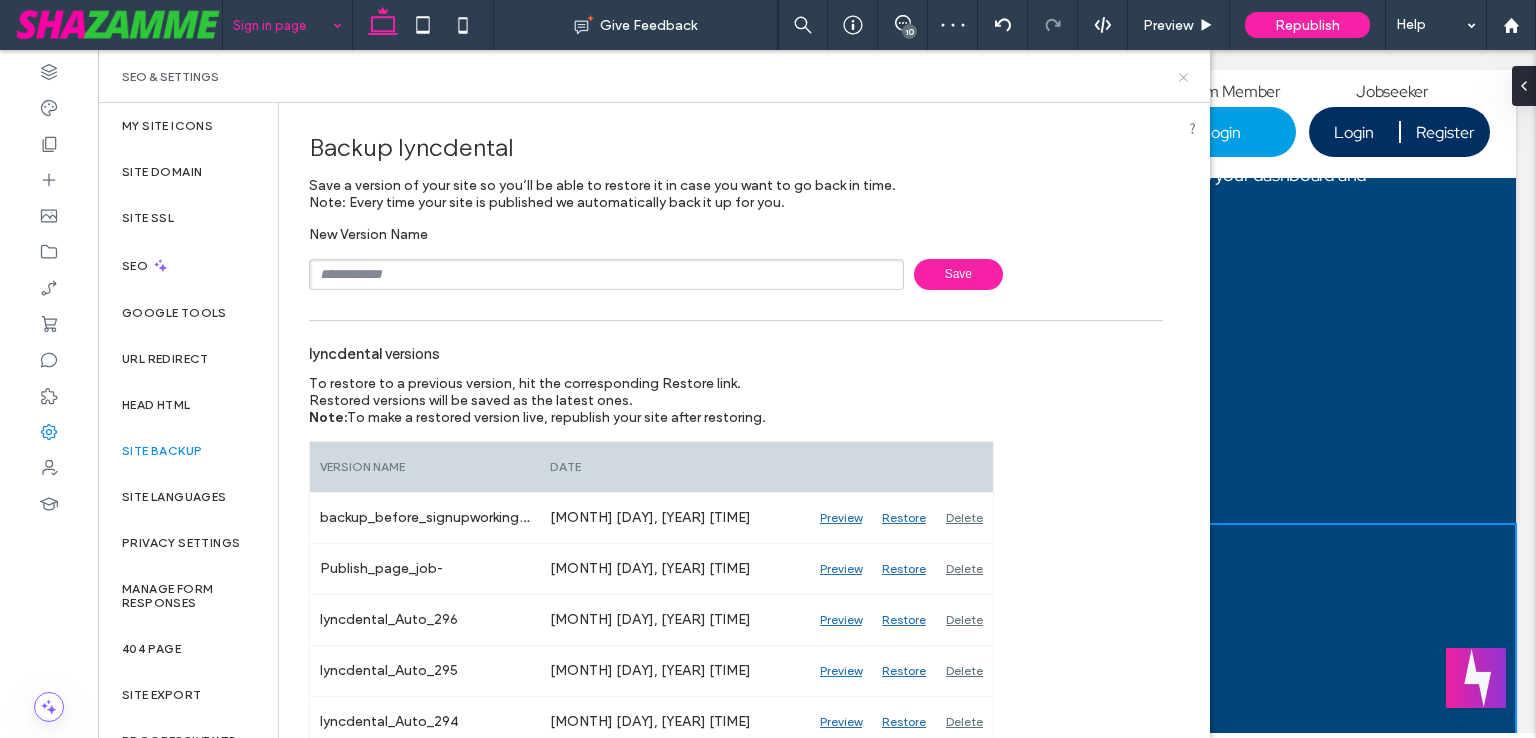 click 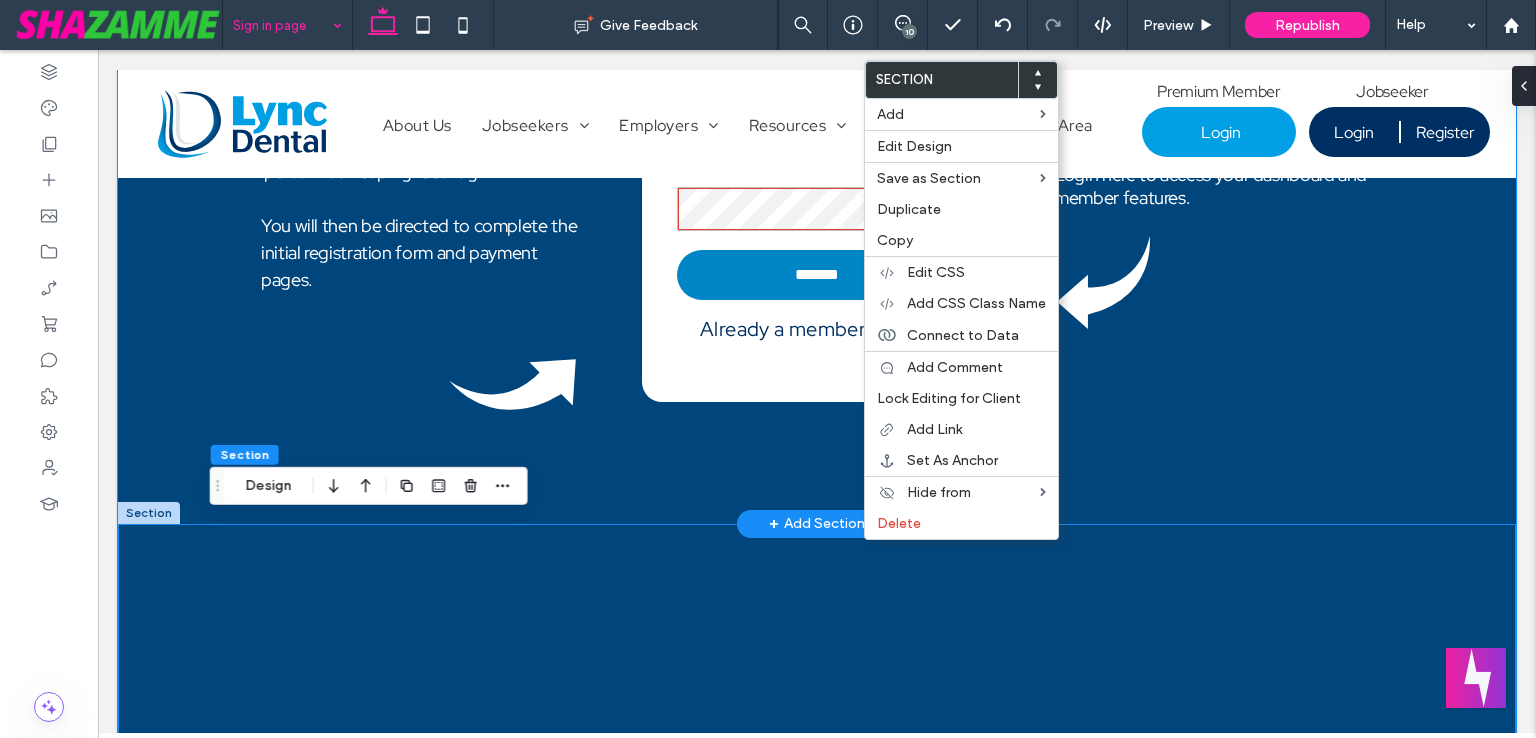 click on "**********" at bounding box center [817, 97] 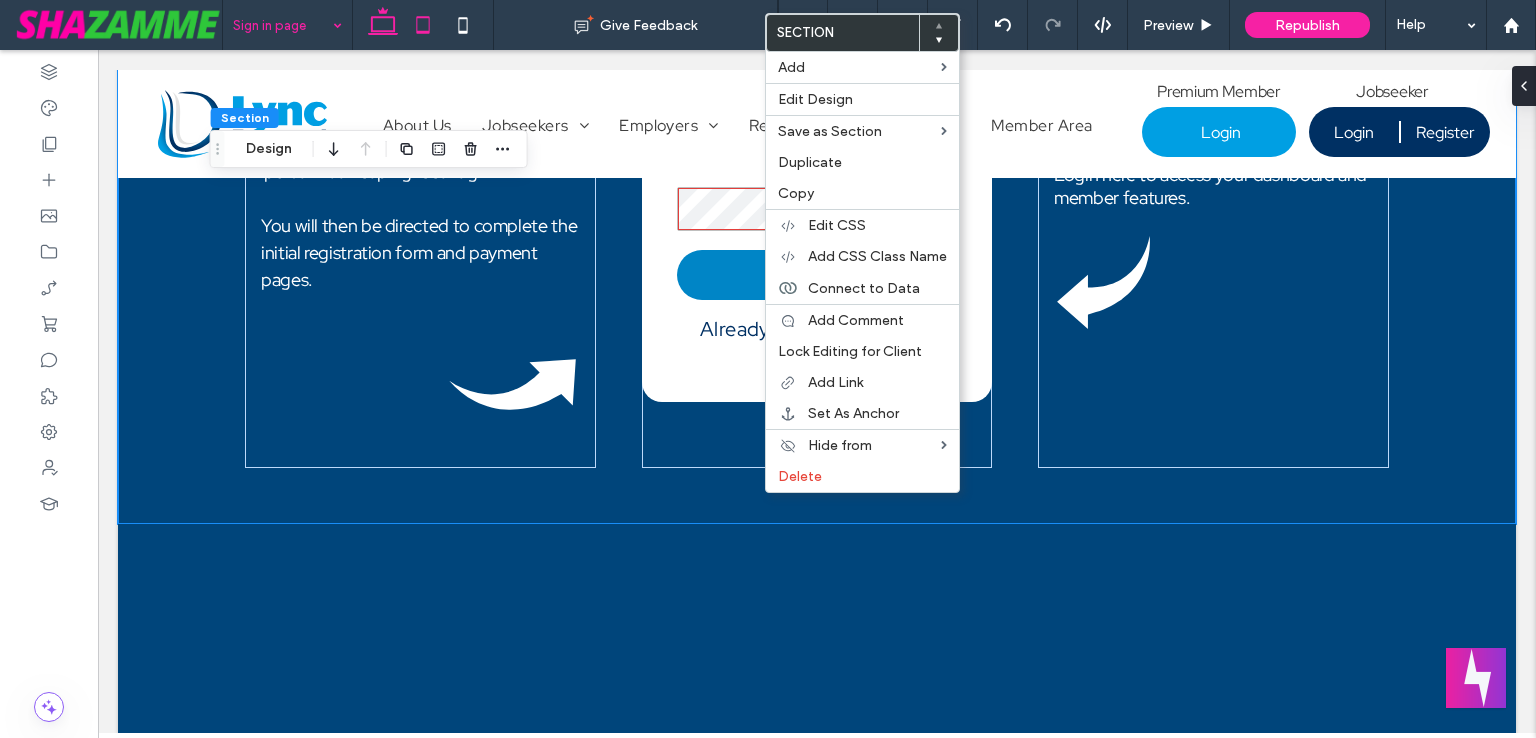 click 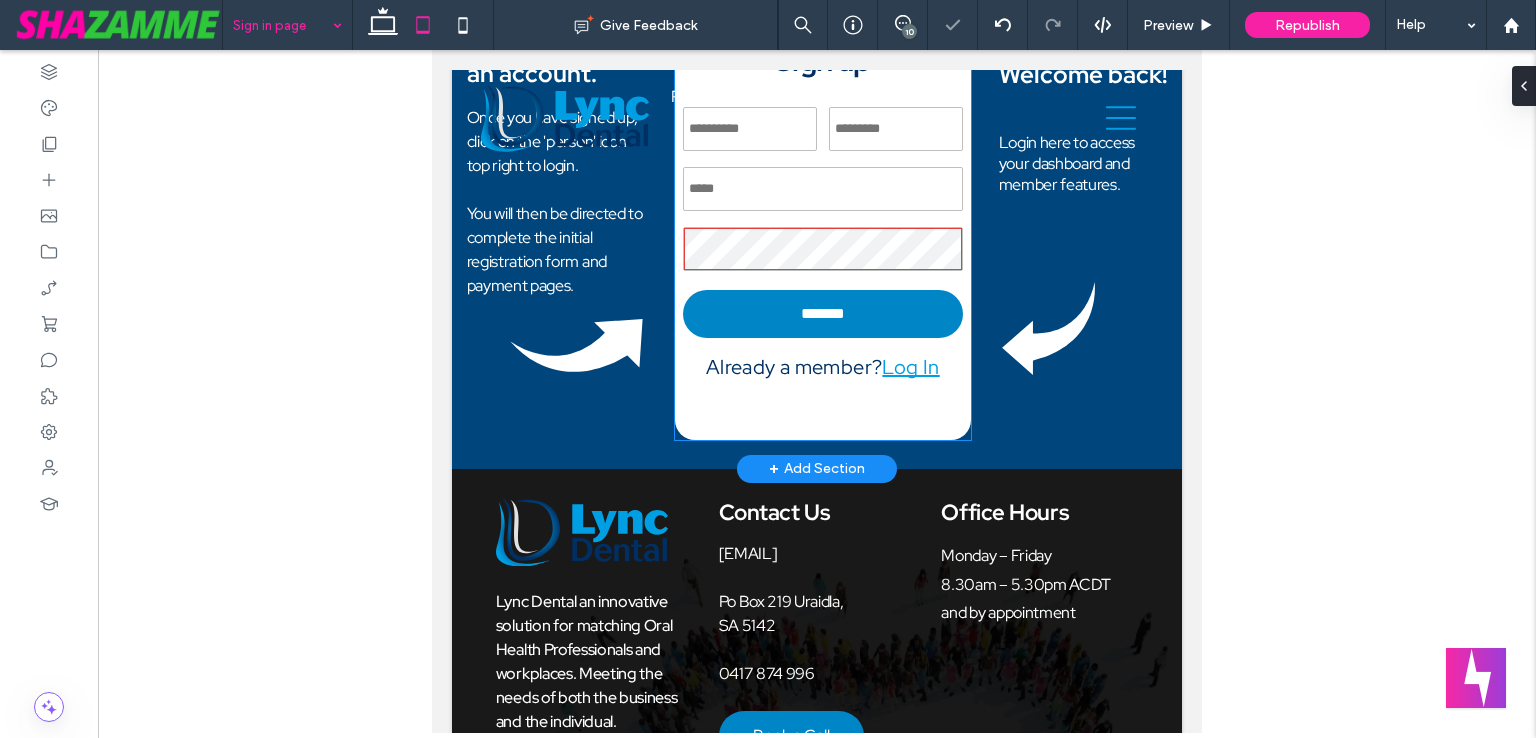 scroll, scrollTop: 0, scrollLeft: 0, axis: both 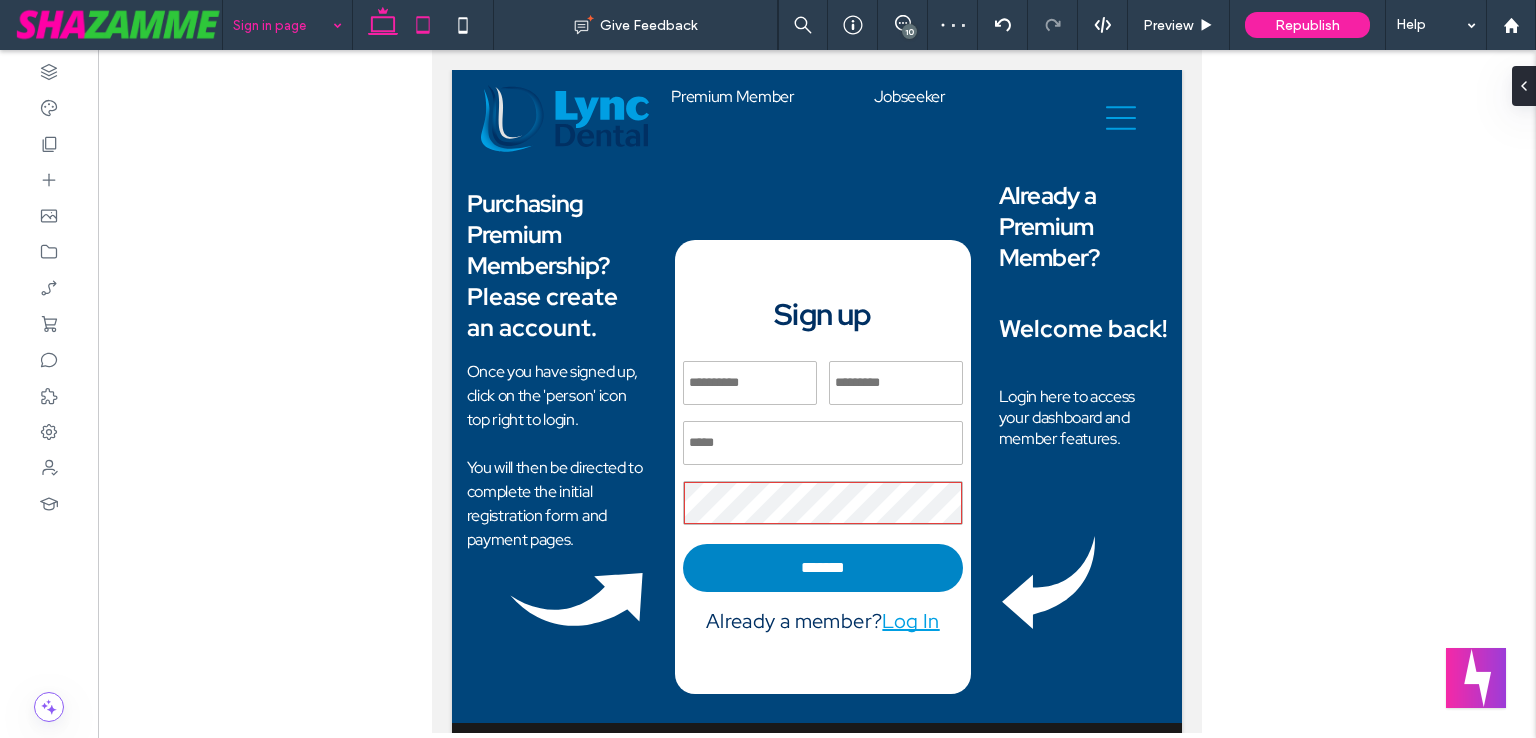 drag, startPoint x: 380, startPoint y: 20, endPoint x: 359, endPoint y: 33, distance: 24.698177 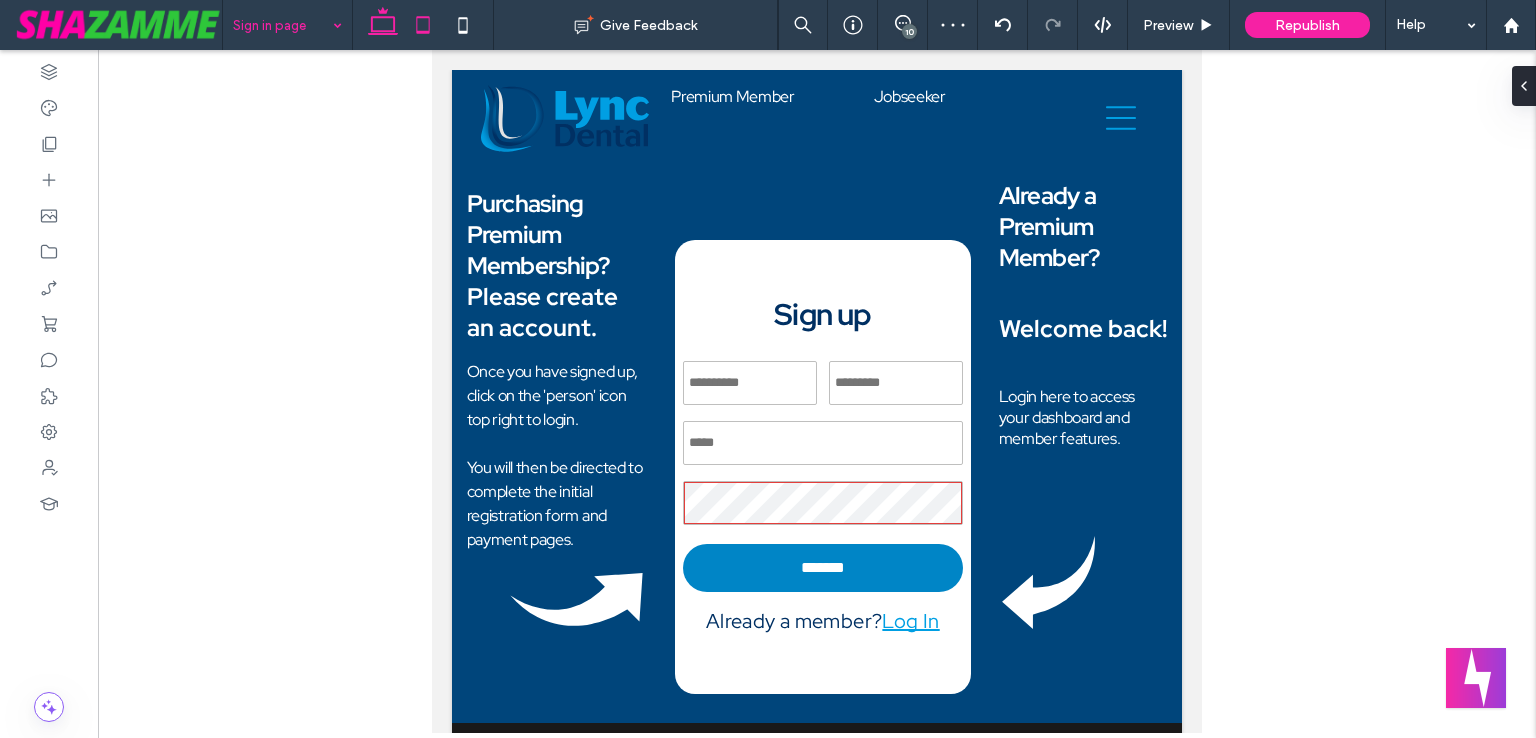 click 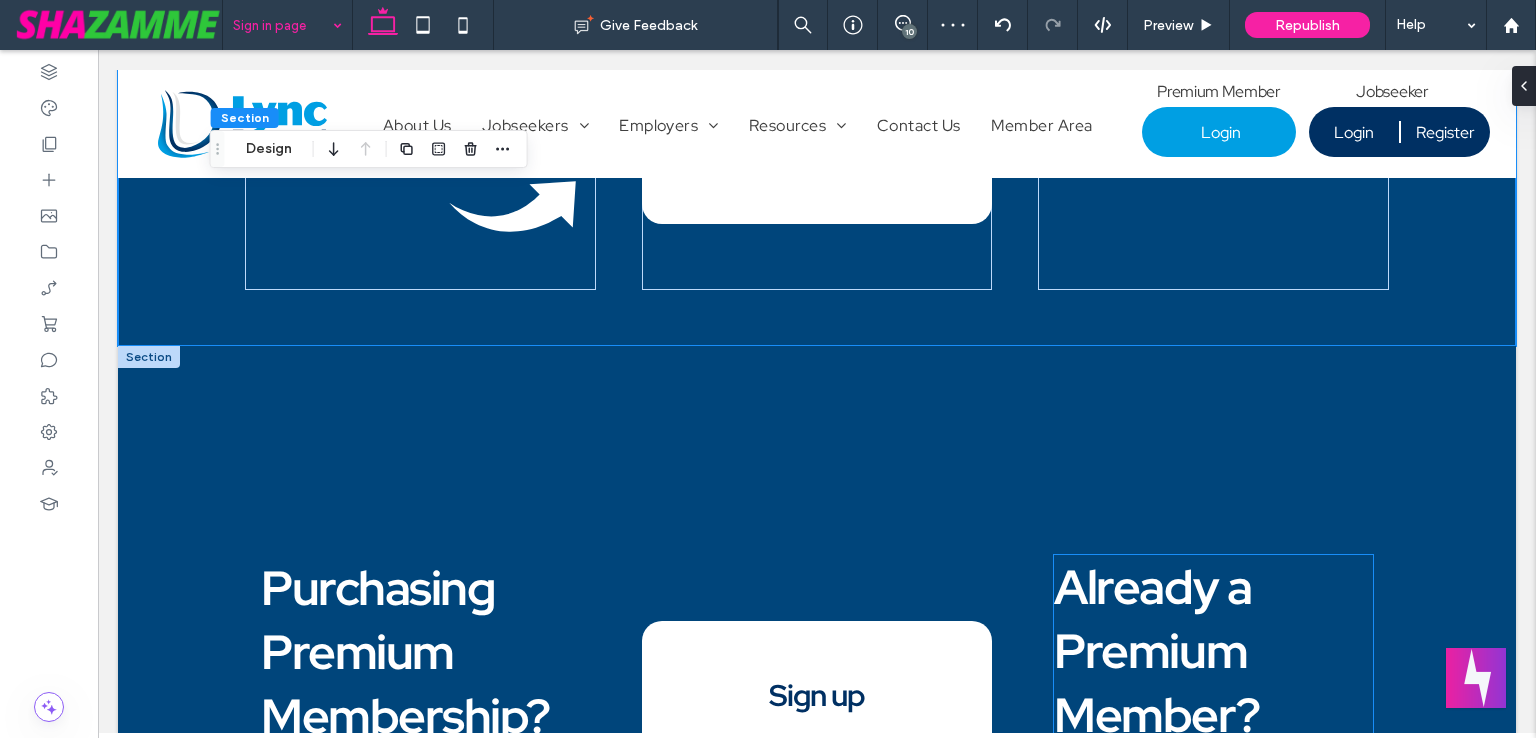 scroll, scrollTop: 531, scrollLeft: 0, axis: vertical 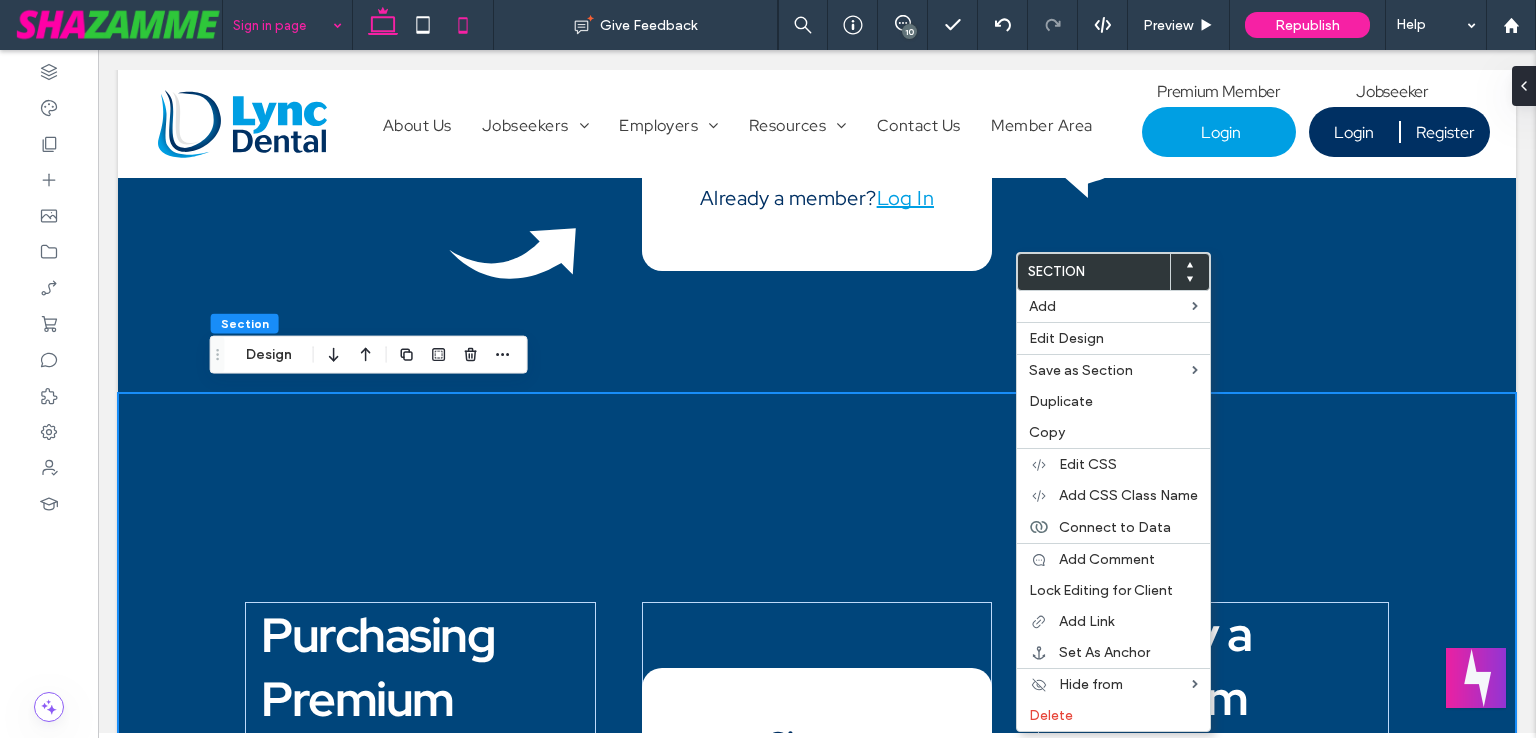 click 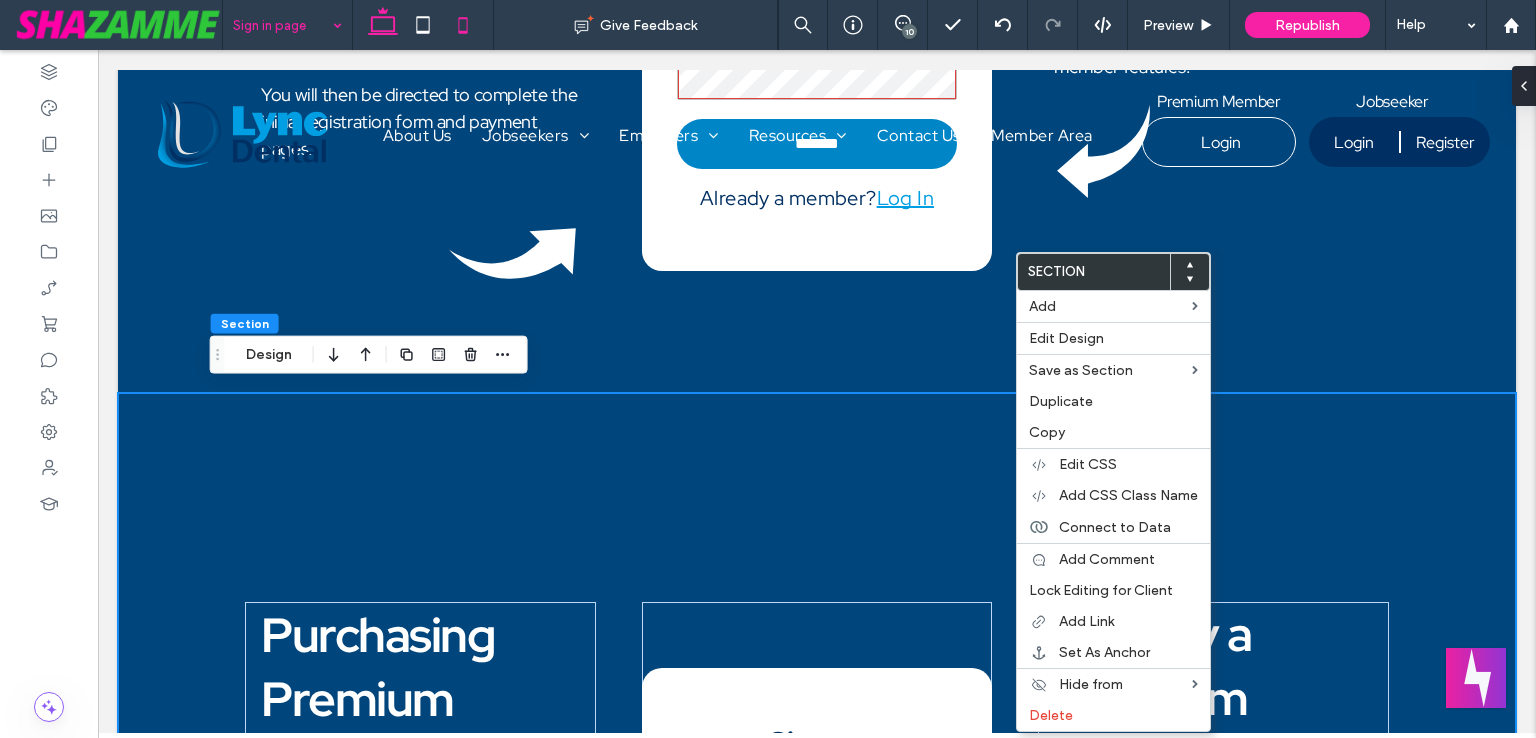 type on "**" 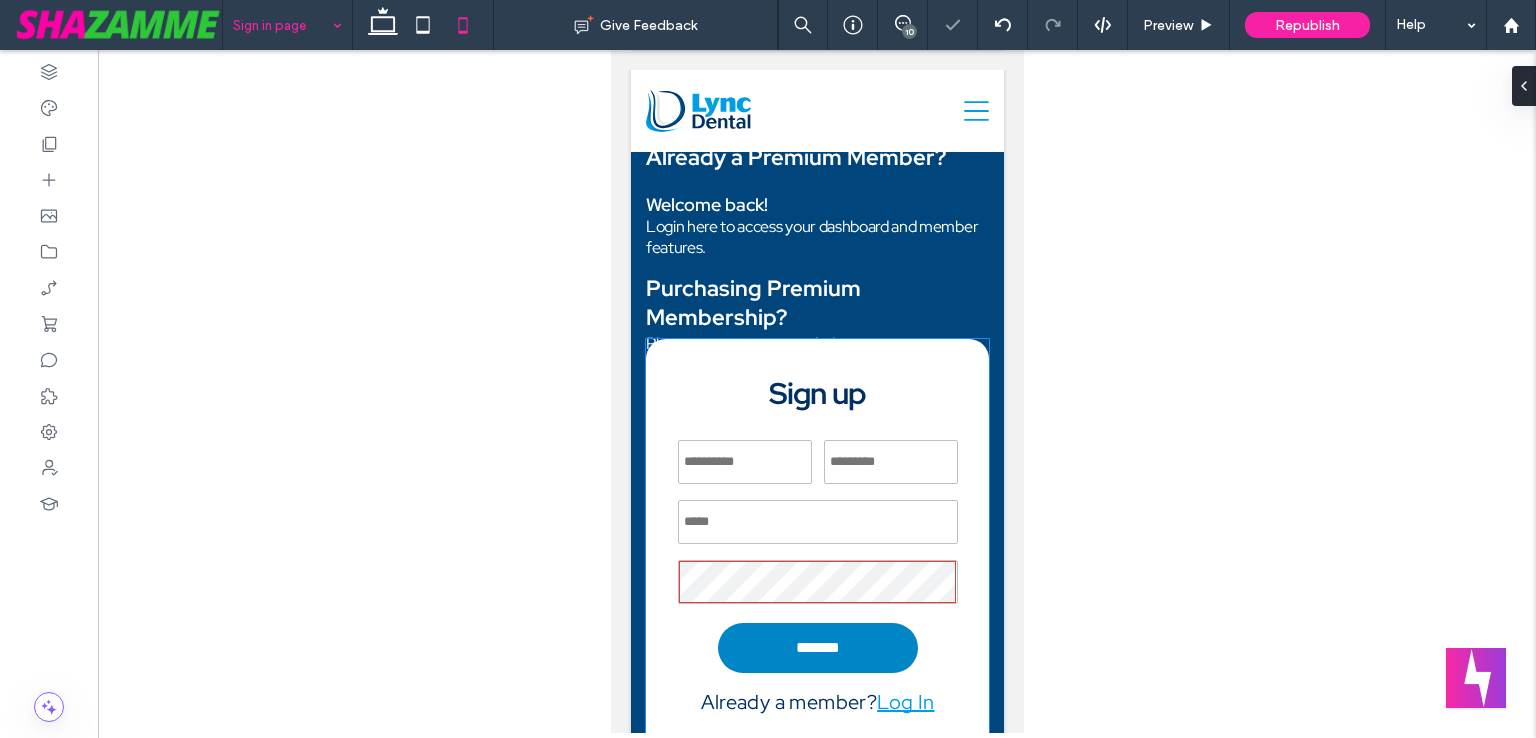 scroll, scrollTop: 0, scrollLeft: 0, axis: both 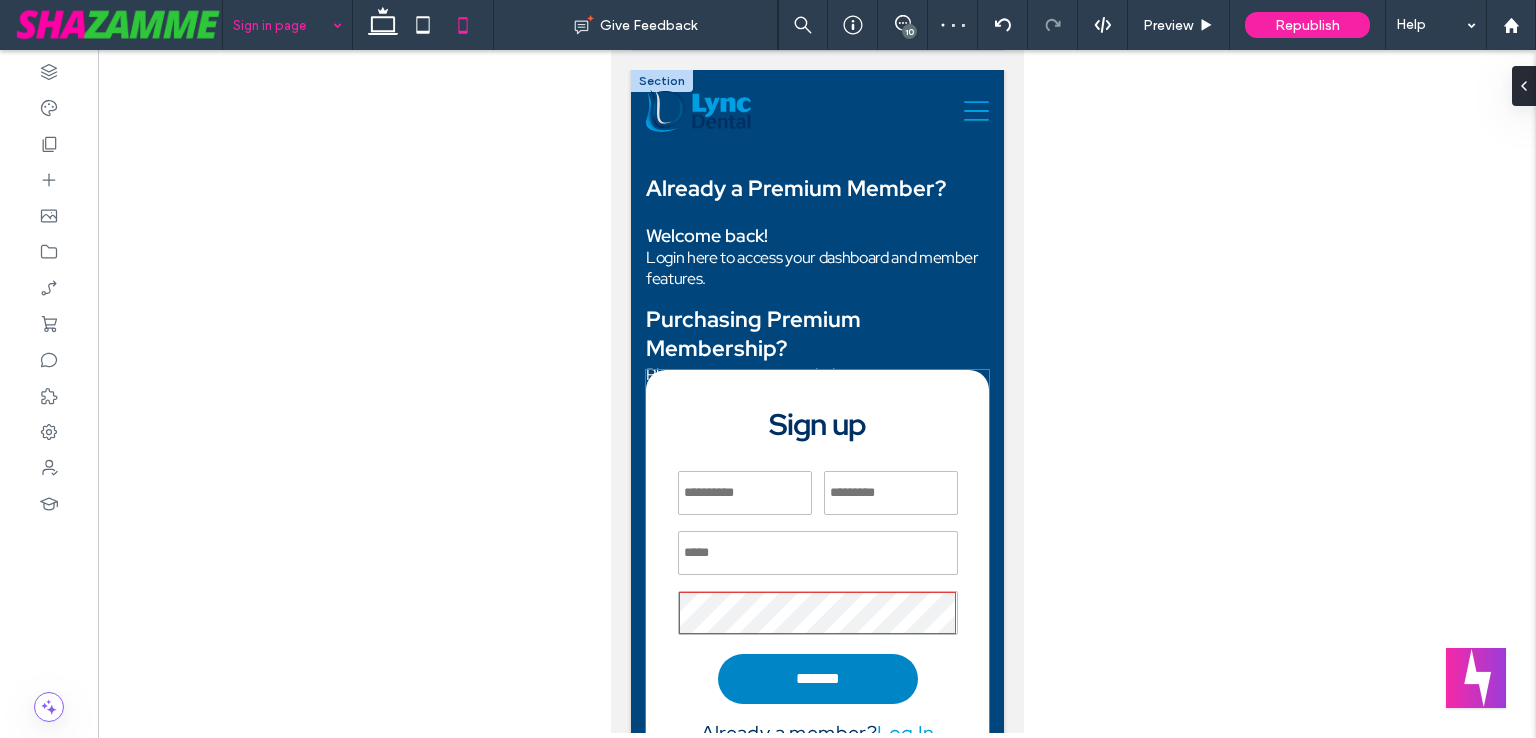 click on "**********" at bounding box center [816, 578] 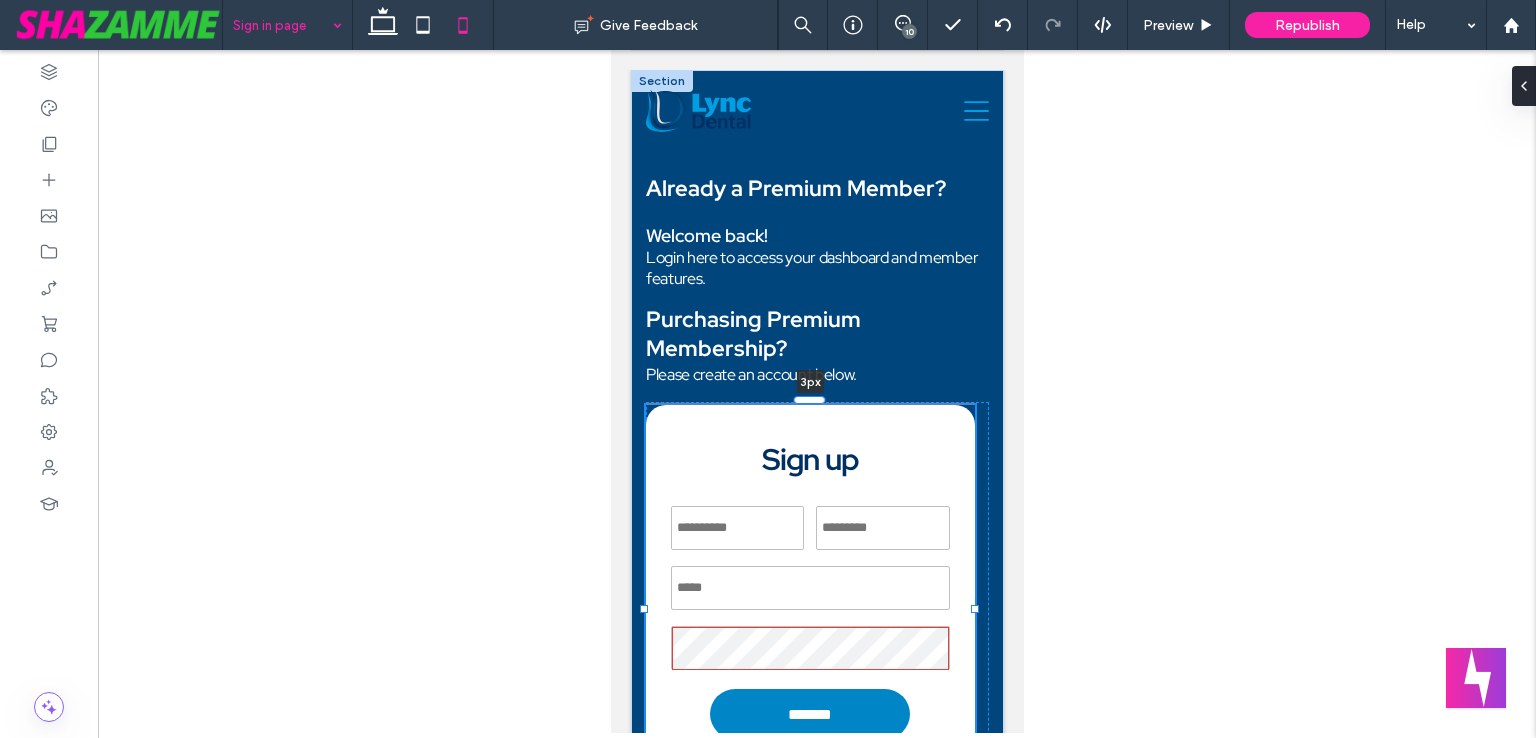 drag, startPoint x: 801, startPoint y: 365, endPoint x: 795, endPoint y: 408, distance: 43.416588 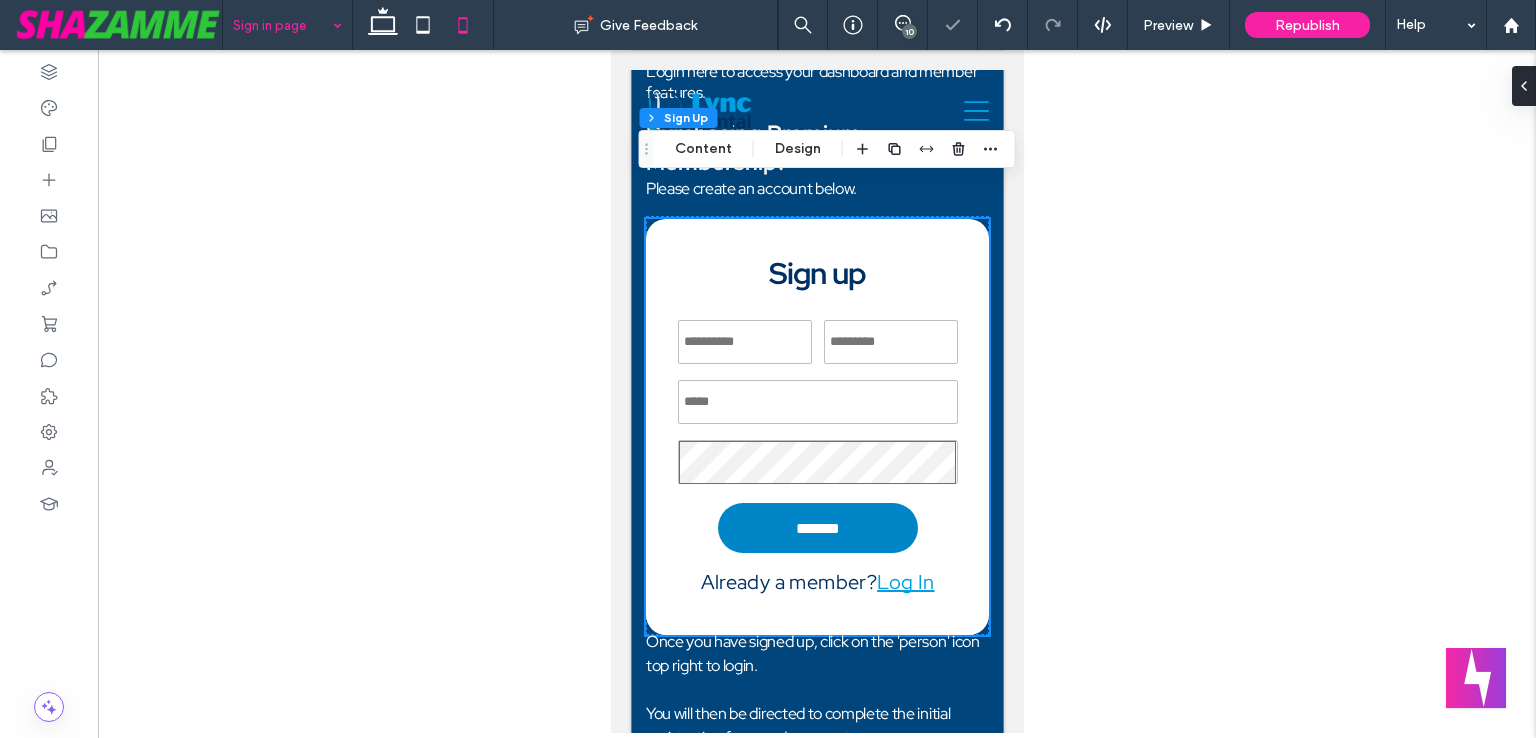 scroll, scrollTop: 400, scrollLeft: 0, axis: vertical 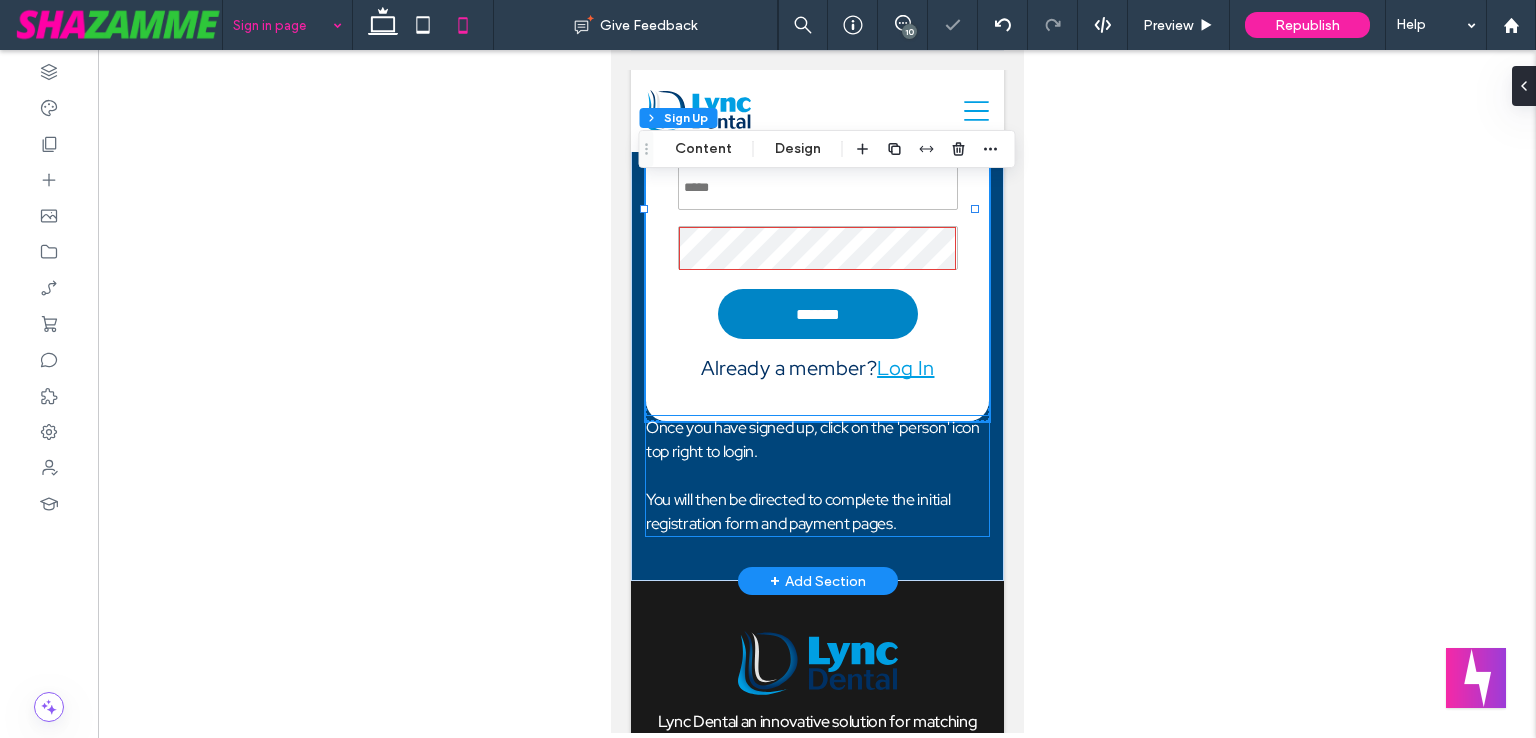 click on "Once you have signed up, click on the 'person' icon top right to login." at bounding box center [816, 440] 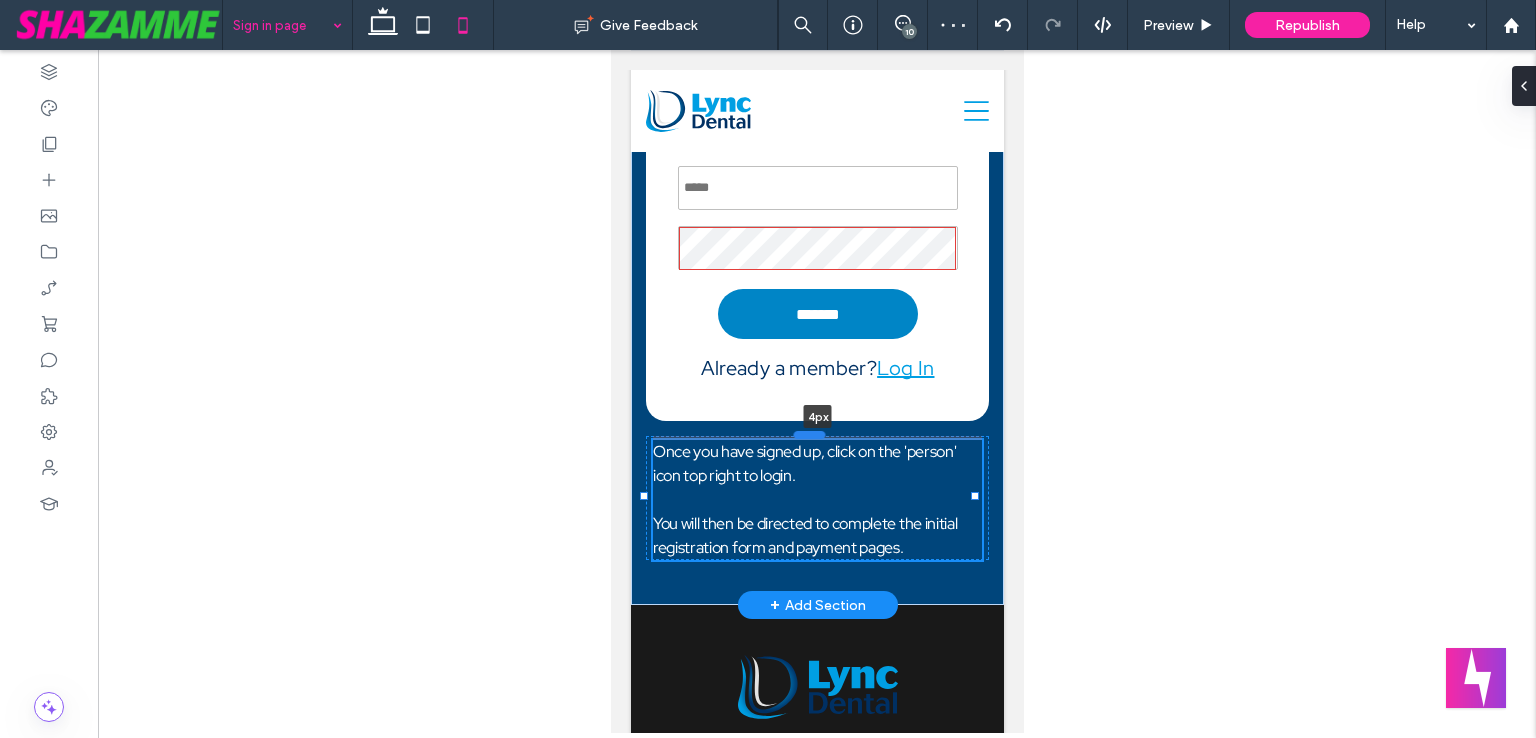 drag, startPoint x: 803, startPoint y: 413, endPoint x: 803, endPoint y: 437, distance: 24 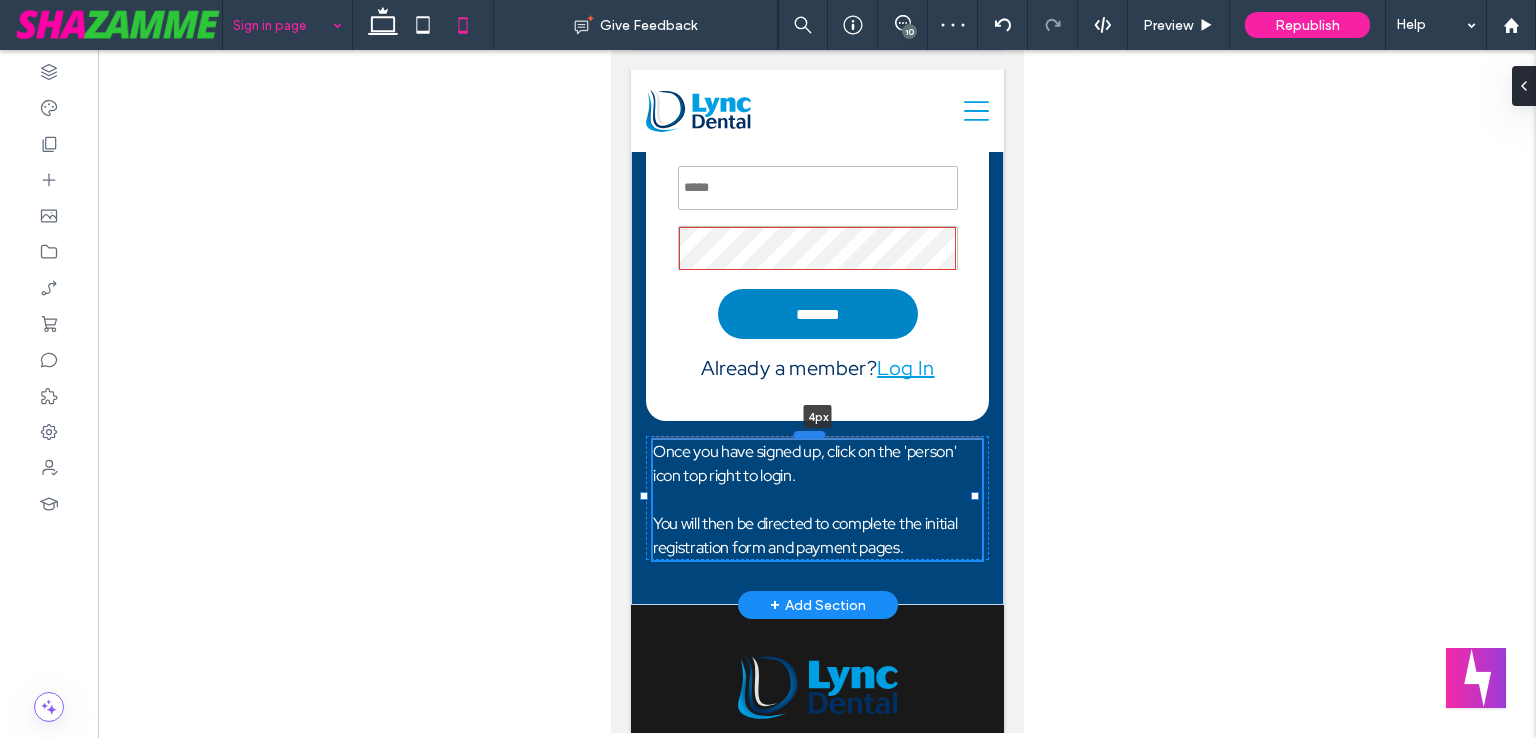 click at bounding box center [809, 435] 